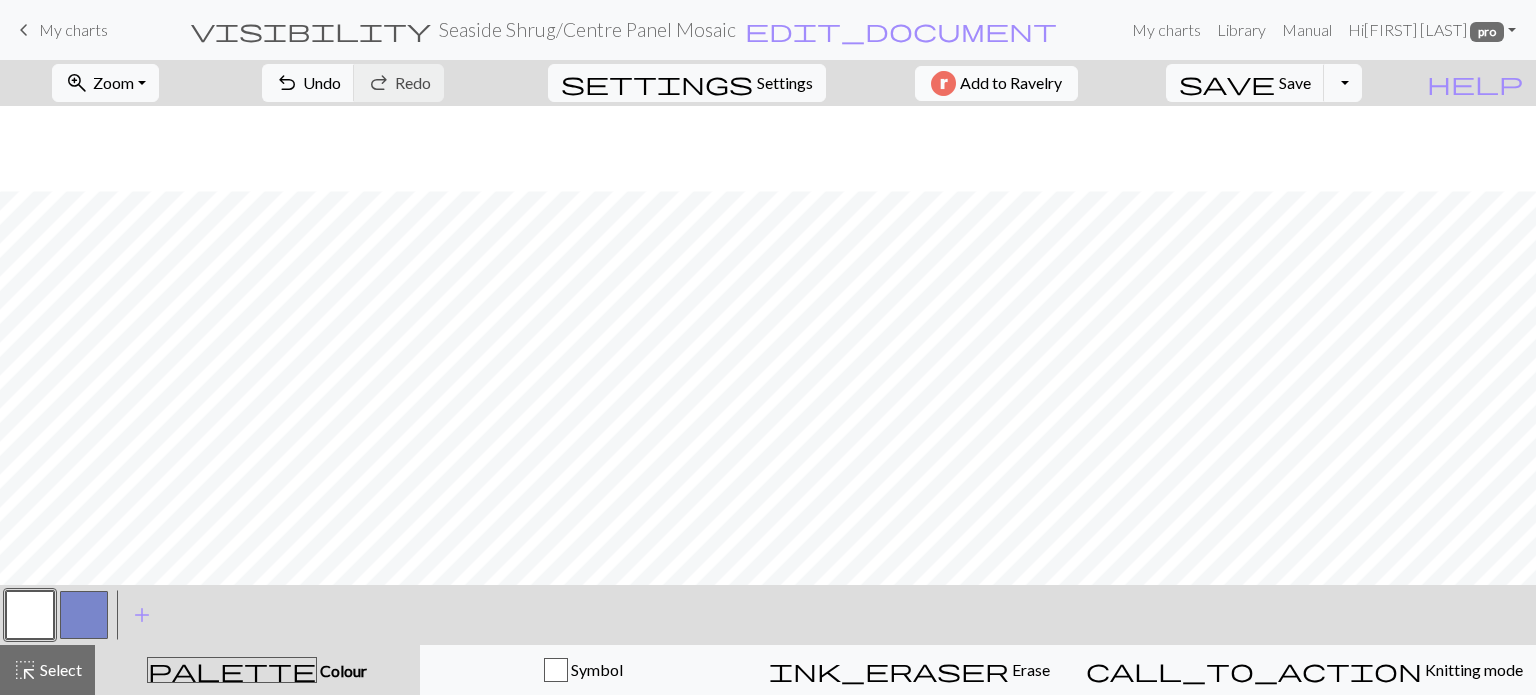 scroll, scrollTop: 0, scrollLeft: 0, axis: both 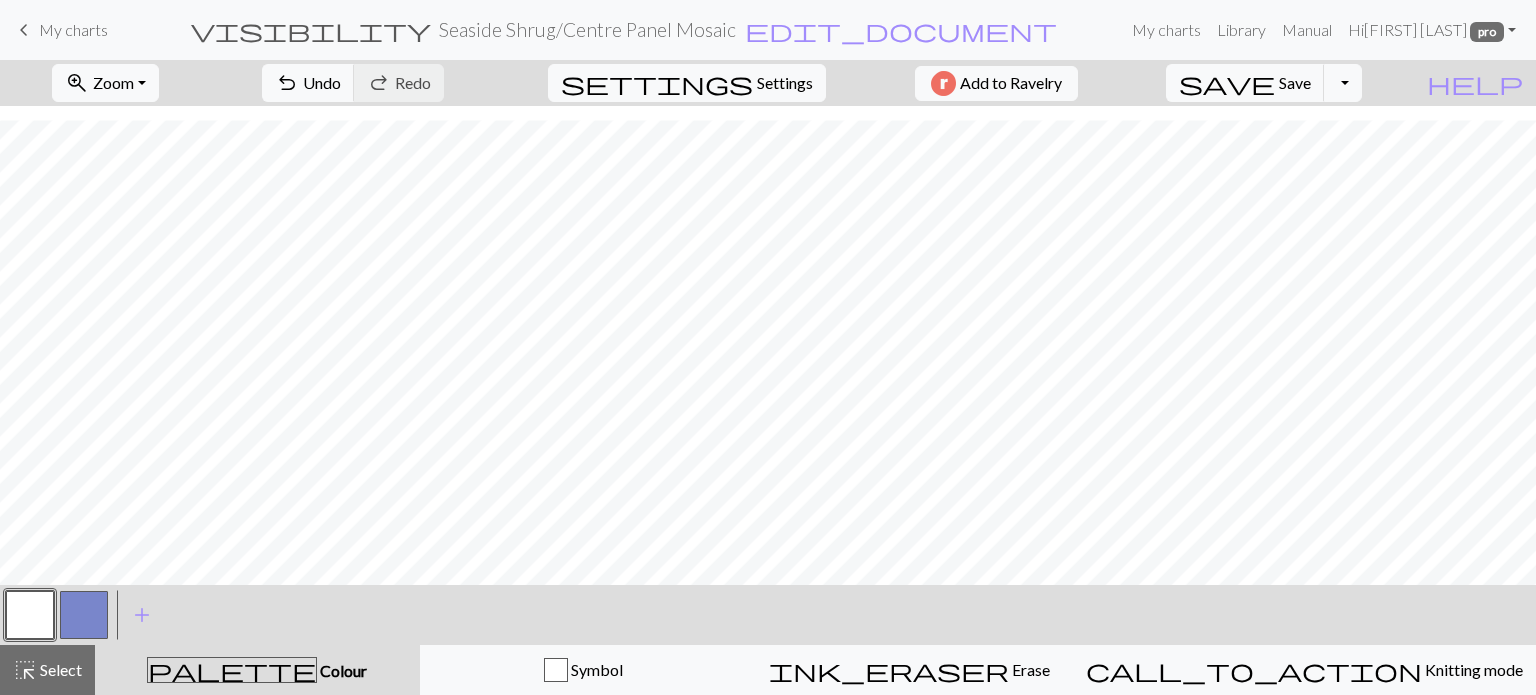 drag, startPoint x: 83, startPoint y: 38, endPoint x: 868, endPoint y: 64, distance: 785.4305 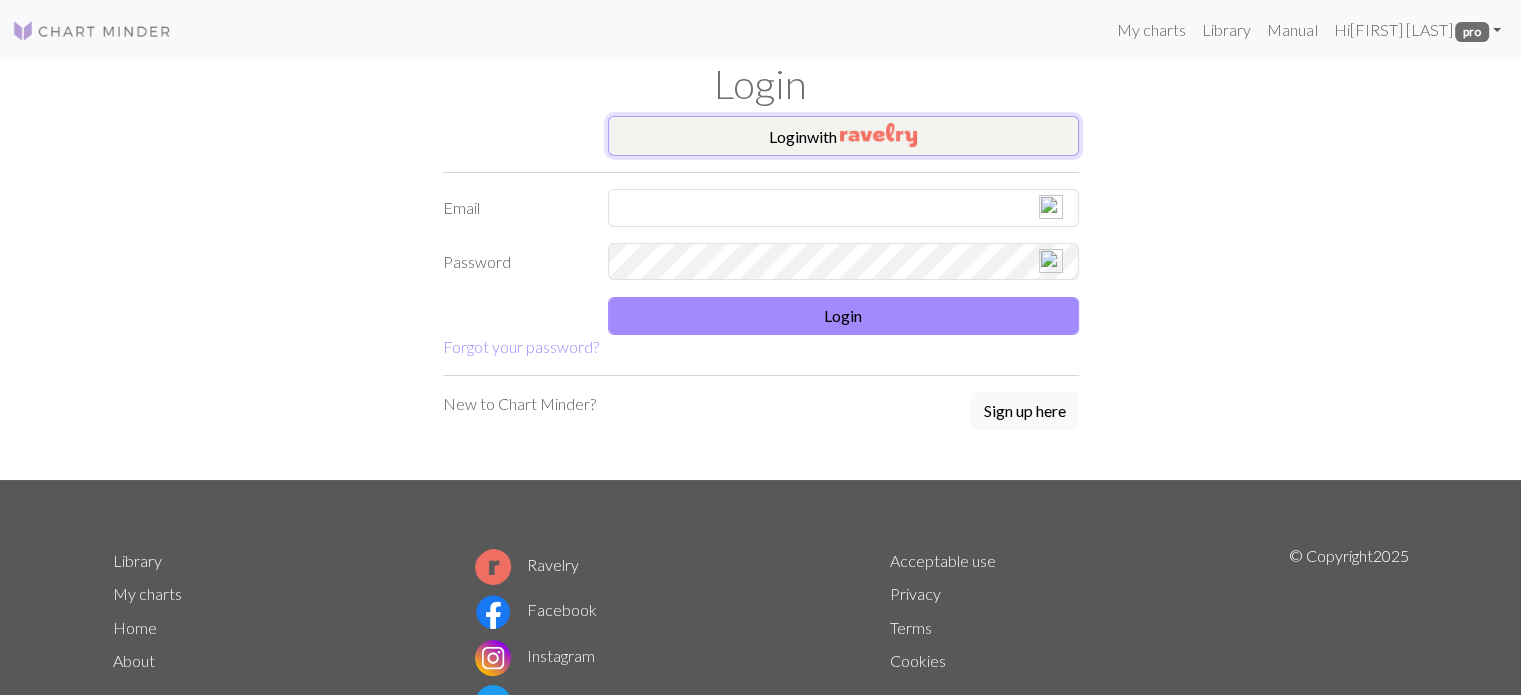 click on "Login  with" at bounding box center [843, 136] 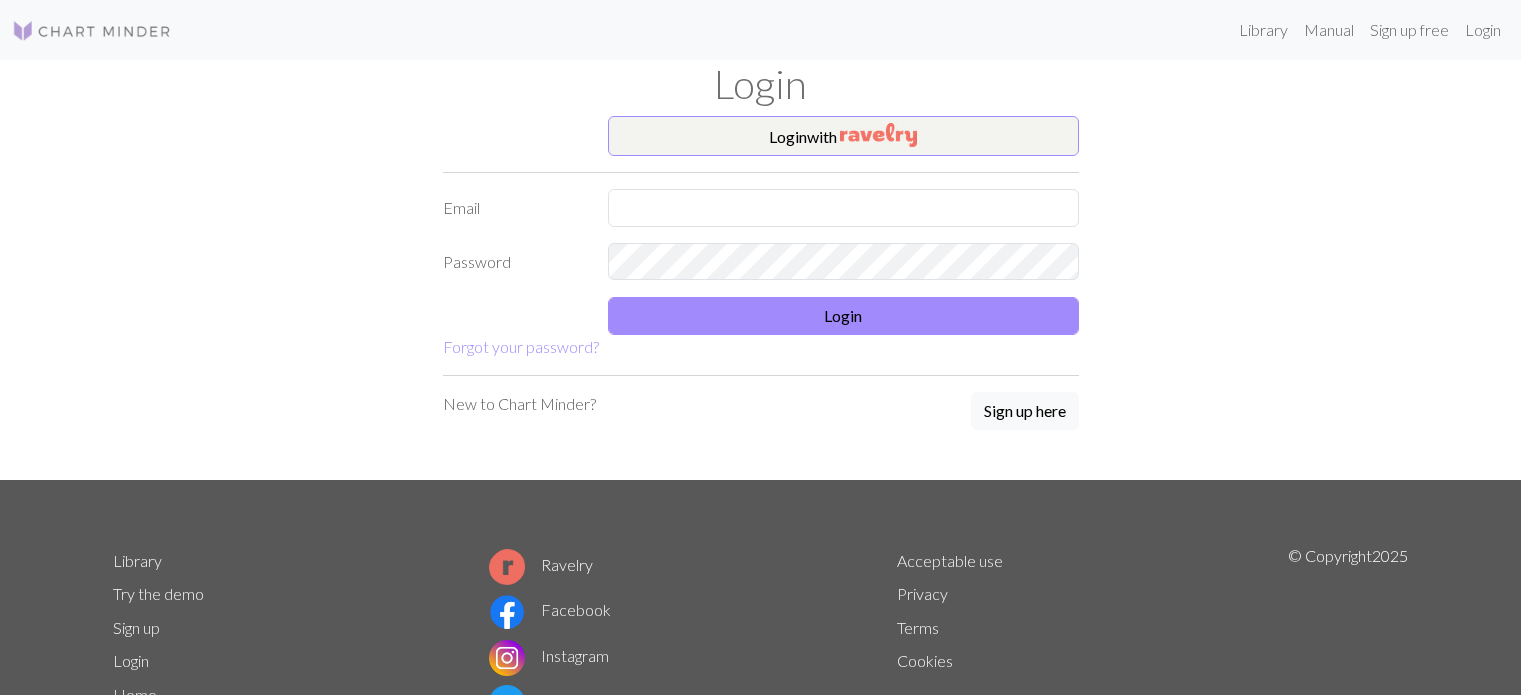 scroll, scrollTop: 0, scrollLeft: 0, axis: both 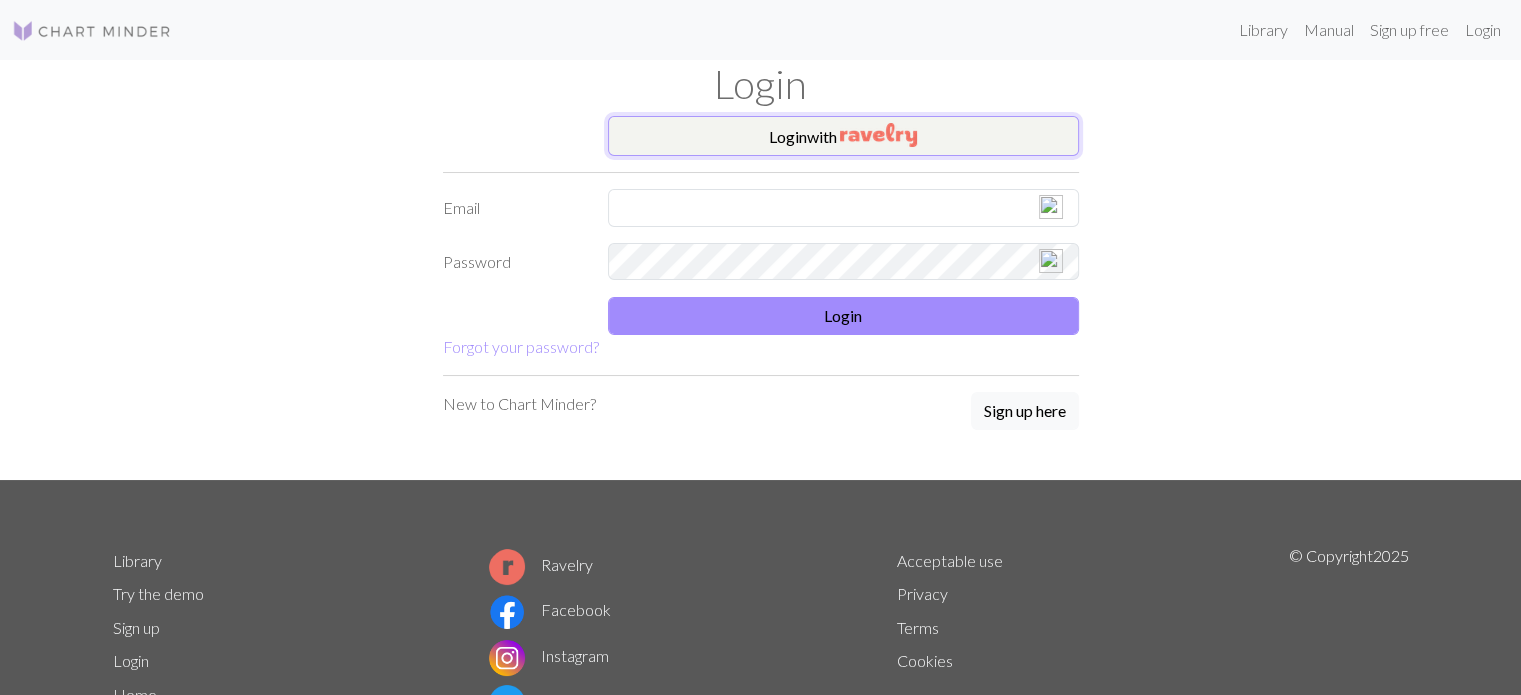 click at bounding box center [878, 135] 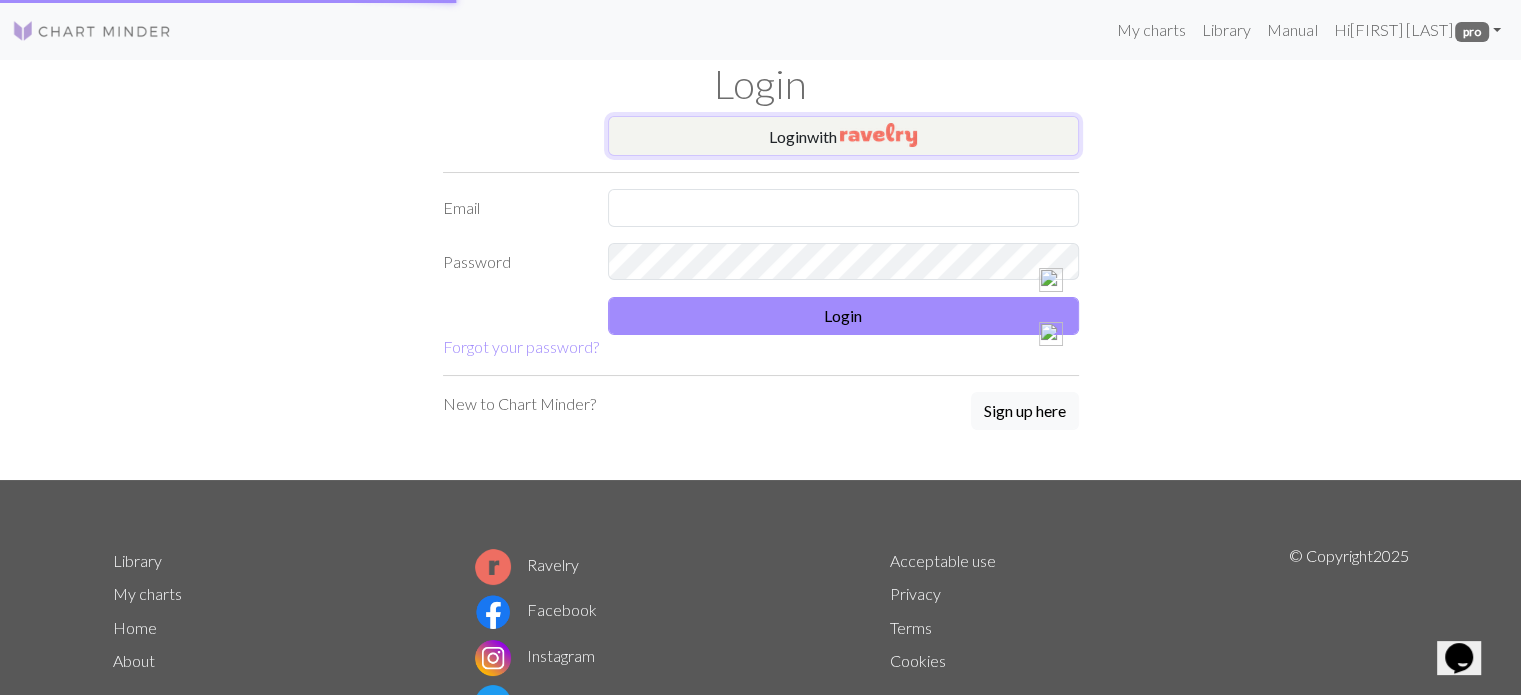 scroll, scrollTop: 0, scrollLeft: 0, axis: both 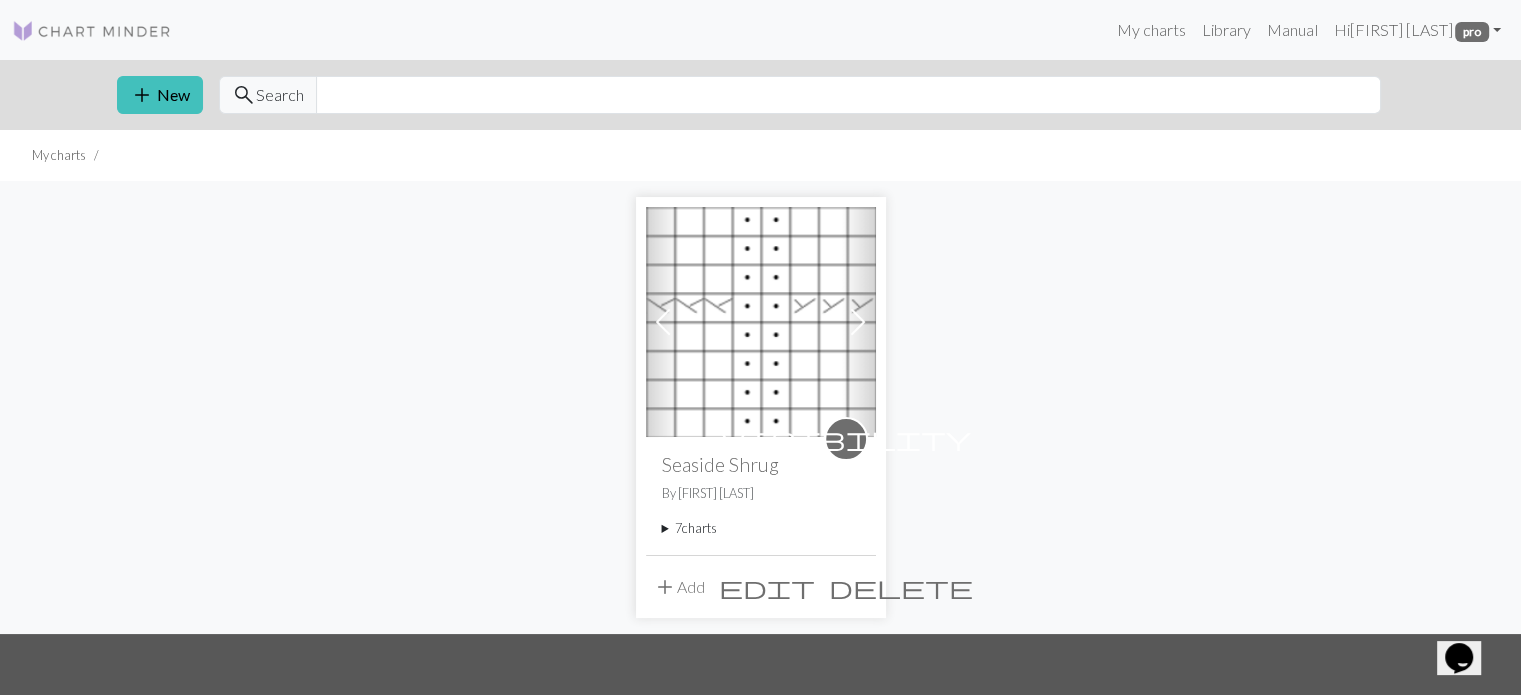 click on "7  charts" at bounding box center [761, 528] 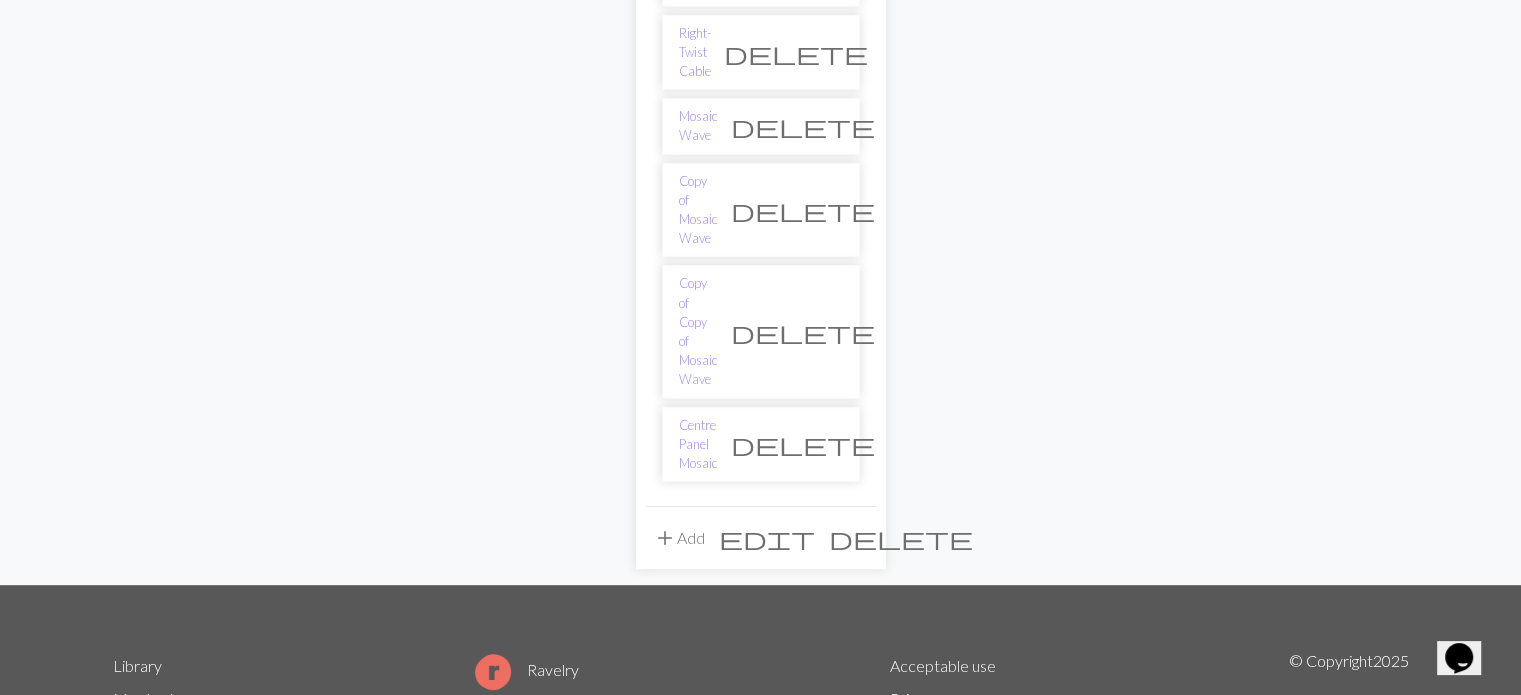 scroll, scrollTop: 499, scrollLeft: 0, axis: vertical 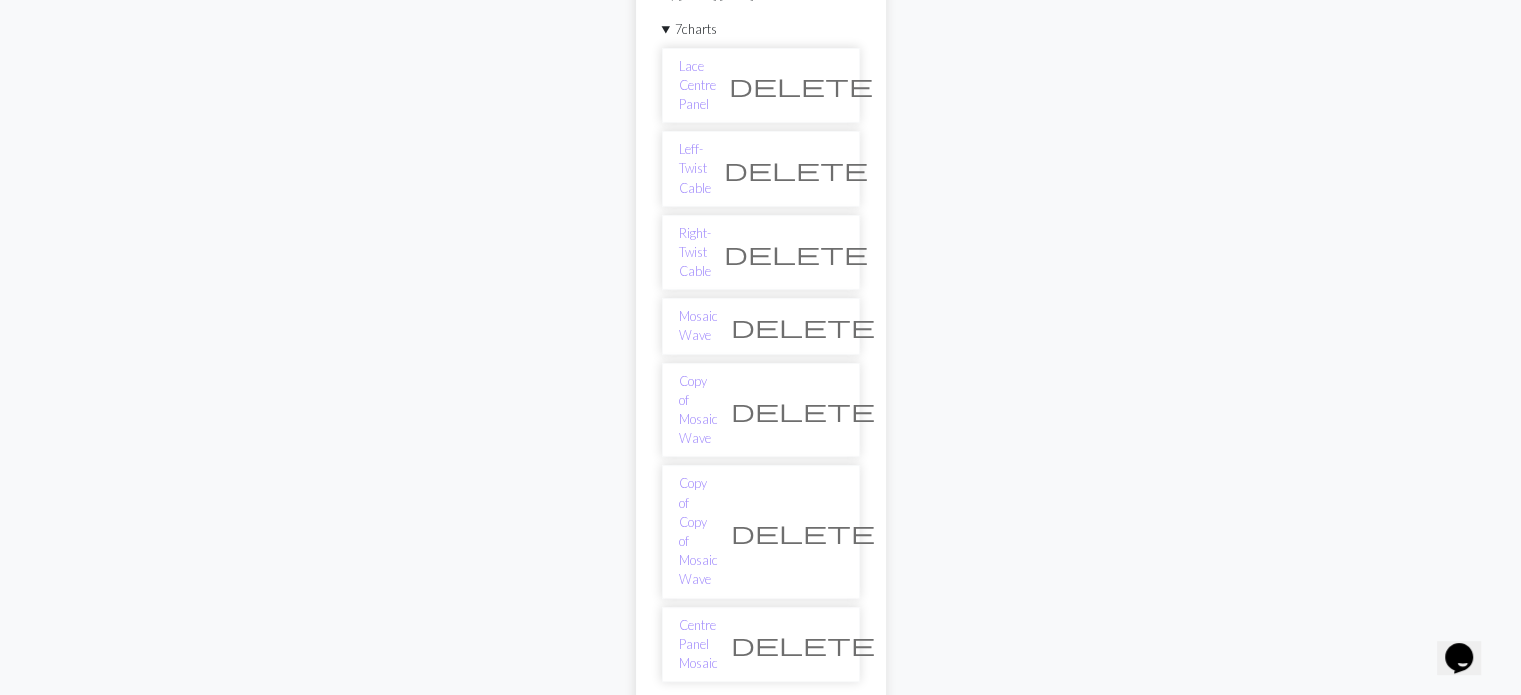 click on "delete" at bounding box center [803, 410] 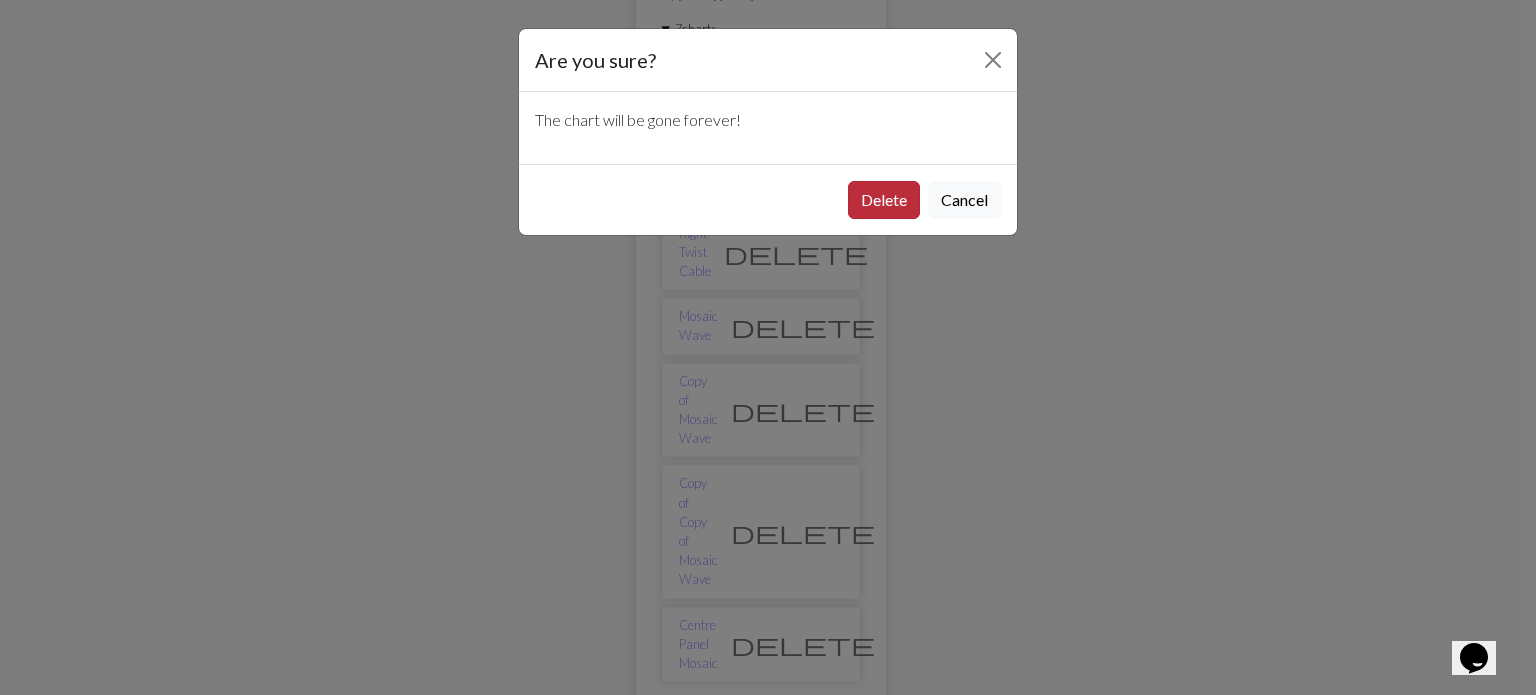 click on "Delete" at bounding box center [884, 200] 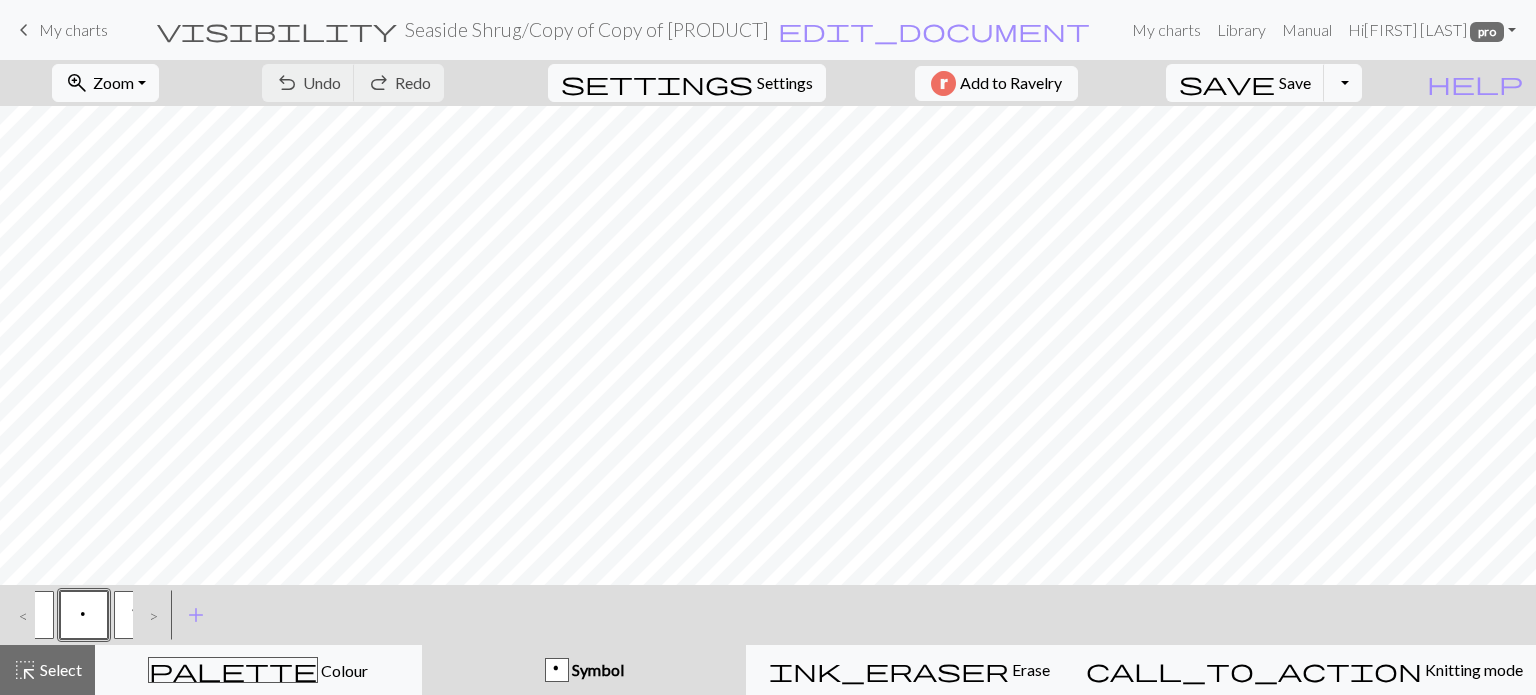 scroll, scrollTop: 0, scrollLeft: 0, axis: both 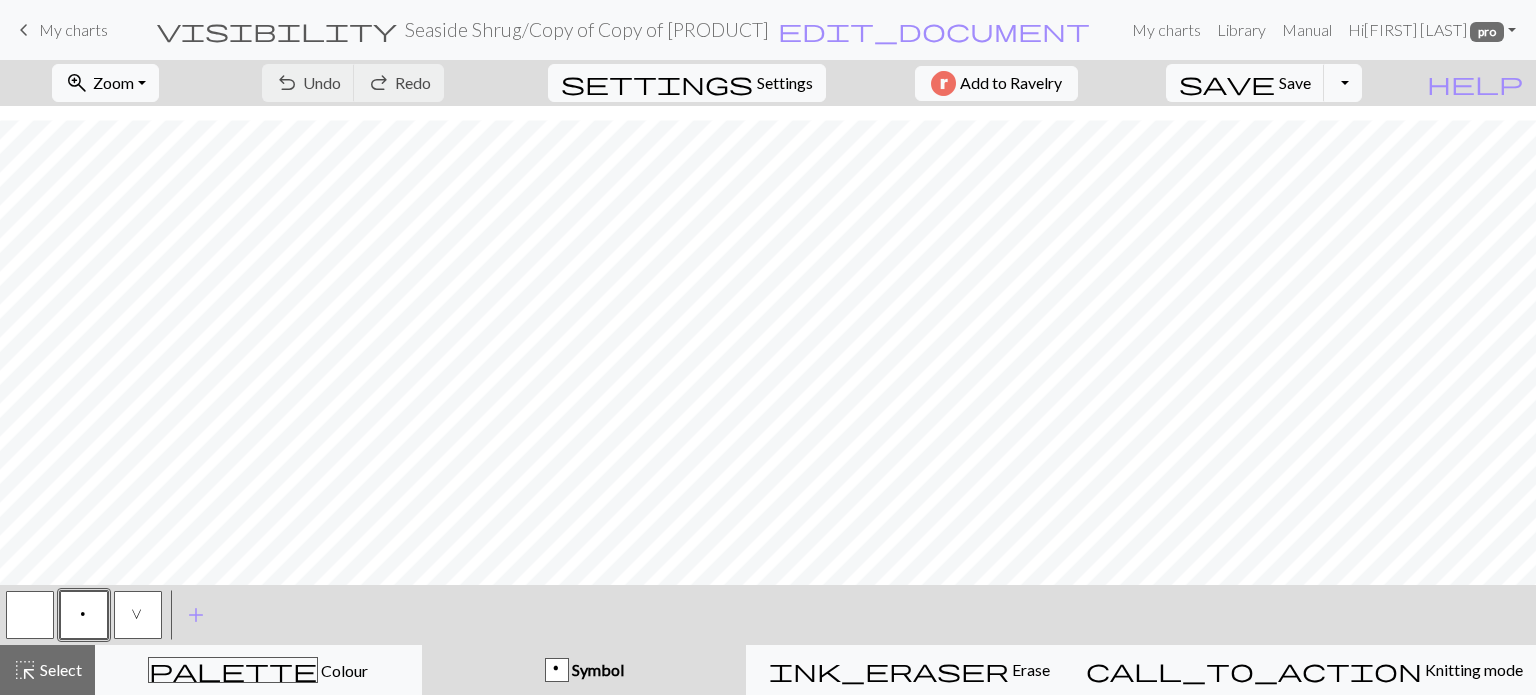 click at bounding box center (30, 615) 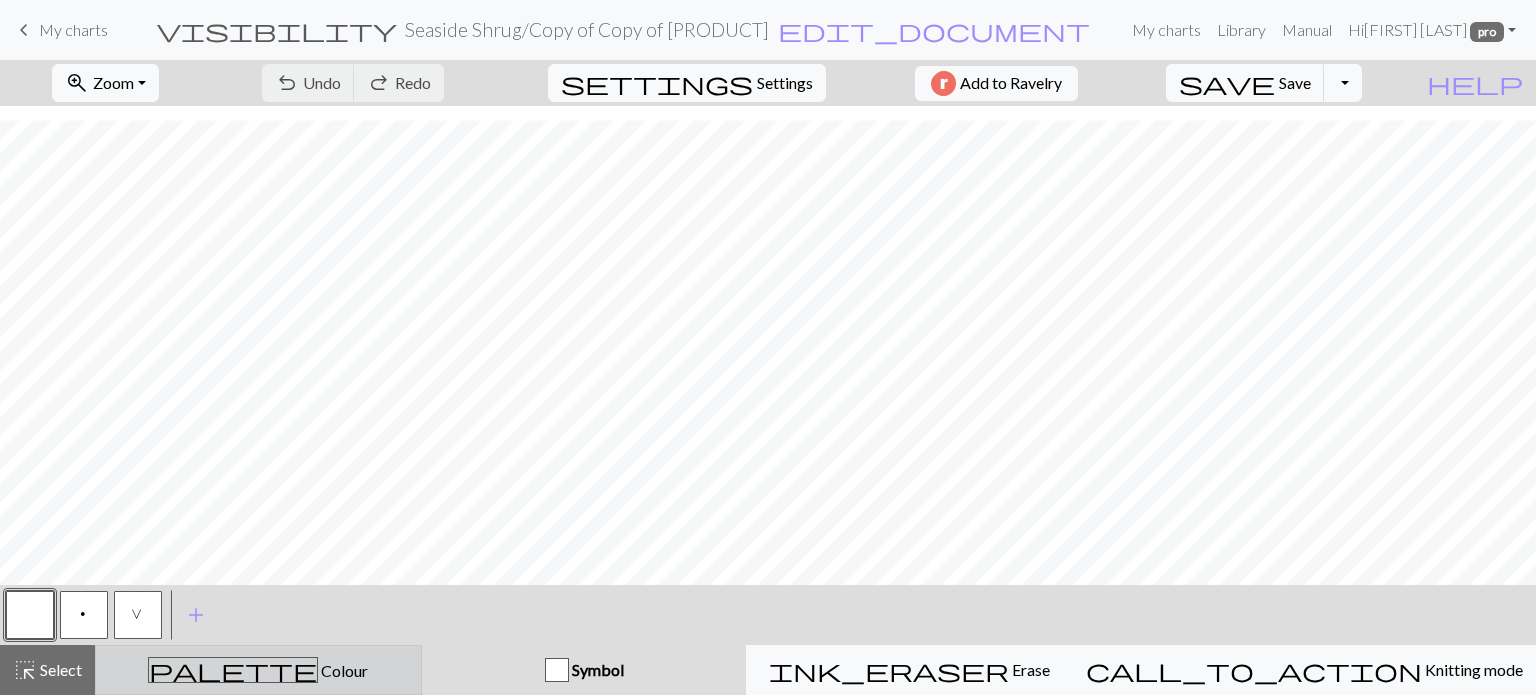 click on "palette" at bounding box center [233, 670] 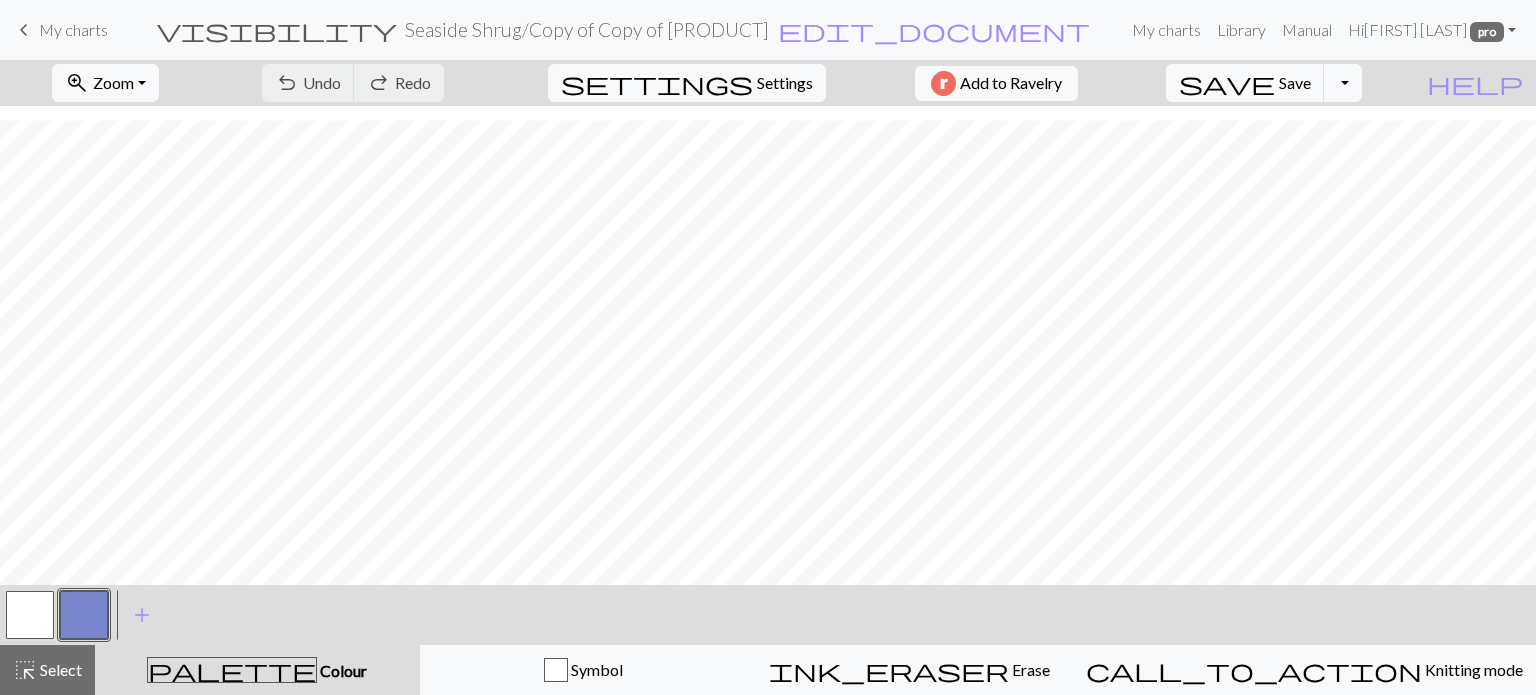 click at bounding box center (30, 615) 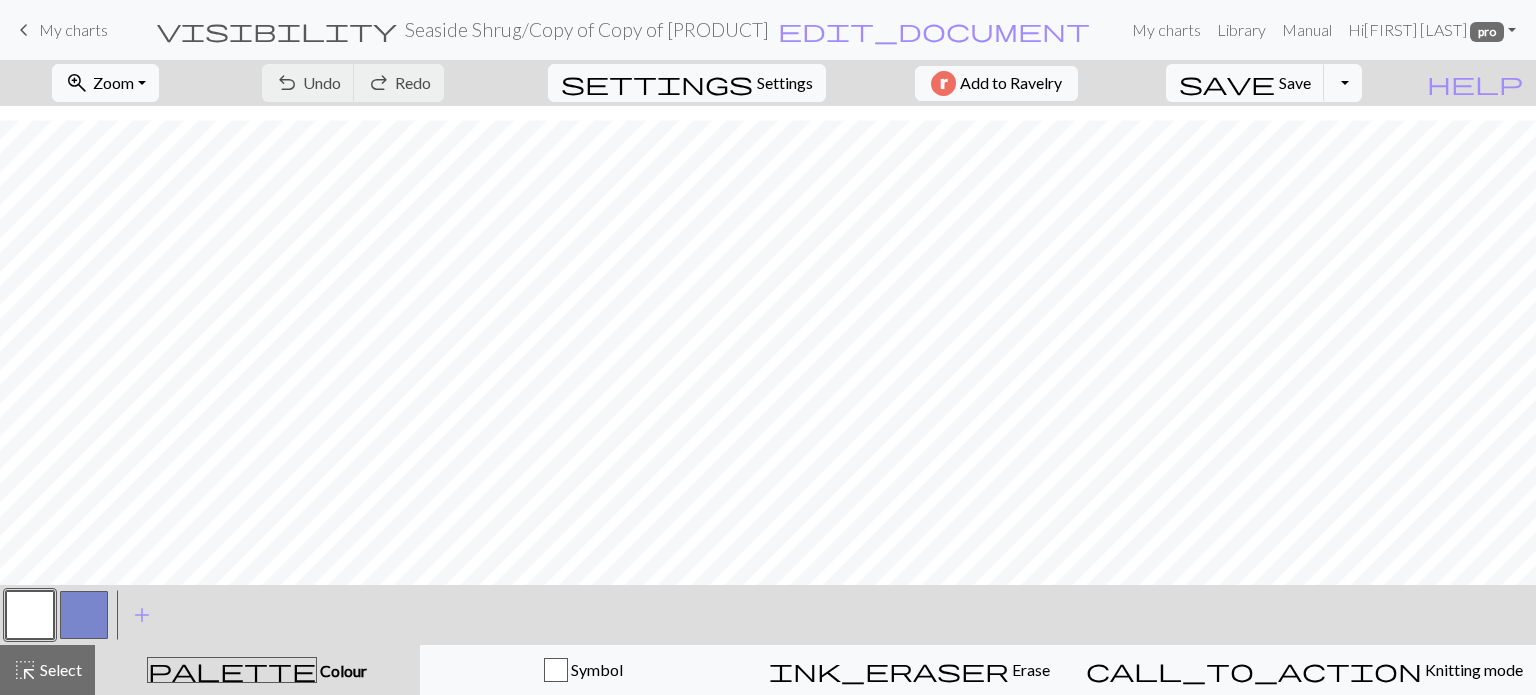 click at bounding box center (84, 615) 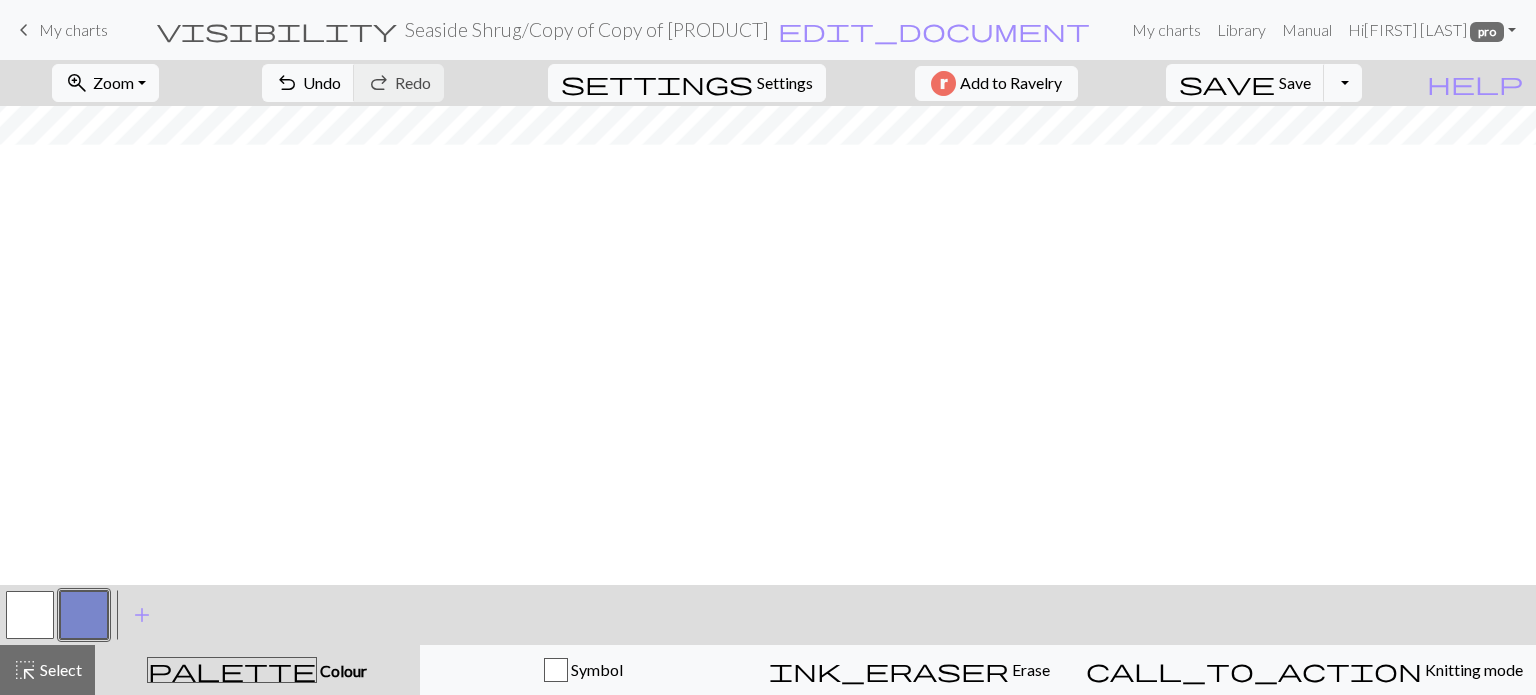 scroll, scrollTop: 0, scrollLeft: 0, axis: both 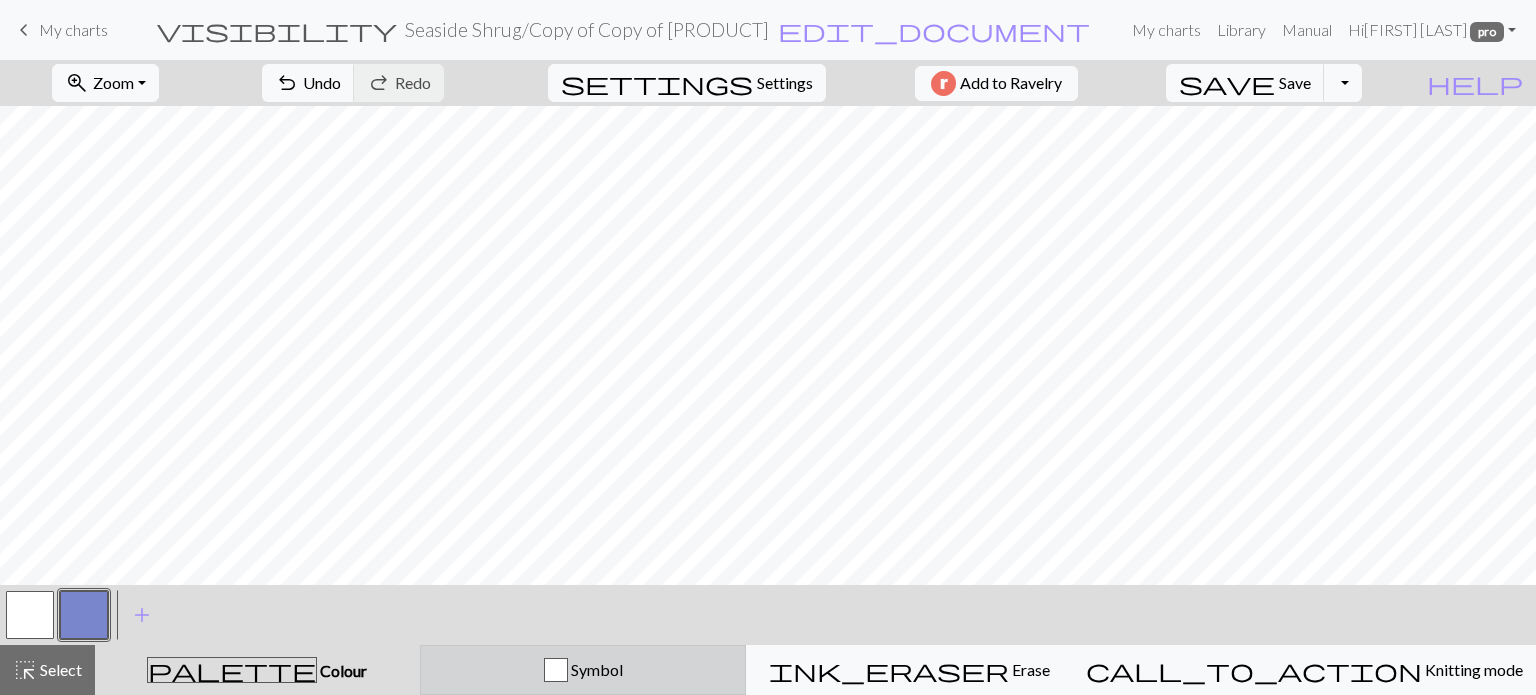 click on "Symbol" at bounding box center (595, 669) 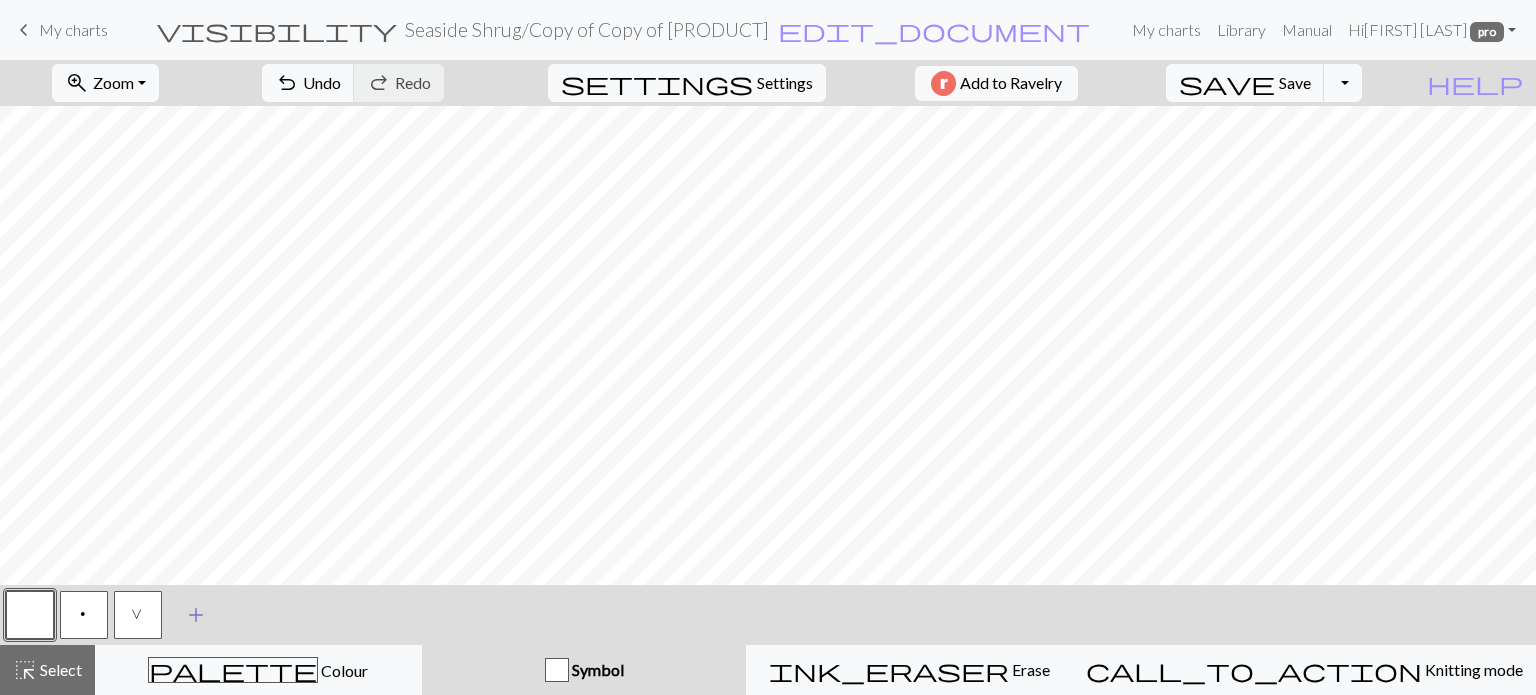 click on "add" at bounding box center [196, 615] 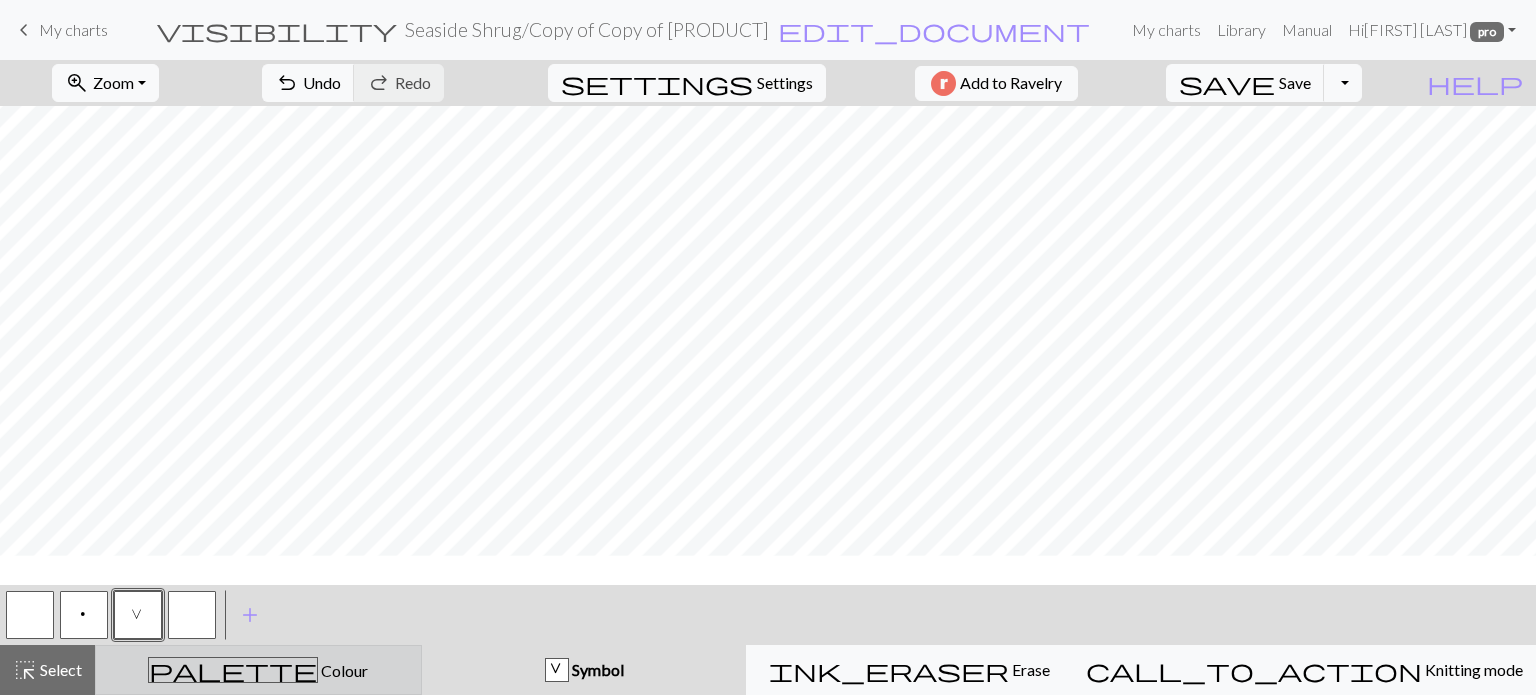 scroll, scrollTop: 425, scrollLeft: 0, axis: vertical 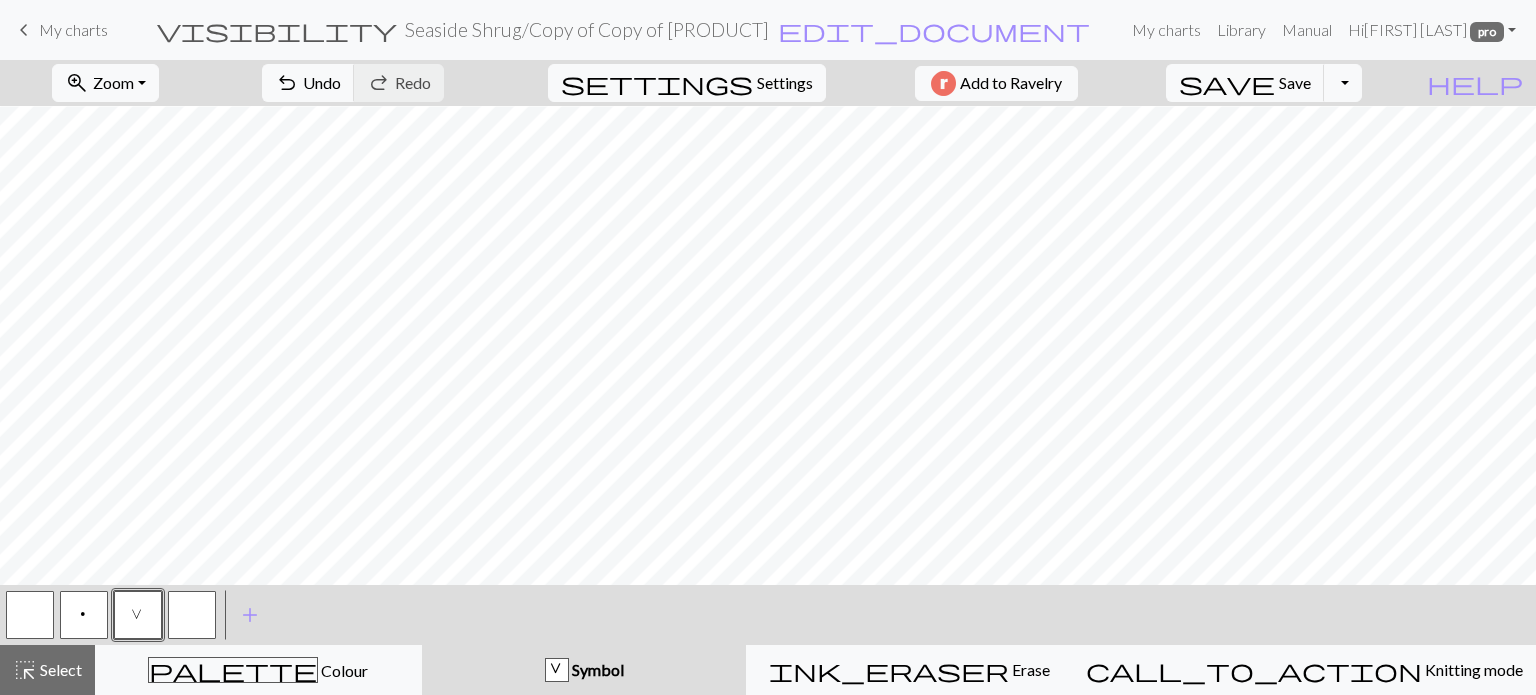 click at bounding box center (192, 615) 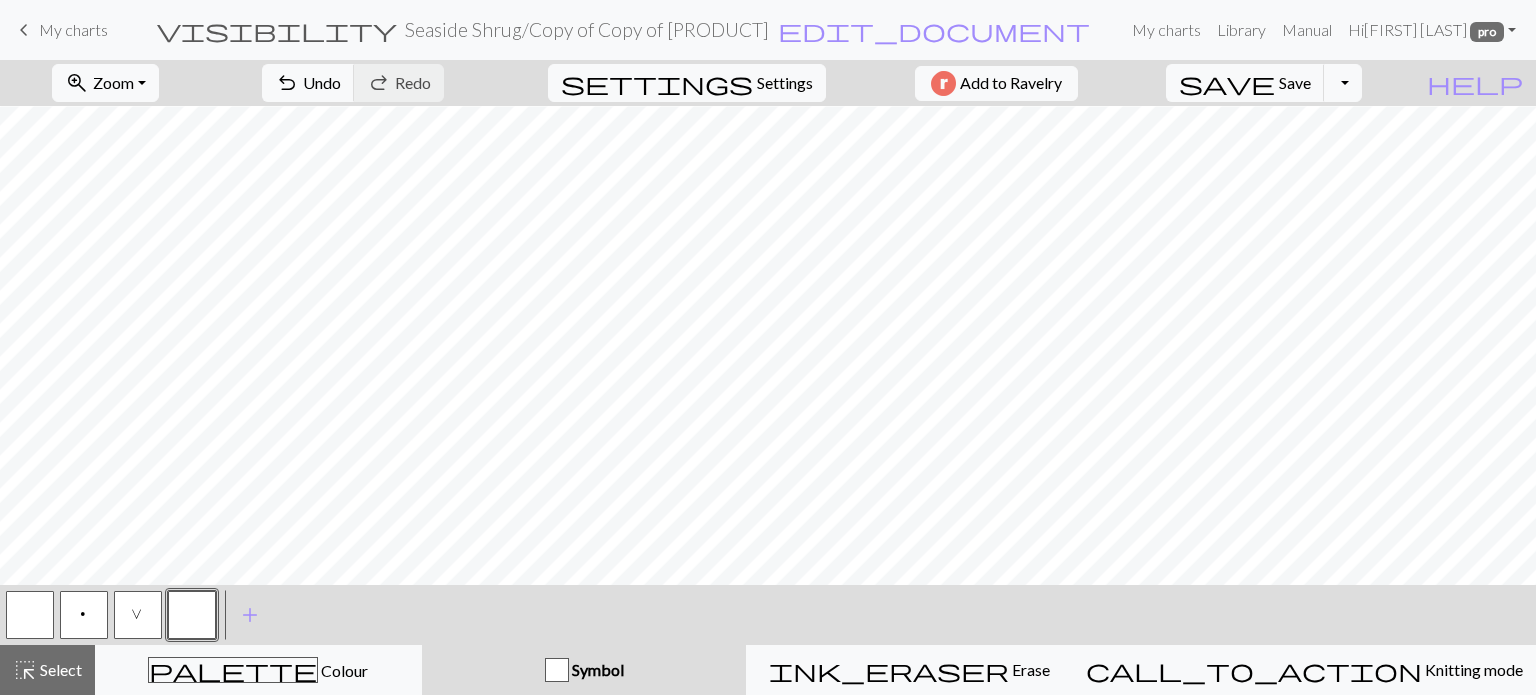 click at bounding box center (192, 615) 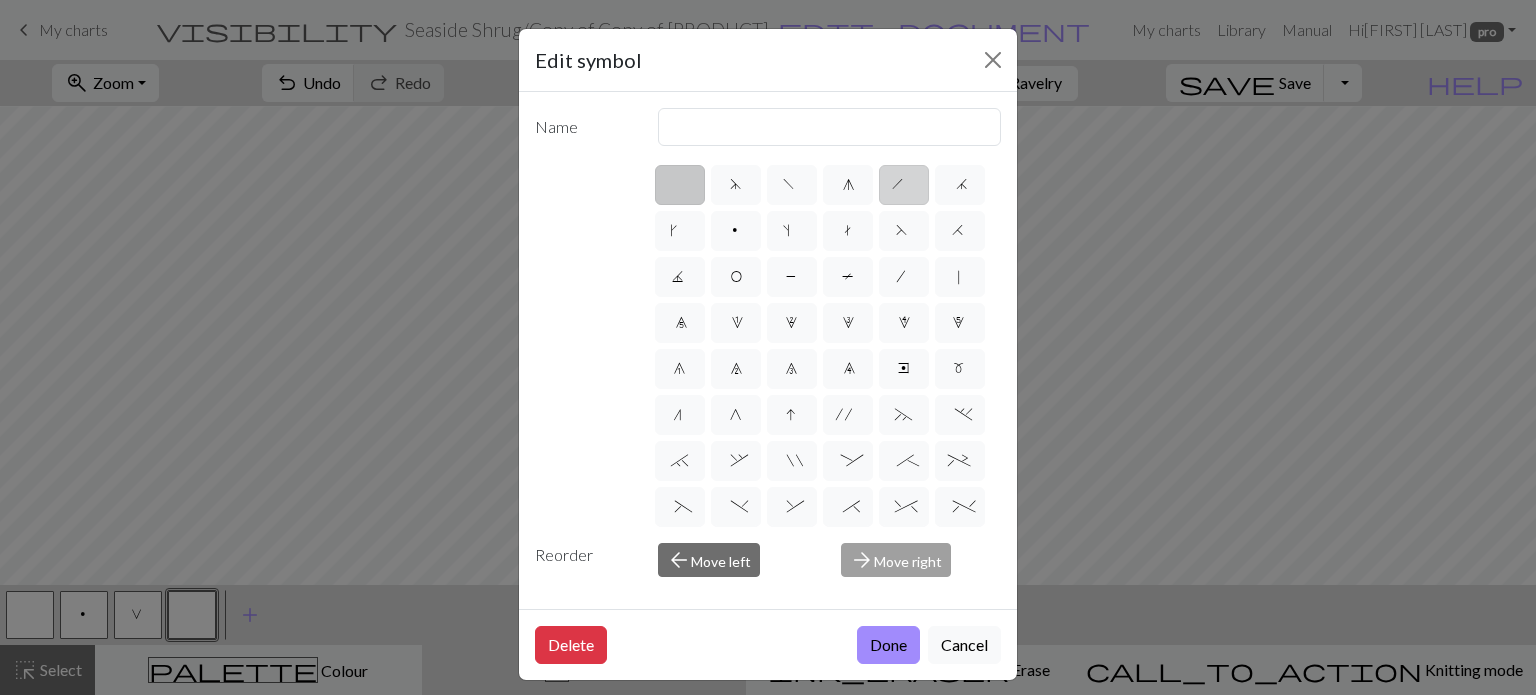 click on "h" at bounding box center [904, 185] 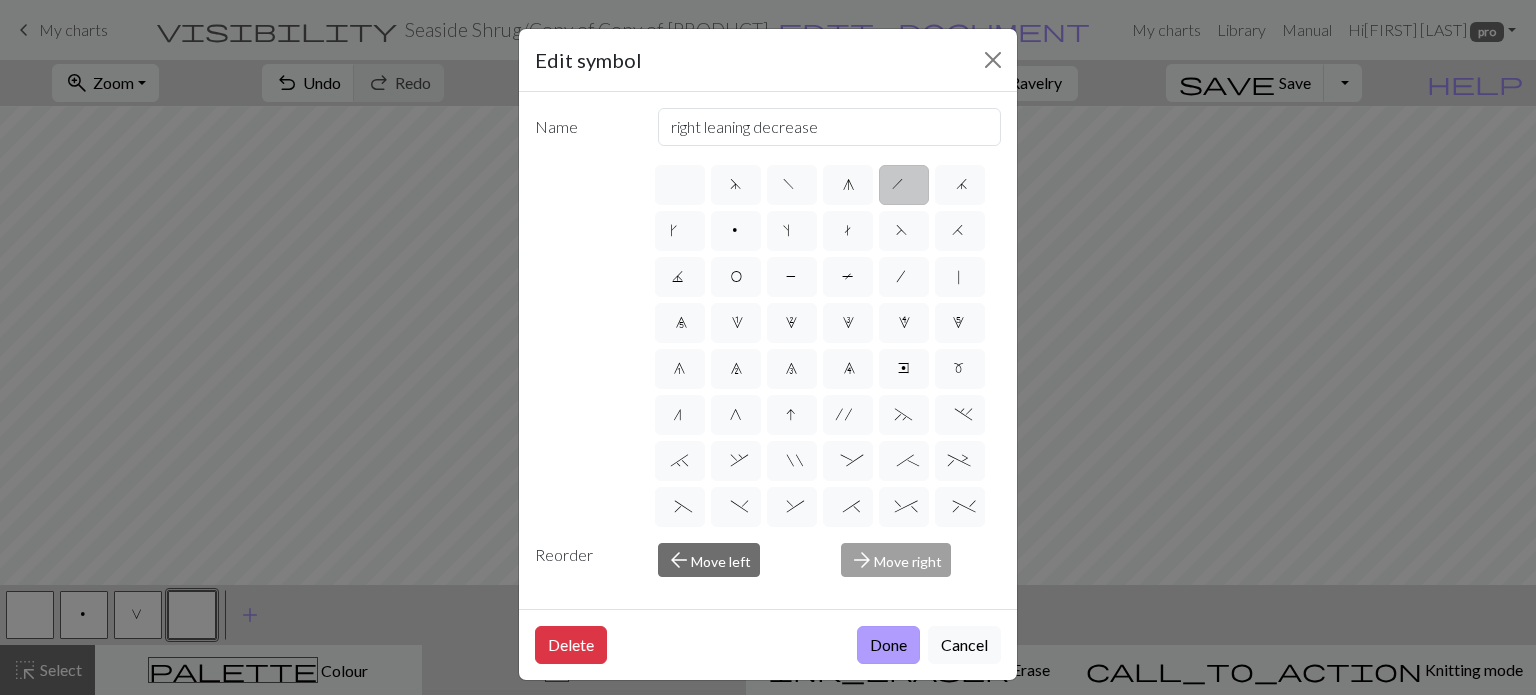 click on "Done" at bounding box center (888, 645) 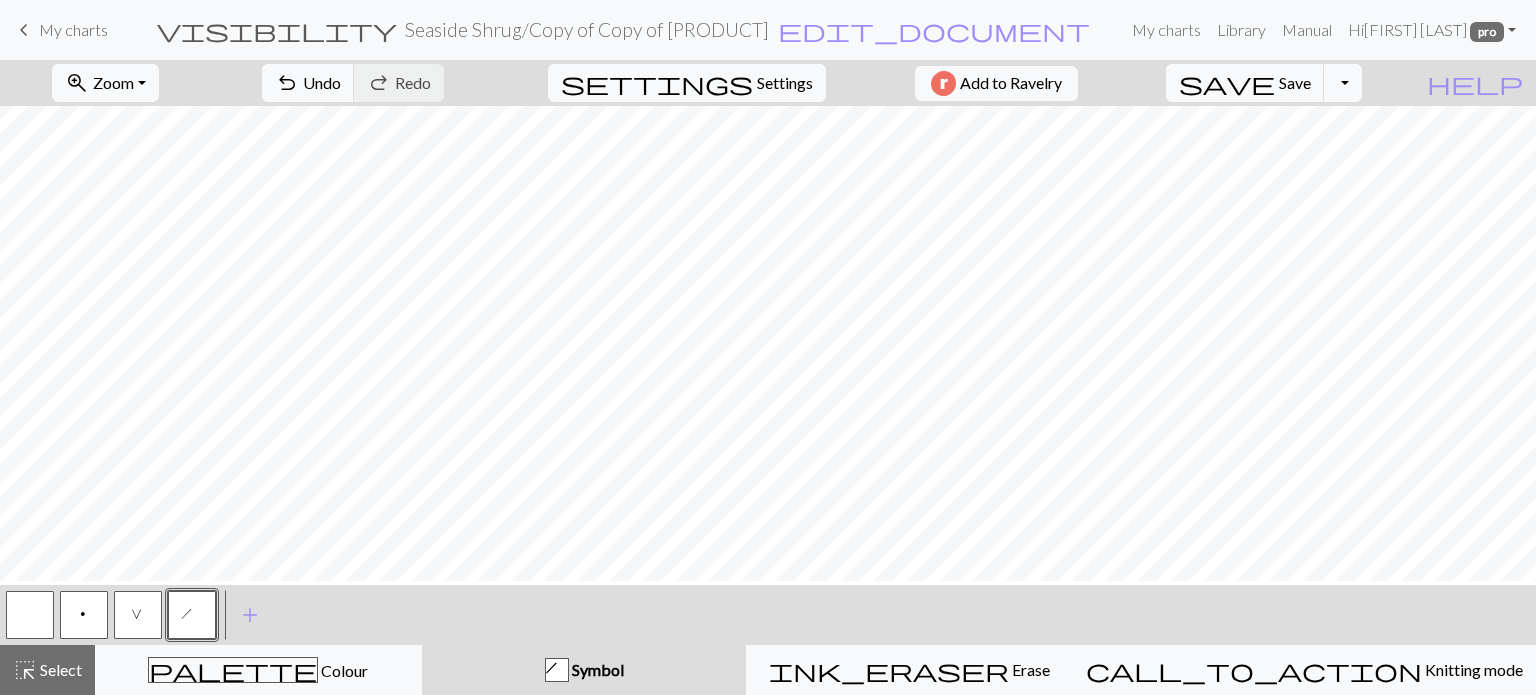 scroll, scrollTop: 0, scrollLeft: 0, axis: both 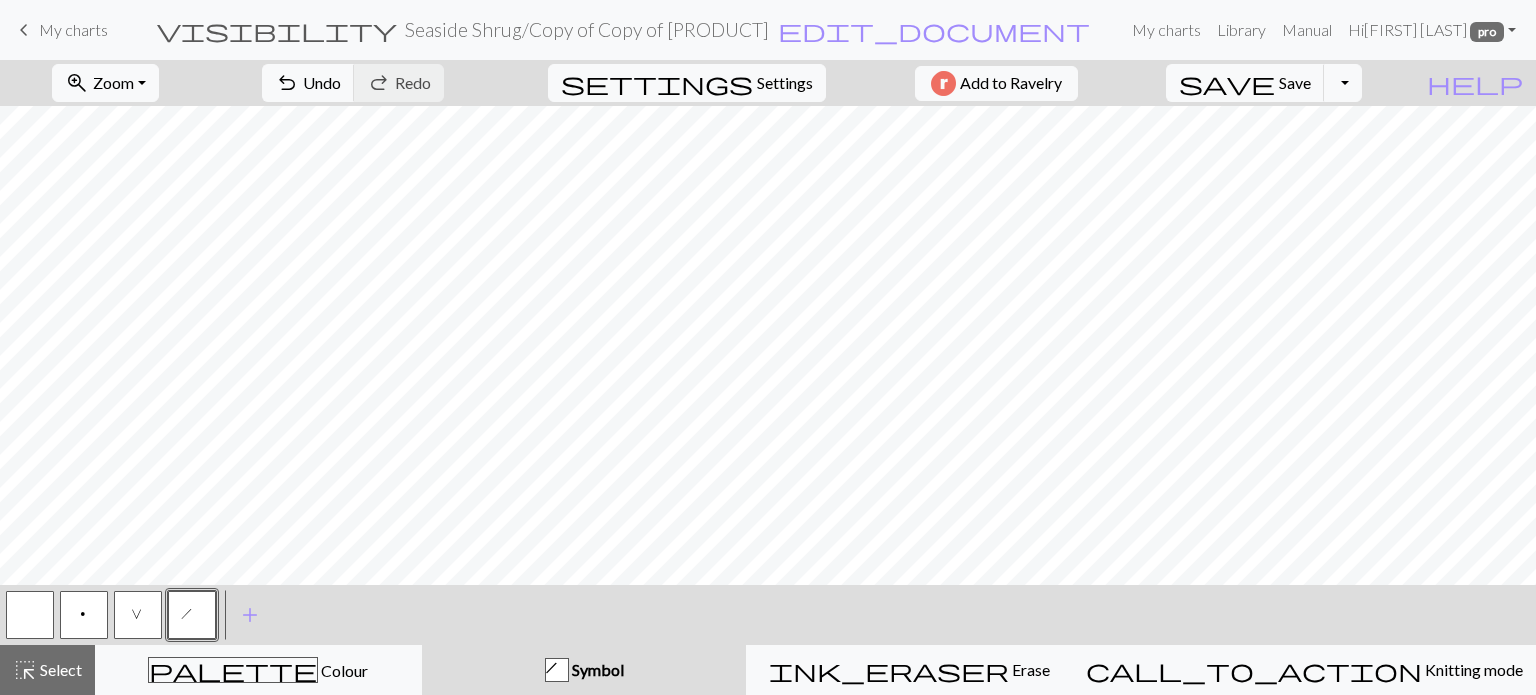 click on "Seaside Shrug  /  Copy of Copy of Mosaic Wave" at bounding box center [587, 29] 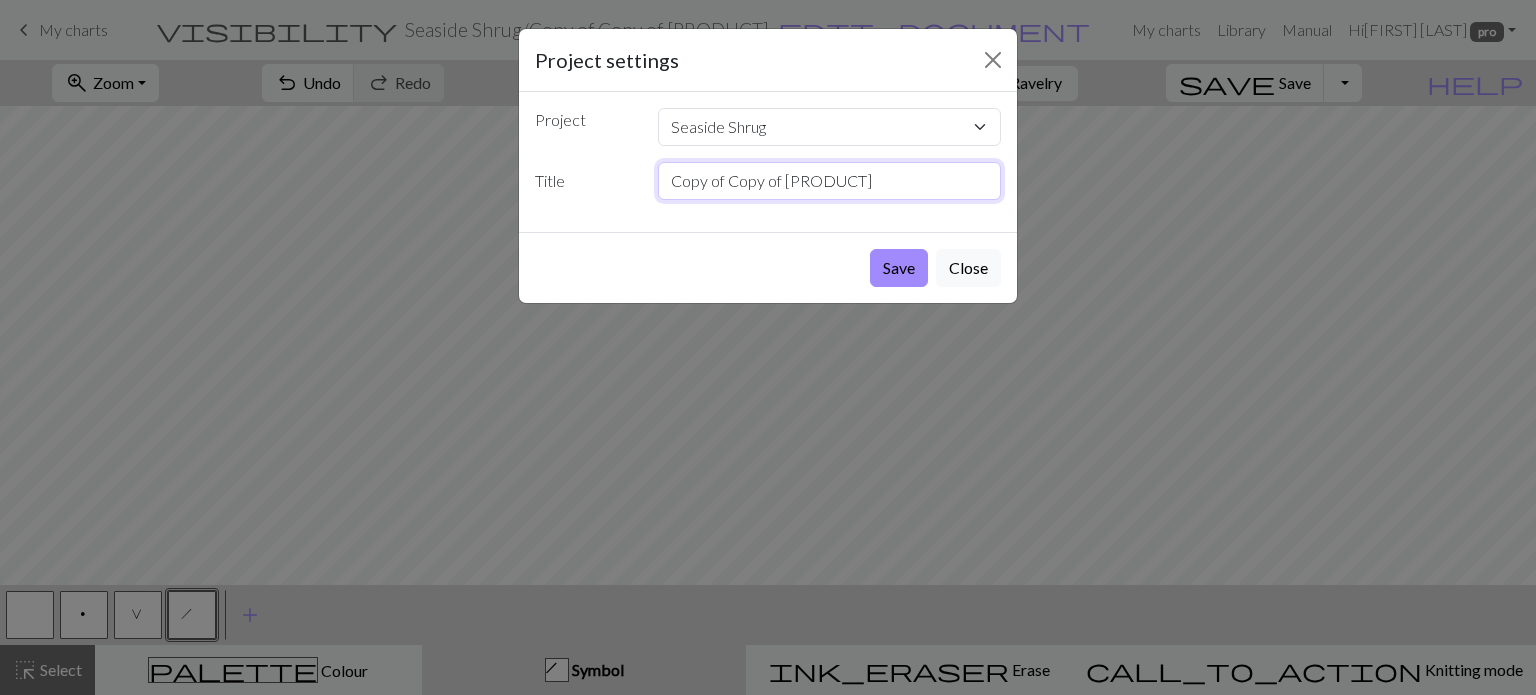click on "Copy of Copy of Mosaic Wave" at bounding box center [830, 181] 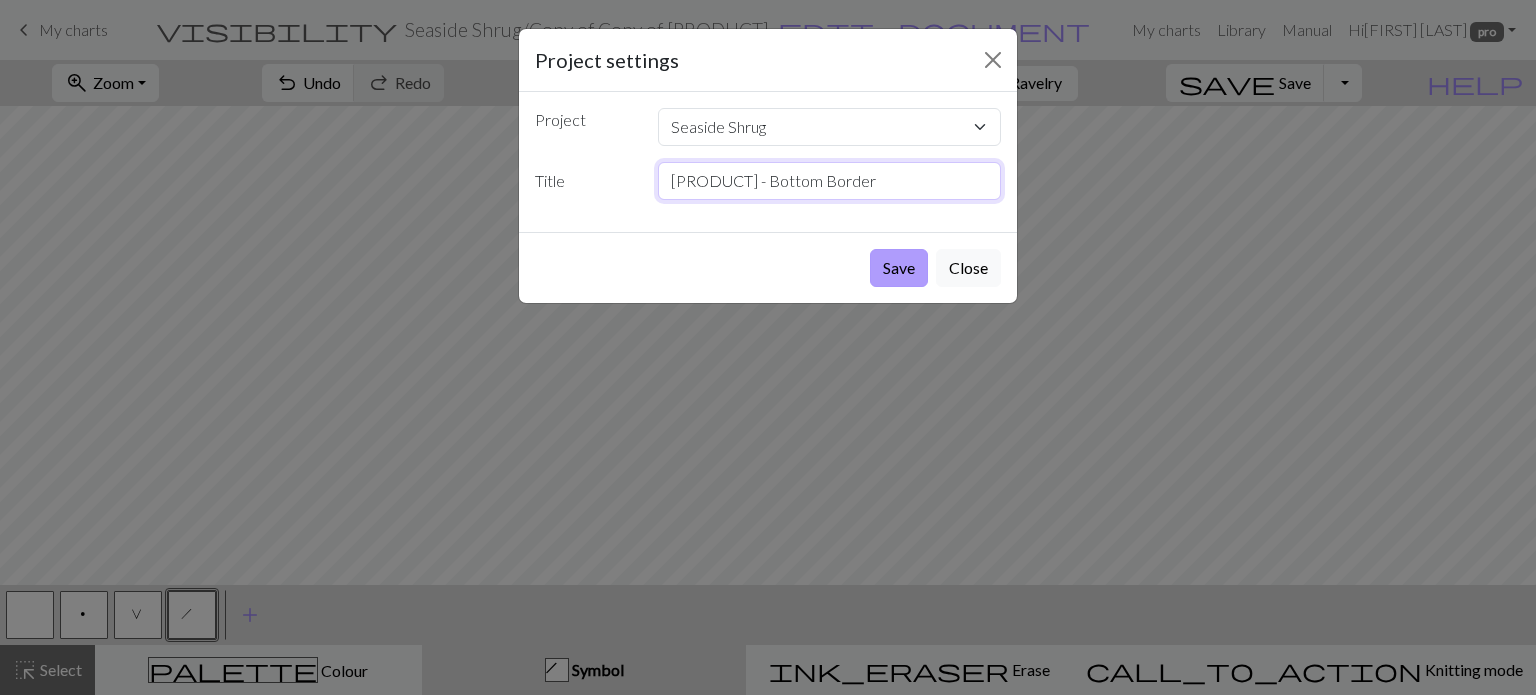 type on "Mosaic Wave - Bottom Border" 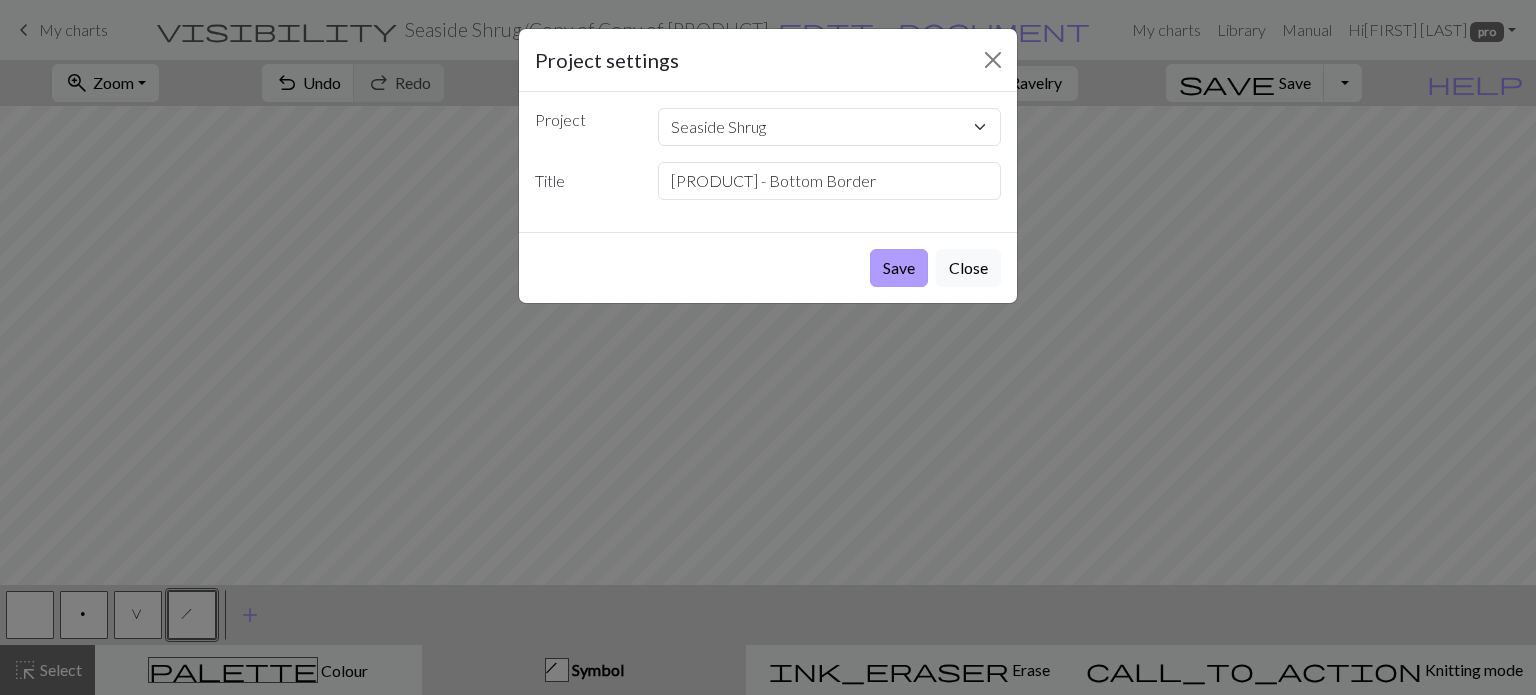 click on "Save" at bounding box center [899, 268] 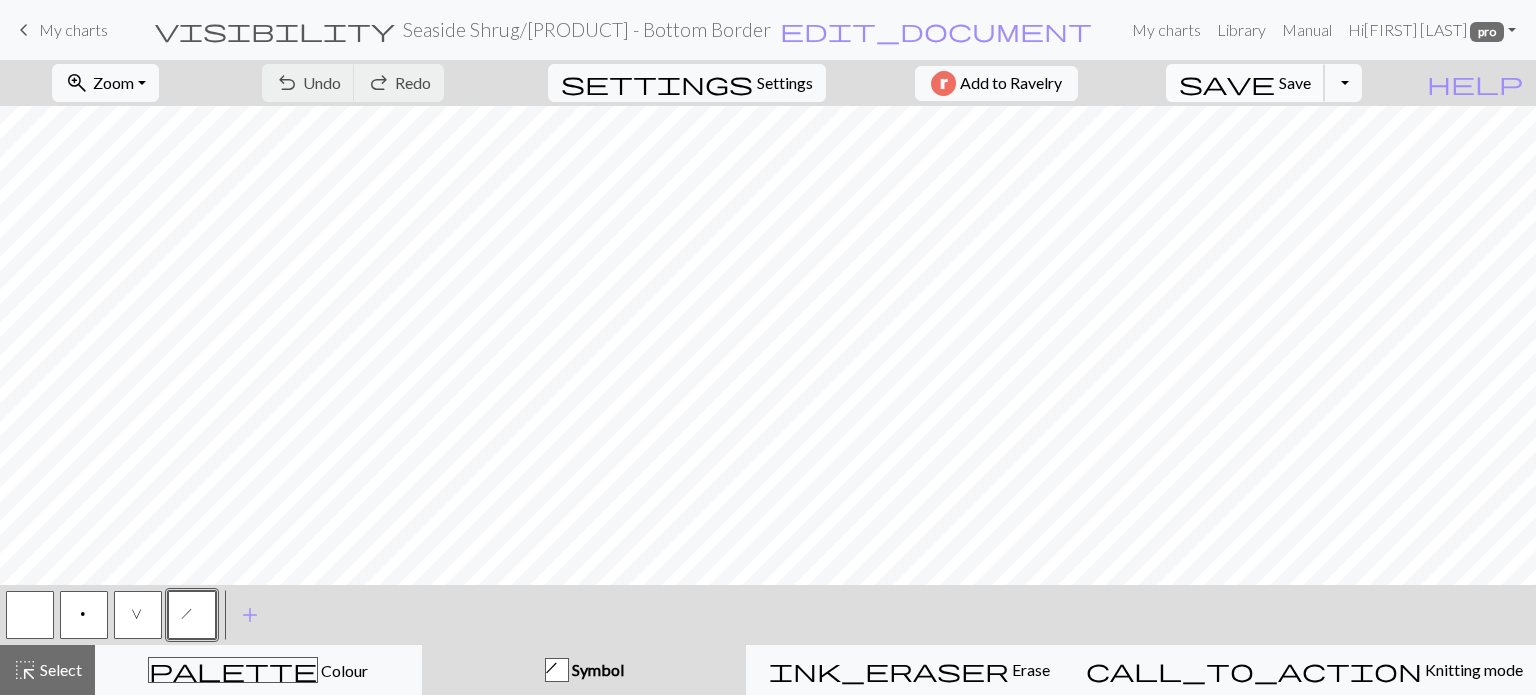 click on "Save" at bounding box center [1295, 82] 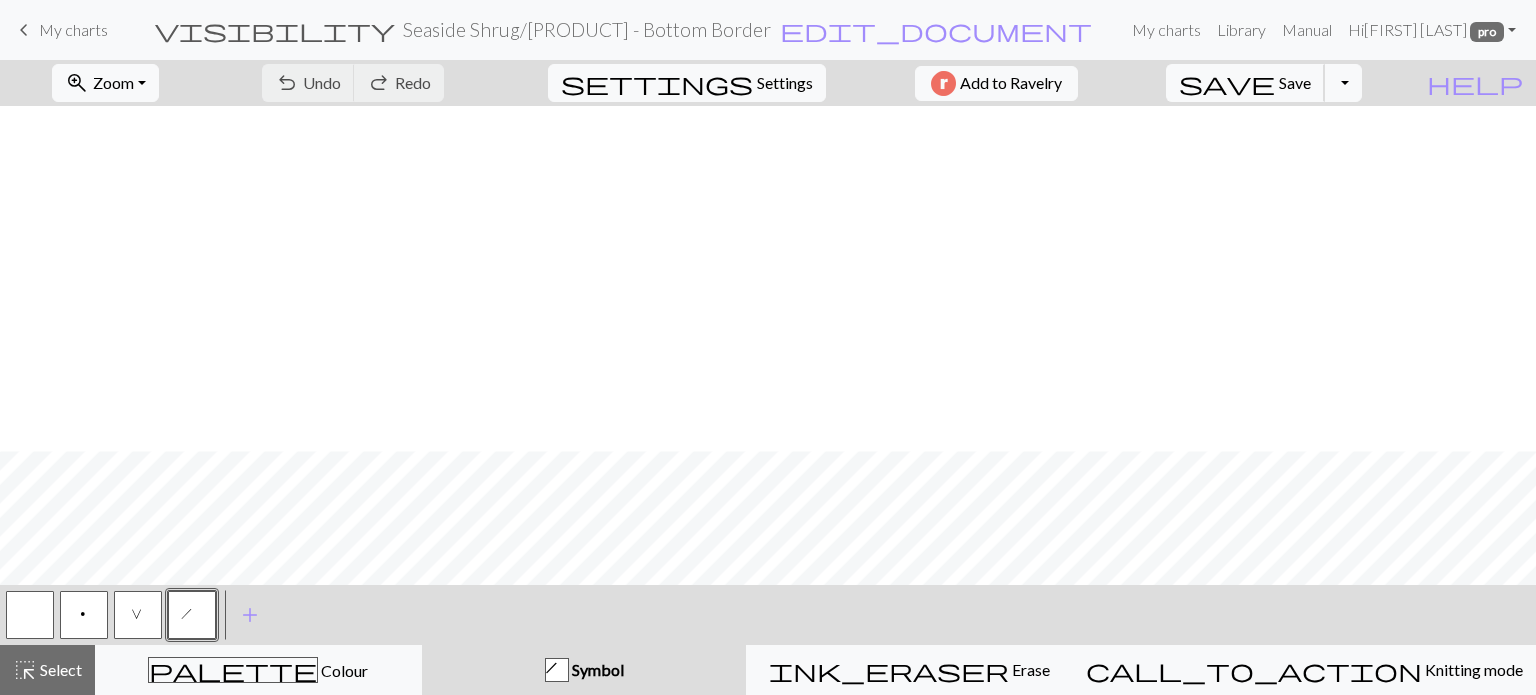scroll, scrollTop: 525, scrollLeft: 0, axis: vertical 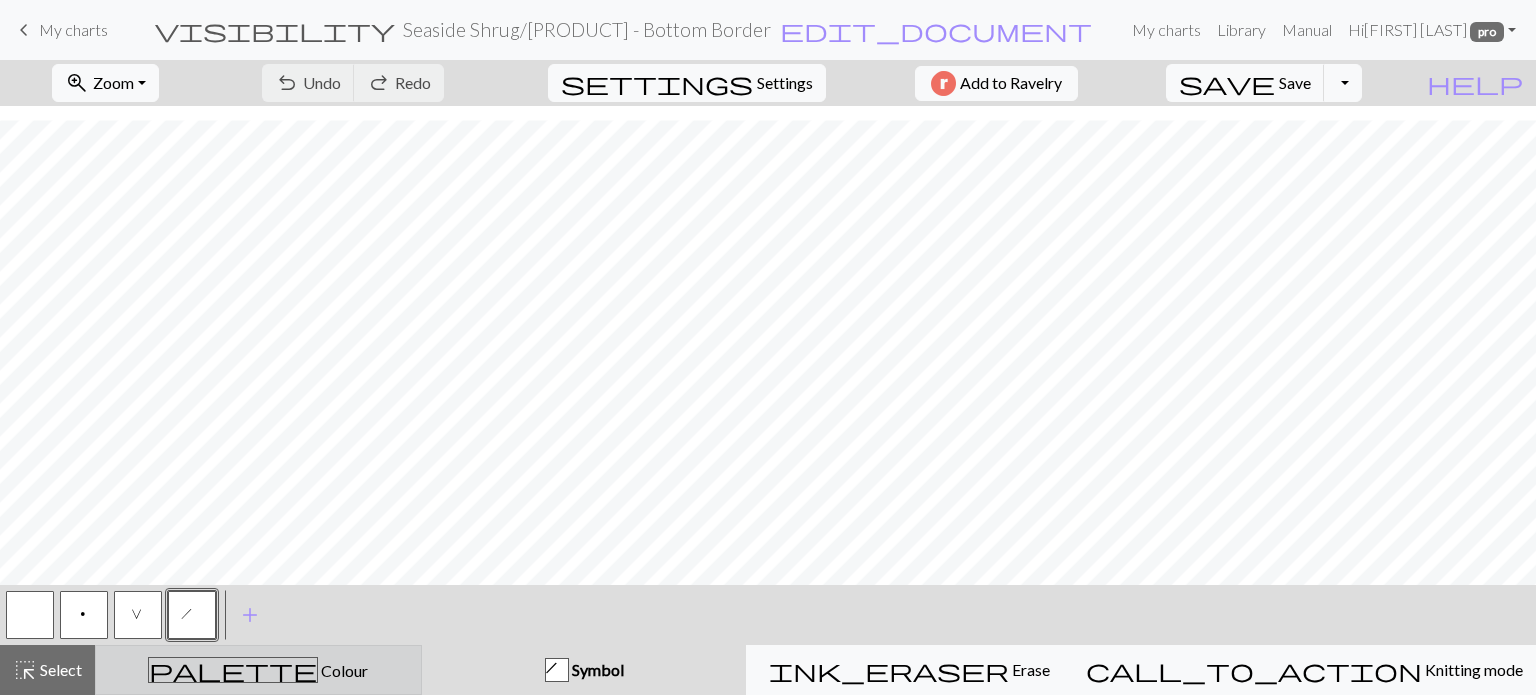 click on "palette   Colour   Colour" at bounding box center [258, 670] 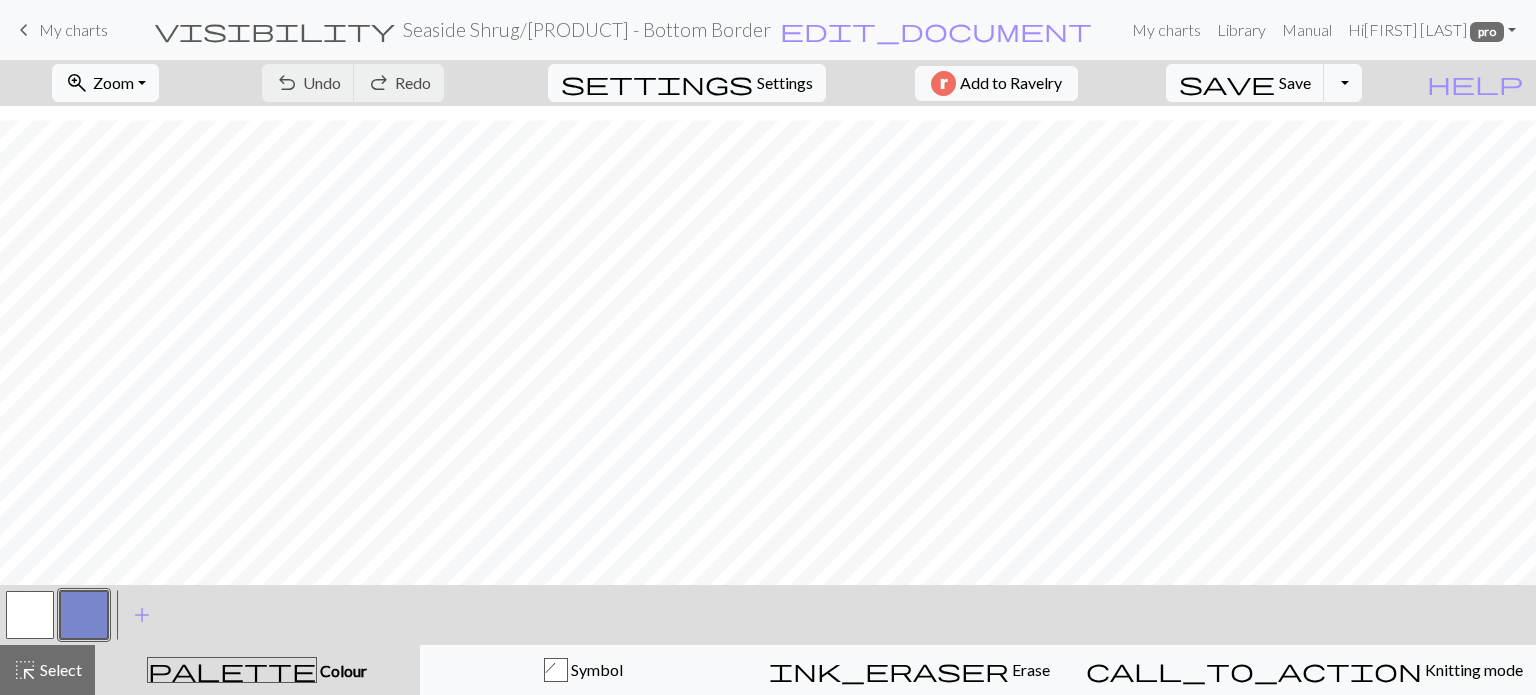 click at bounding box center (30, 615) 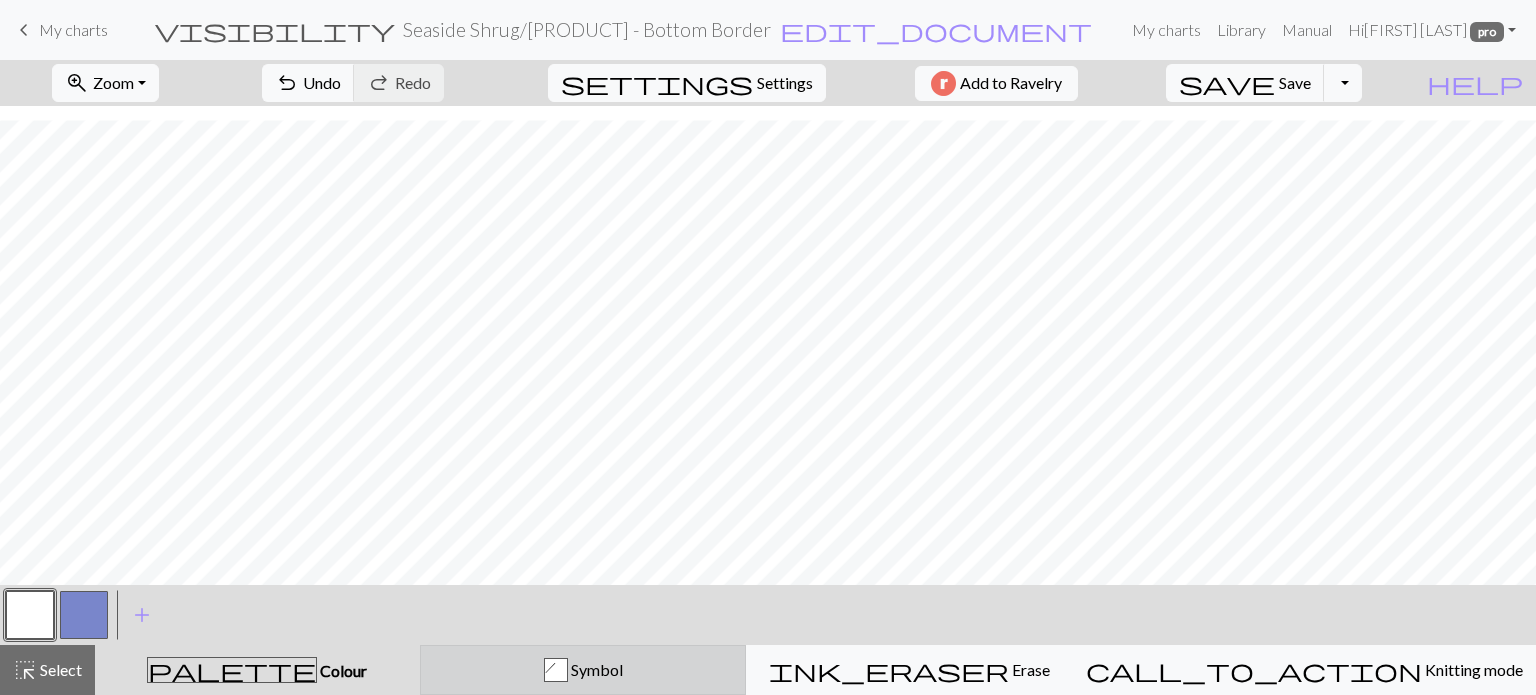 click on "h   Symbol" at bounding box center [583, 670] 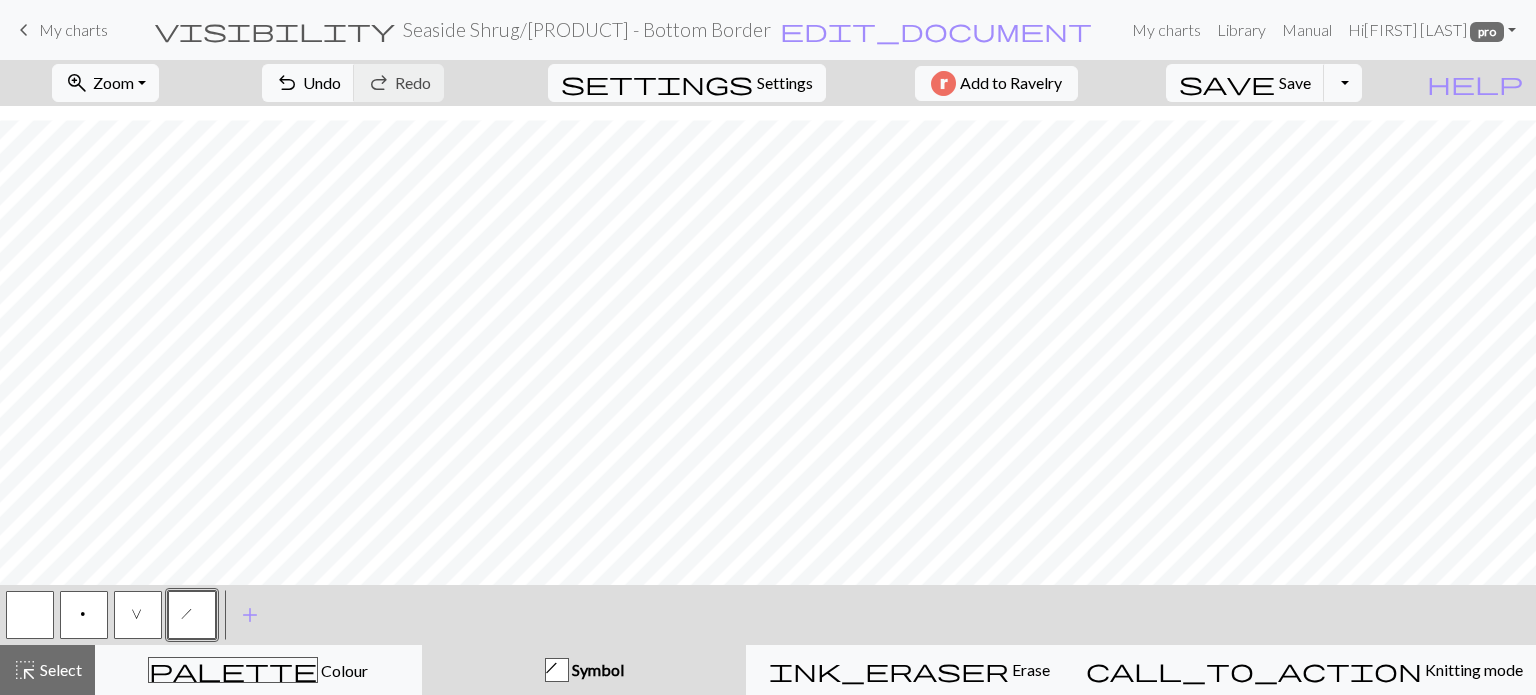 click at bounding box center [30, 615] 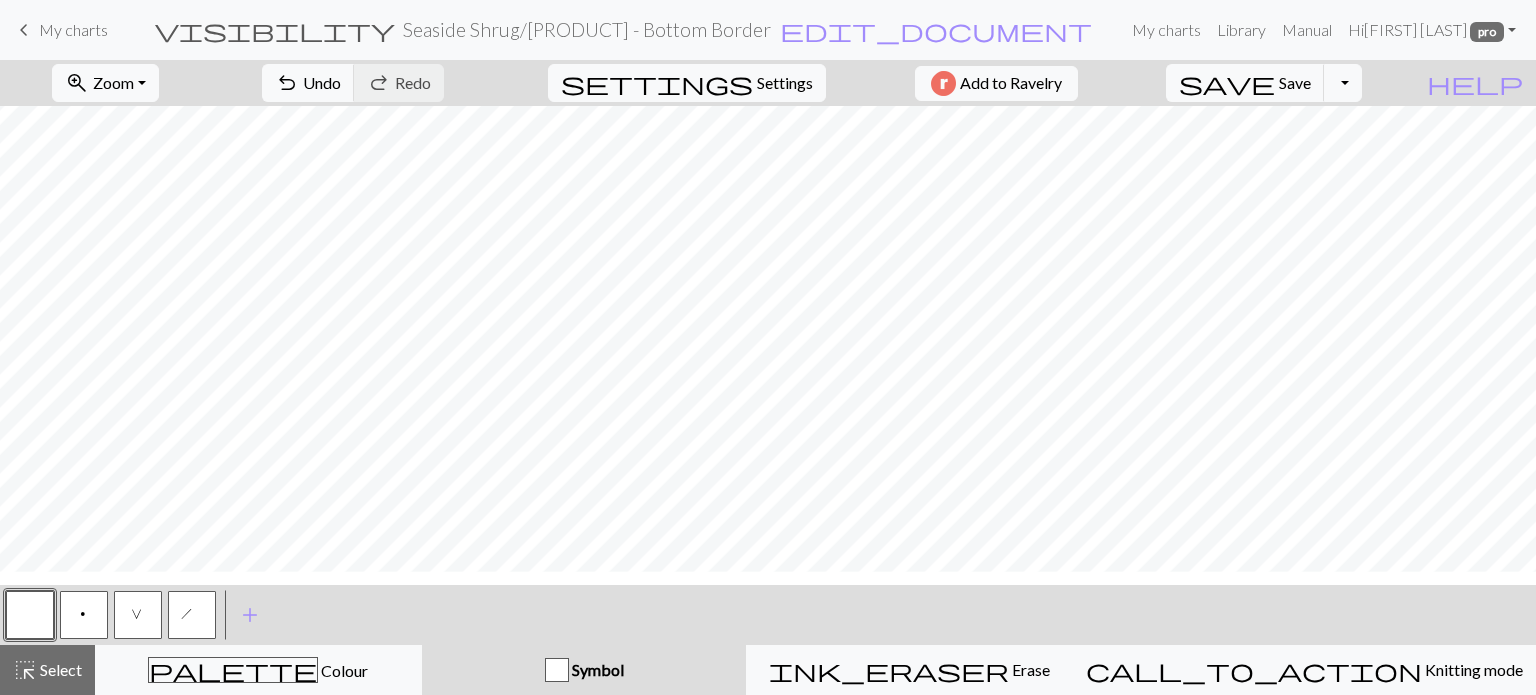 scroll, scrollTop: 425, scrollLeft: 0, axis: vertical 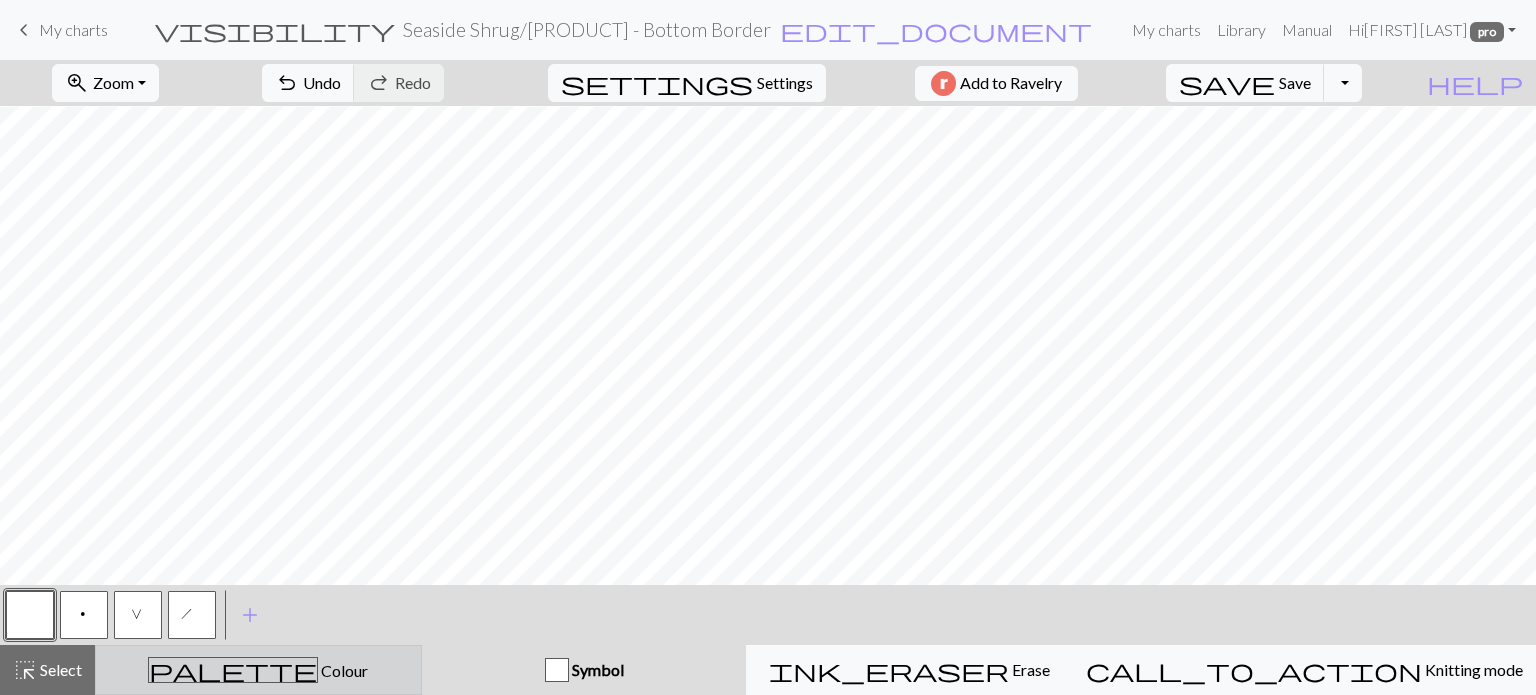 click on "palette" at bounding box center (233, 670) 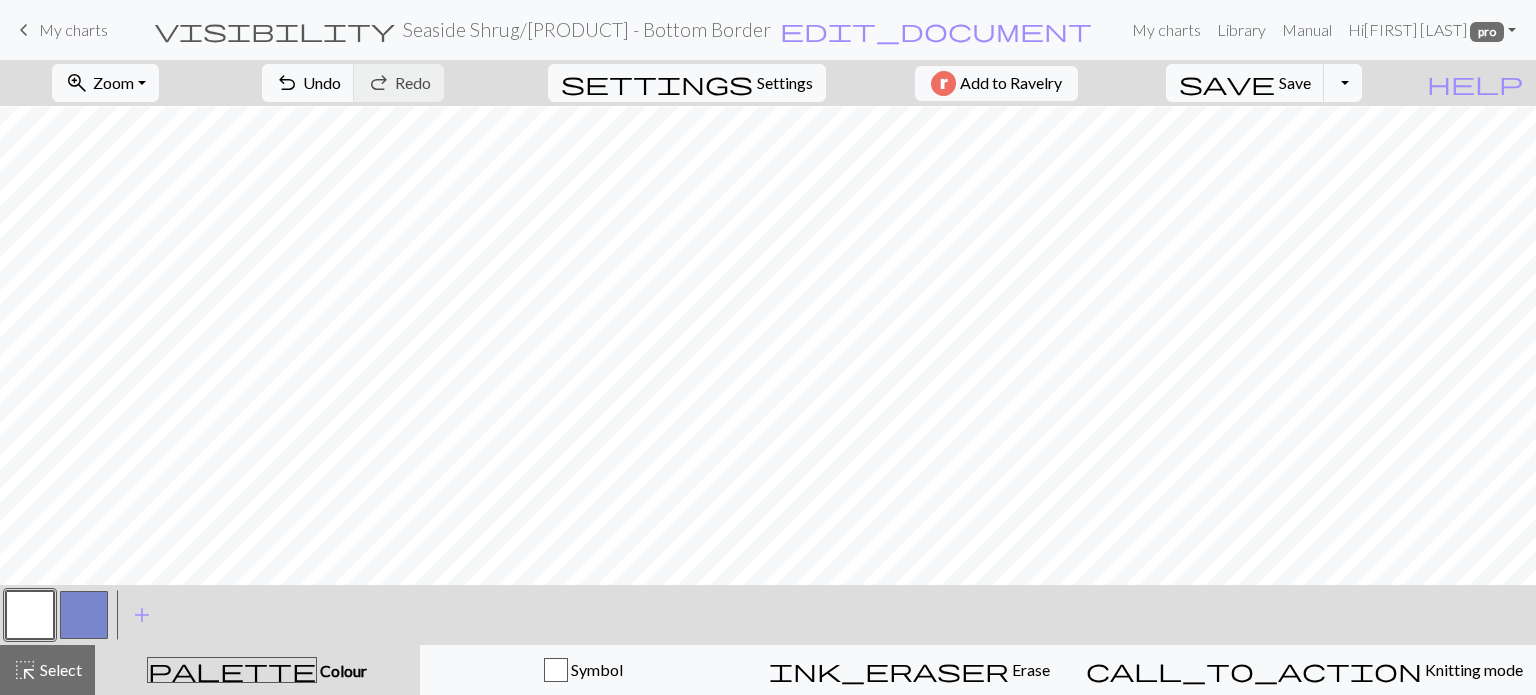 click at bounding box center [84, 615] 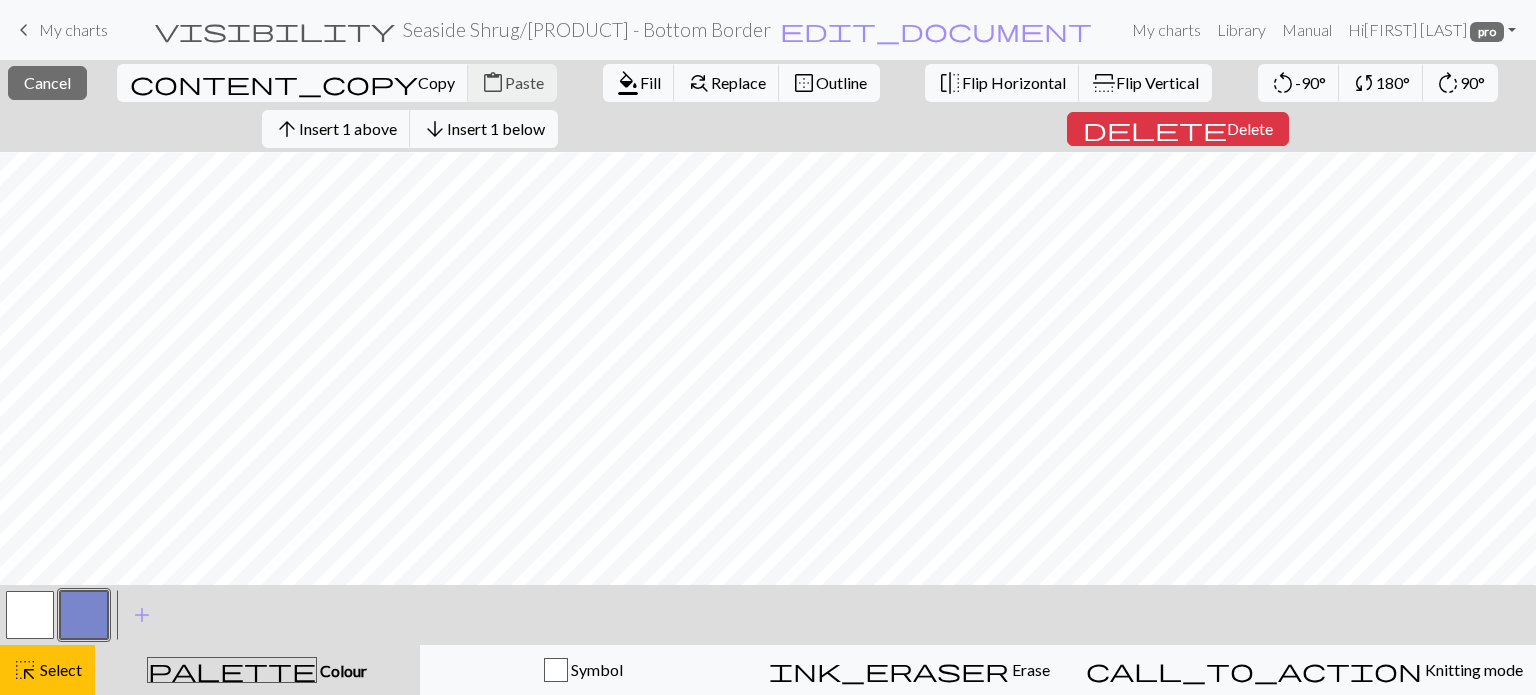 click at bounding box center [84, 615] 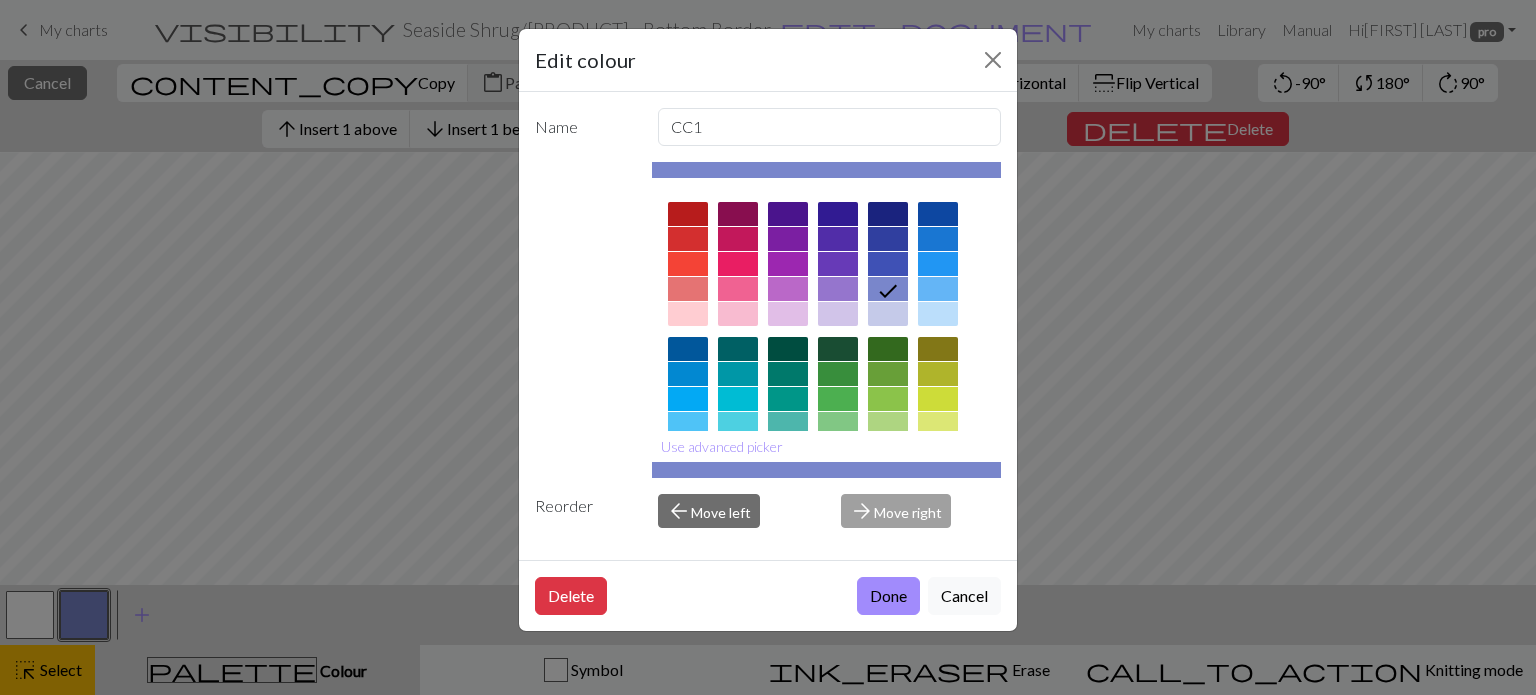 click on "Edit colour Name CC1 Use advanced picker Reorder arrow_back Move left arrow_forward Move right Delete Done Cancel" at bounding box center [768, 347] 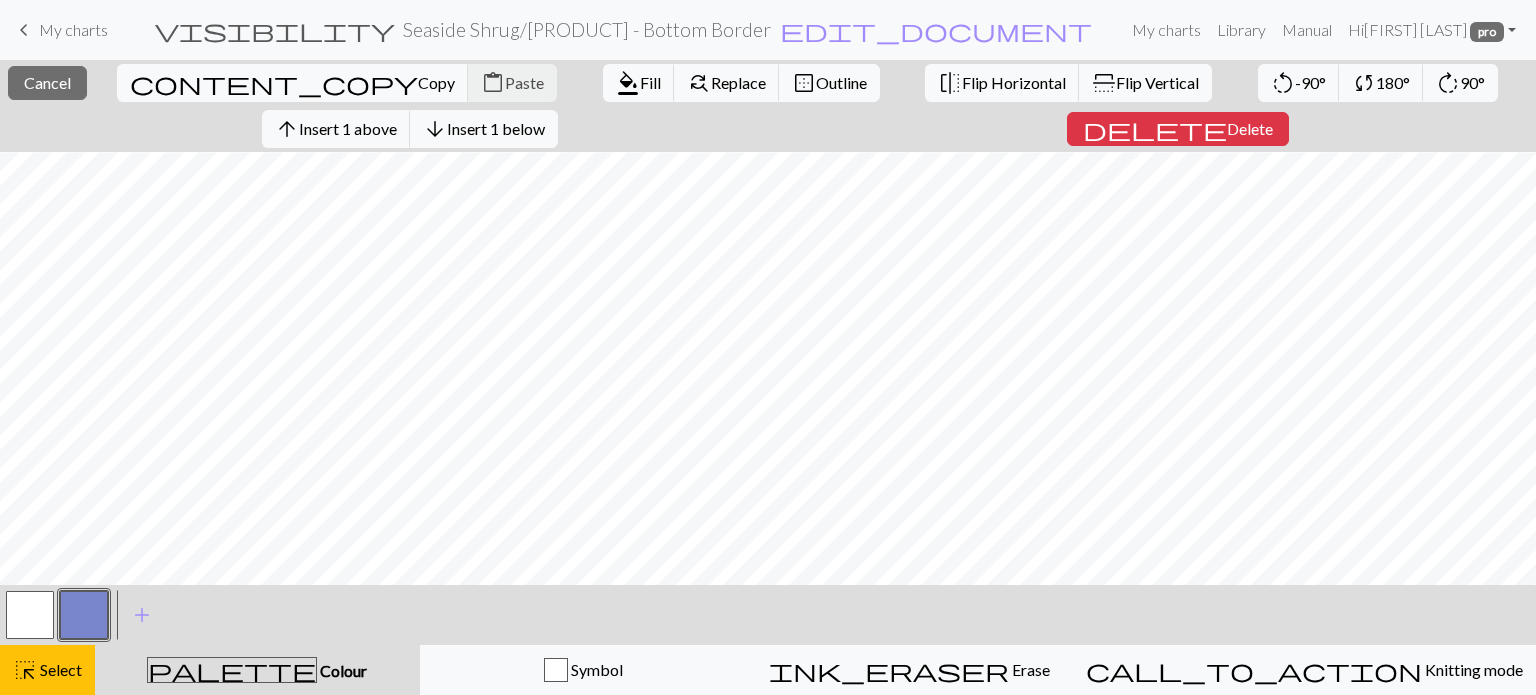 click on "highlight_alt   Select   Select" at bounding box center (47, 670) 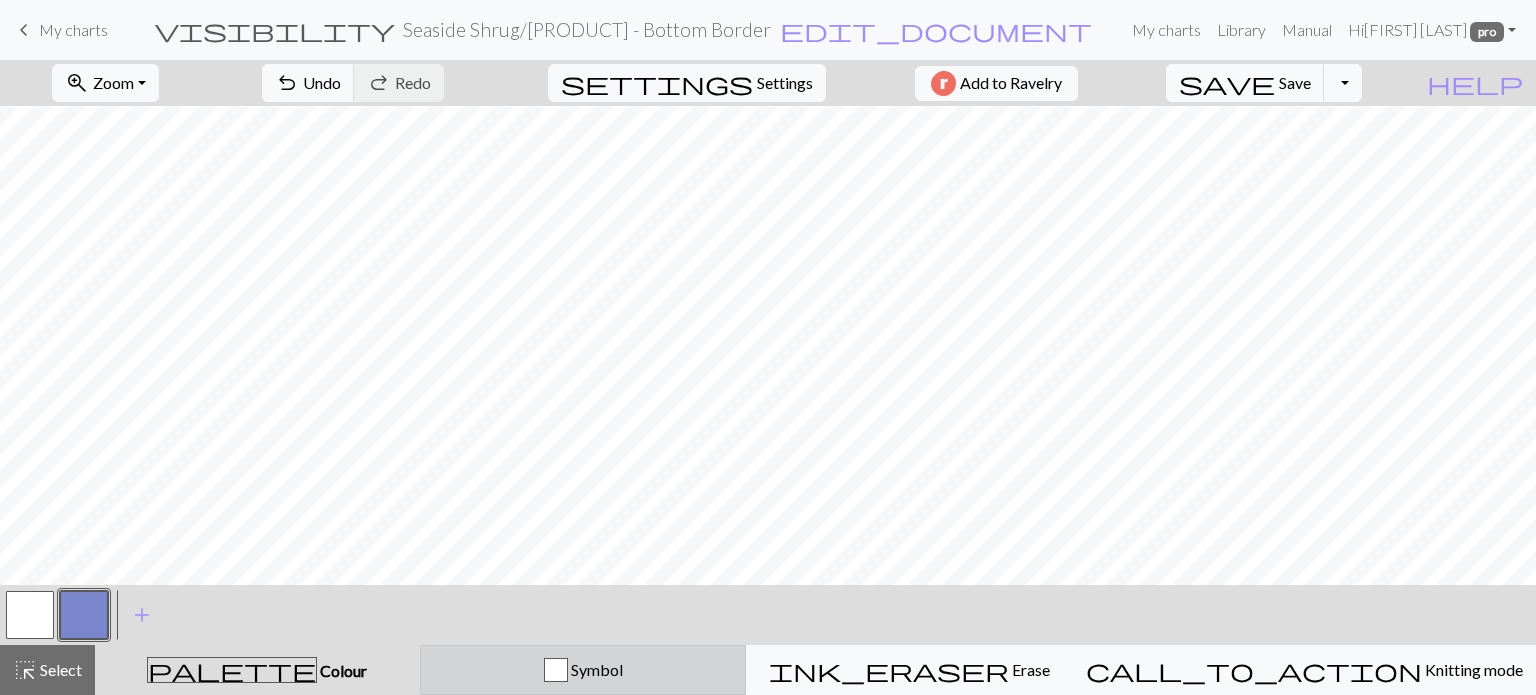 click on "Symbol" at bounding box center (583, 670) 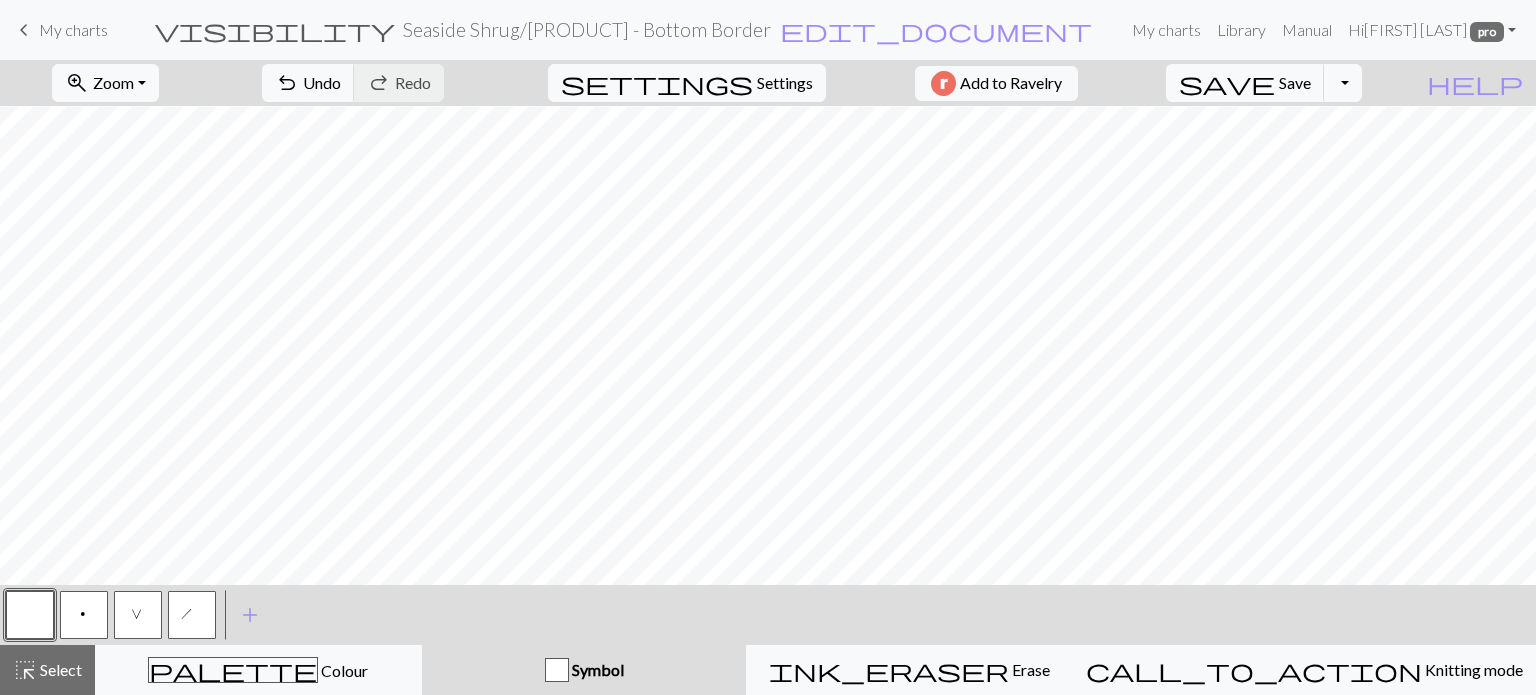 click on "V" at bounding box center [138, 615] 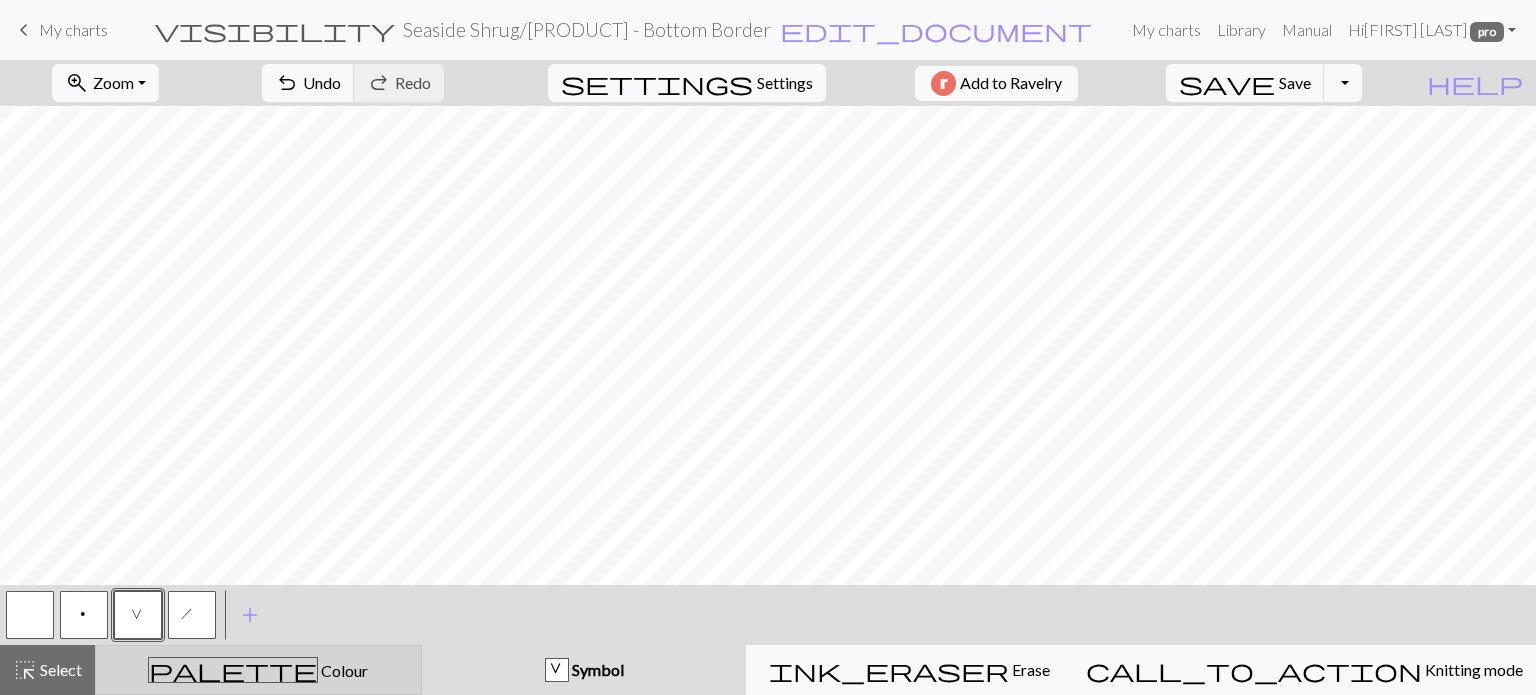 click on "palette   Colour   Colour" at bounding box center (258, 670) 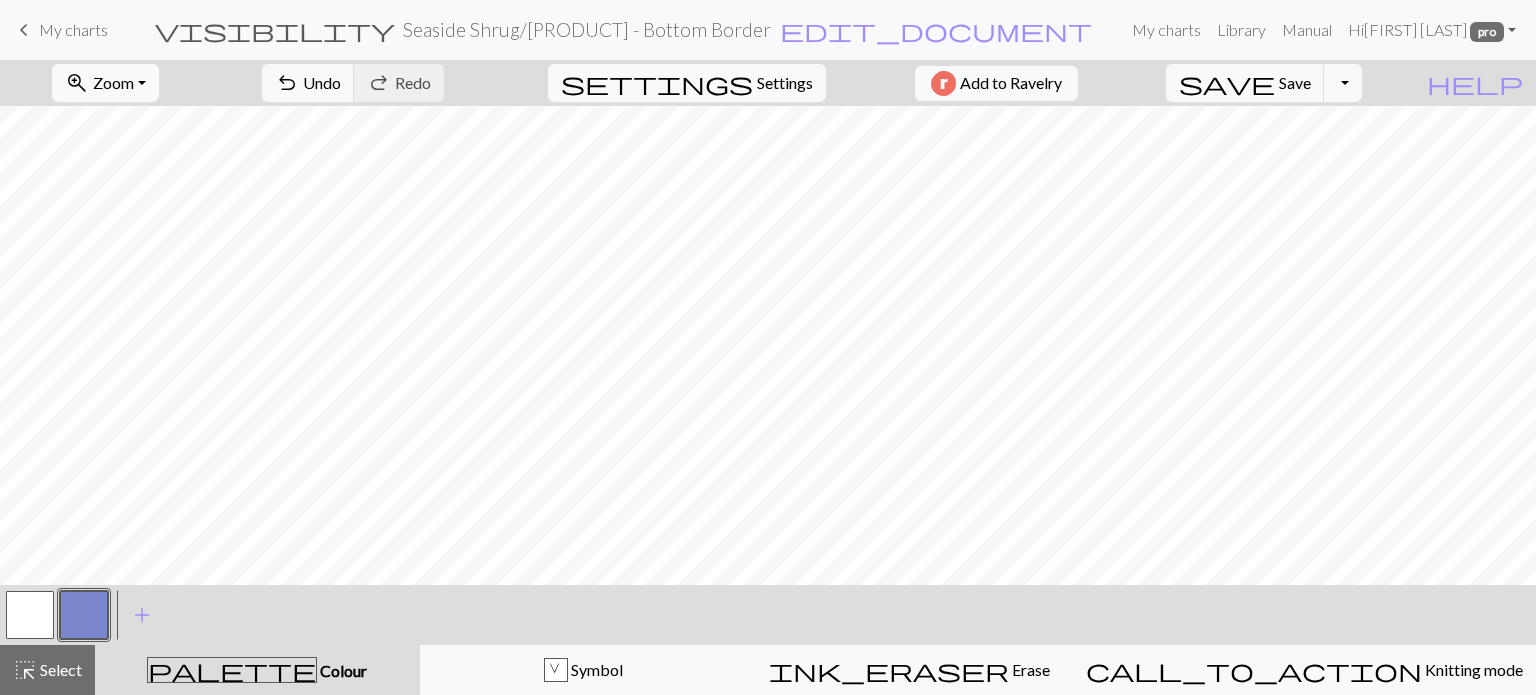 click at bounding box center [30, 615] 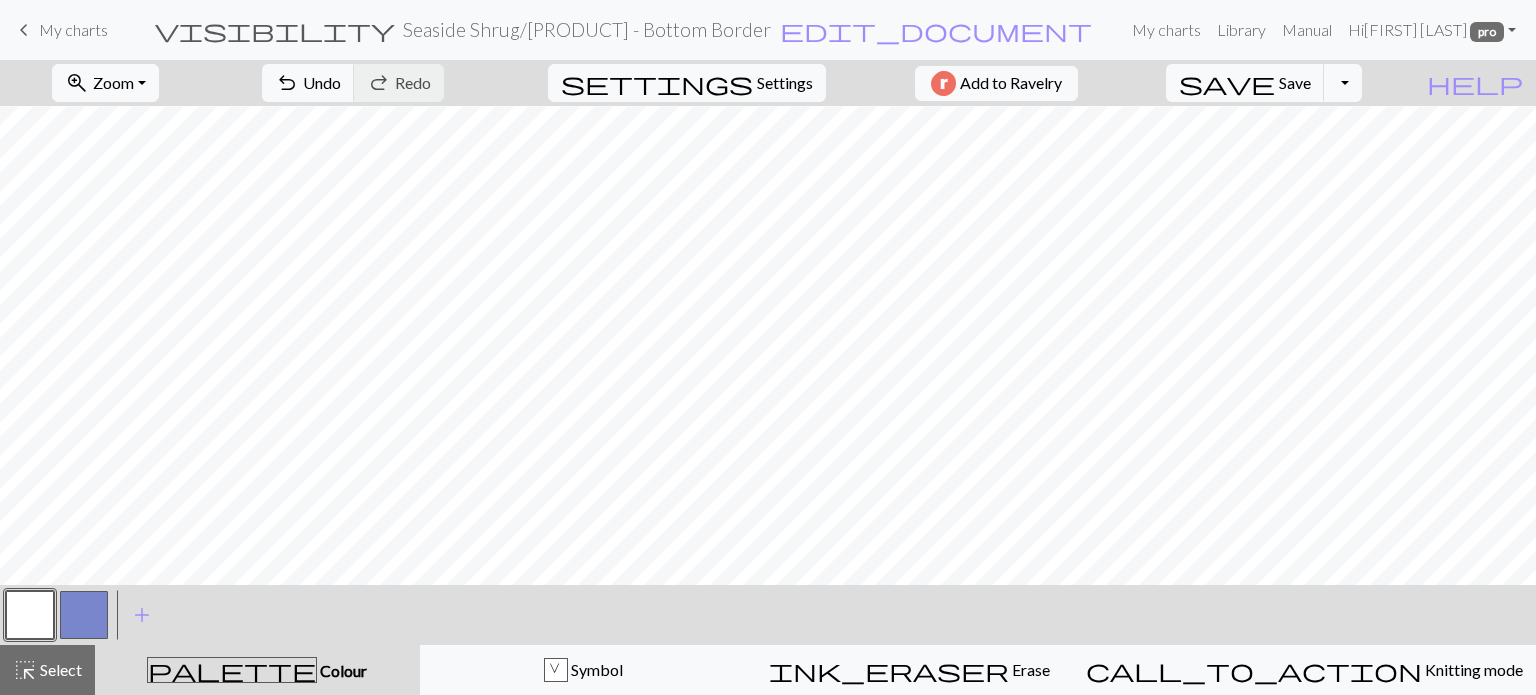 click at bounding box center [84, 615] 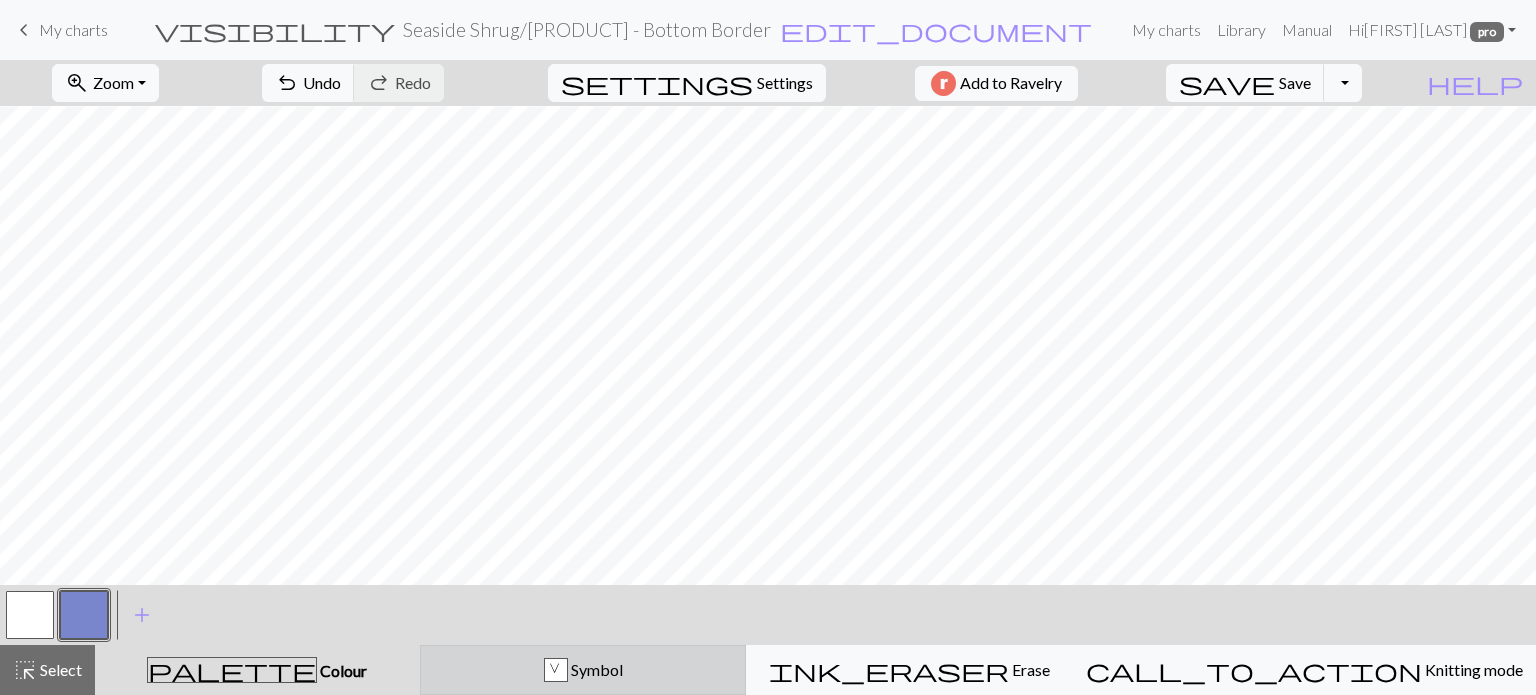 click on "V   Symbol" at bounding box center [583, 670] 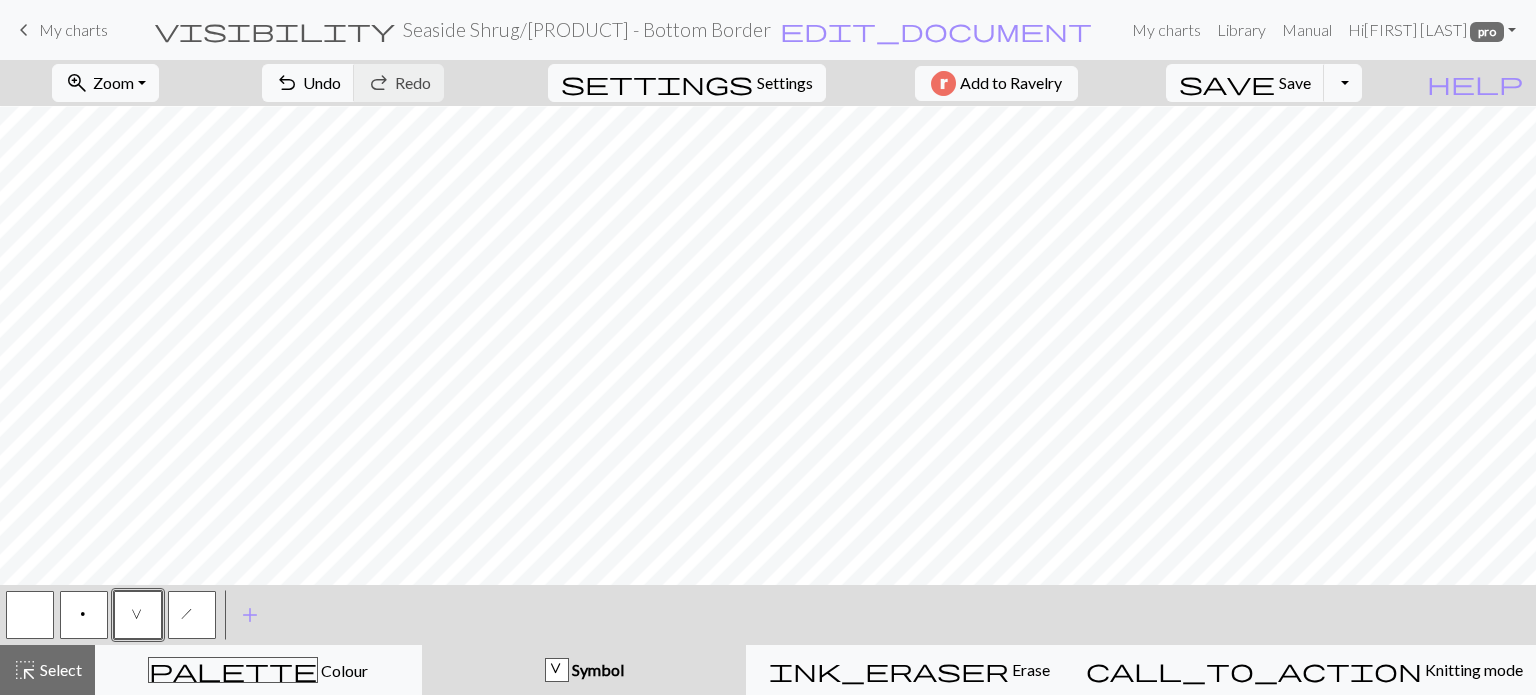 click at bounding box center (30, 615) 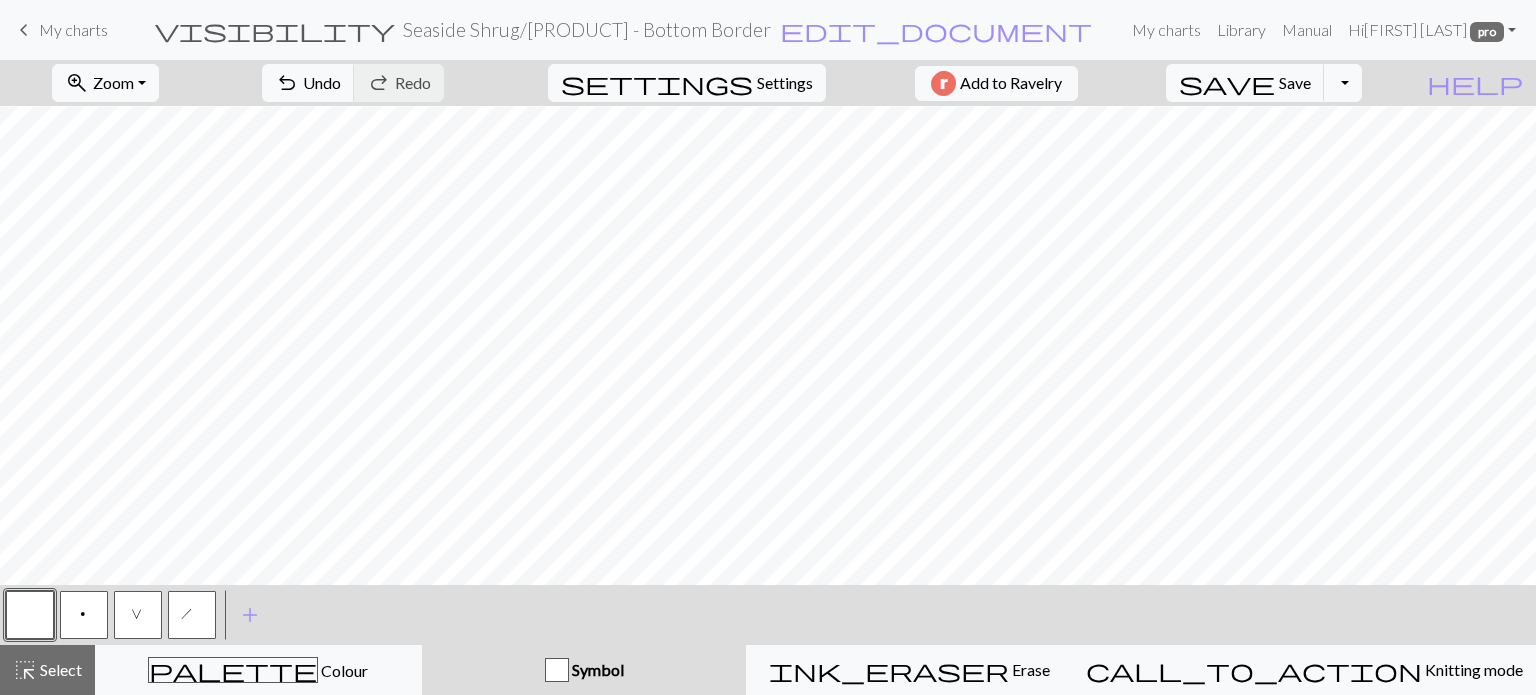 click on "V" at bounding box center (138, 615) 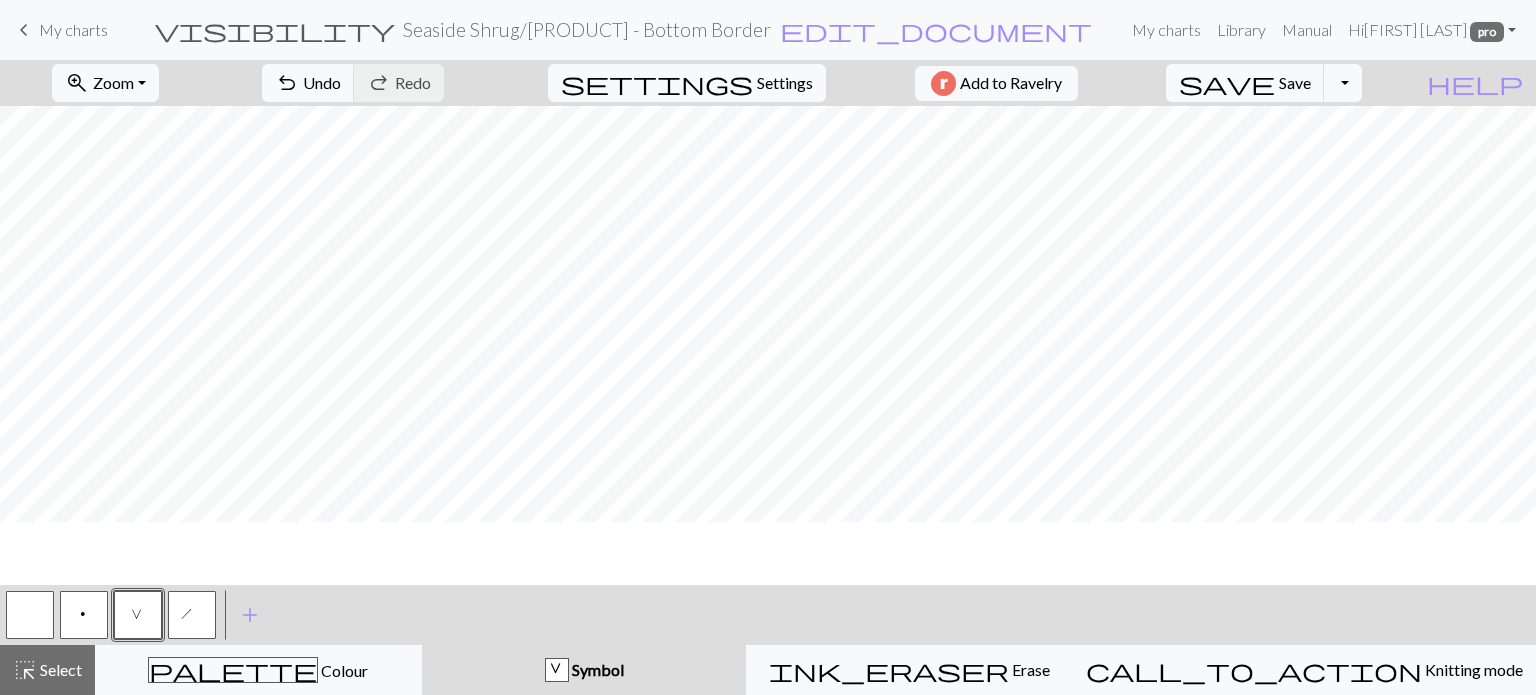 scroll, scrollTop: 325, scrollLeft: 0, axis: vertical 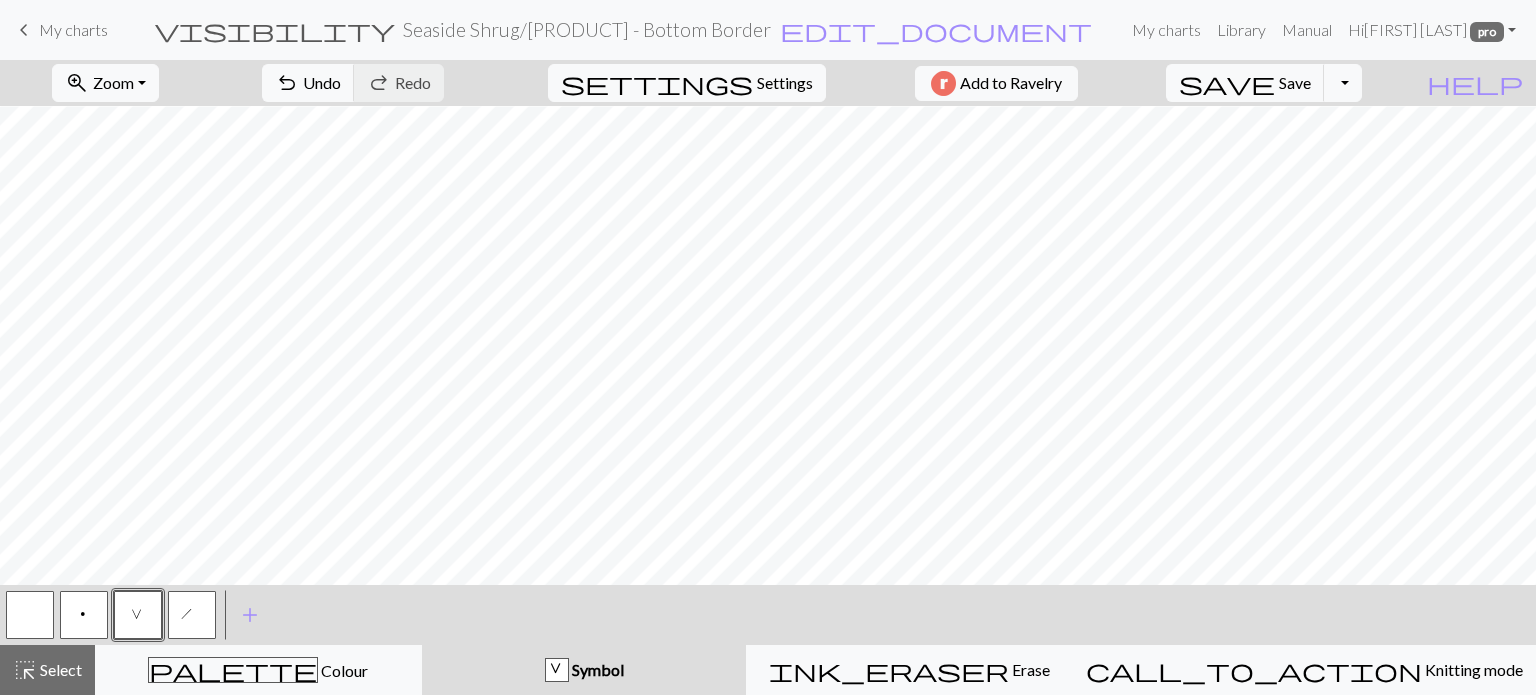 click at bounding box center [30, 615] 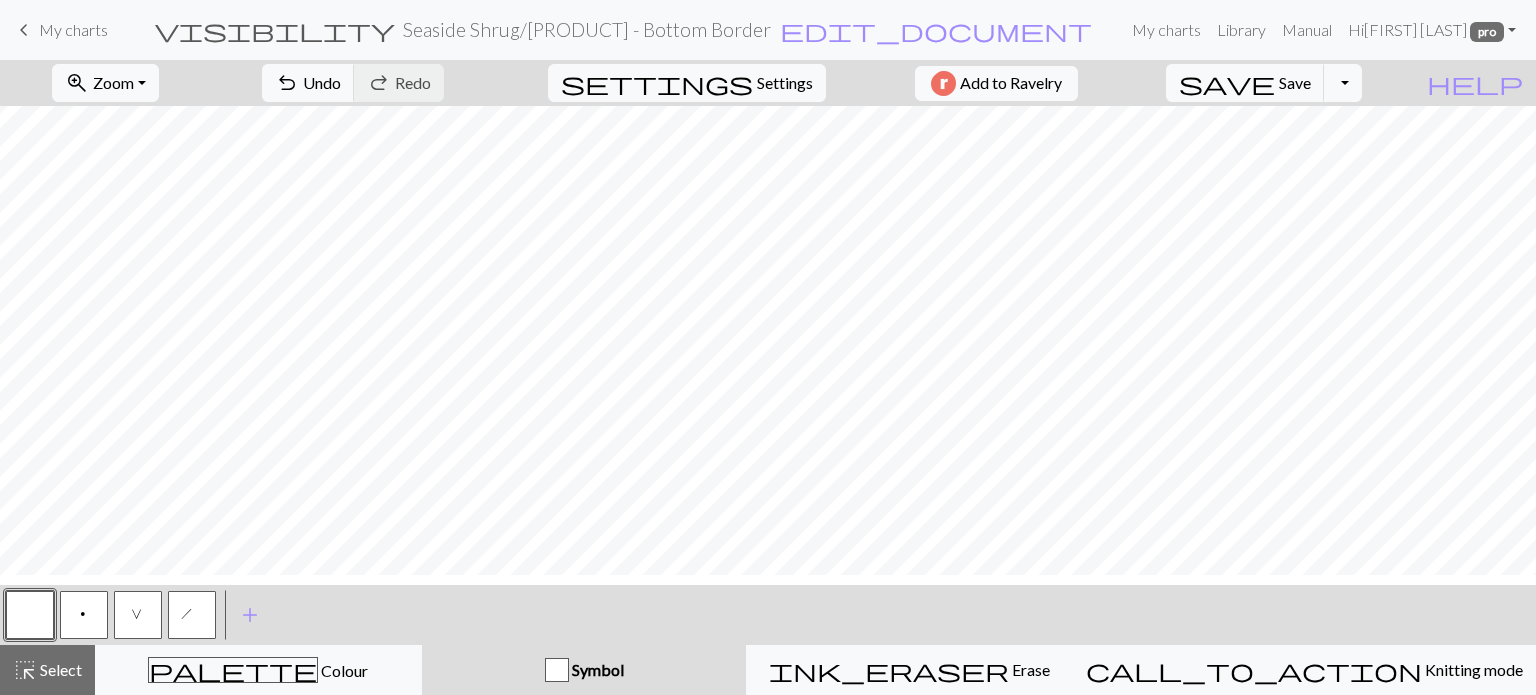 scroll, scrollTop: 425, scrollLeft: 0, axis: vertical 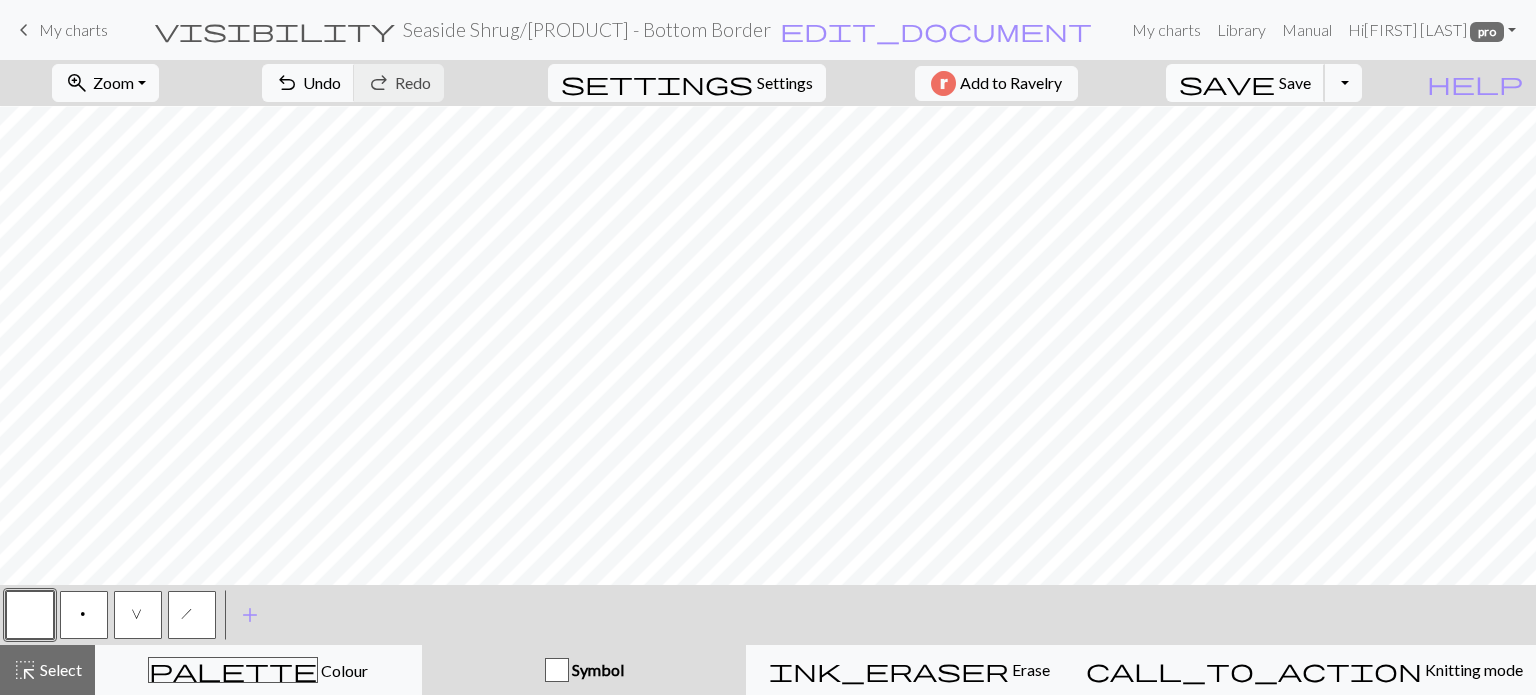 click on "save Save Save" at bounding box center [1245, 83] 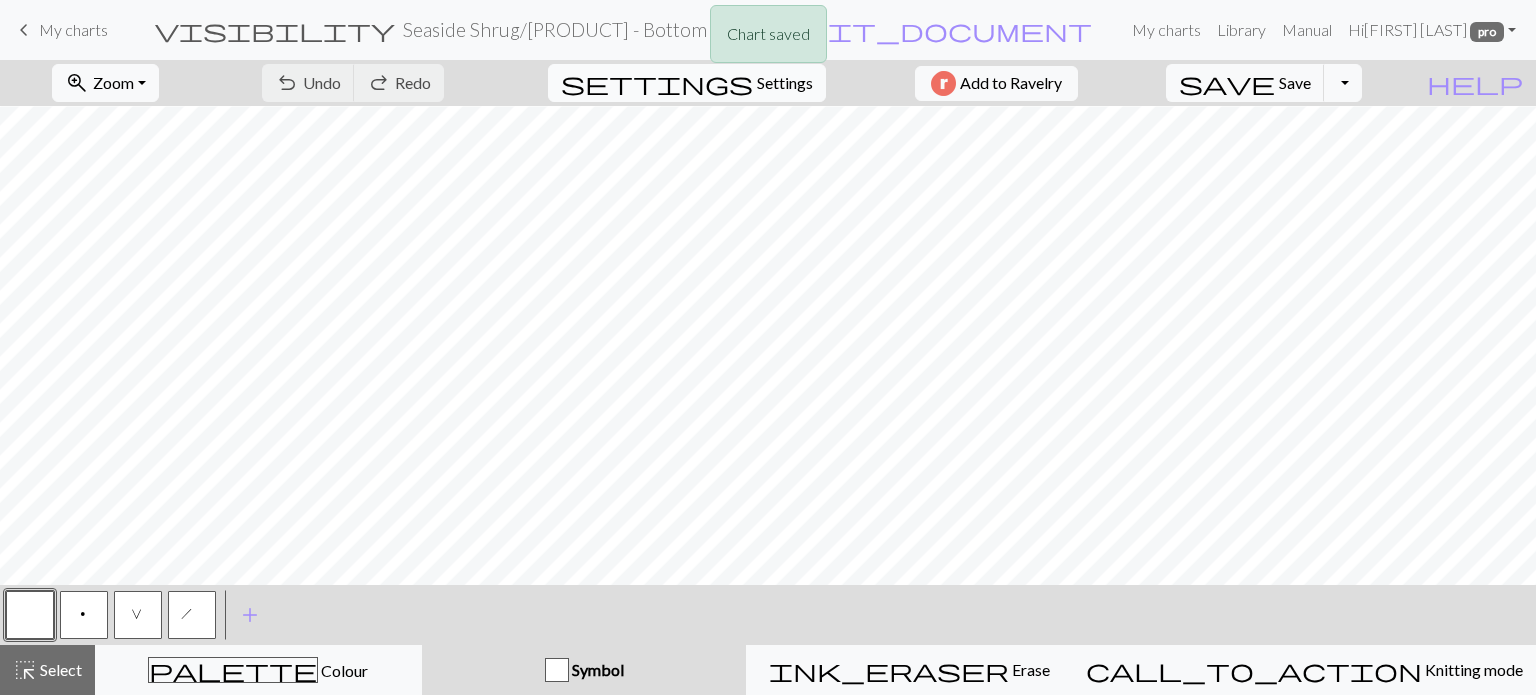 click on "Settings" at bounding box center (785, 83) 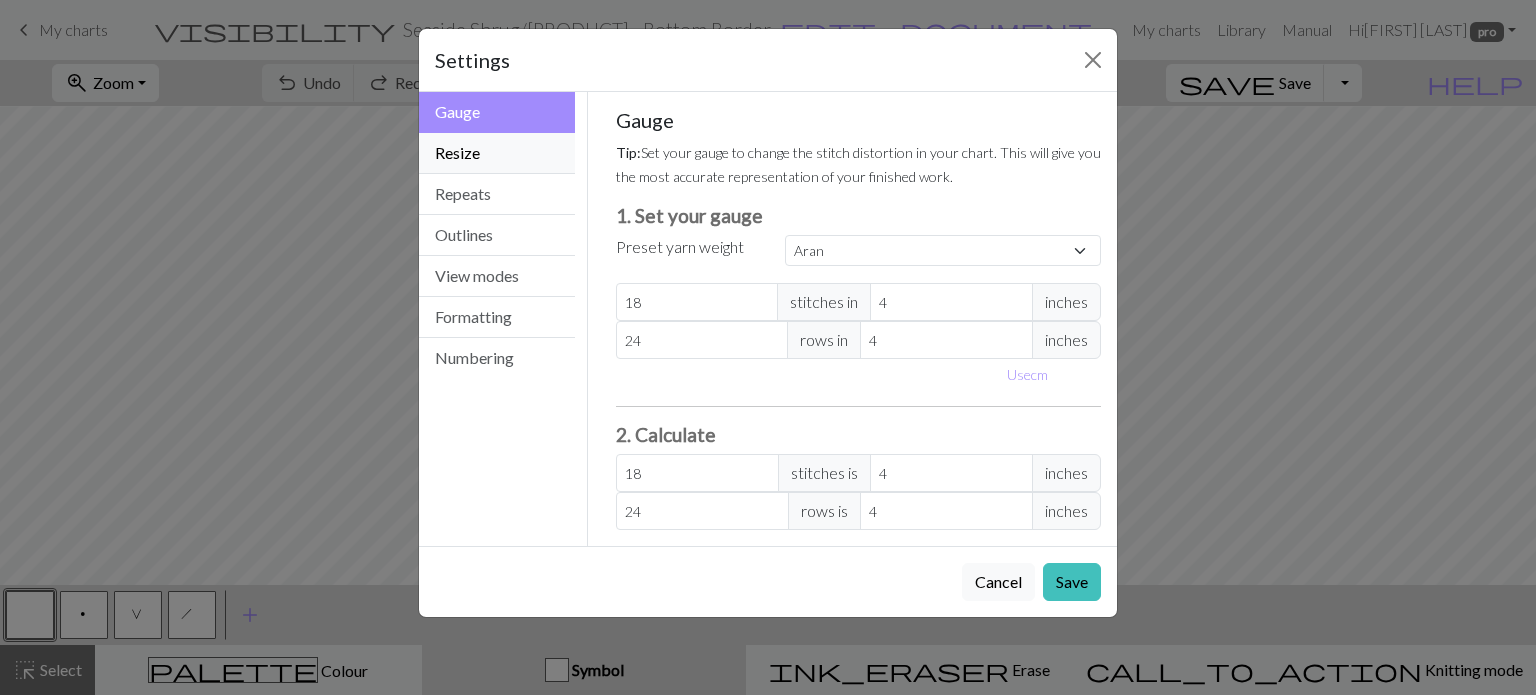 click on "Resize" at bounding box center (497, 153) 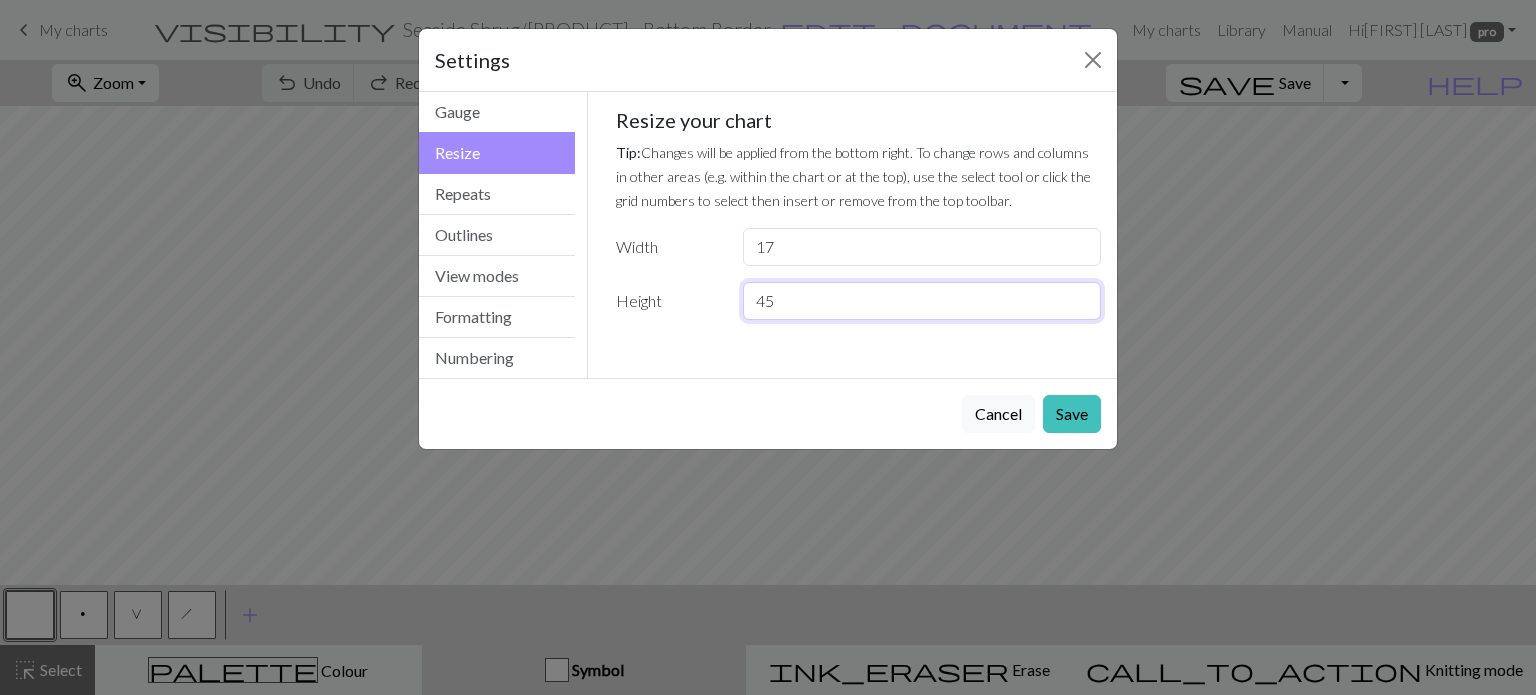 drag, startPoint x: 784, startPoint y: 301, endPoint x: 700, endPoint y: 311, distance: 84.59315 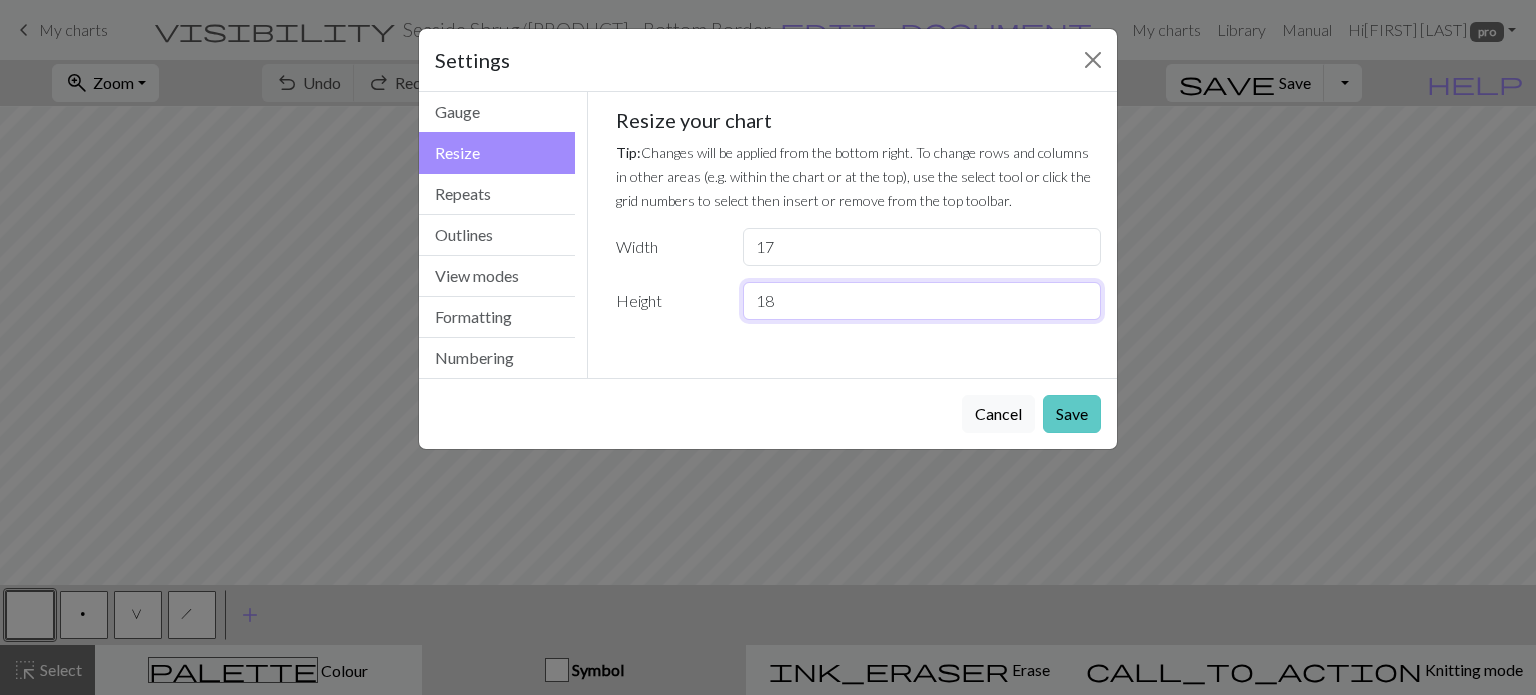 type on "18" 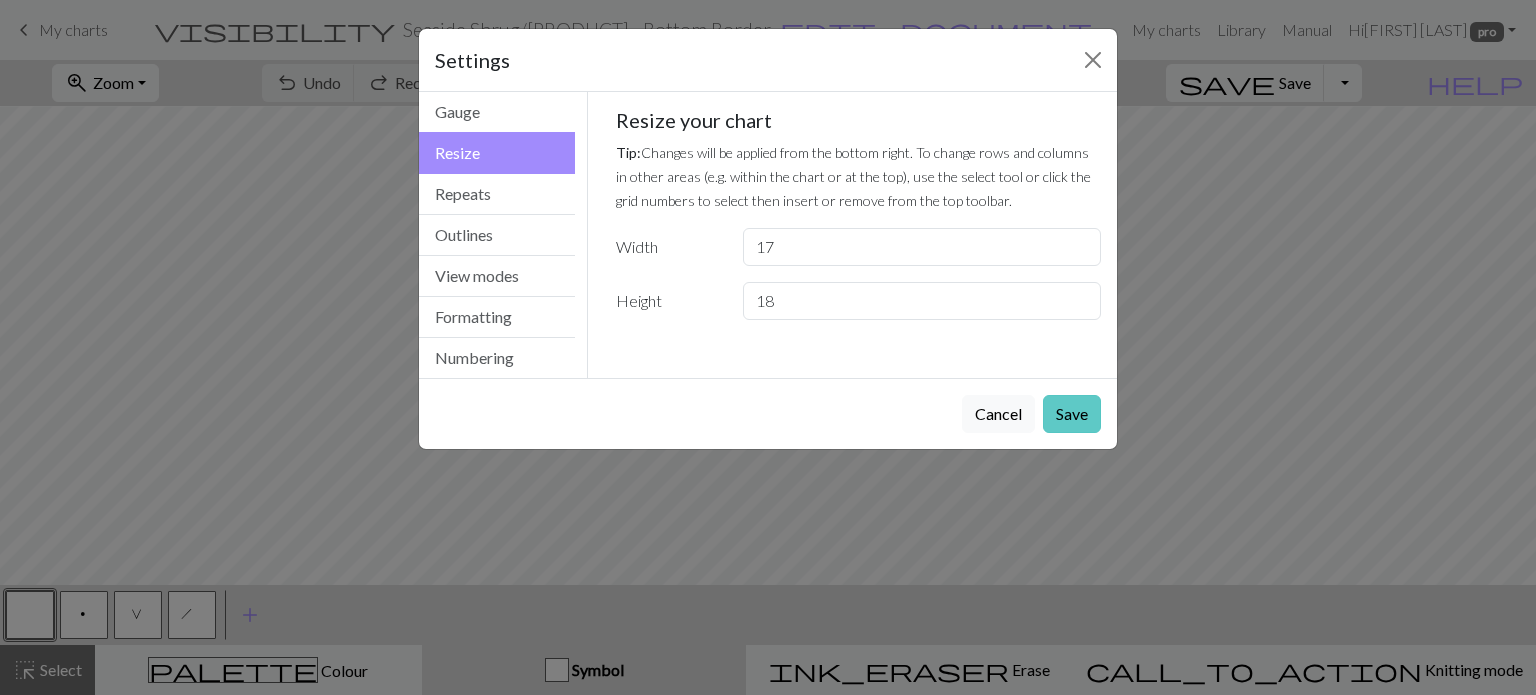 click on "Save" at bounding box center [1072, 414] 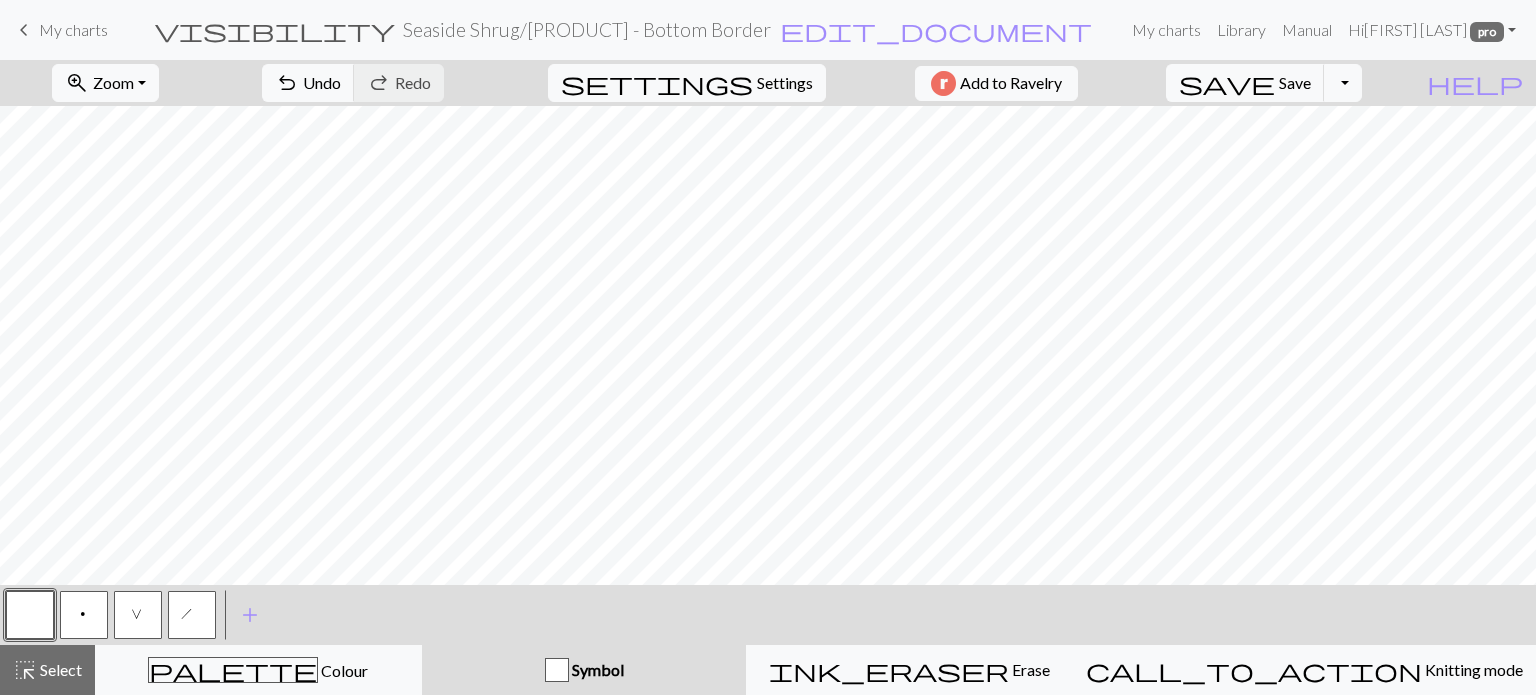 scroll, scrollTop: 0, scrollLeft: 0, axis: both 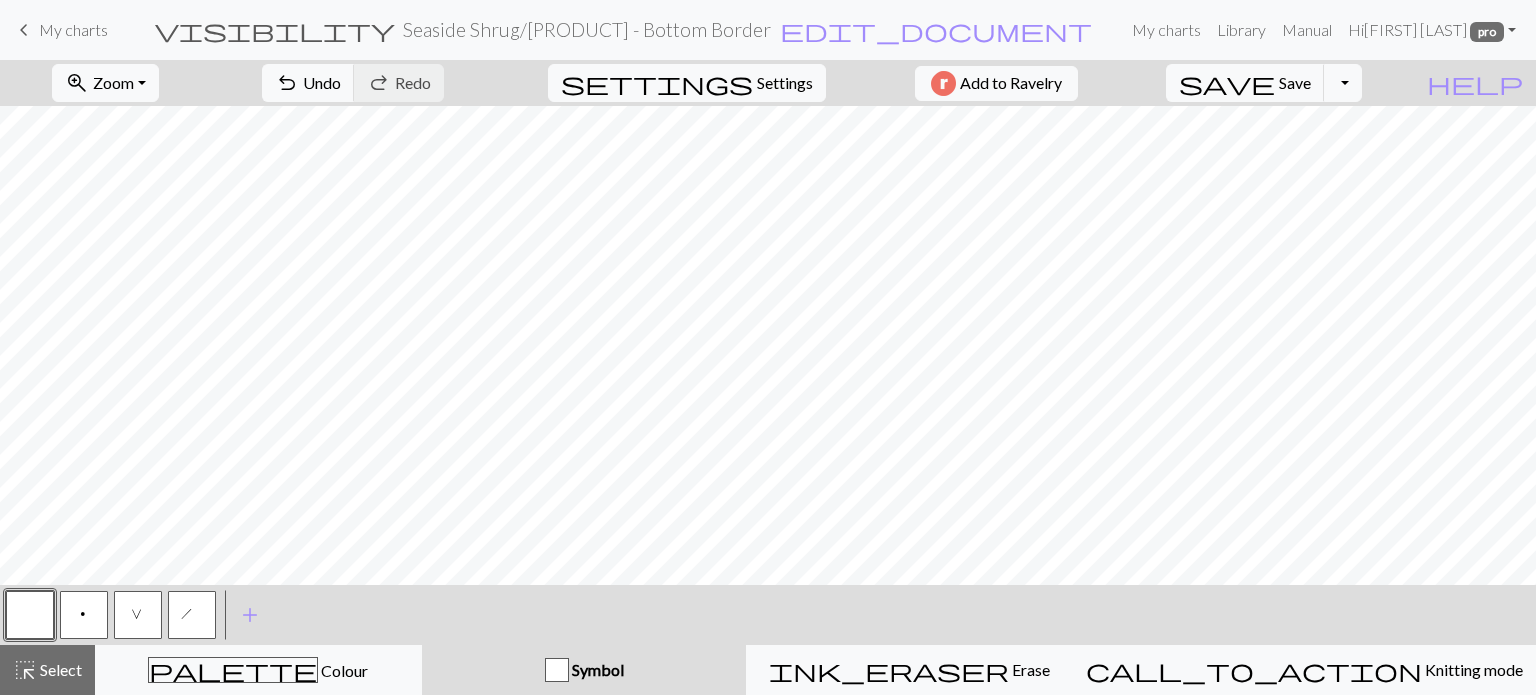type 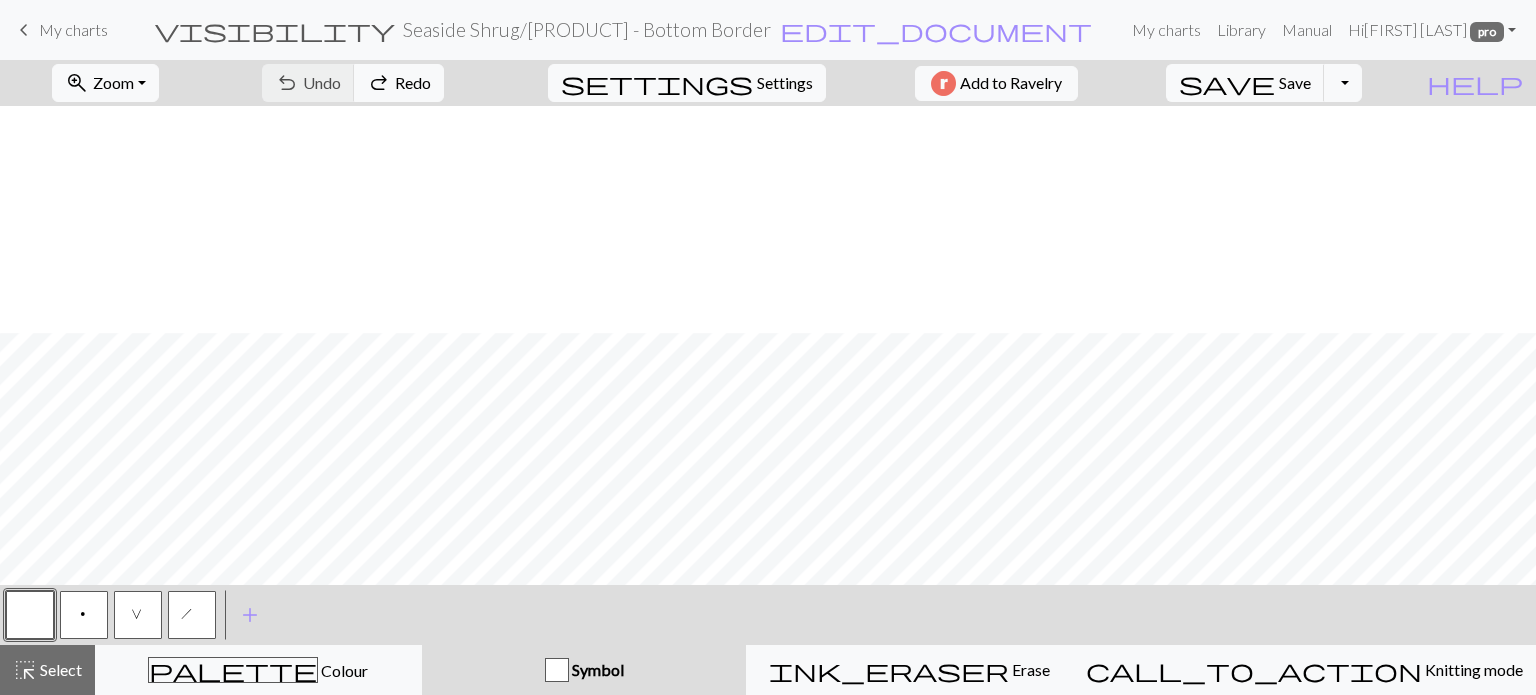 scroll, scrollTop: 525, scrollLeft: 0, axis: vertical 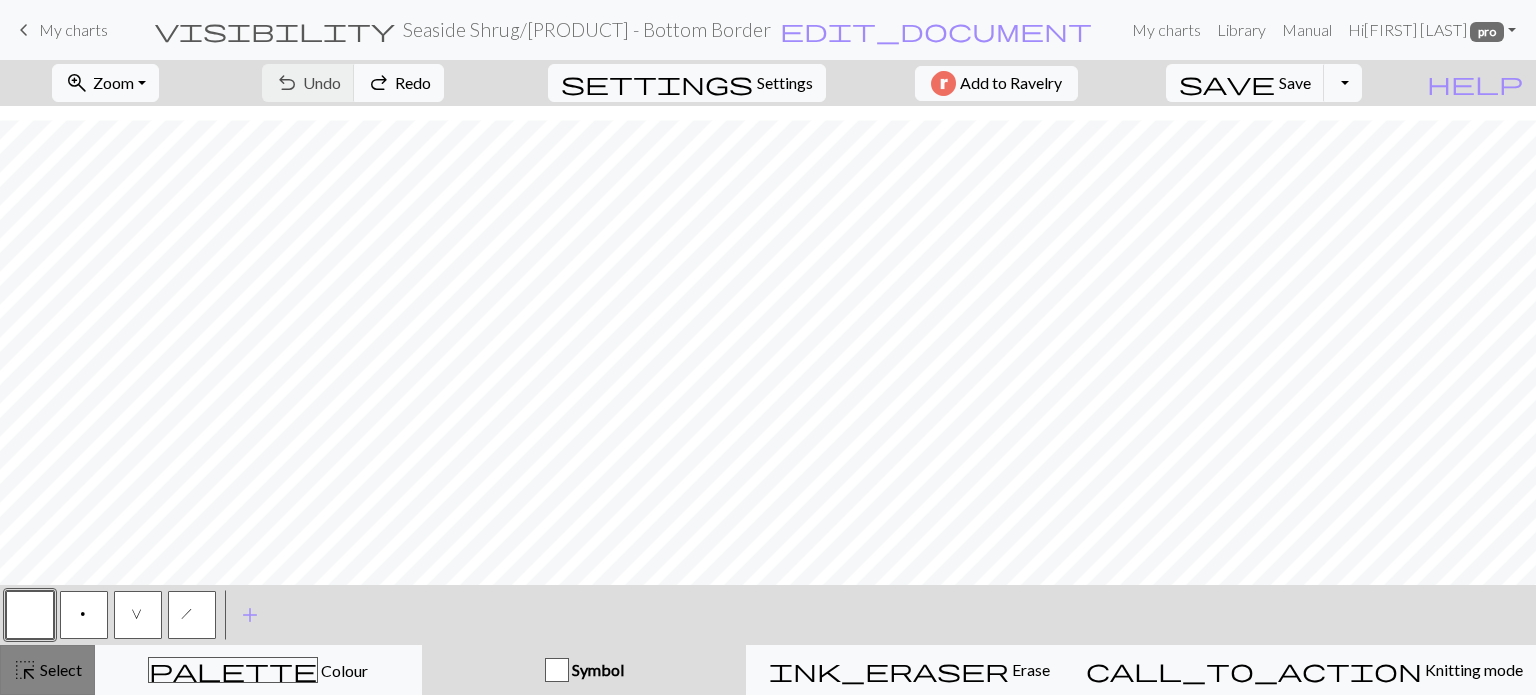 click on "Select" at bounding box center (59, 669) 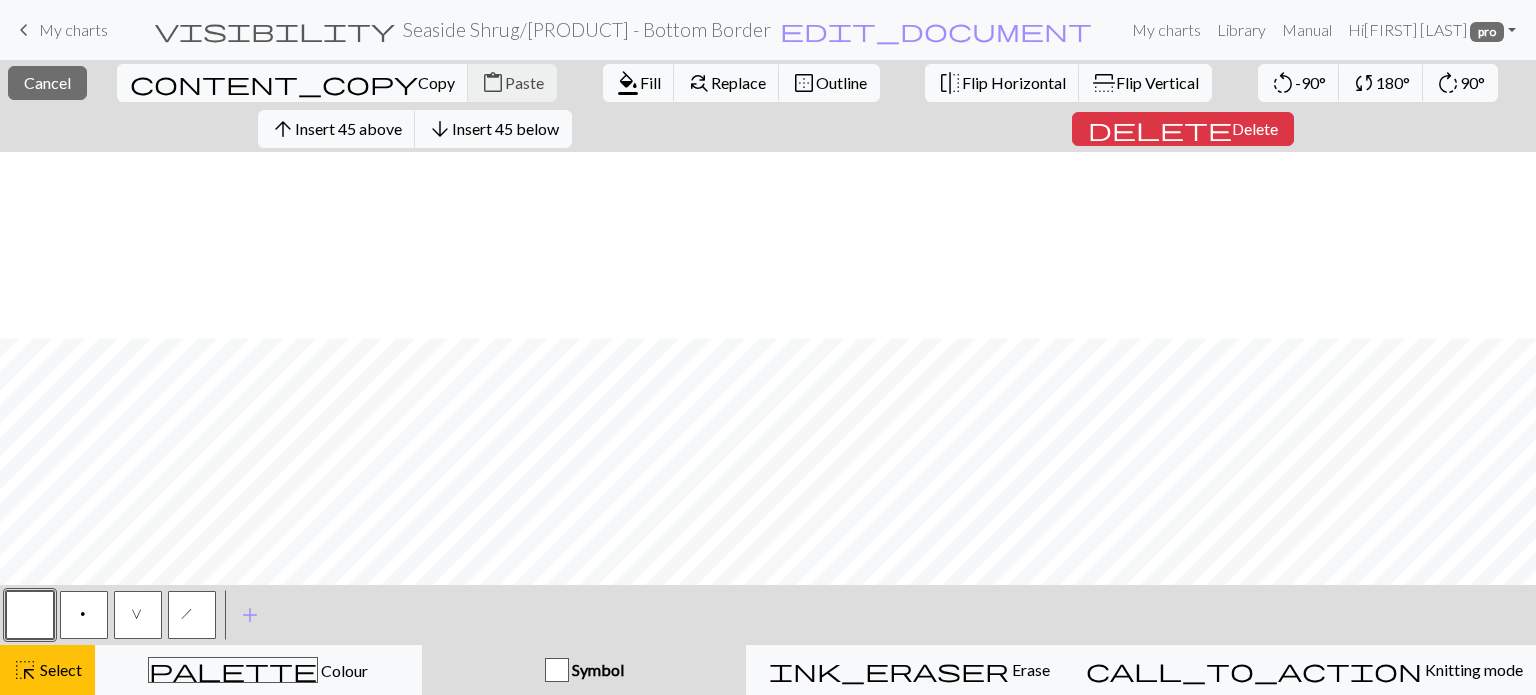scroll, scrollTop: 571, scrollLeft: 0, axis: vertical 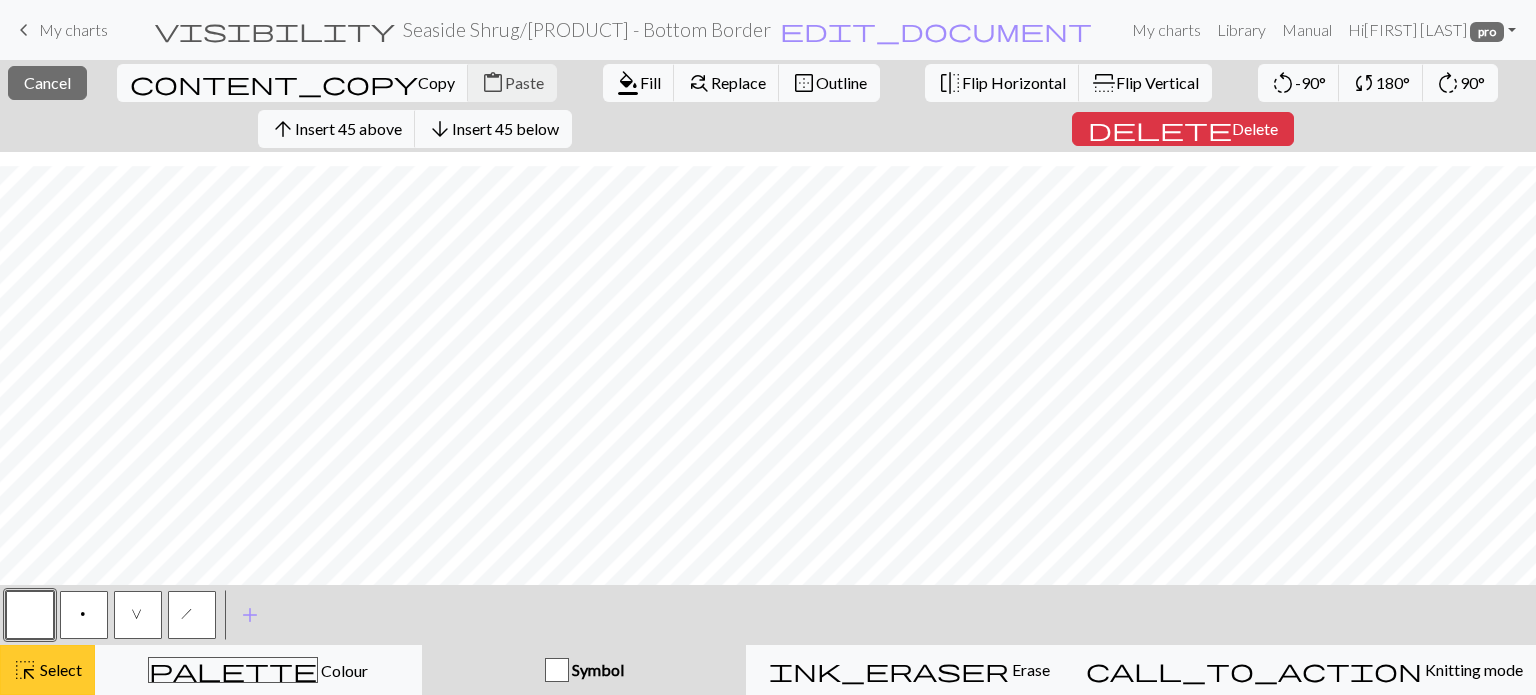click on "Select" at bounding box center (59, 669) 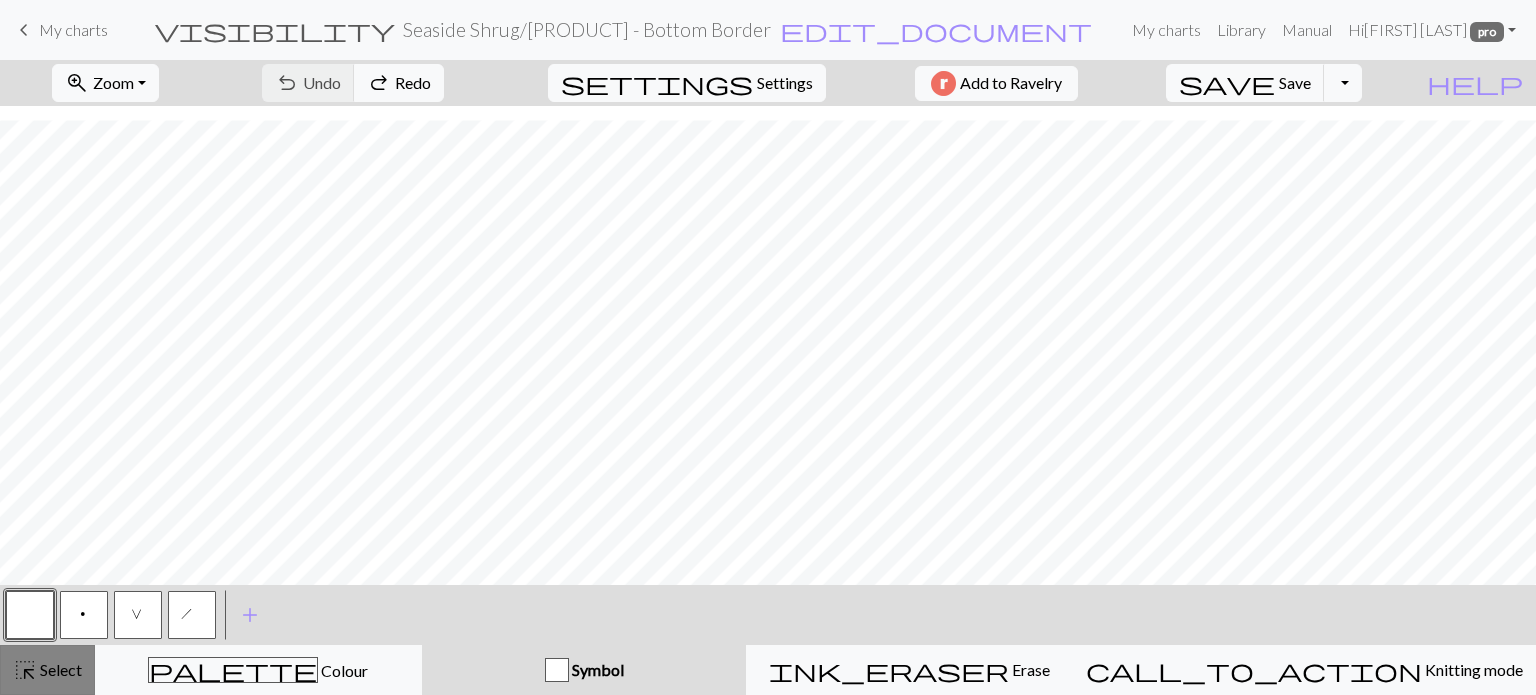 scroll, scrollTop: 525, scrollLeft: 0, axis: vertical 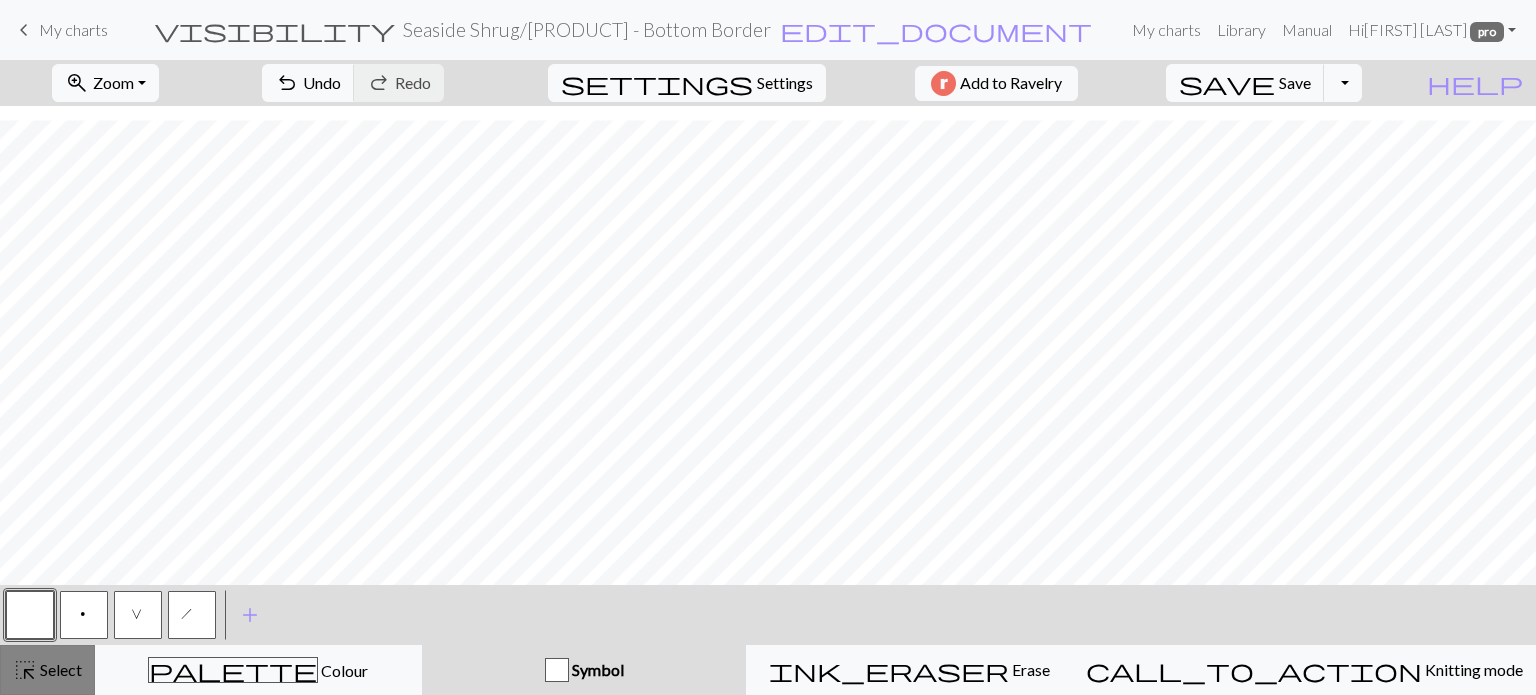 click on "Select" at bounding box center (59, 669) 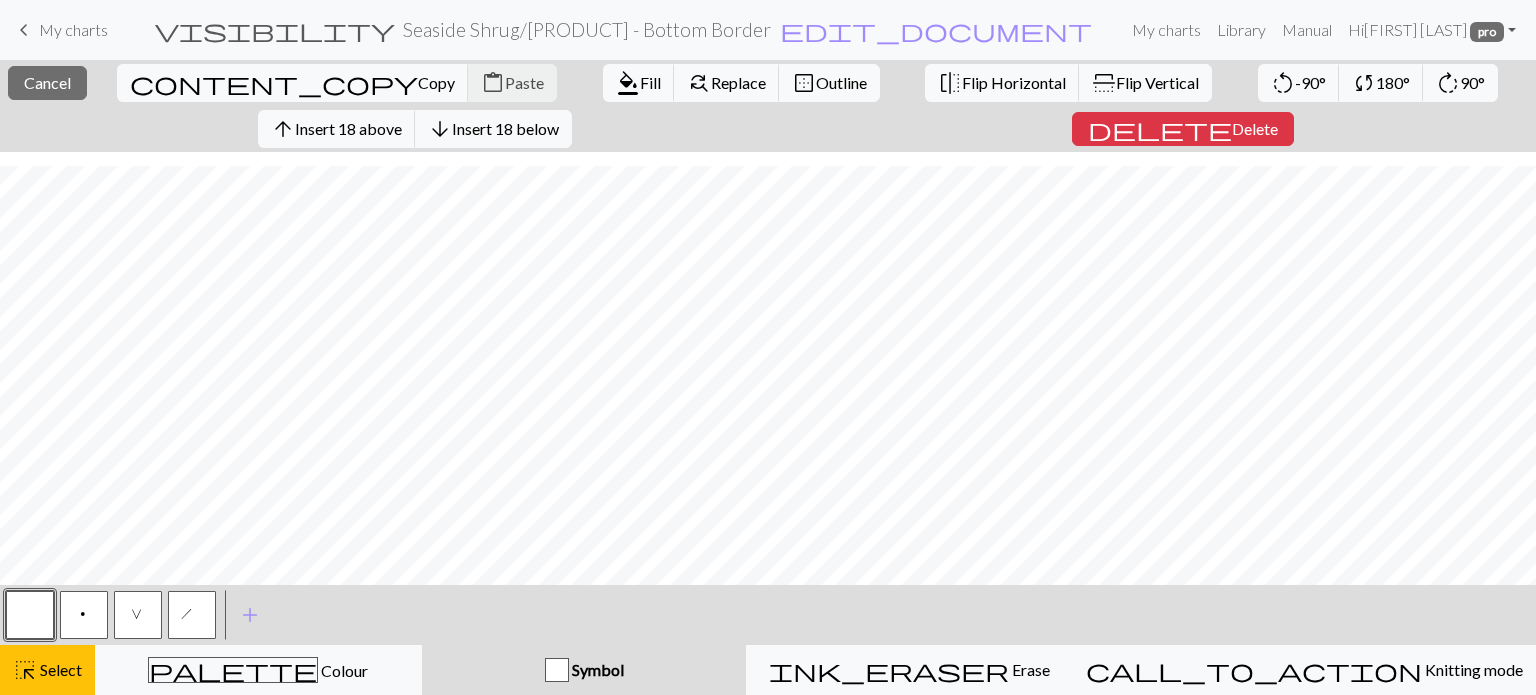scroll, scrollTop: 571, scrollLeft: 0, axis: vertical 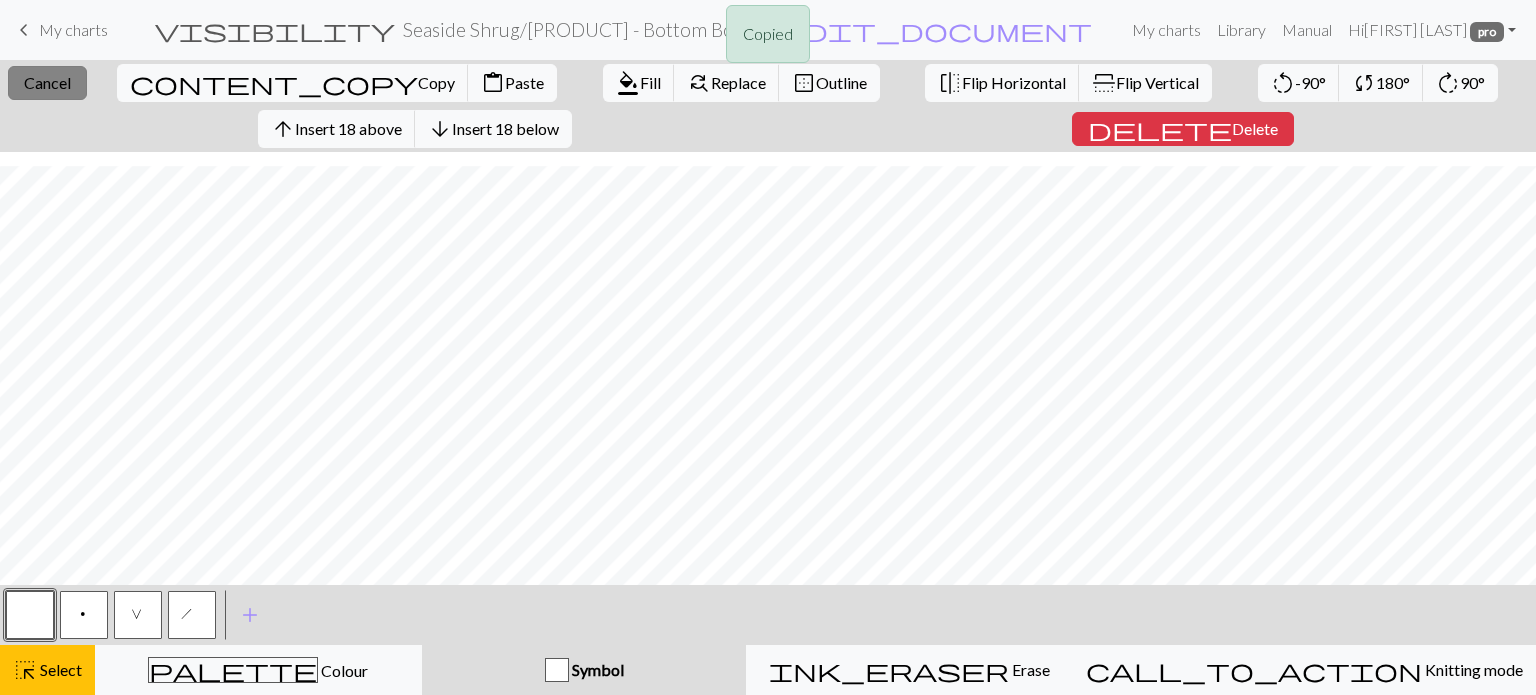 click on "Cancel" at bounding box center [47, 82] 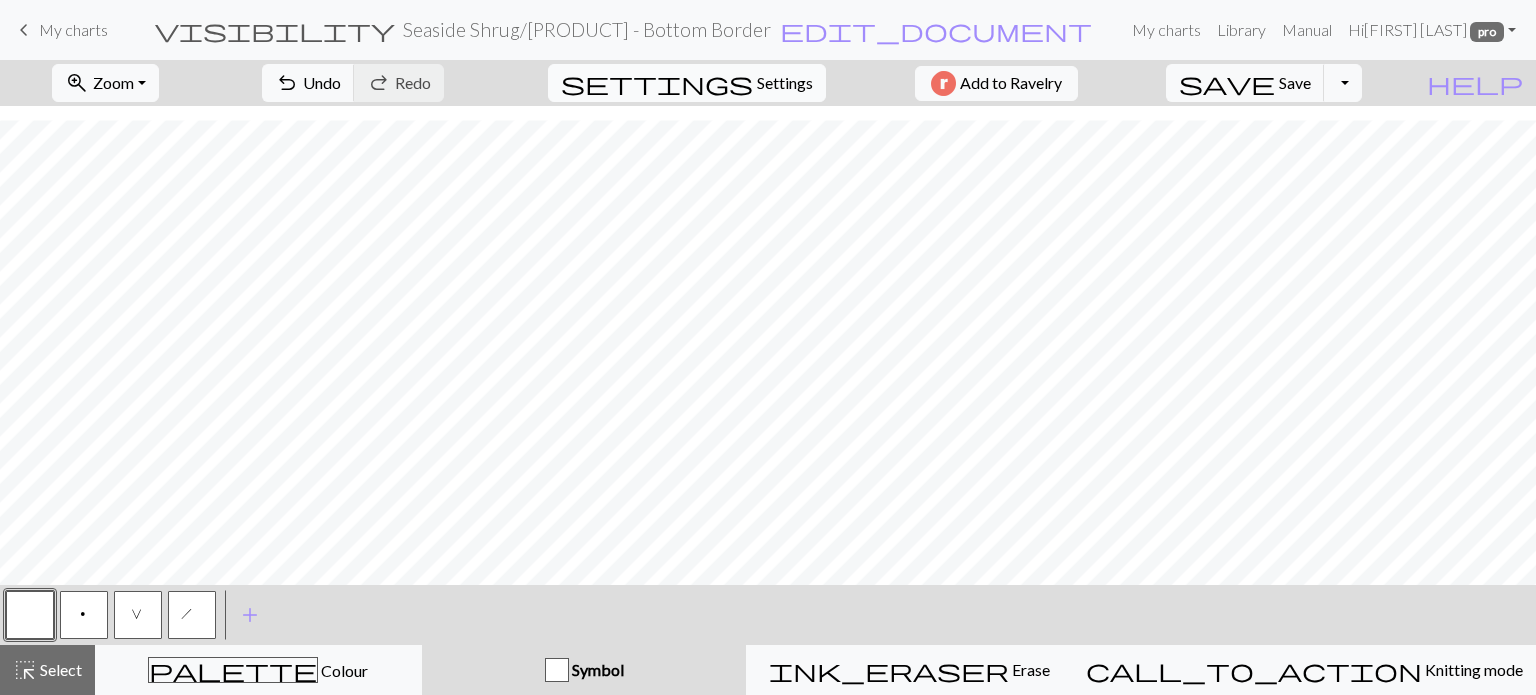 click on "Settings" at bounding box center (785, 83) 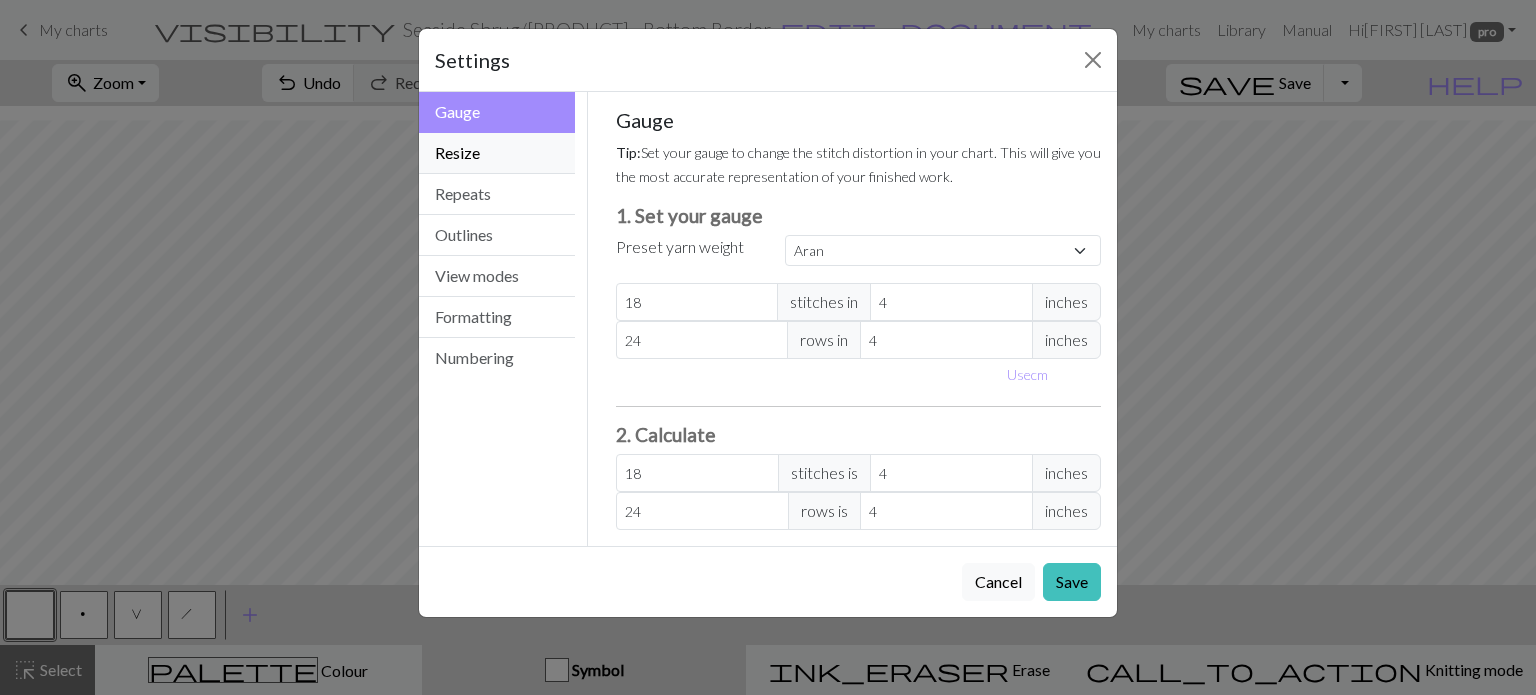 click on "Resize" at bounding box center [497, 153] 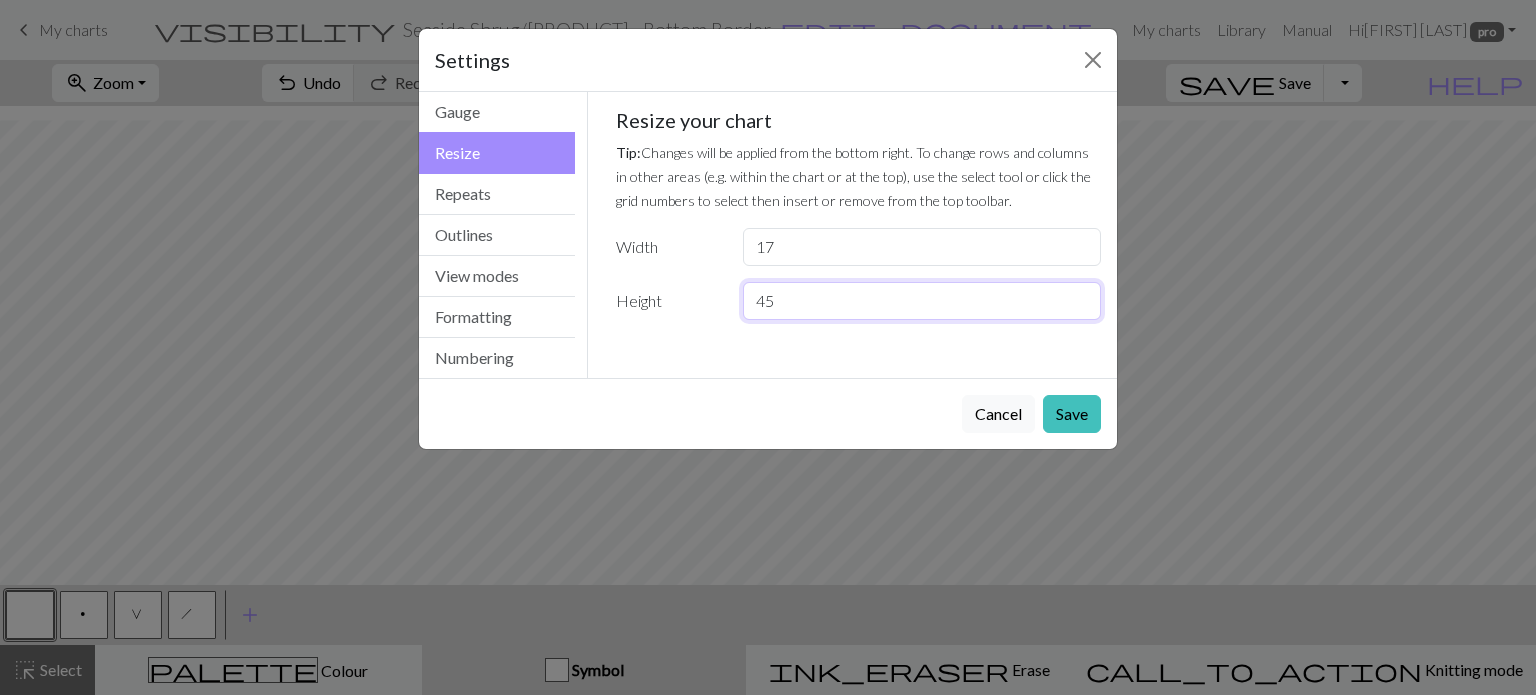 drag, startPoint x: 832, startPoint y: 302, endPoint x: 599, endPoint y: 303, distance: 233.00215 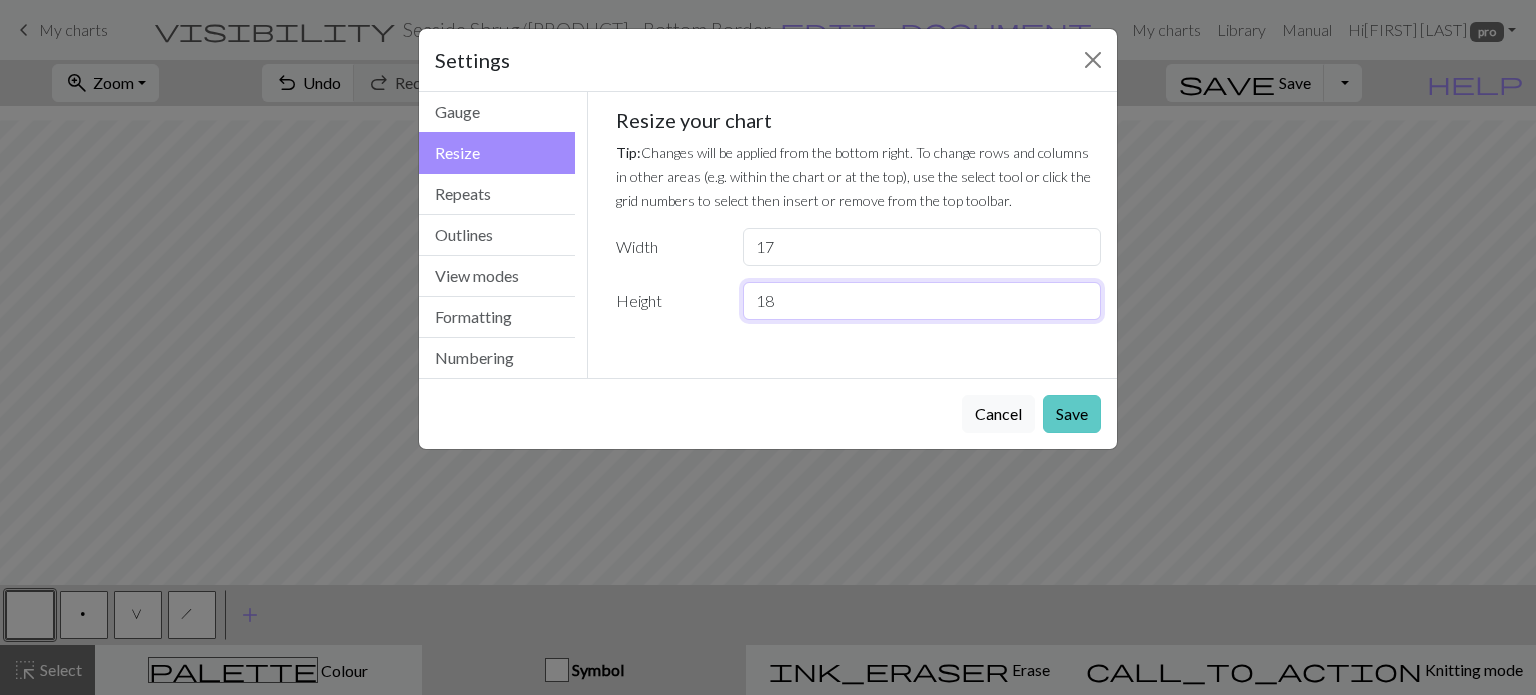 type on "18" 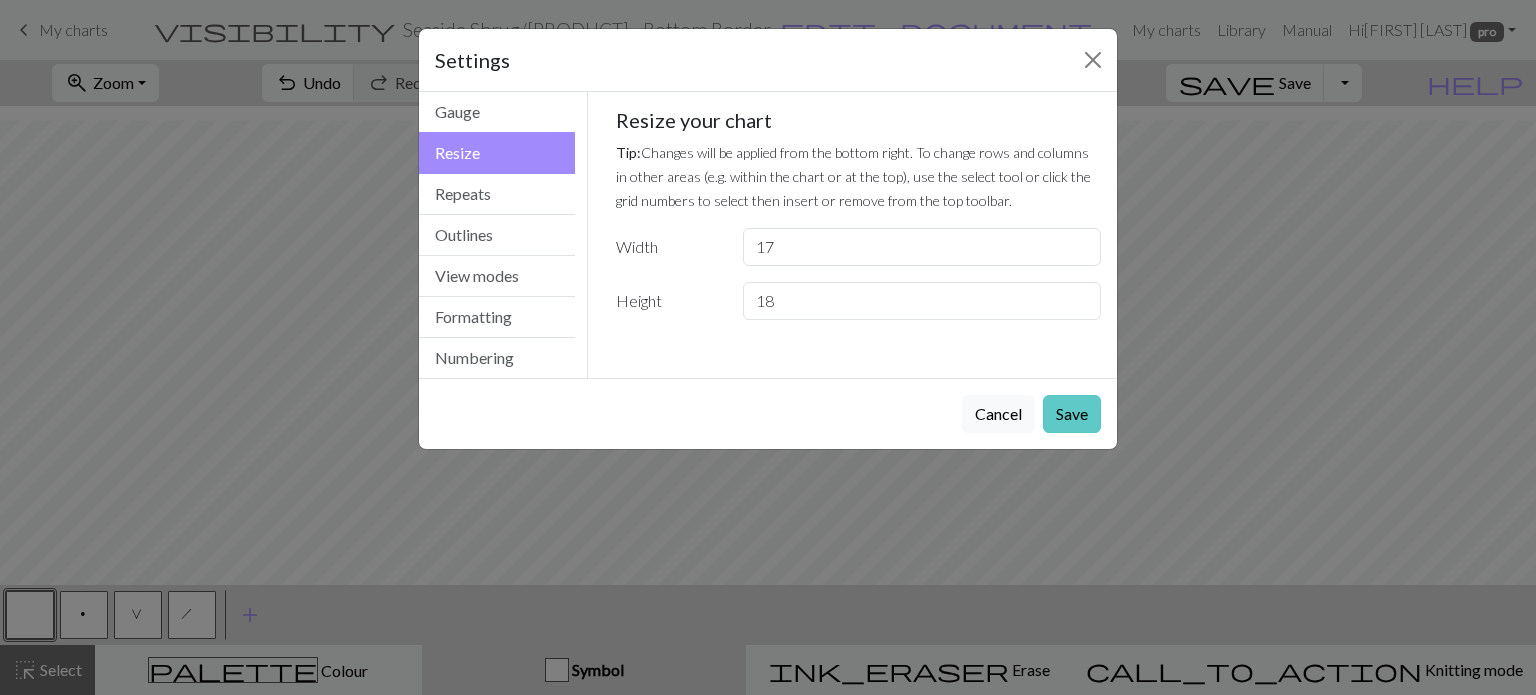click on "Save" at bounding box center [1072, 414] 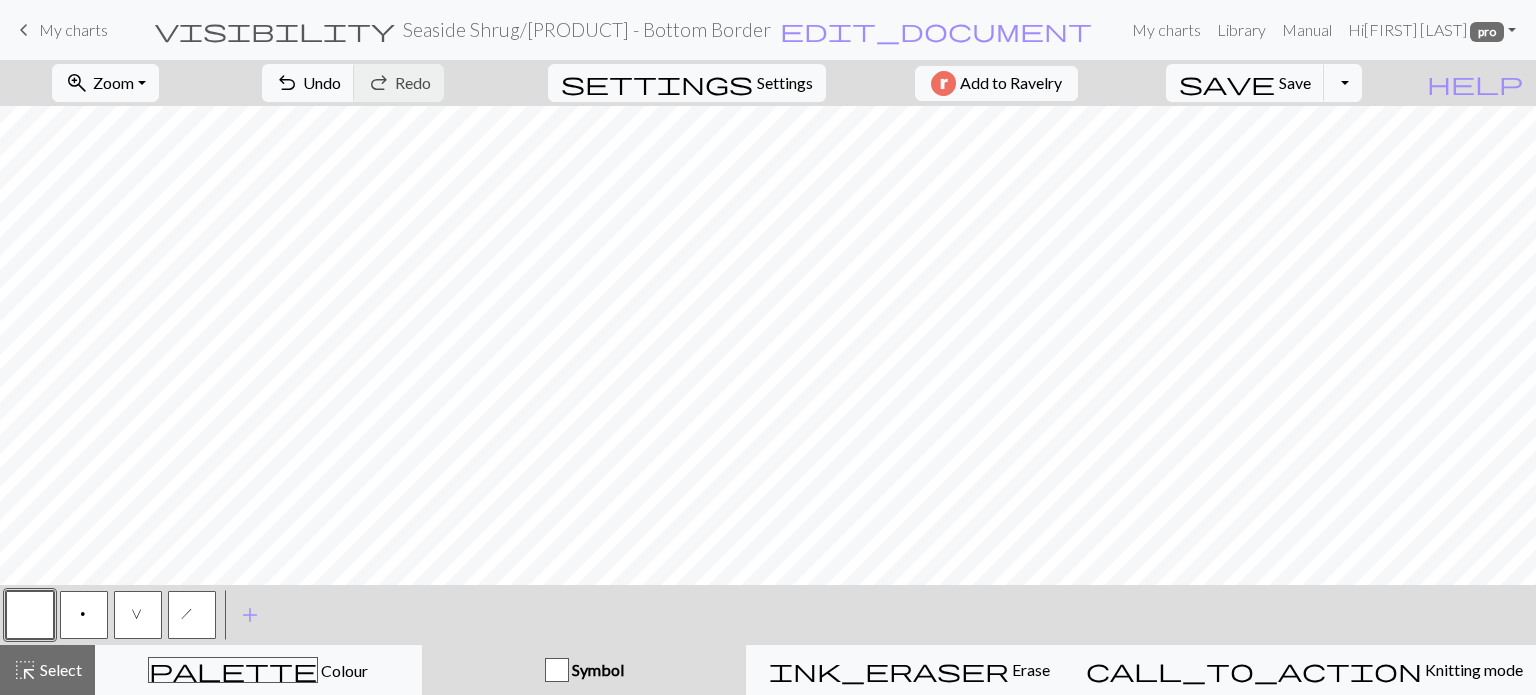 scroll, scrollTop: 0, scrollLeft: 0, axis: both 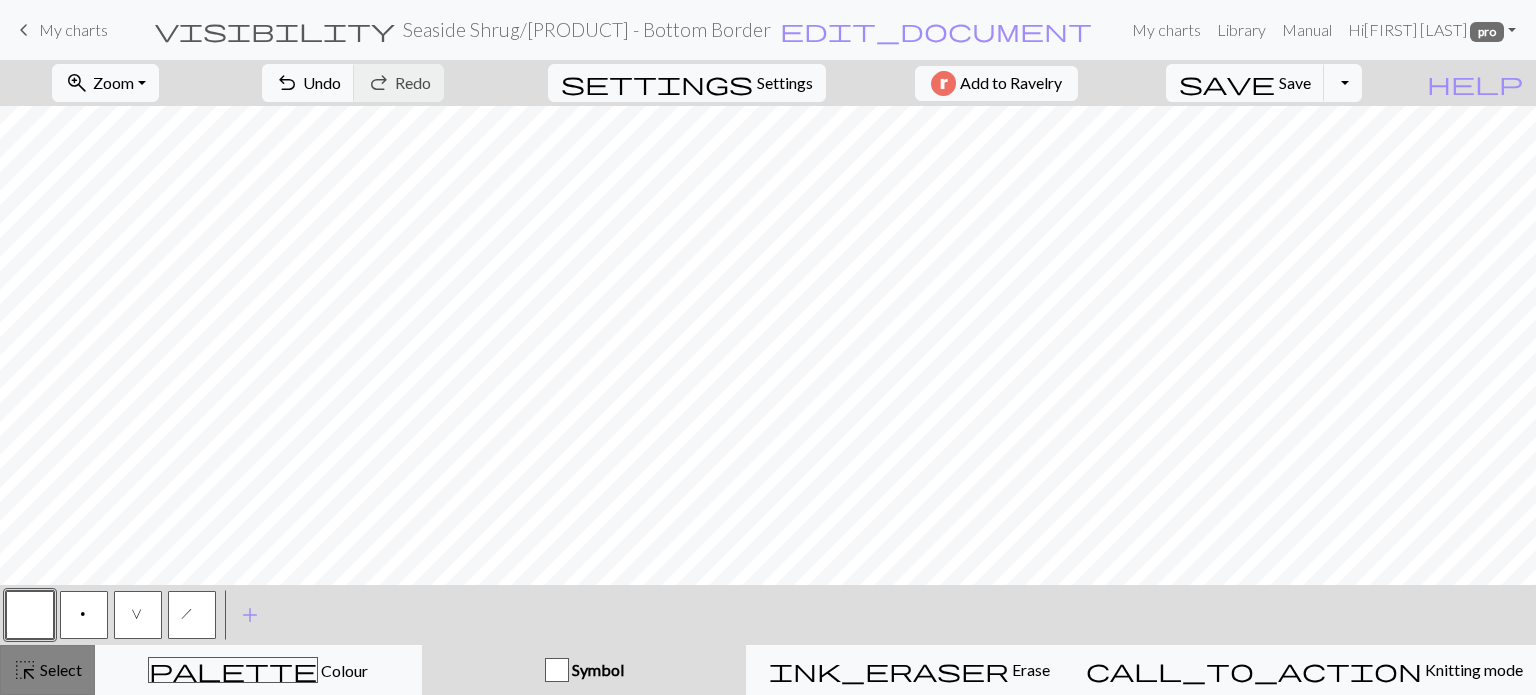 click on "Select" at bounding box center [59, 669] 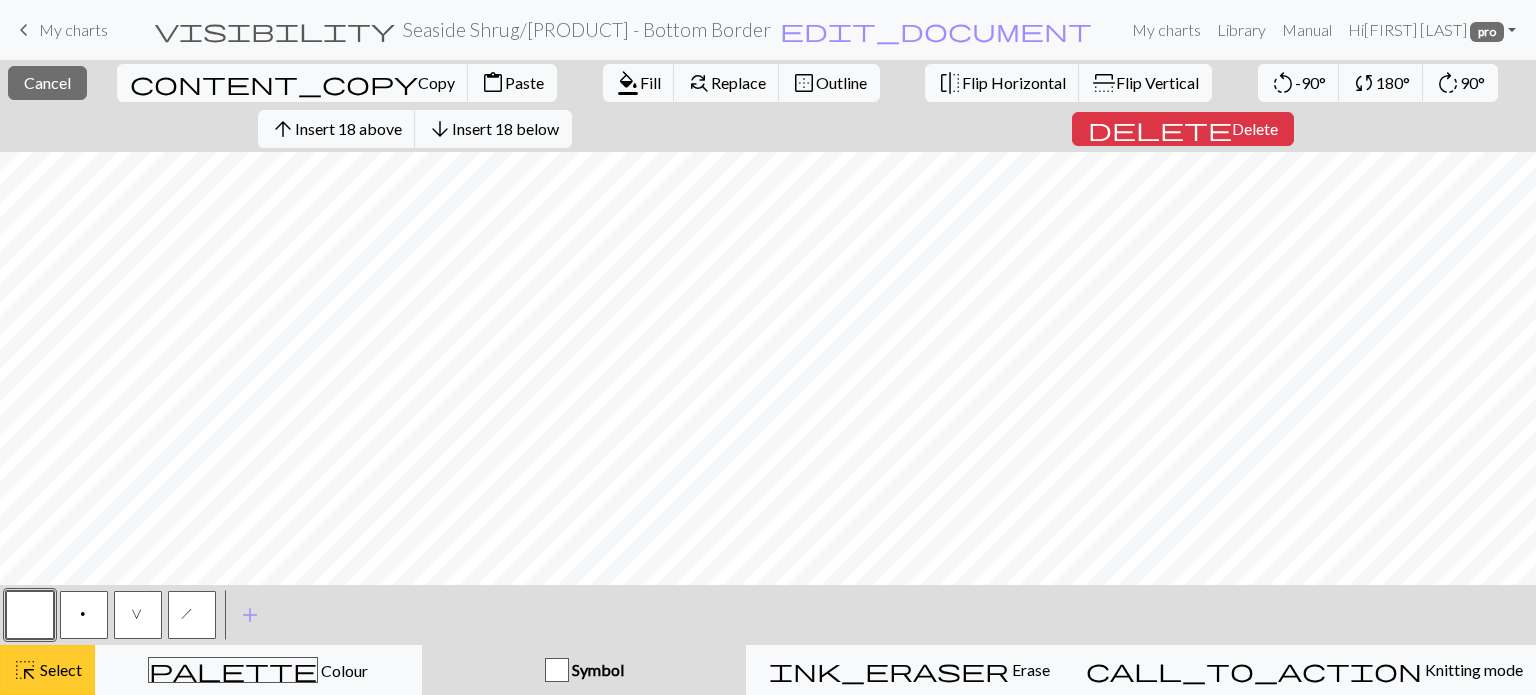 click on "Select" at bounding box center (59, 669) 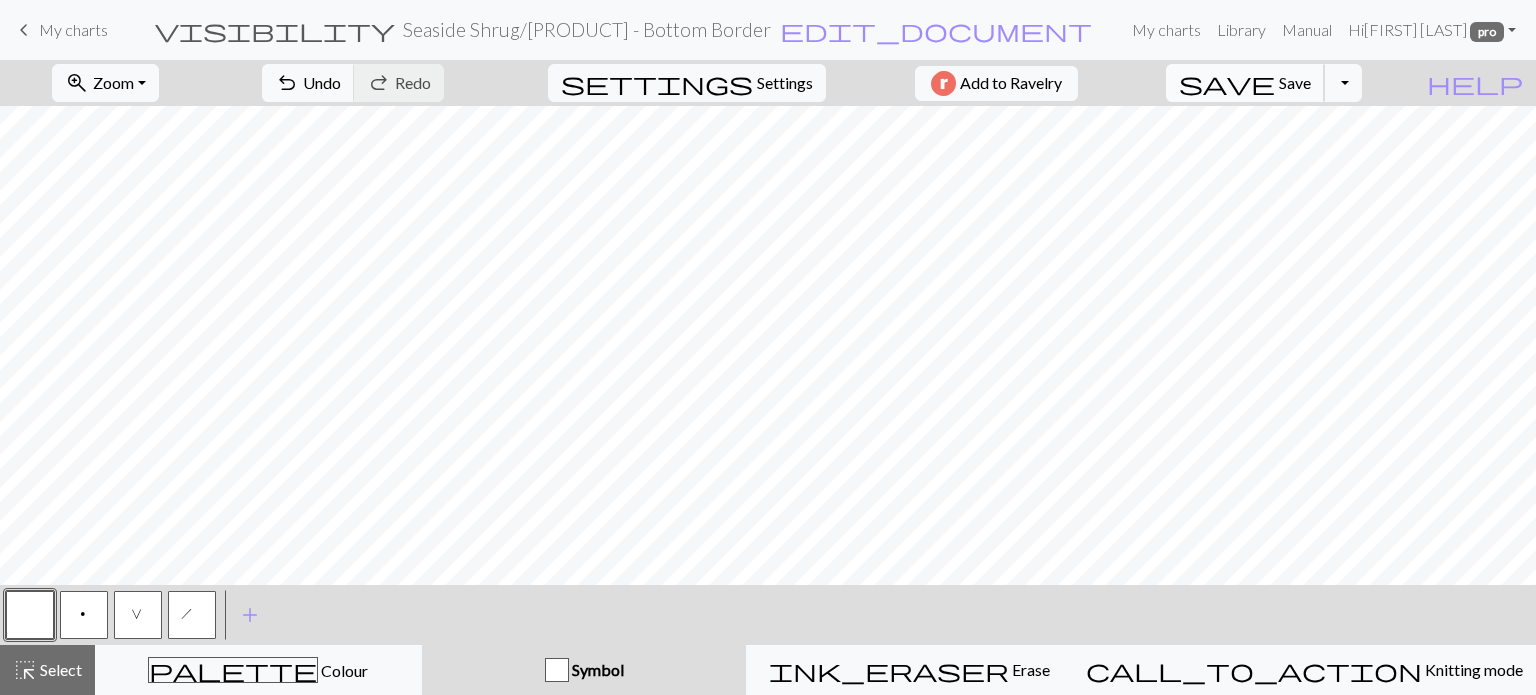 click on "Save" at bounding box center [1295, 82] 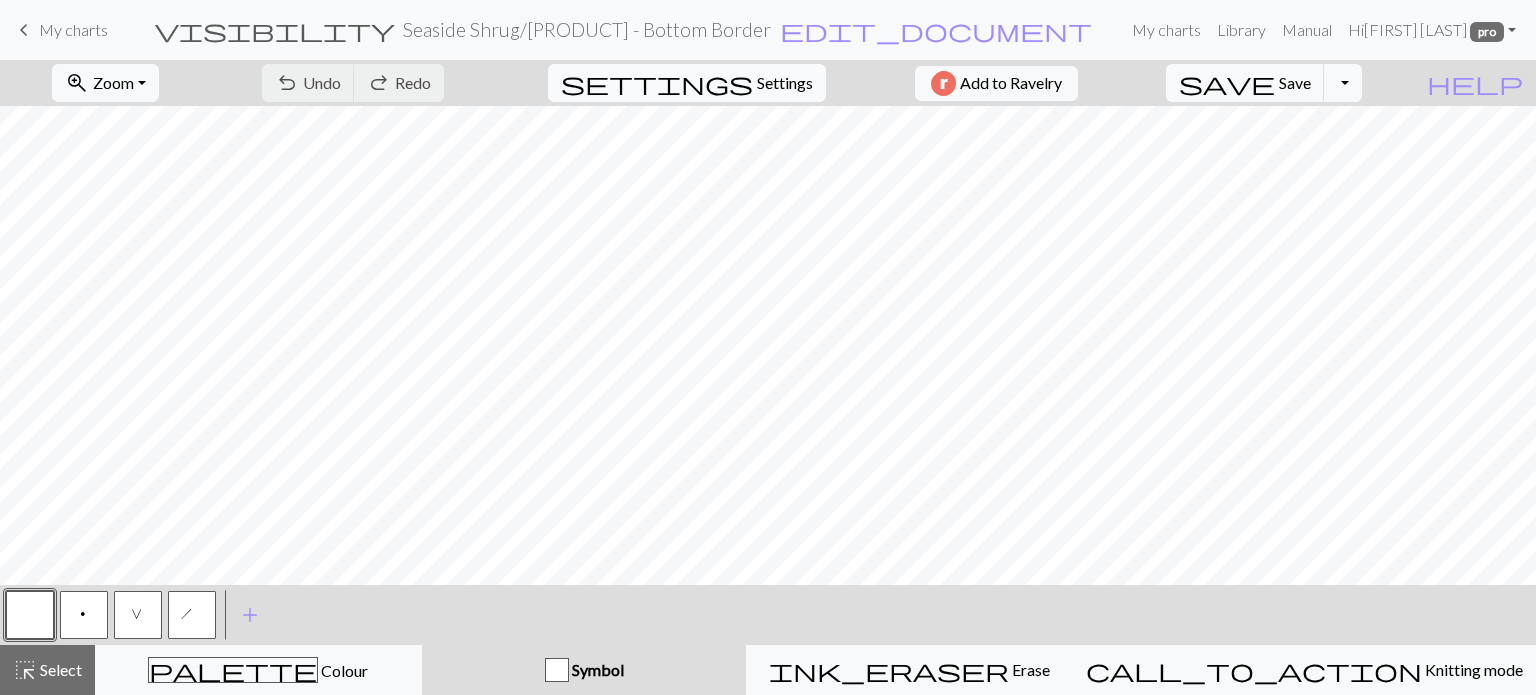 click on "Settings" at bounding box center [785, 83] 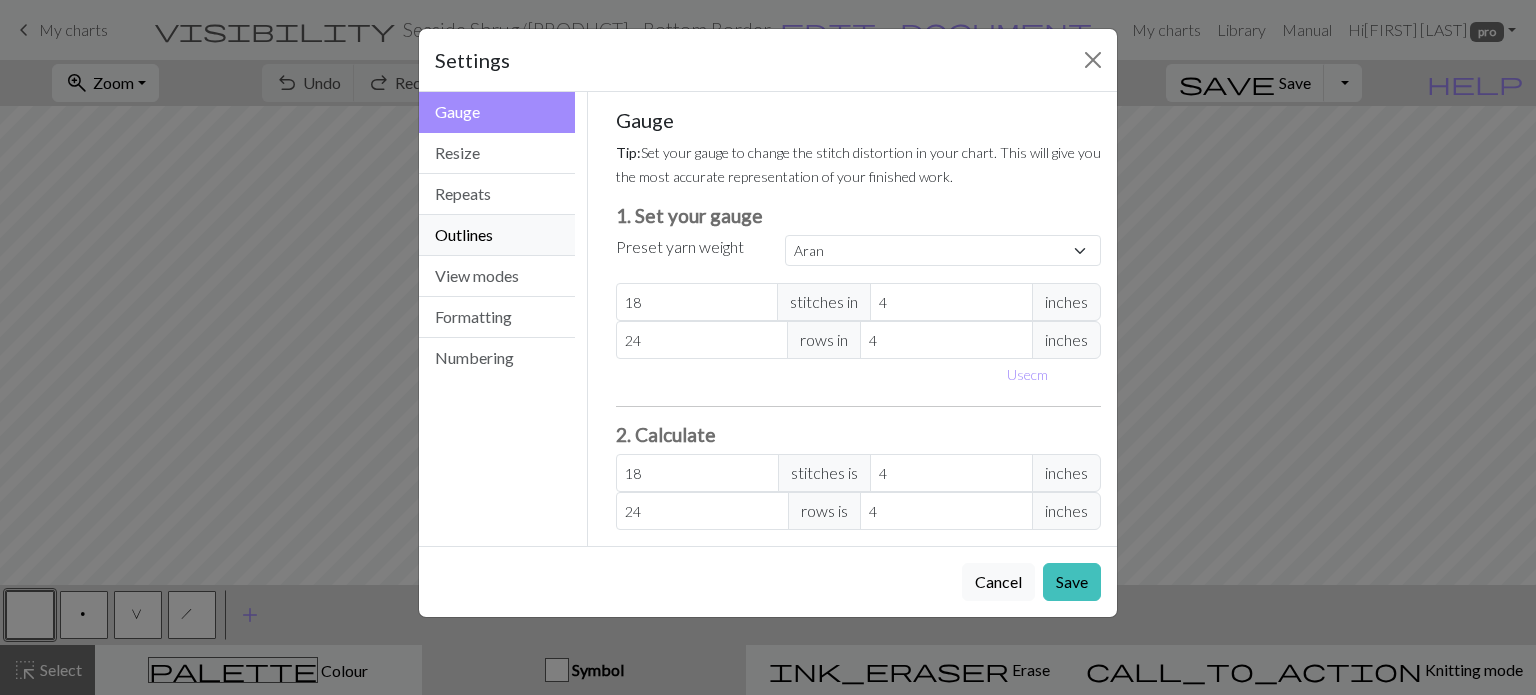 click on "Outlines" at bounding box center (497, 235) 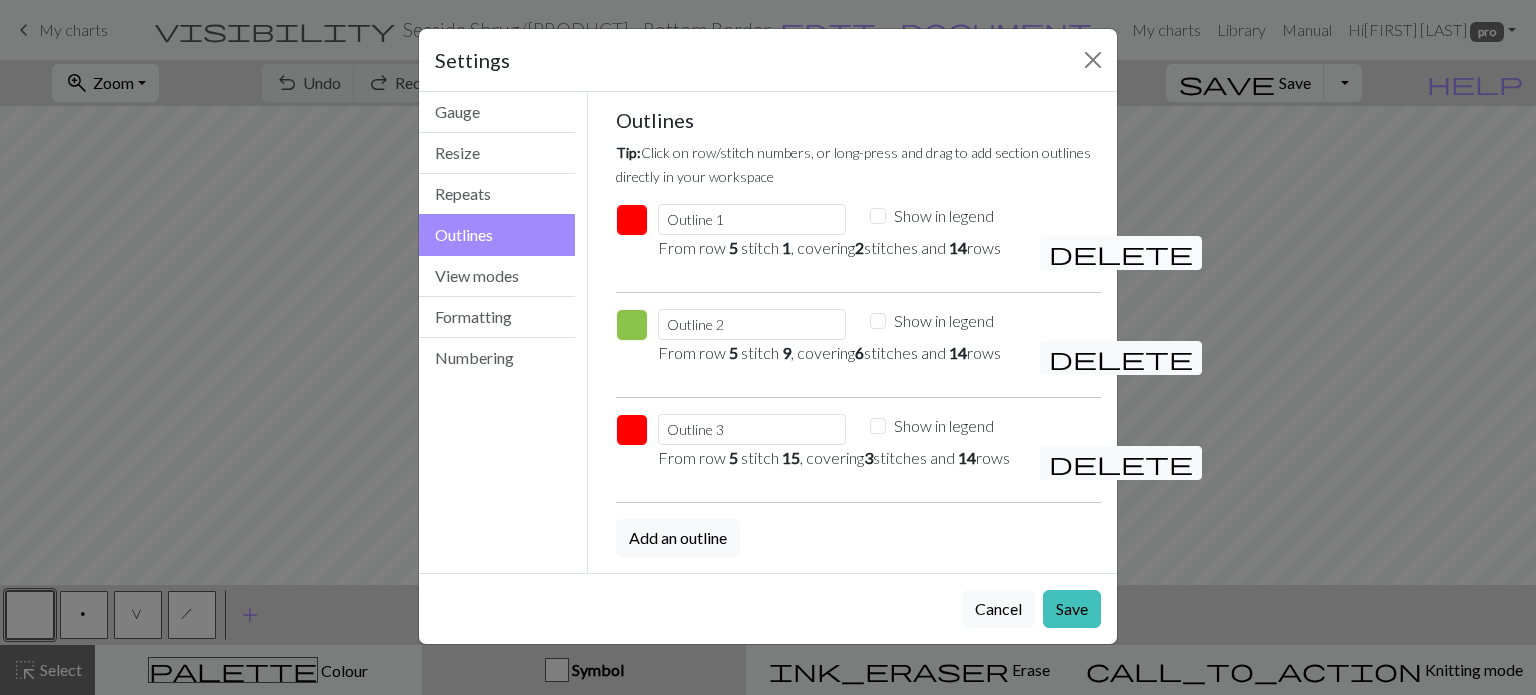 click on "delete" at bounding box center [1121, 253] 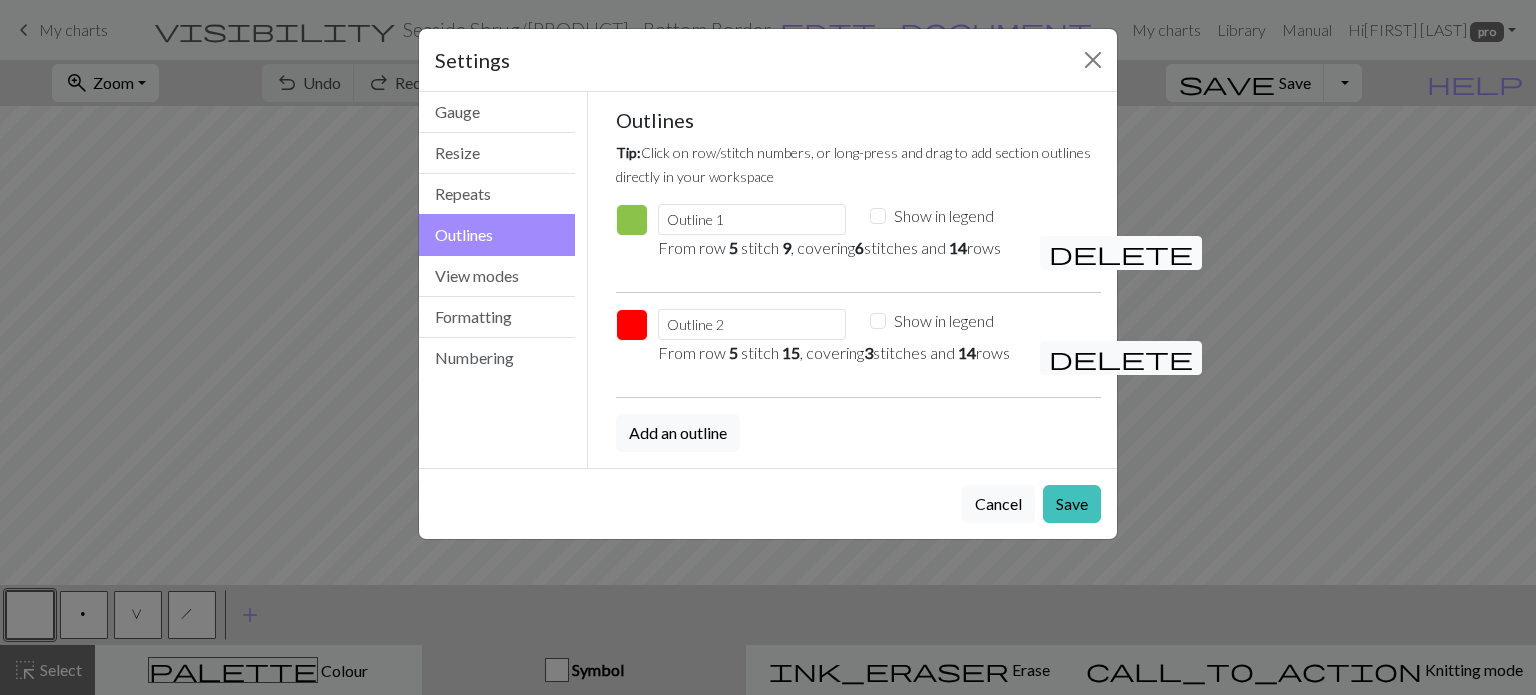 click on "delete" at bounding box center (1121, 253) 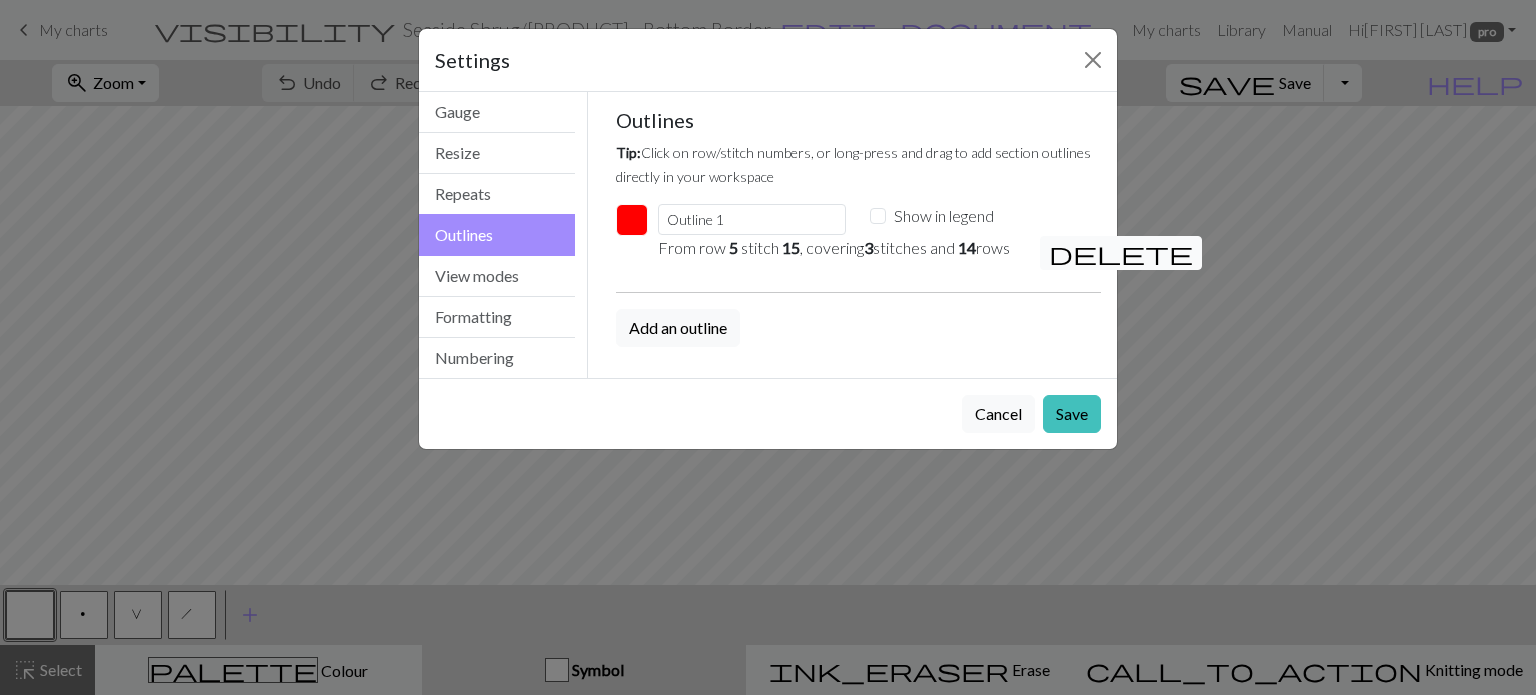 click on "delete" at bounding box center (1121, 253) 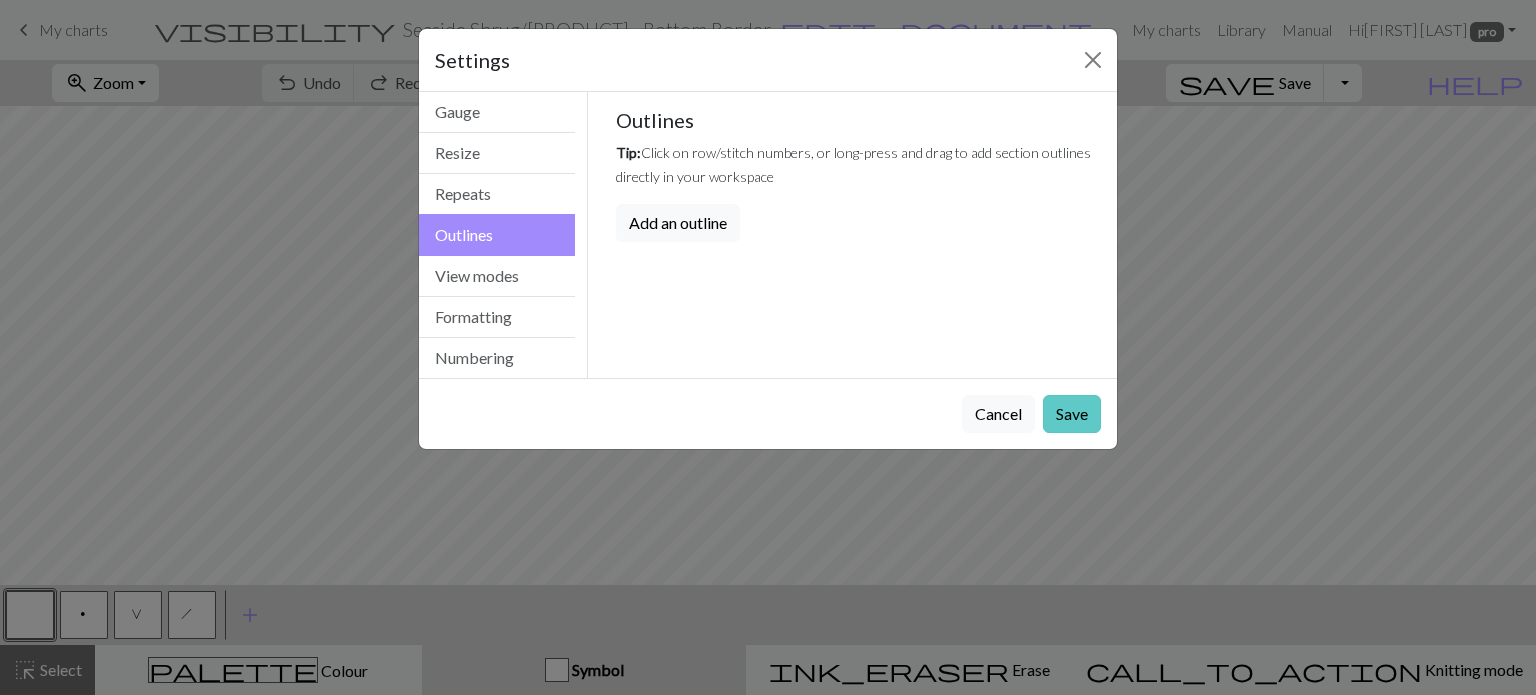 click on "Save" at bounding box center [1072, 414] 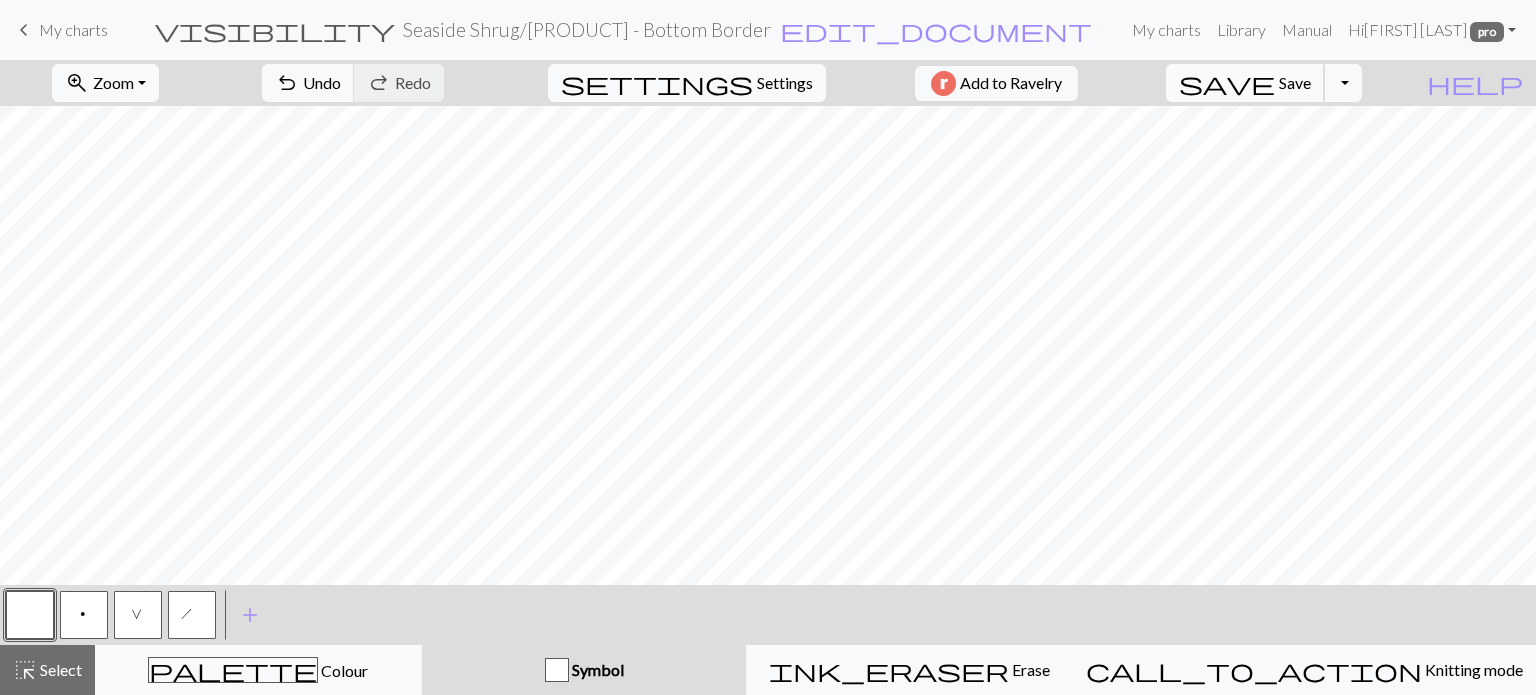 click on "save" at bounding box center (1227, 83) 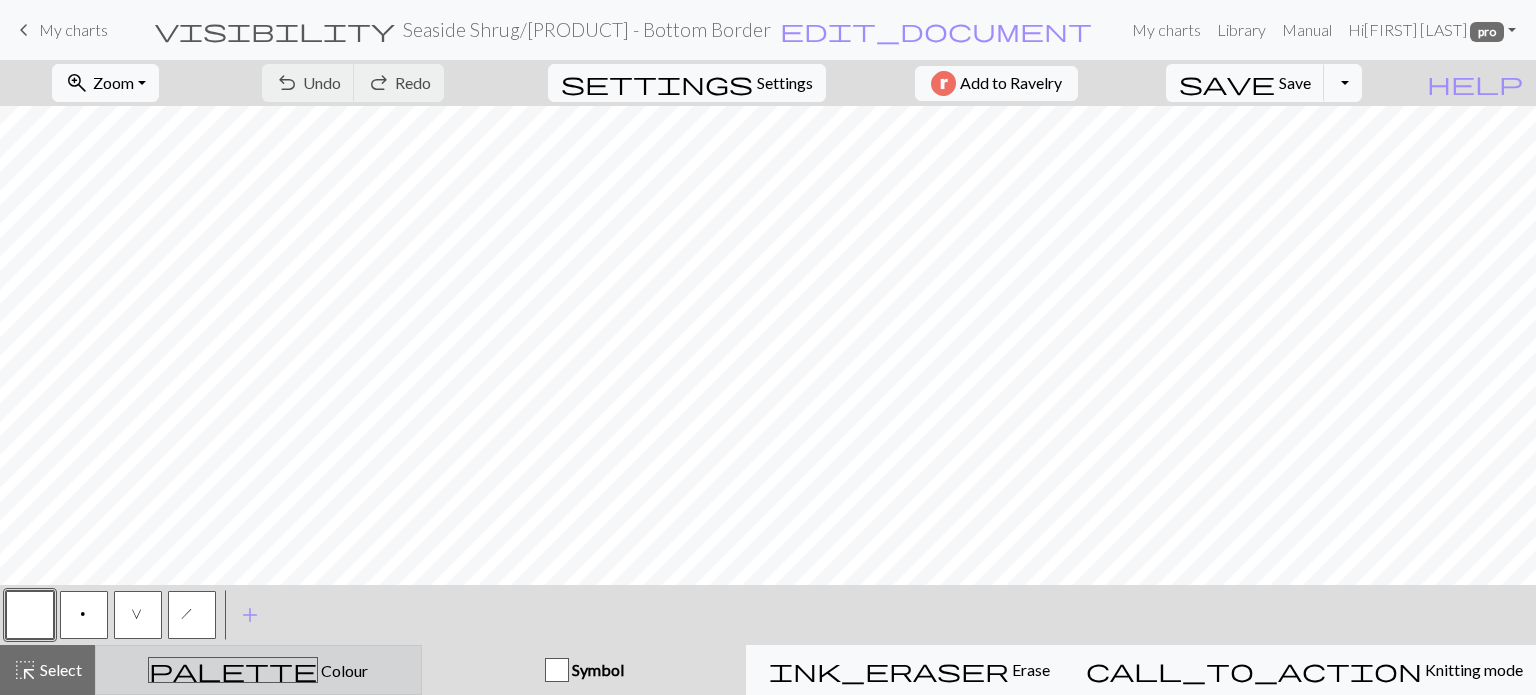 click on "palette   Colour   Colour" at bounding box center (258, 670) 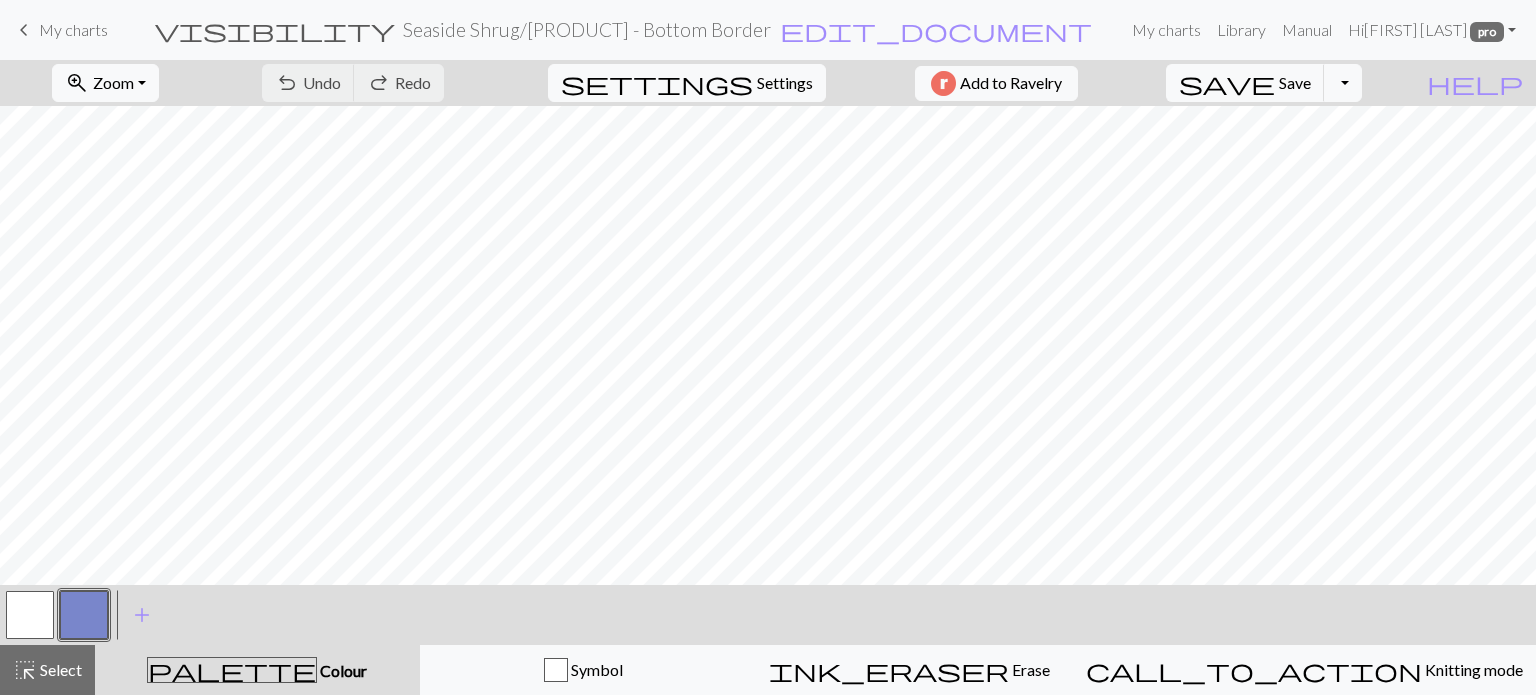click at bounding box center (84, 615) 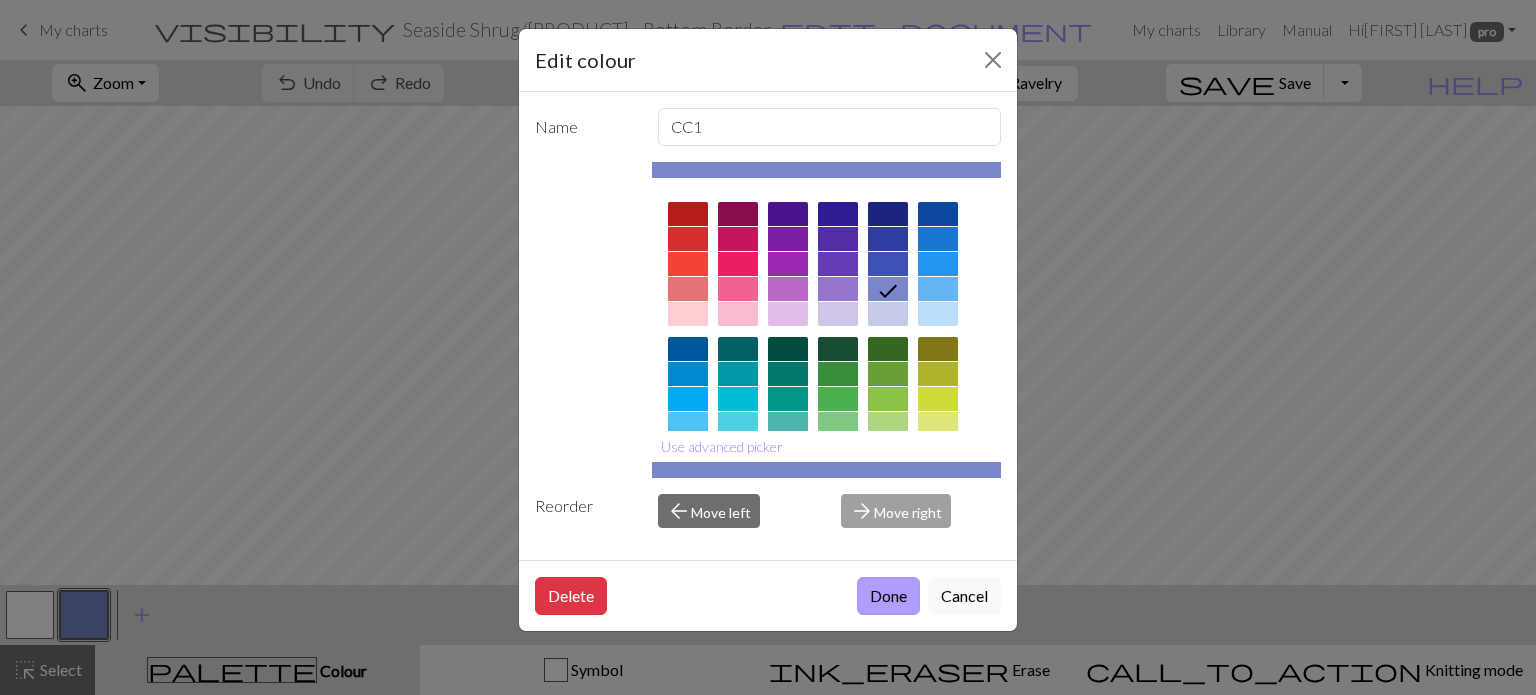 click on "Done" at bounding box center [888, 596] 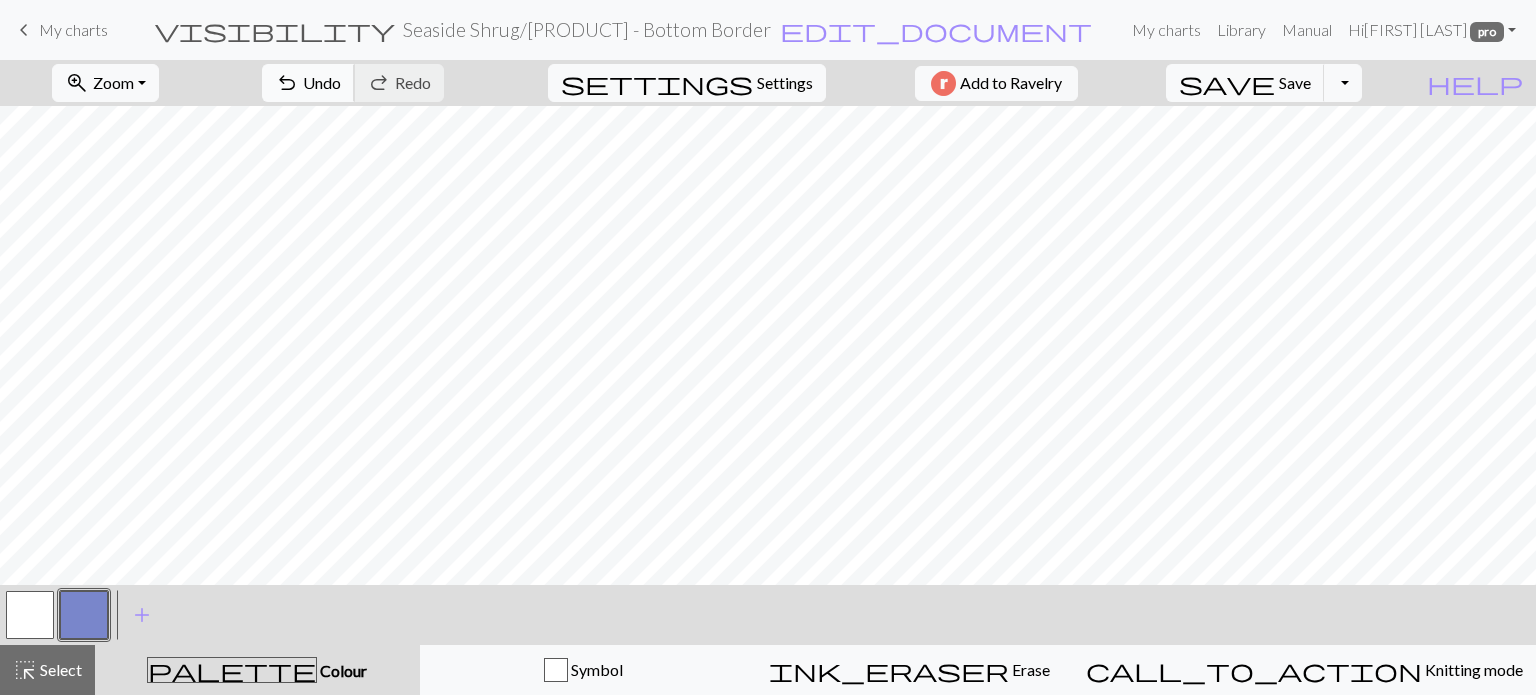 click on "Undo" at bounding box center (322, 82) 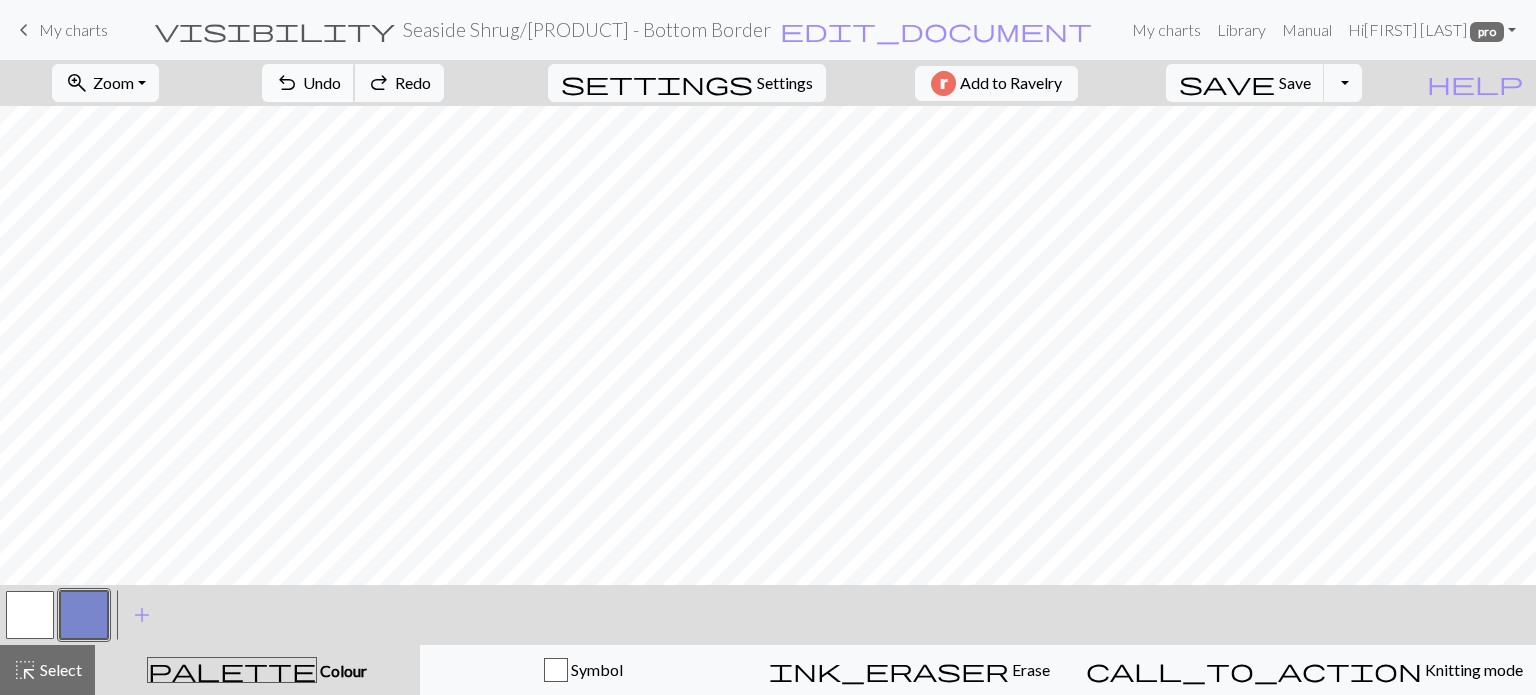 click on "Undo" at bounding box center [322, 82] 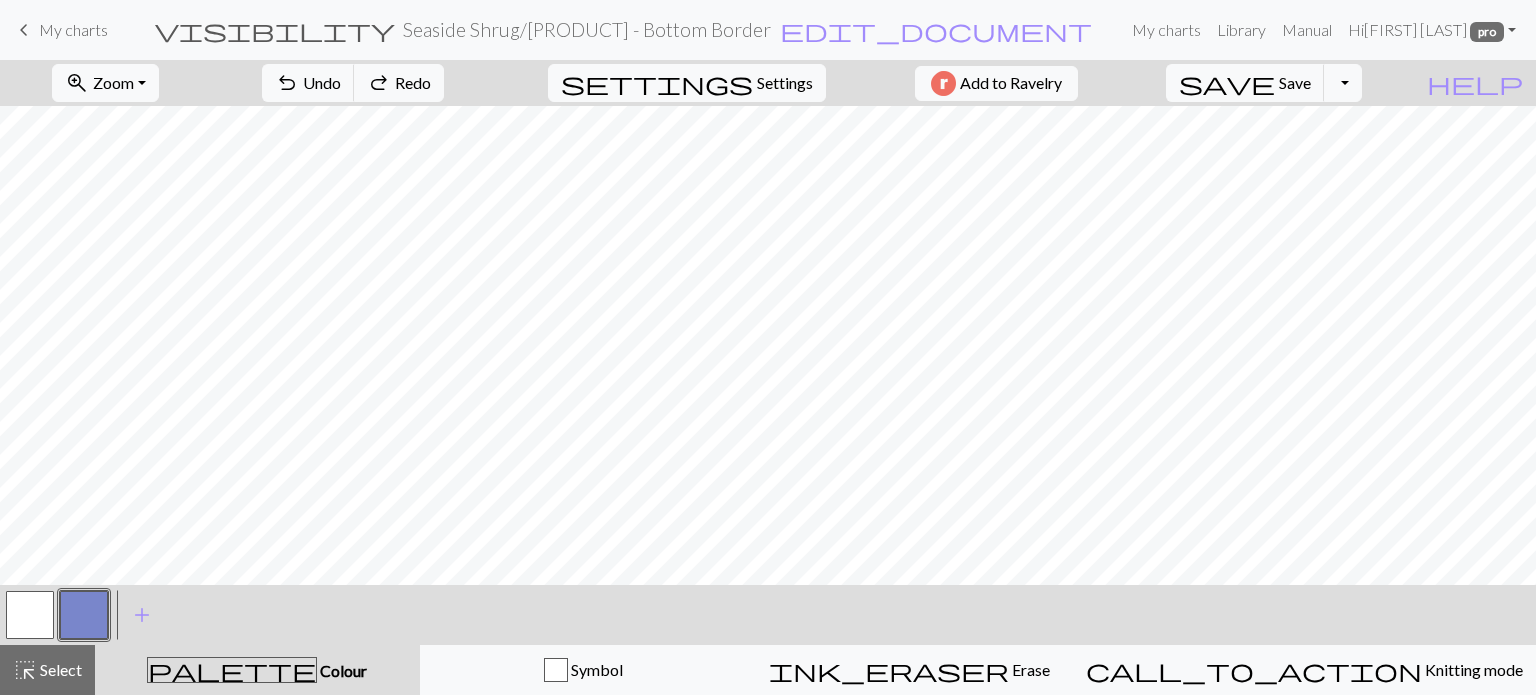 click at bounding box center (84, 615) 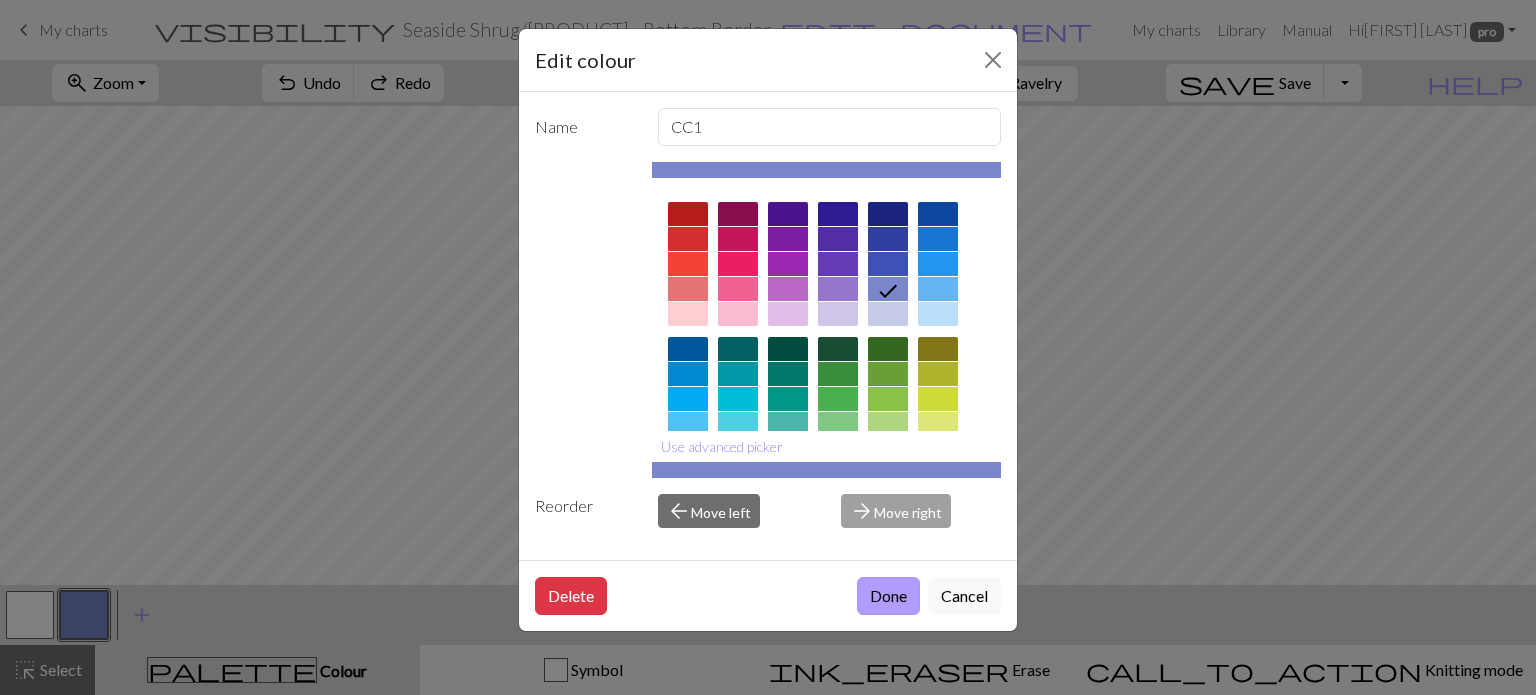 click on "Done" at bounding box center (888, 596) 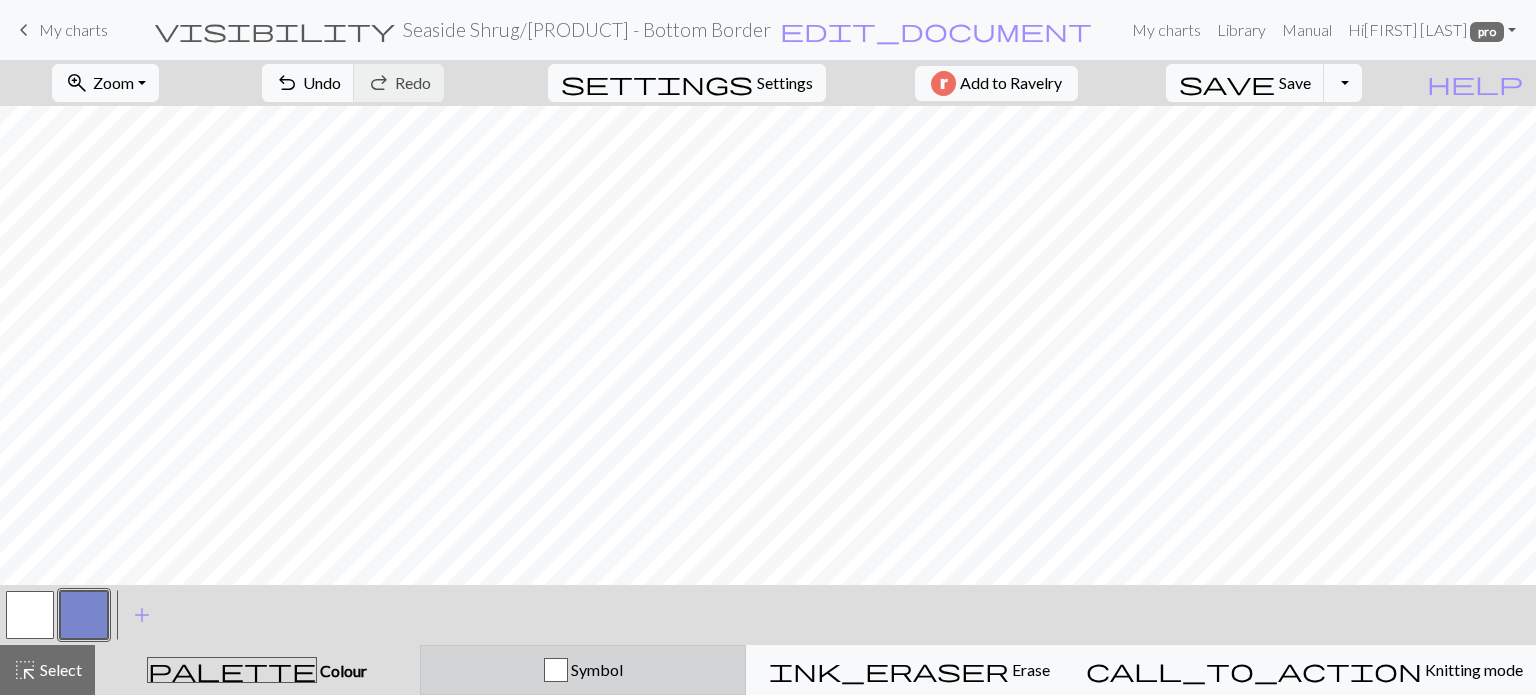 click on "Symbol" at bounding box center (595, 669) 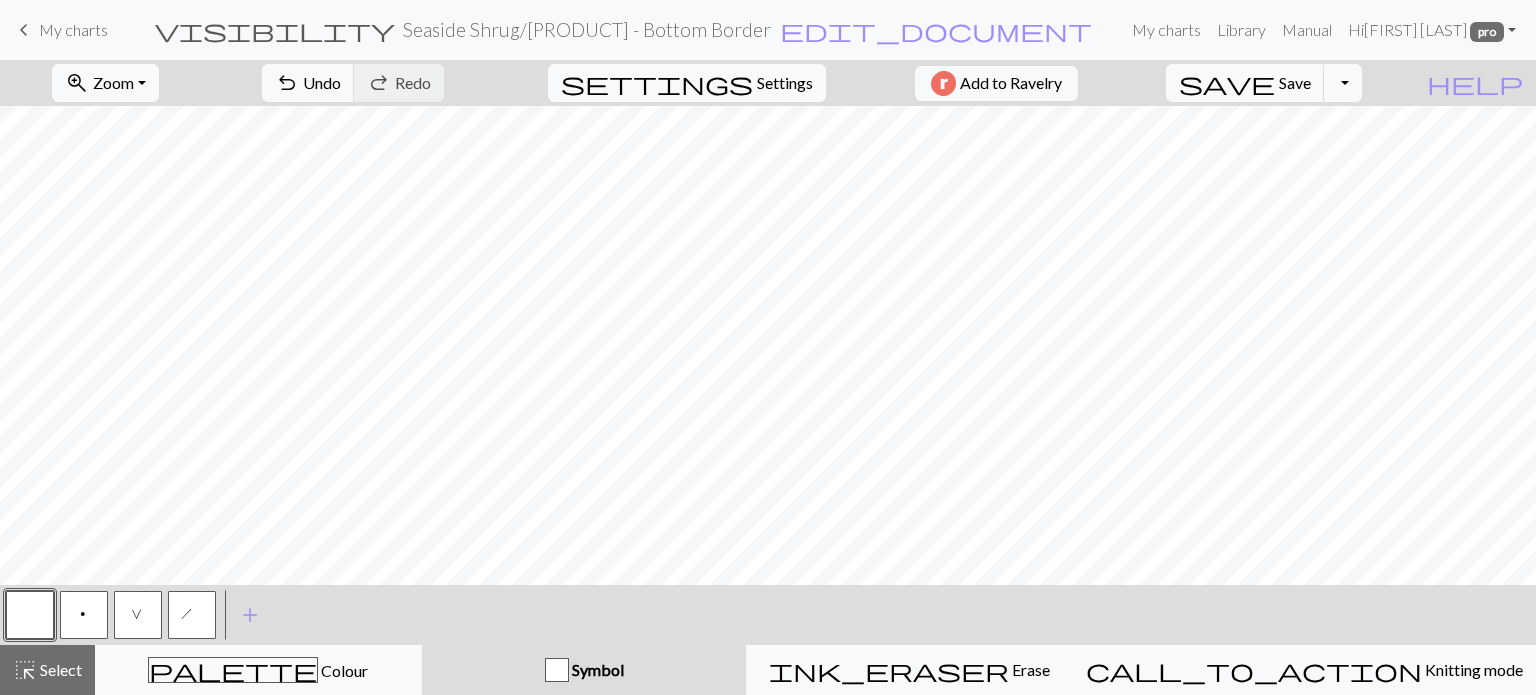 click on "h" at bounding box center (192, 615) 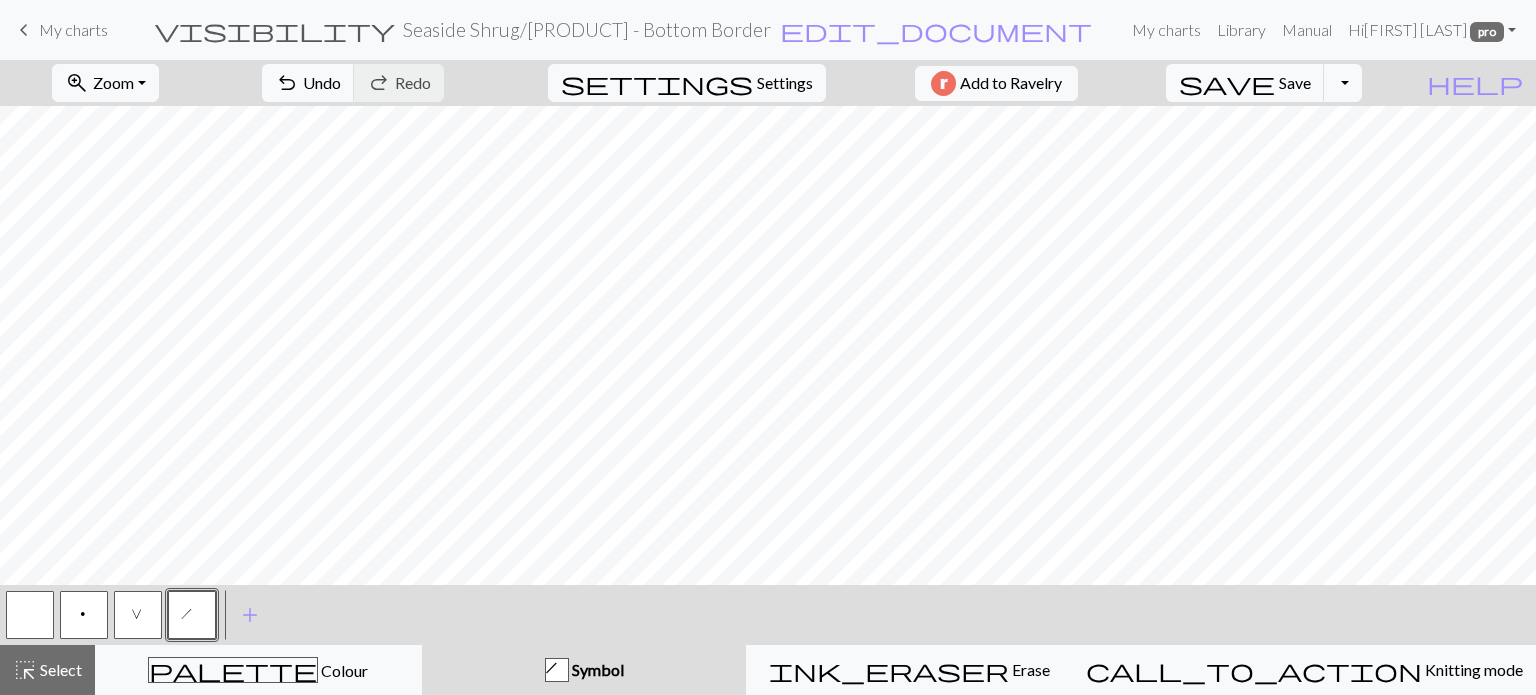 click on "h" at bounding box center (193, 617) 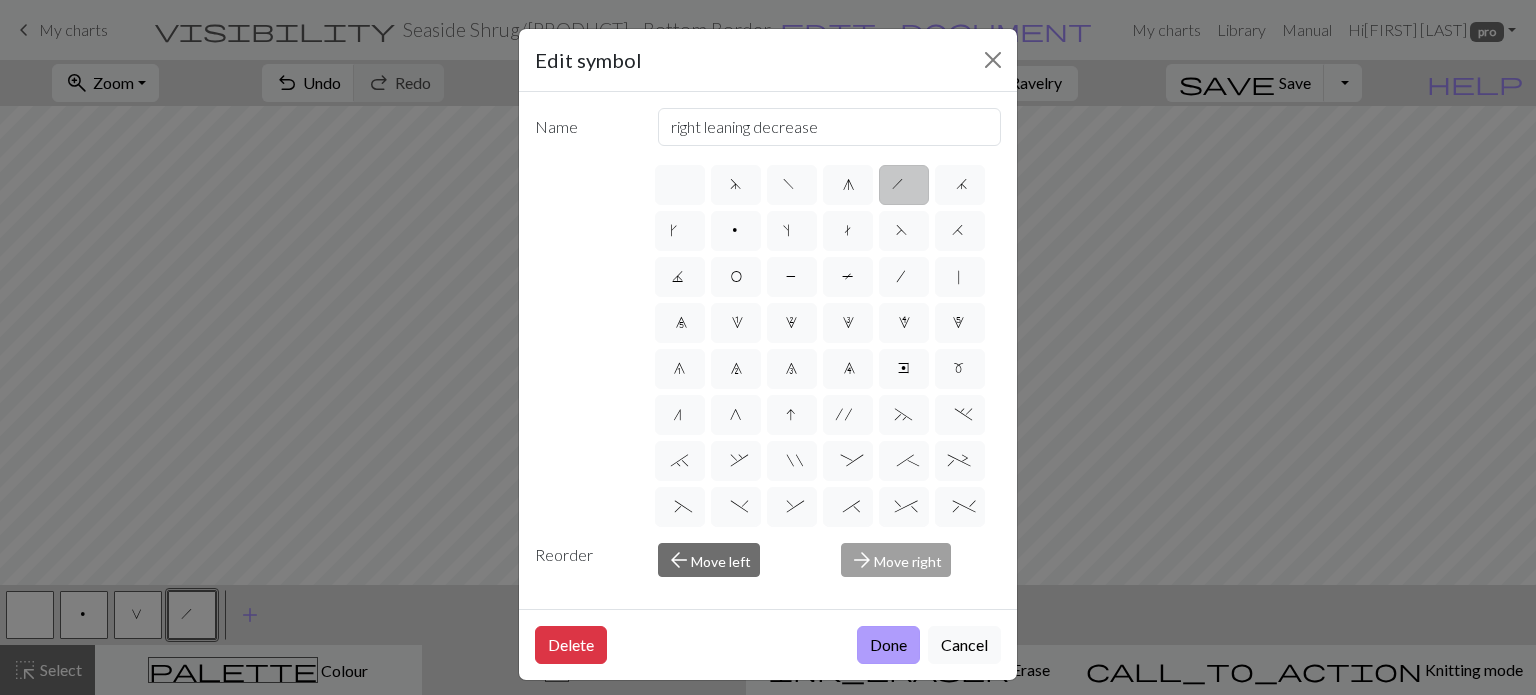 click on "Done" at bounding box center [888, 645] 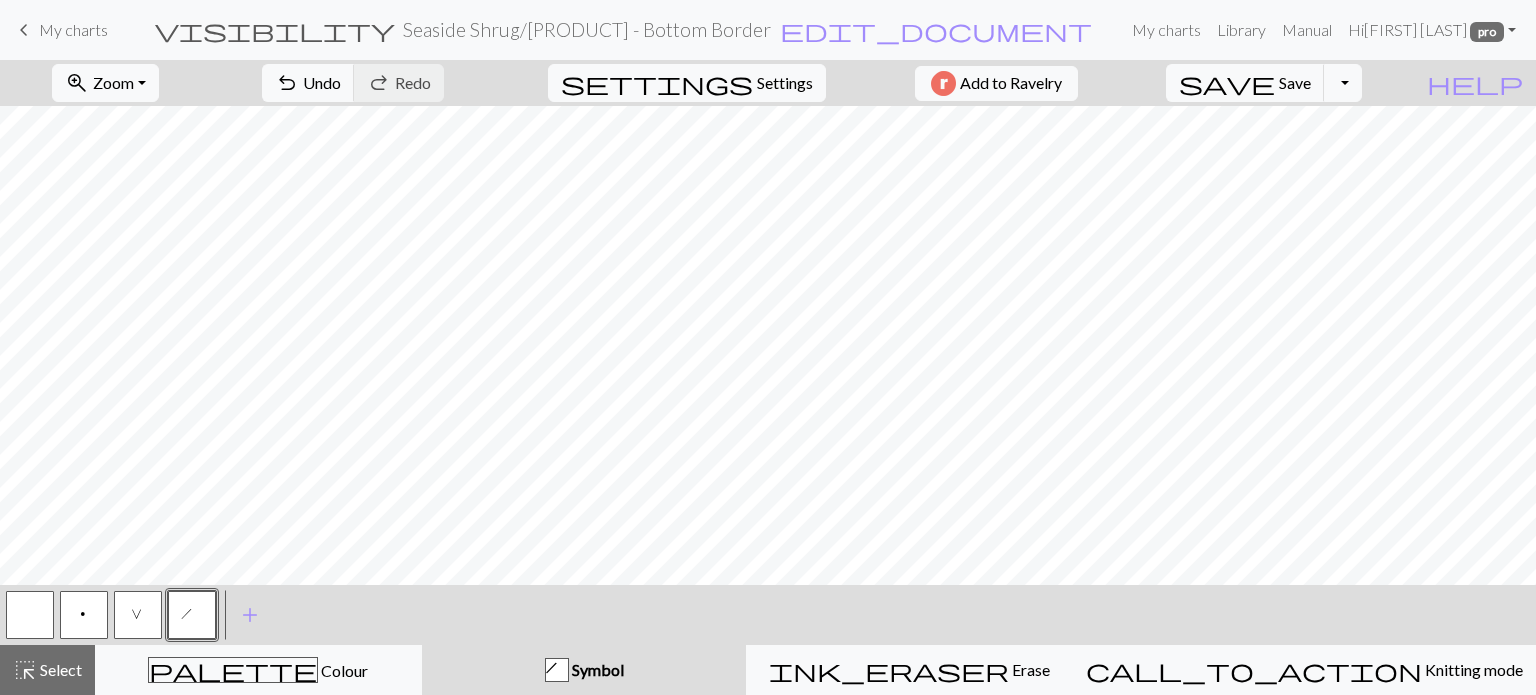 click at bounding box center [30, 615] 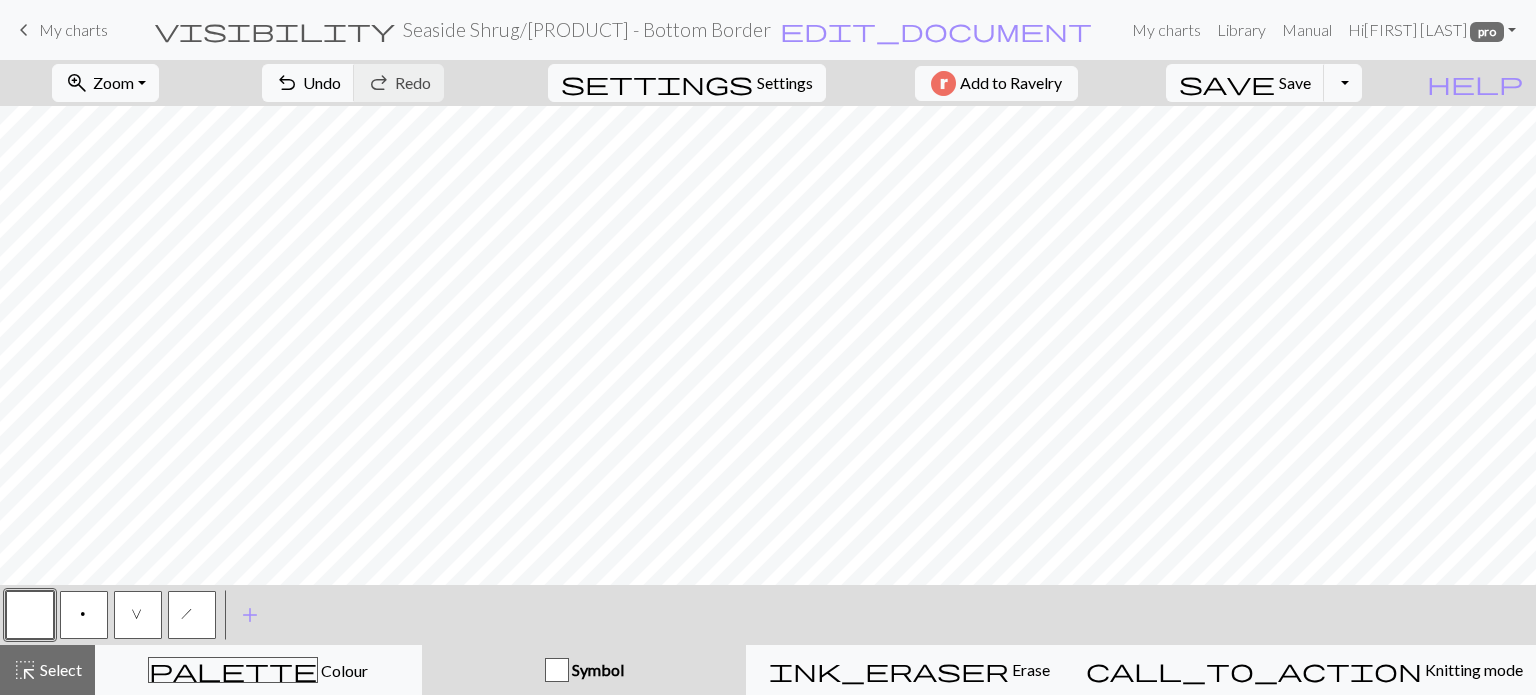 click on "h" at bounding box center (192, 615) 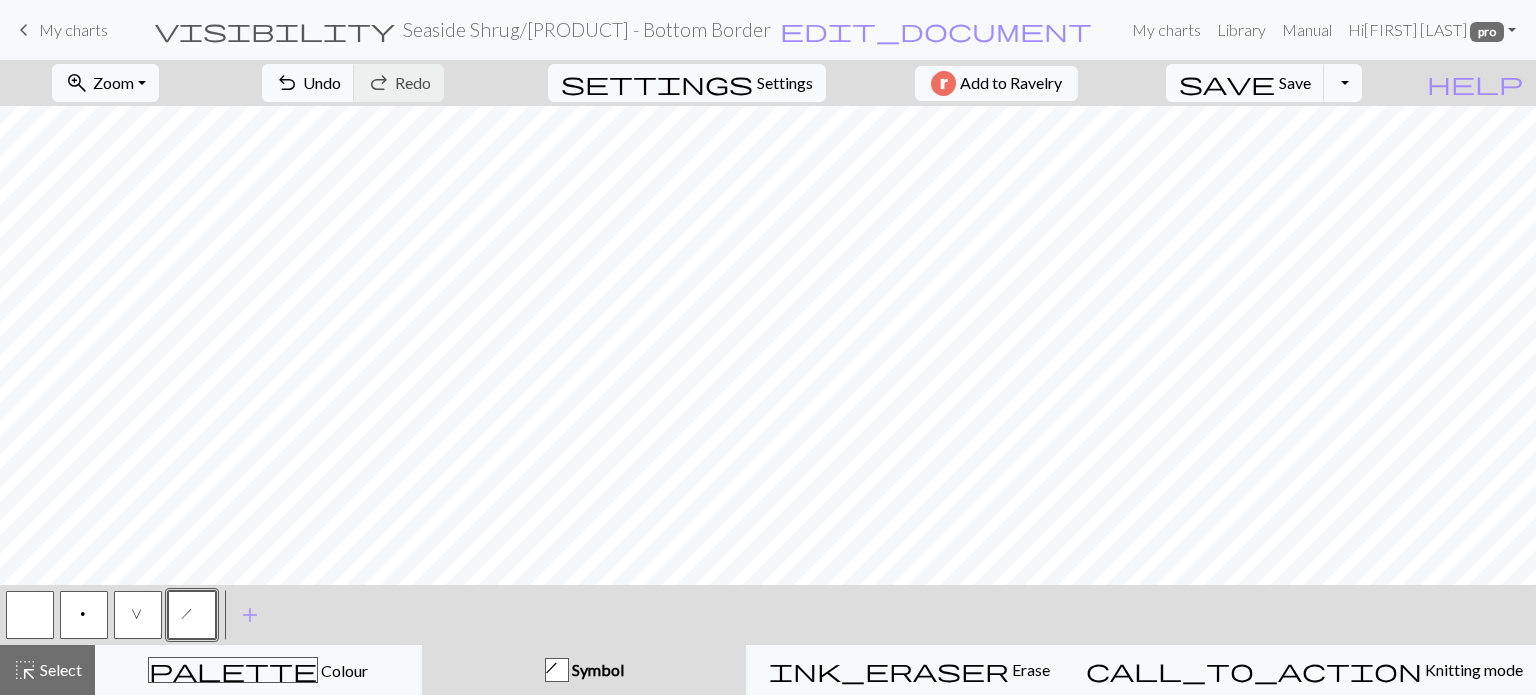 click at bounding box center [30, 615] 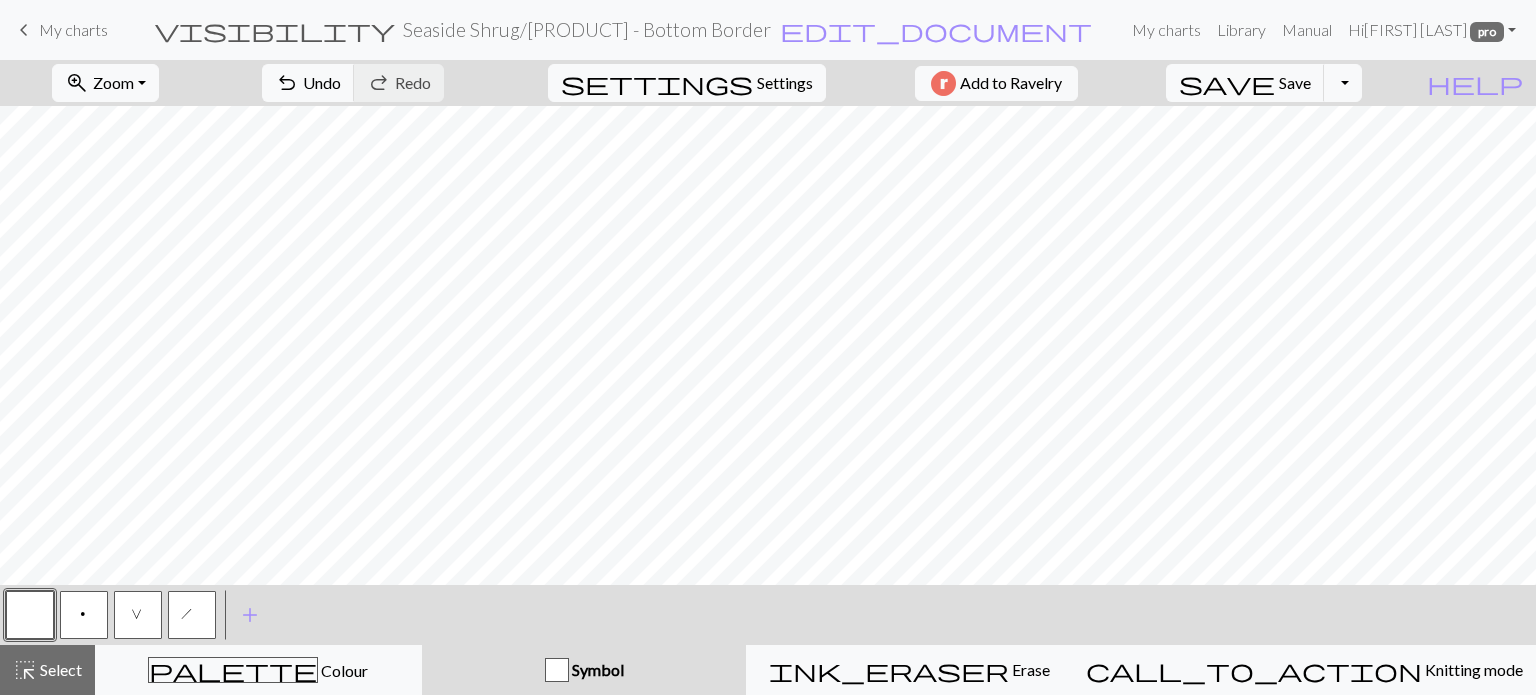 click at bounding box center (30, 615) 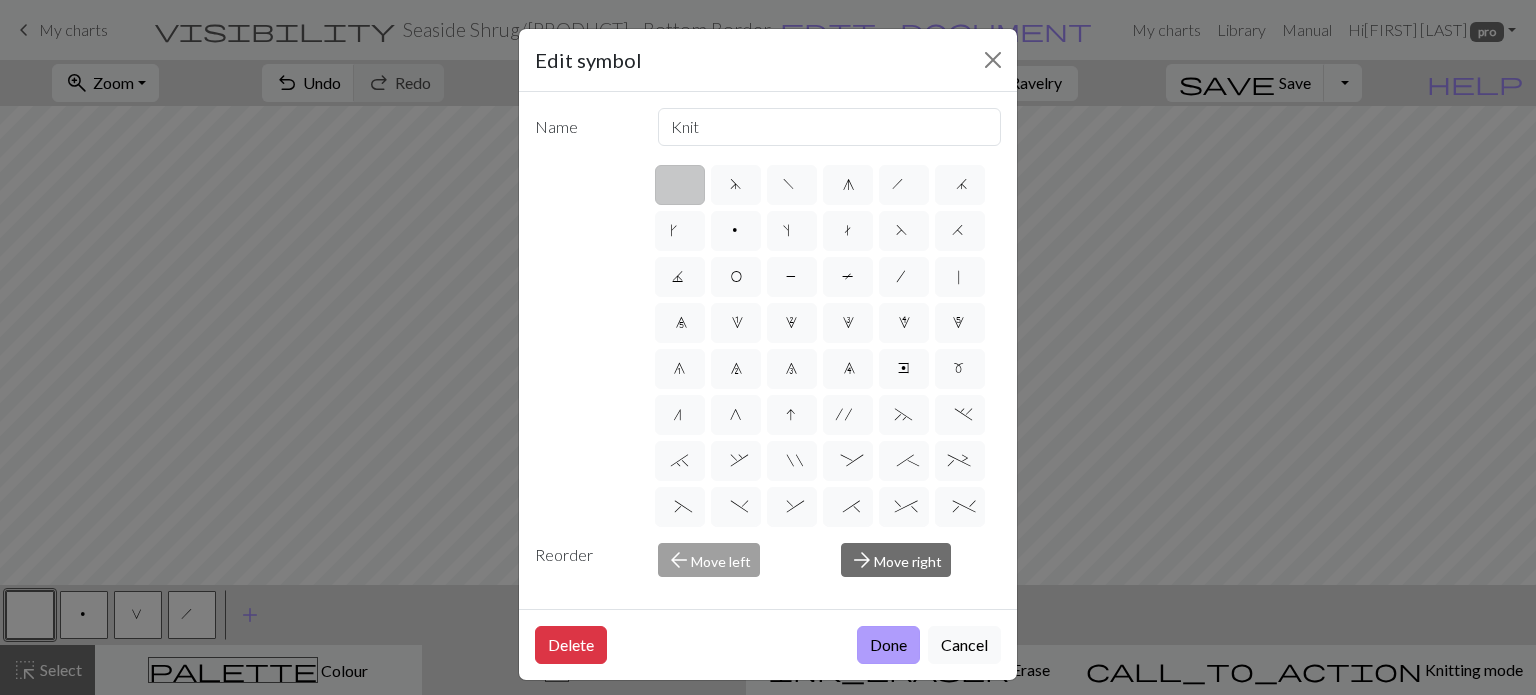 click on "Done" at bounding box center (888, 645) 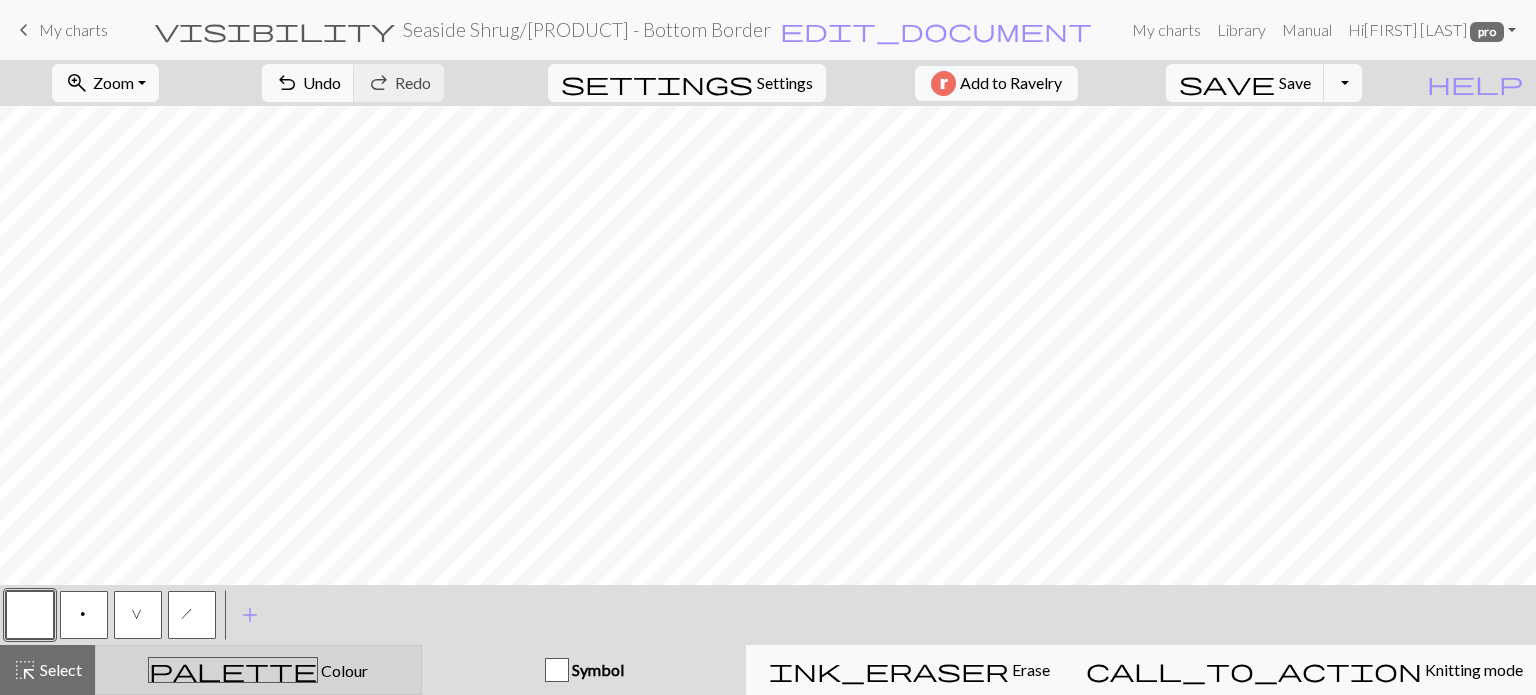 click on "Colour" at bounding box center (343, 670) 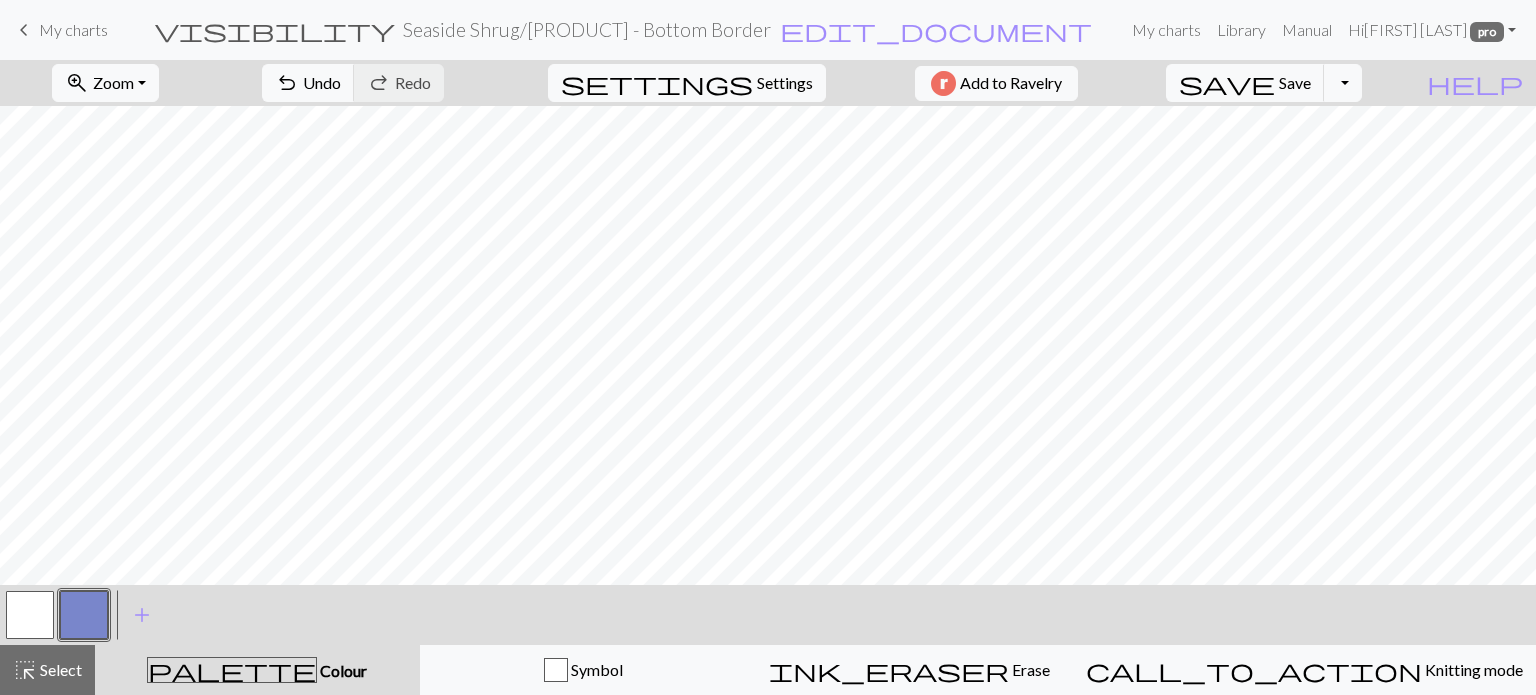 click at bounding box center [30, 615] 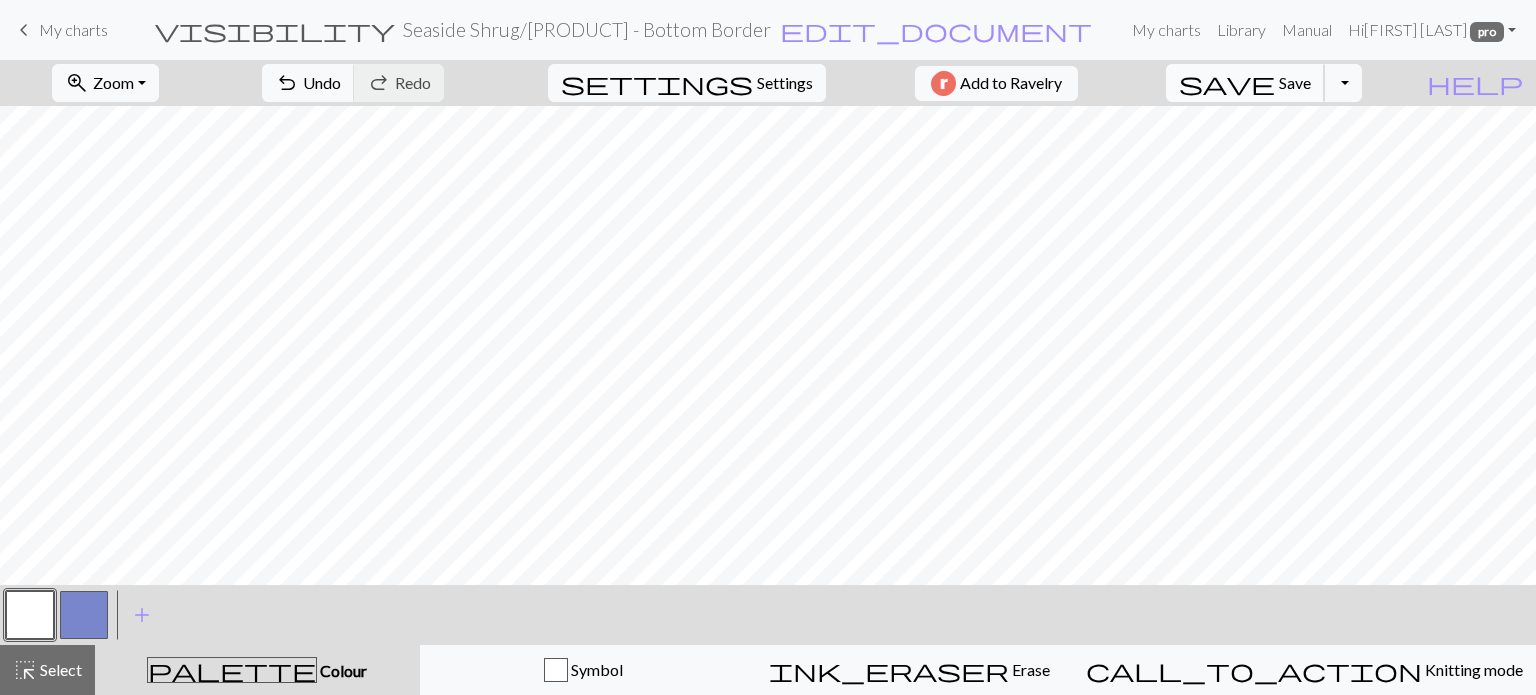 click on "Save" at bounding box center (1295, 82) 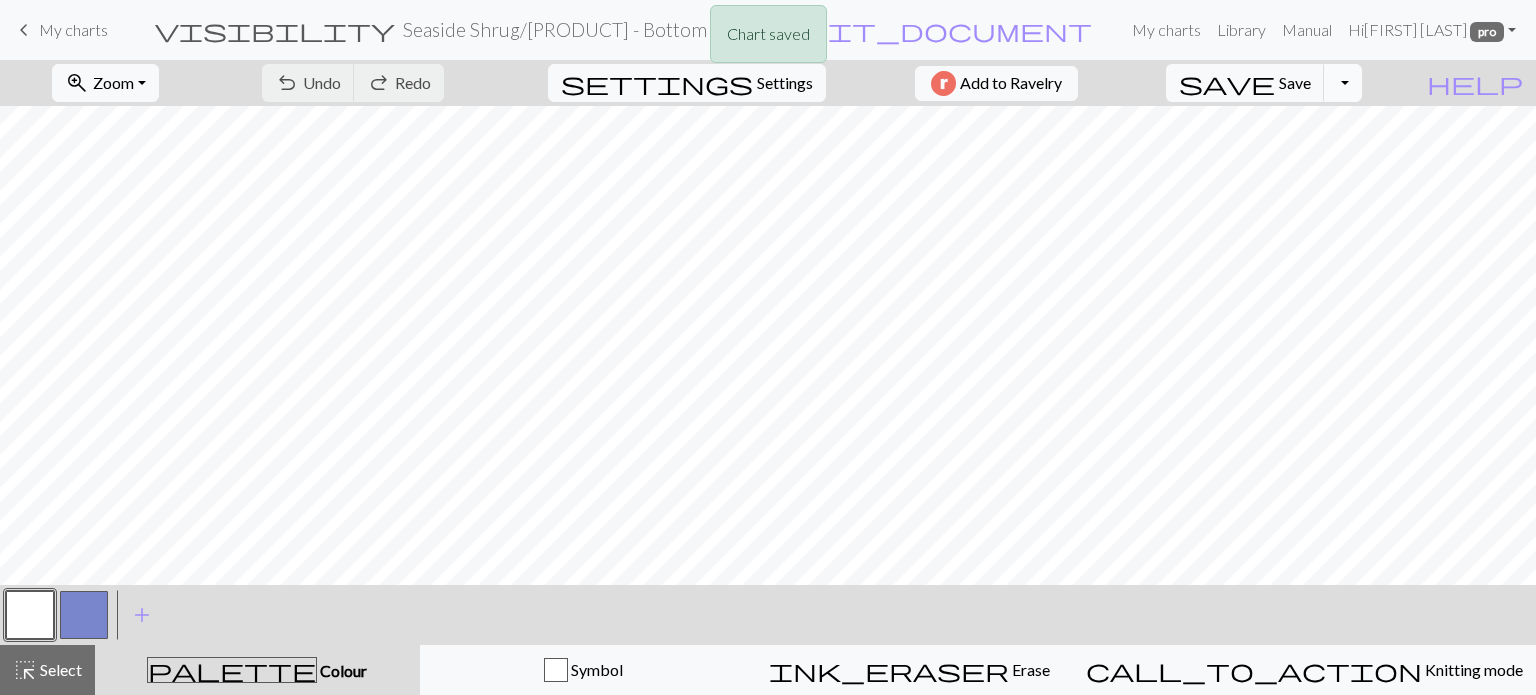 click on "Toggle Dropdown" at bounding box center (1343, 83) 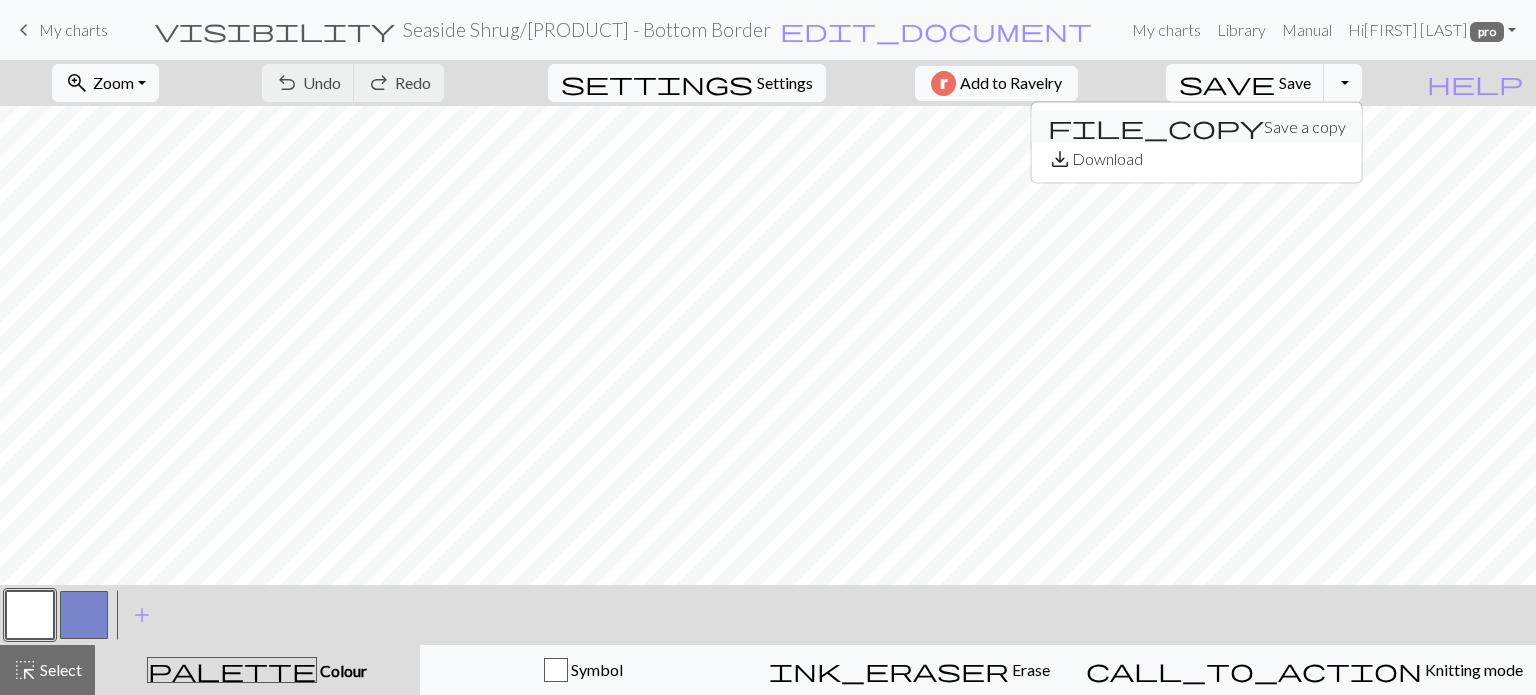 click on "file_copy  Save a copy" at bounding box center [1197, 127] 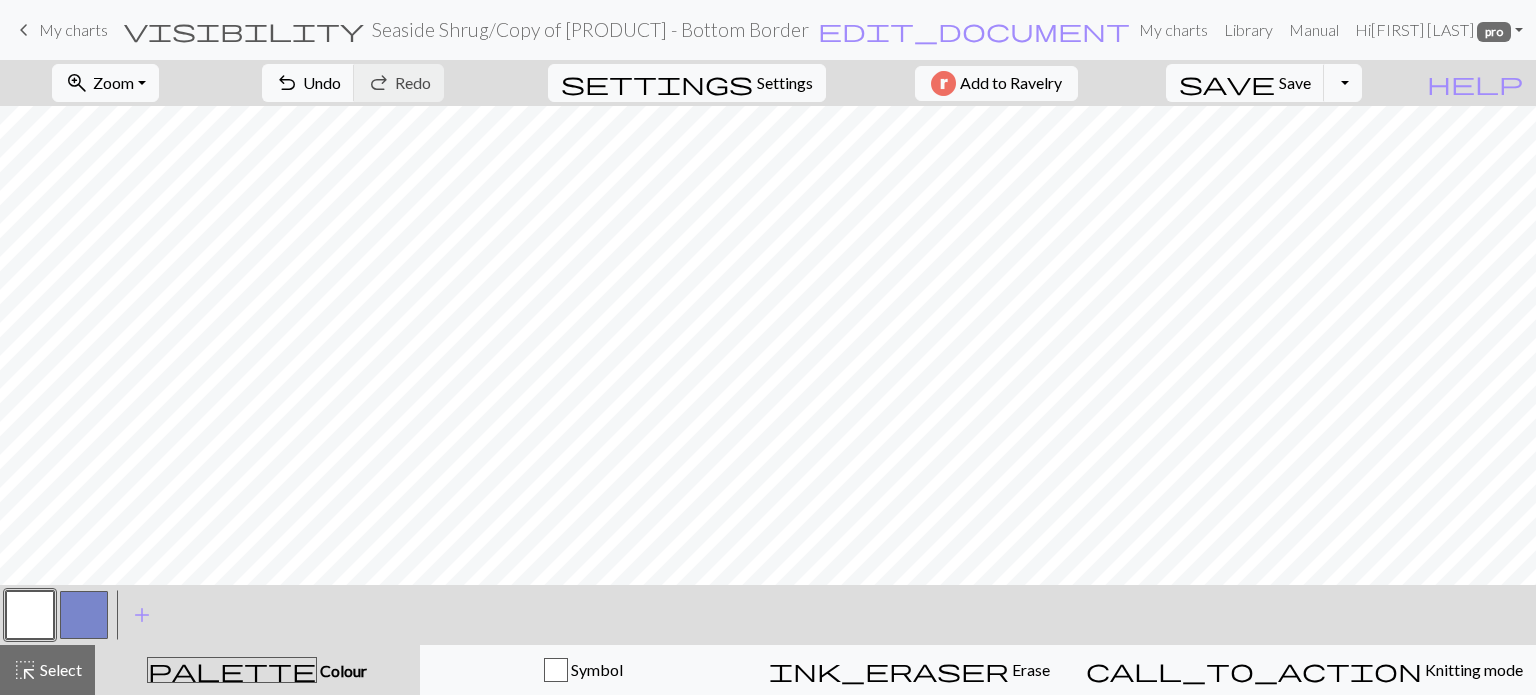 click on "Seaside Shrug / Copy of Mosaic Wave - Bottom Border" at bounding box center (590, 29) 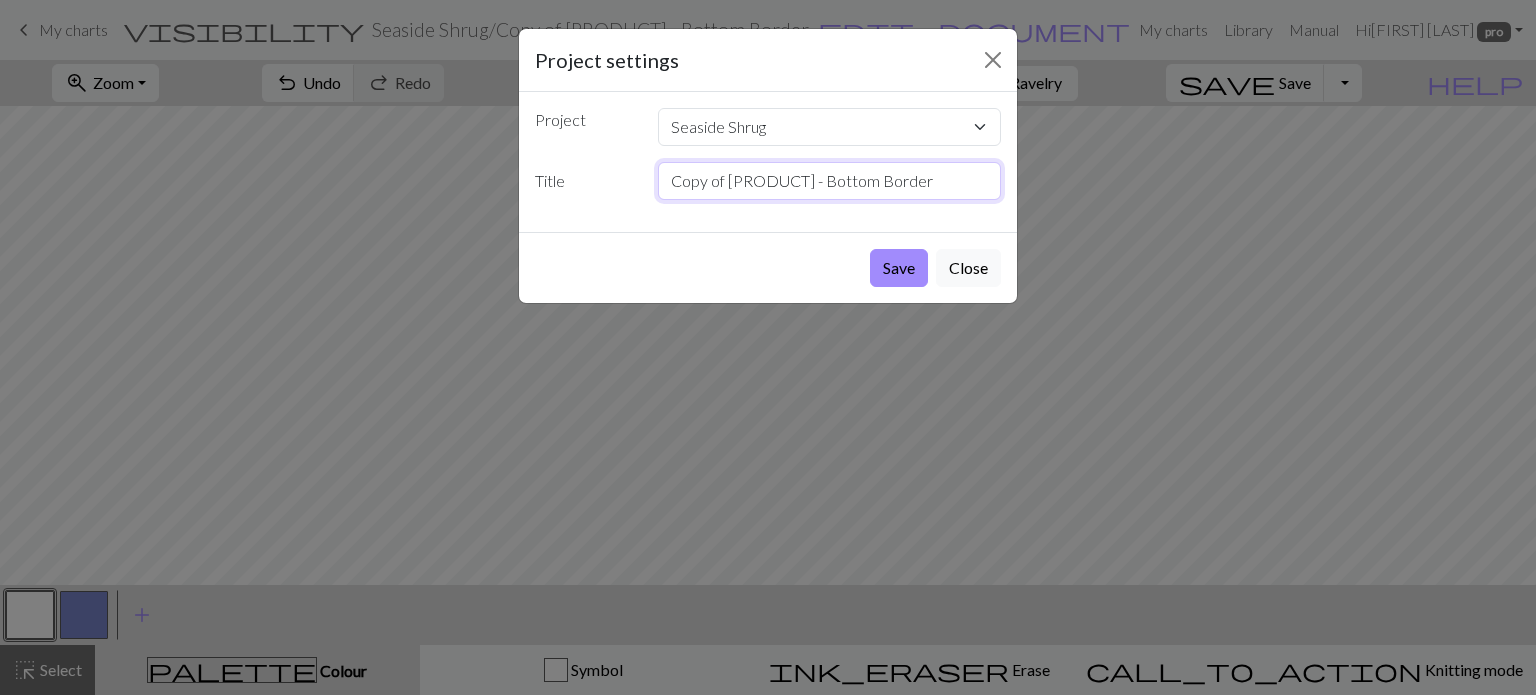 click on "Copy of Mosaic Wave - Bottom Border" at bounding box center (830, 181) 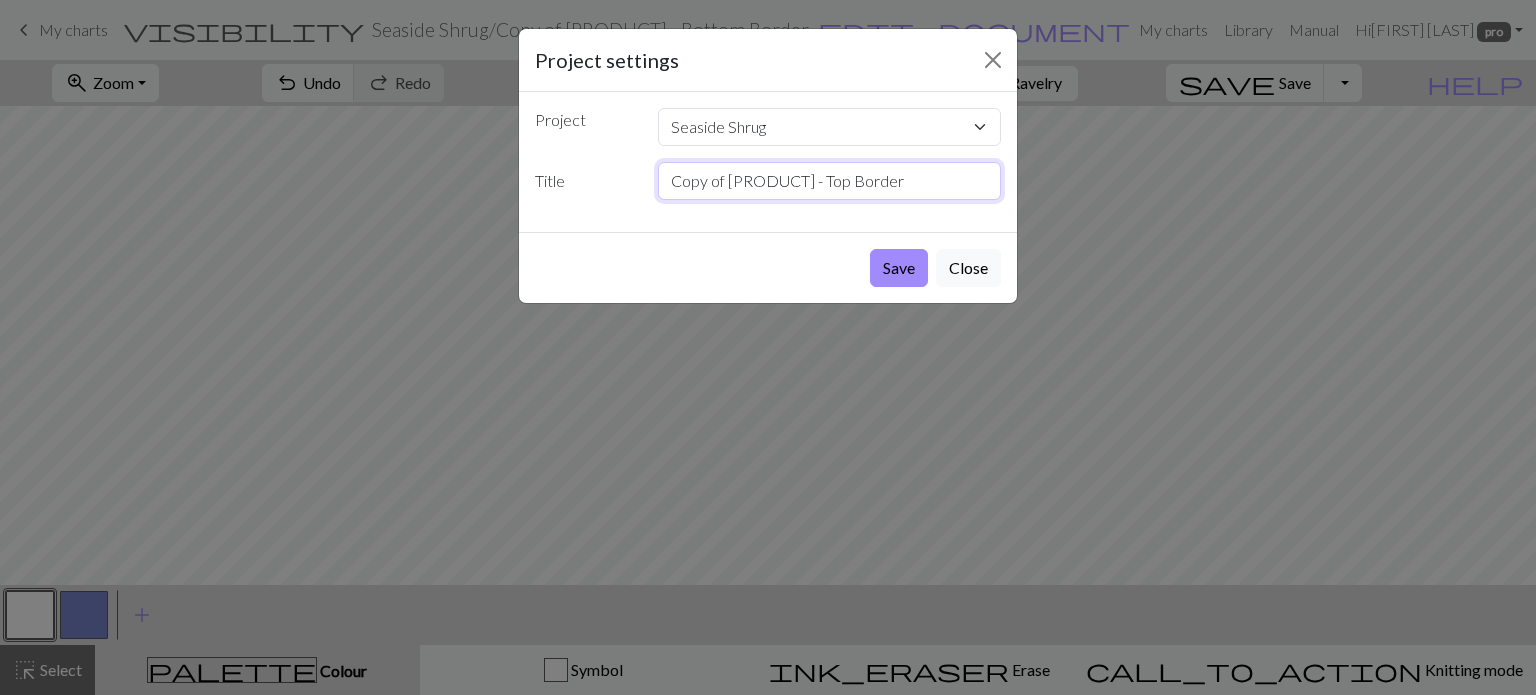 drag, startPoint x: 728, startPoint y: 178, endPoint x: 480, endPoint y: 183, distance: 248.0504 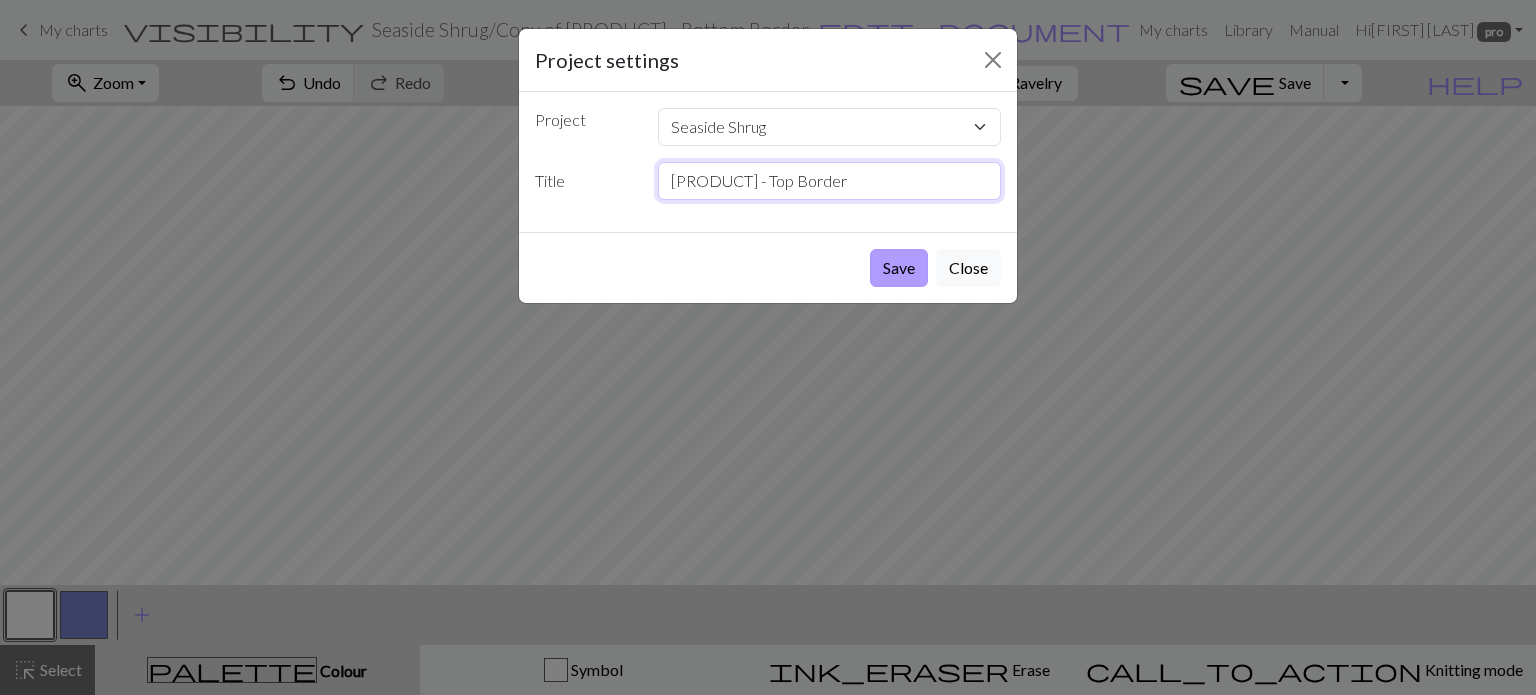 type on "Mosaic Wave - Top Border" 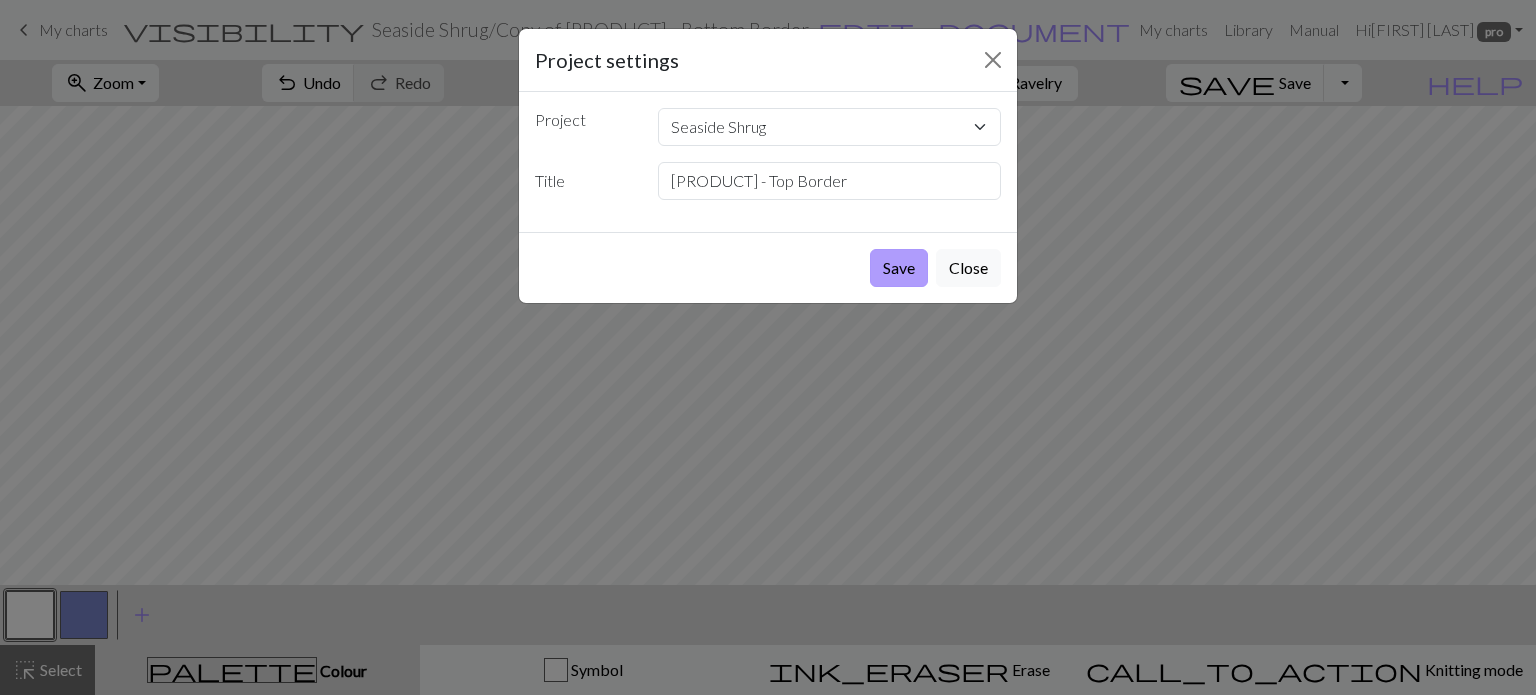 click on "Save" at bounding box center (899, 268) 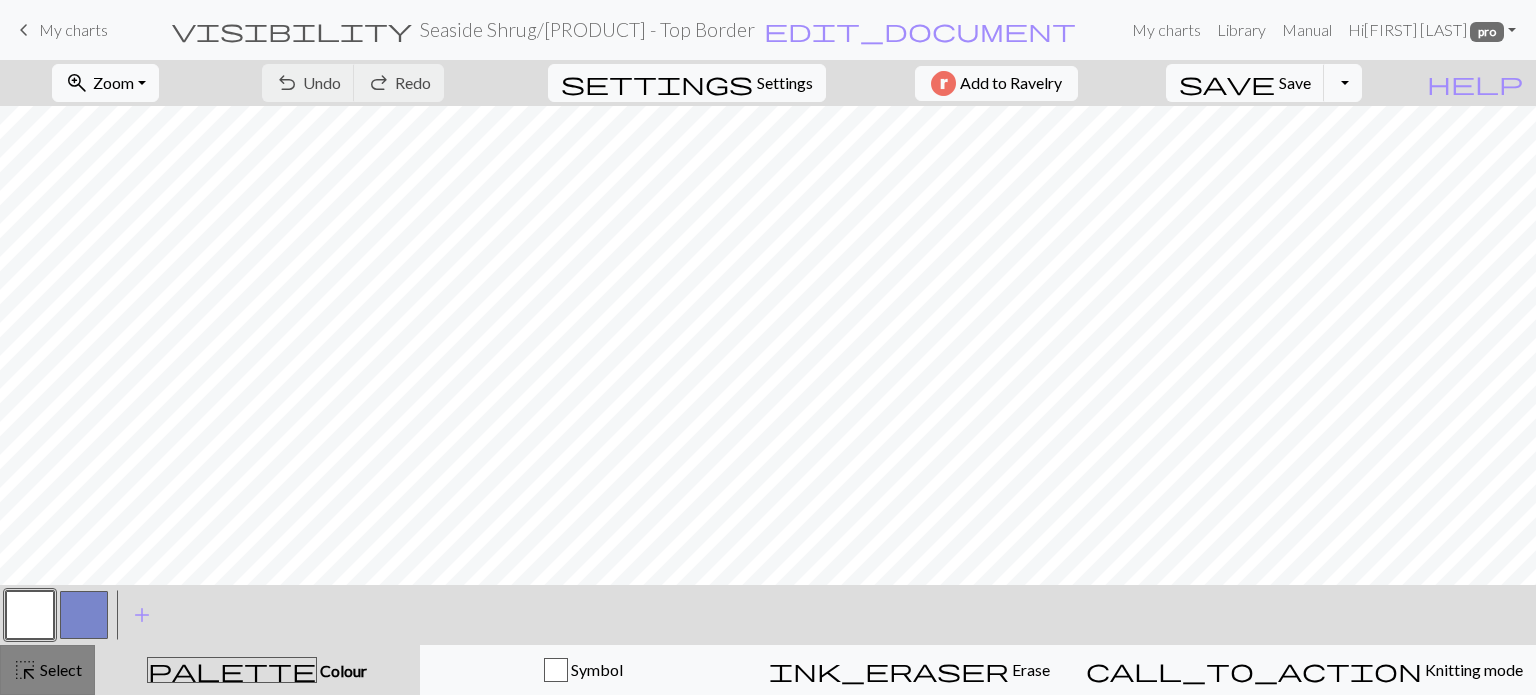 click on "Select" at bounding box center [59, 669] 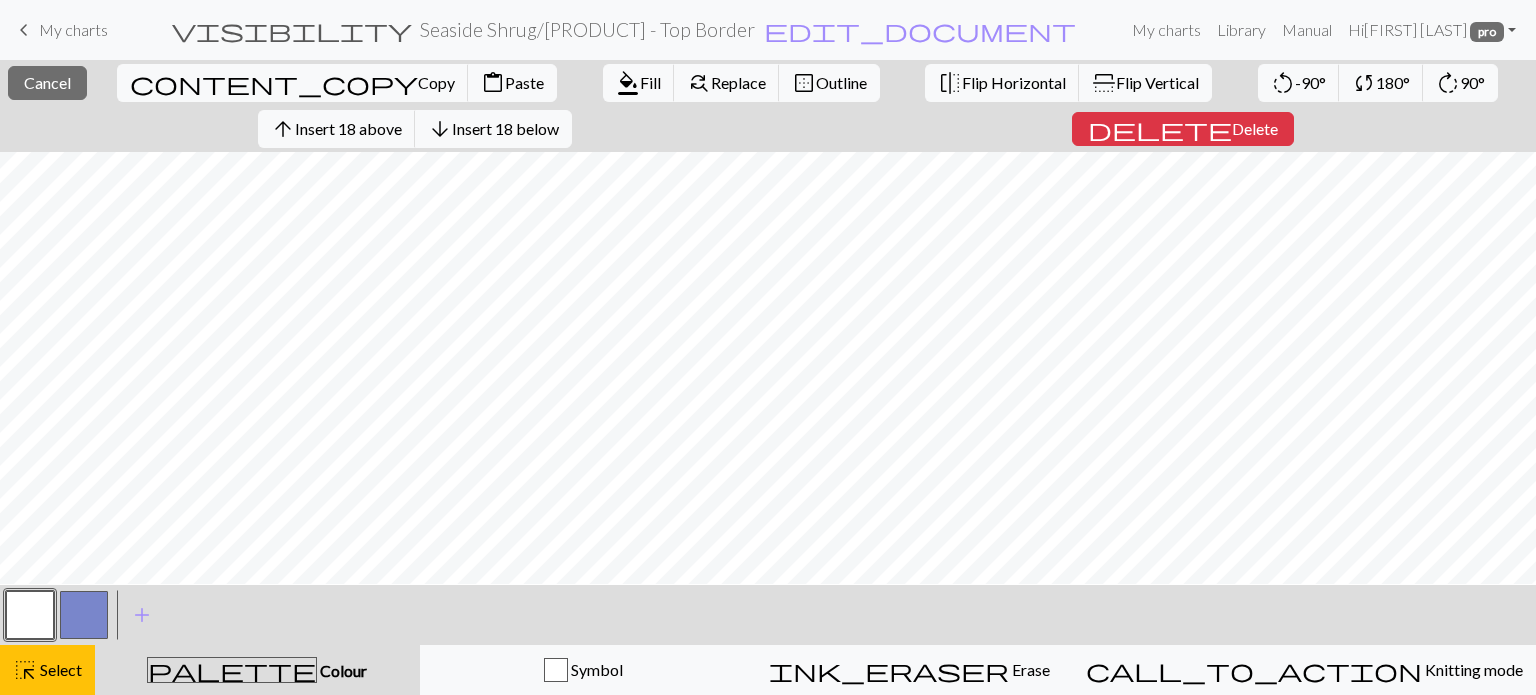 scroll, scrollTop: 0, scrollLeft: 0, axis: both 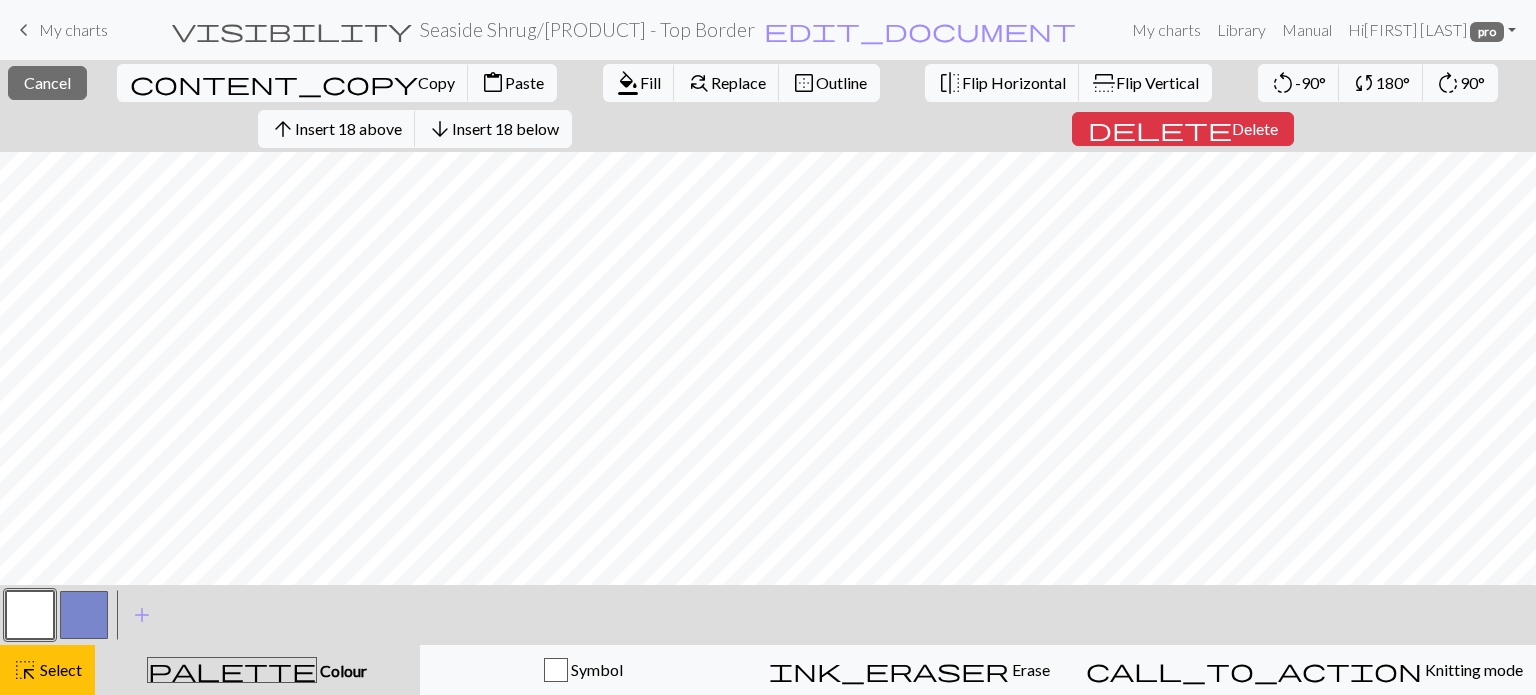 click on "Flip Vertical" at bounding box center [1157, 82] 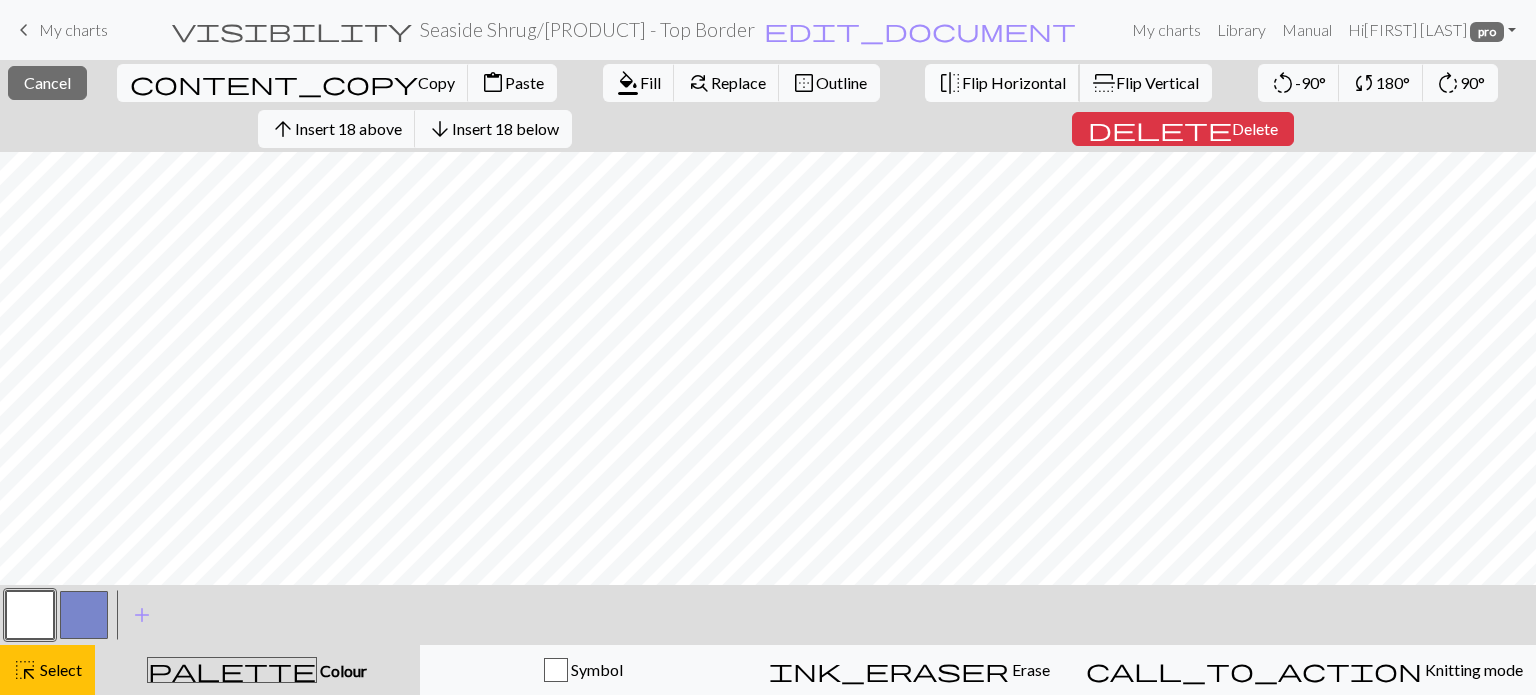 click on "Flip Horizontal" at bounding box center (1014, 82) 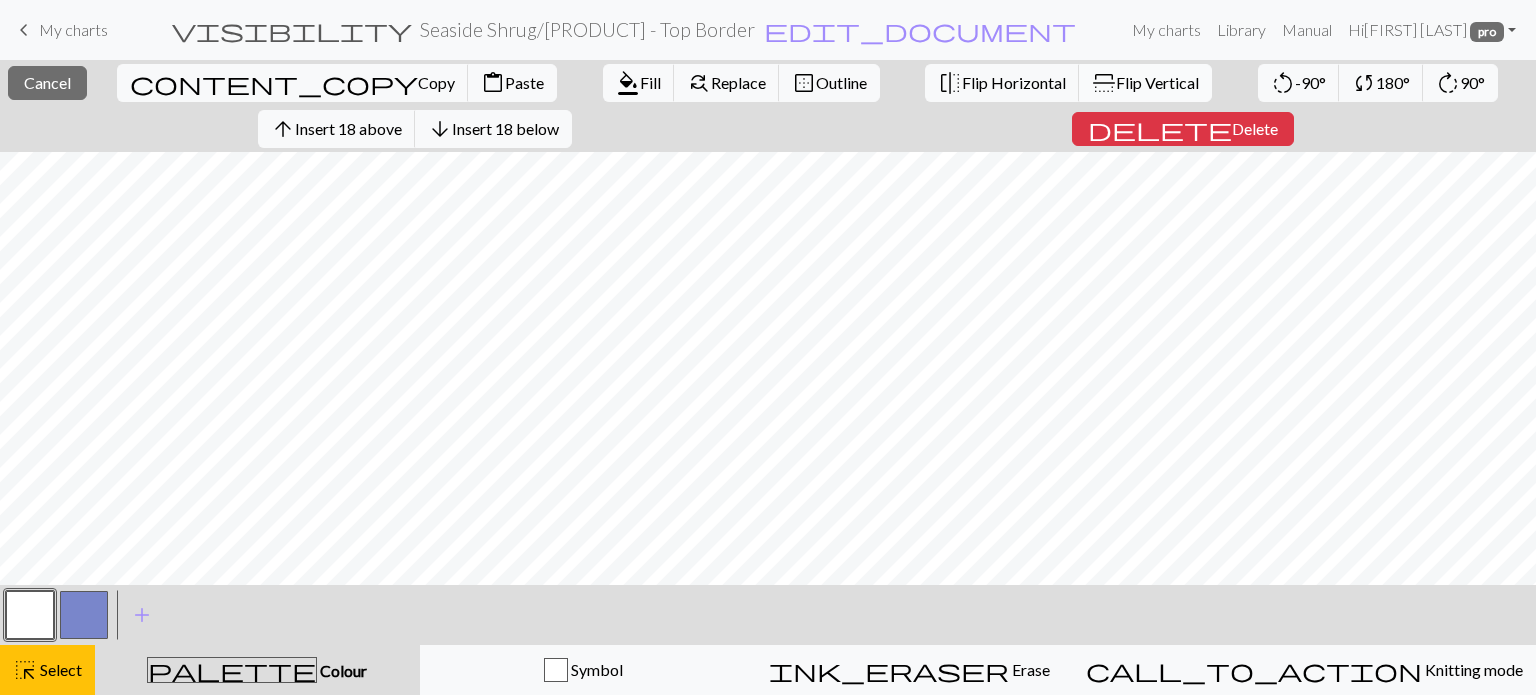 click on "Flip Vertical" at bounding box center (1157, 82) 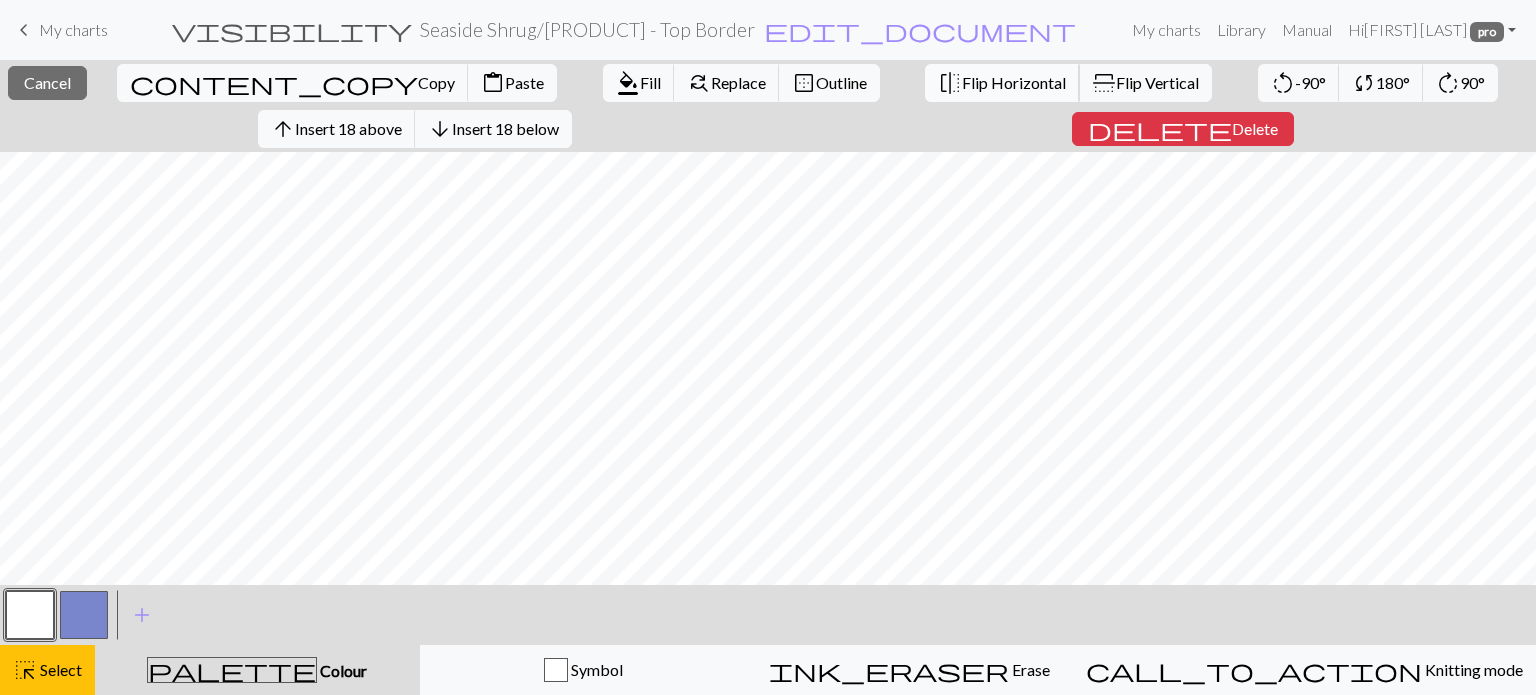 click on "Flip Horizontal" at bounding box center [1014, 82] 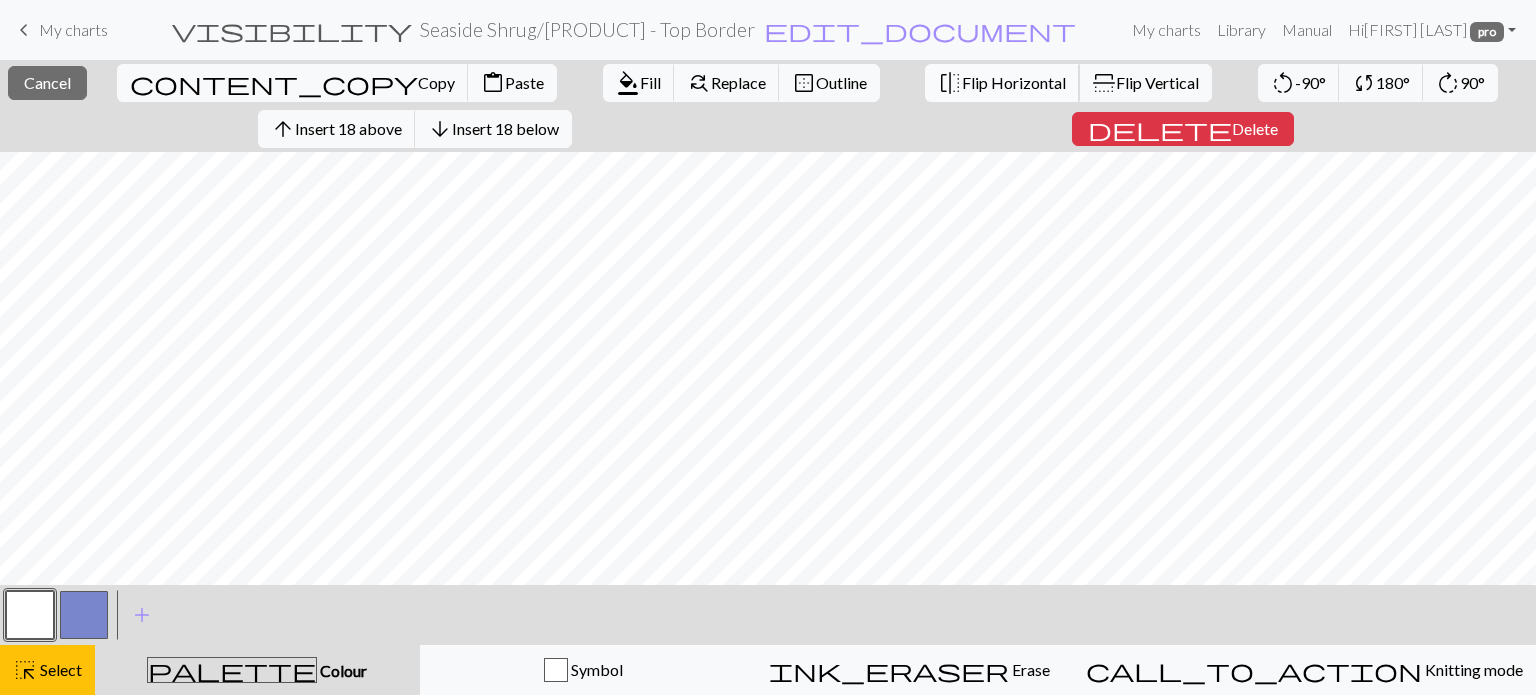 click on "Flip Horizontal" at bounding box center (1014, 82) 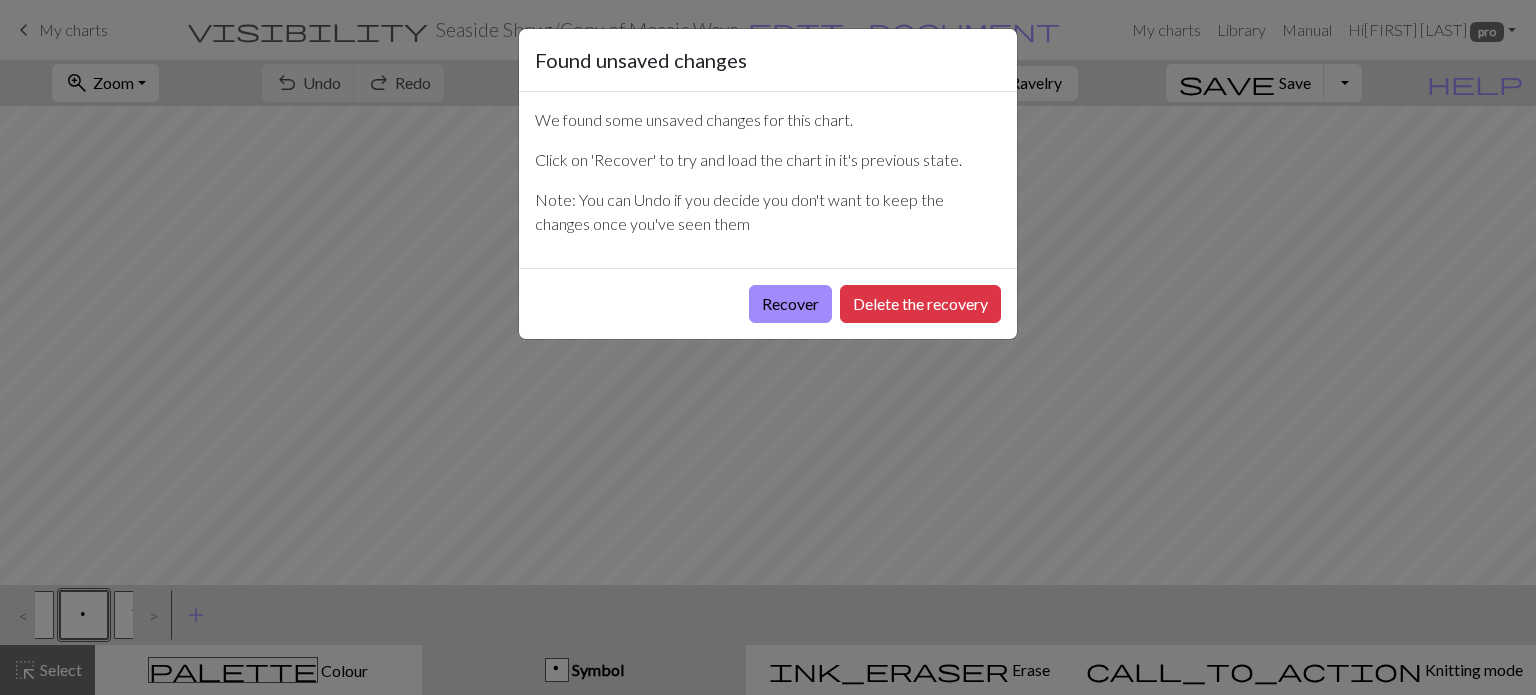 scroll, scrollTop: 0, scrollLeft: 0, axis: both 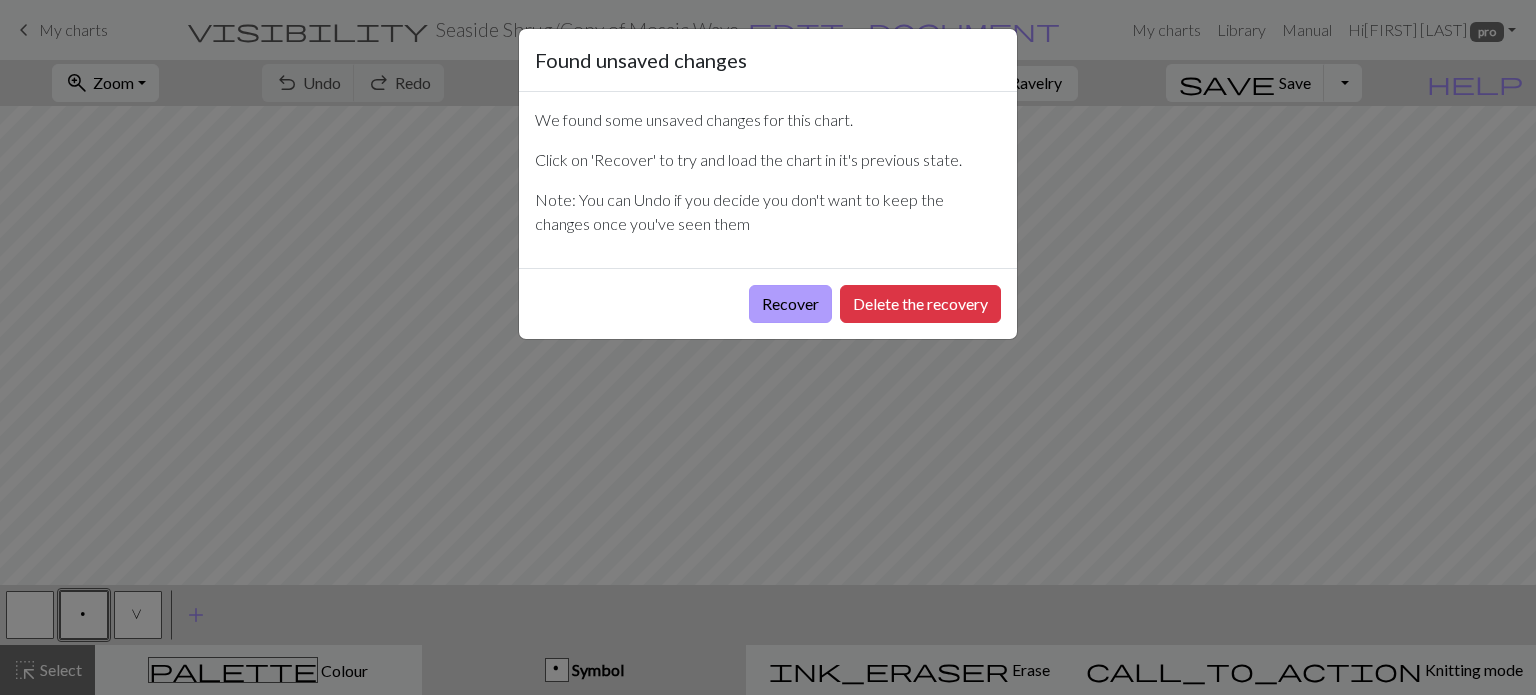 click on "Recover" at bounding box center [790, 304] 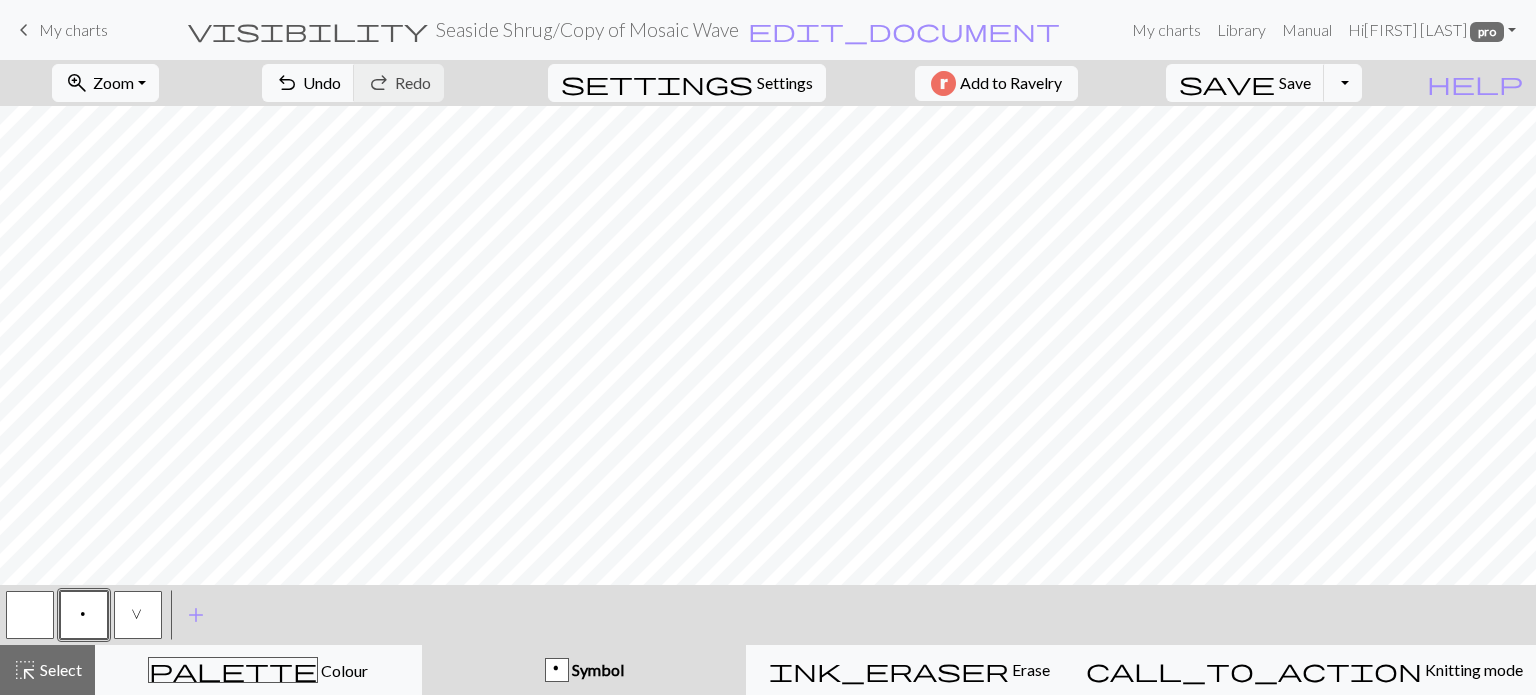 click at bounding box center [30, 615] 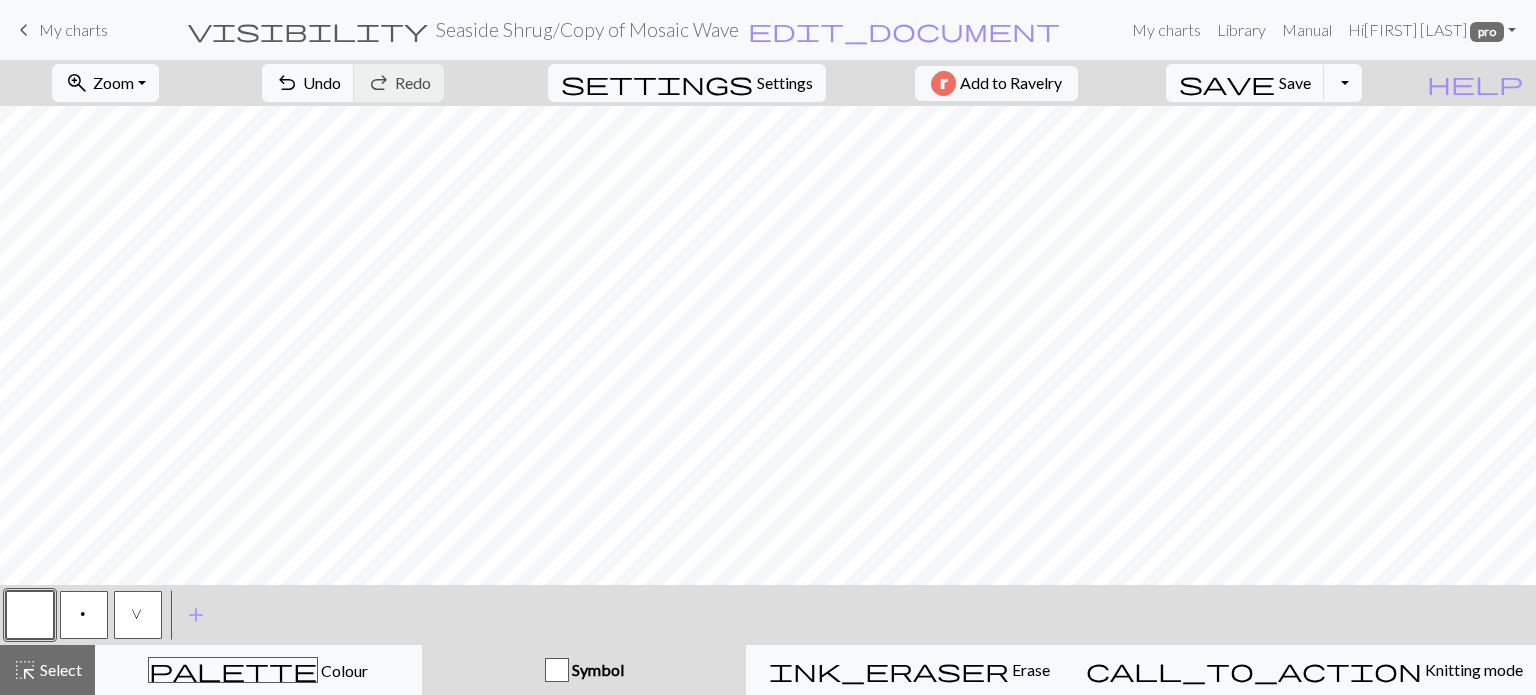 click on "Symbol" at bounding box center [584, 670] 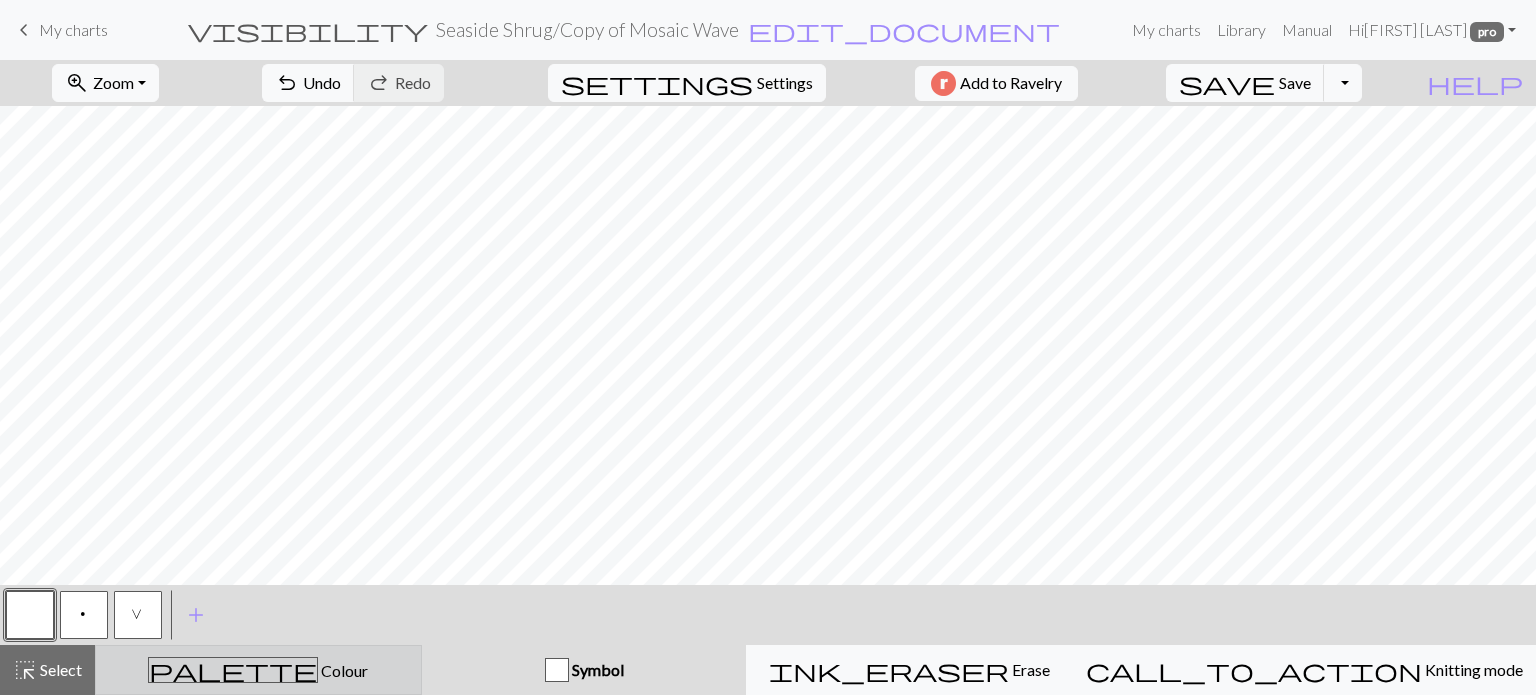 click on "palette   Colour   Colour" at bounding box center [258, 670] 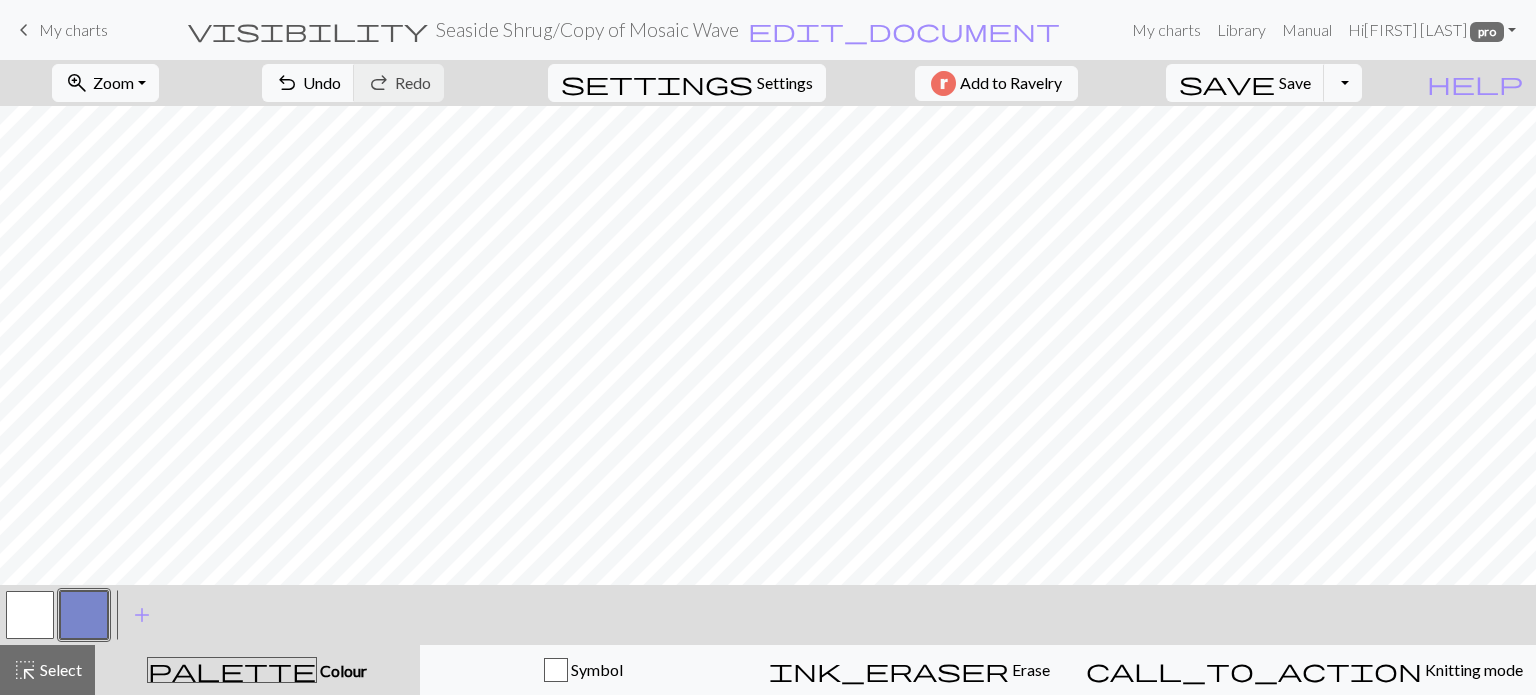 click at bounding box center (30, 615) 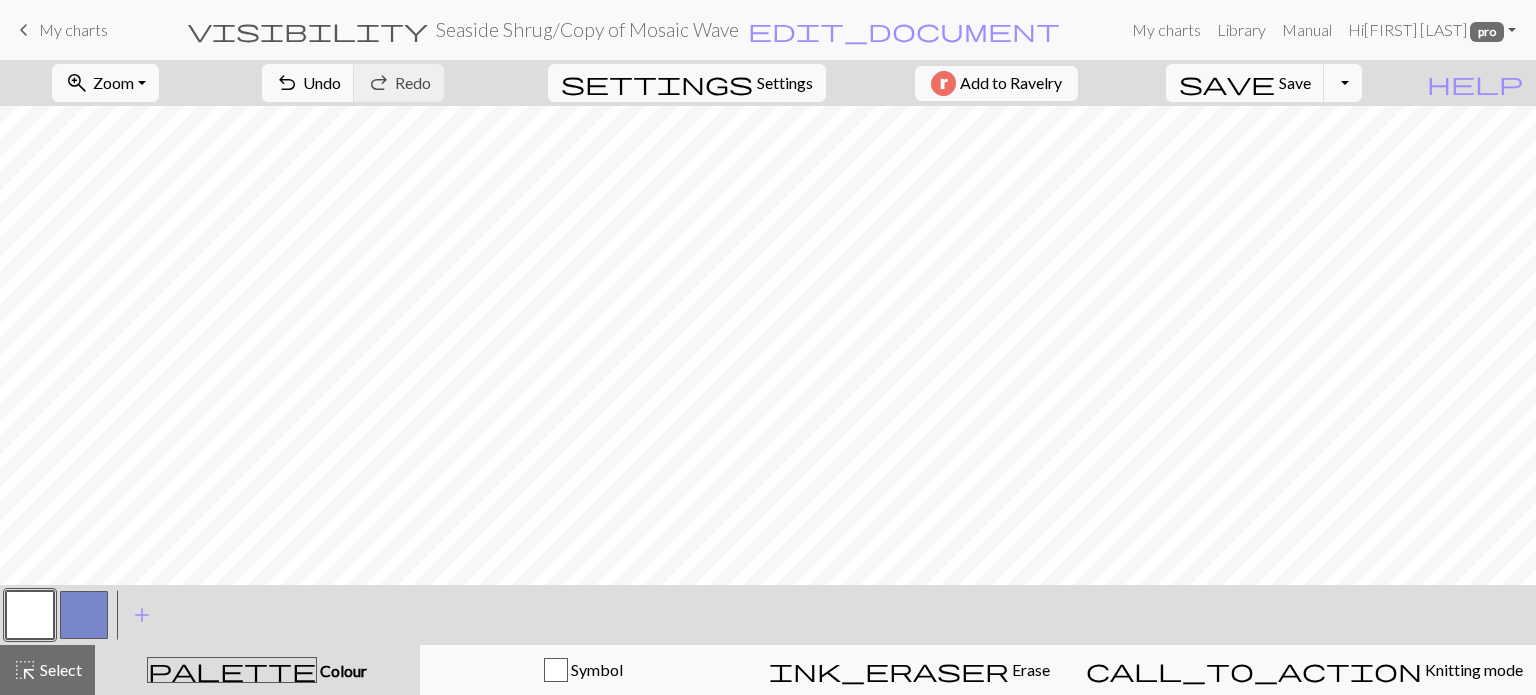 click at bounding box center [84, 615] 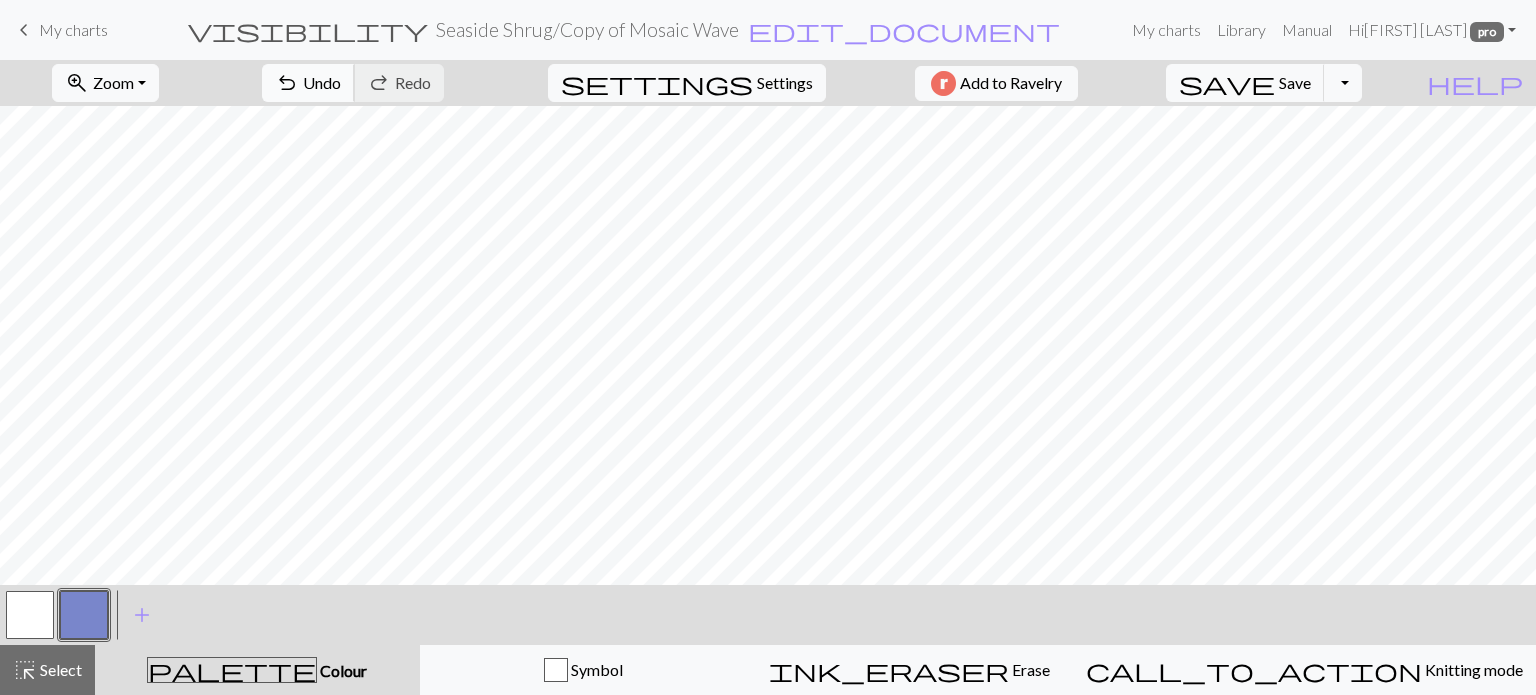 click on "undo Undo Undo" at bounding box center [308, 83] 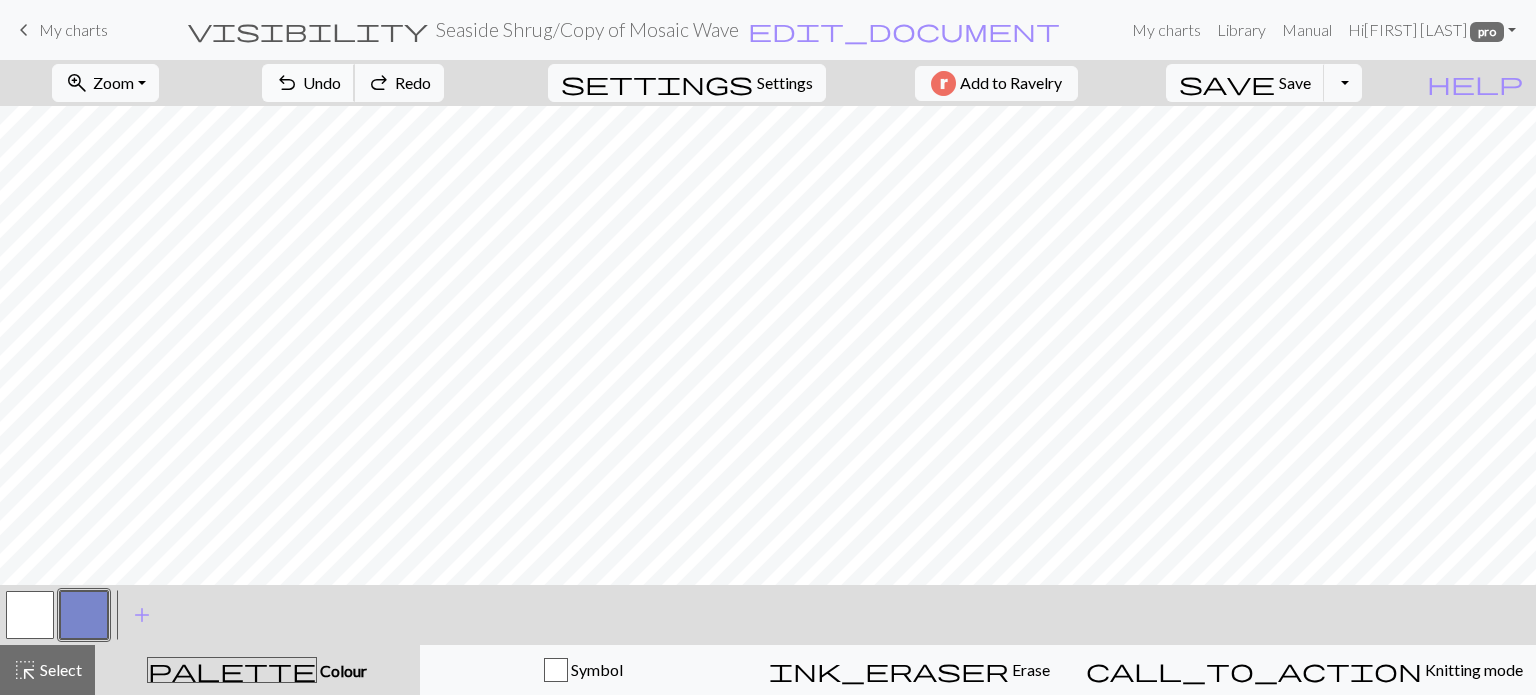 click on "undo Undo Undo" at bounding box center (308, 83) 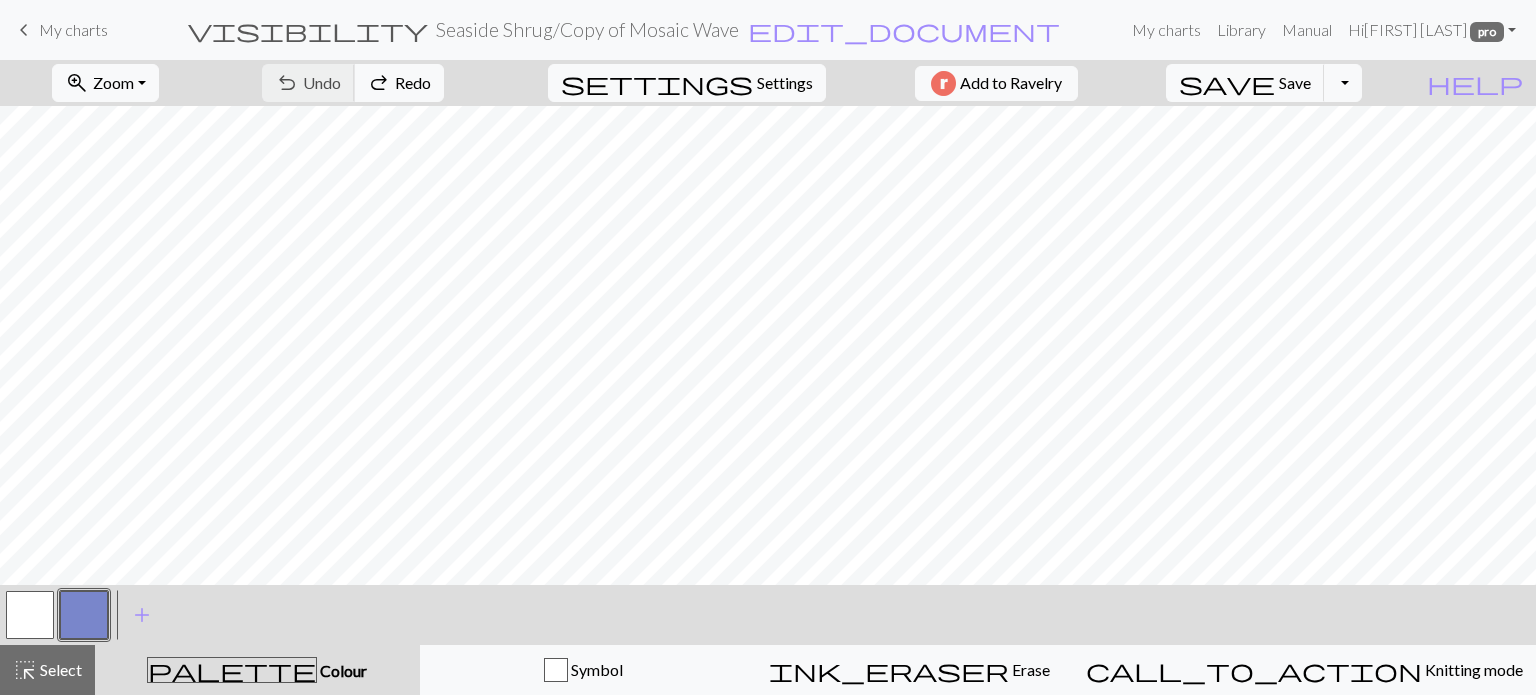 click on "undo Undo Undo redo Redo Redo" at bounding box center [353, 83] 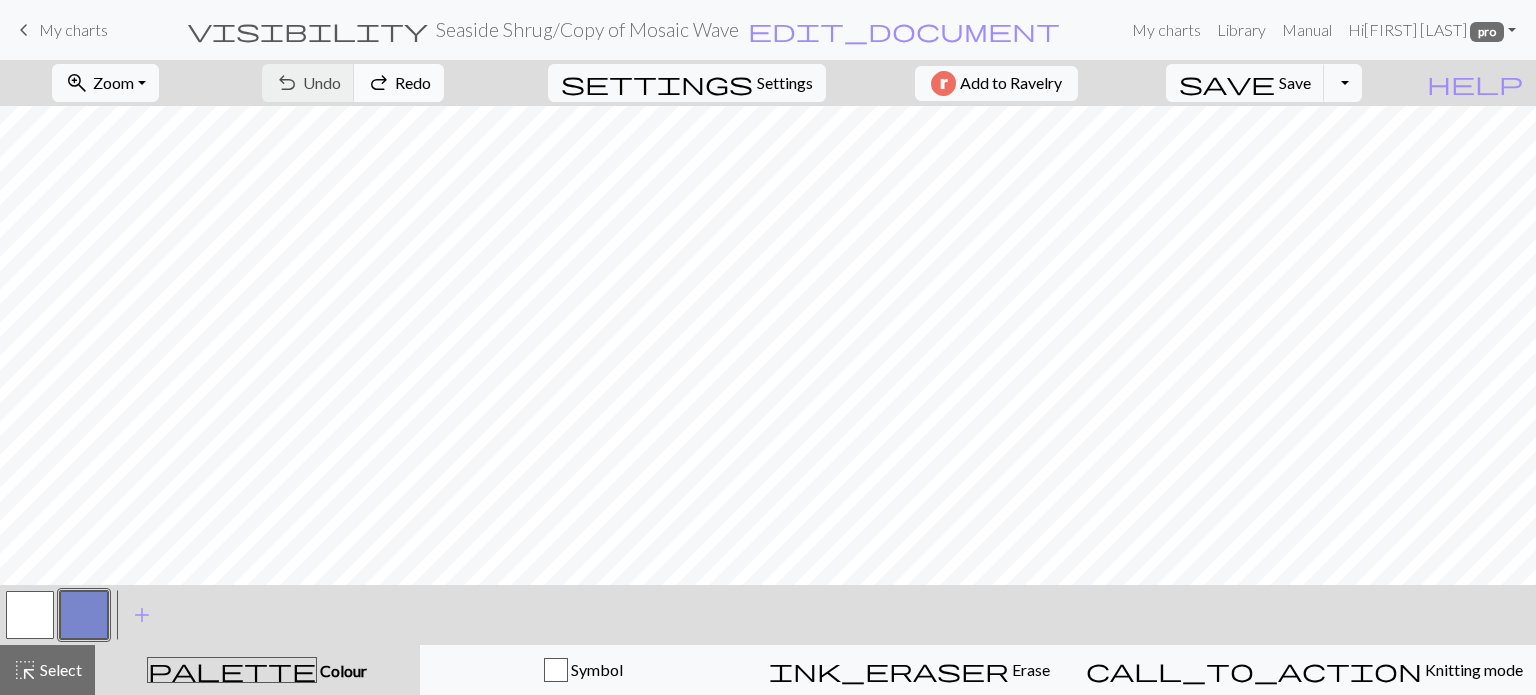 click on "redo" at bounding box center (379, 83) 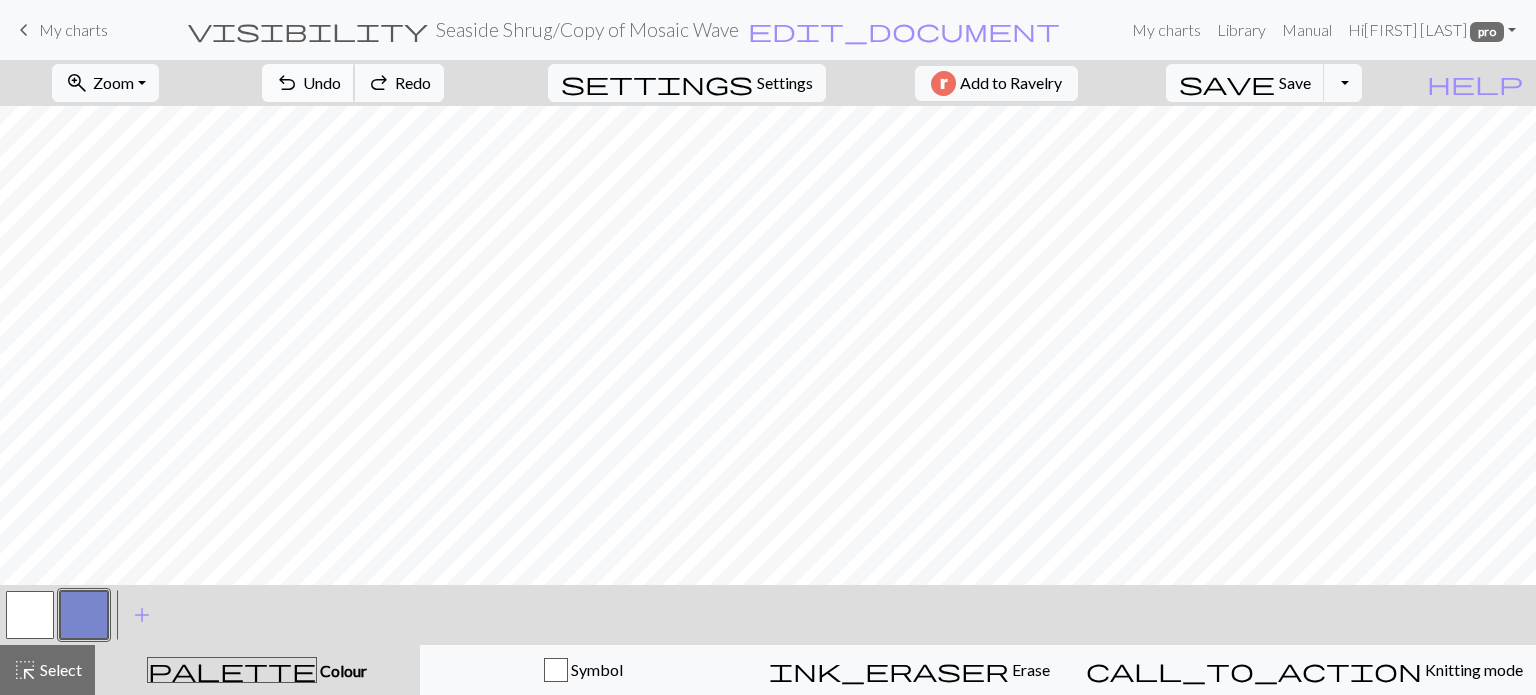 click on "undo Undo Undo" at bounding box center (308, 83) 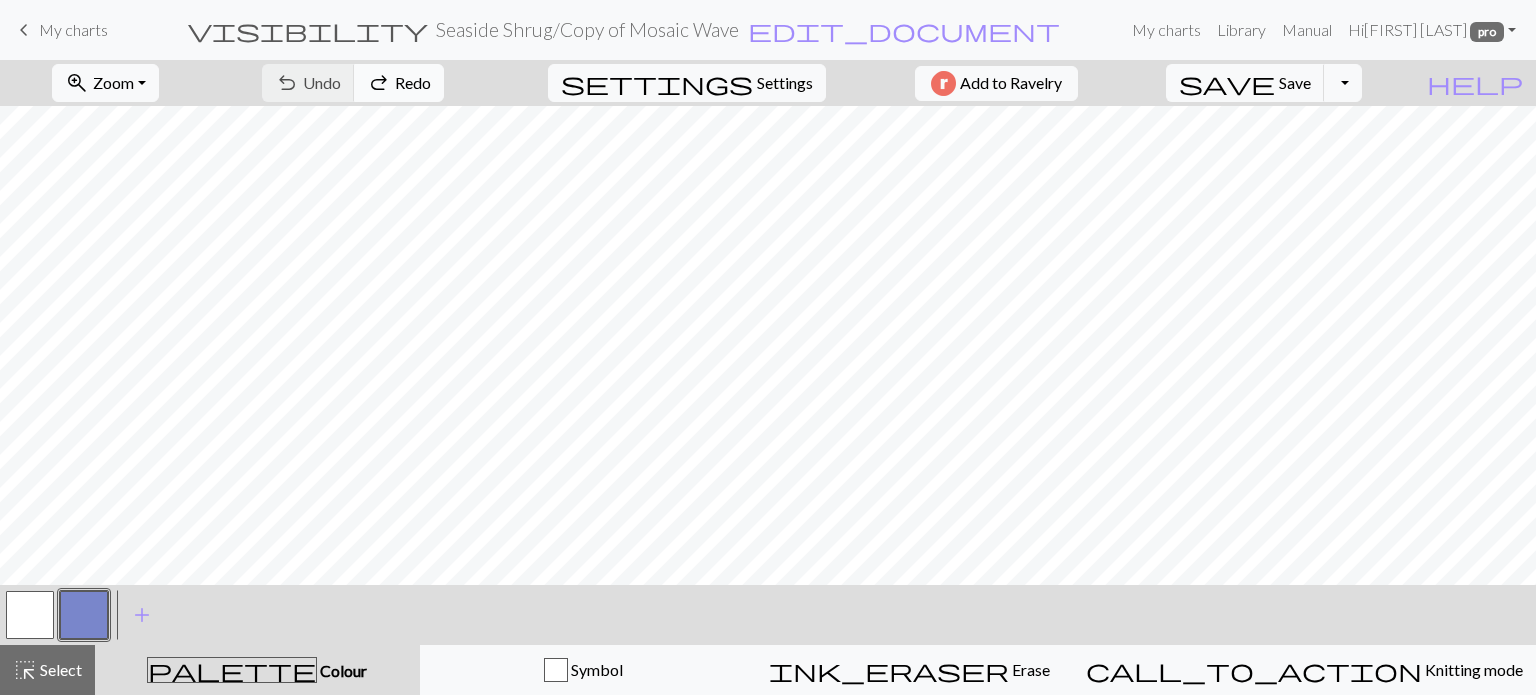 click on "redo" at bounding box center [379, 83] 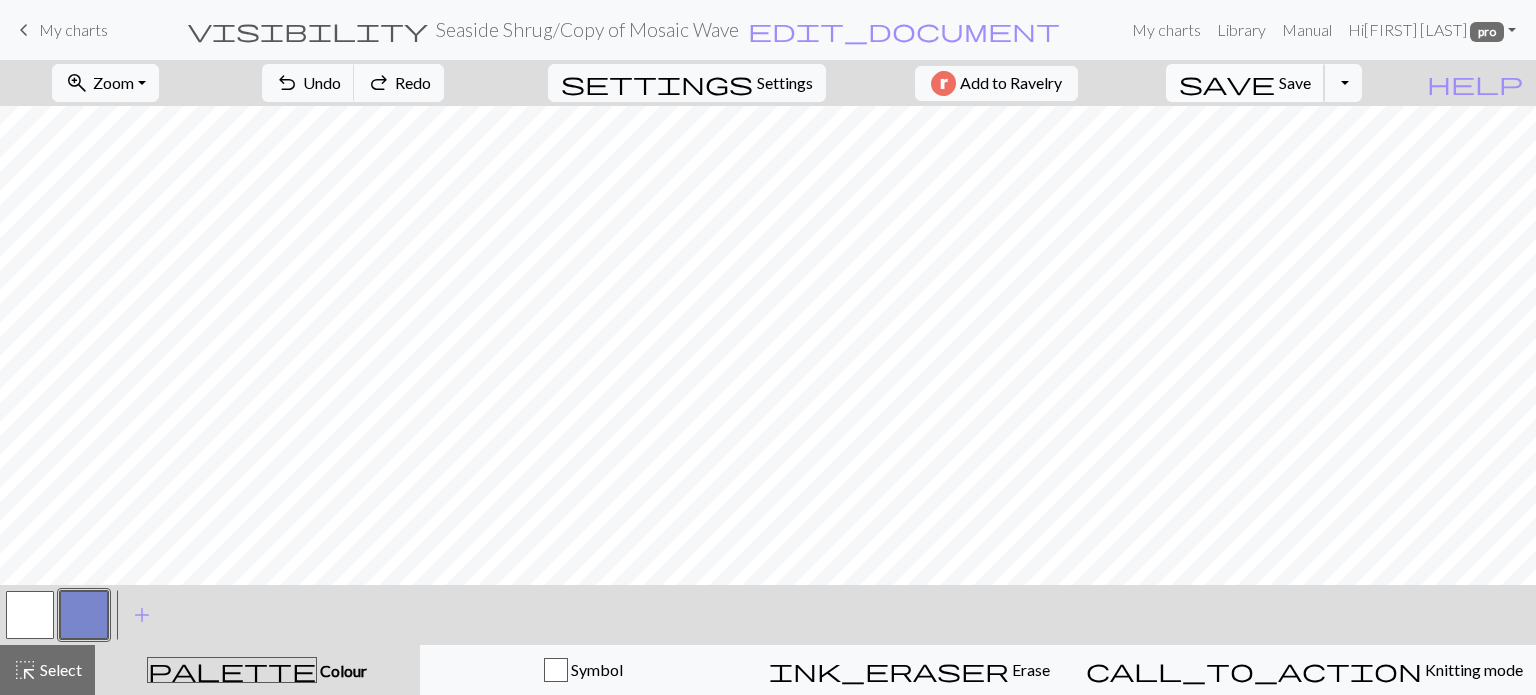 click on "save" at bounding box center (1227, 83) 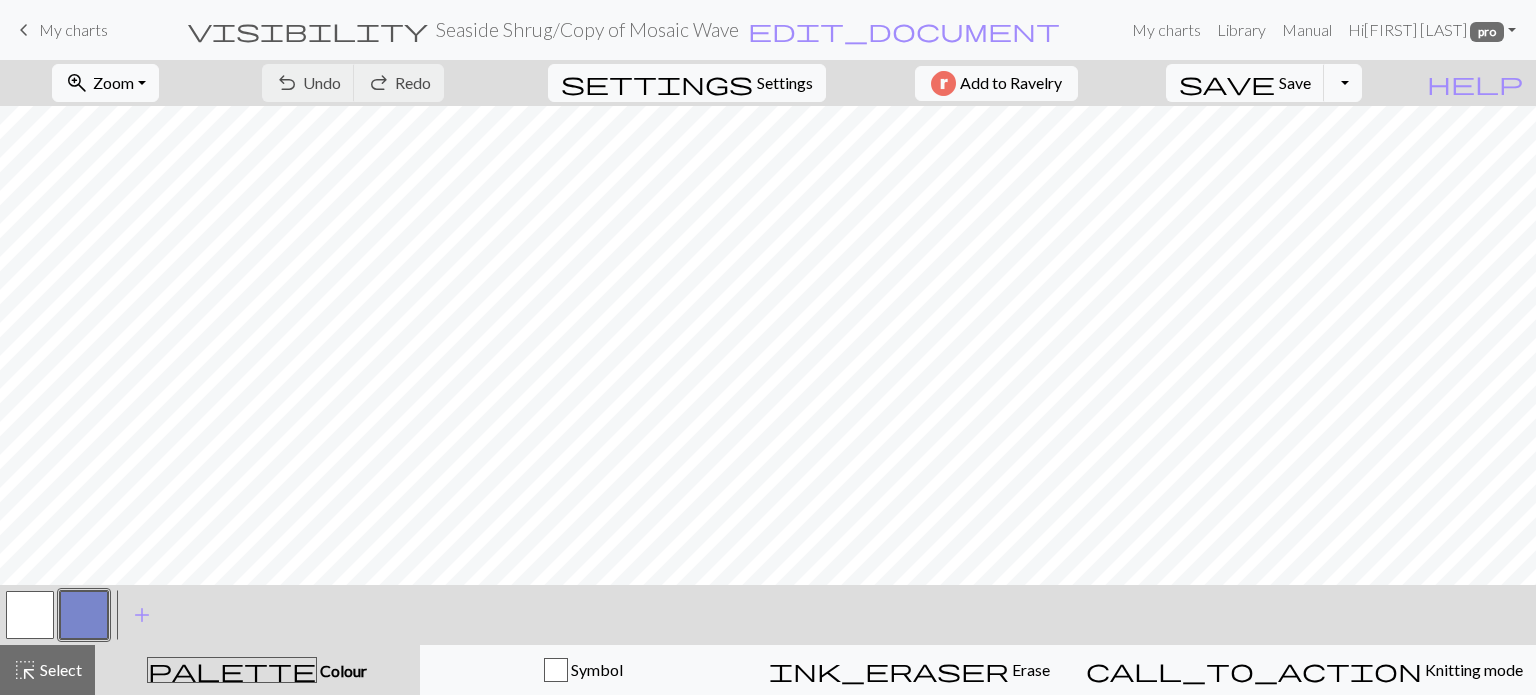 click on "save Save Save Toggle Dropdown file_copy  Save a copy save_alt  Download" at bounding box center (1264, 83) 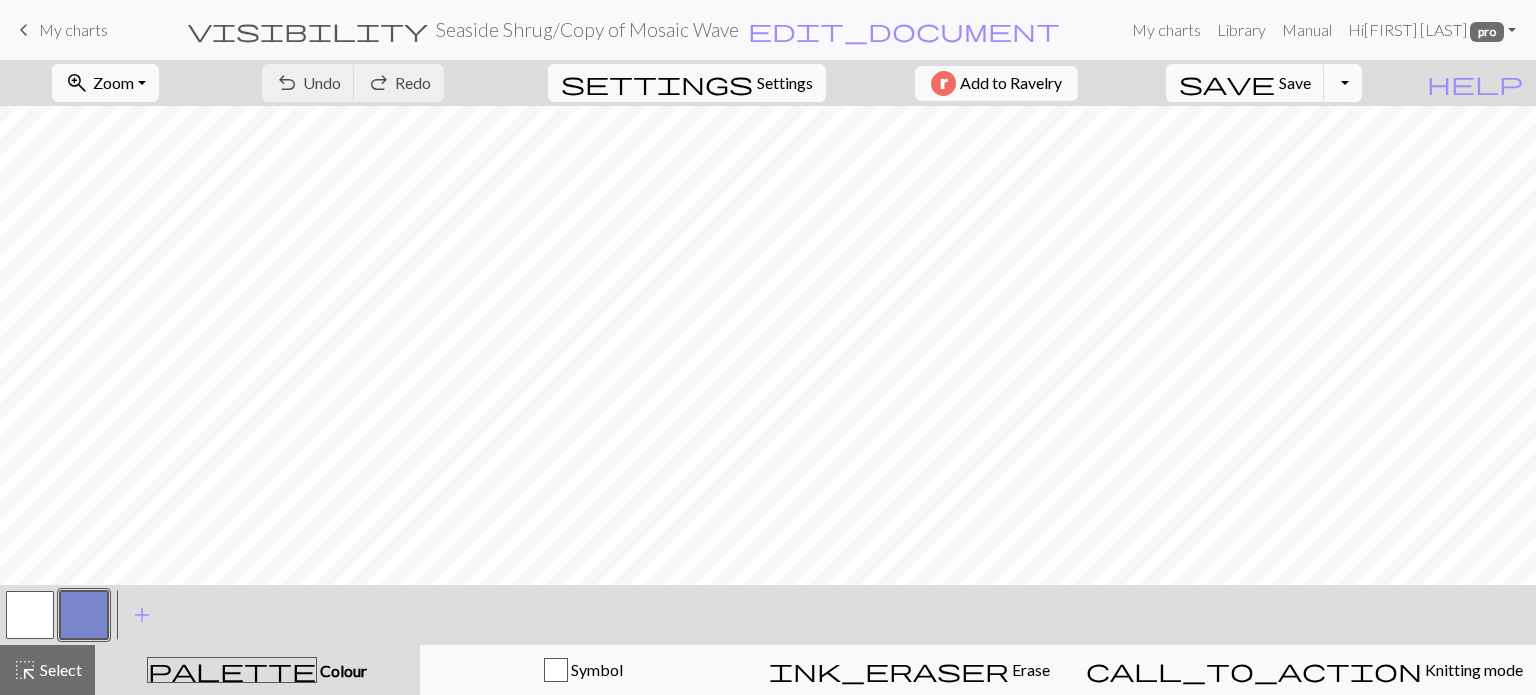 click on "Toggle Dropdown" at bounding box center (1343, 83) 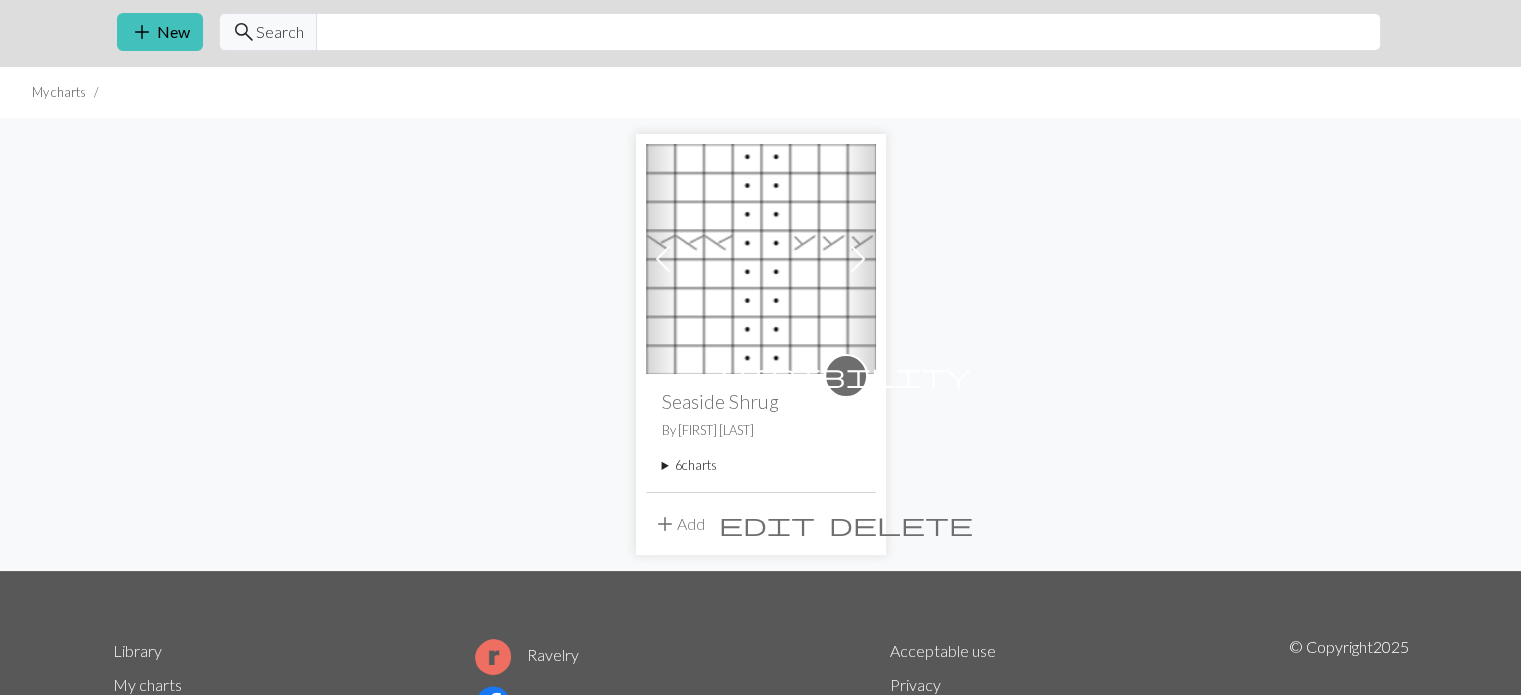 scroll, scrollTop: 0, scrollLeft: 0, axis: both 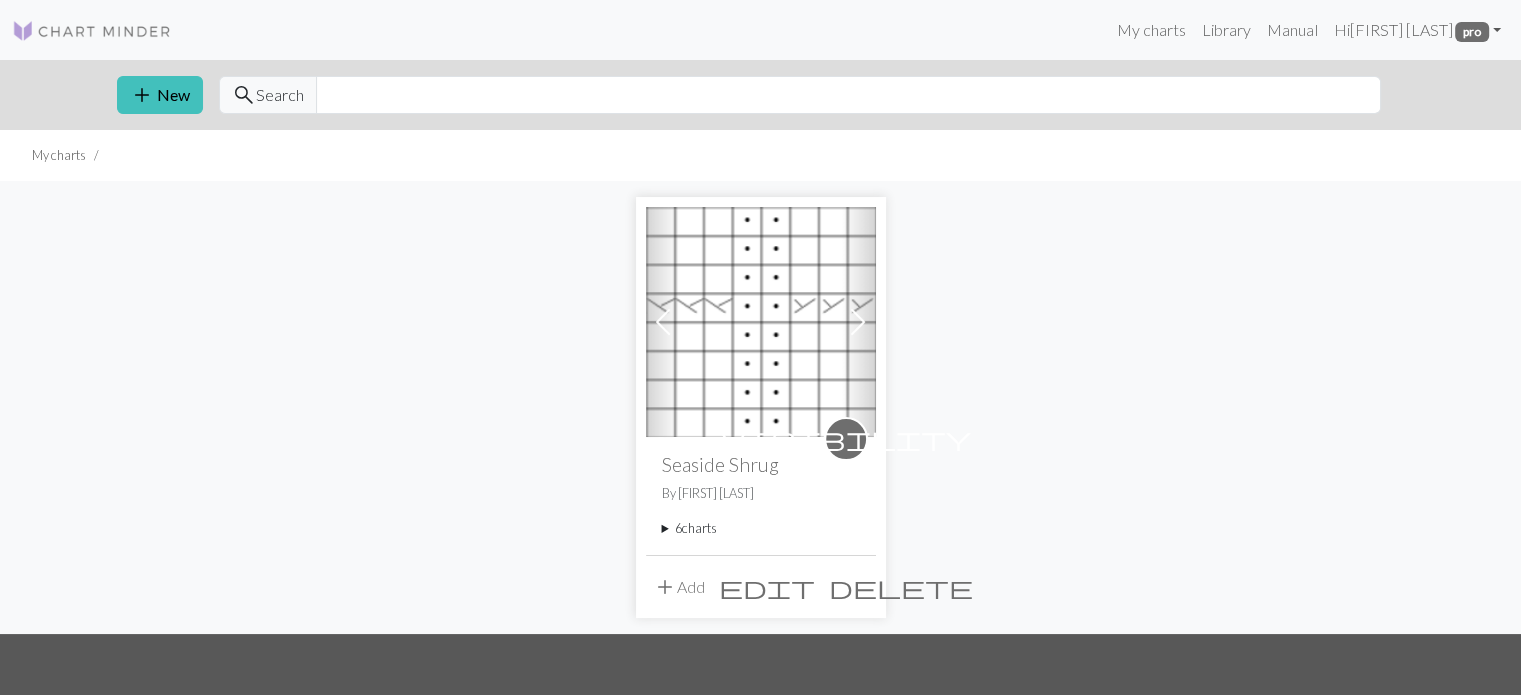 click on "6  charts" at bounding box center (761, 528) 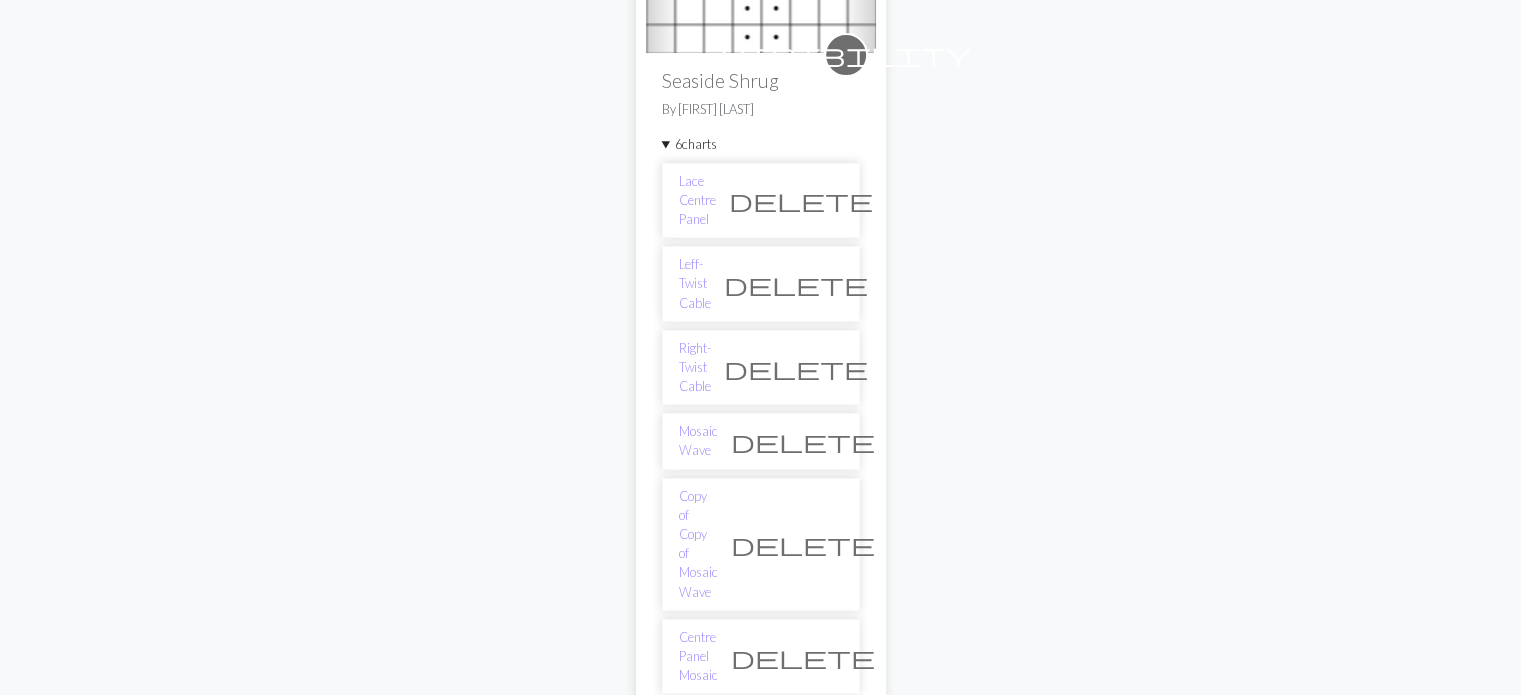 scroll, scrollTop: 400, scrollLeft: 0, axis: vertical 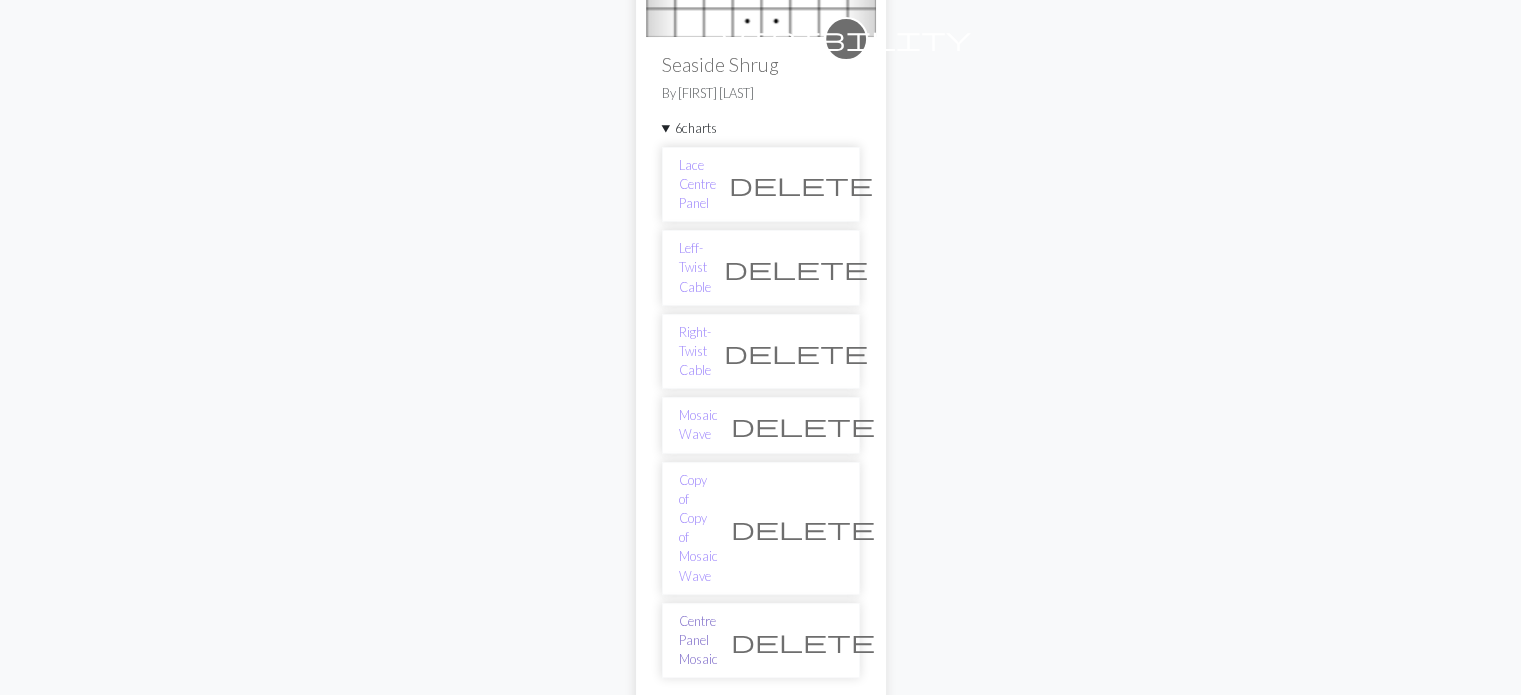 click on "Centre Panel Mosaic" at bounding box center [698, 641] 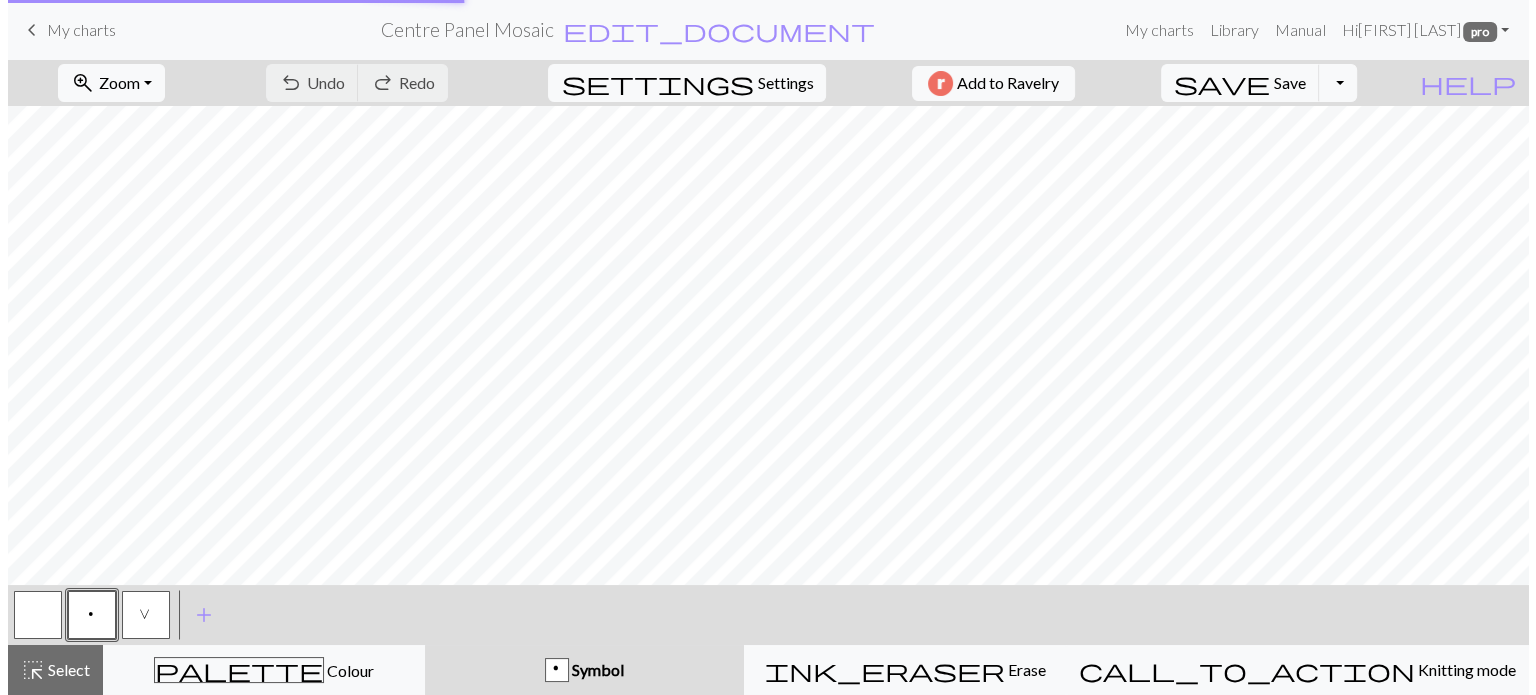 scroll, scrollTop: 0, scrollLeft: 0, axis: both 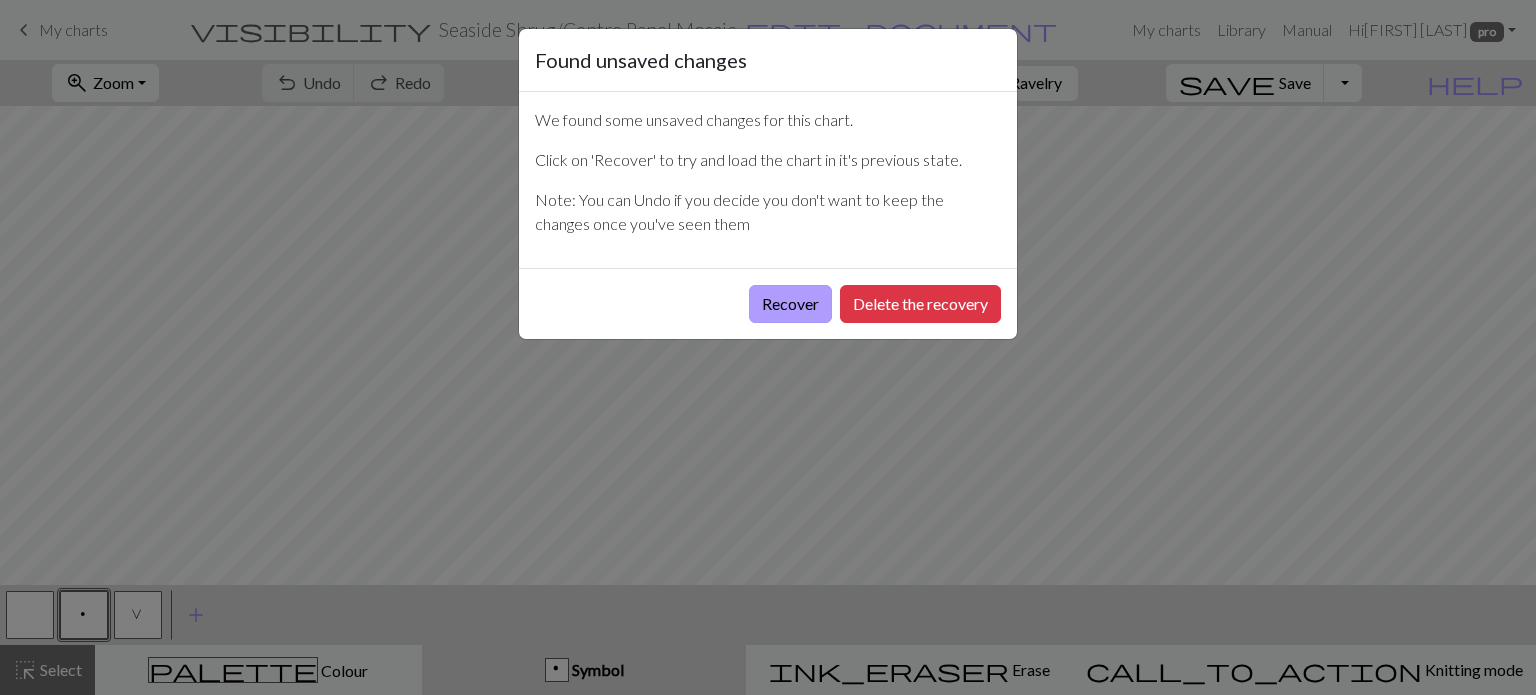click on "Recover" at bounding box center (790, 304) 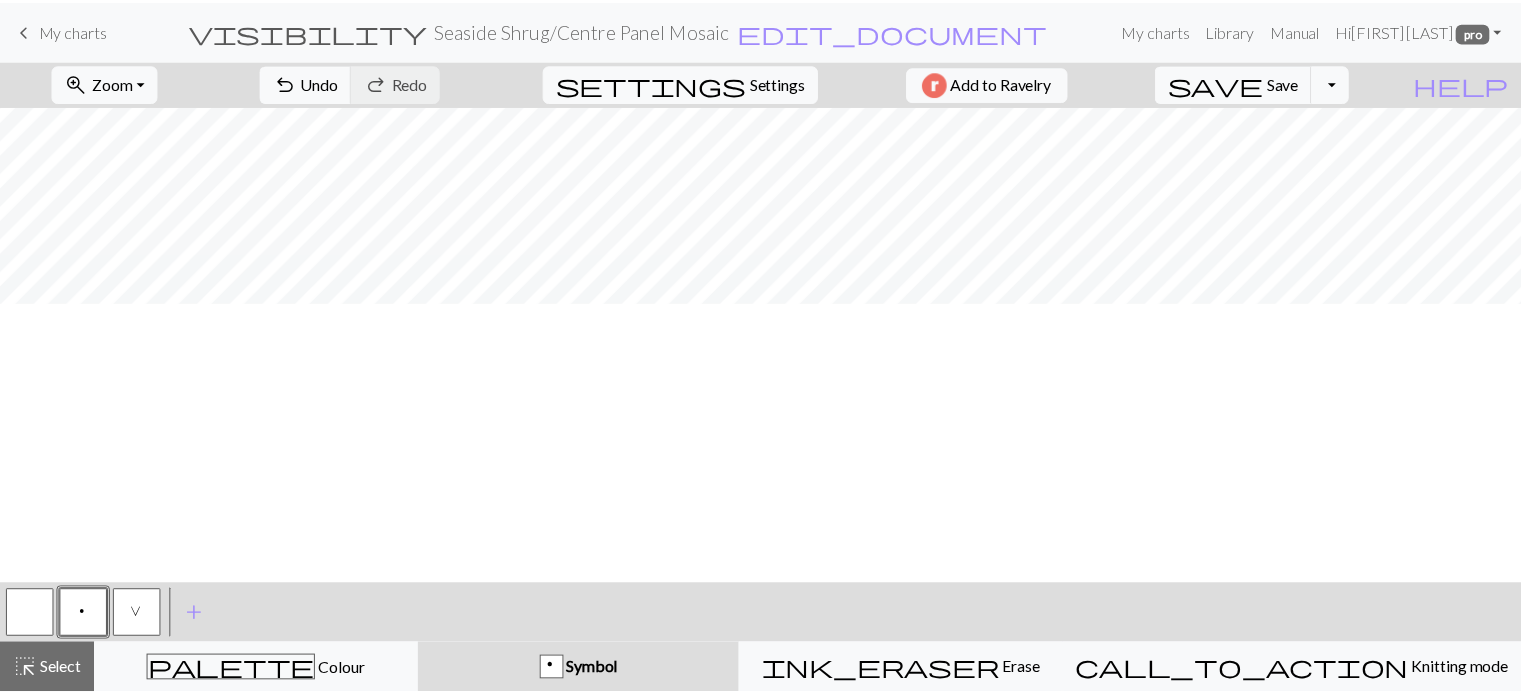 scroll, scrollTop: 0, scrollLeft: 0, axis: both 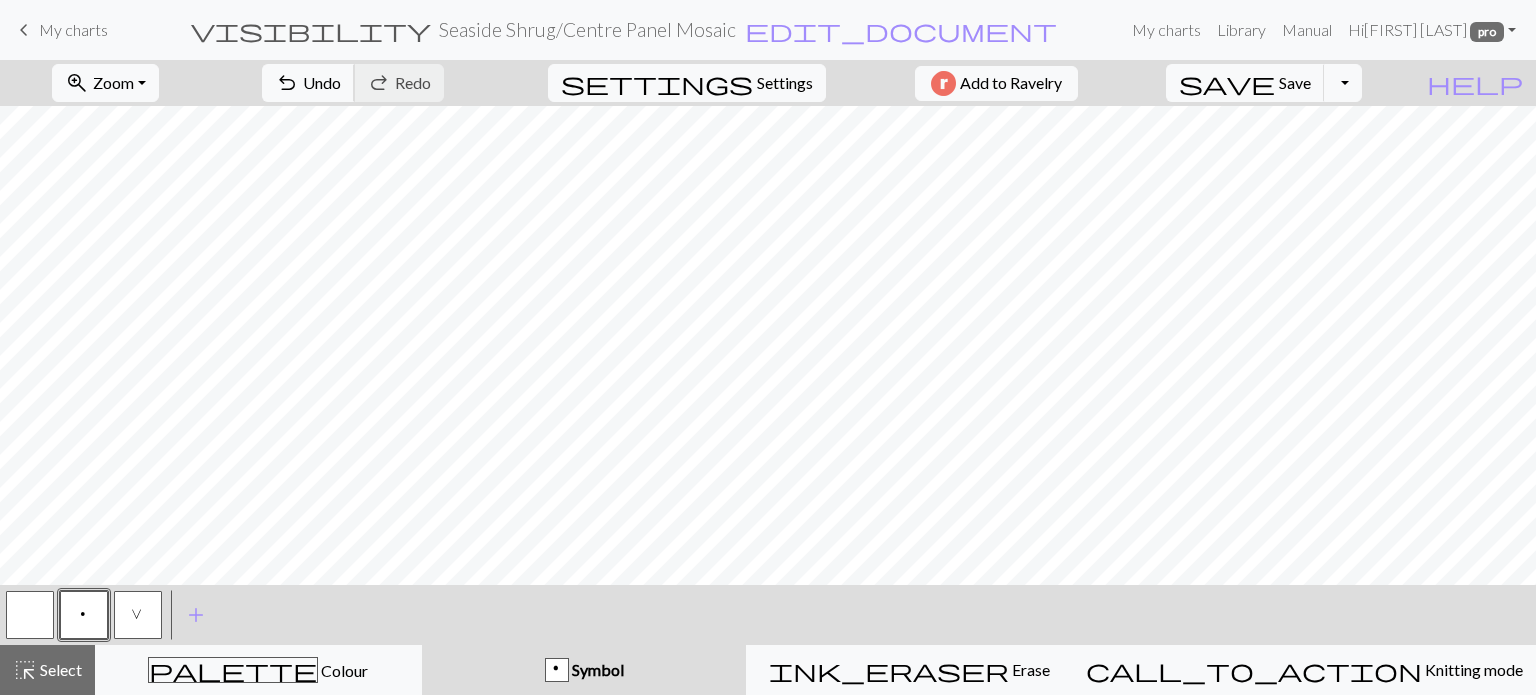 click on "Undo" at bounding box center (322, 82) 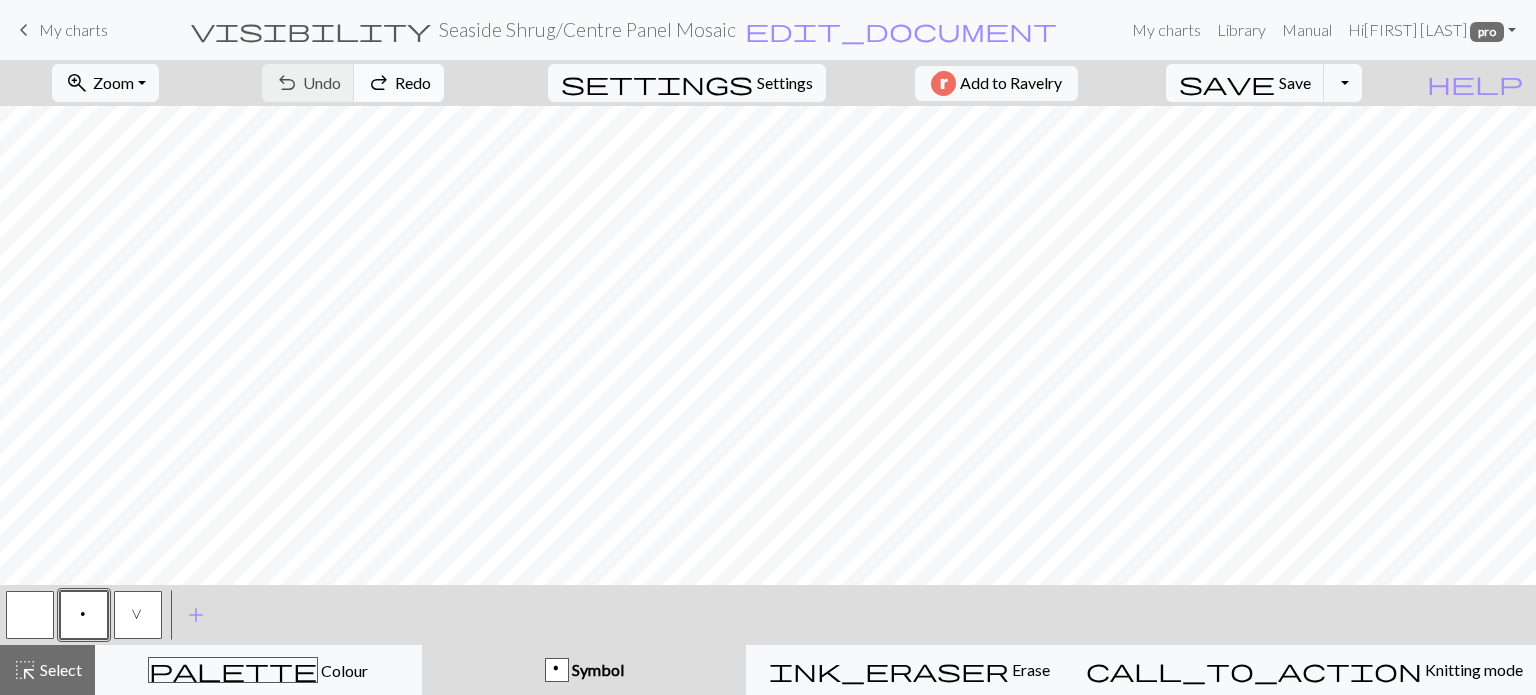 click on "Redo" at bounding box center [413, 82] 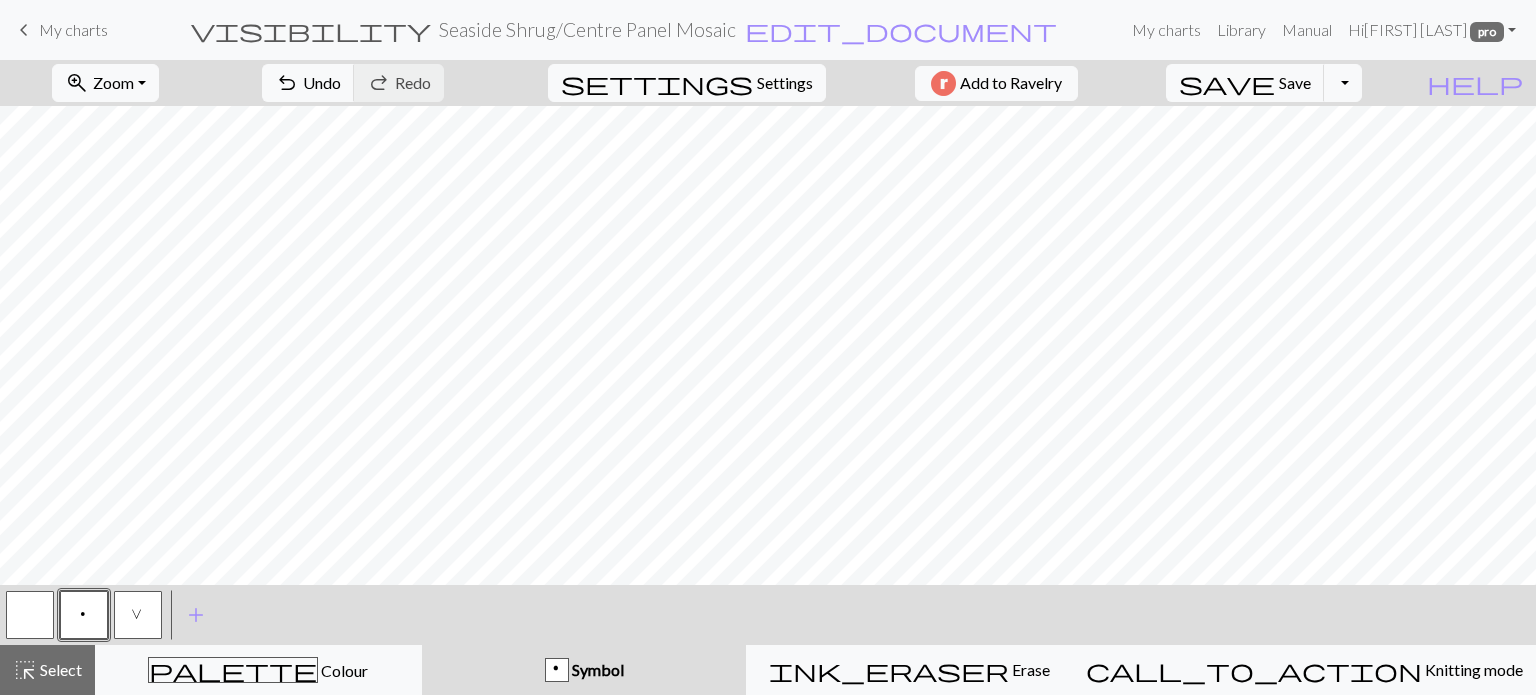 click on "keyboard_arrow_left   My charts" at bounding box center [60, 30] 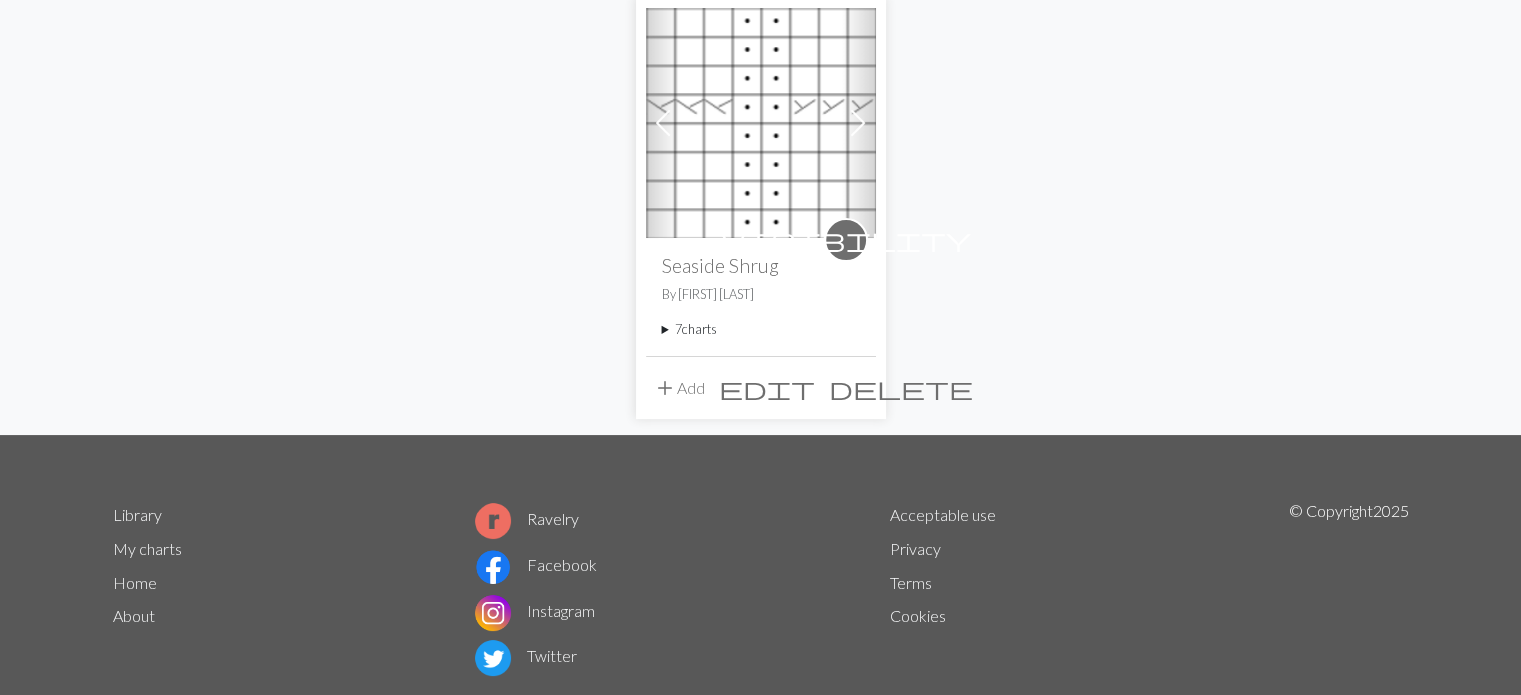 scroll, scrollTop: 200, scrollLeft: 0, axis: vertical 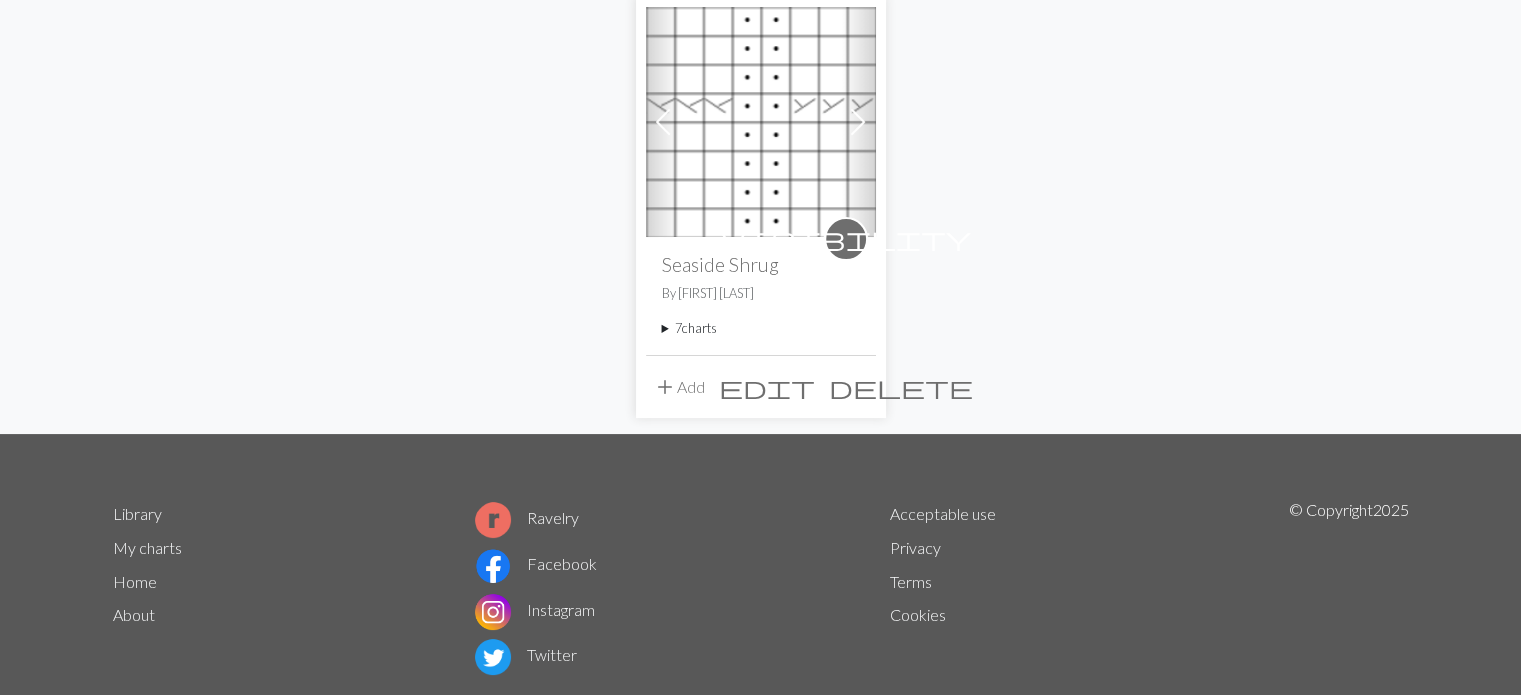 click on "7  charts" at bounding box center [761, 328] 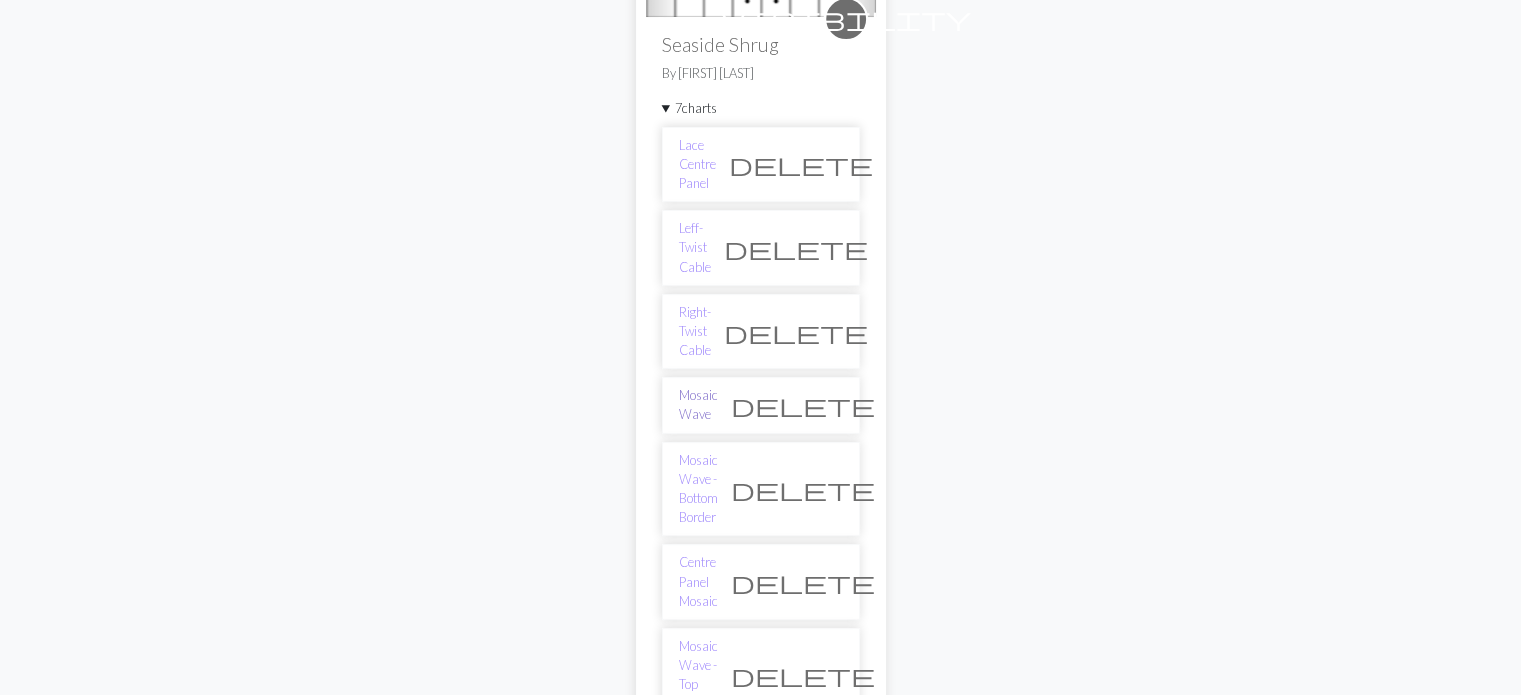 scroll, scrollTop: 500, scrollLeft: 0, axis: vertical 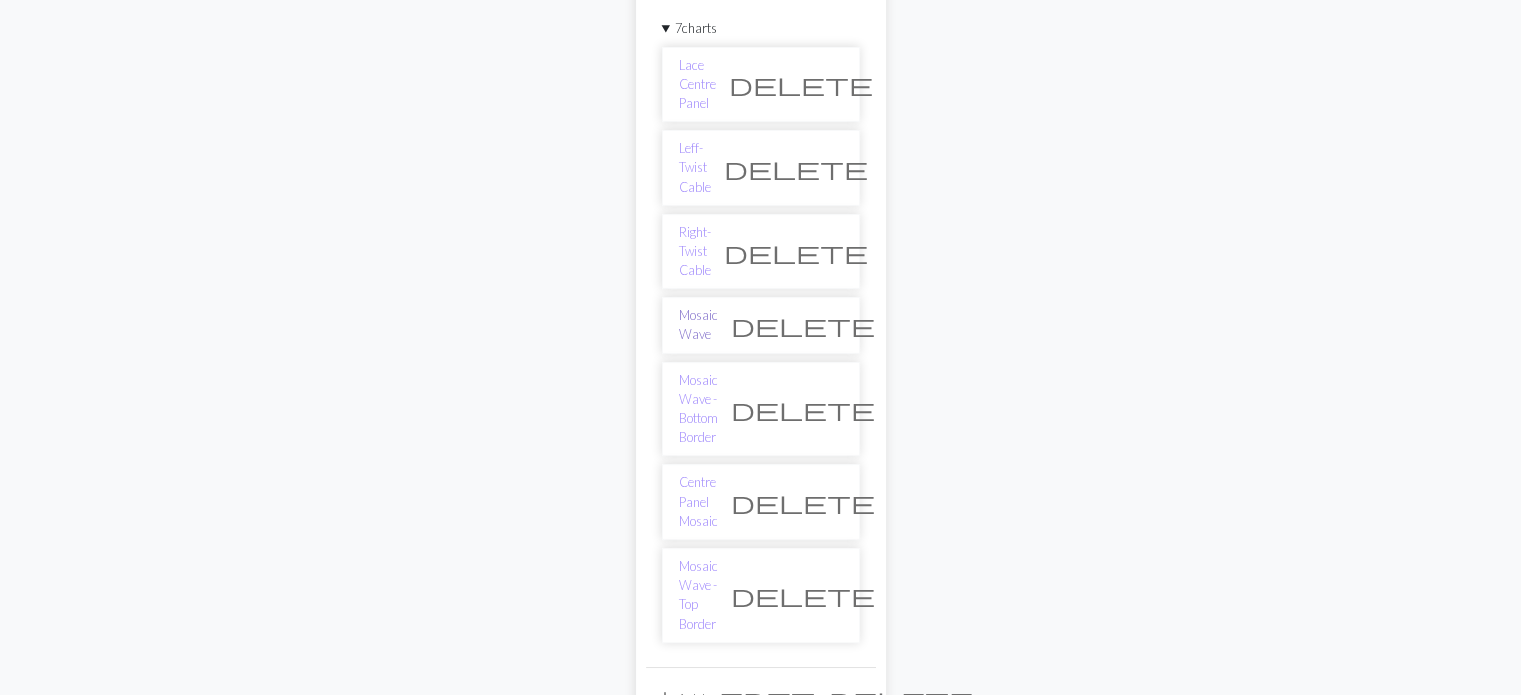click on "Mosaic Wave" at bounding box center (698, 325) 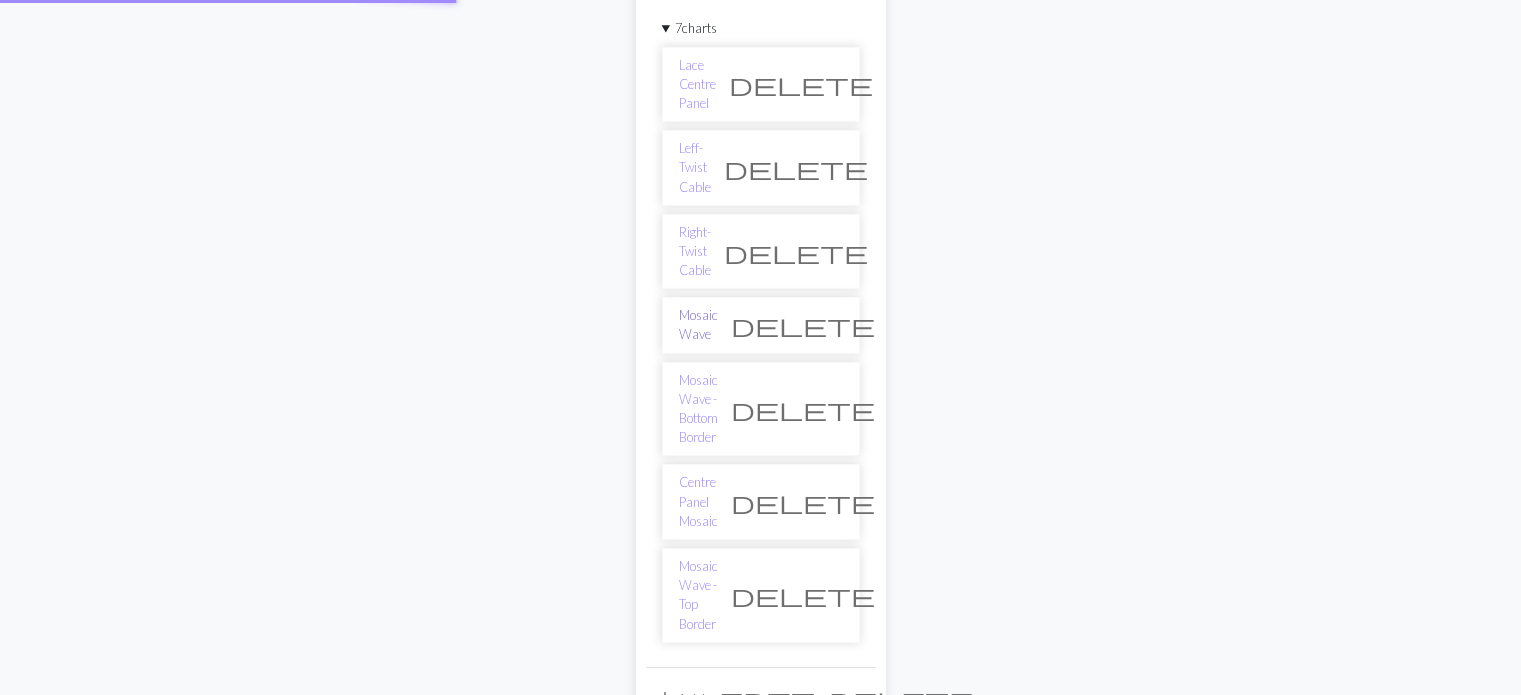 scroll, scrollTop: 0, scrollLeft: 0, axis: both 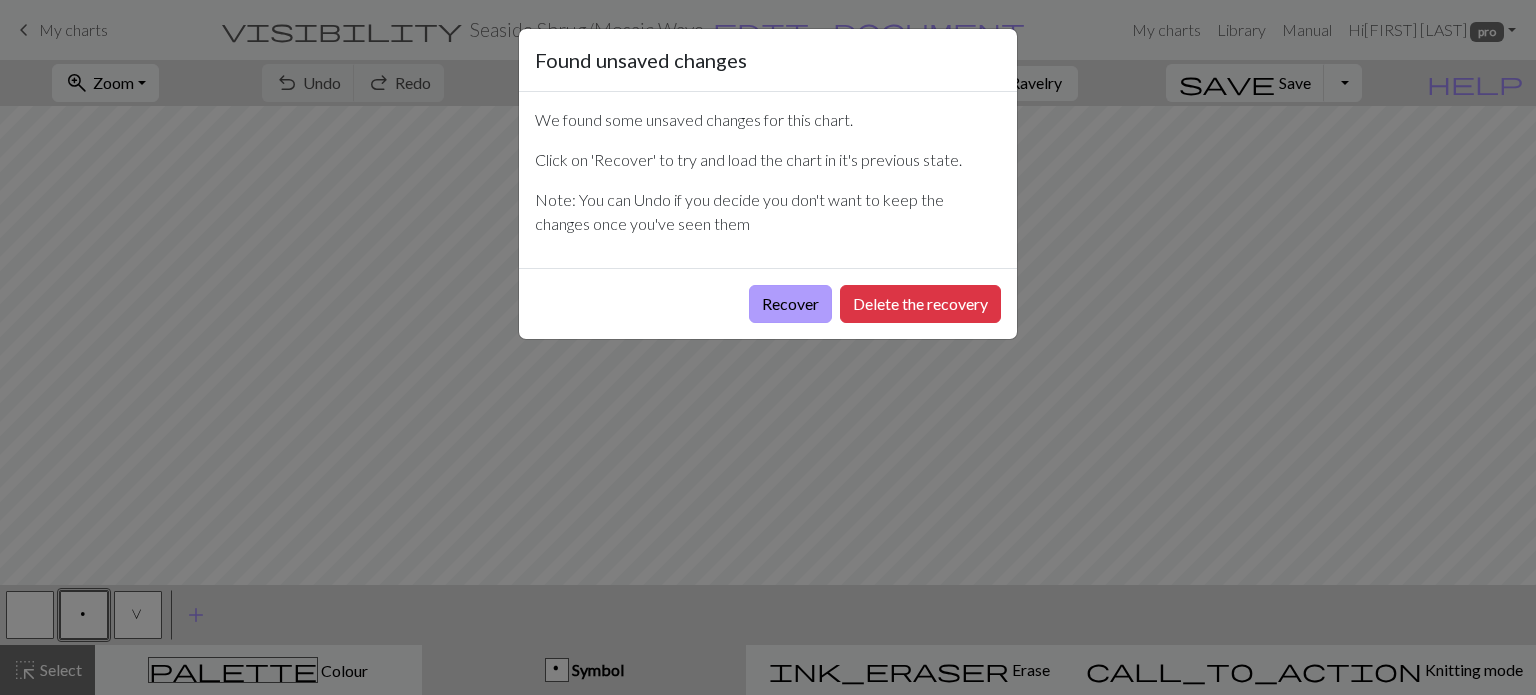 click on "Recover" at bounding box center [790, 304] 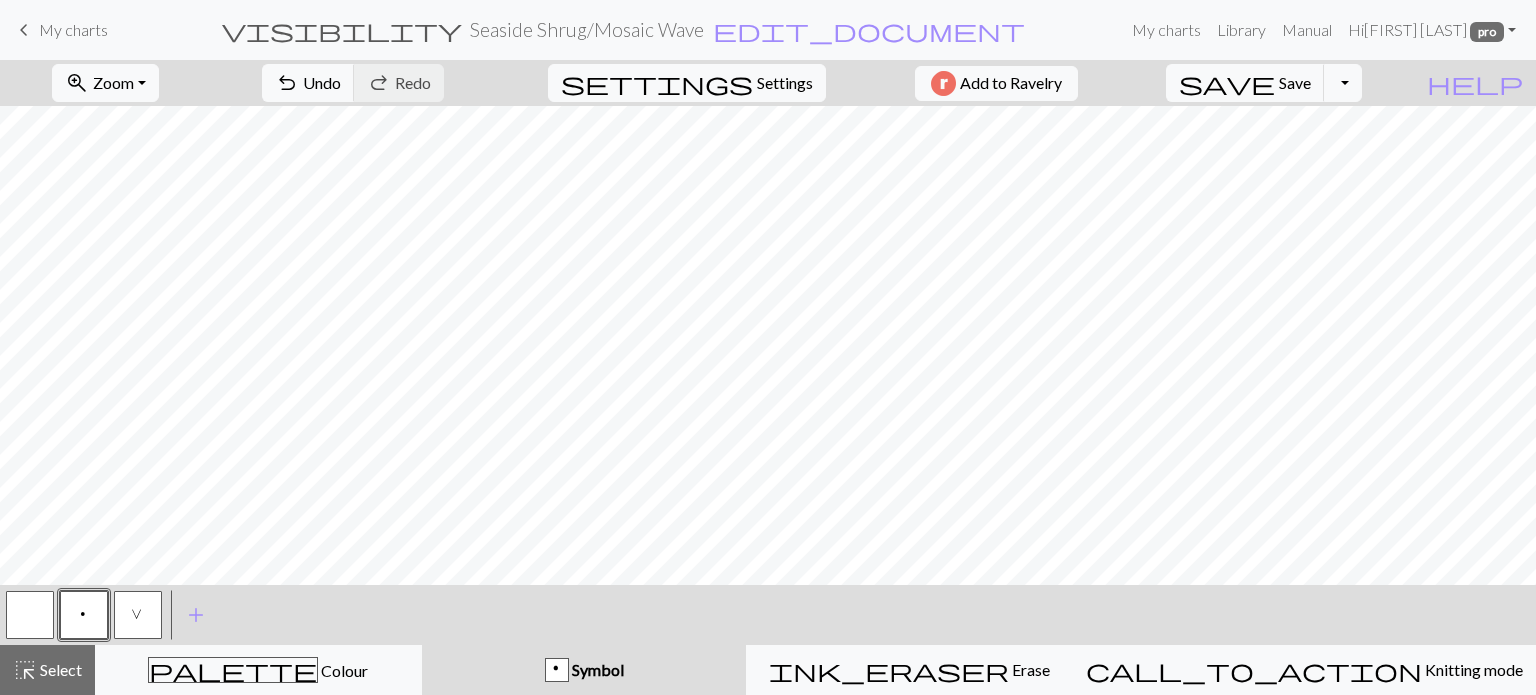 click on "My charts" at bounding box center [73, 29] 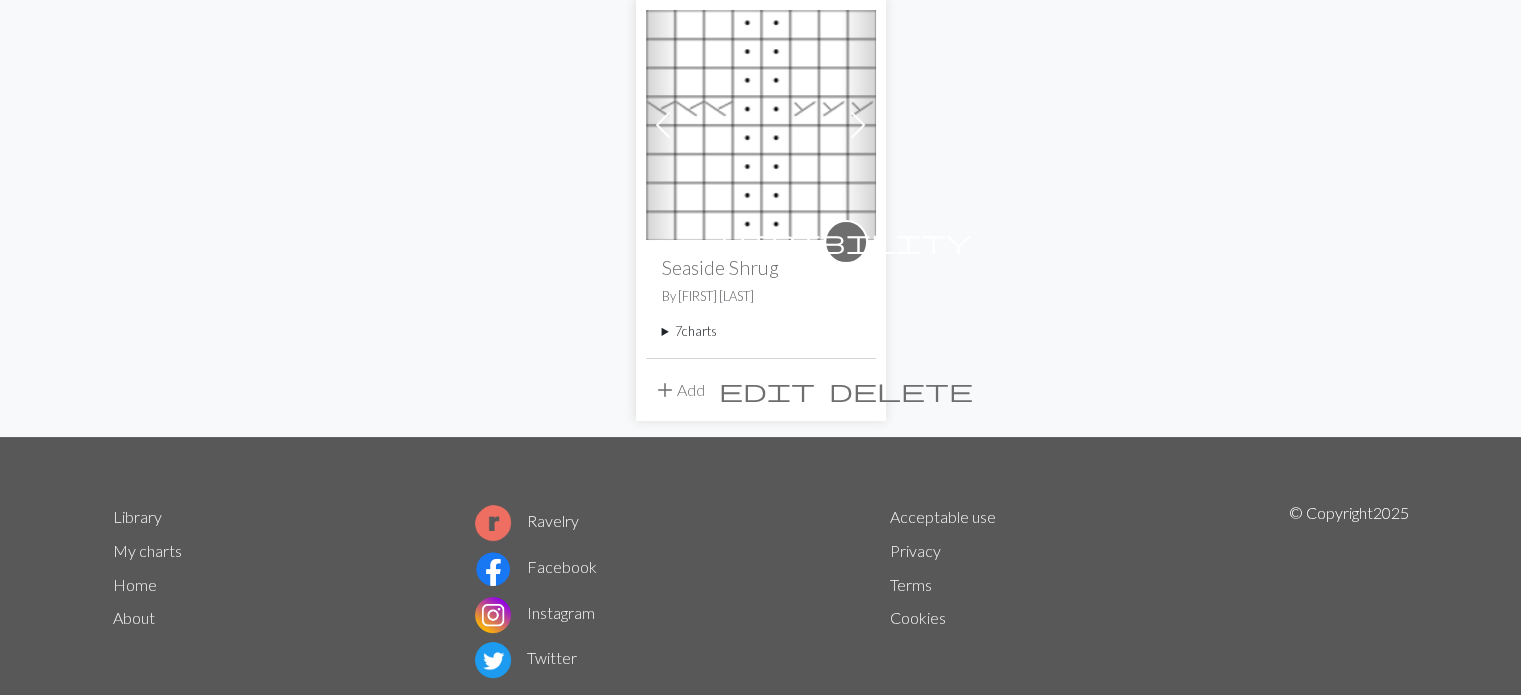 scroll, scrollTop: 200, scrollLeft: 0, axis: vertical 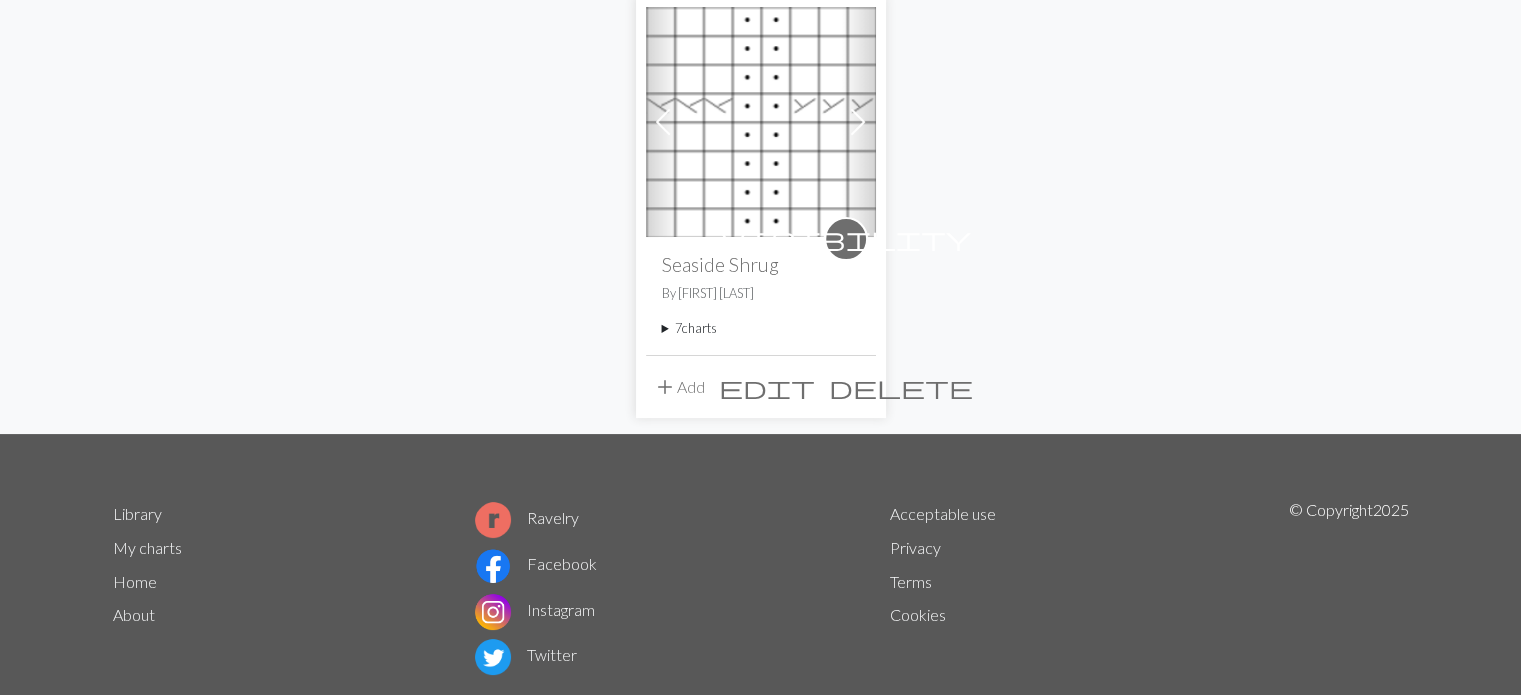 click on "7  charts" at bounding box center [761, 328] 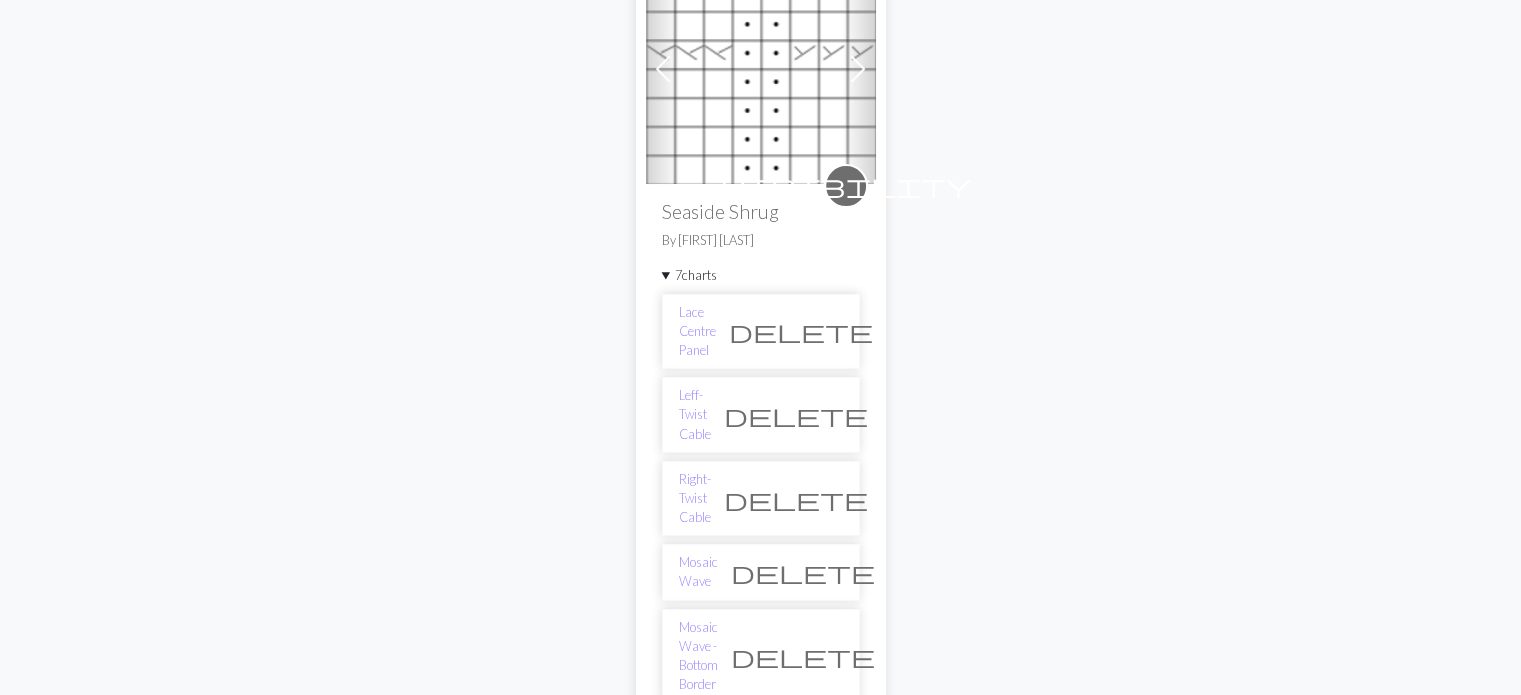 scroll, scrollTop: 300, scrollLeft: 0, axis: vertical 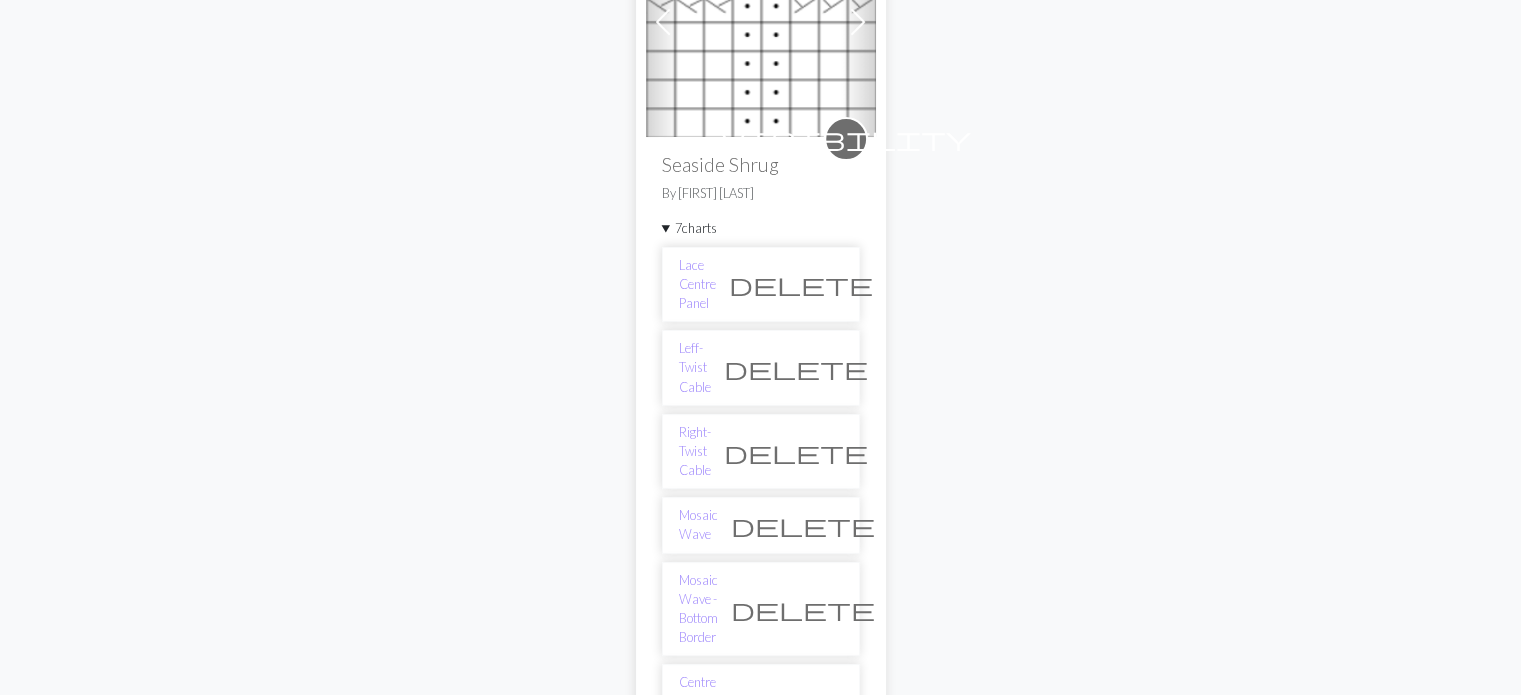 click on "delete" at bounding box center [803, 525] 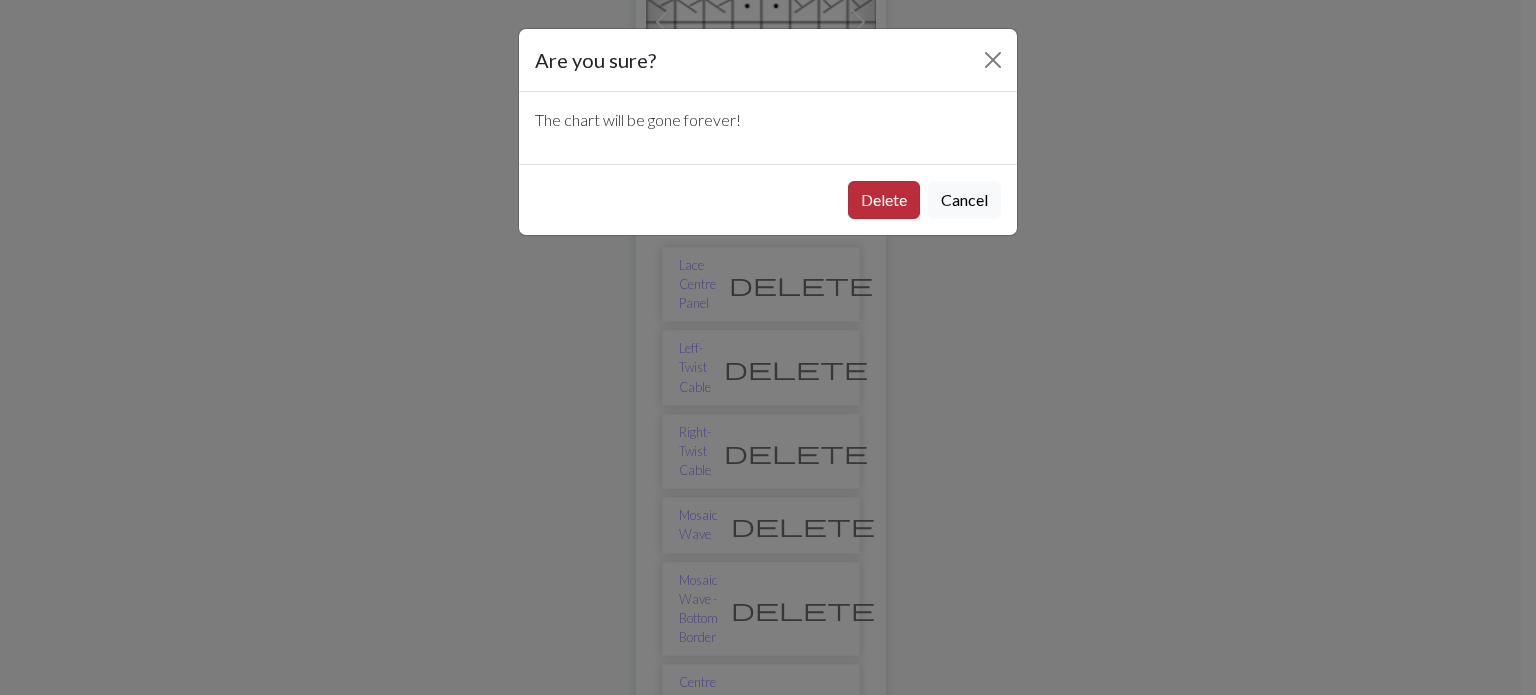click on "Delete" at bounding box center [884, 200] 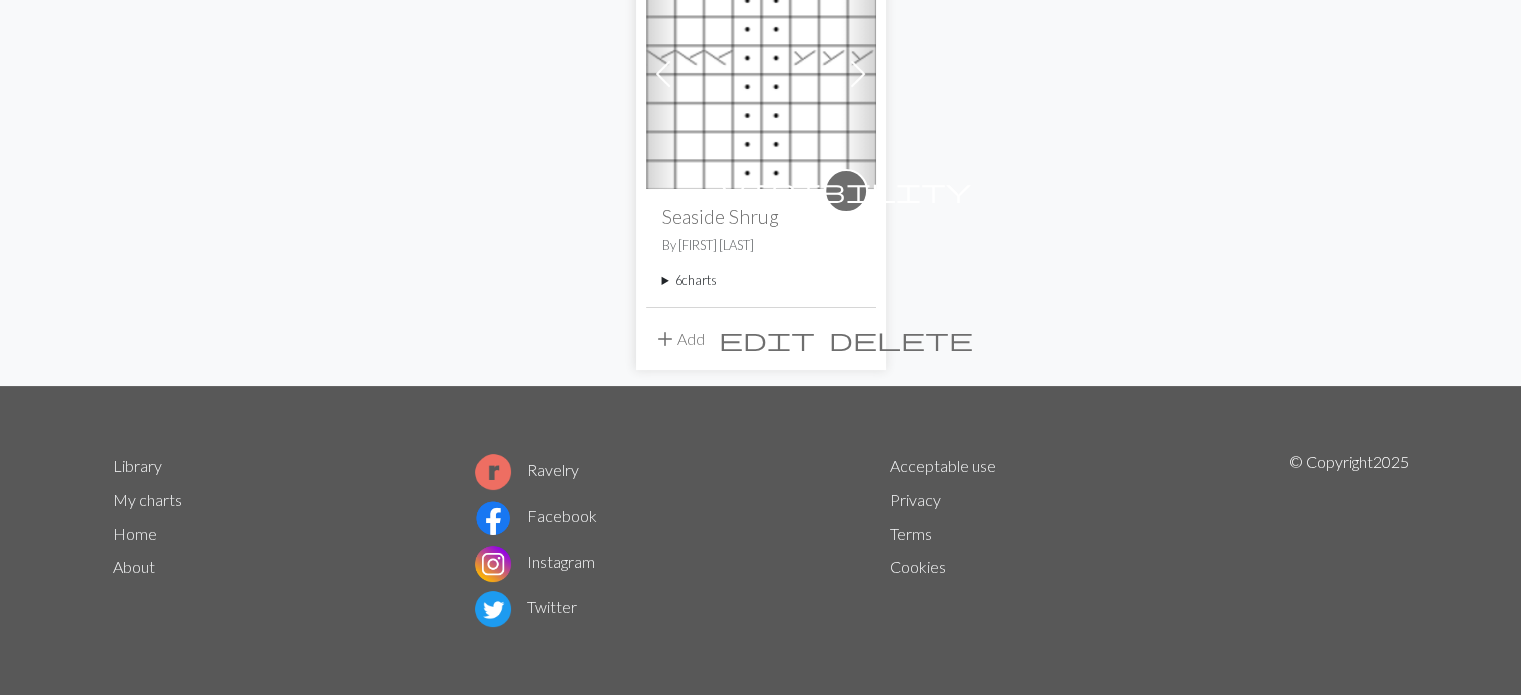 scroll, scrollTop: 148, scrollLeft: 0, axis: vertical 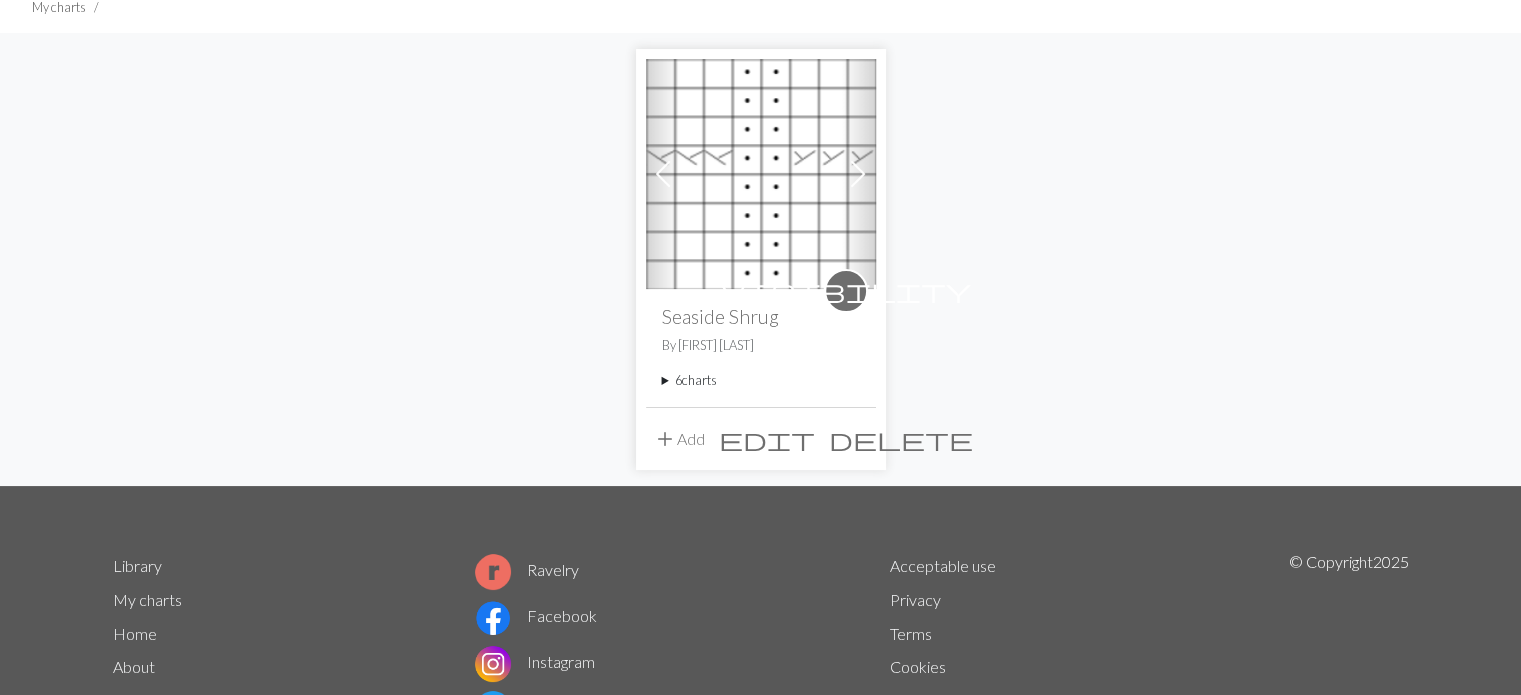 click on "6  charts" at bounding box center (761, 380) 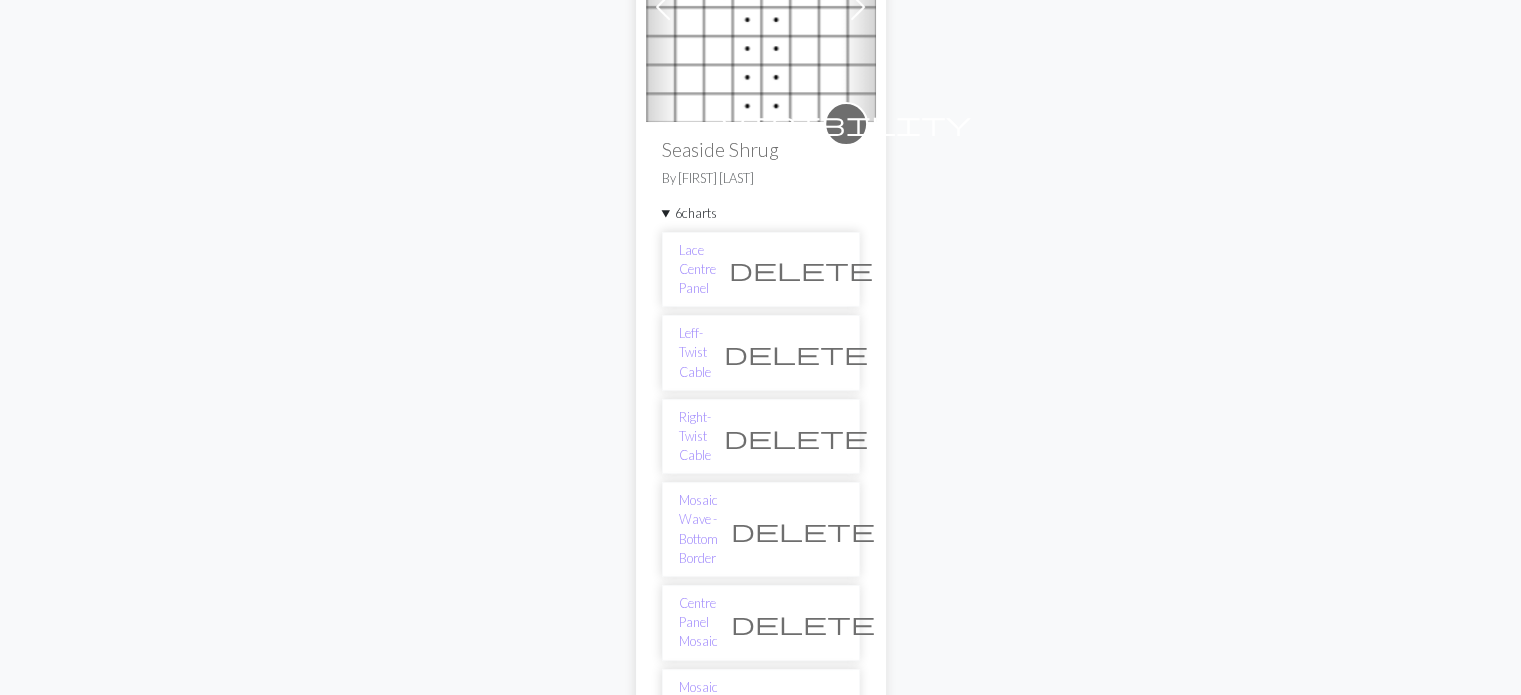 scroll, scrollTop: 348, scrollLeft: 0, axis: vertical 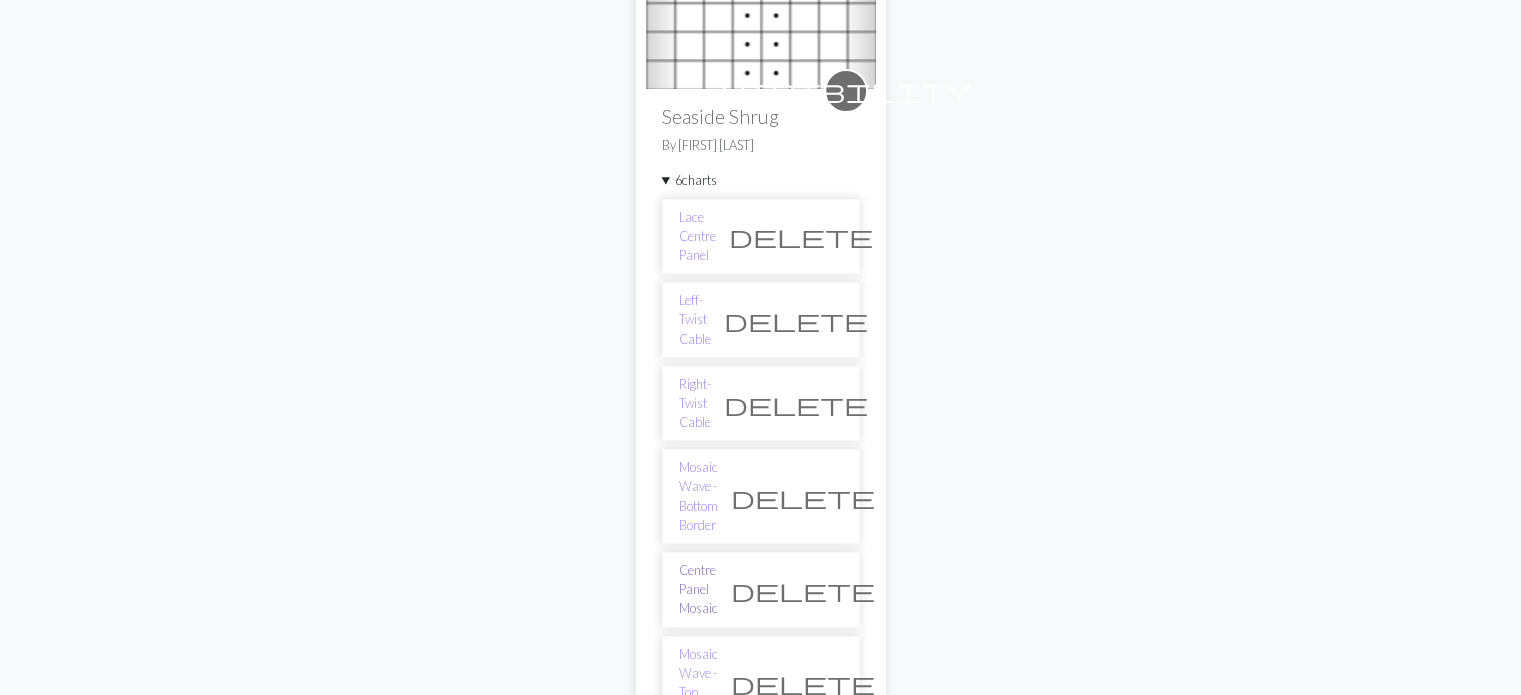 click on "Centre Panel Mosaic" at bounding box center [698, 590] 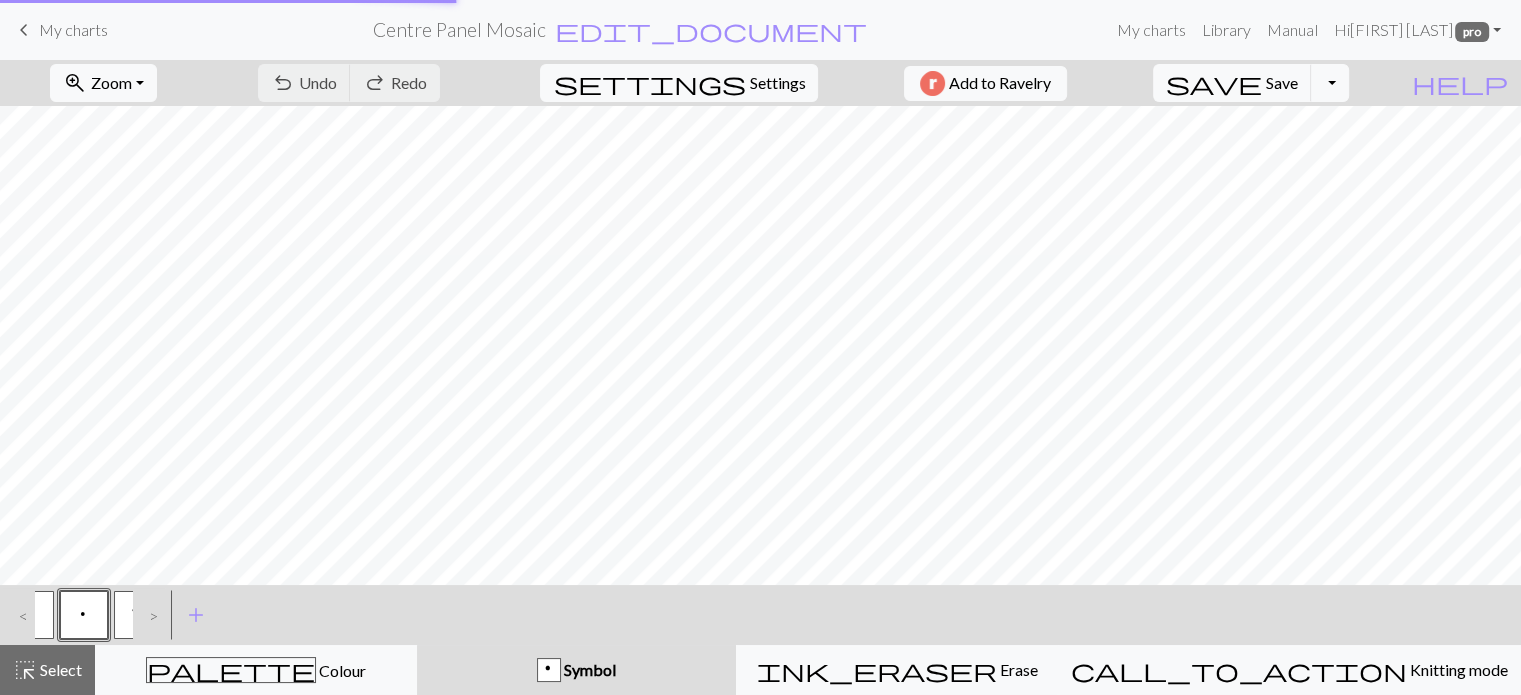 scroll, scrollTop: 0, scrollLeft: 0, axis: both 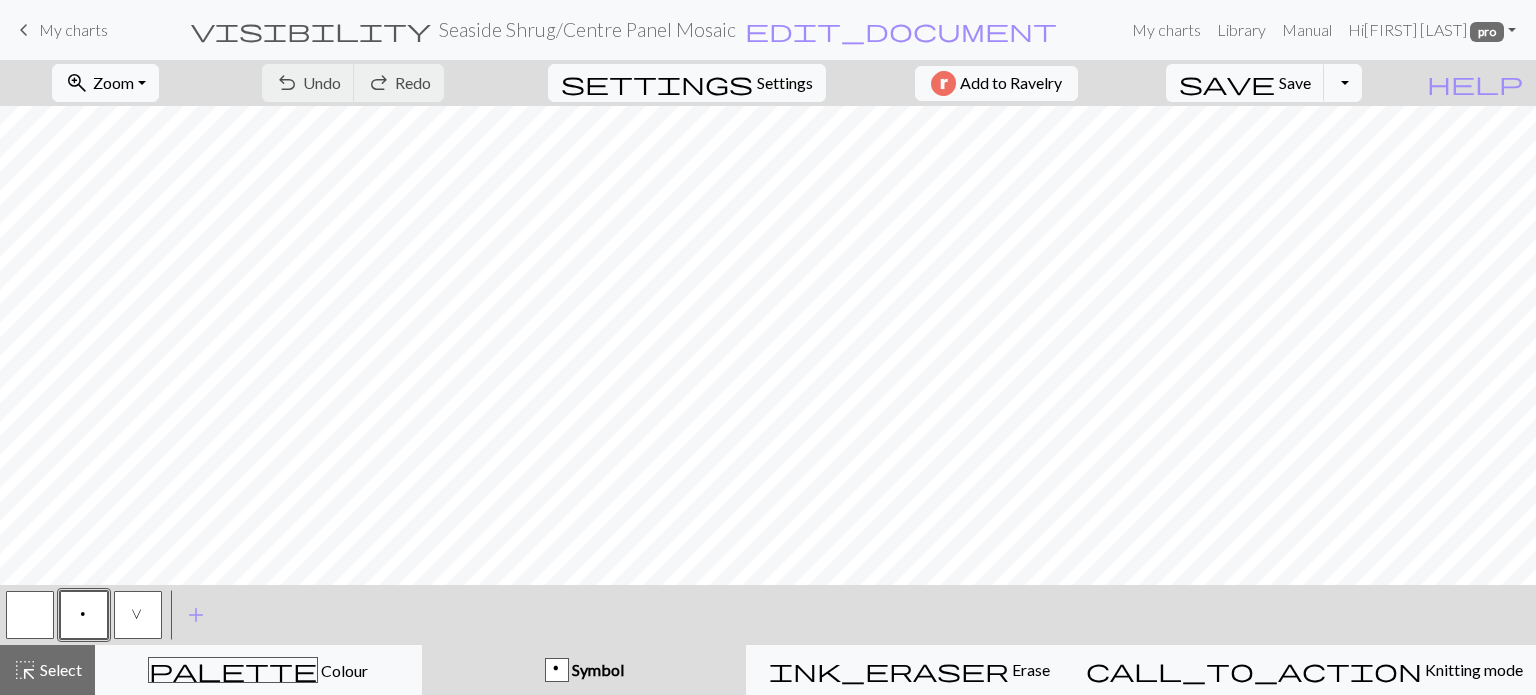 click on "undo Undo Undo redo Redo Redo" at bounding box center (353, 83) 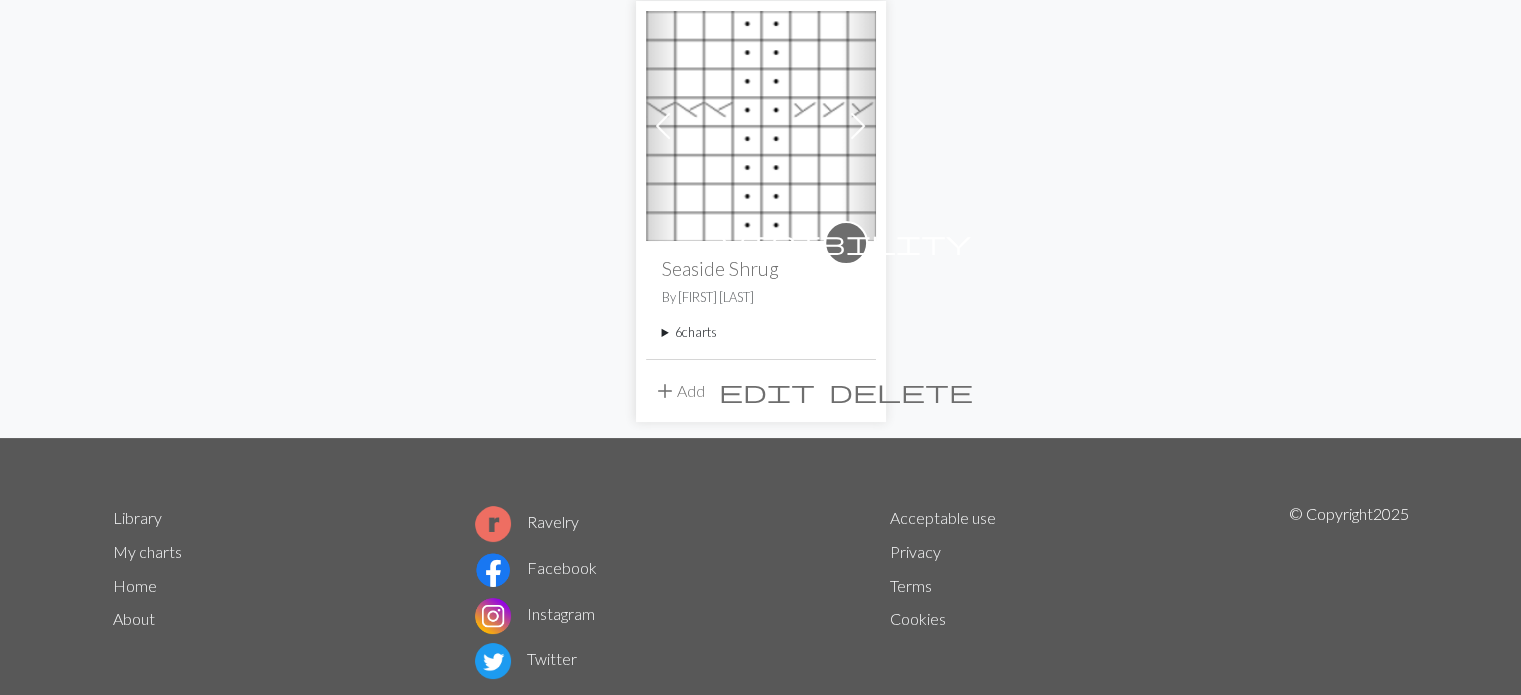 scroll, scrollTop: 200, scrollLeft: 0, axis: vertical 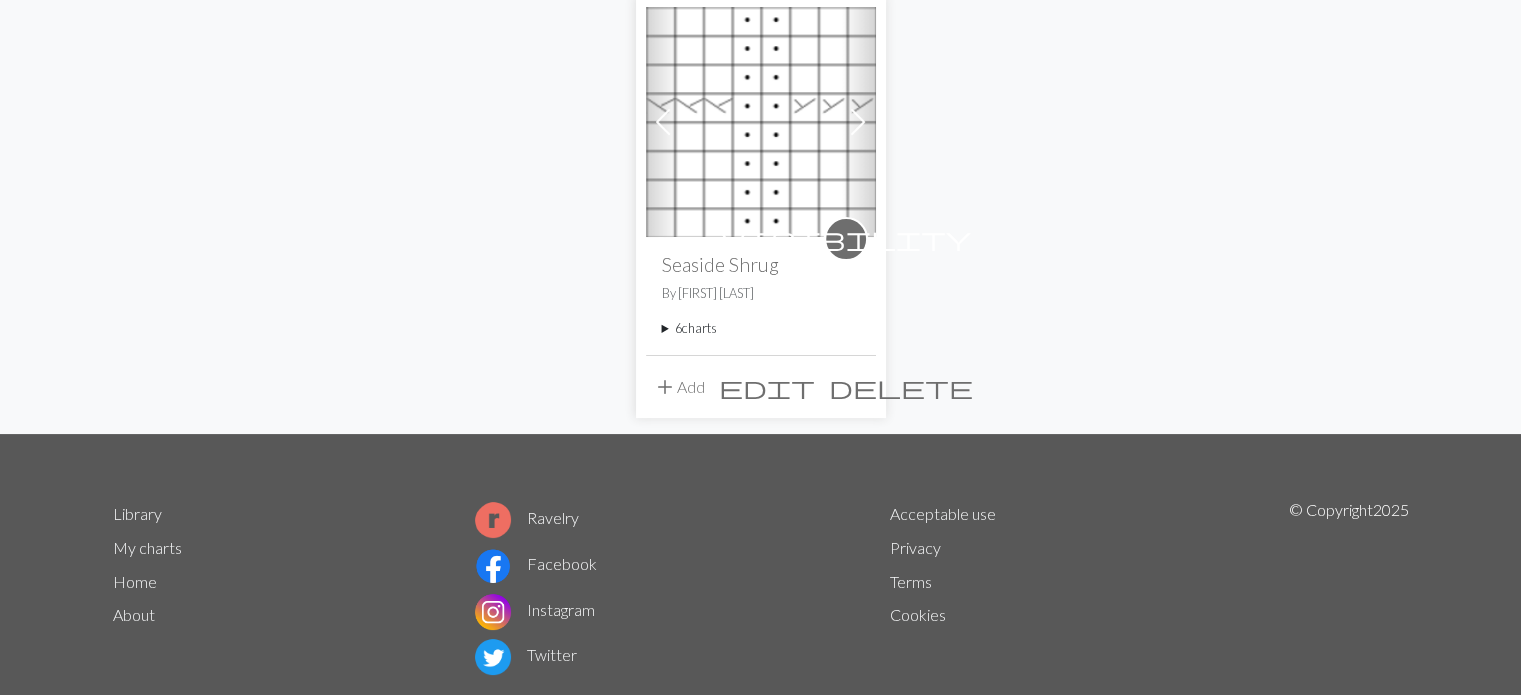 click on "6  charts" at bounding box center (761, 328) 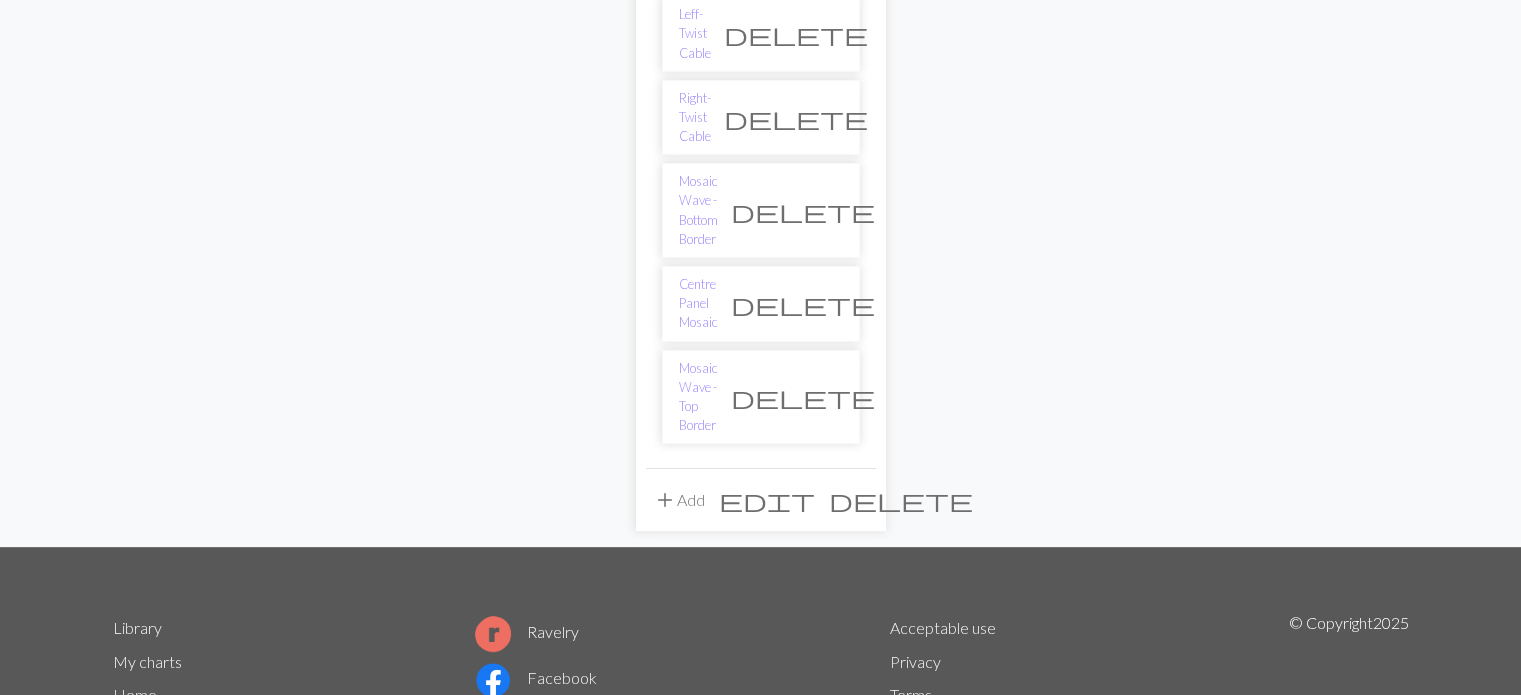 scroll, scrollTop: 636, scrollLeft: 0, axis: vertical 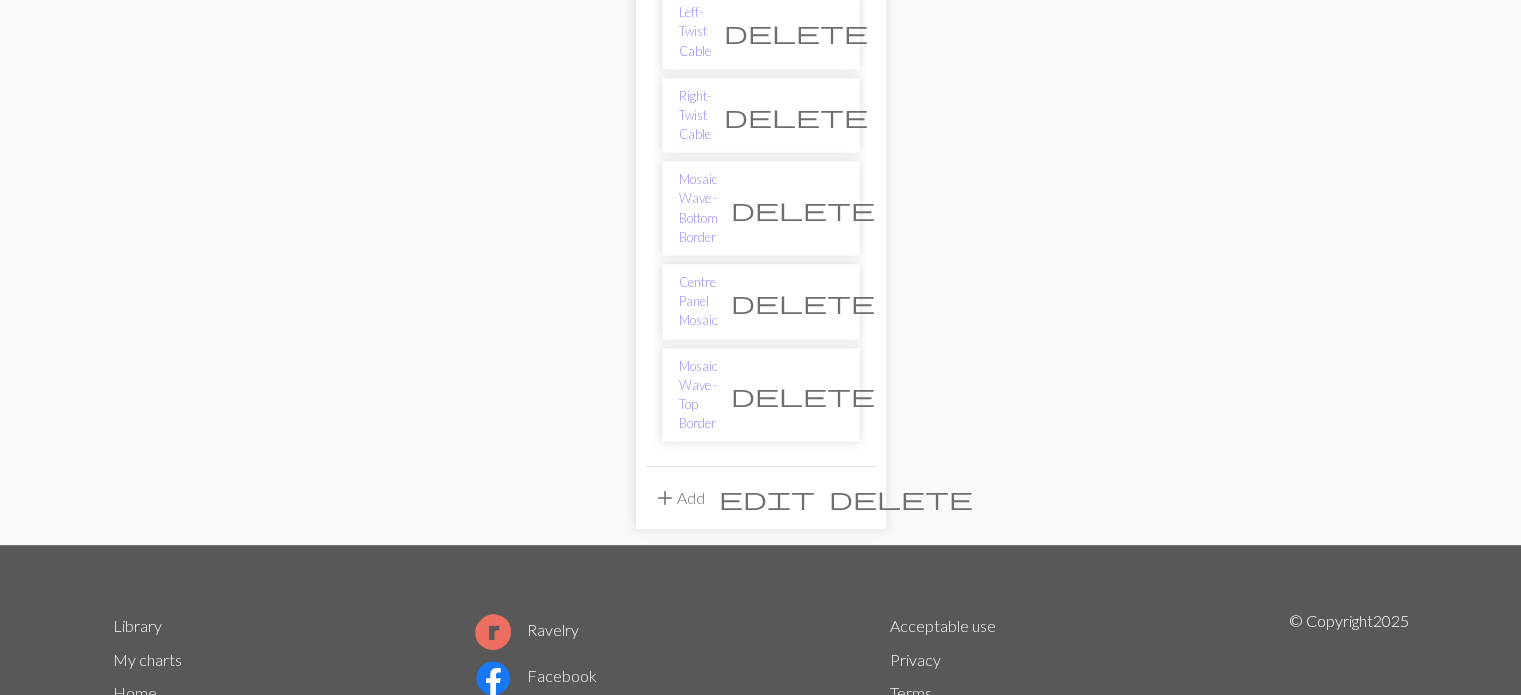 click on "delete" at bounding box center (803, 302) 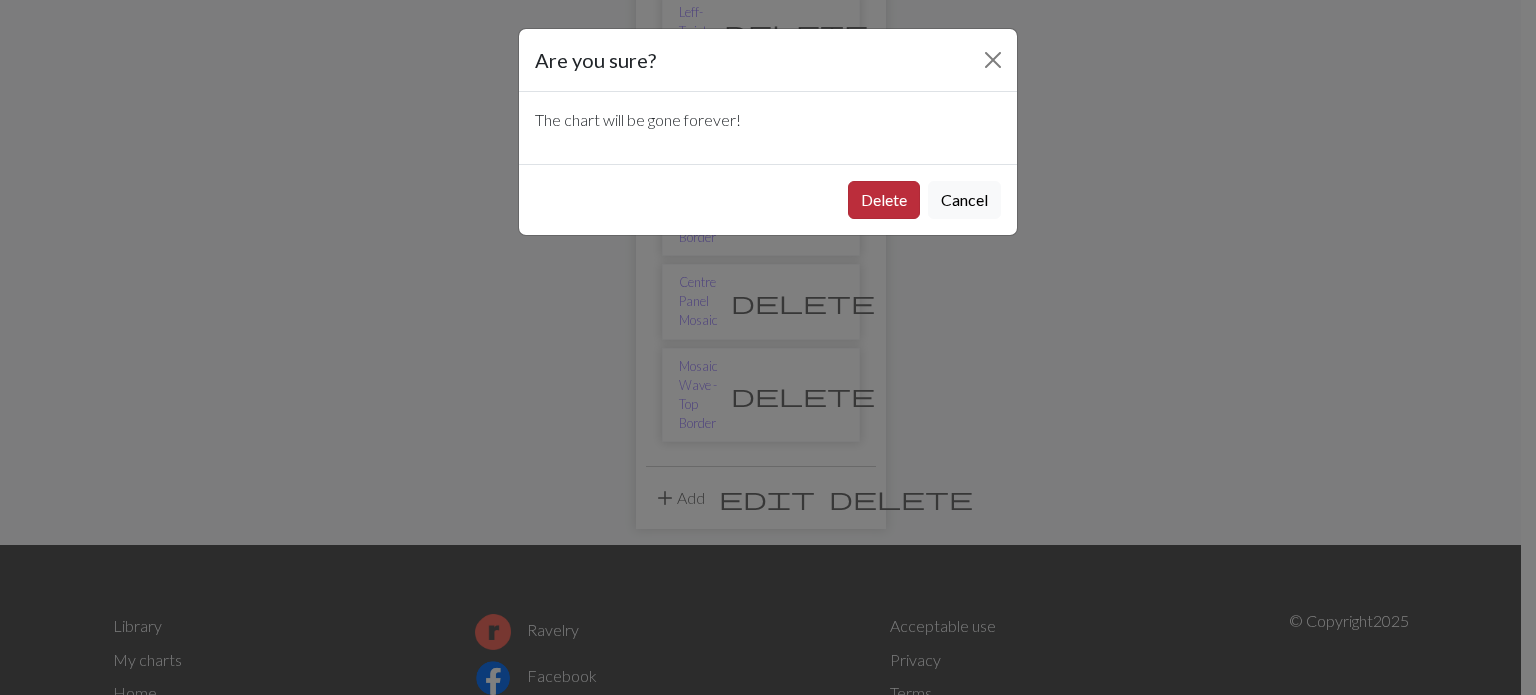 click on "Delete" at bounding box center [884, 200] 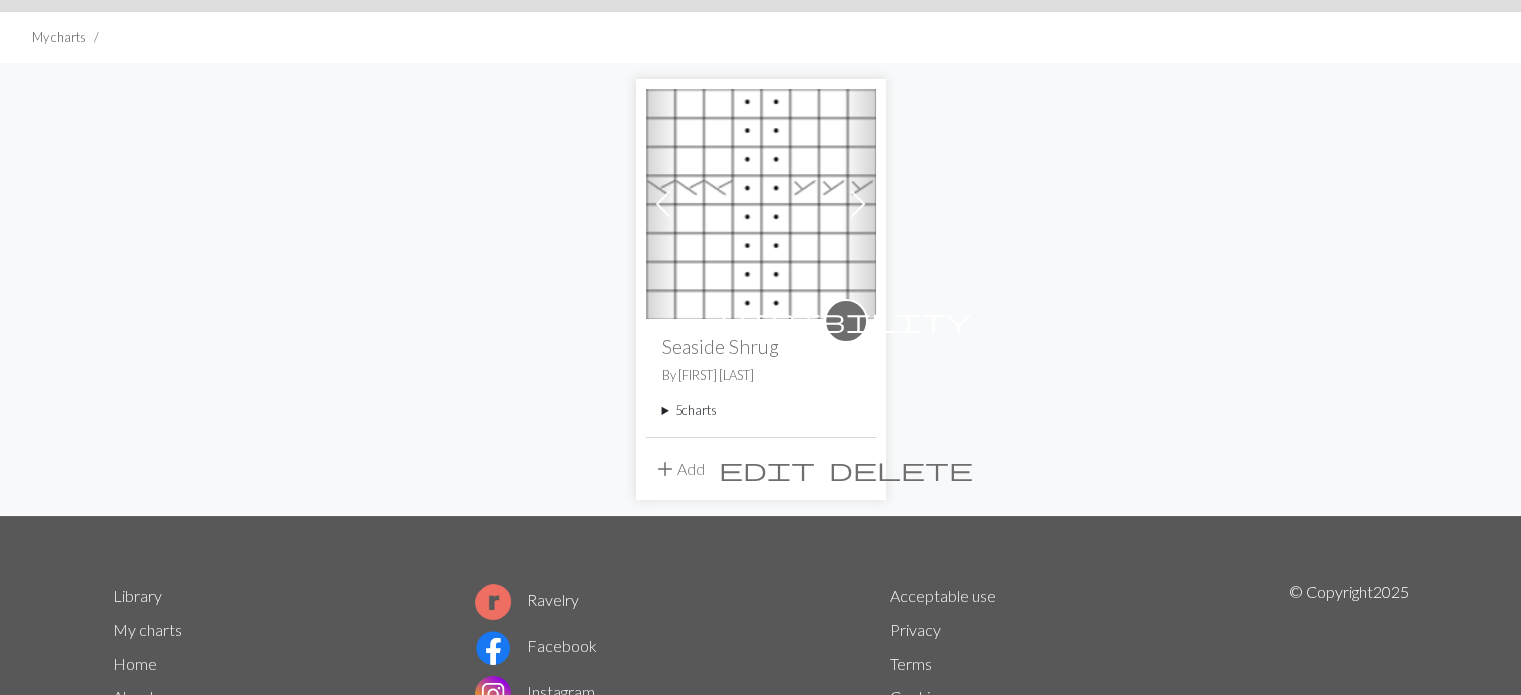 scroll, scrollTop: 200, scrollLeft: 0, axis: vertical 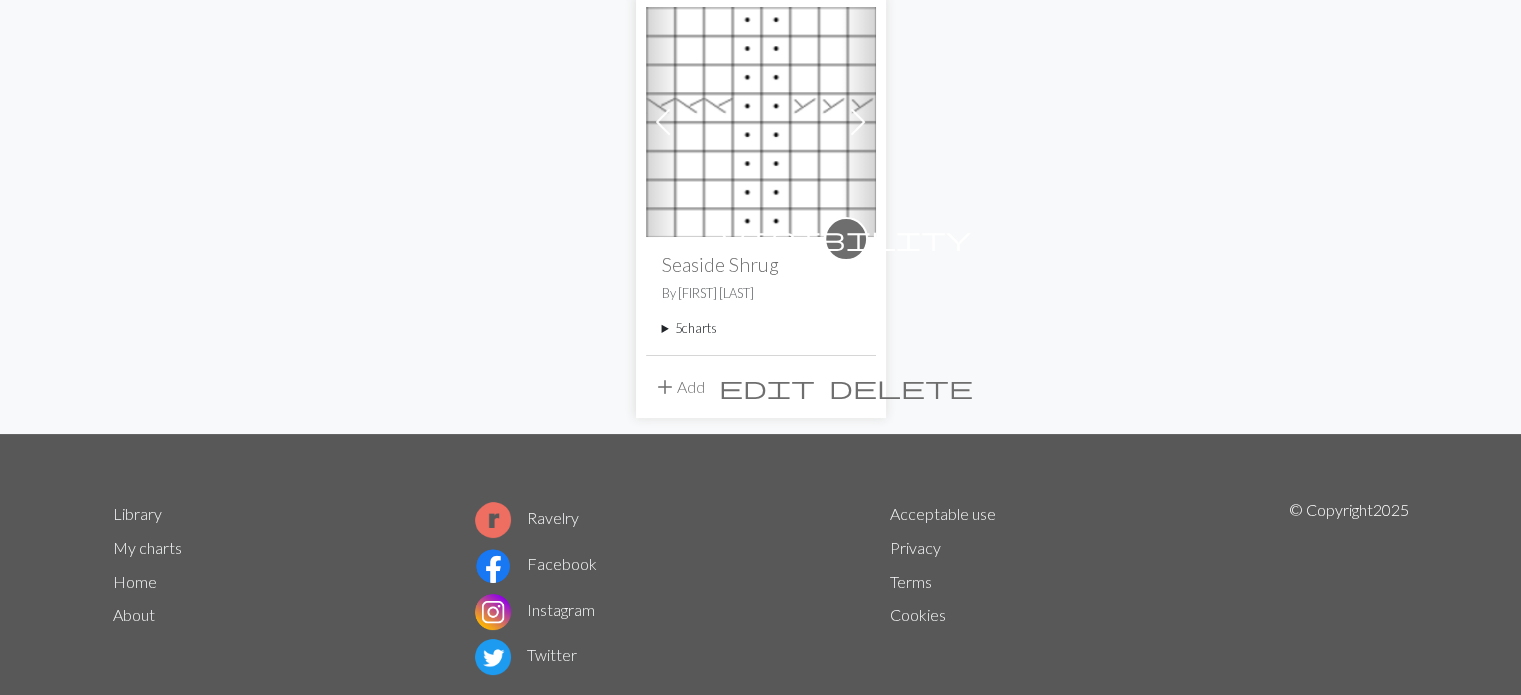 click on "5  charts" at bounding box center [761, 328] 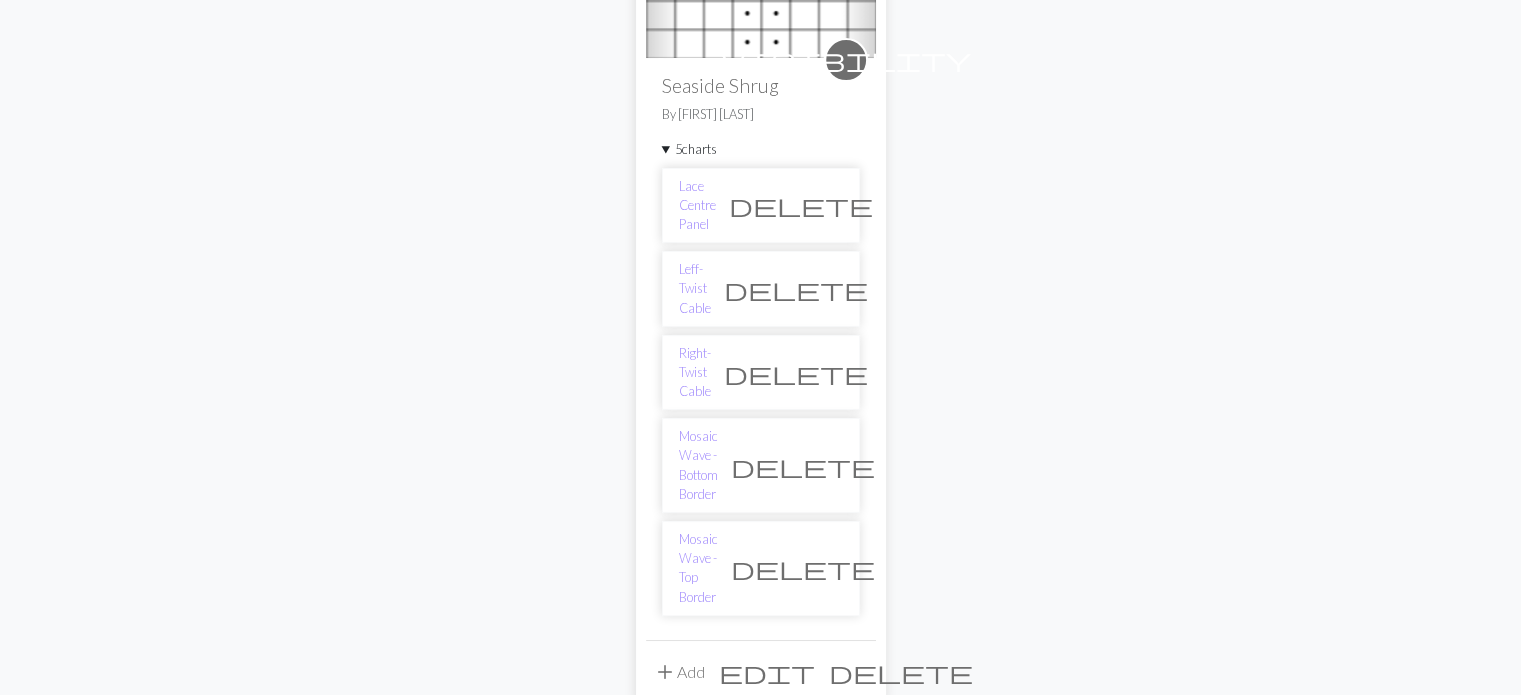 scroll, scrollTop: 573, scrollLeft: 0, axis: vertical 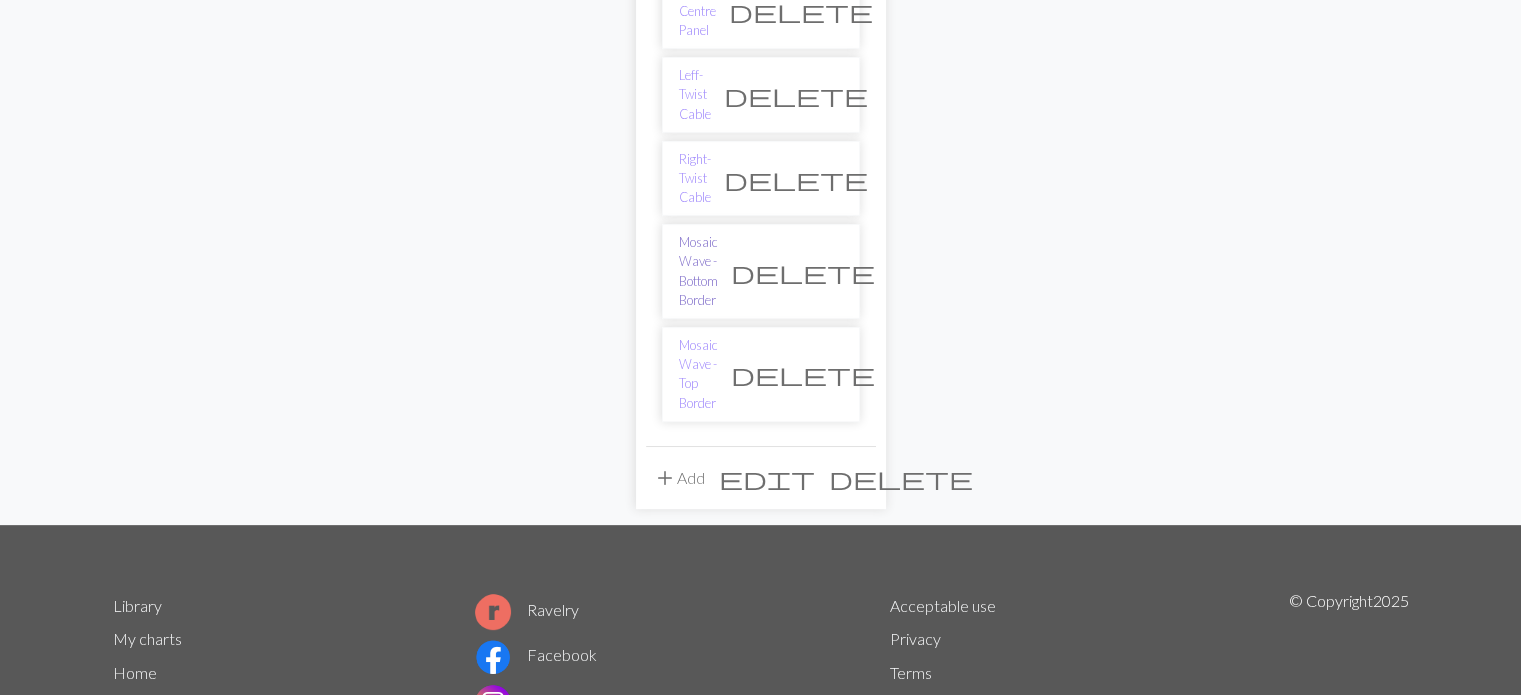 click on "Mosaic Wave - Bottom Border" at bounding box center (698, 271) 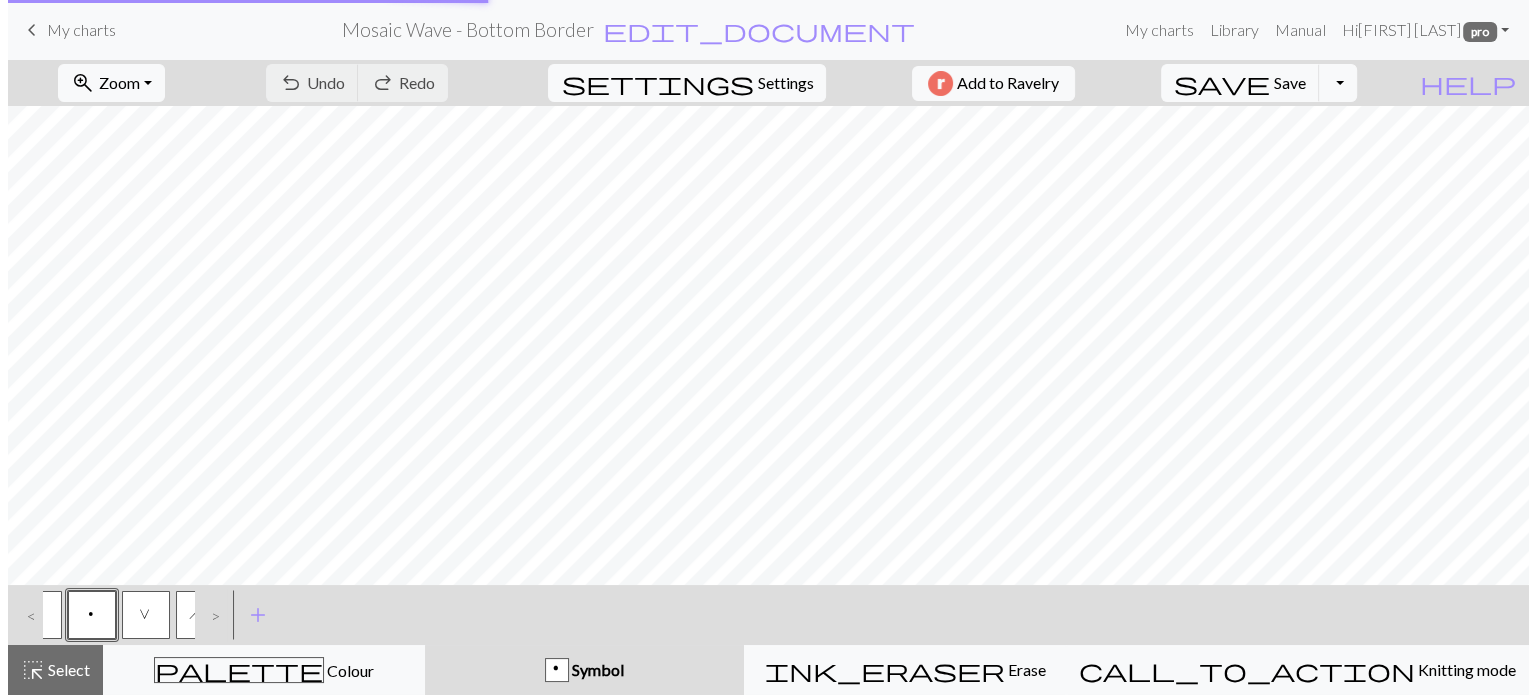 scroll, scrollTop: 0, scrollLeft: 0, axis: both 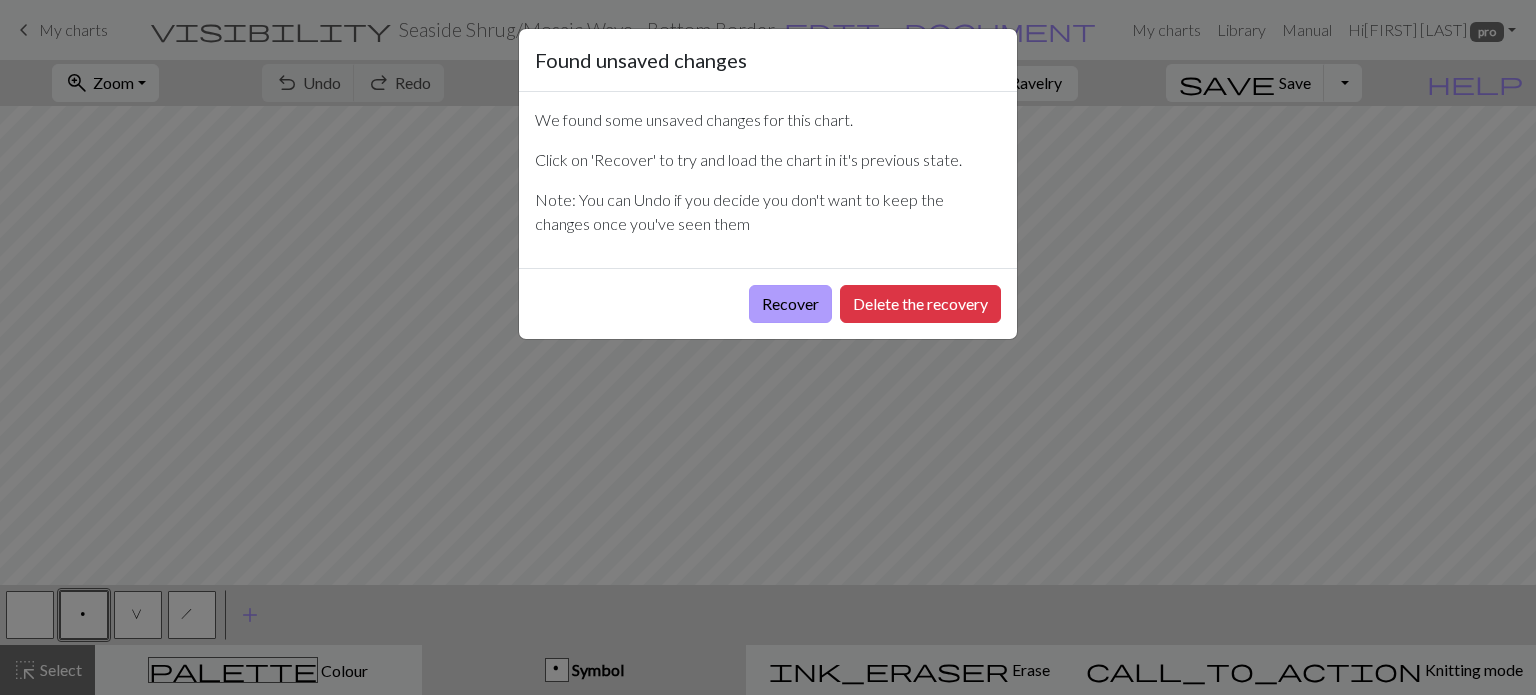 click on "Recover" at bounding box center (790, 304) 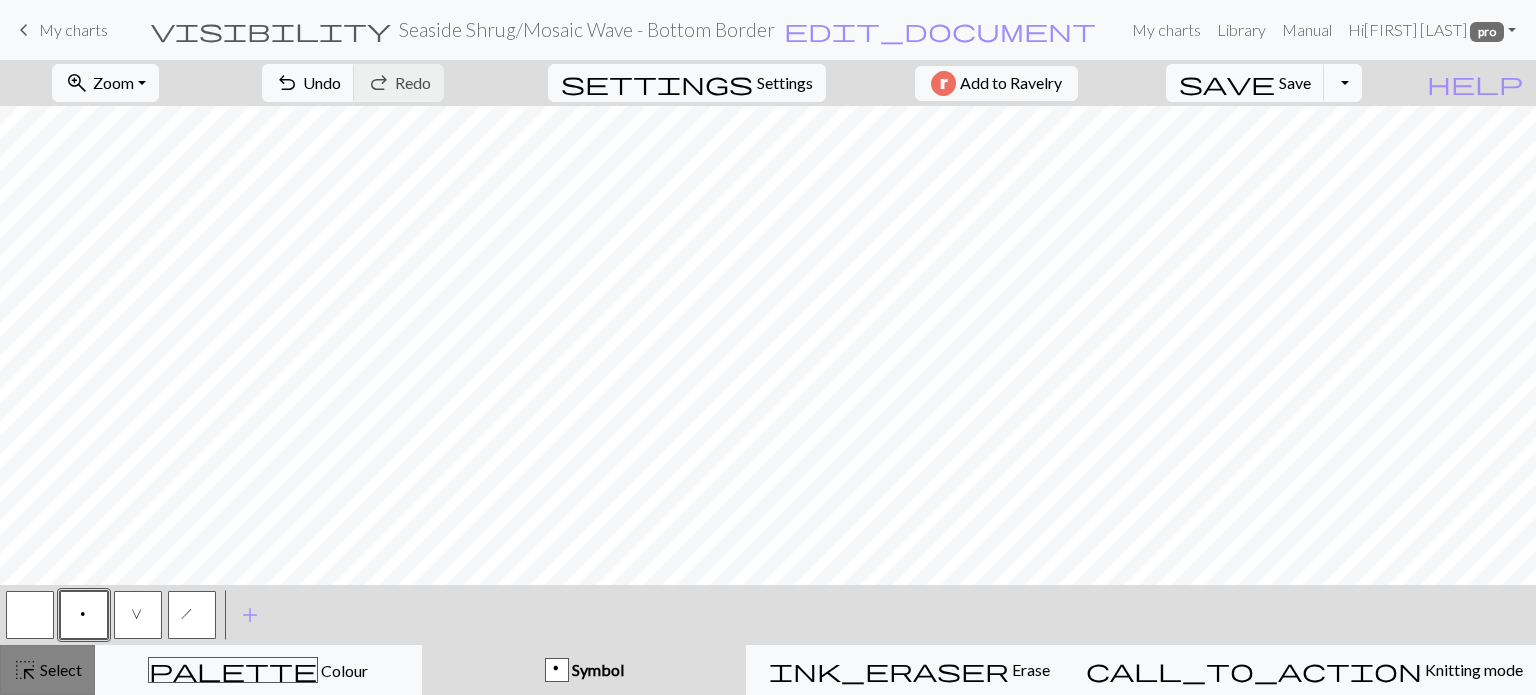 click on "highlight_alt   Select   Select" at bounding box center (47, 670) 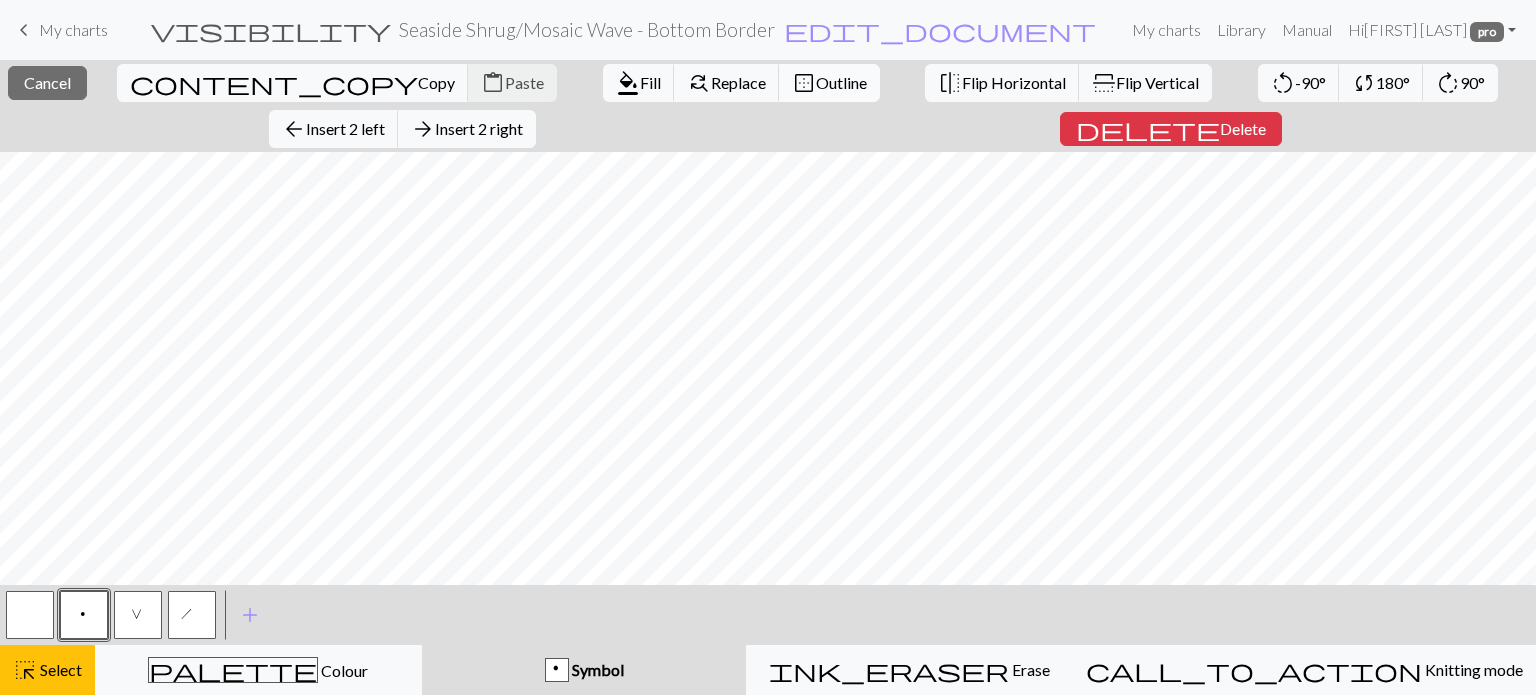 click on "Outline" at bounding box center [841, 82] 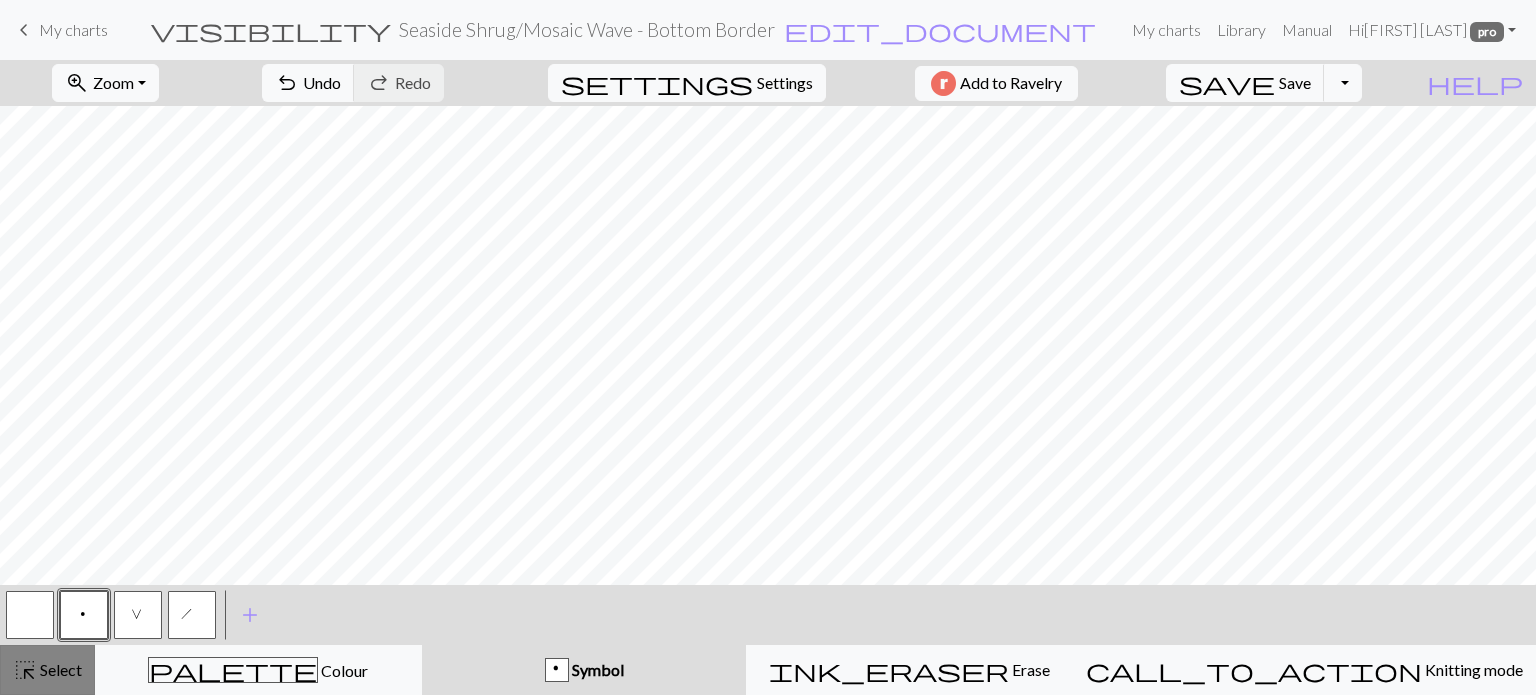click on "highlight_alt   Select   Select" at bounding box center (47, 670) 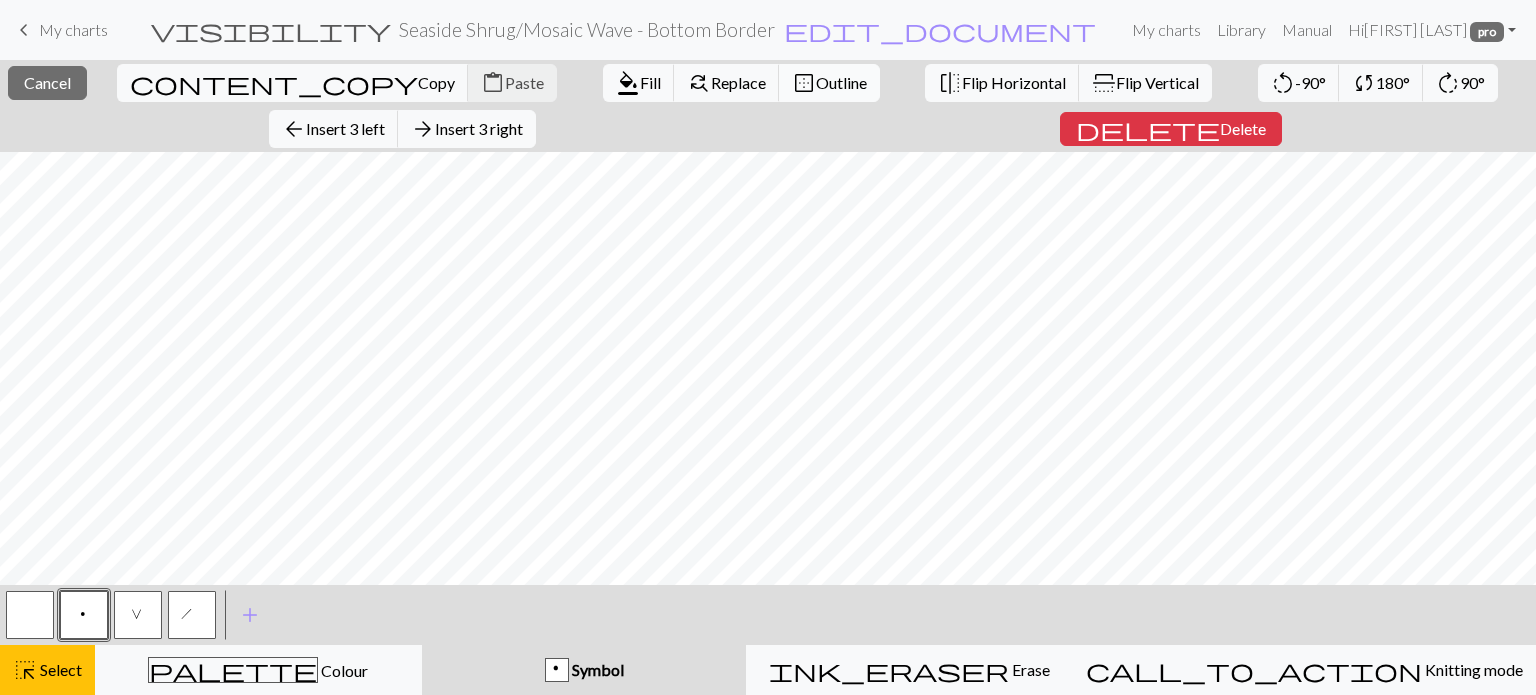 click on "Outline" at bounding box center [841, 82] 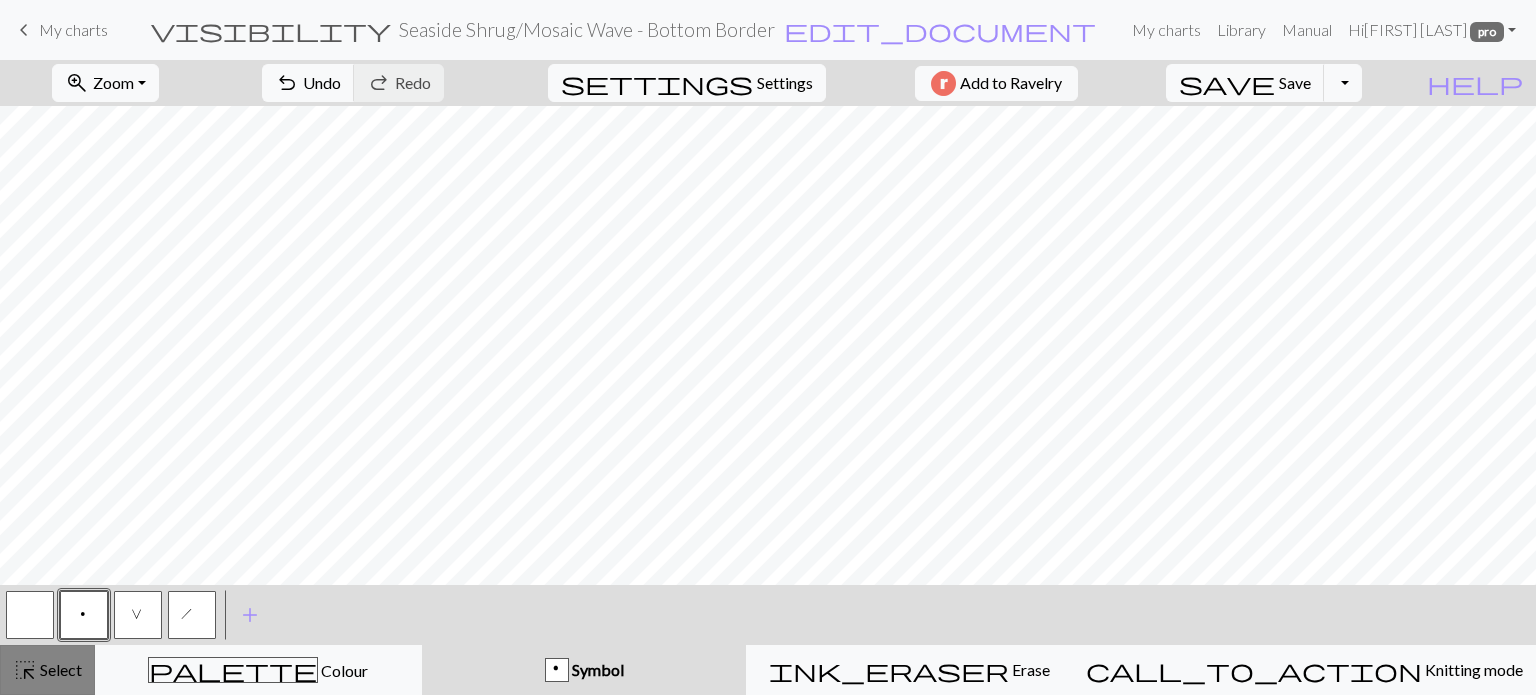 click on "highlight_alt   Select   Select" at bounding box center [47, 670] 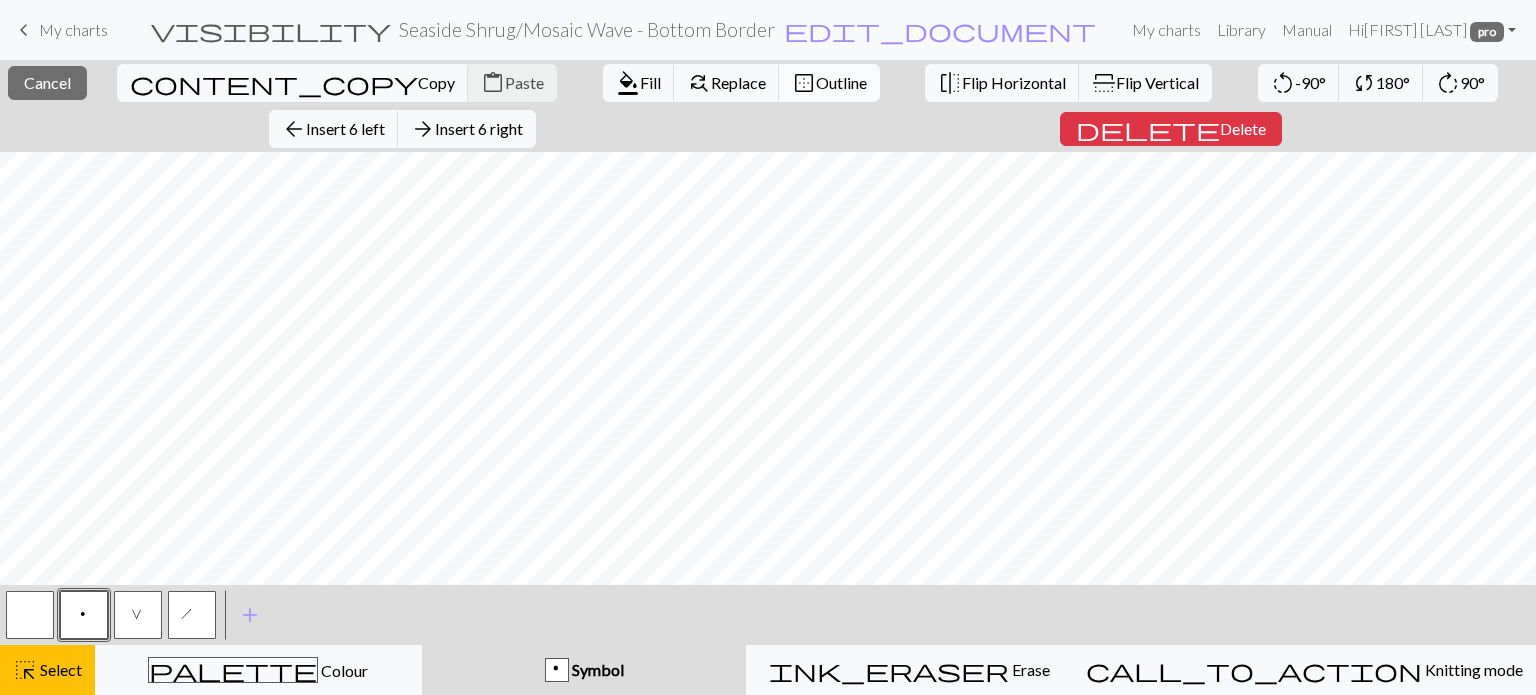 click on "Outline" at bounding box center [841, 82] 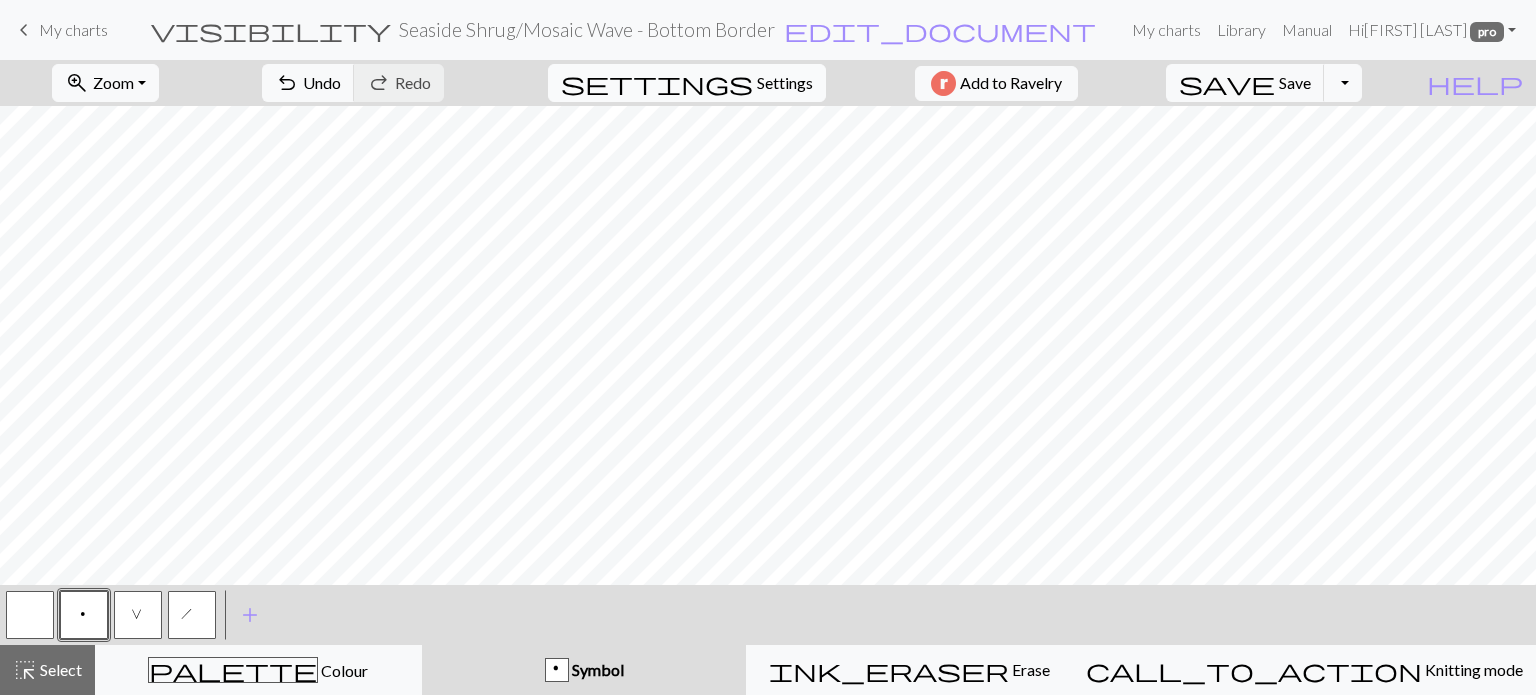 click on "Settings" at bounding box center (785, 83) 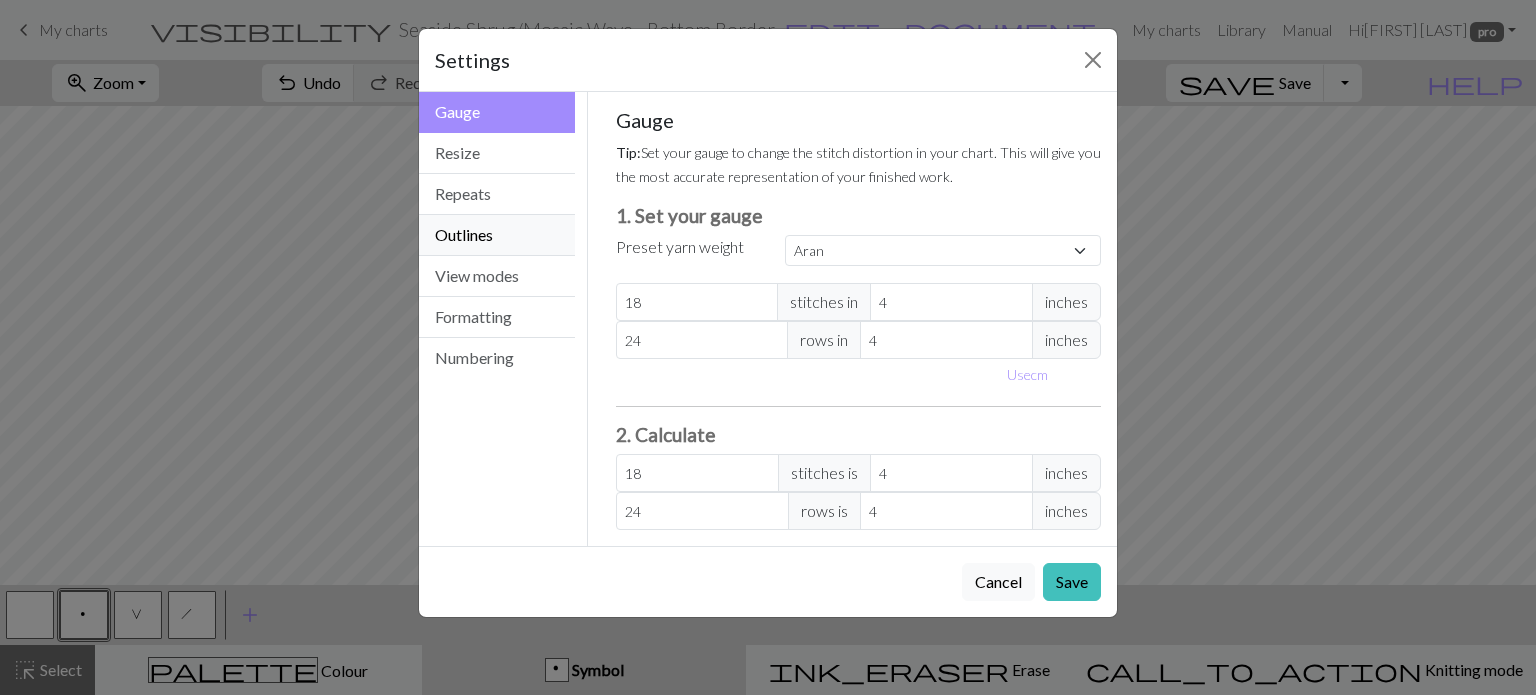 click on "Outlines" at bounding box center [497, 235] 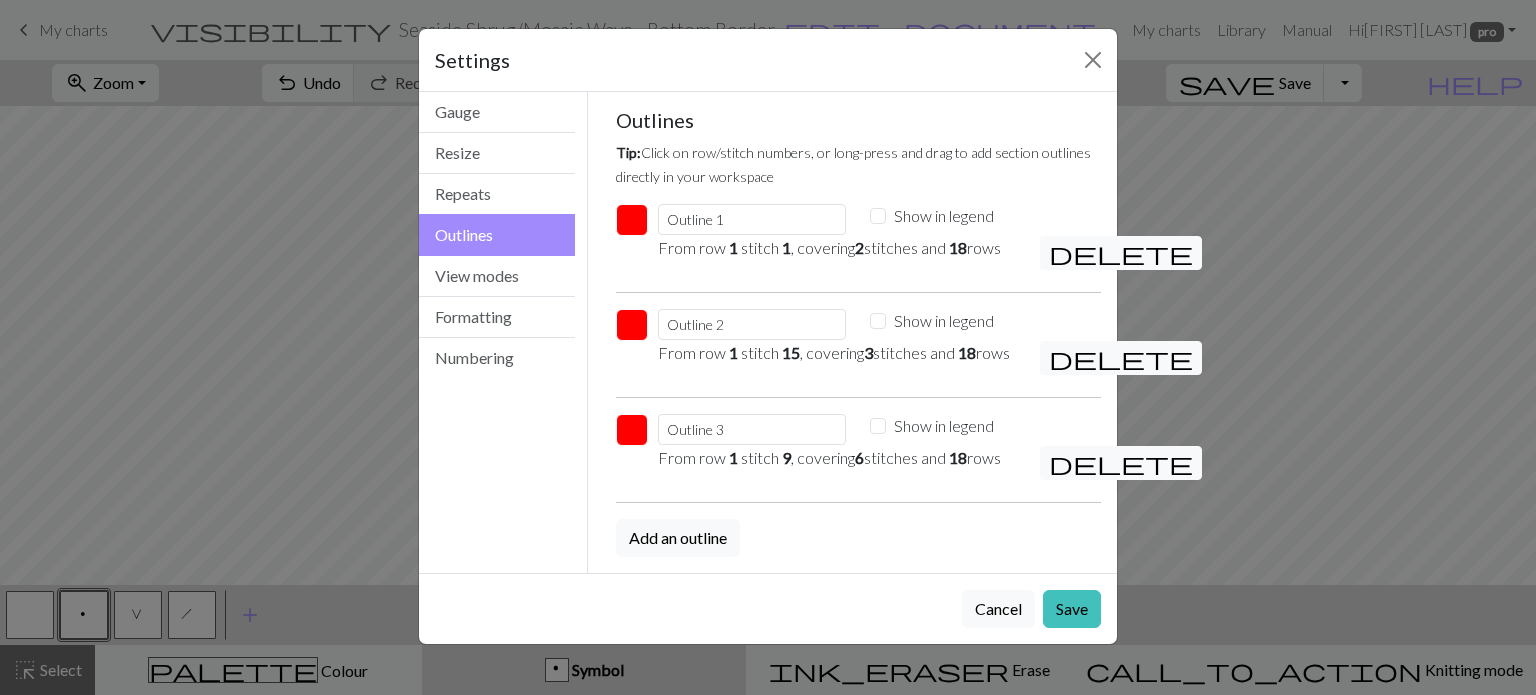 click at bounding box center (632, 430) 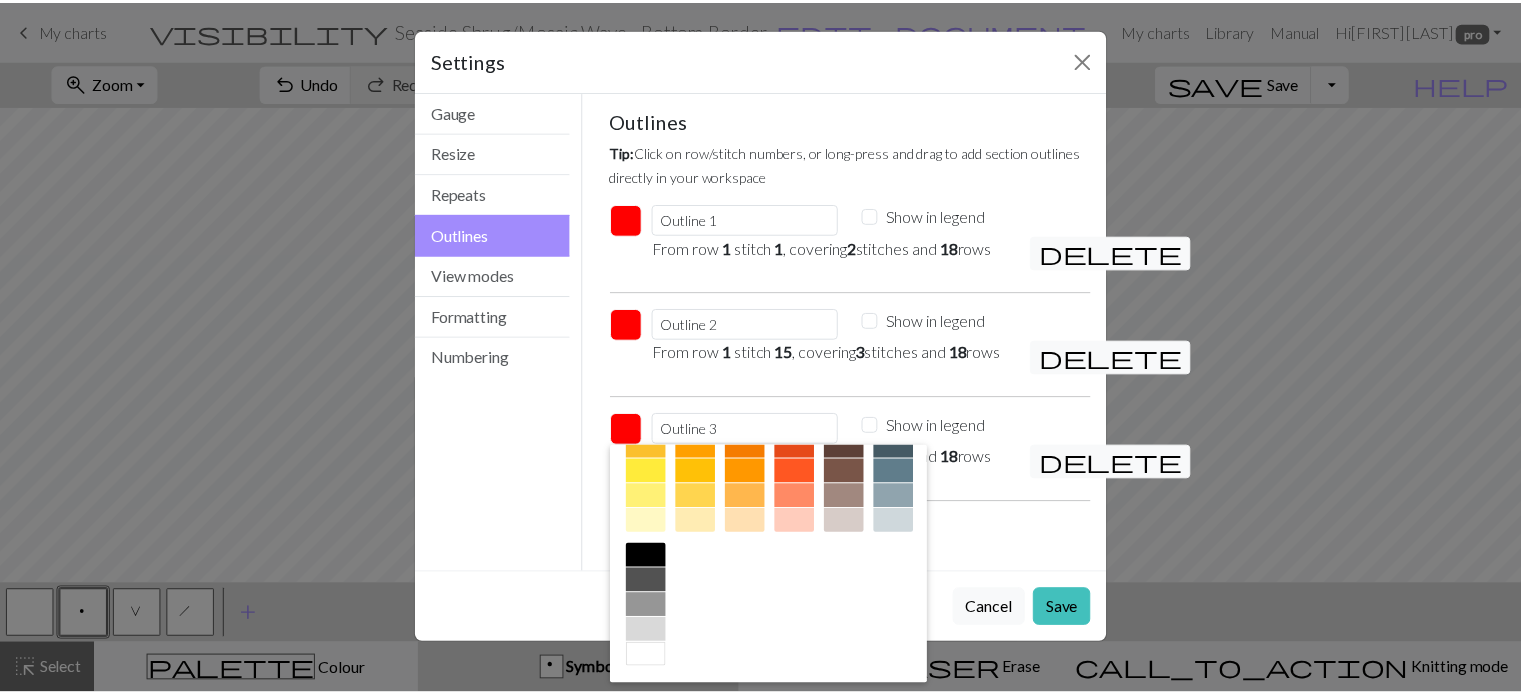 scroll, scrollTop: 222, scrollLeft: 0, axis: vertical 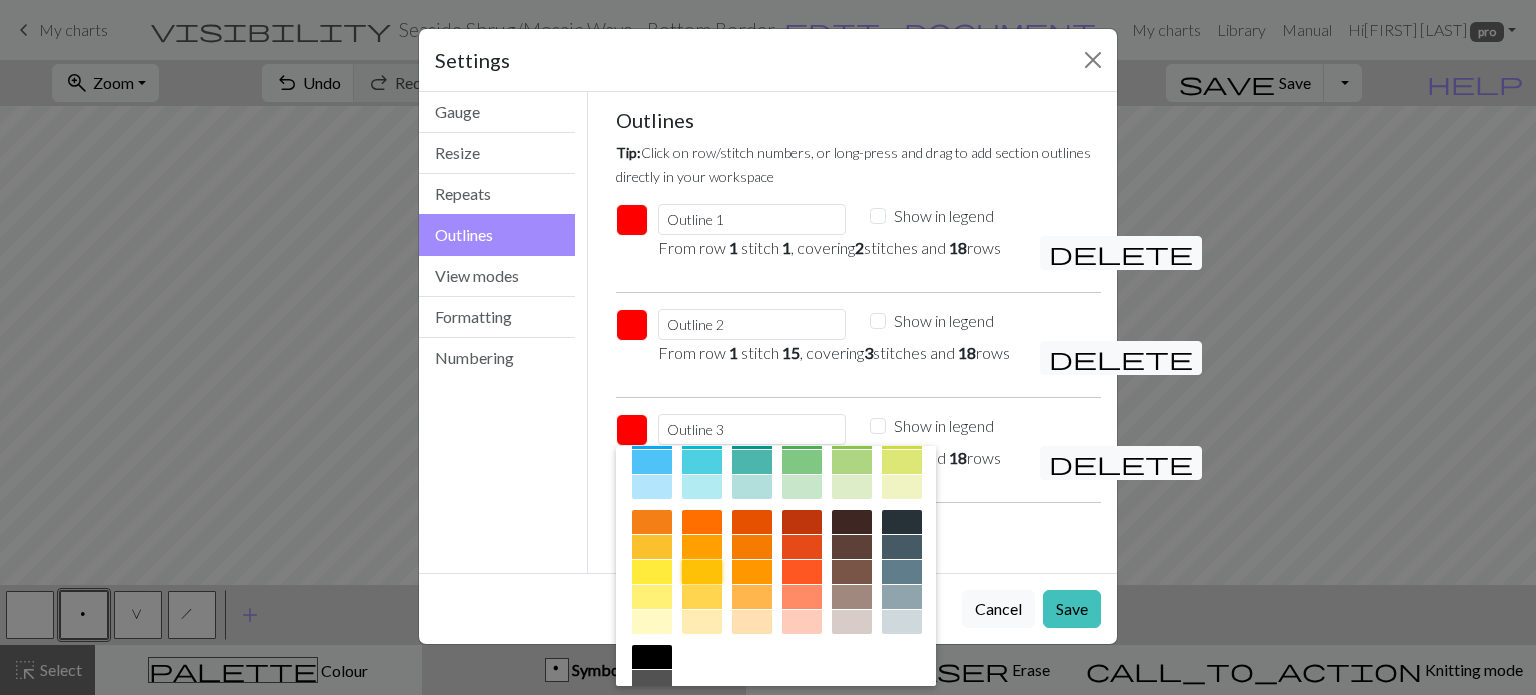 click at bounding box center [702, 572] 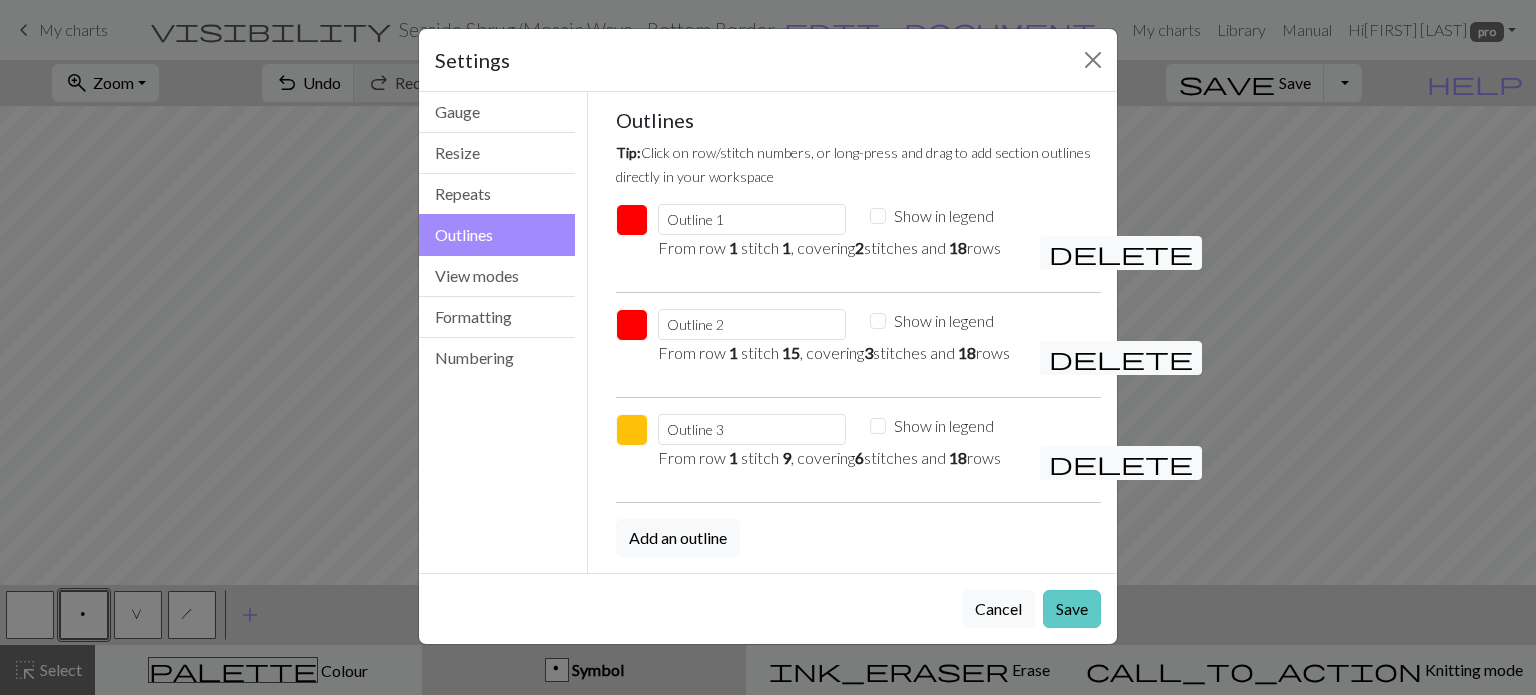 click on "Save" at bounding box center [1072, 609] 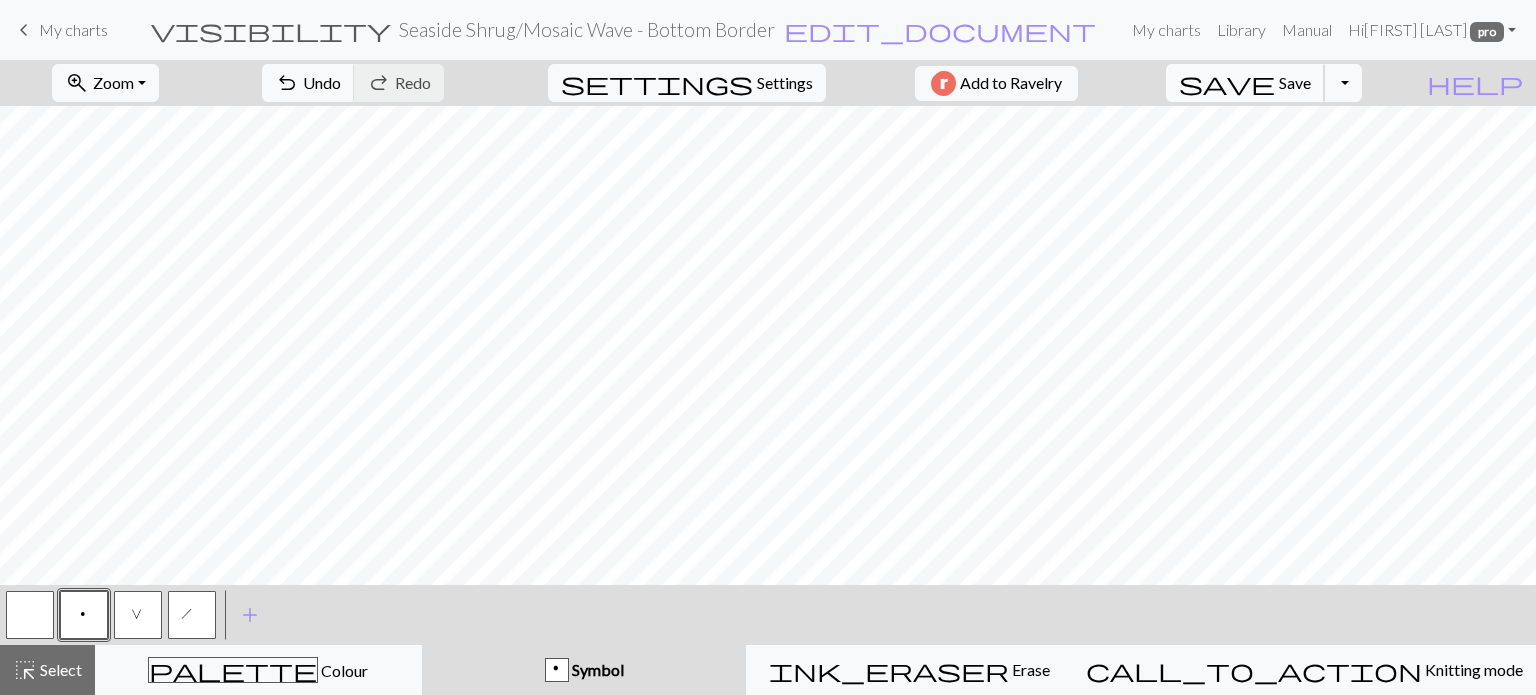 click on "Save" at bounding box center (1295, 82) 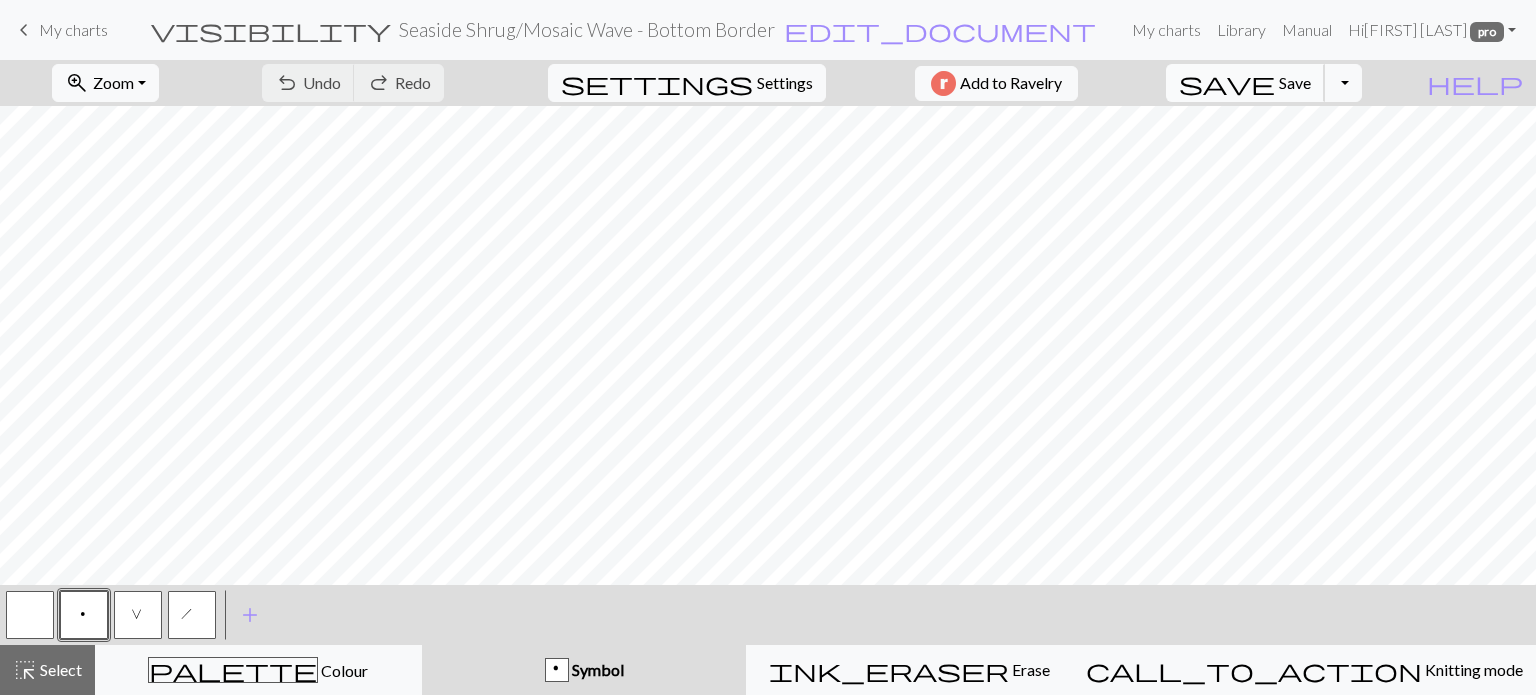 click on "Save" at bounding box center (1295, 82) 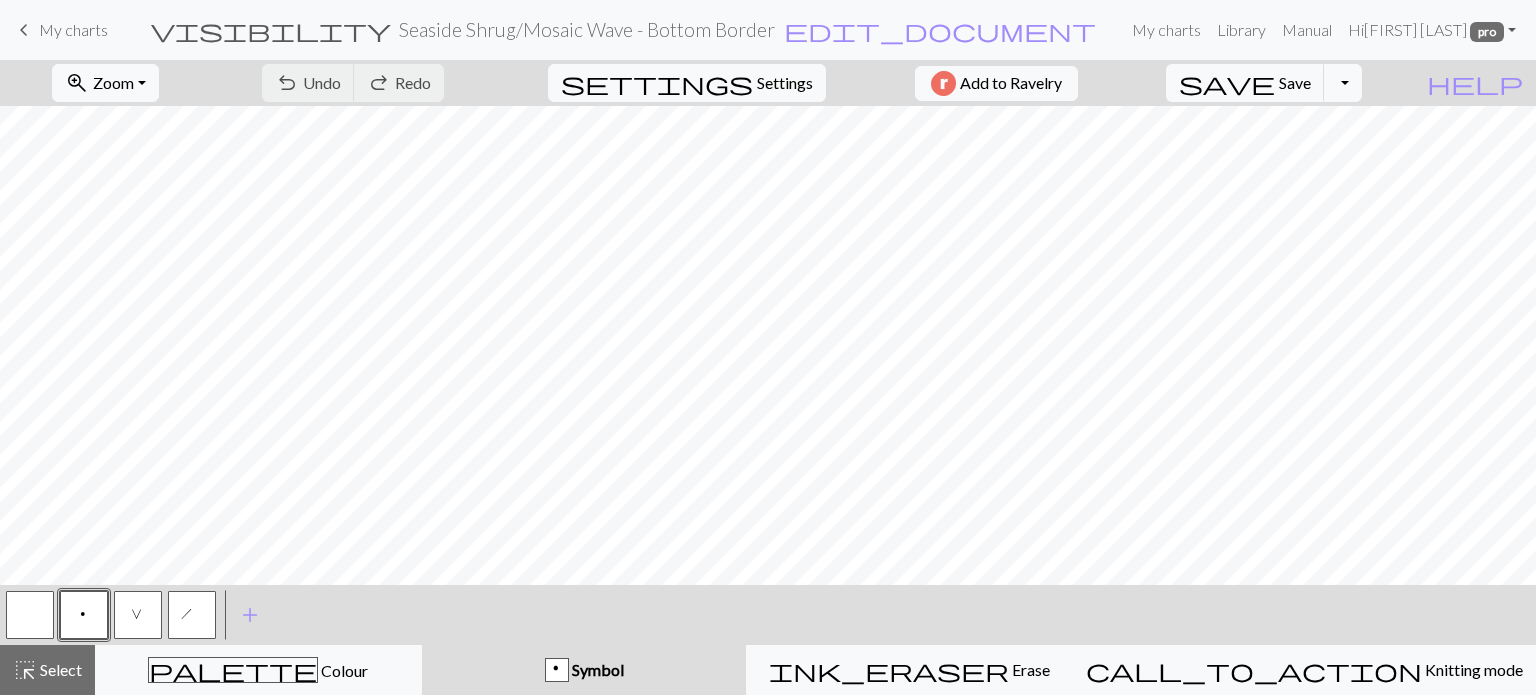 click on "h" at bounding box center (192, 615) 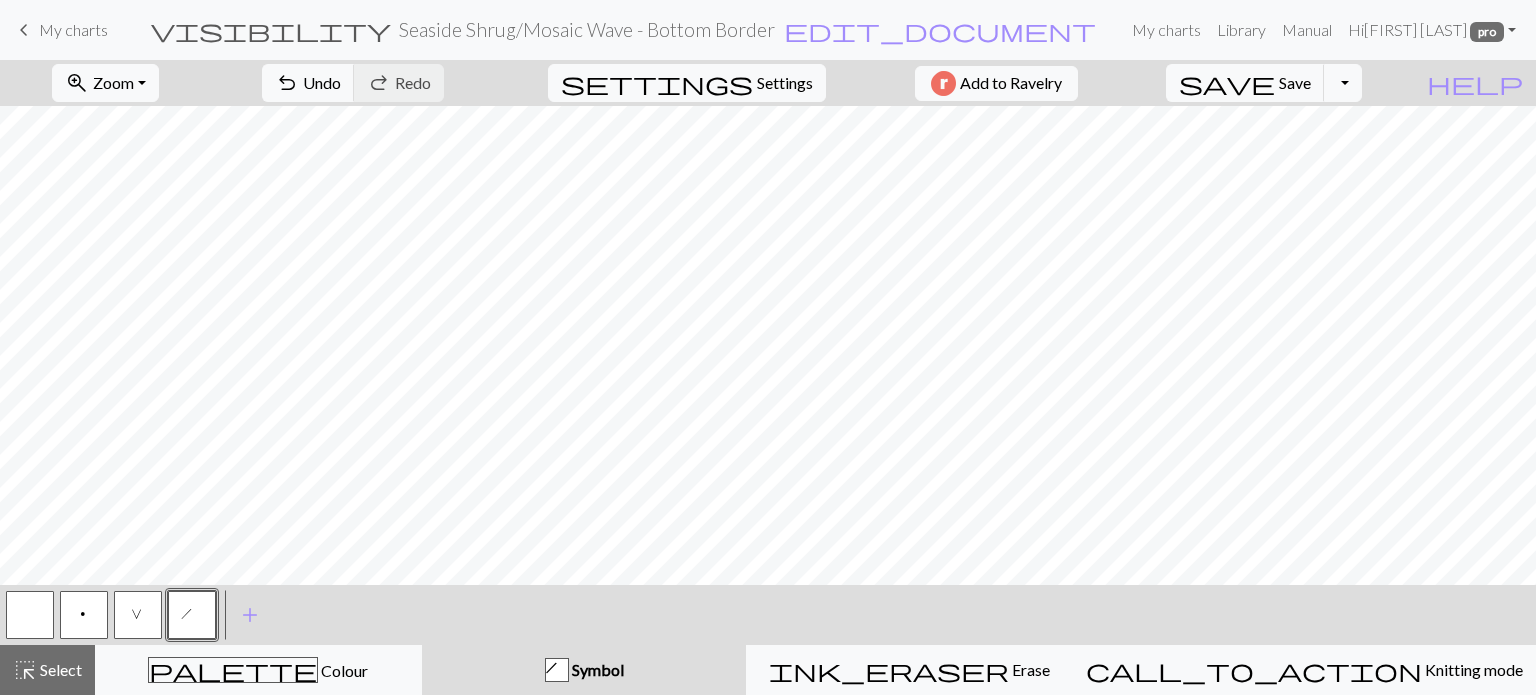 click at bounding box center (30, 615) 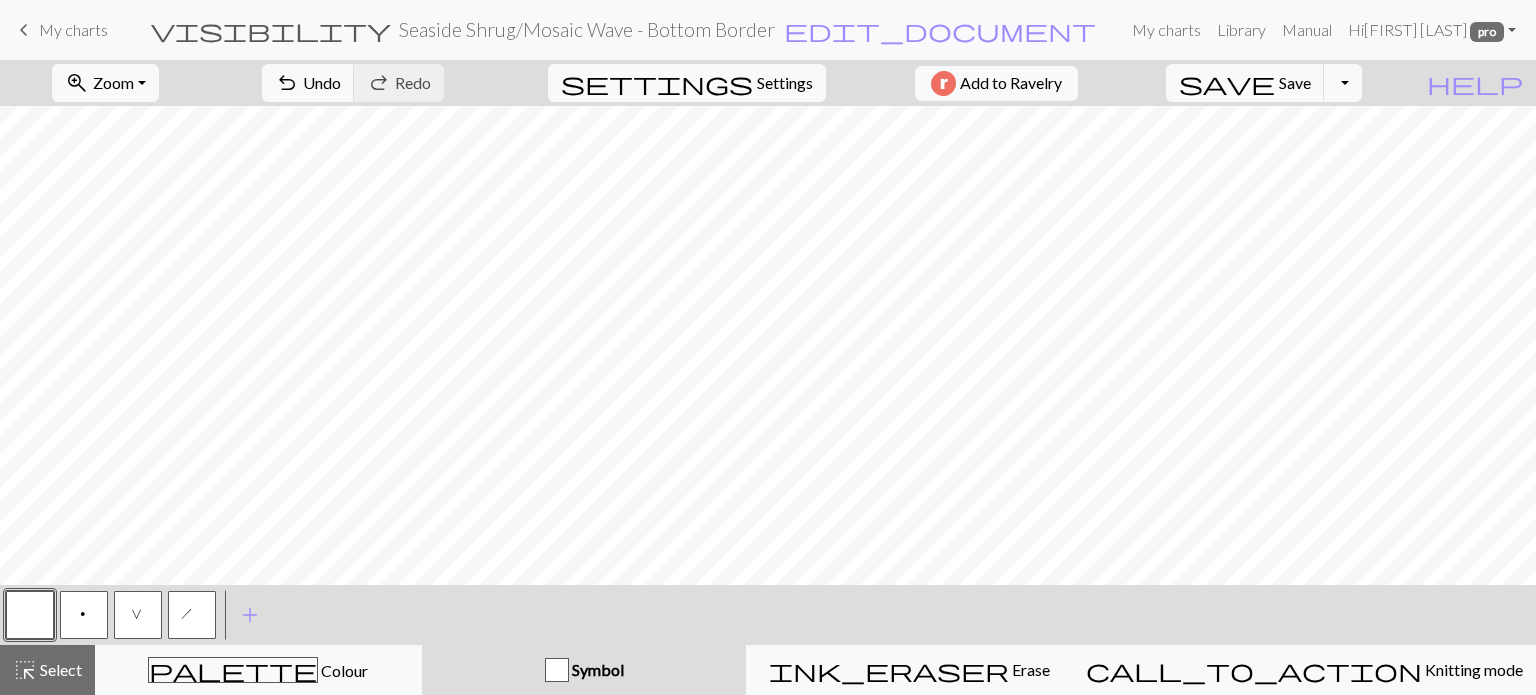 click on "h" at bounding box center (192, 615) 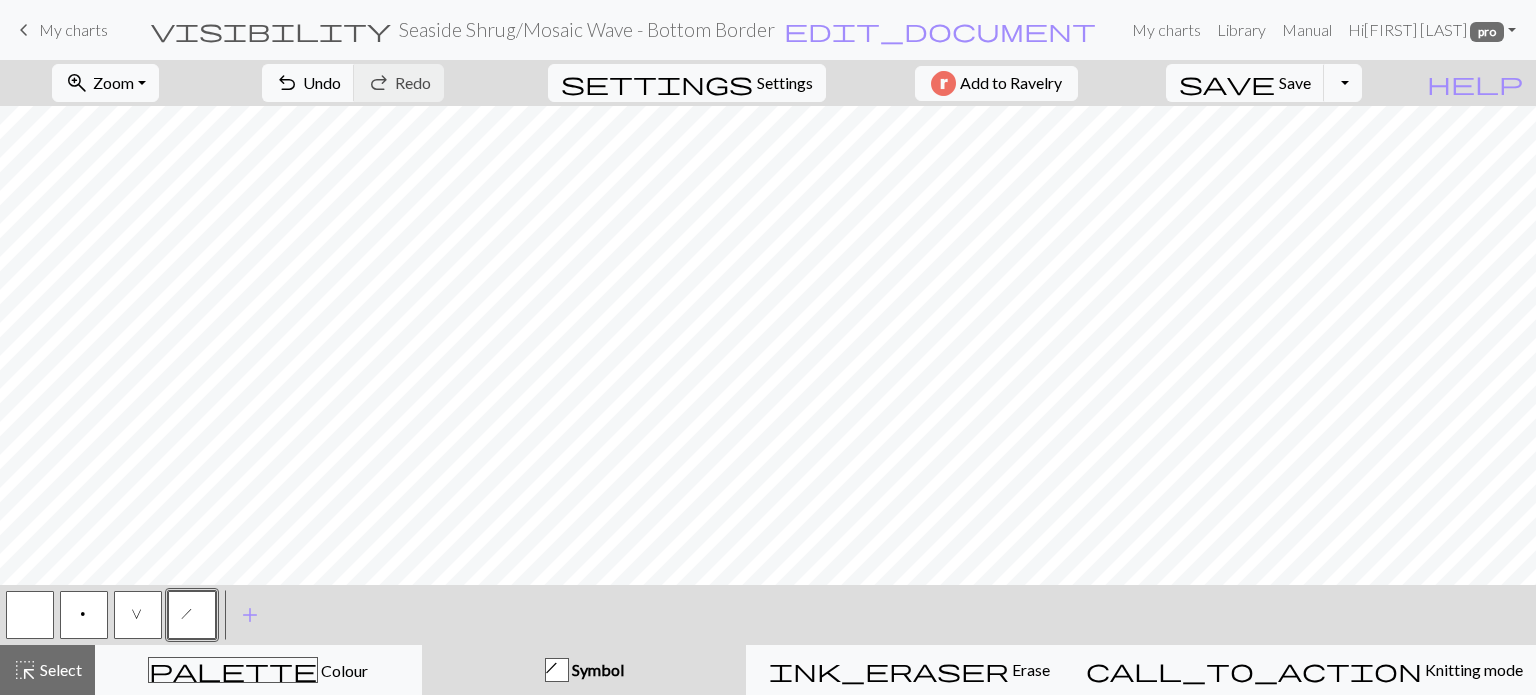 click on "h" at bounding box center (192, 615) 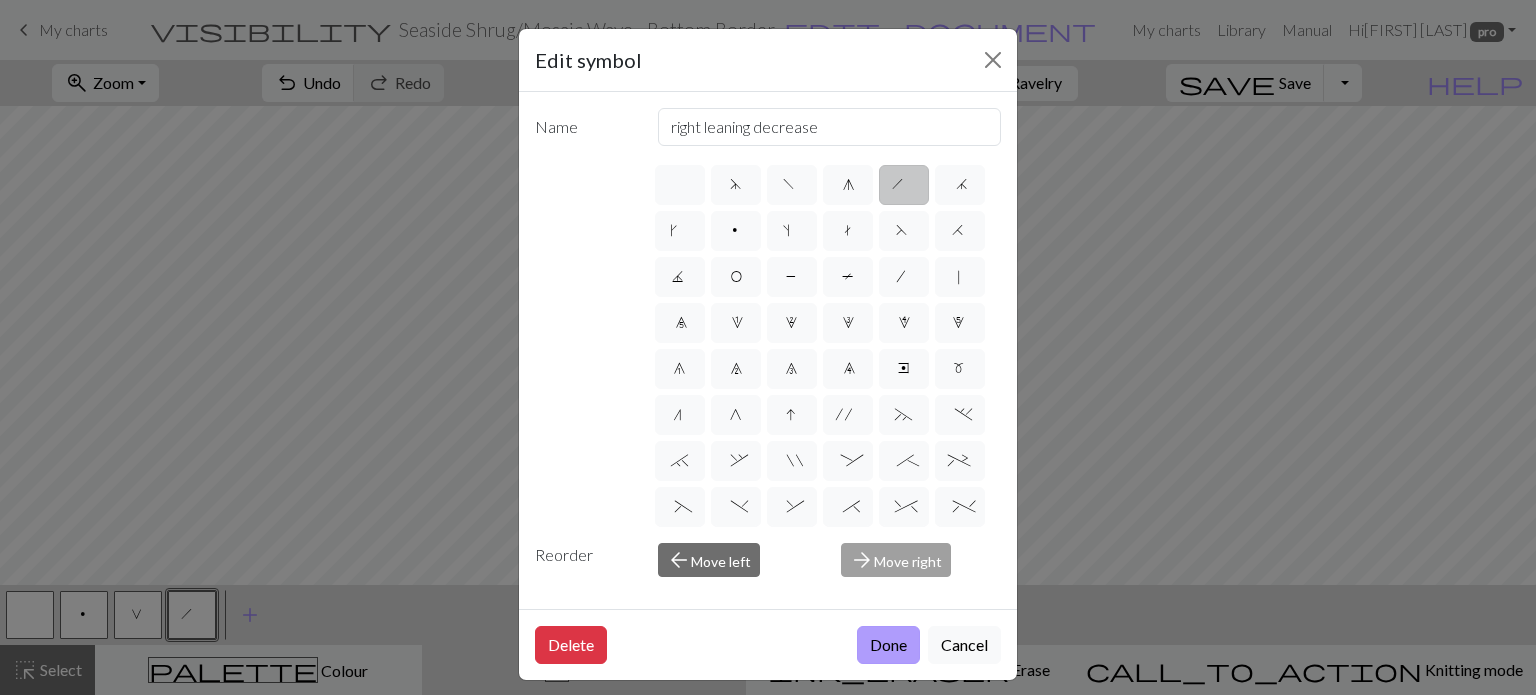 click on "Done" at bounding box center (888, 645) 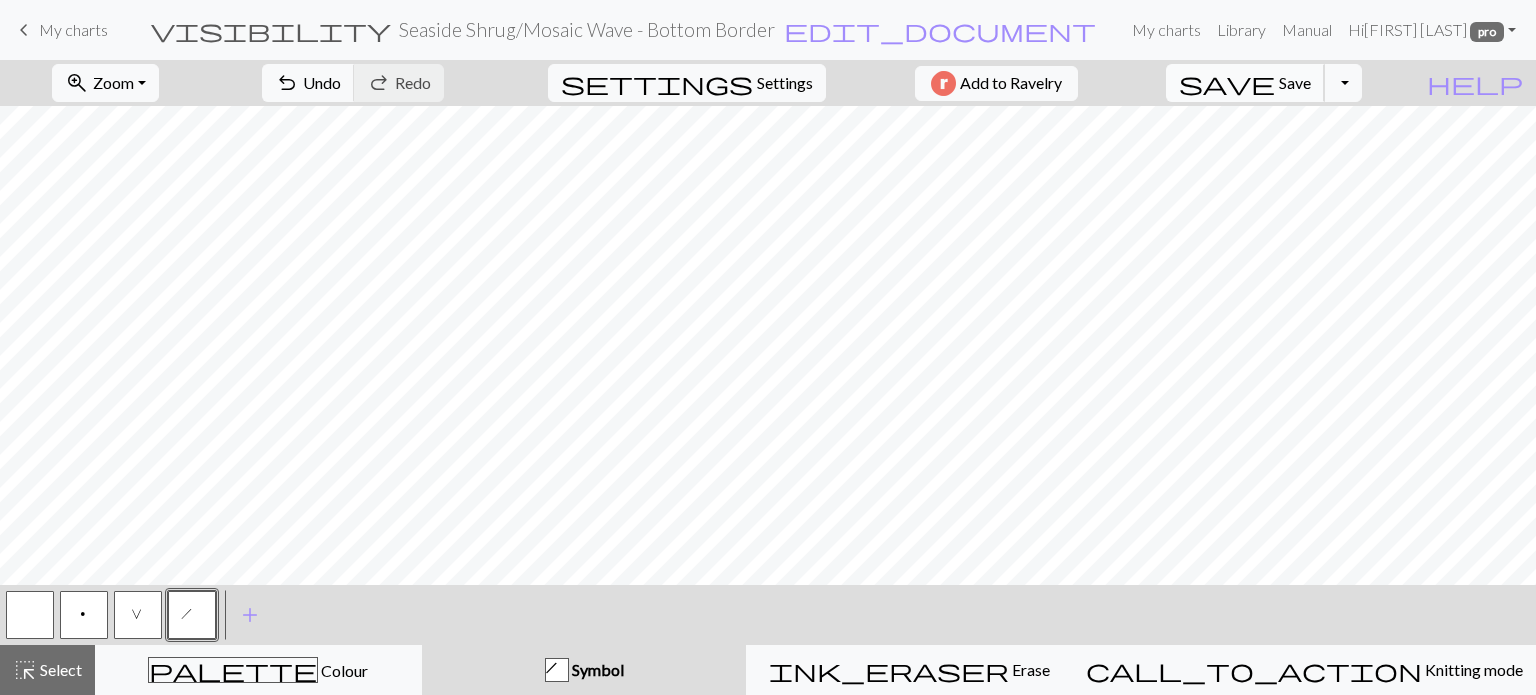 click on "Save" at bounding box center (1295, 82) 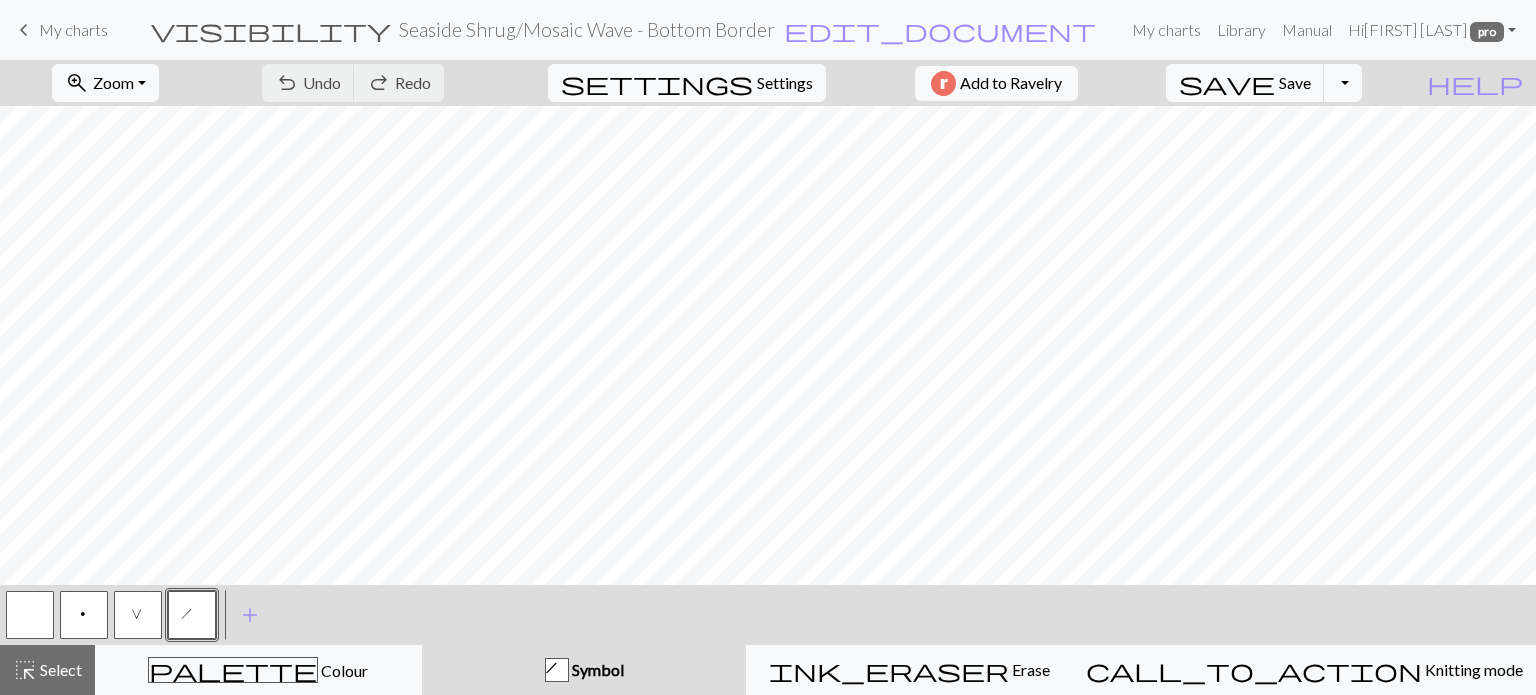 click on "p" at bounding box center [84, 617] 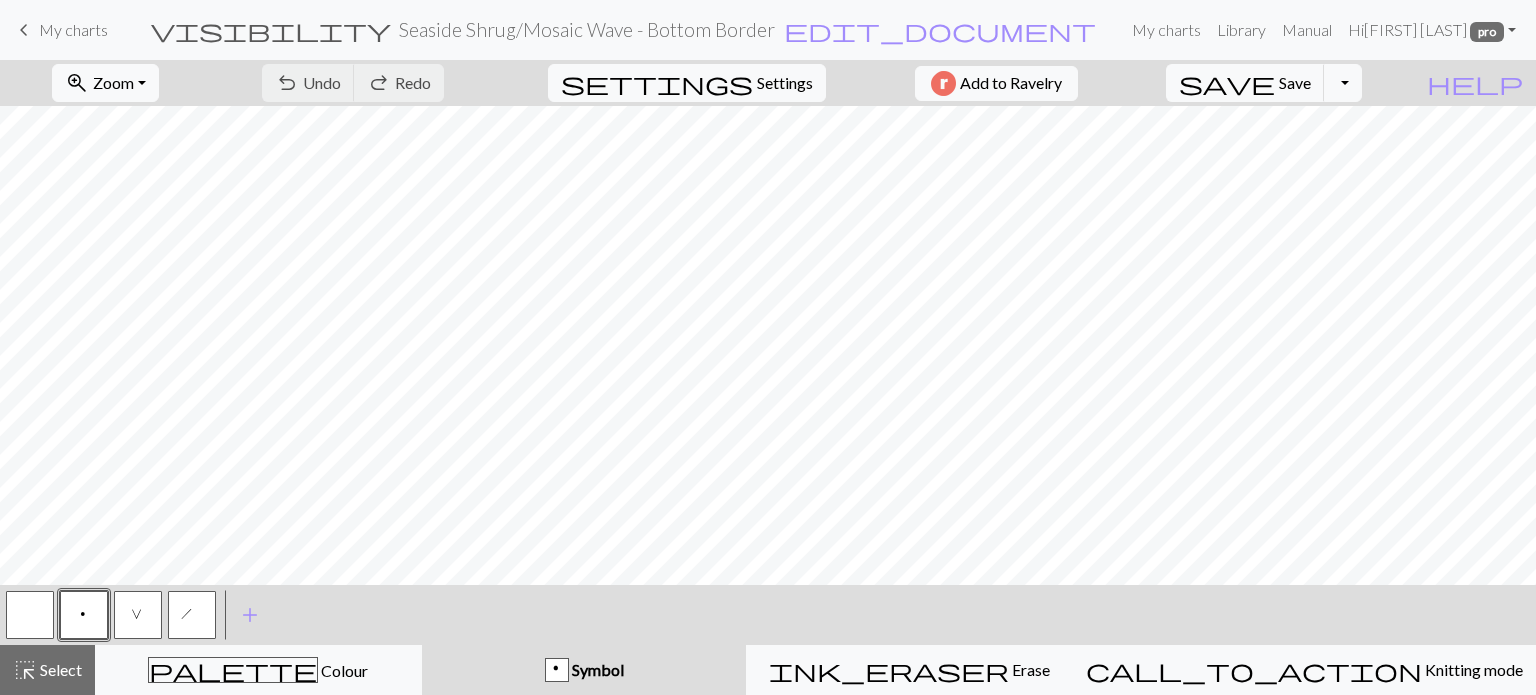 click on "p" at bounding box center (84, 615) 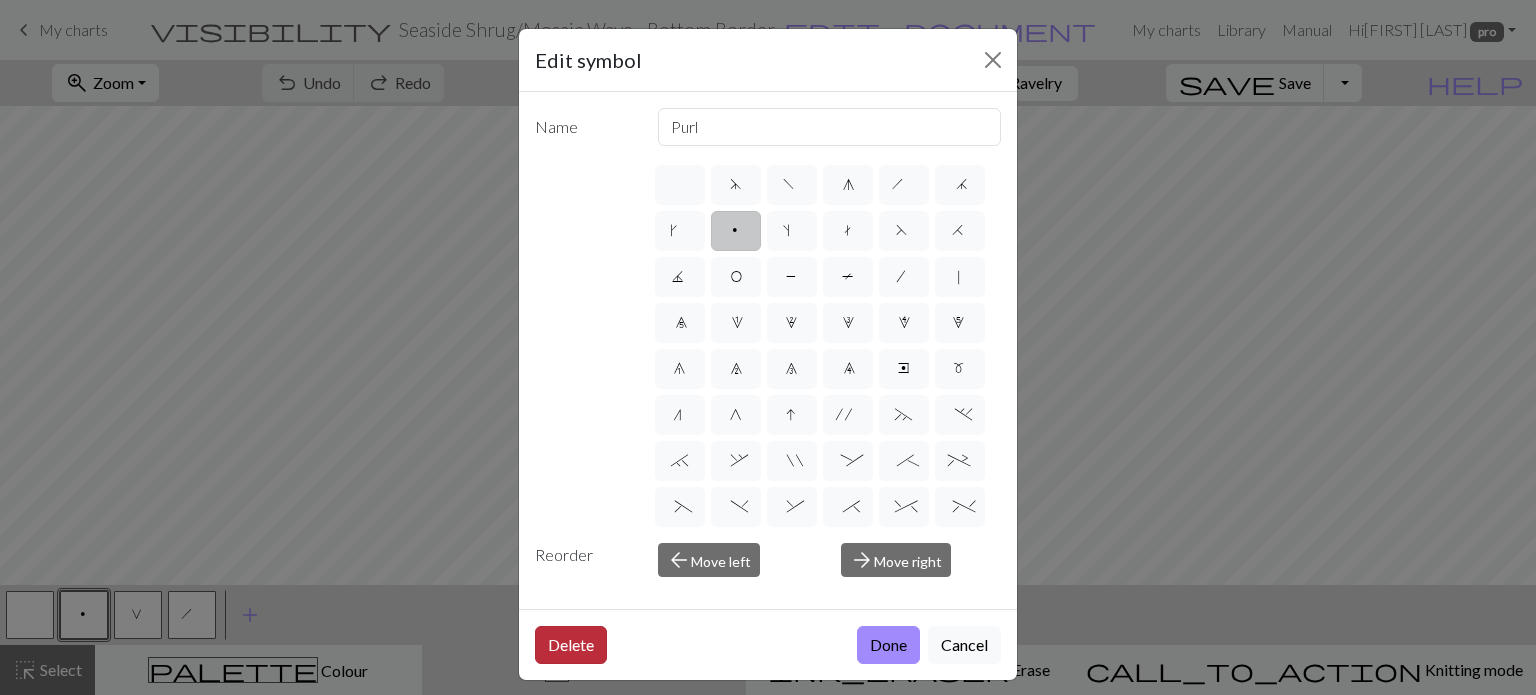 click on "Delete" at bounding box center [571, 645] 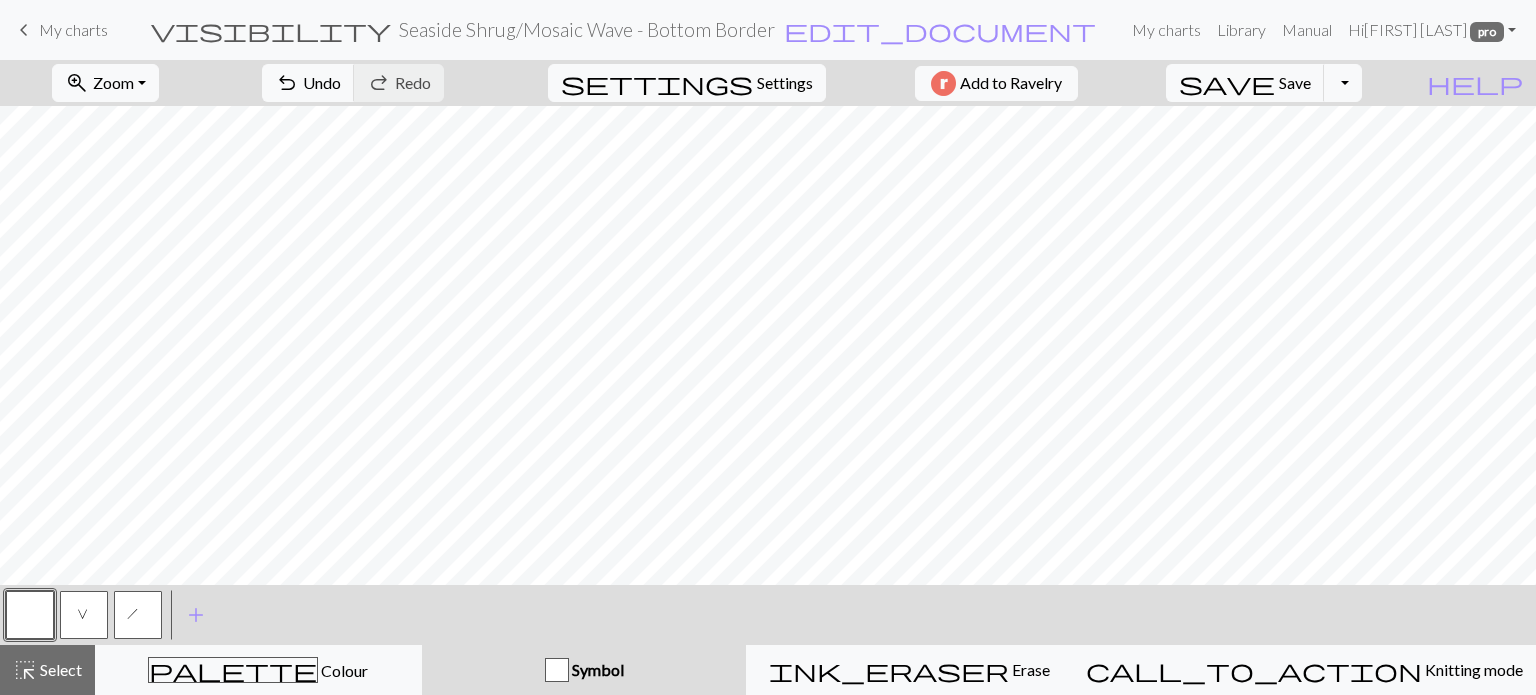 click on "V" at bounding box center [84, 615] 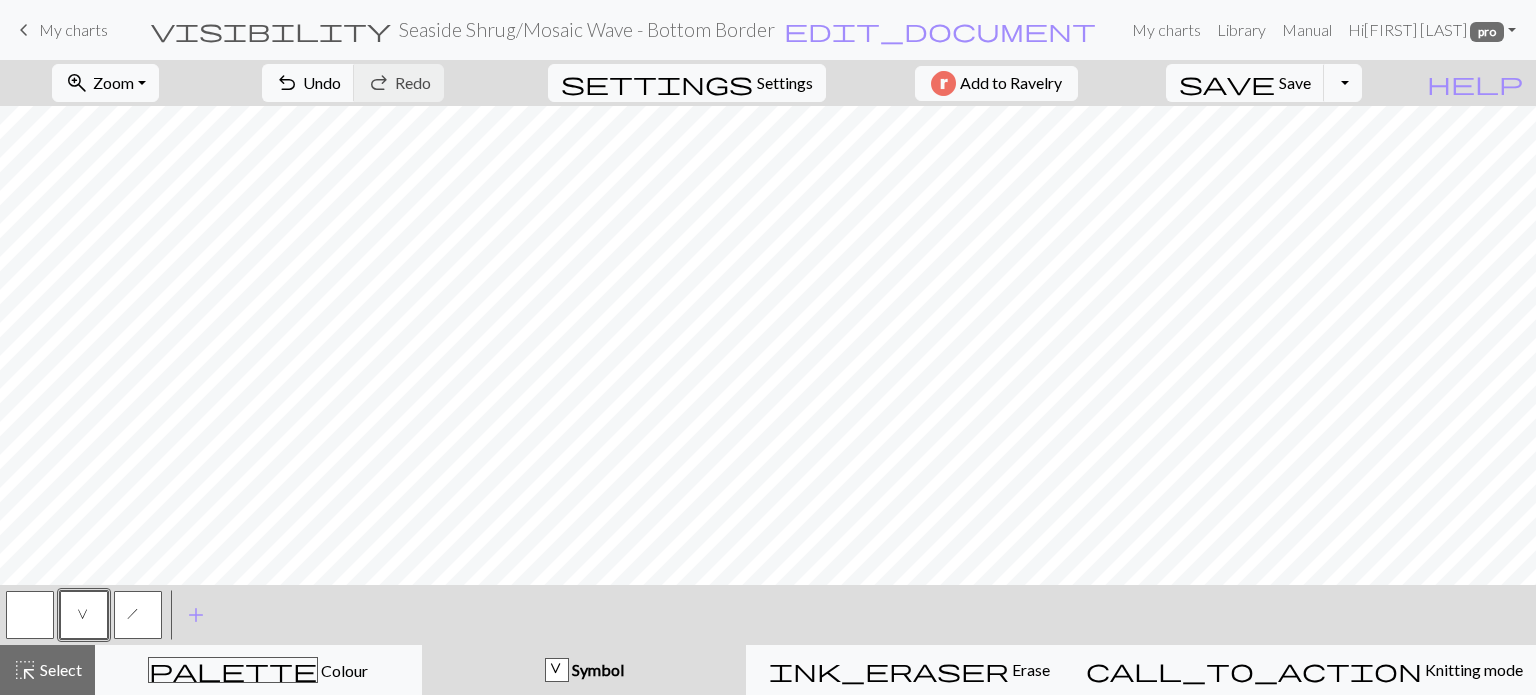 click on "V" at bounding box center (84, 617) 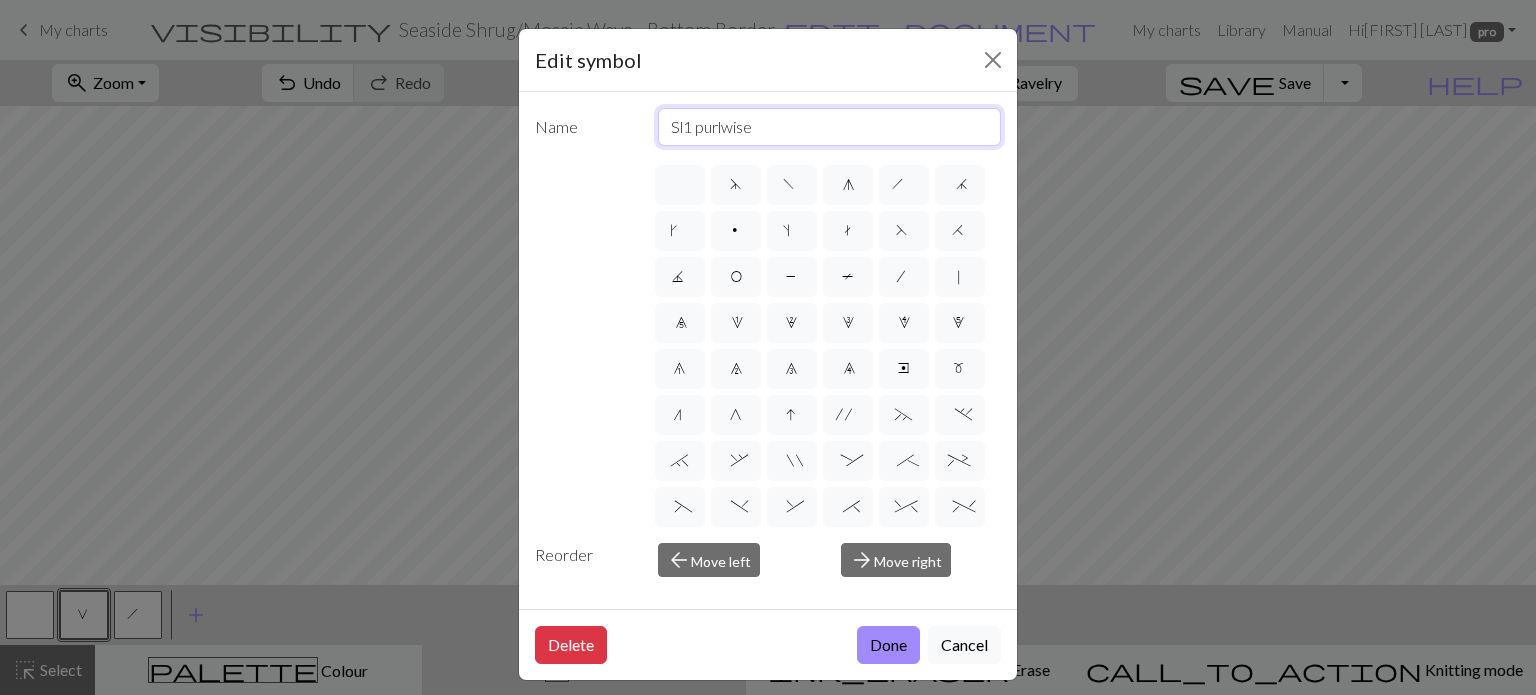 click on "Sl1 purlwise" at bounding box center (830, 127) 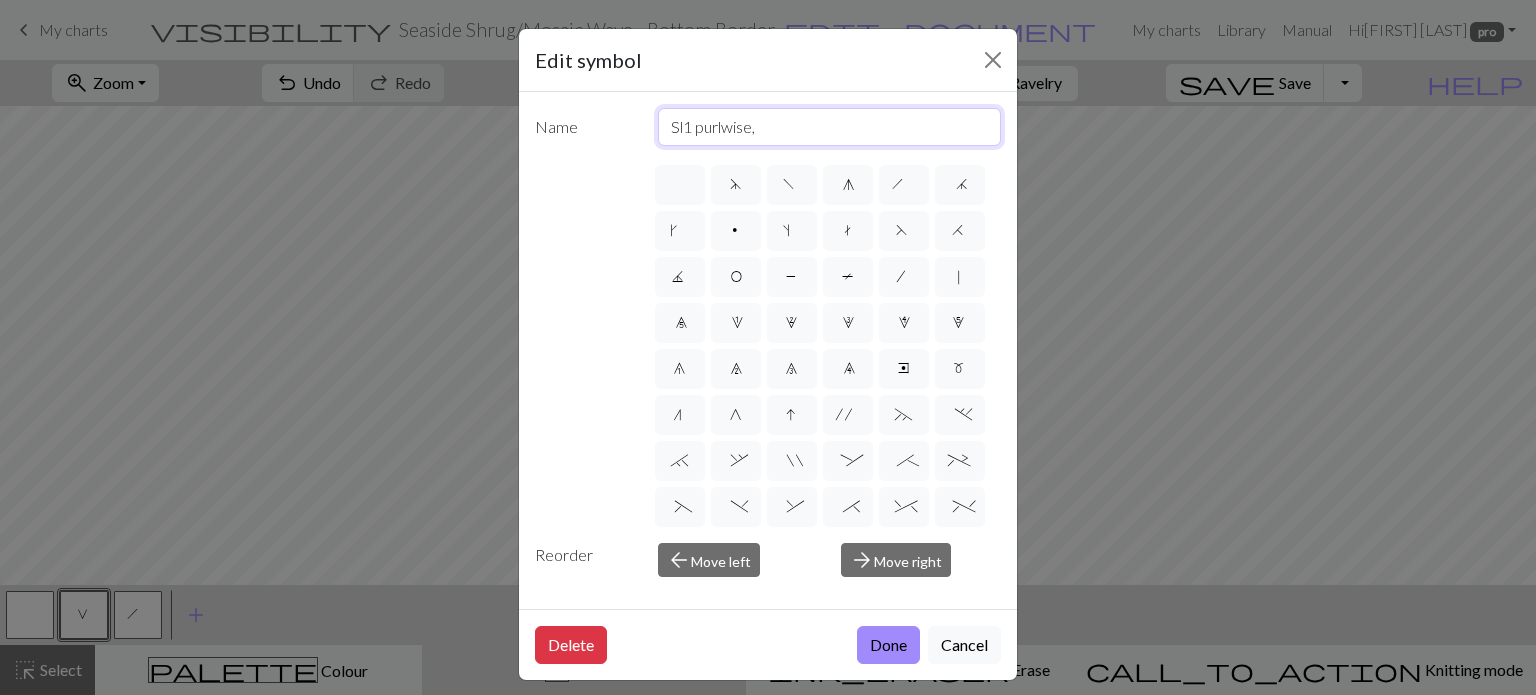 drag, startPoint x: 785, startPoint y: 133, endPoint x: 639, endPoint y: 134, distance: 146.00342 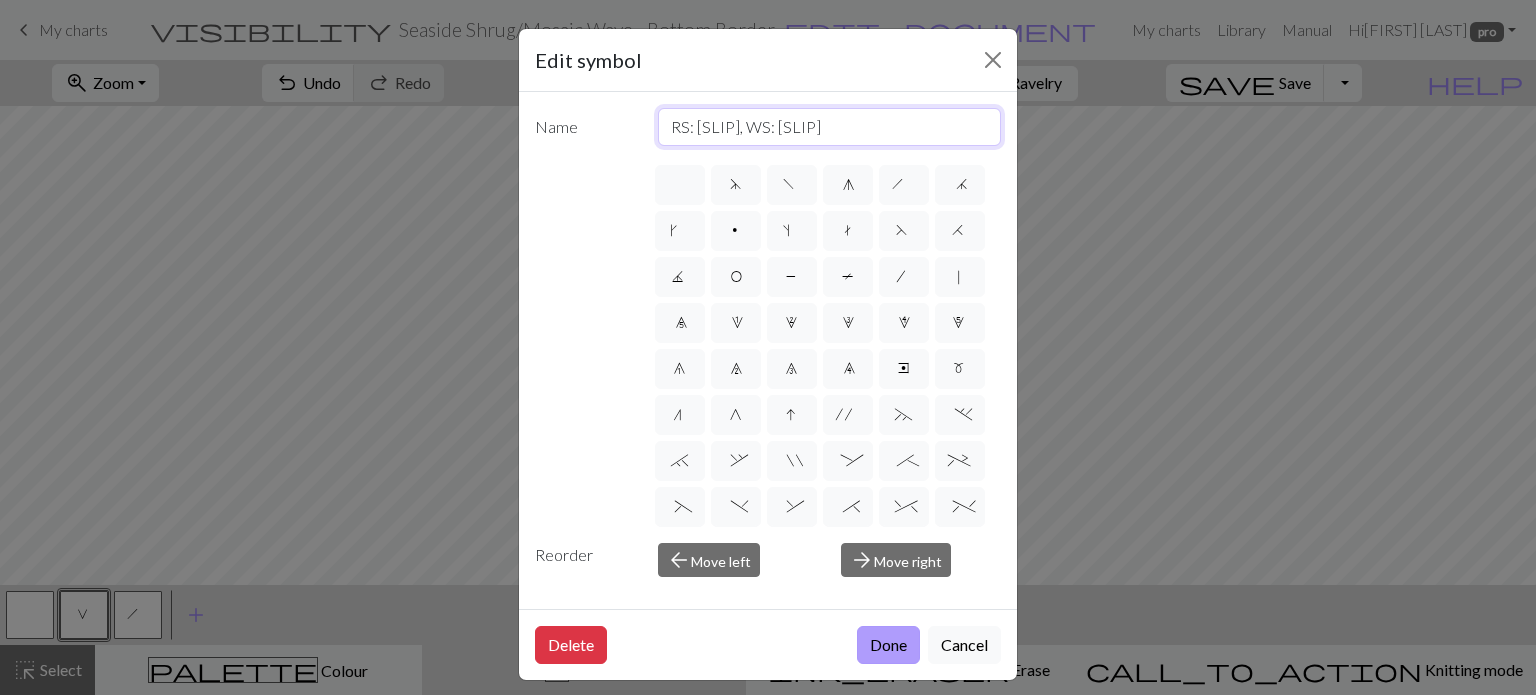 type on "RS: sl1wyib, WS: sl1wyif" 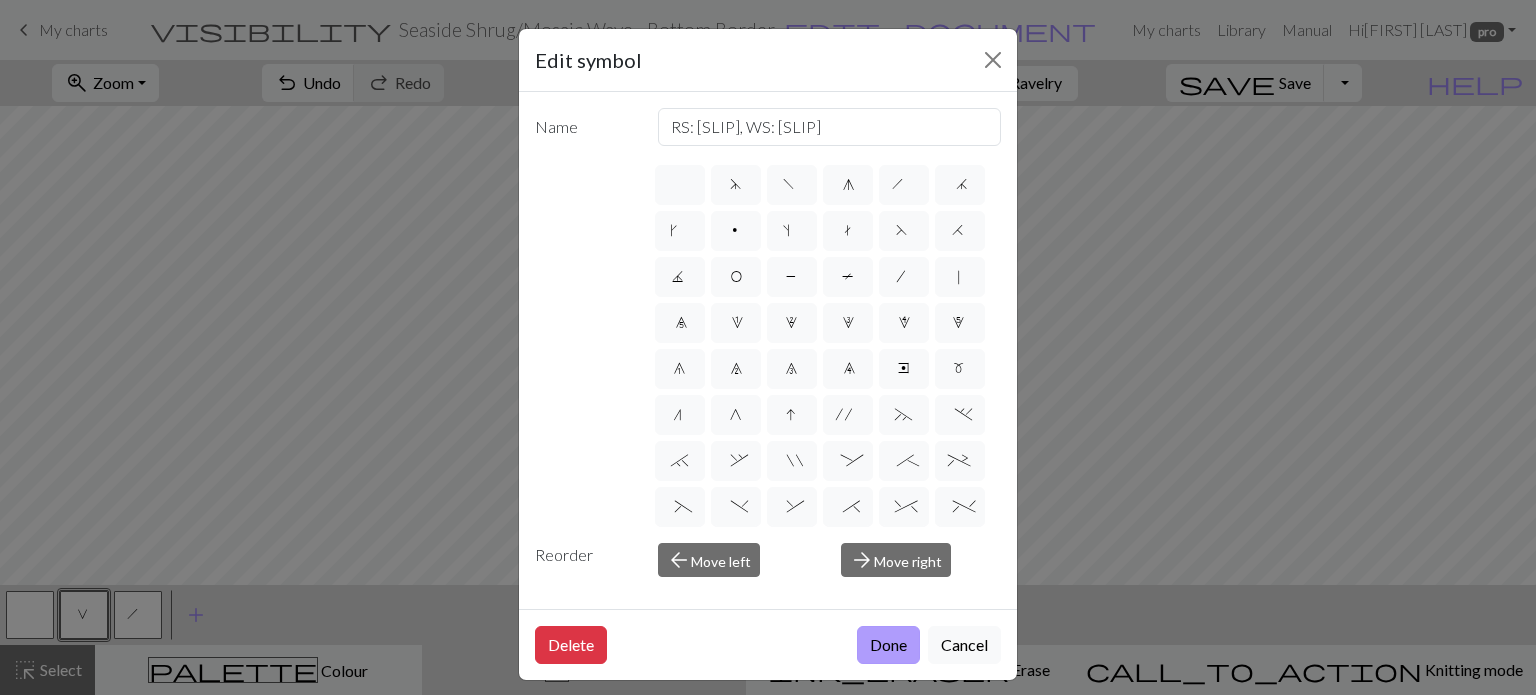 click on "Done" at bounding box center (888, 645) 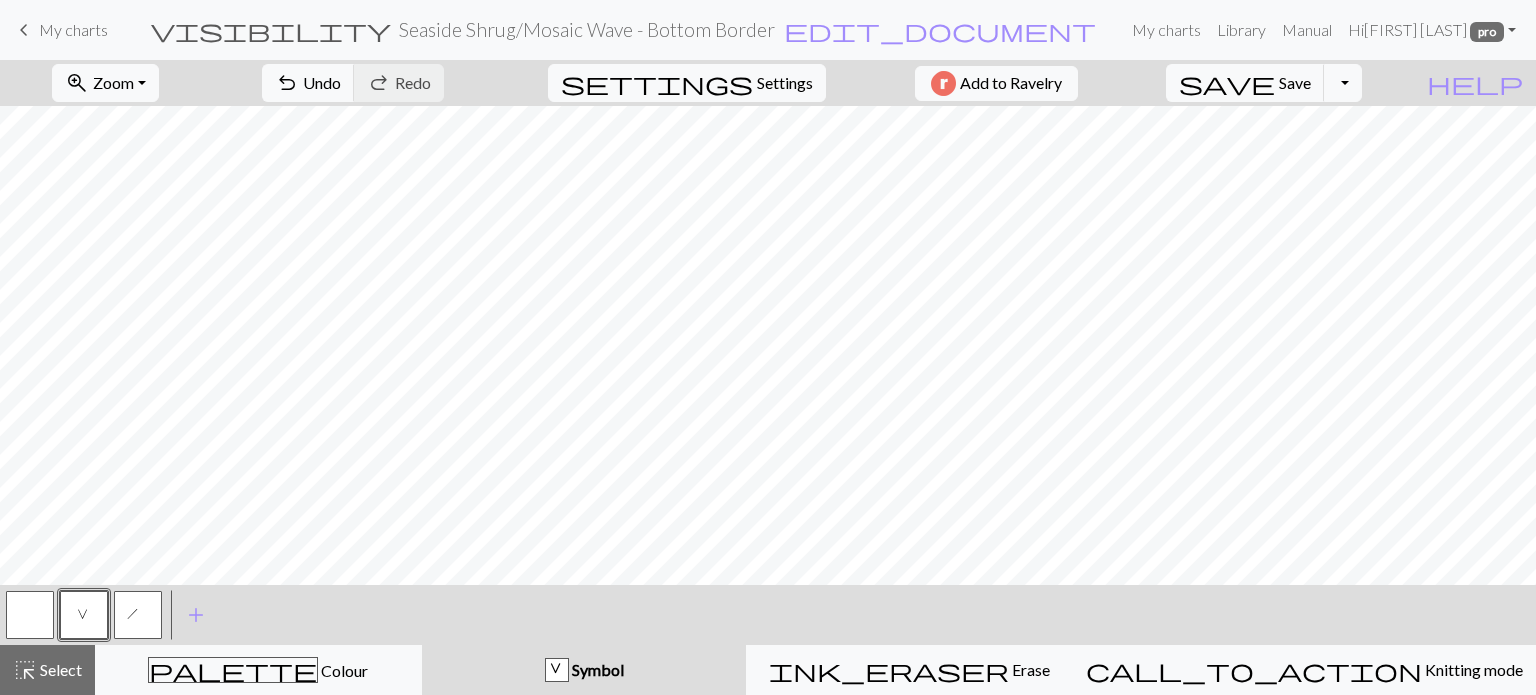 click on "h" at bounding box center (139, 617) 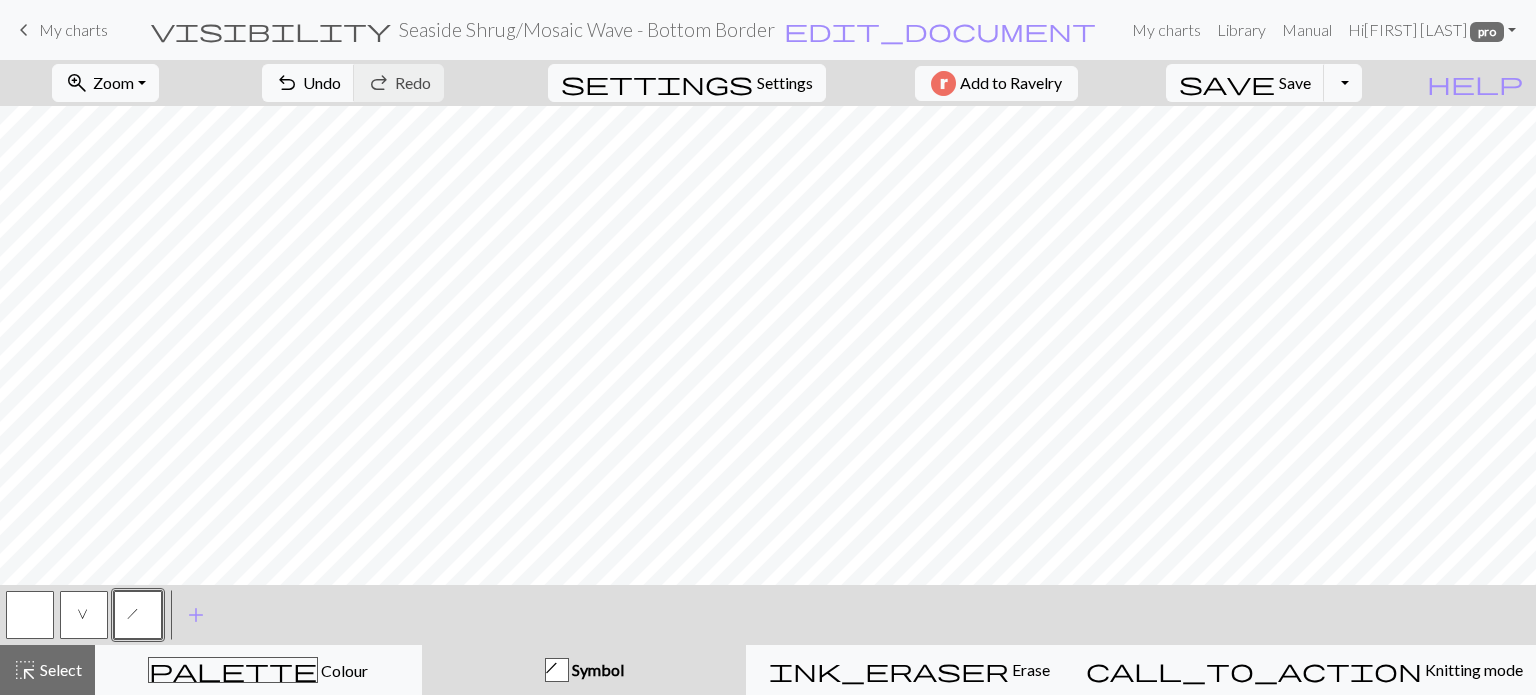 click on "h" at bounding box center (139, 617) 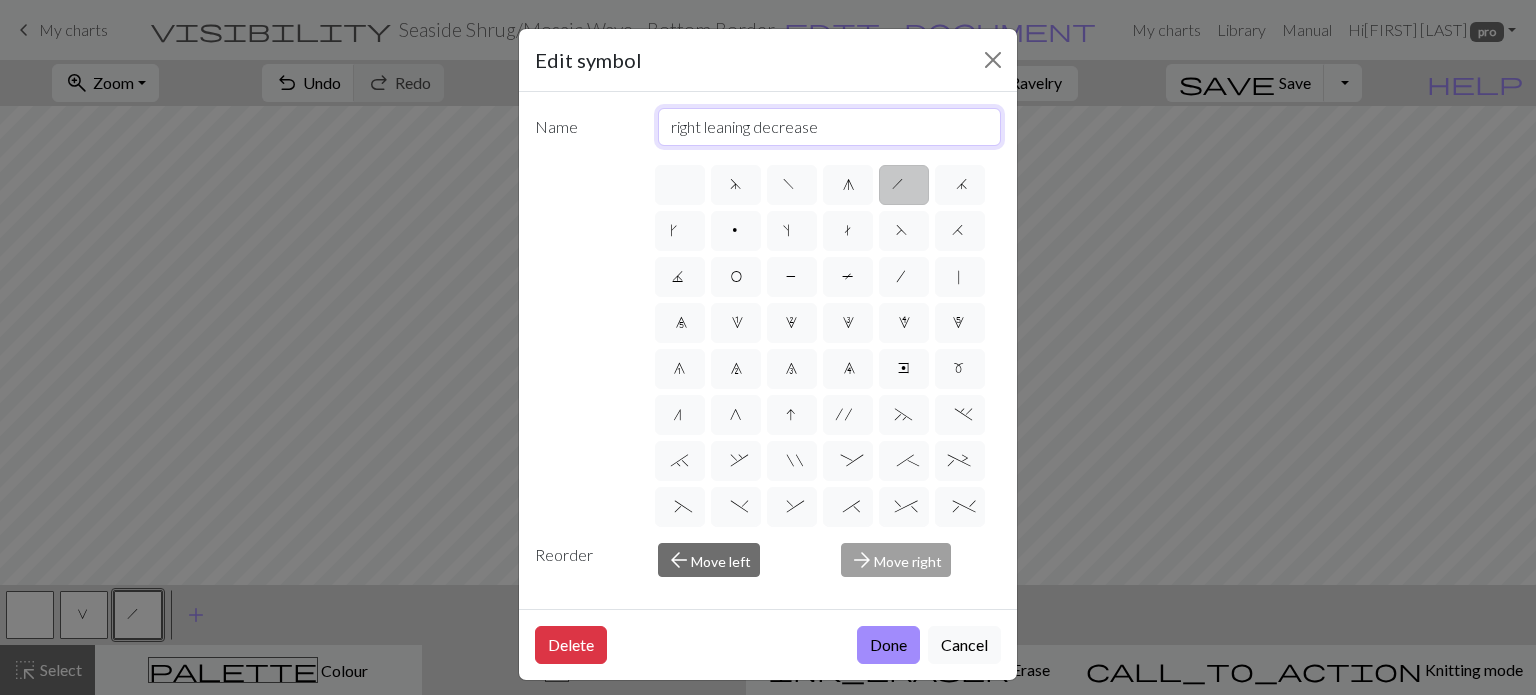 drag, startPoint x: 826, startPoint y: 115, endPoint x: 600, endPoint y: 135, distance: 226.88322 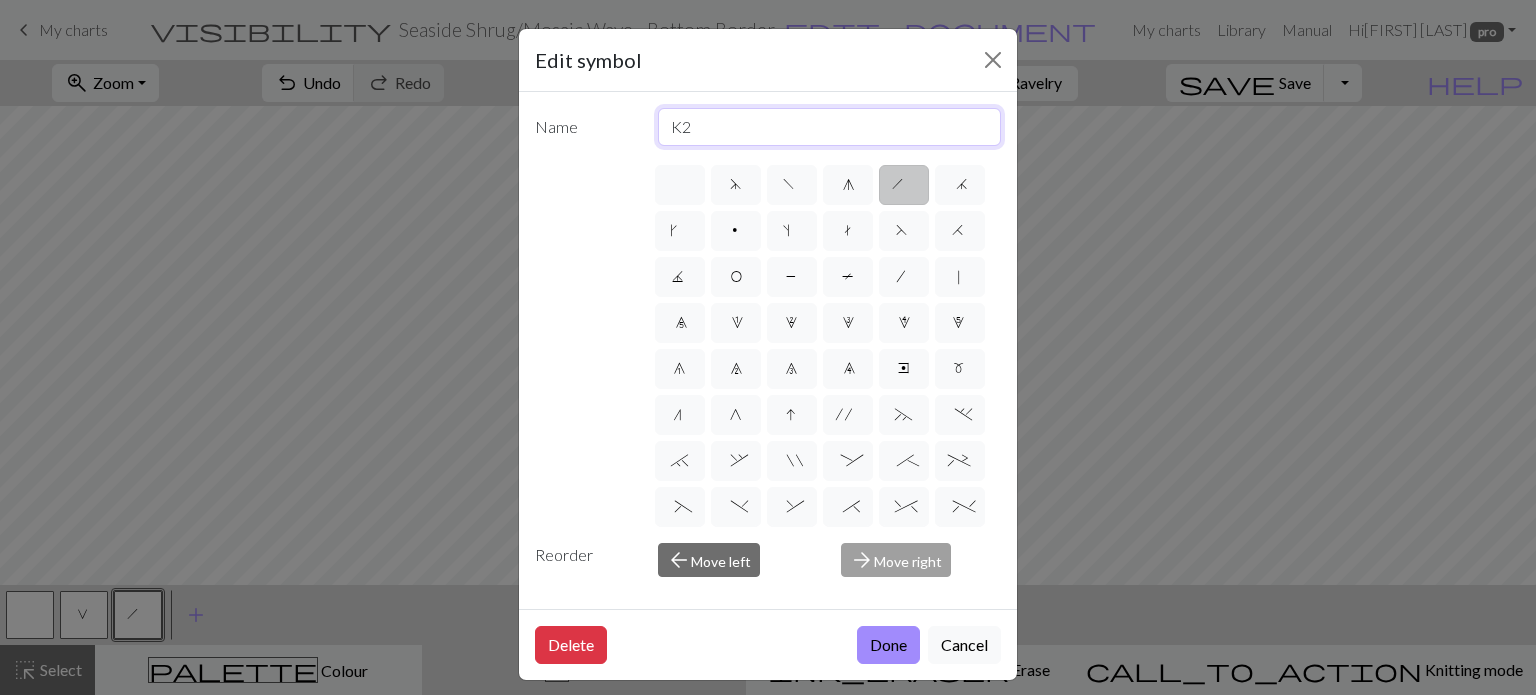 type on "K2tog" 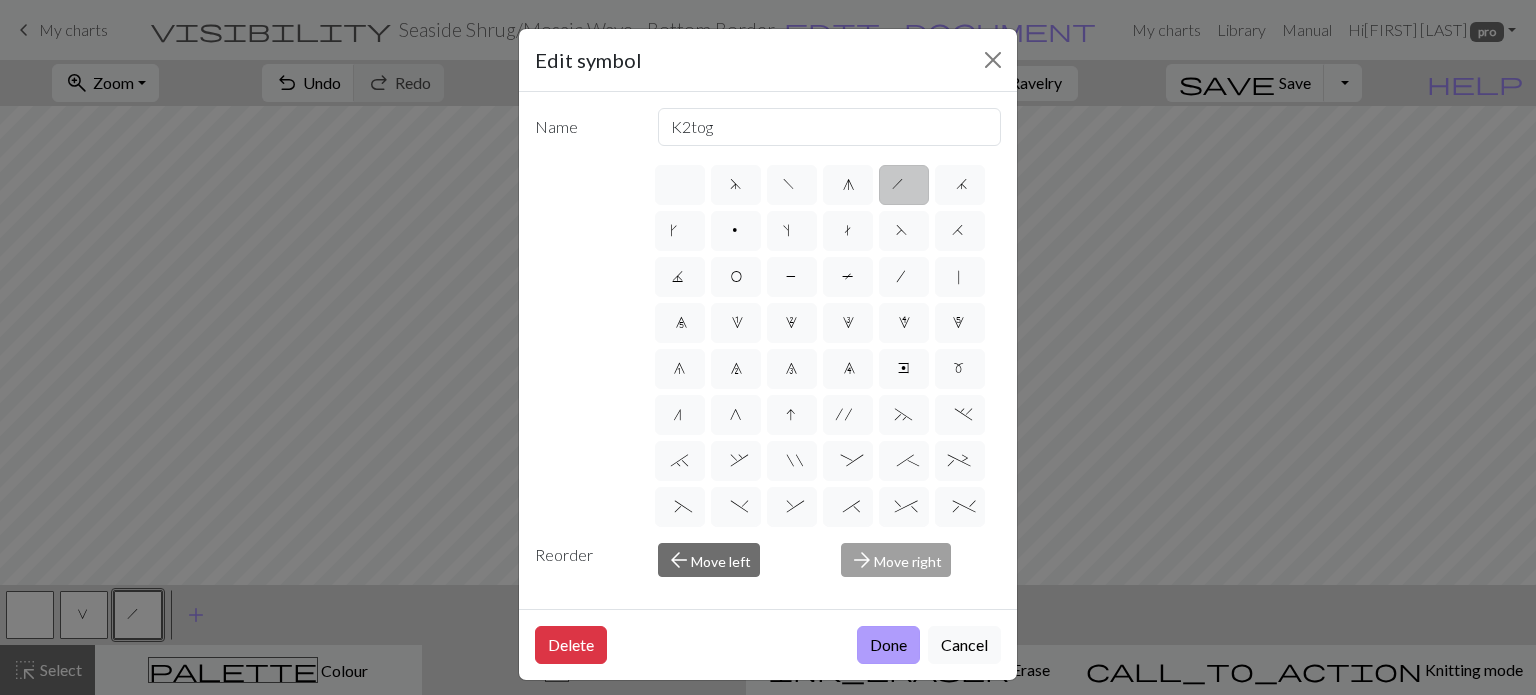 click on "Done" at bounding box center [888, 645] 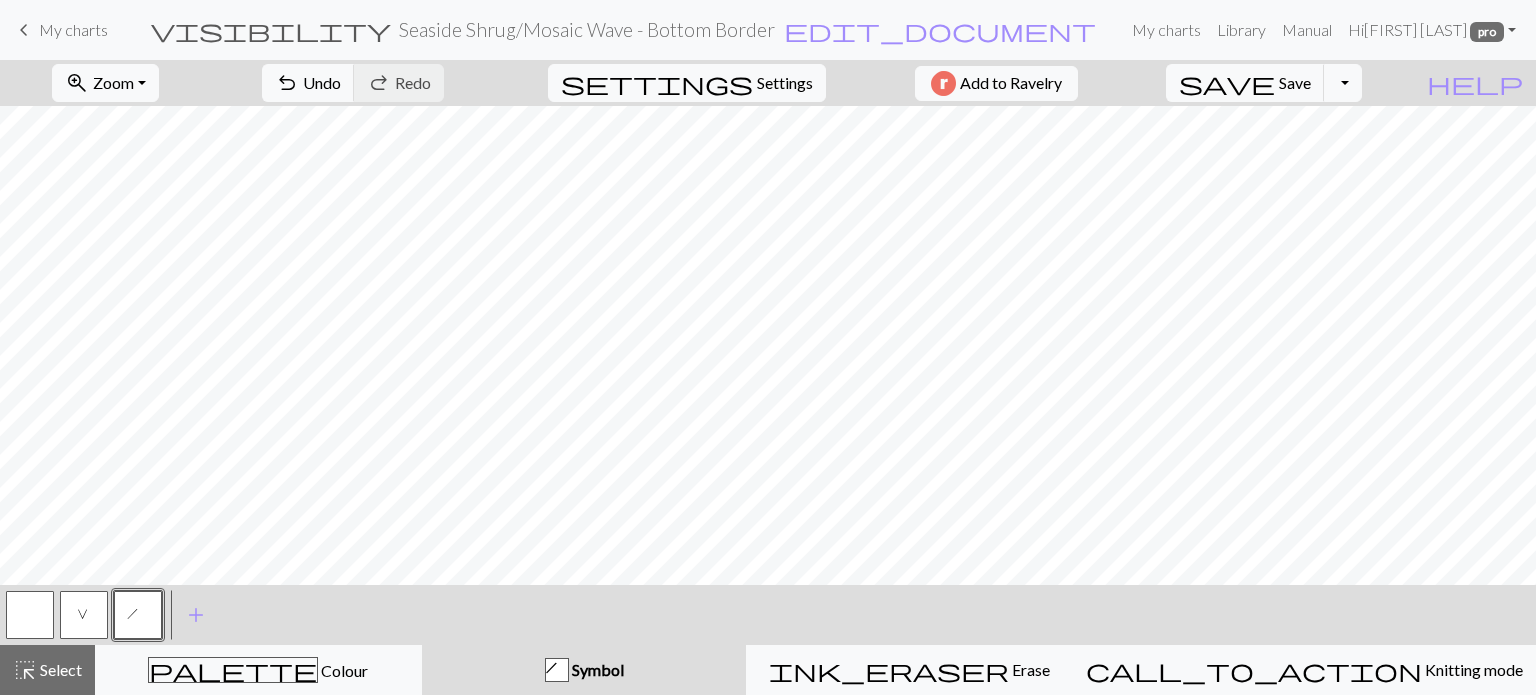 click at bounding box center [30, 615] 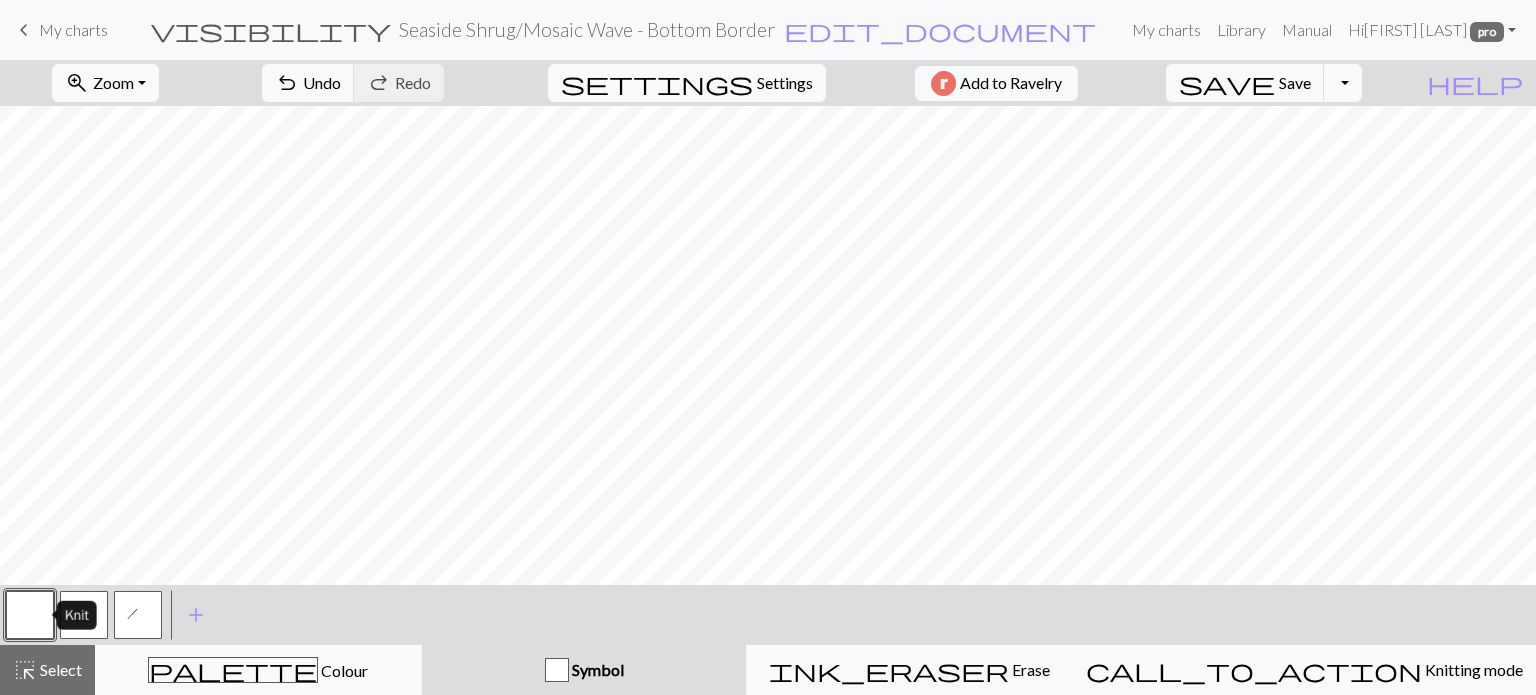 click at bounding box center [30, 615] 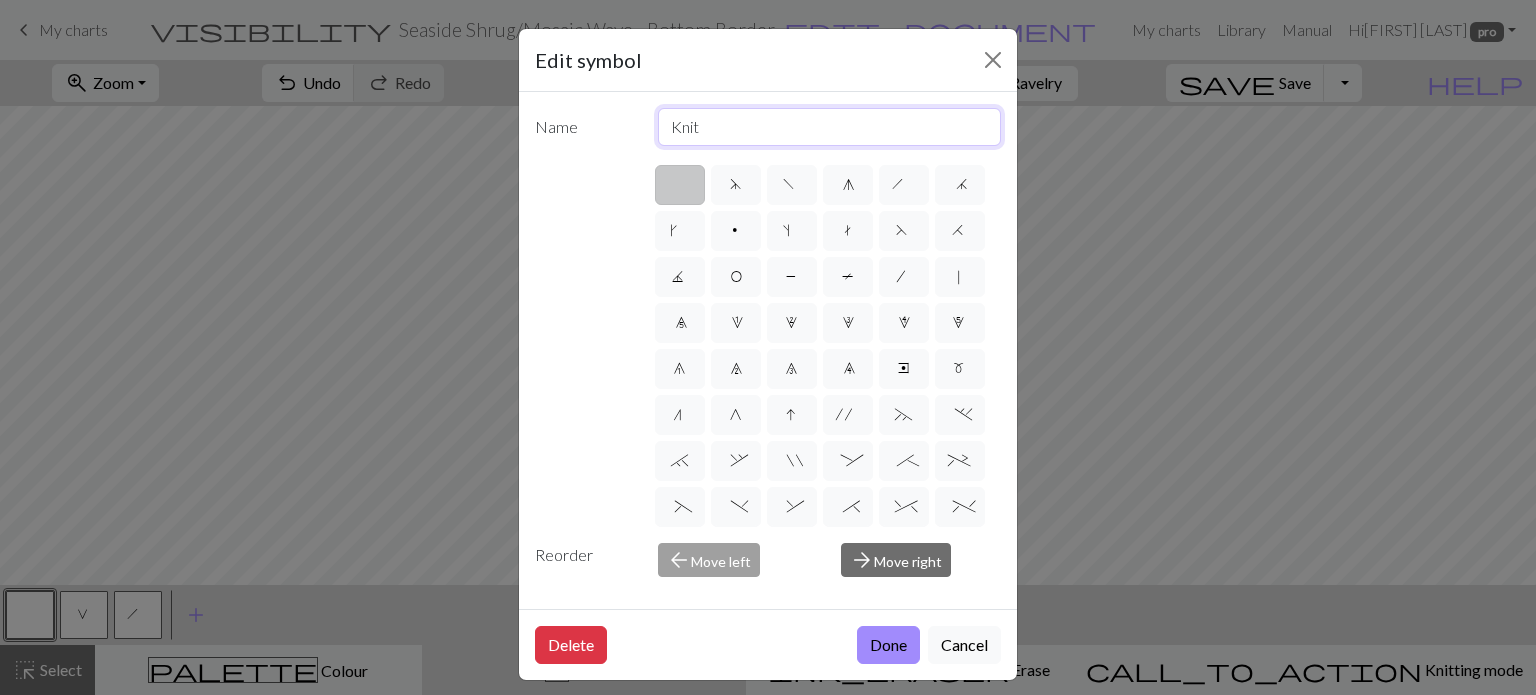 click on "Knit" at bounding box center [830, 127] 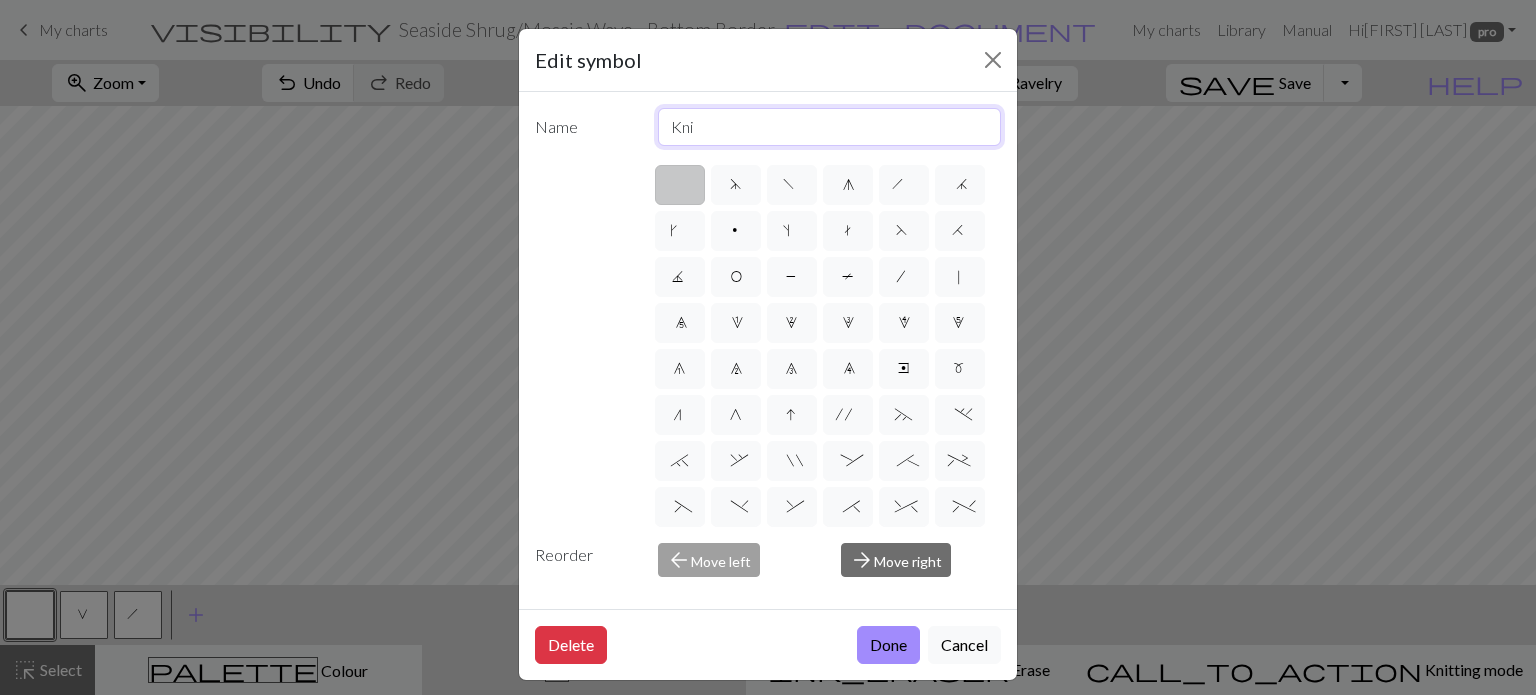 type on "Knit" 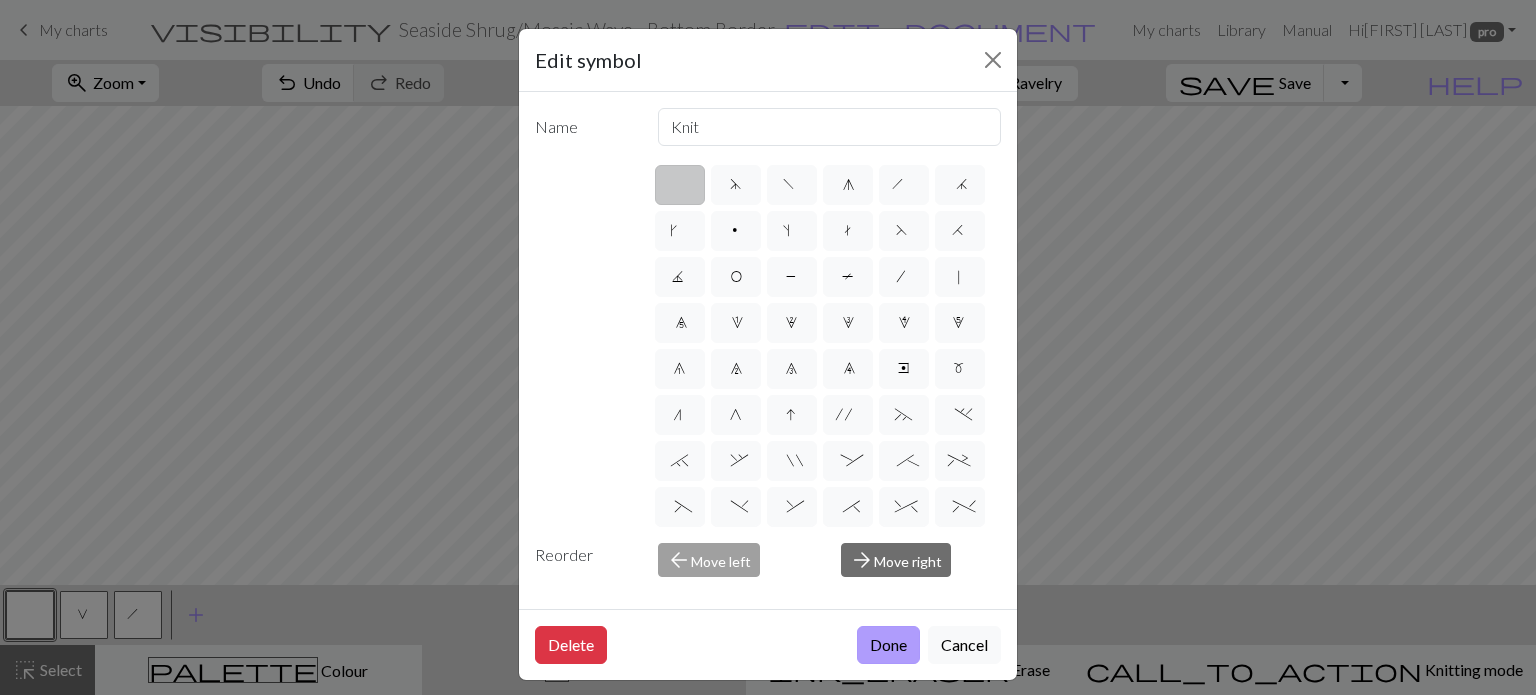 click on "Done" at bounding box center (888, 645) 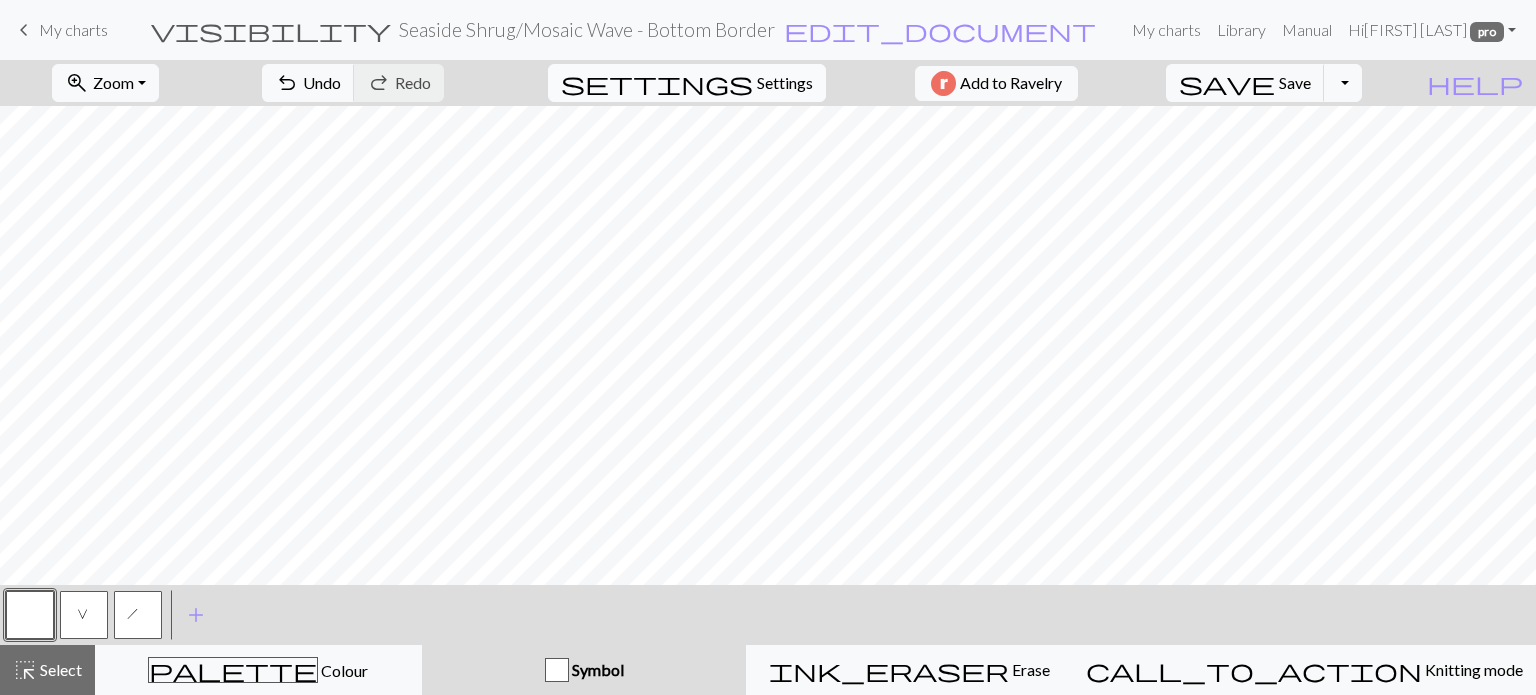click on "Settings" at bounding box center [785, 83] 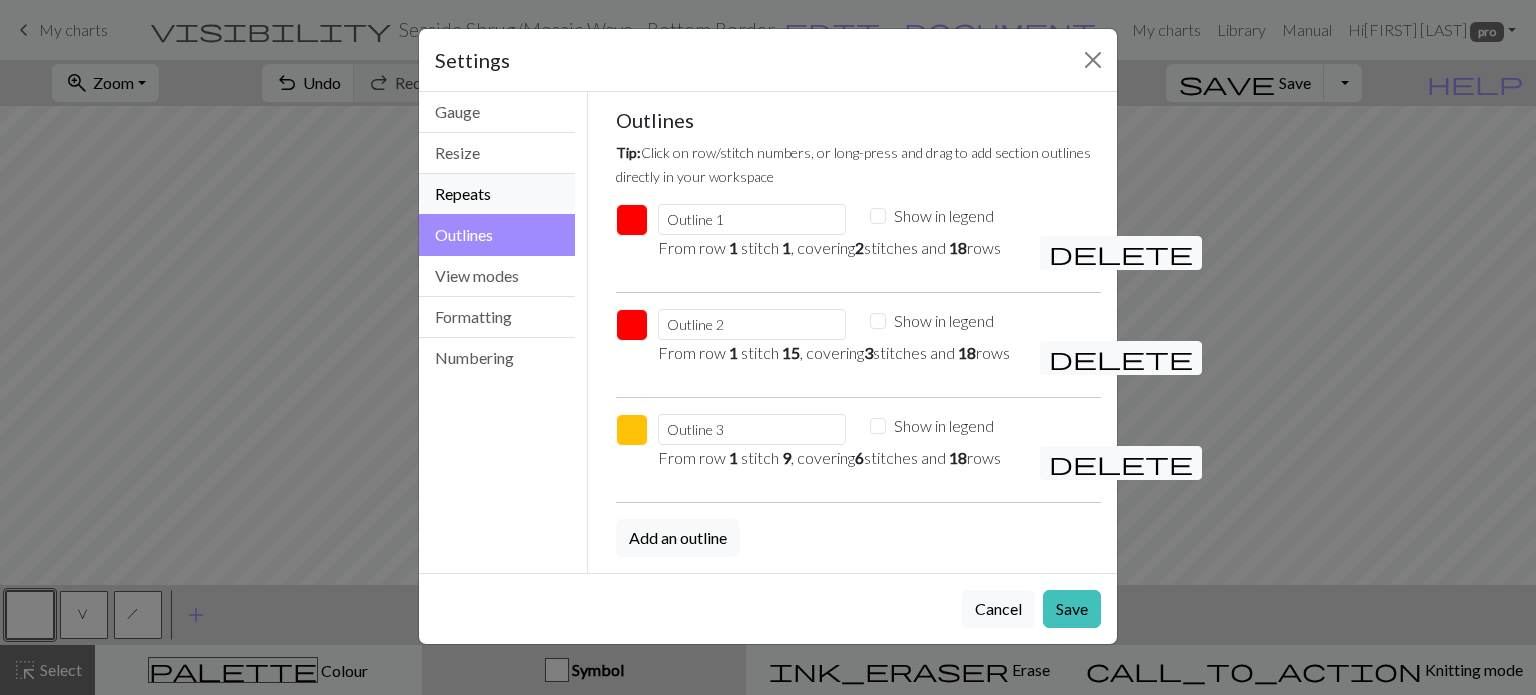click on "Repeats" at bounding box center [497, 194] 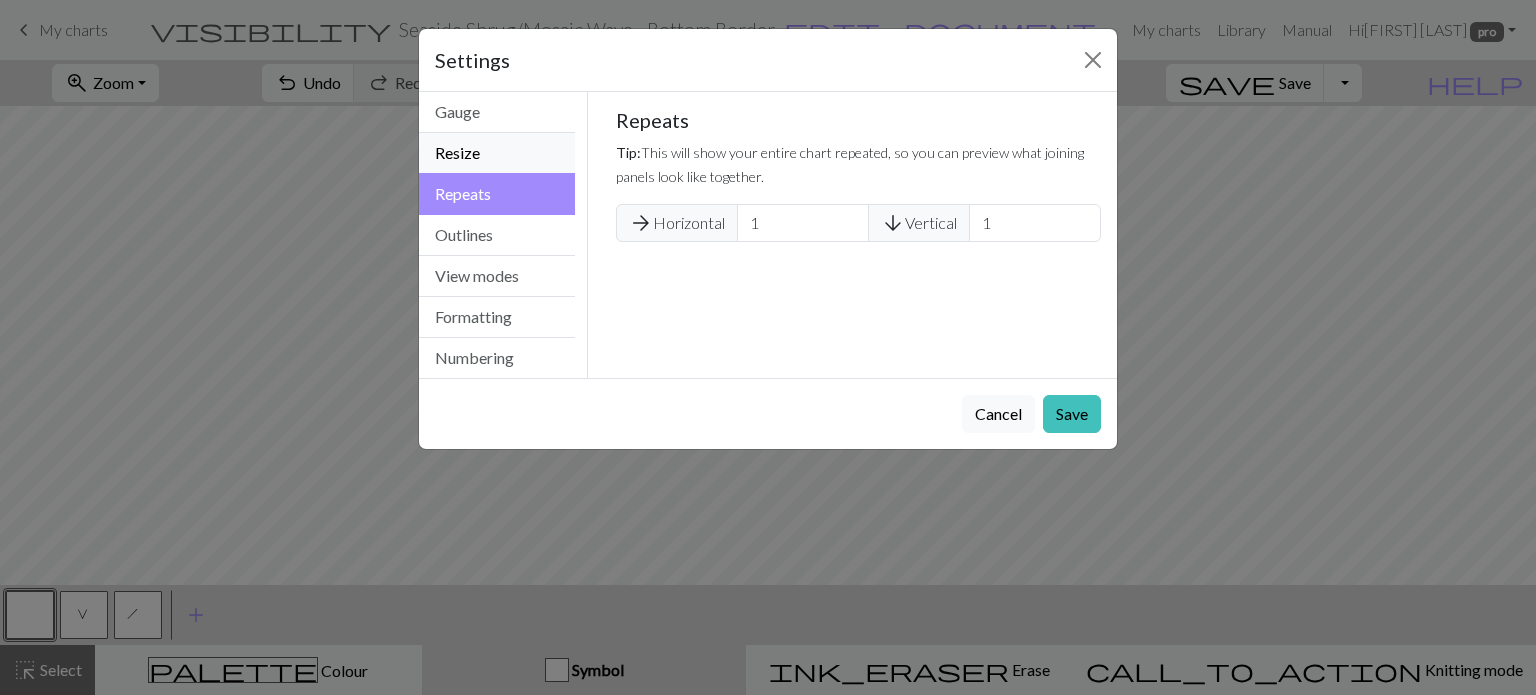 click on "Resize" at bounding box center [497, 153] 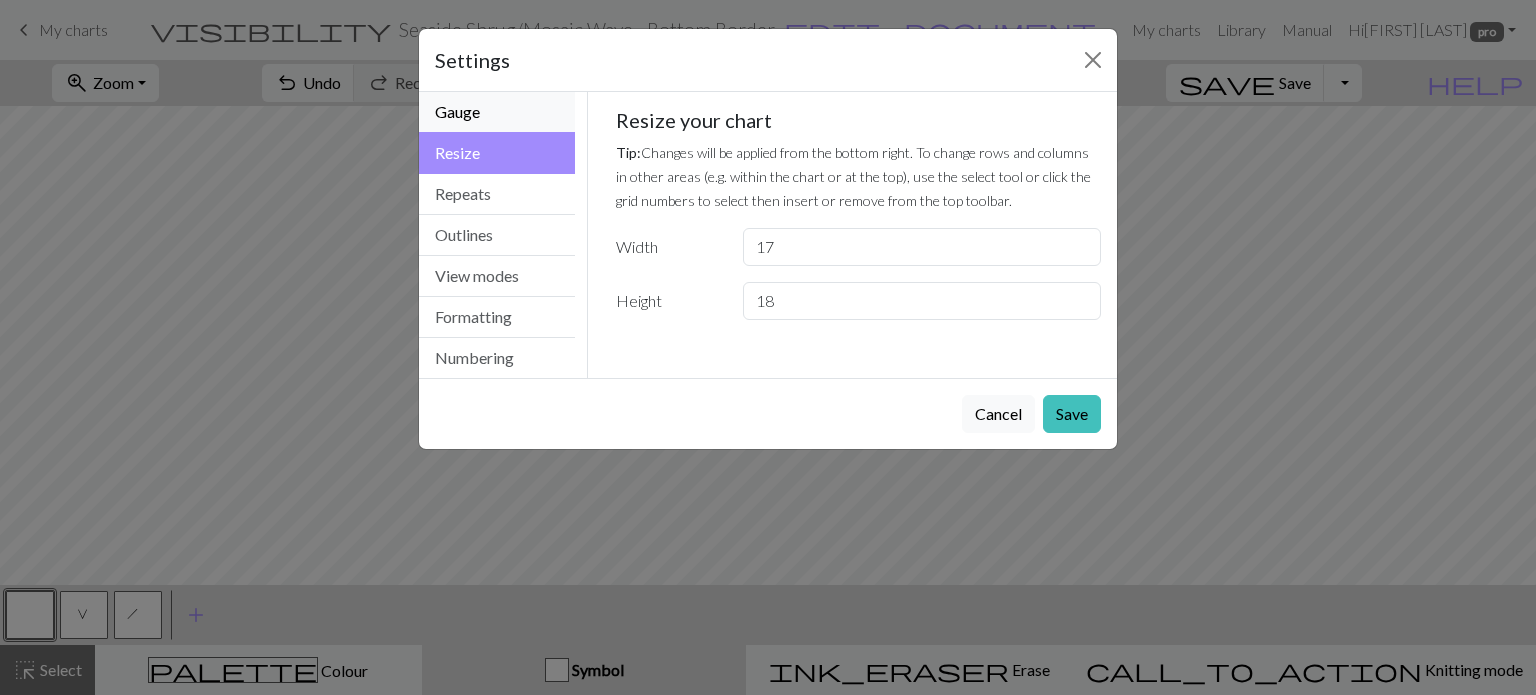 click on "Gauge" at bounding box center [497, 112] 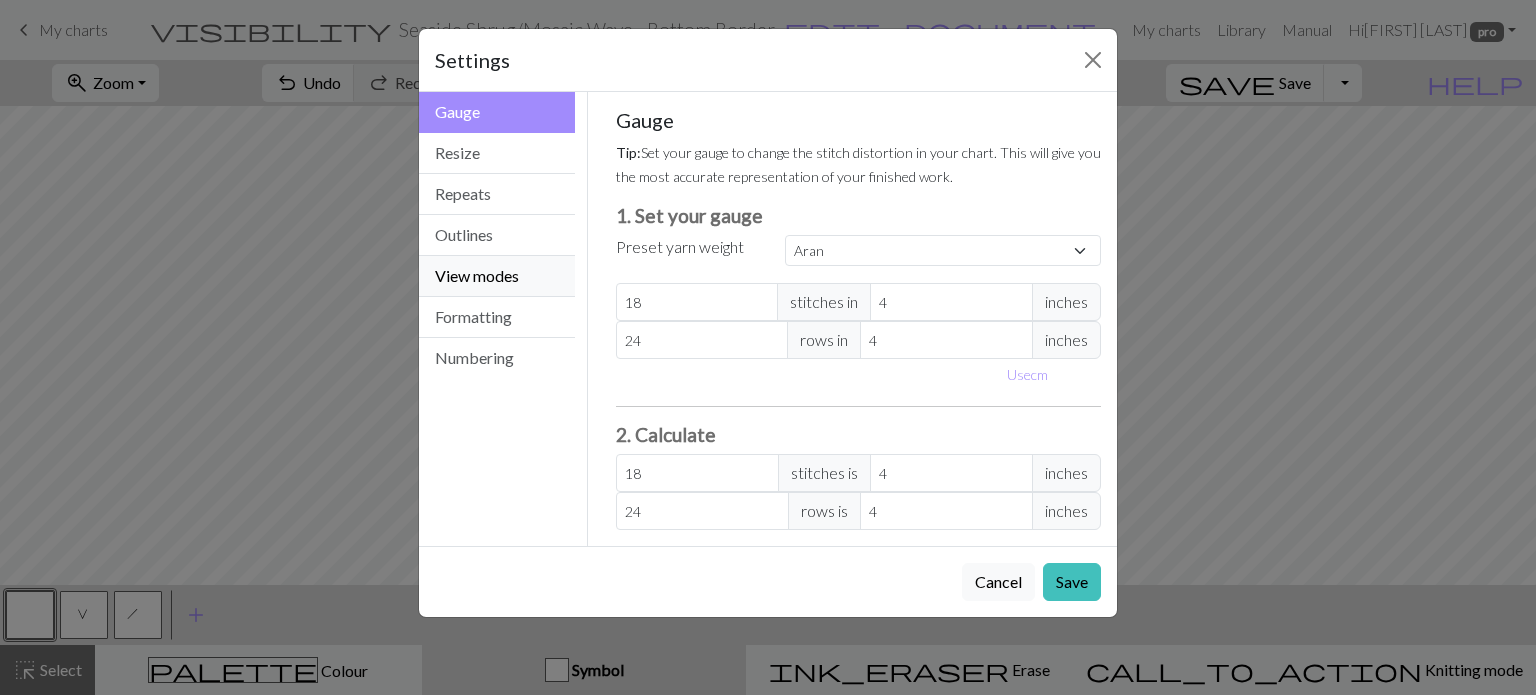 click on "View modes" at bounding box center (497, 276) 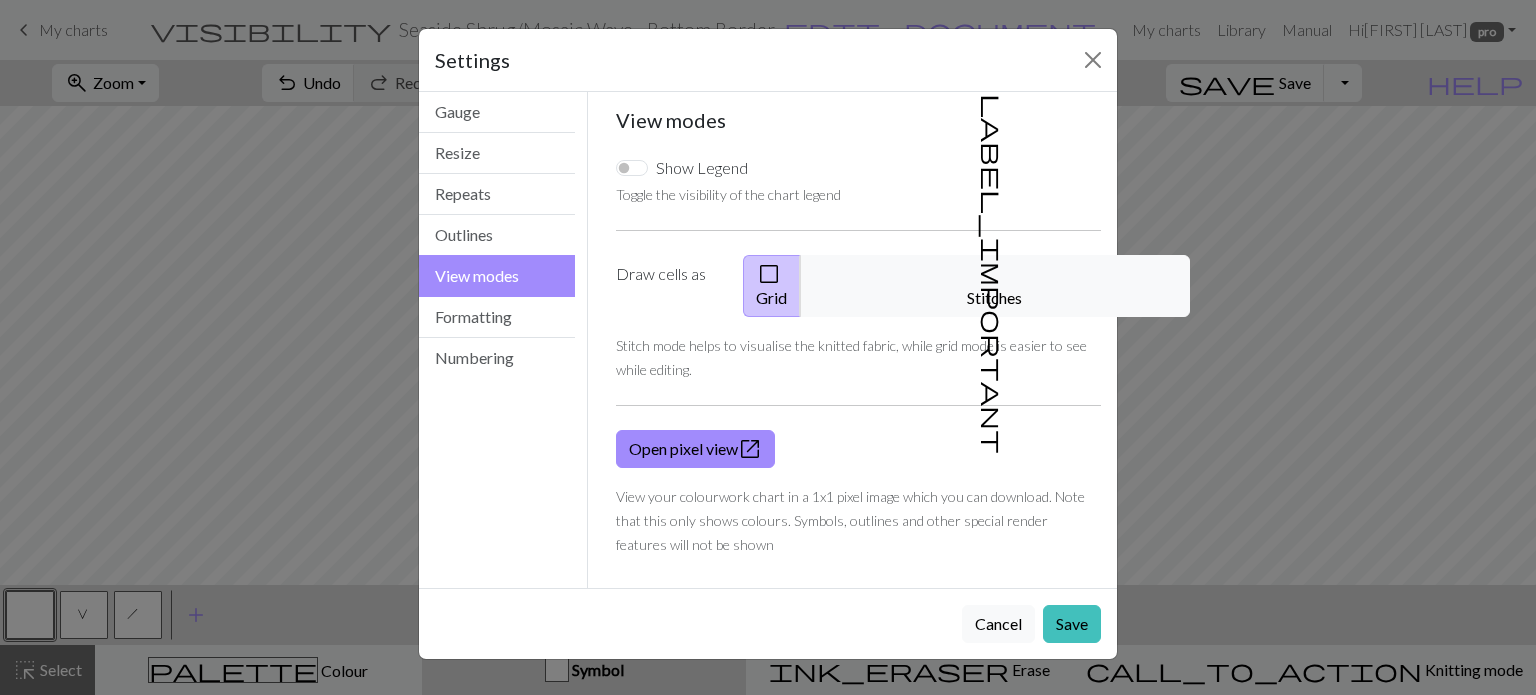 click on "Show Legend" at bounding box center (702, 168) 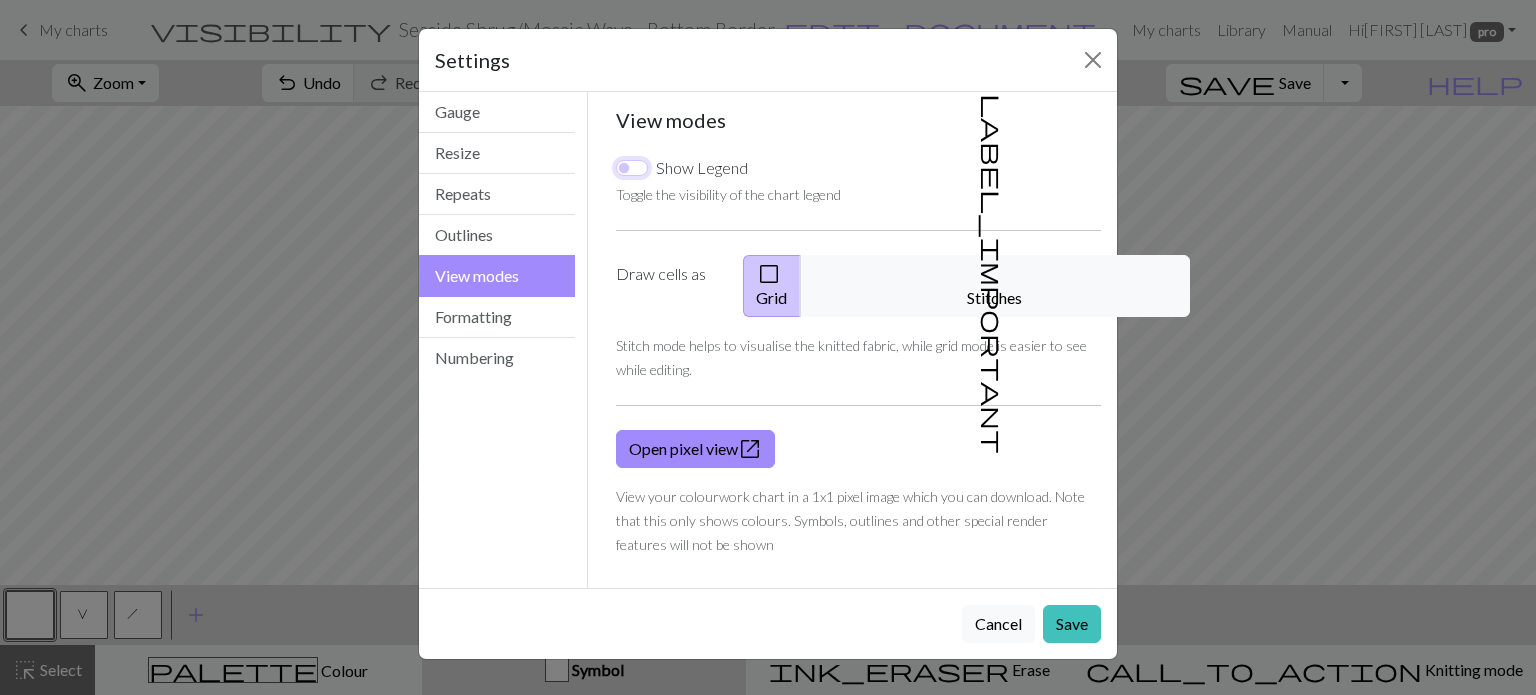 click on "Show Legend" at bounding box center (632, 168) 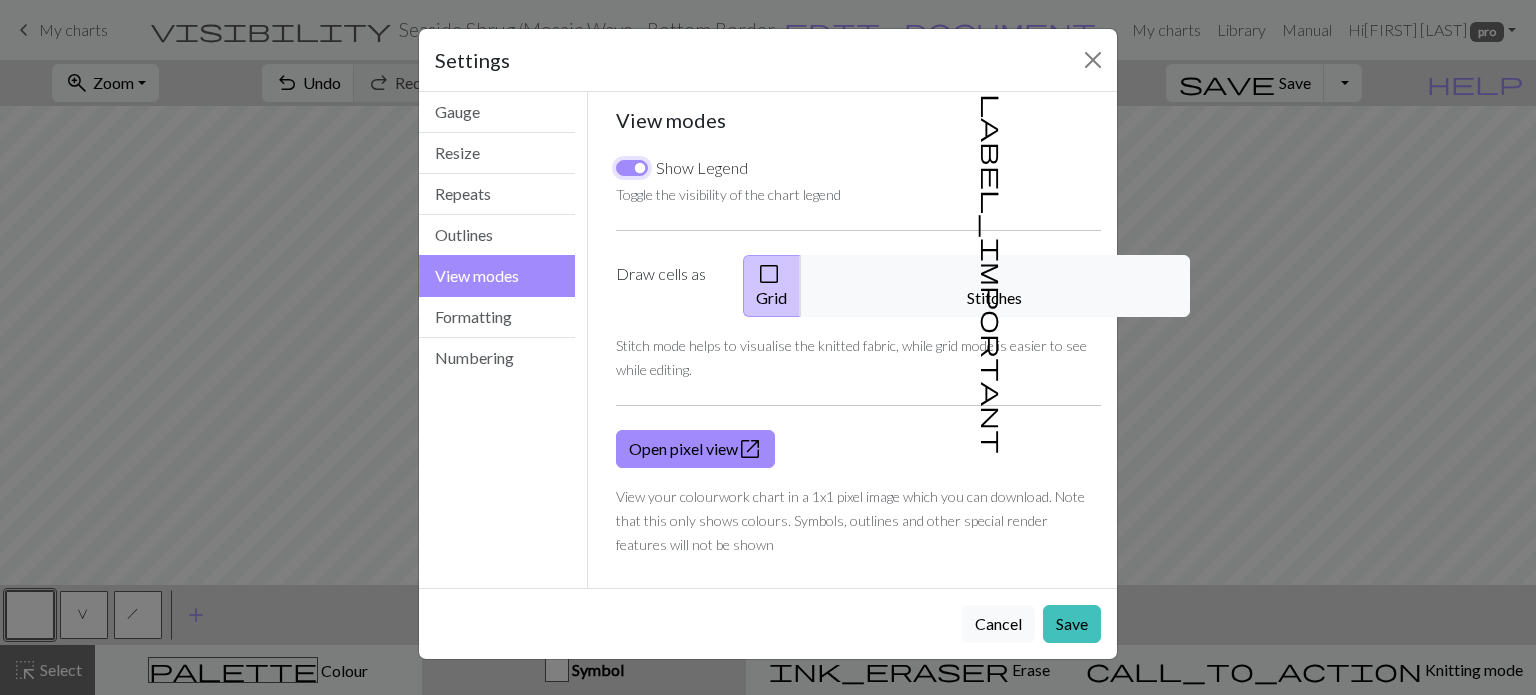 checkbox on "true" 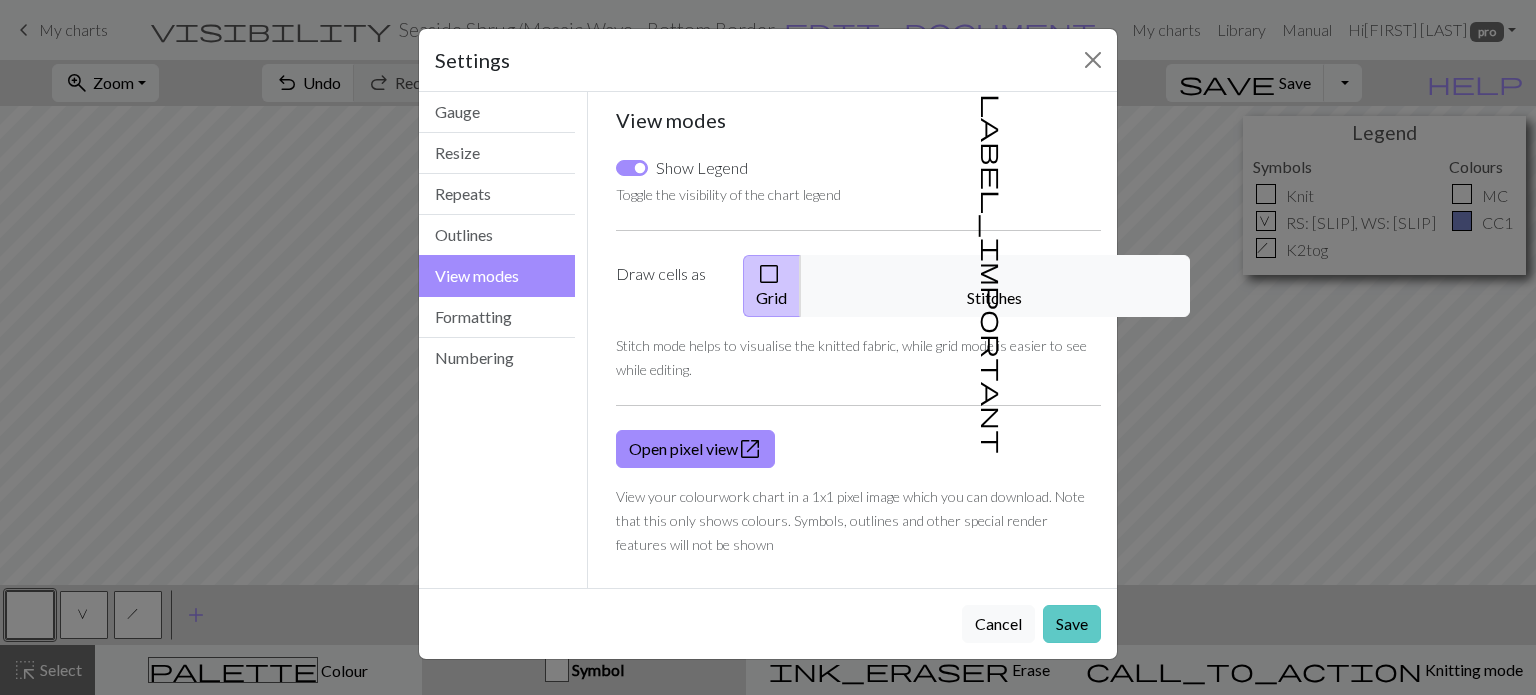 click on "Save" at bounding box center [1072, 624] 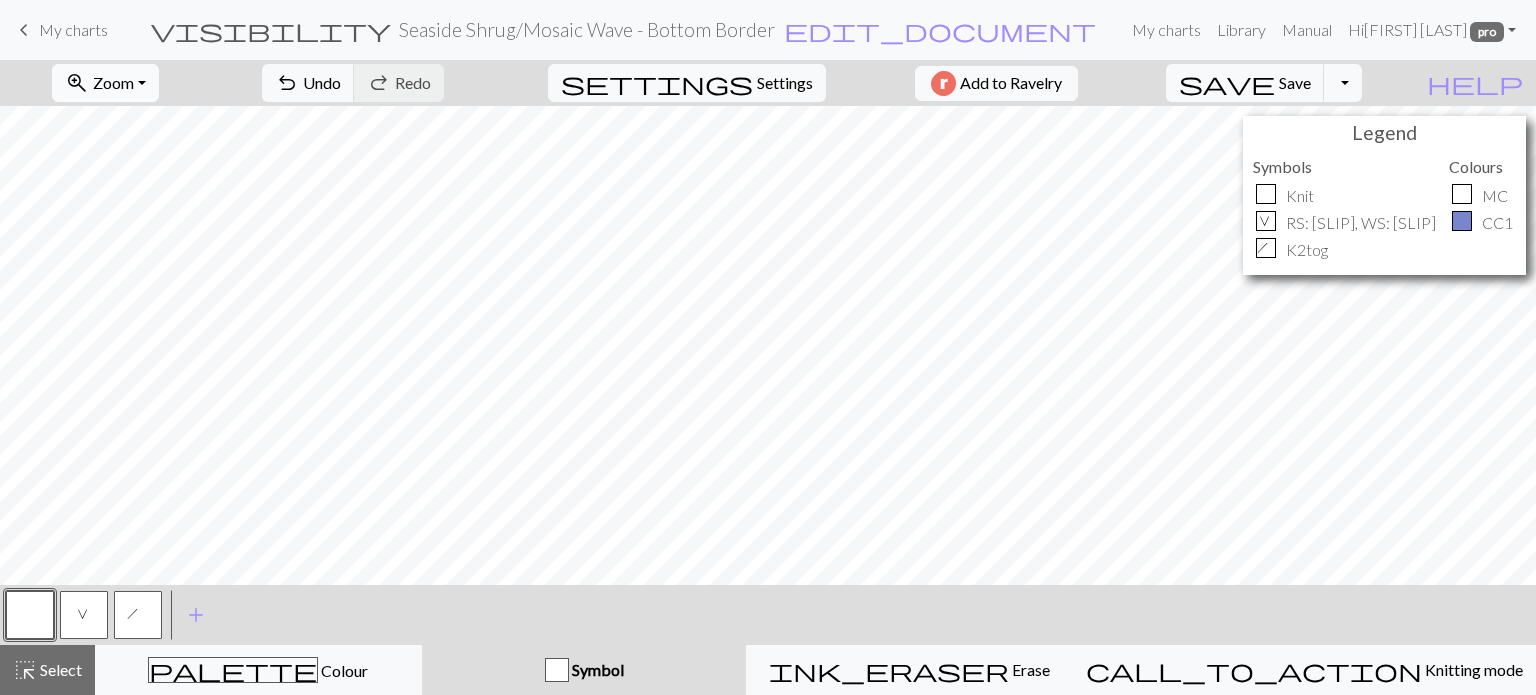 click on "zoom_in Zoom Zoom" at bounding box center (105, 83) 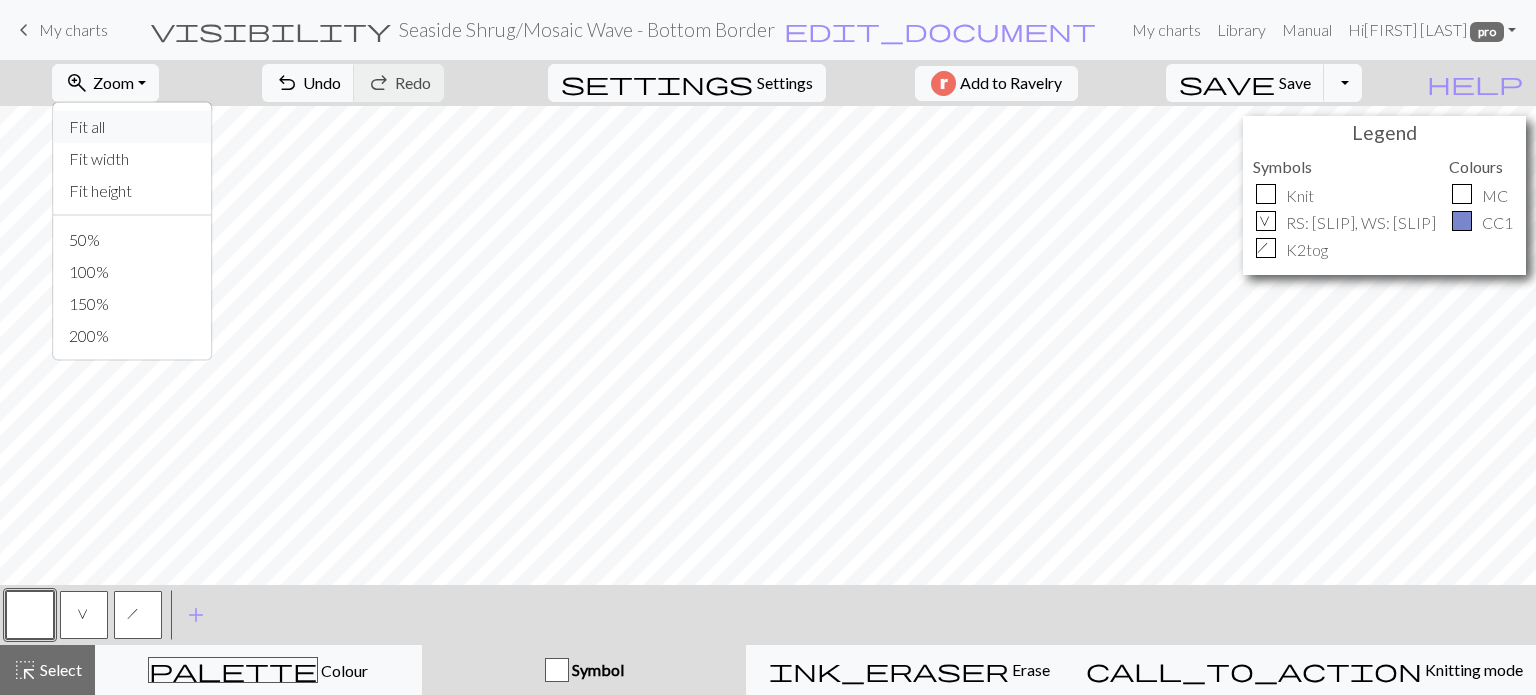 click on "Fit all" at bounding box center [132, 127] 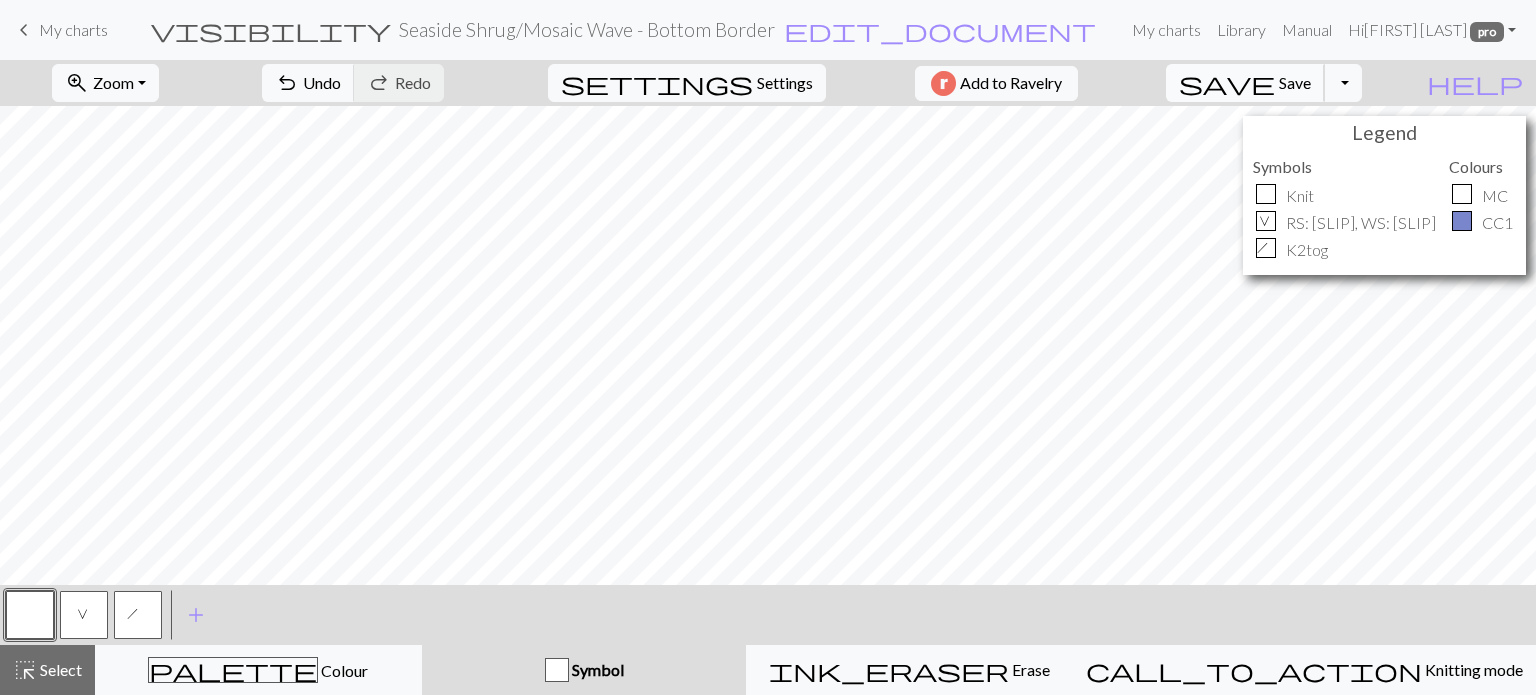 click on "save" at bounding box center (1227, 83) 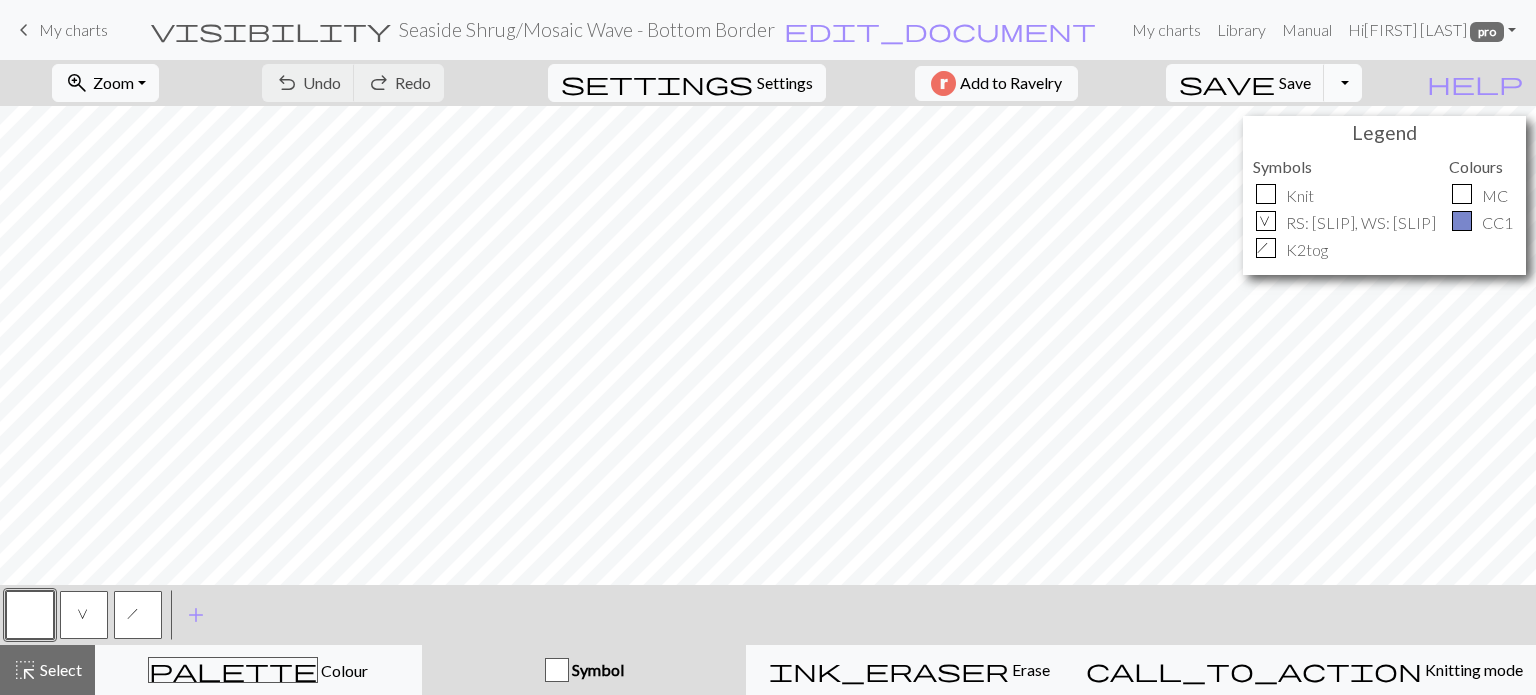 click on "Toggle Dropdown" at bounding box center [1343, 83] 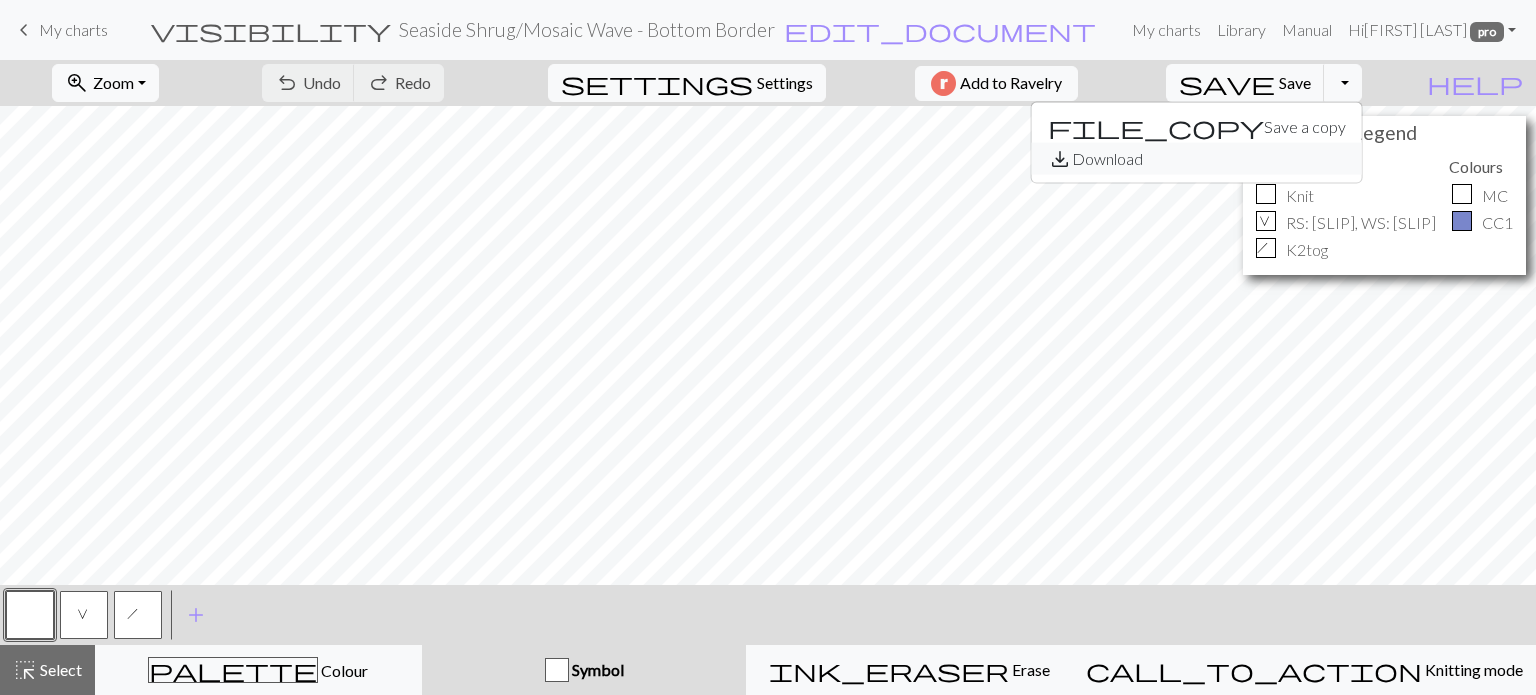 click on "save_alt  Download" at bounding box center (1197, 159) 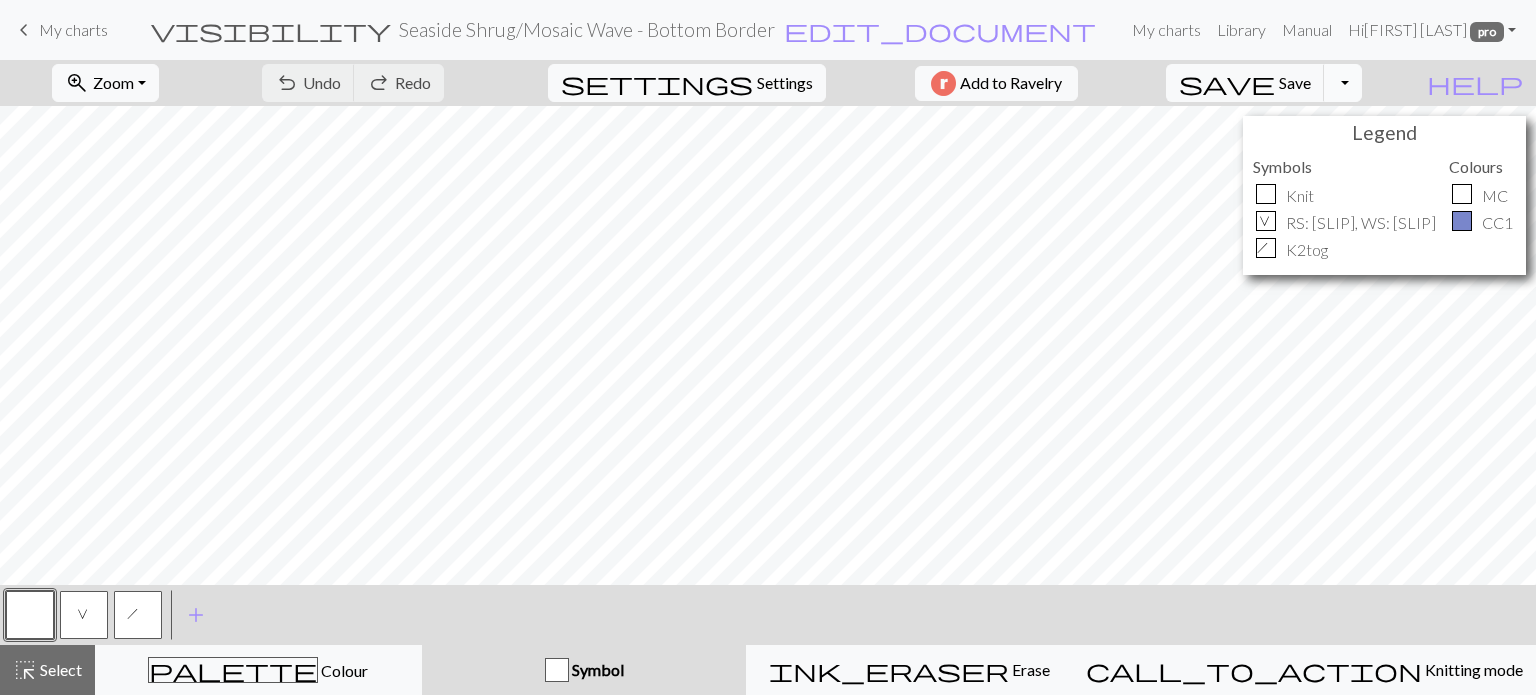 click on "Toggle Dropdown" at bounding box center (1343, 83) 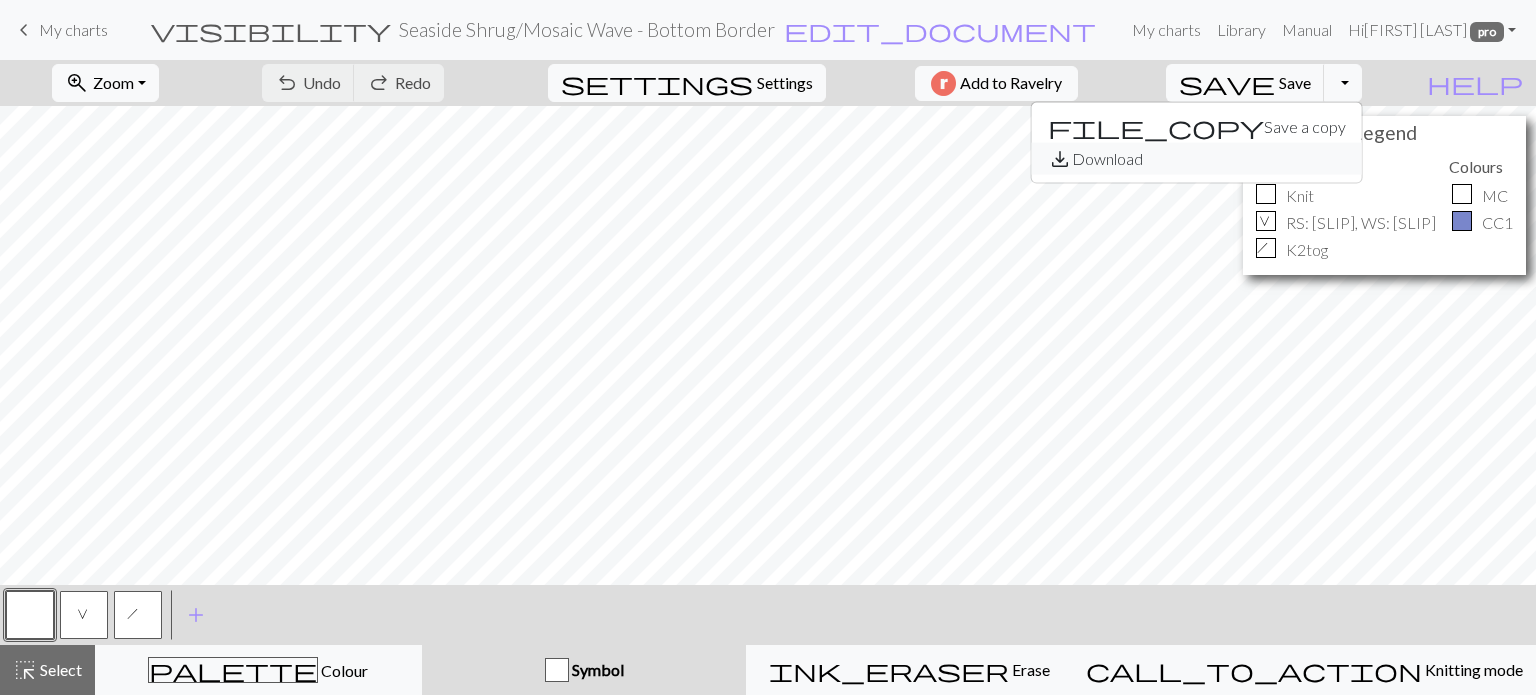 click on "save_alt  Download" at bounding box center [1197, 159] 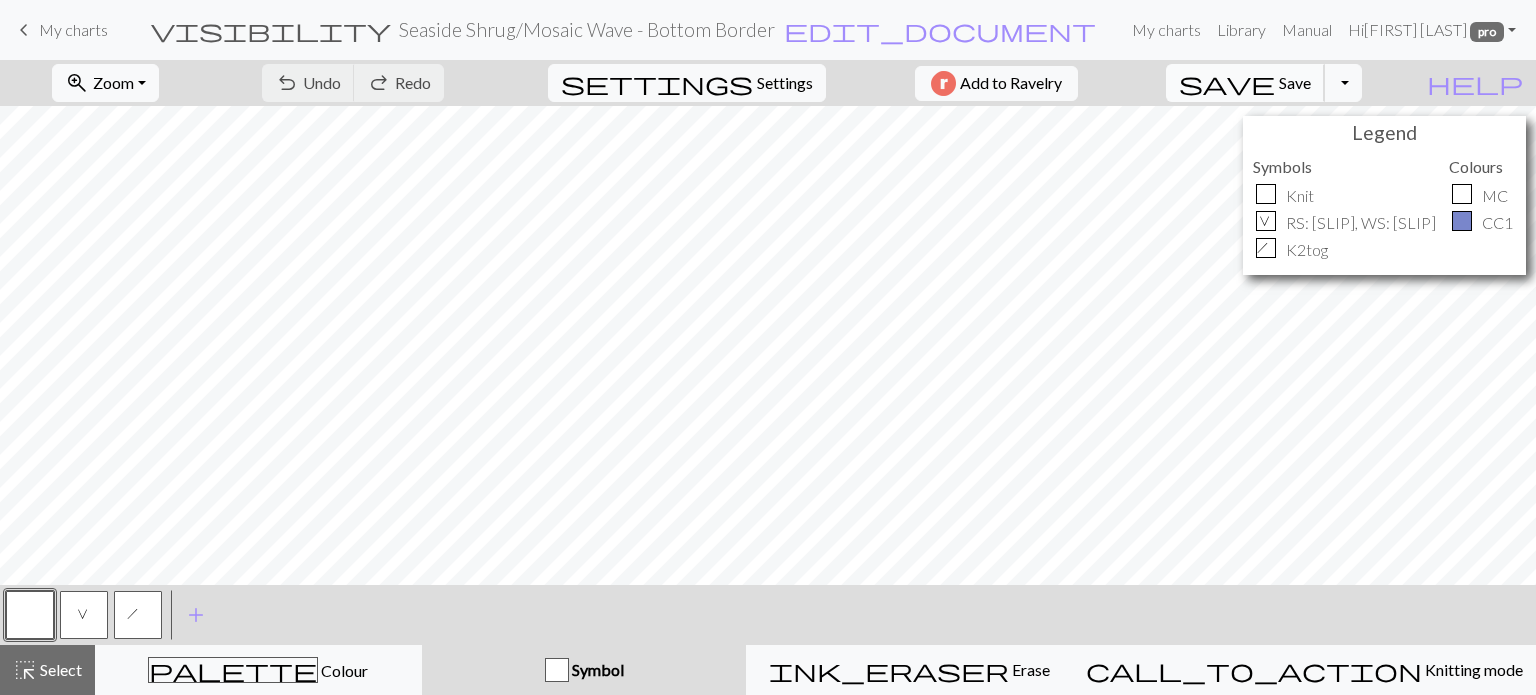 click on "save Save Save" at bounding box center (1245, 83) 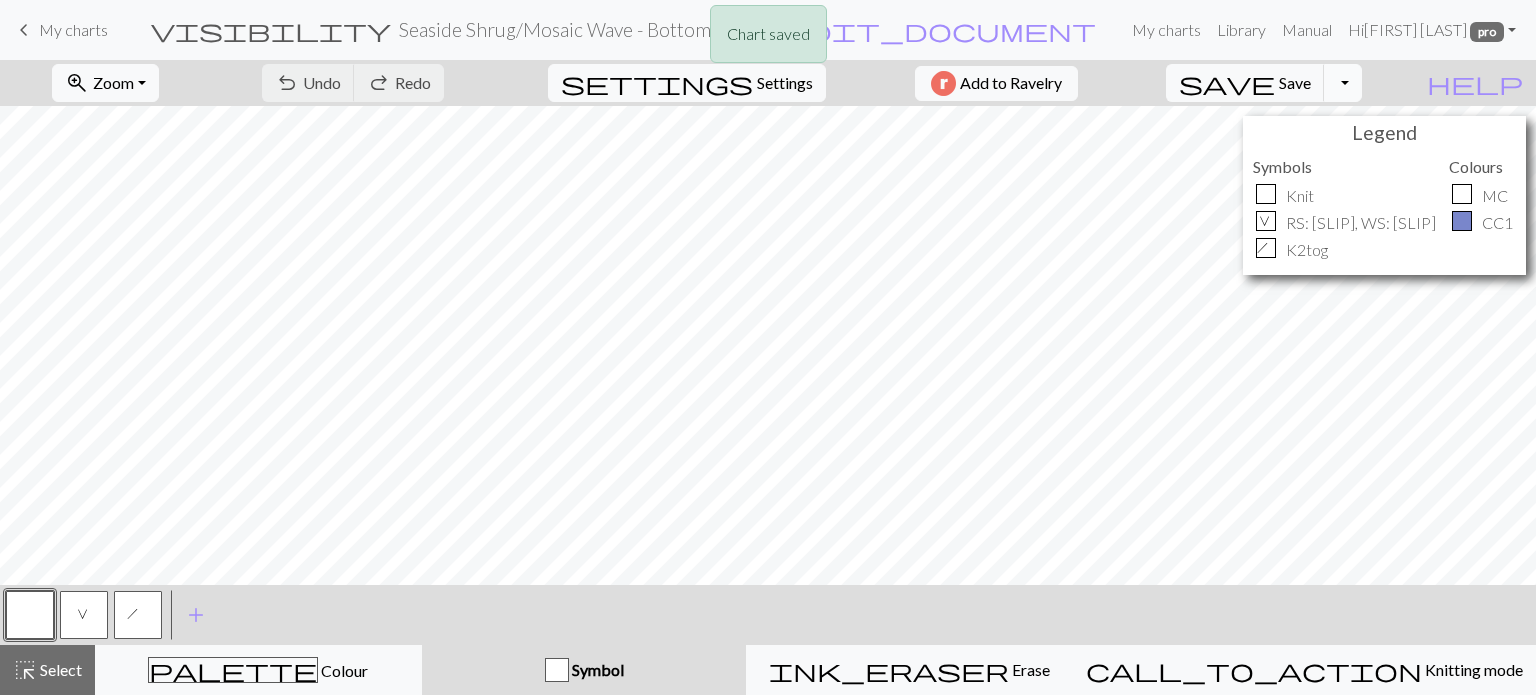 click on "Toggle Dropdown" at bounding box center [1343, 83] 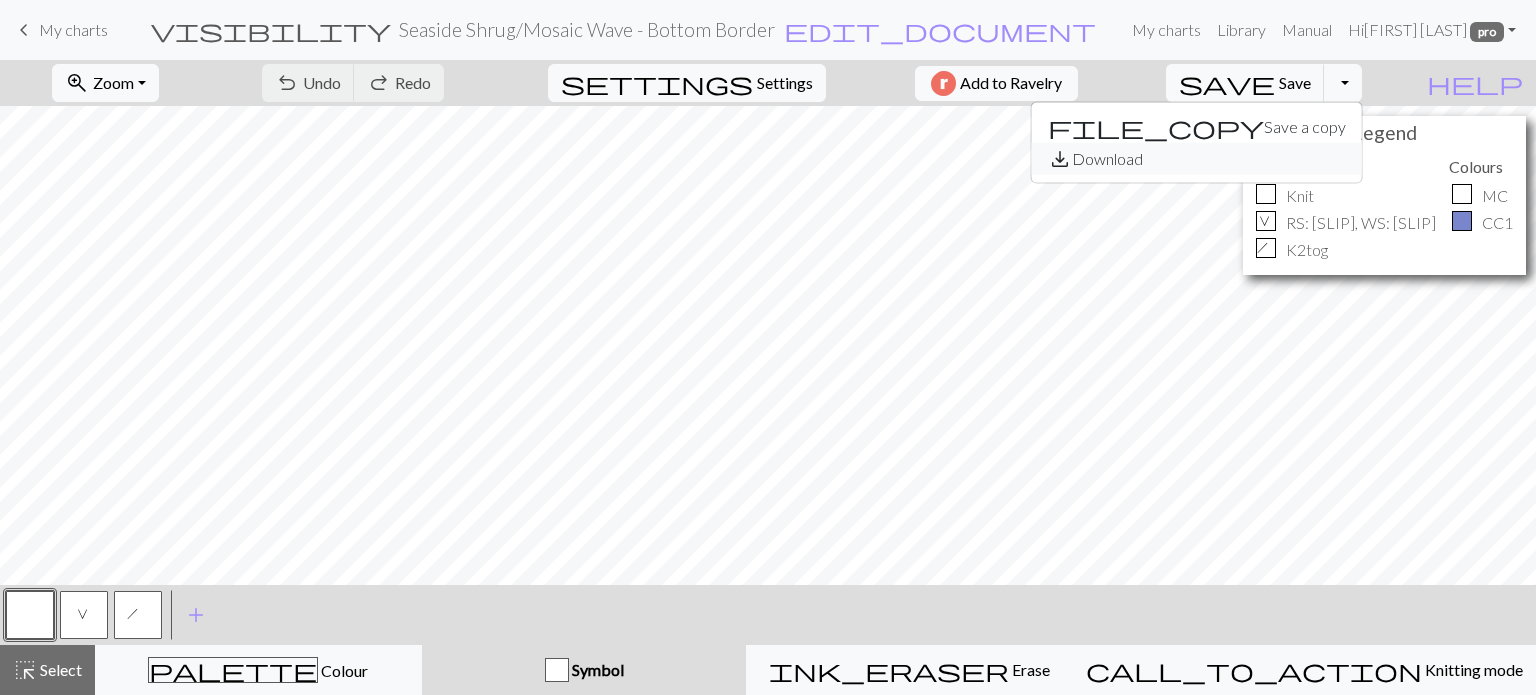 click on "save_alt  Download" at bounding box center [1197, 159] 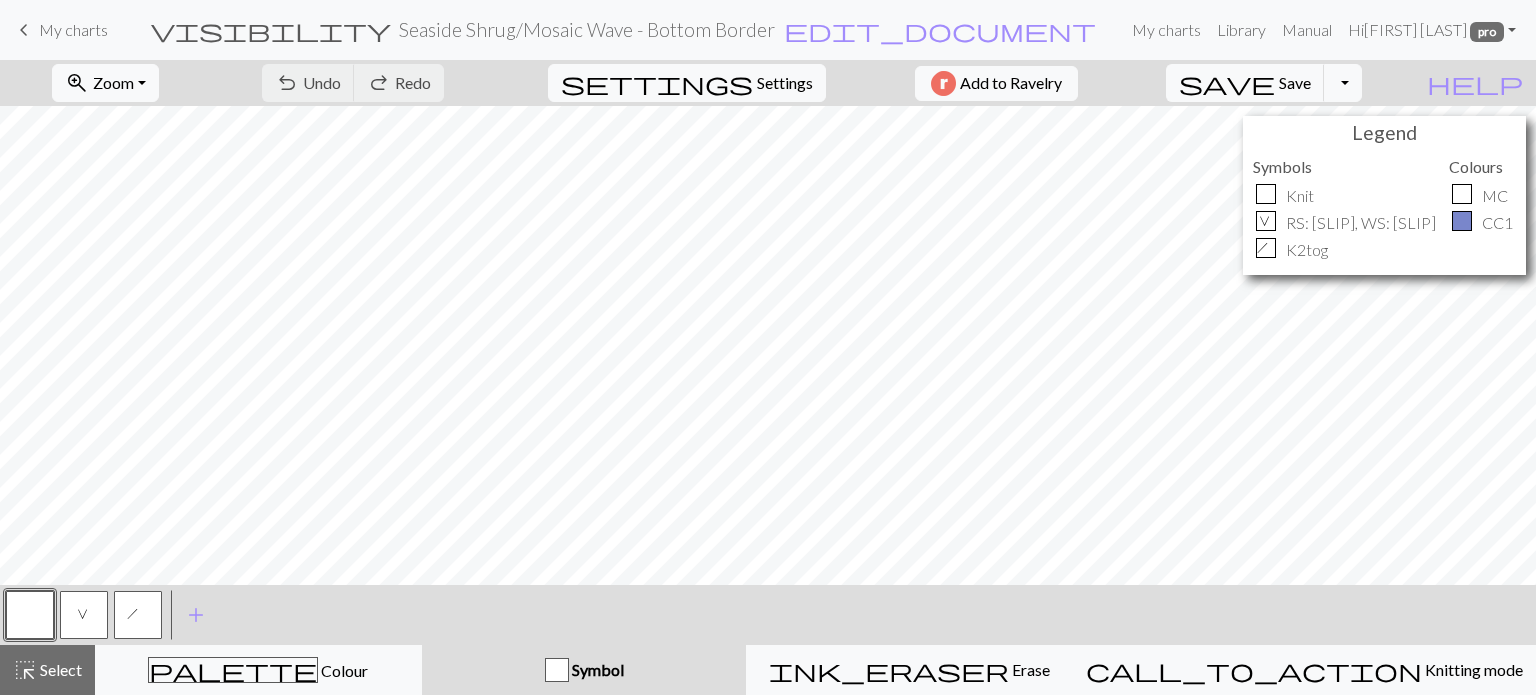 click on "My charts" at bounding box center (73, 29) 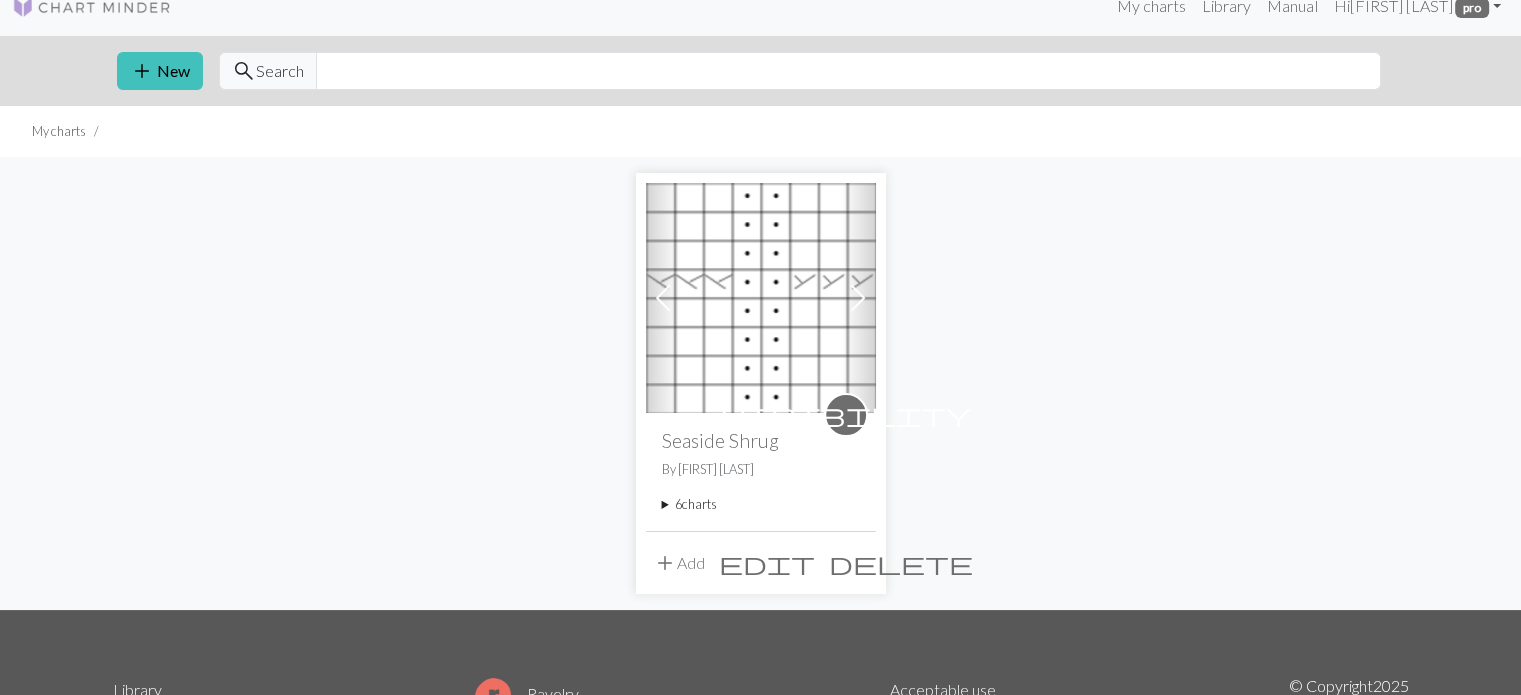 scroll, scrollTop: 100, scrollLeft: 0, axis: vertical 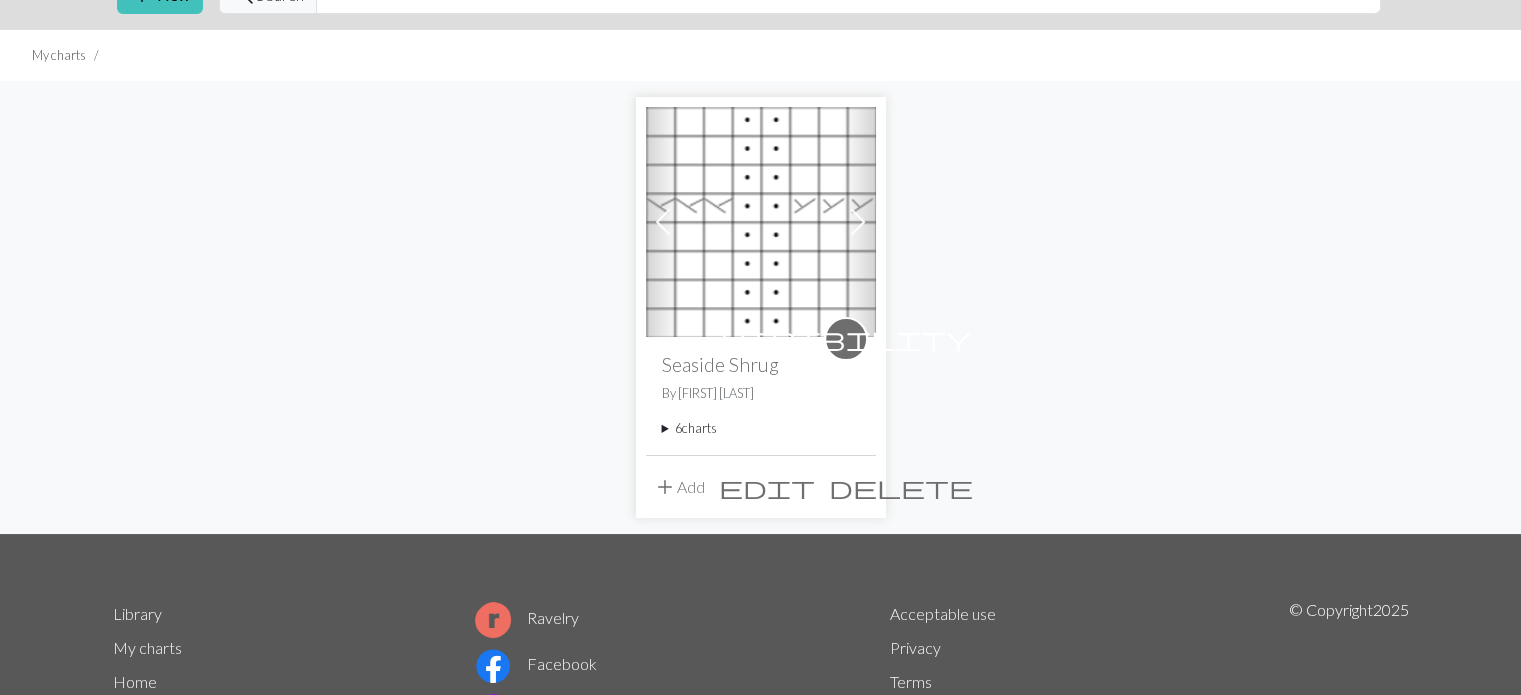 click on "6  charts" at bounding box center (761, 428) 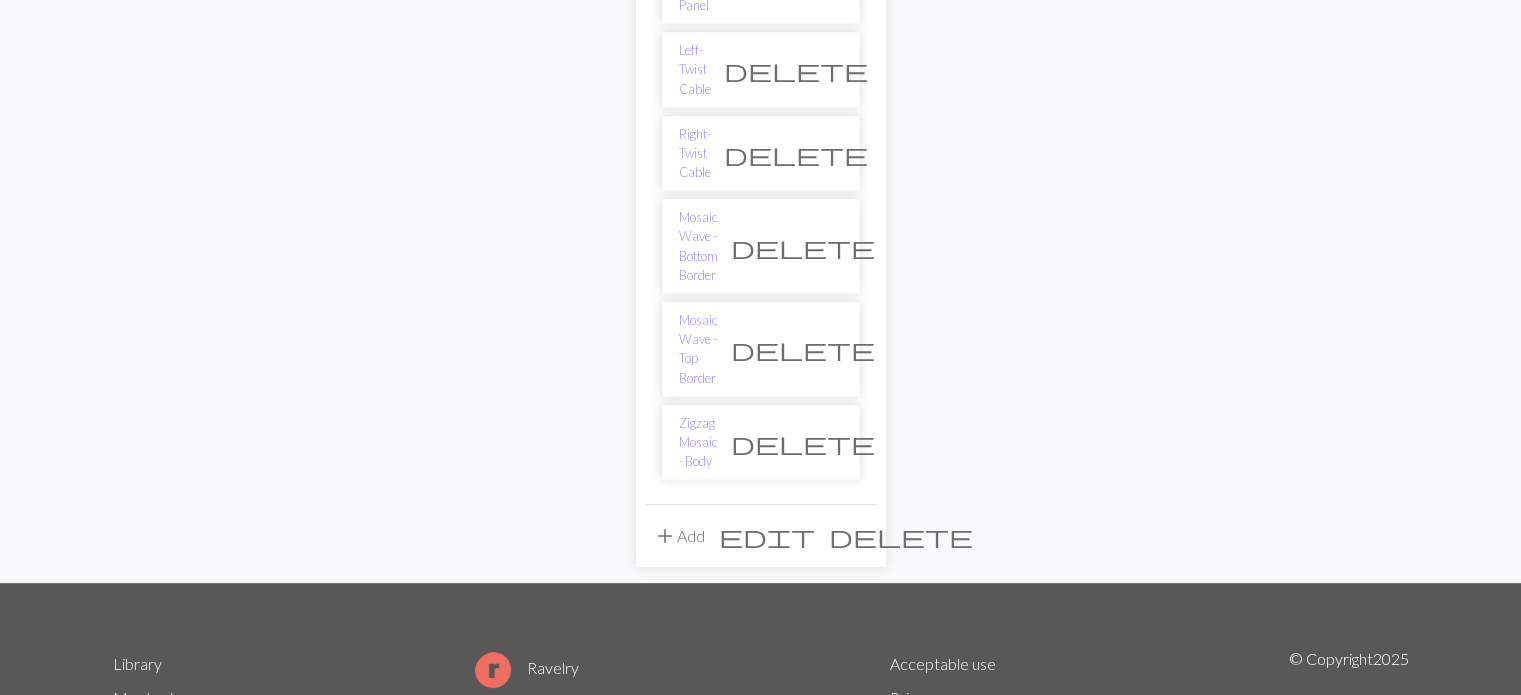 scroll, scrollTop: 600, scrollLeft: 0, axis: vertical 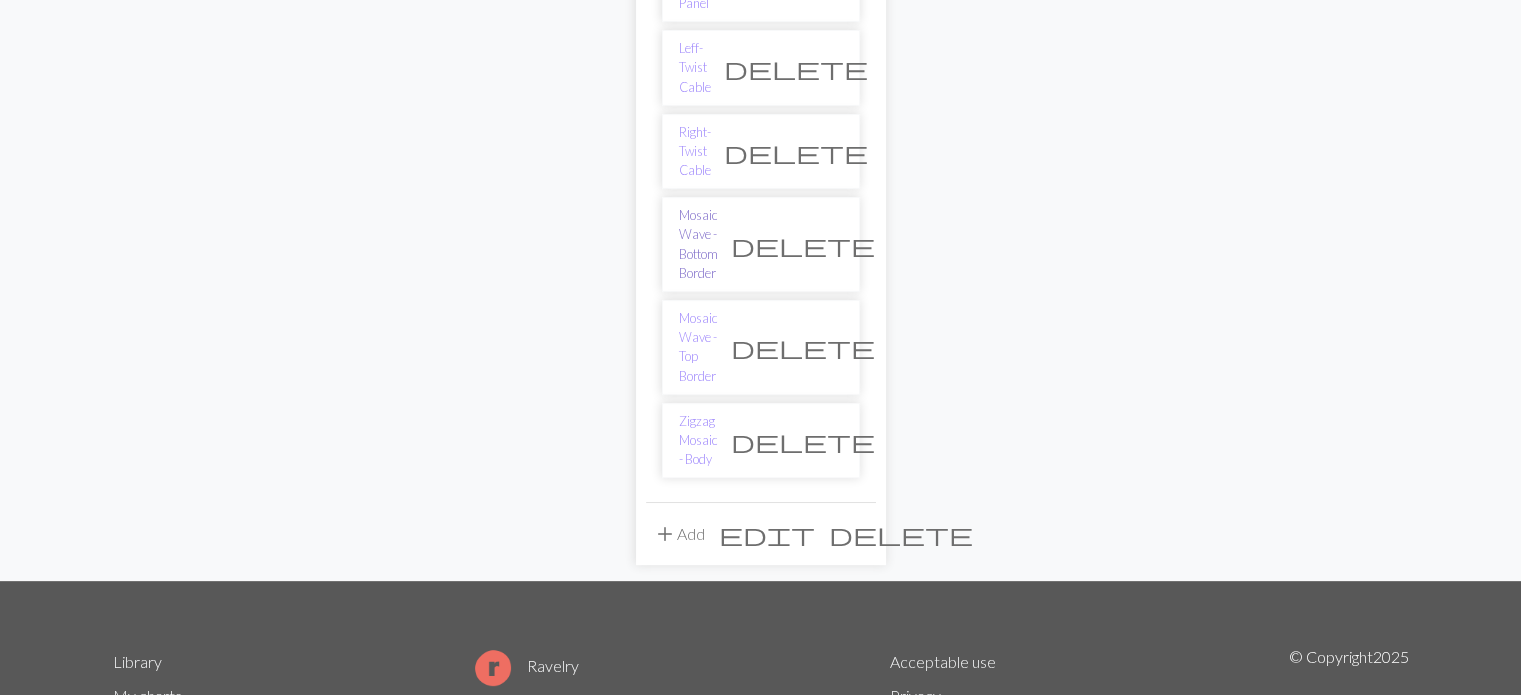 click on "Mosaic Wave - Bottom Border" at bounding box center [698, 244] 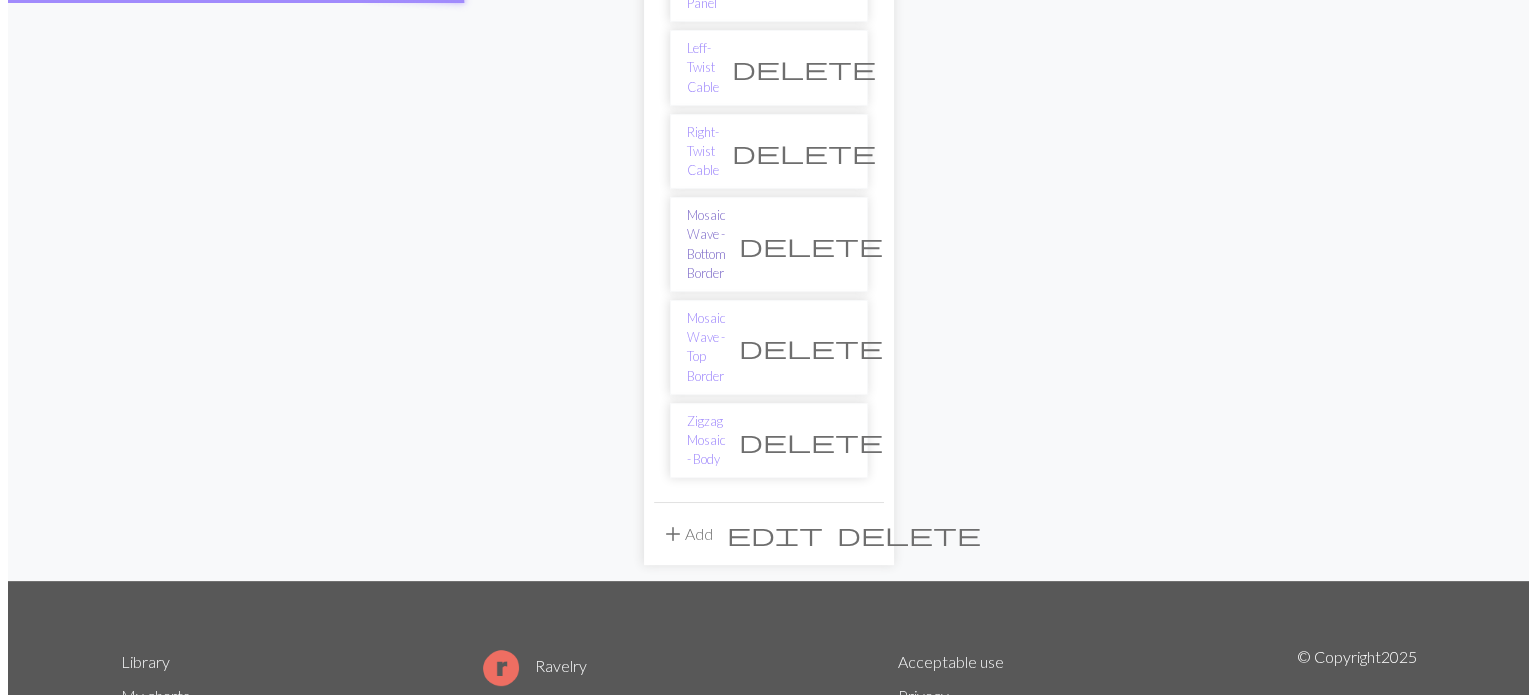 scroll, scrollTop: 0, scrollLeft: 0, axis: both 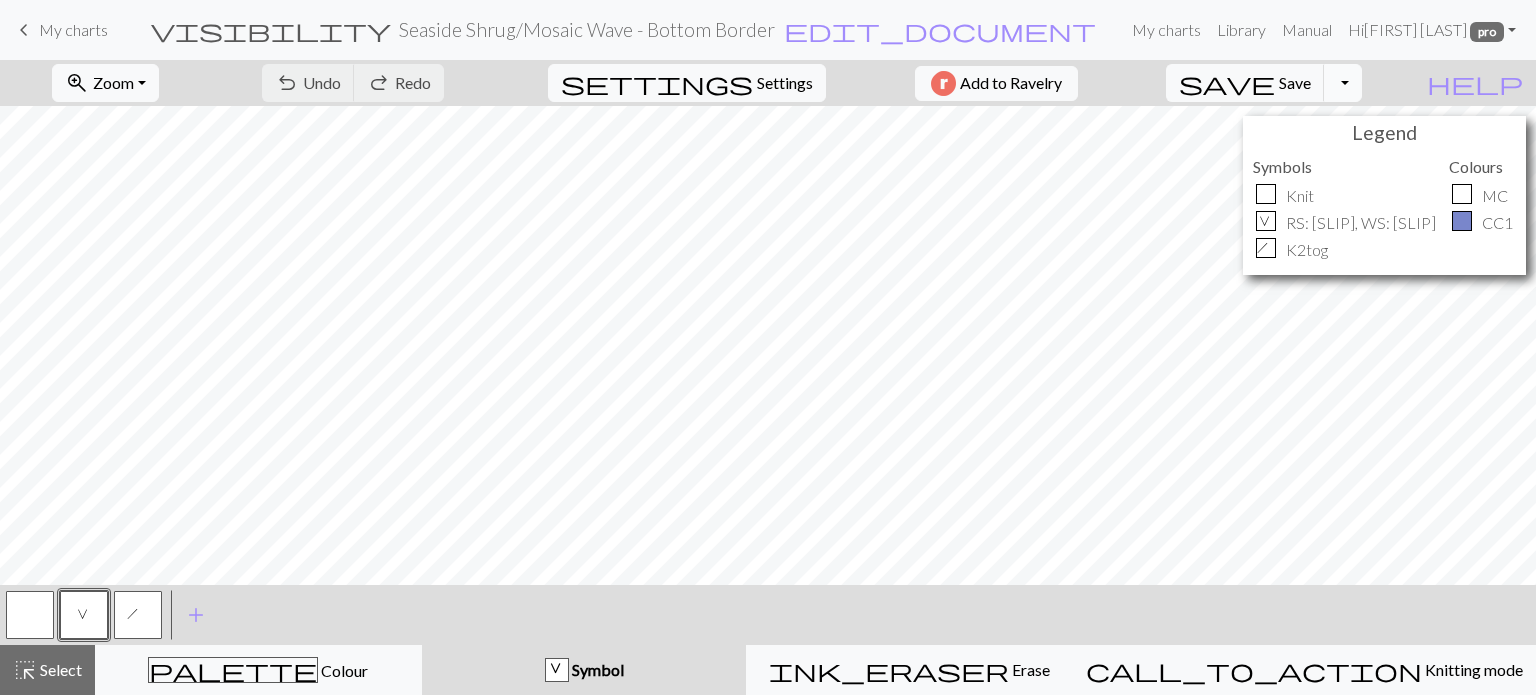 click on "Toggle Dropdown" at bounding box center (1343, 83) 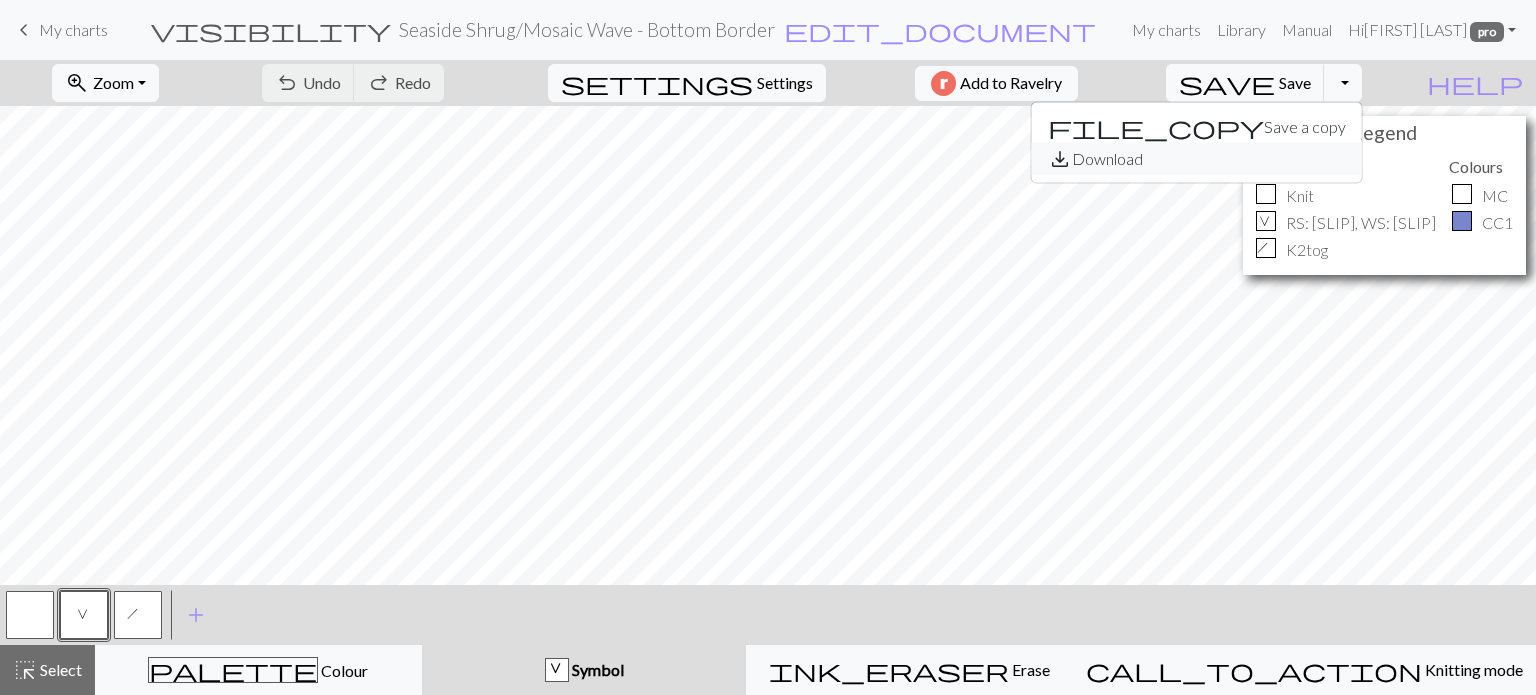click on "save_alt  Download" at bounding box center (1197, 159) 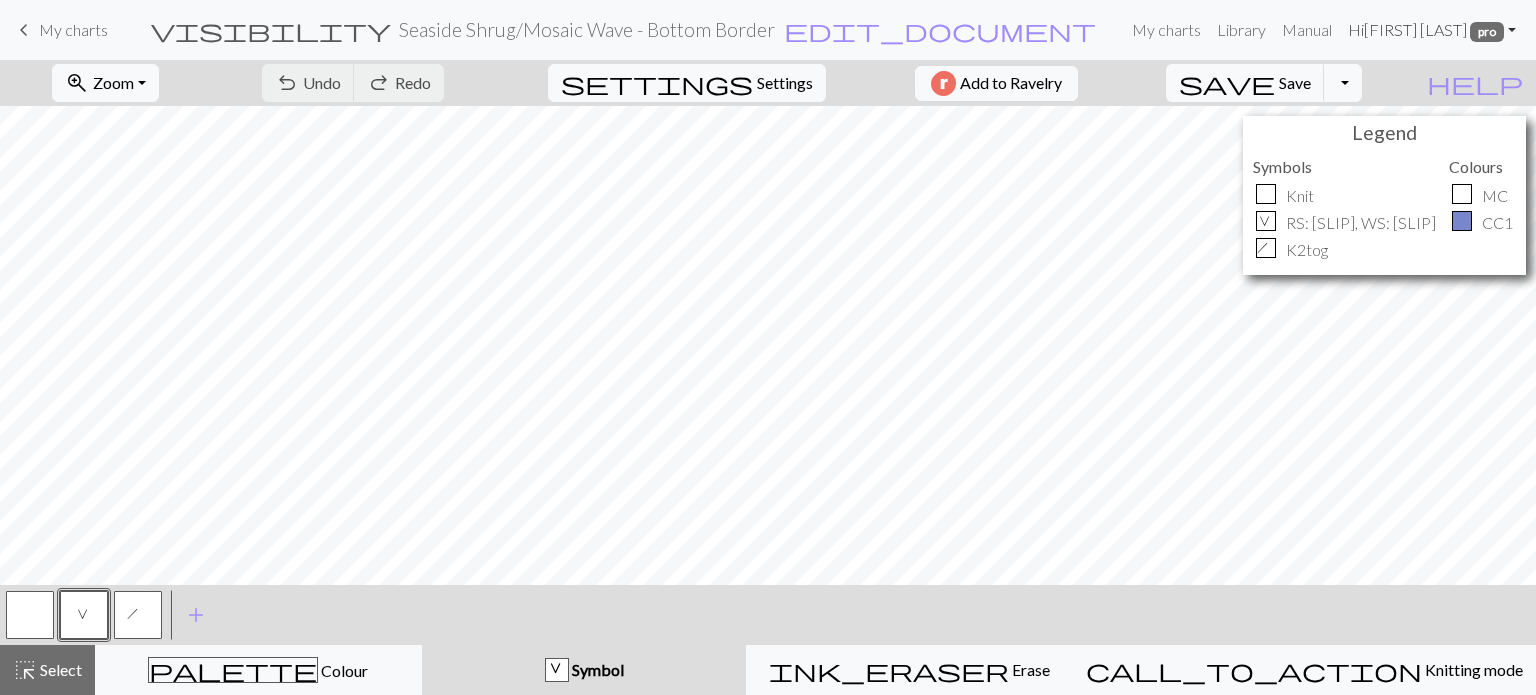 click on "Hi  AliceRobinson   pro" at bounding box center (1432, 30) 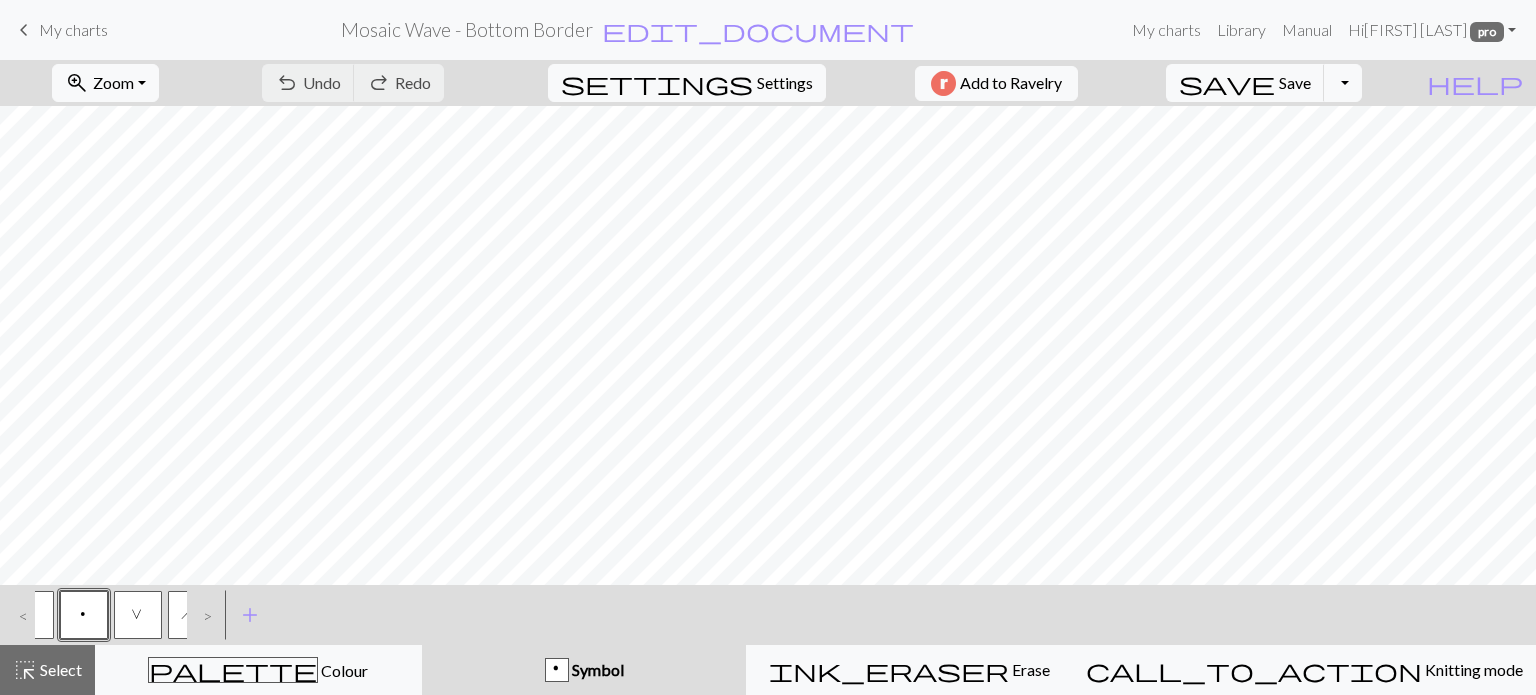 scroll, scrollTop: 0, scrollLeft: 0, axis: both 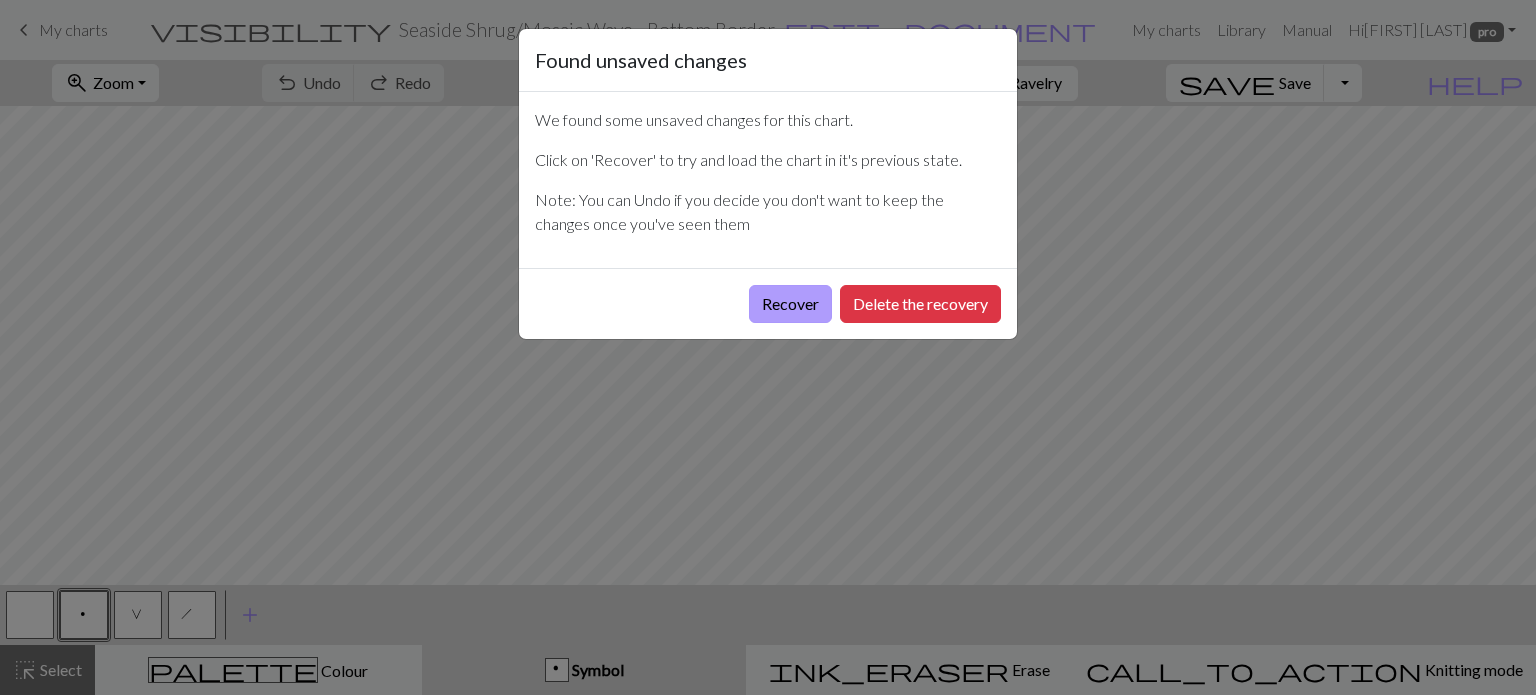 click on "Recover" at bounding box center [790, 304] 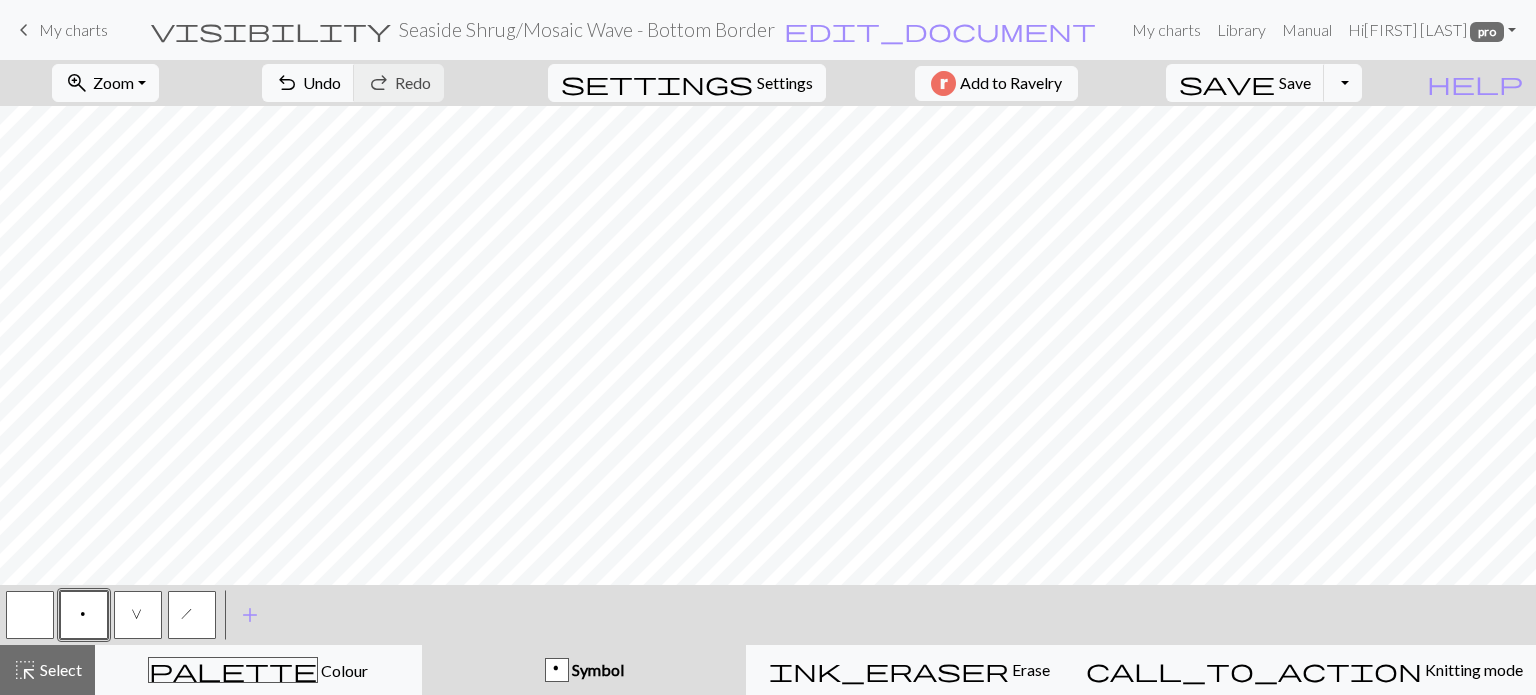 click at bounding box center [30, 615] 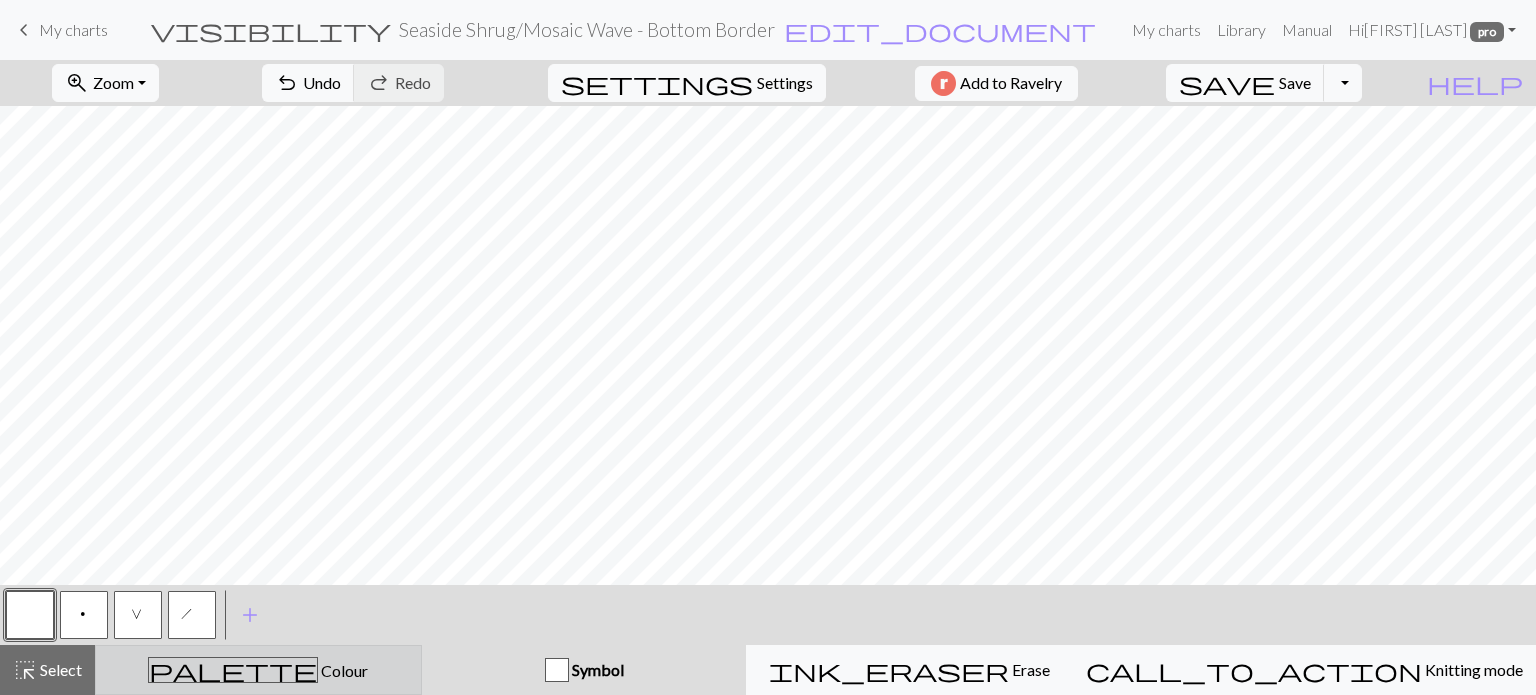 click on "palette   Colour   Colour" at bounding box center [258, 670] 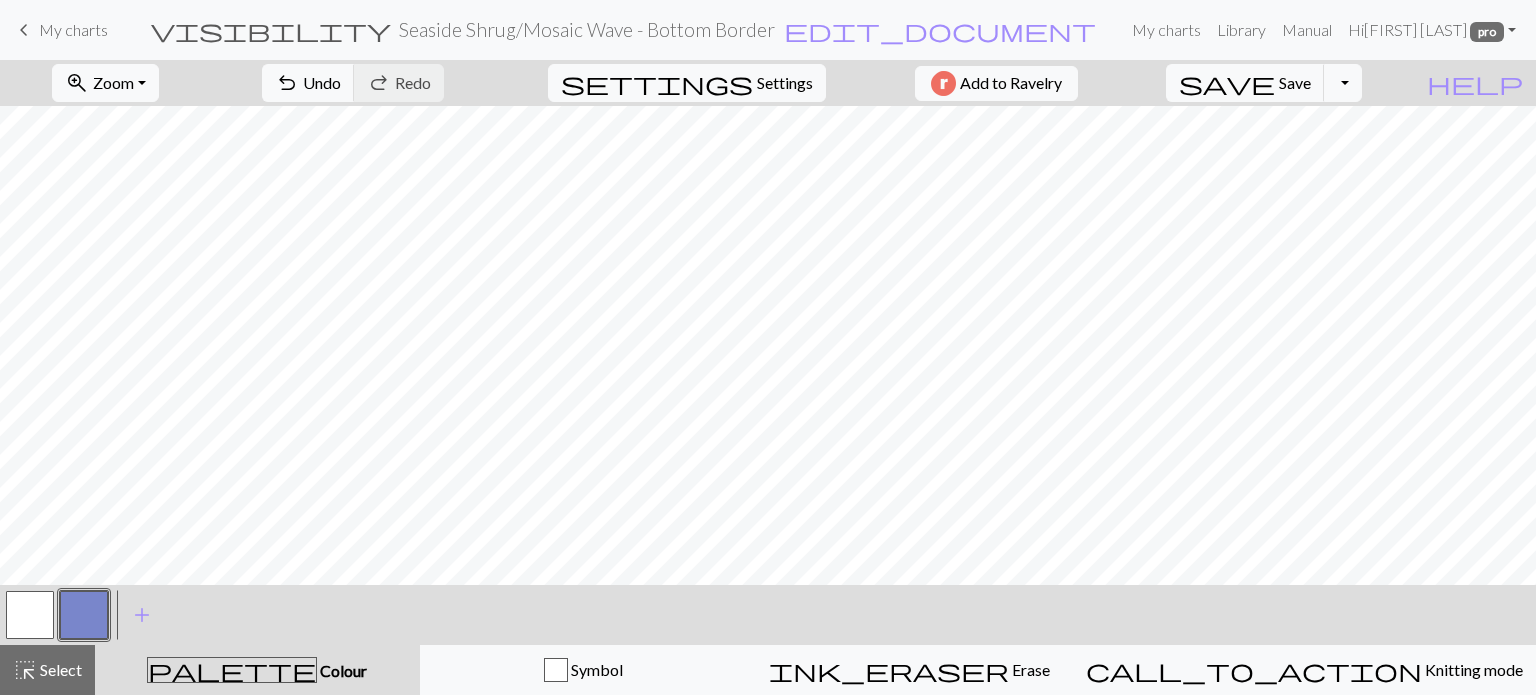 click at bounding box center (30, 615) 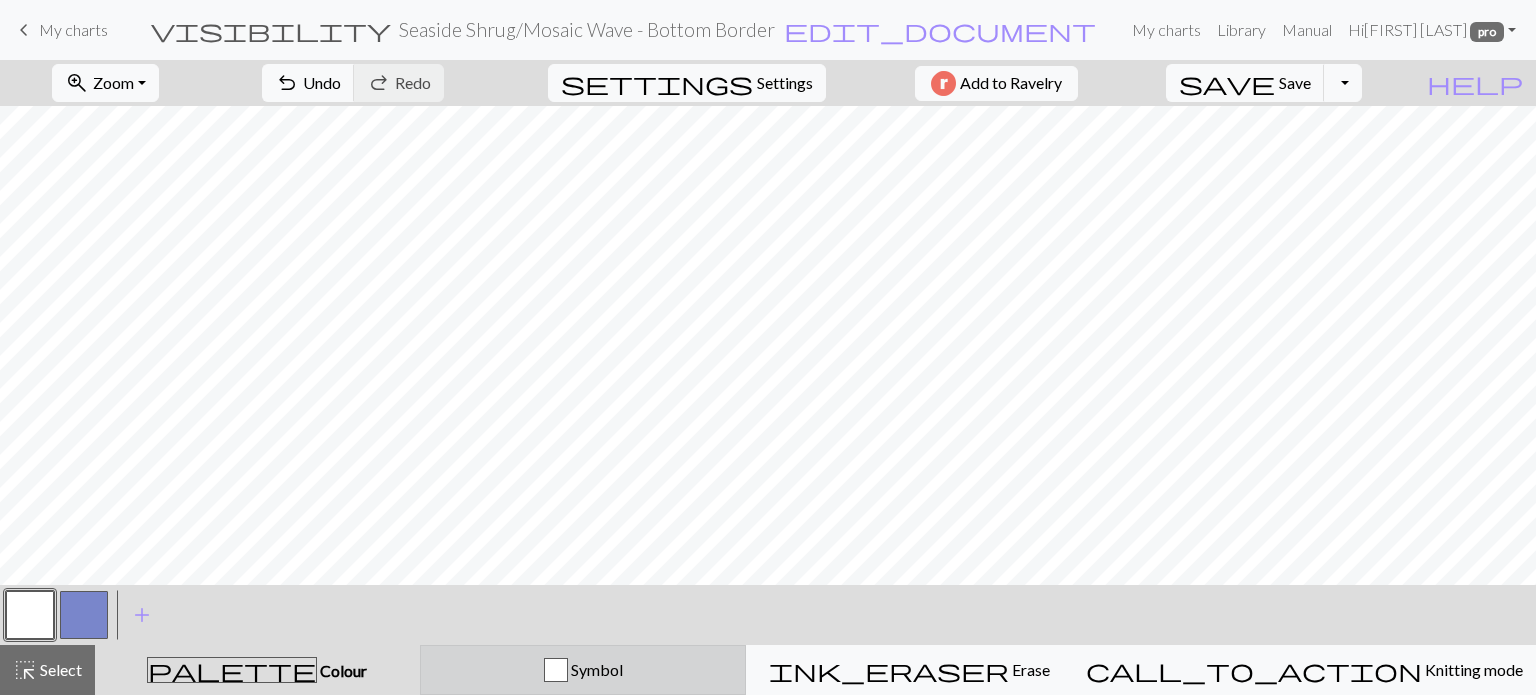 click on "Symbol" at bounding box center (583, 670) 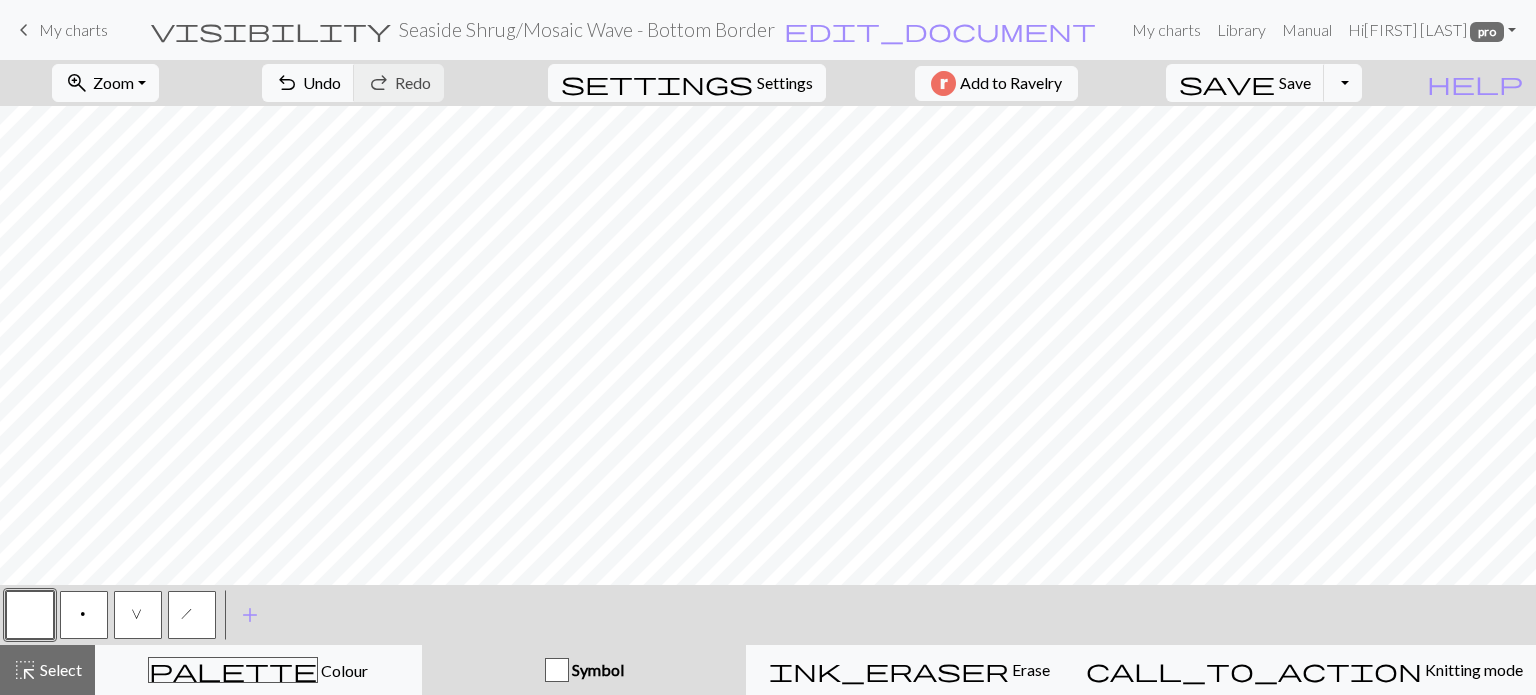 click at bounding box center [30, 615] 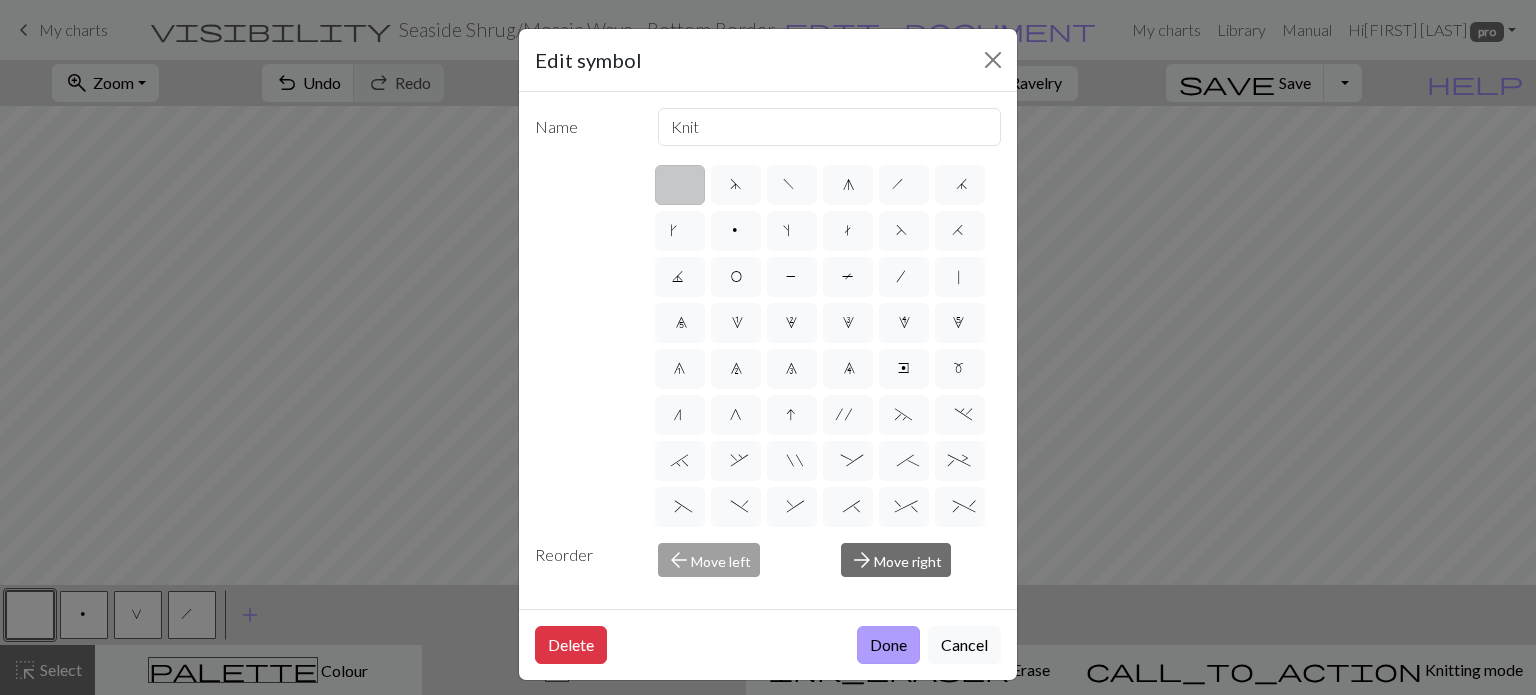 click on "Done" at bounding box center (888, 645) 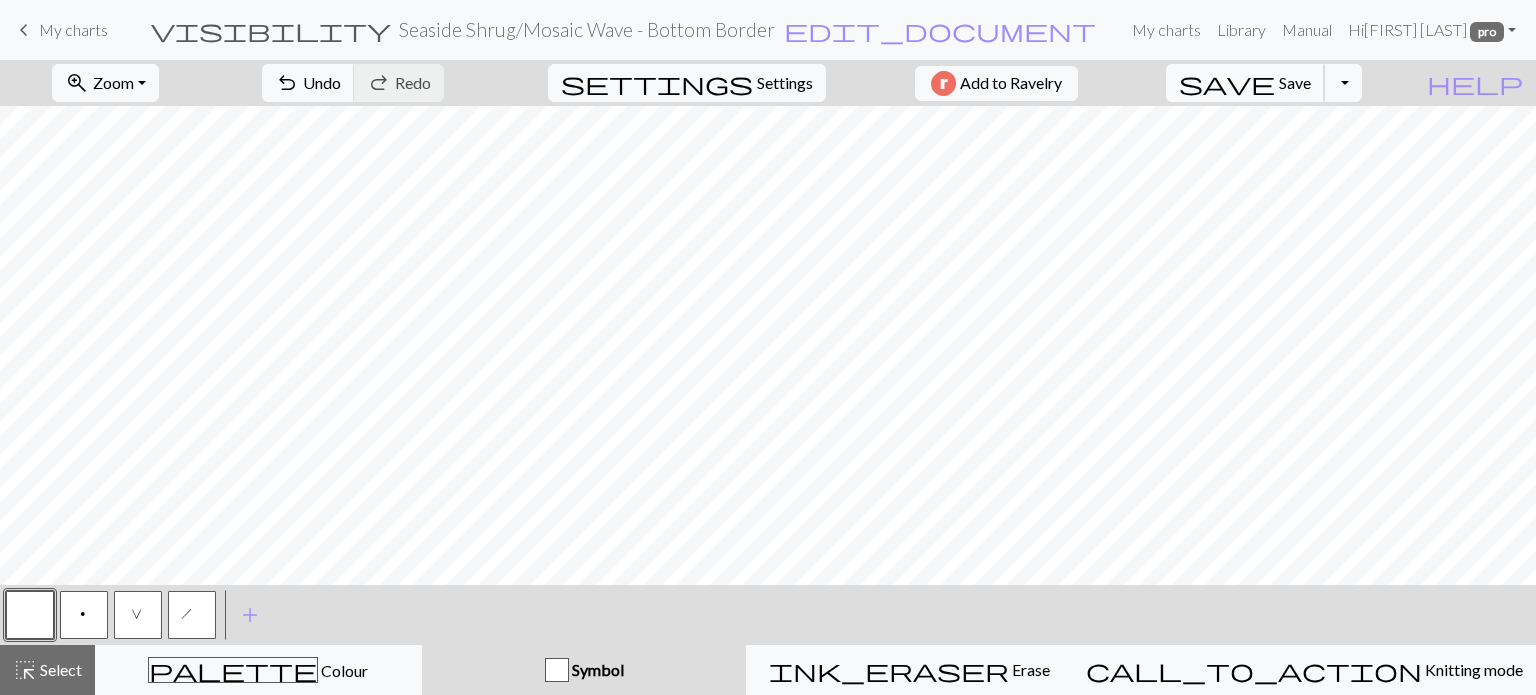 click on "Save" at bounding box center (1295, 82) 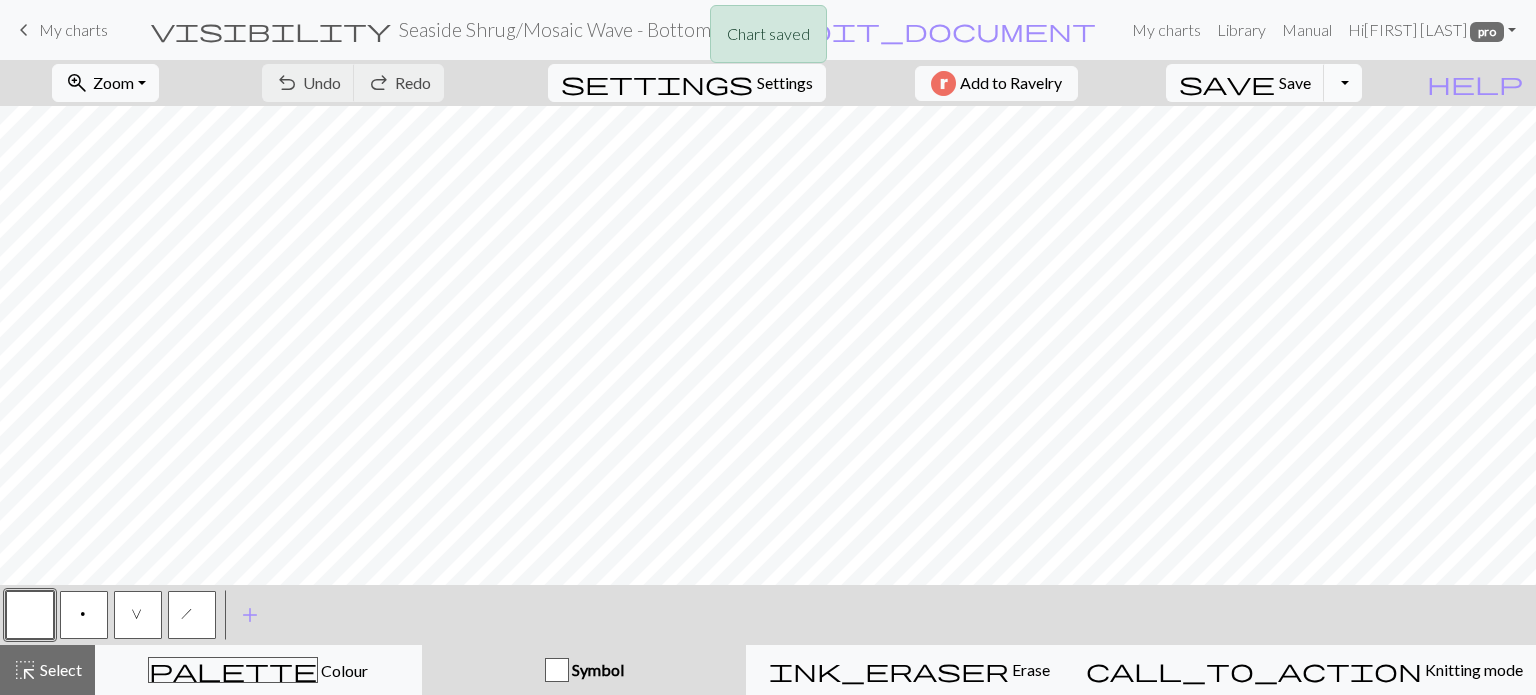 click on "Toggle Dropdown" at bounding box center [1343, 83] 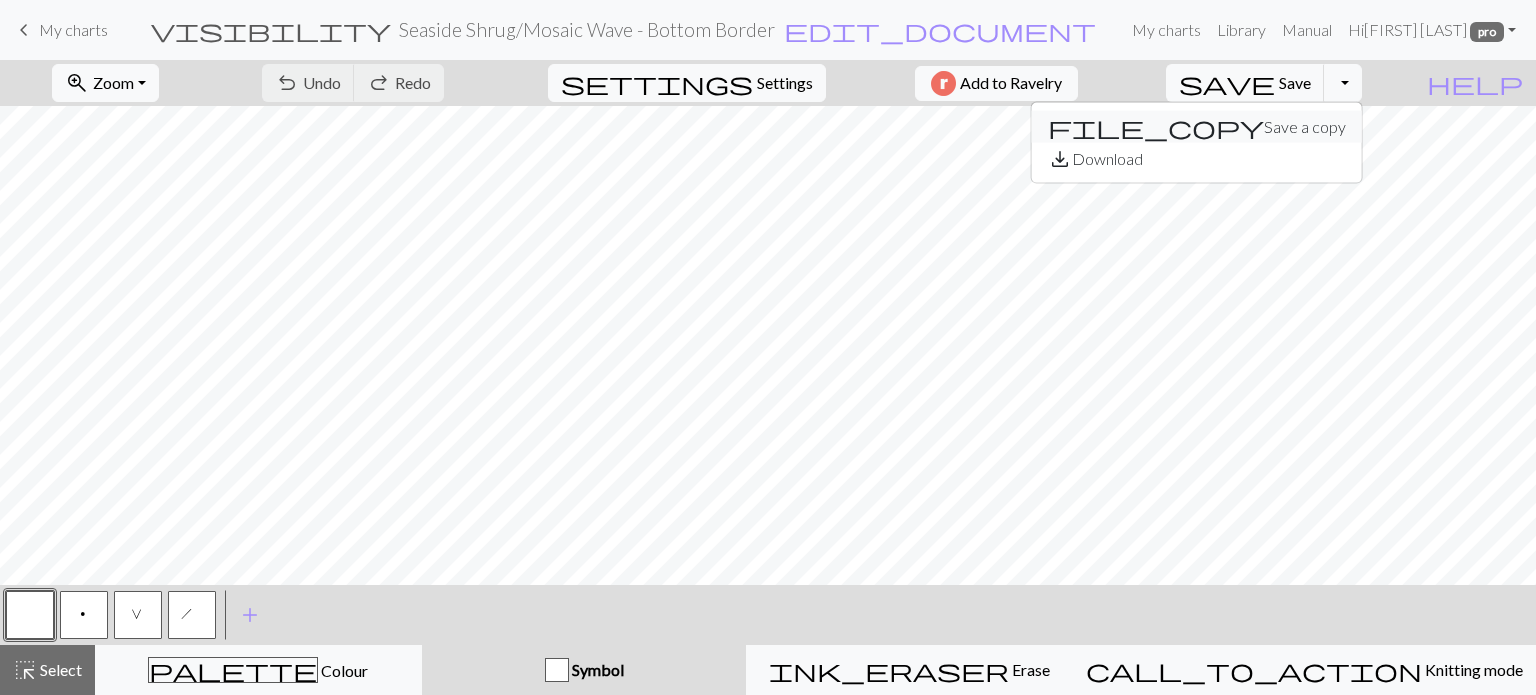 click on "file_copy  Save a copy" at bounding box center (1197, 127) 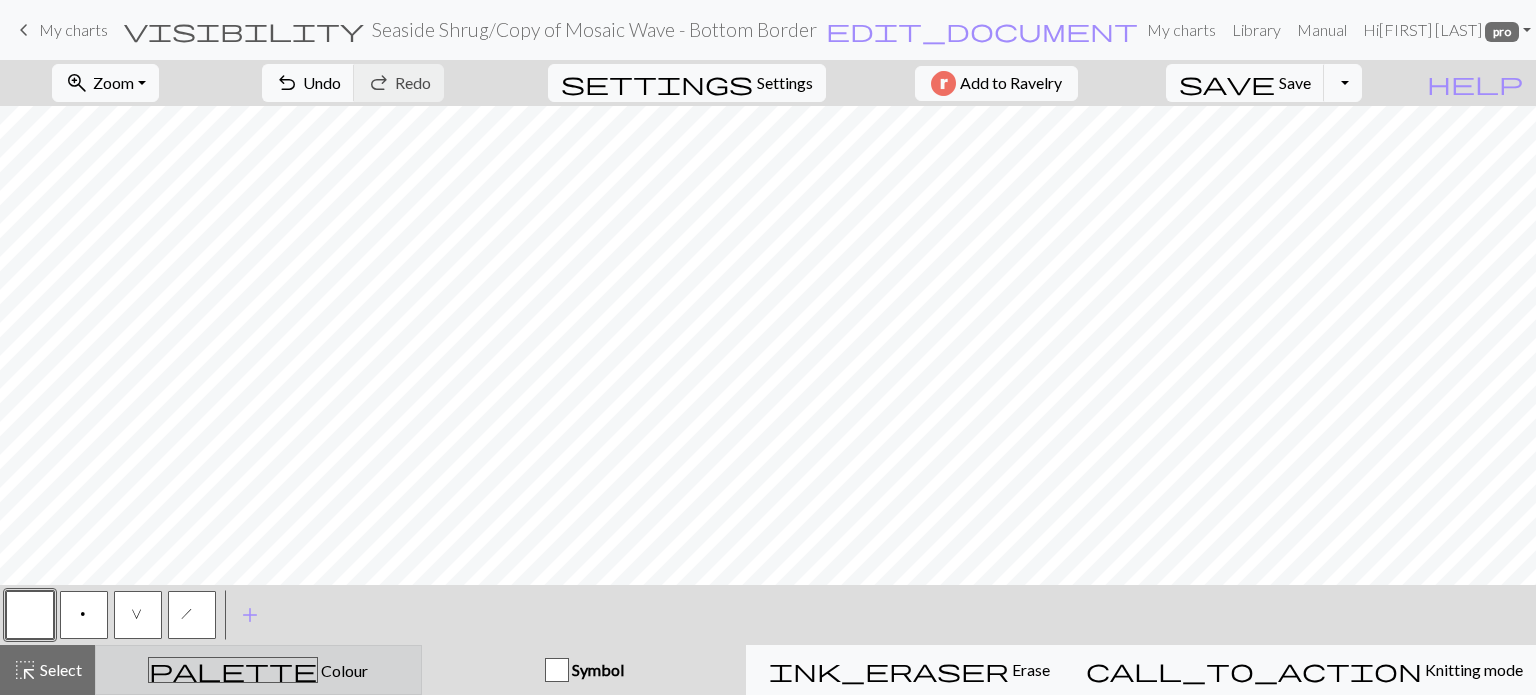 click on "palette   Colour   Colour" at bounding box center [258, 670] 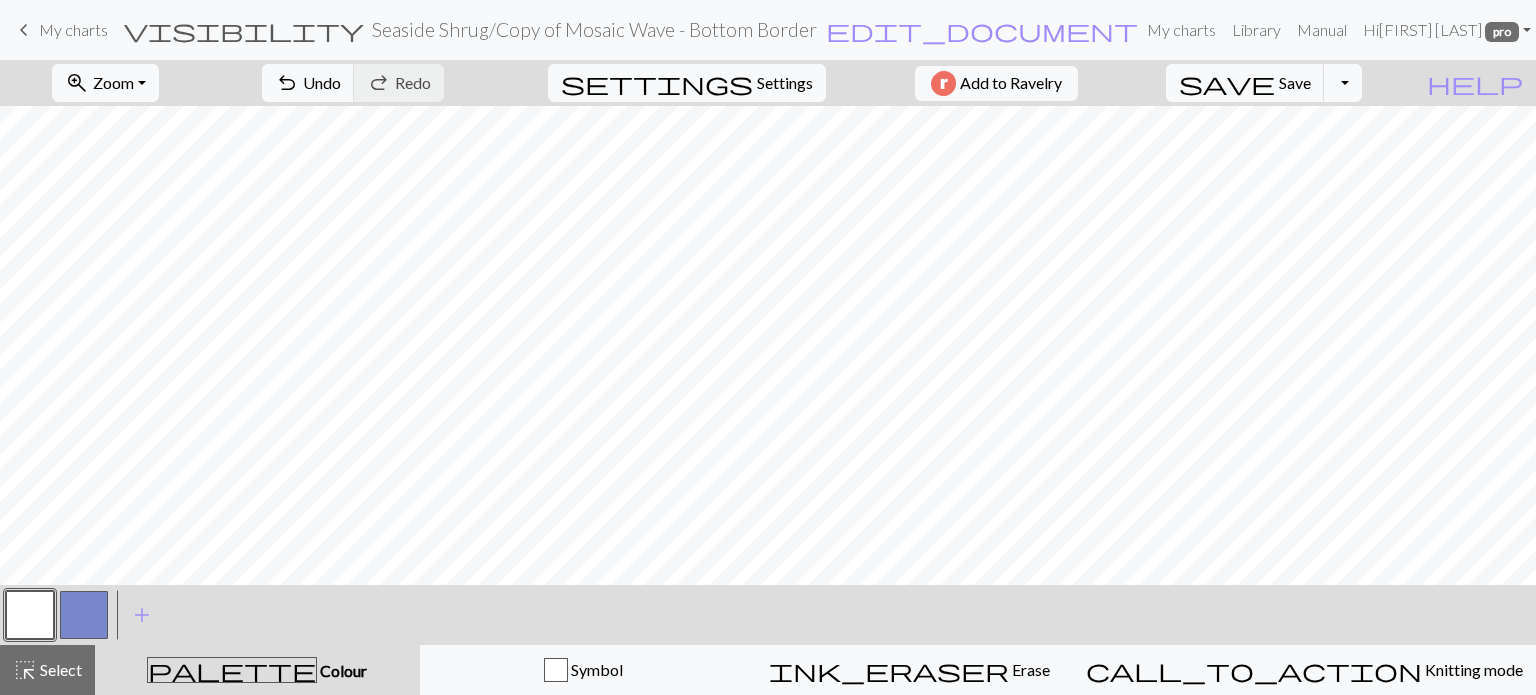 click at bounding box center (84, 615) 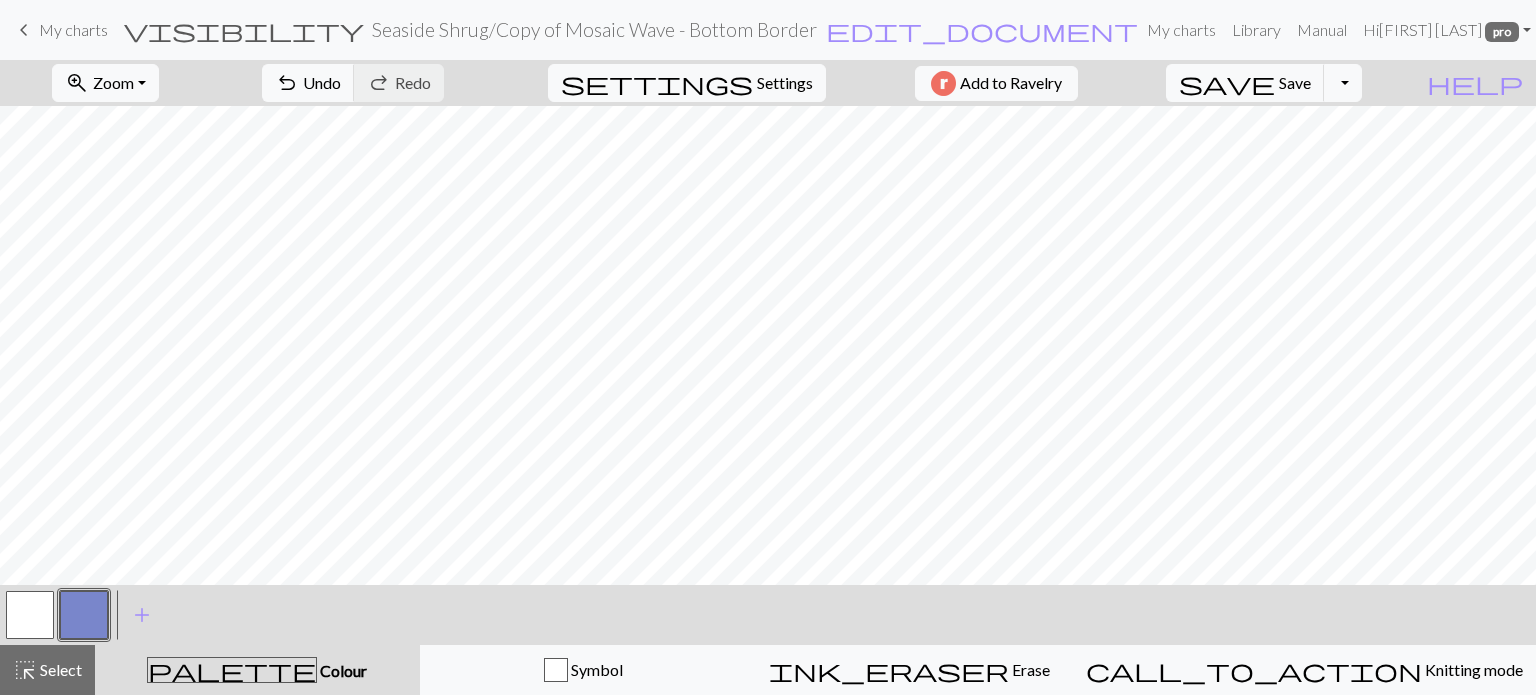 click at bounding box center [30, 615] 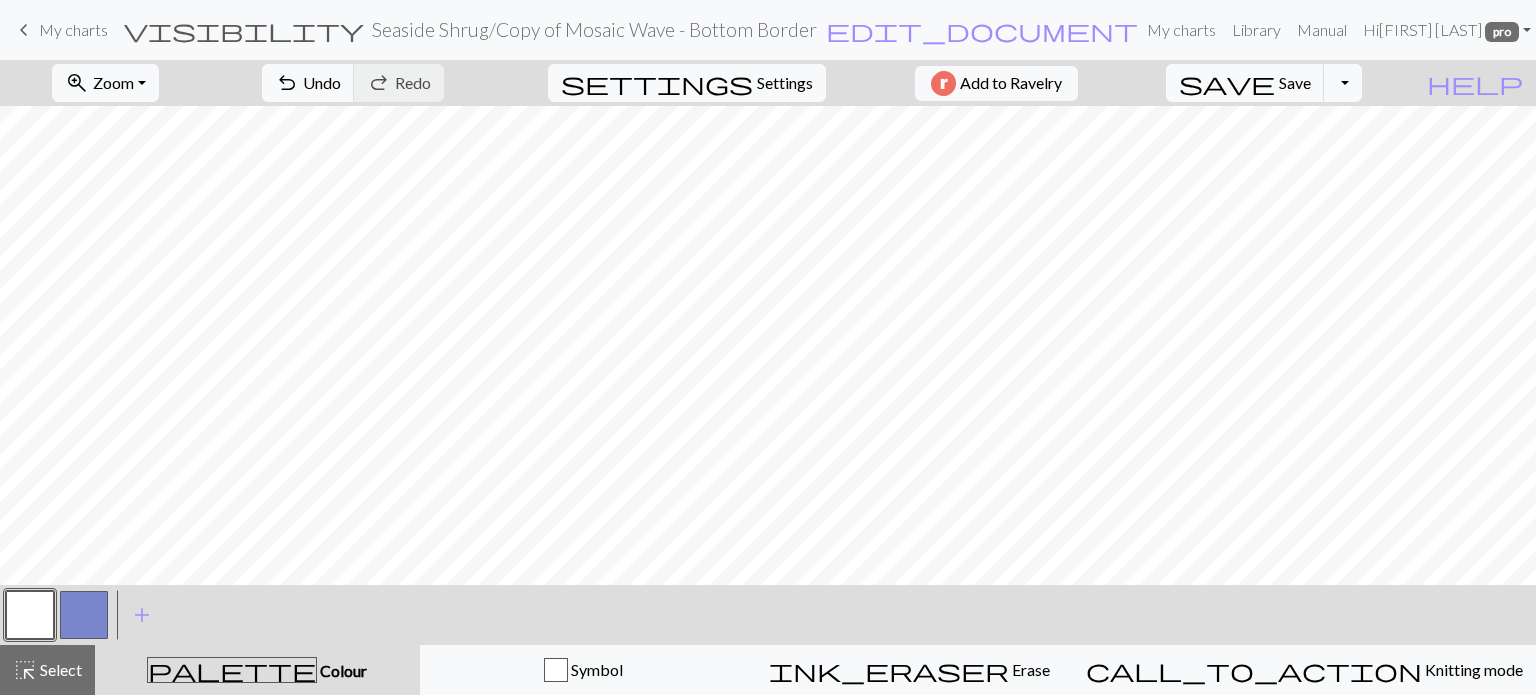 click at bounding box center [84, 615] 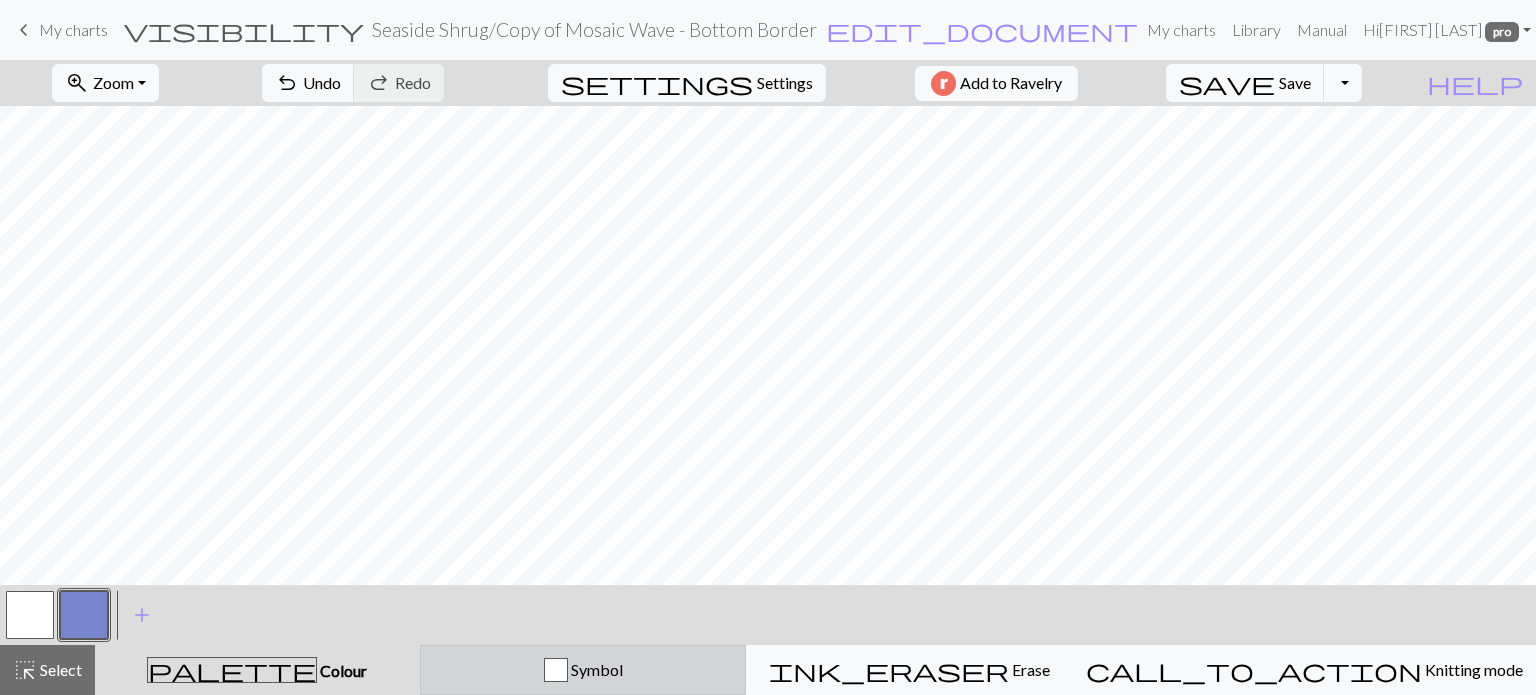 click on "Symbol" at bounding box center [583, 670] 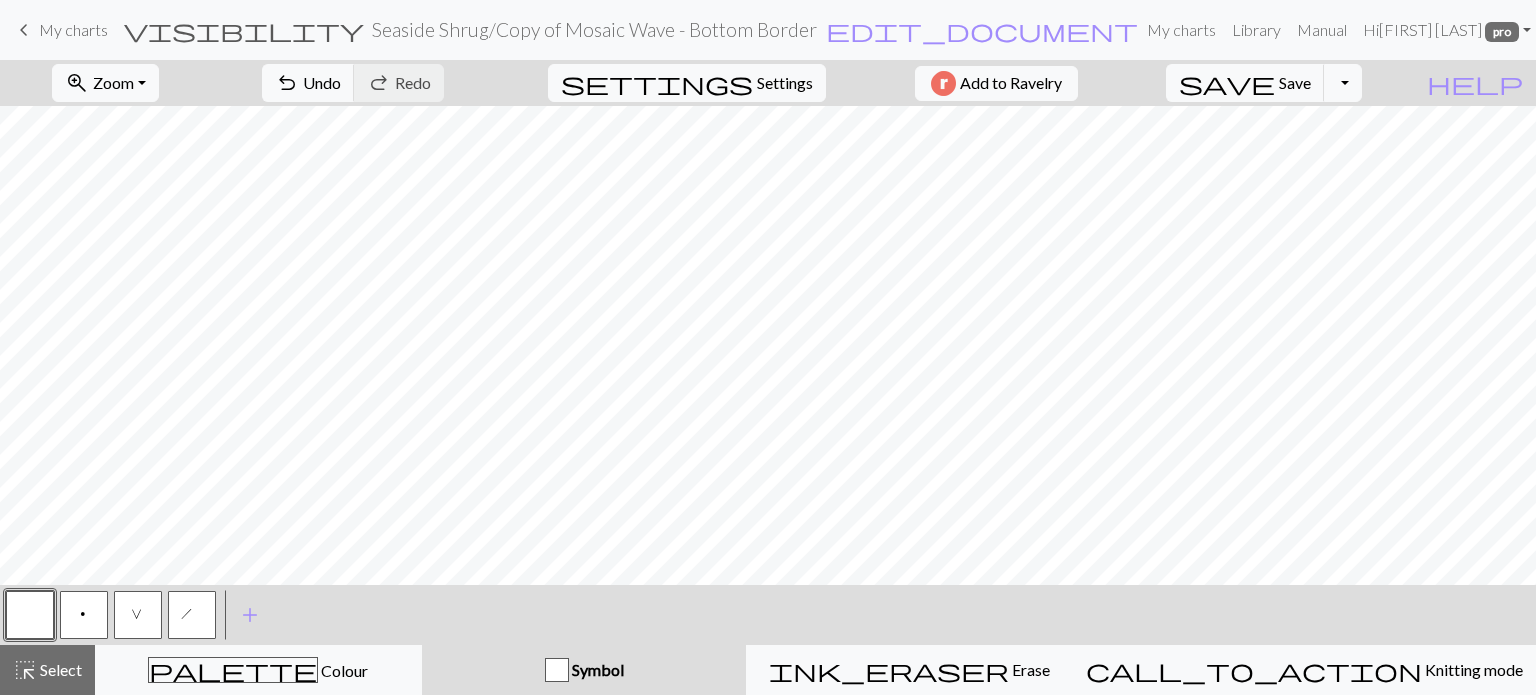 click on "V" at bounding box center (138, 615) 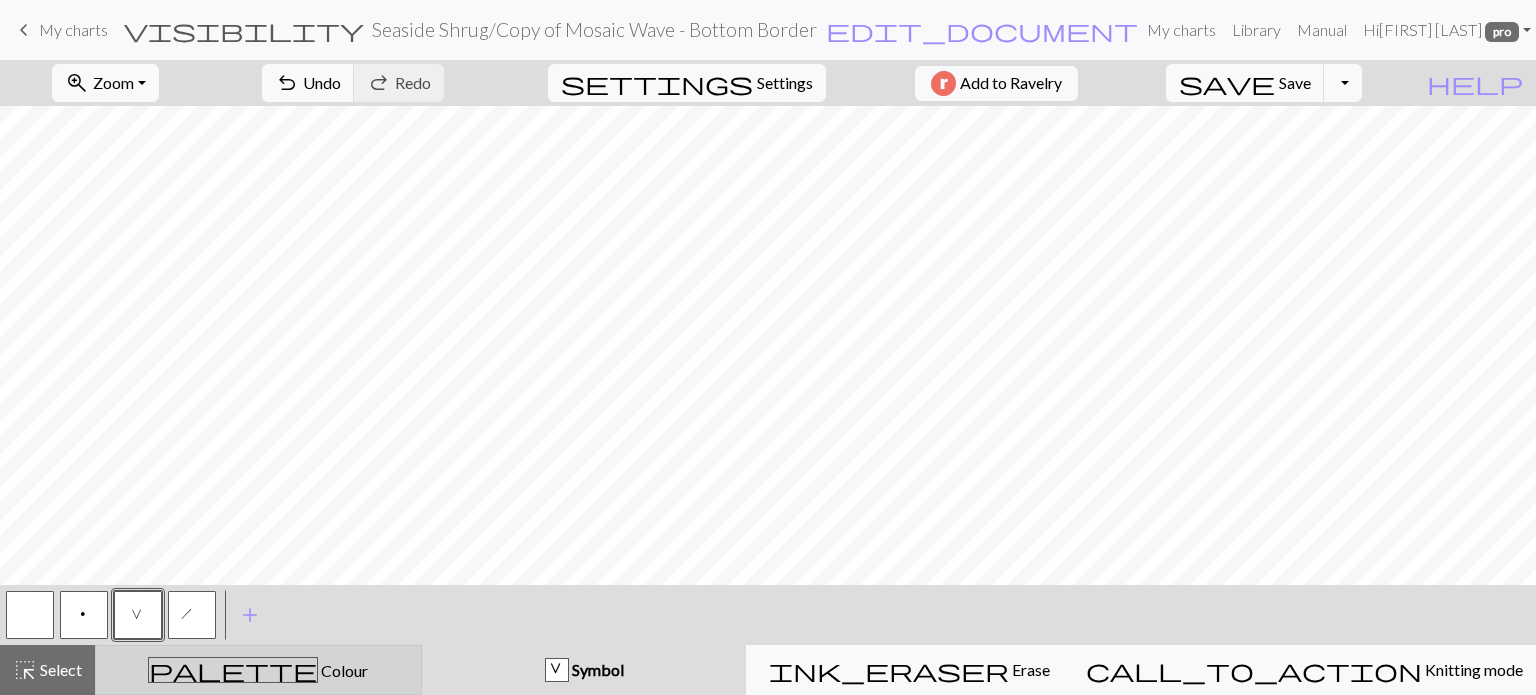 click on "Colour" at bounding box center [343, 670] 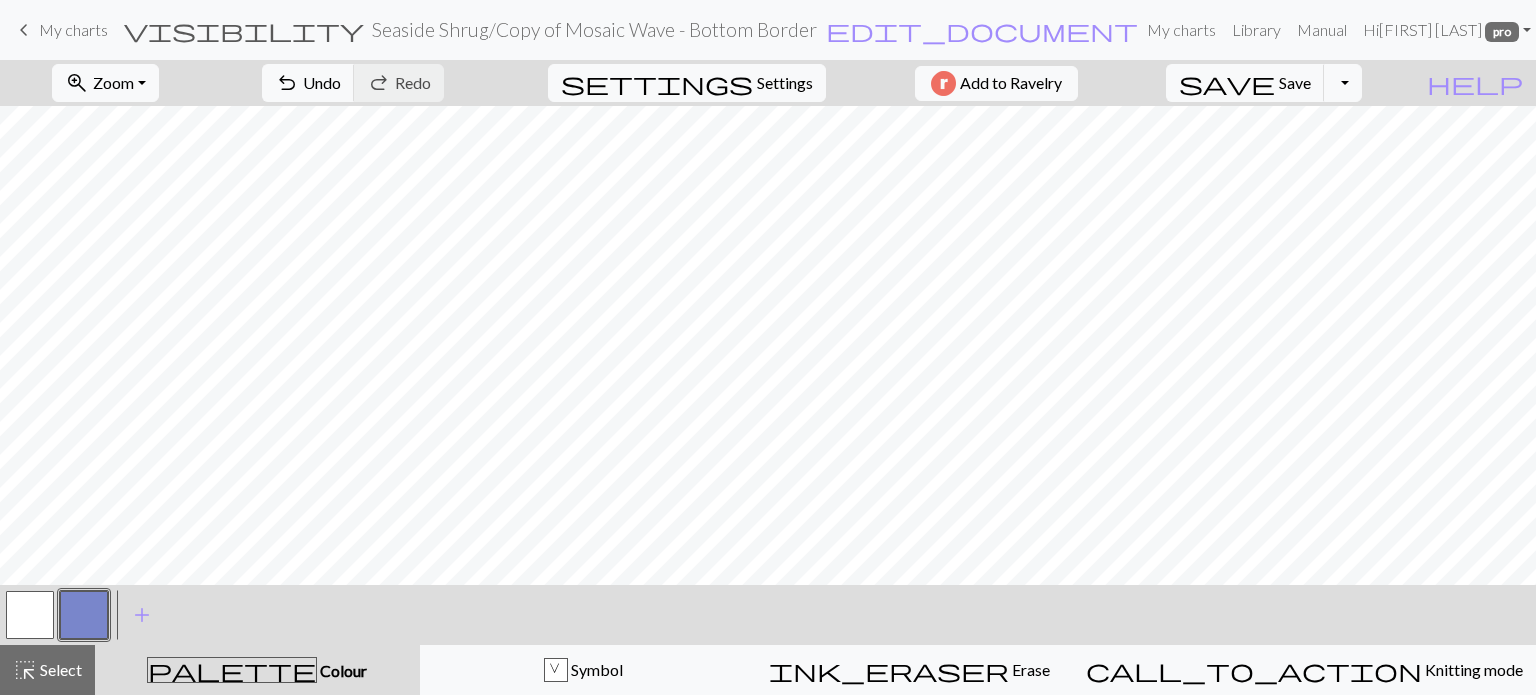 click at bounding box center [30, 615] 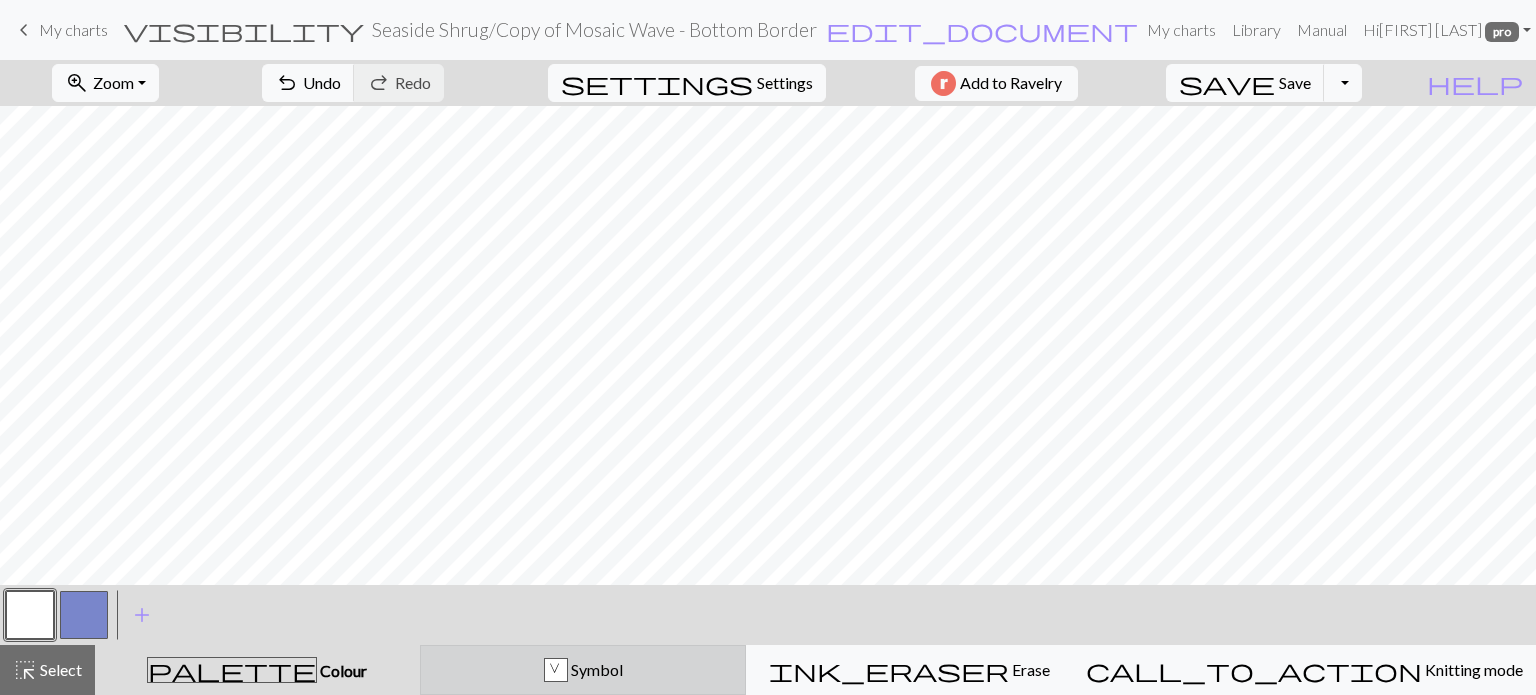 click on "V   Symbol" at bounding box center [583, 670] 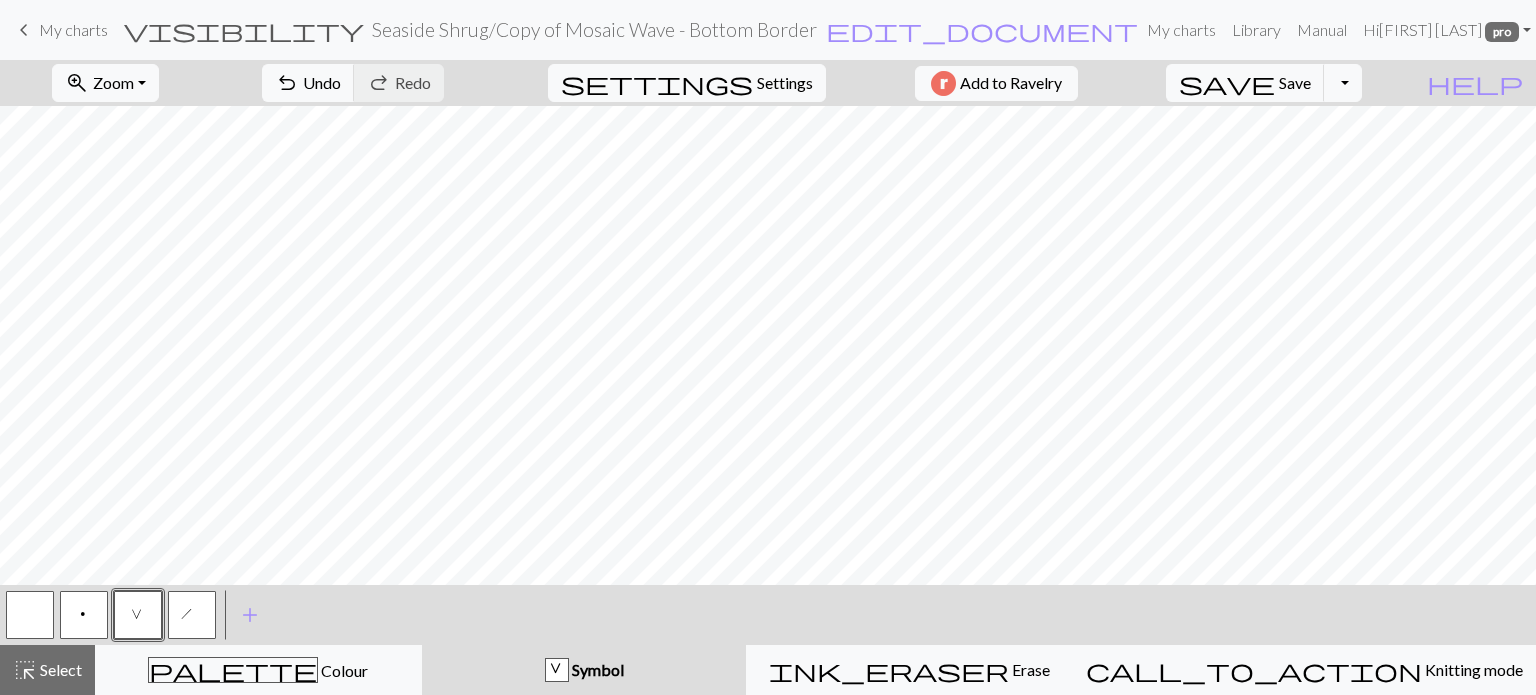 click at bounding box center (30, 615) 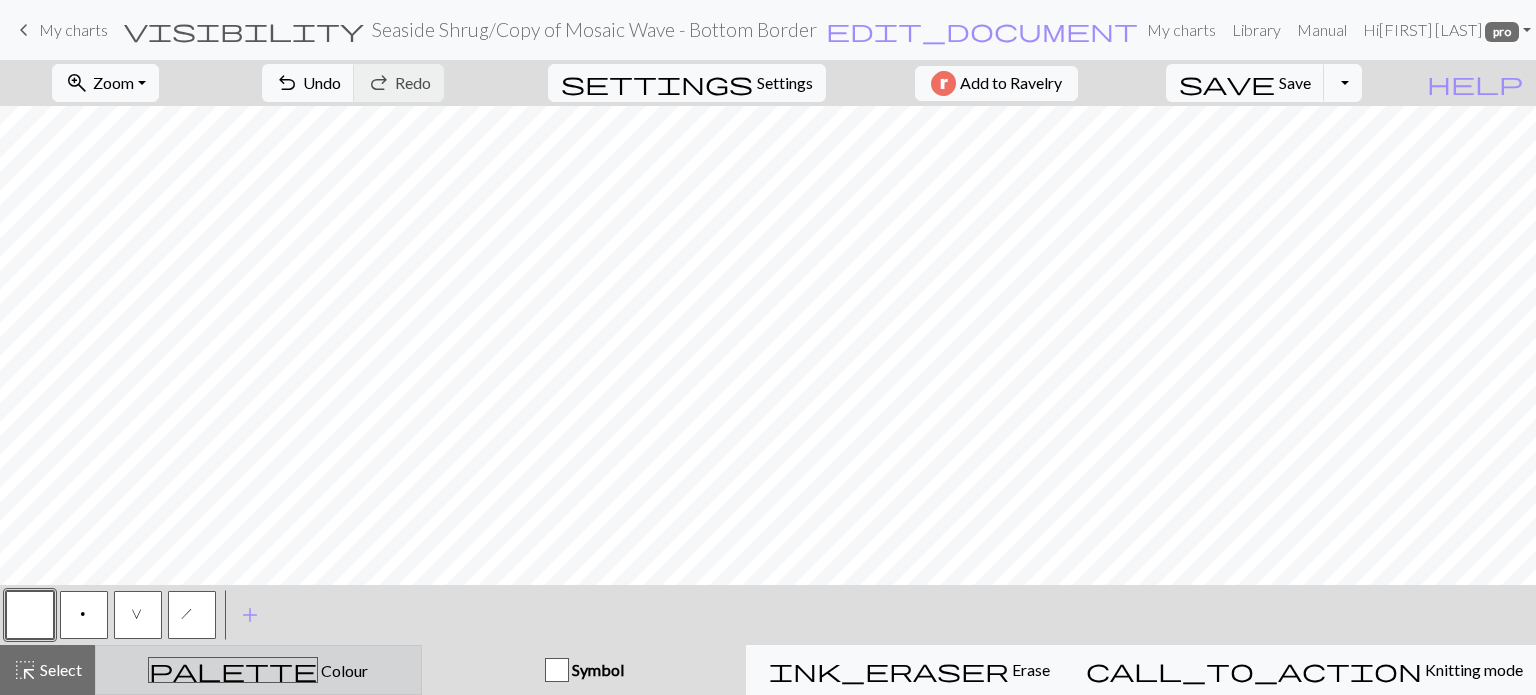 click on "palette   Colour   Colour" at bounding box center (258, 670) 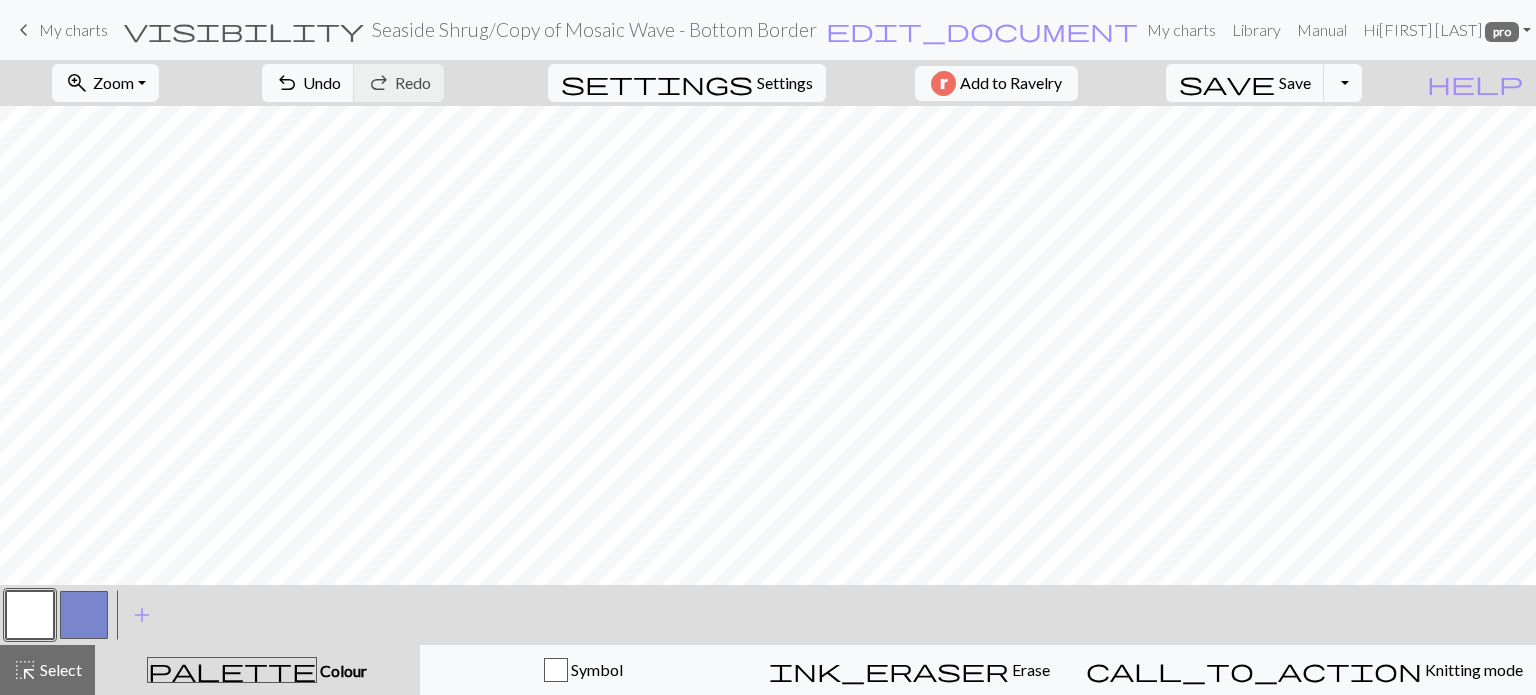 click at bounding box center [30, 615] 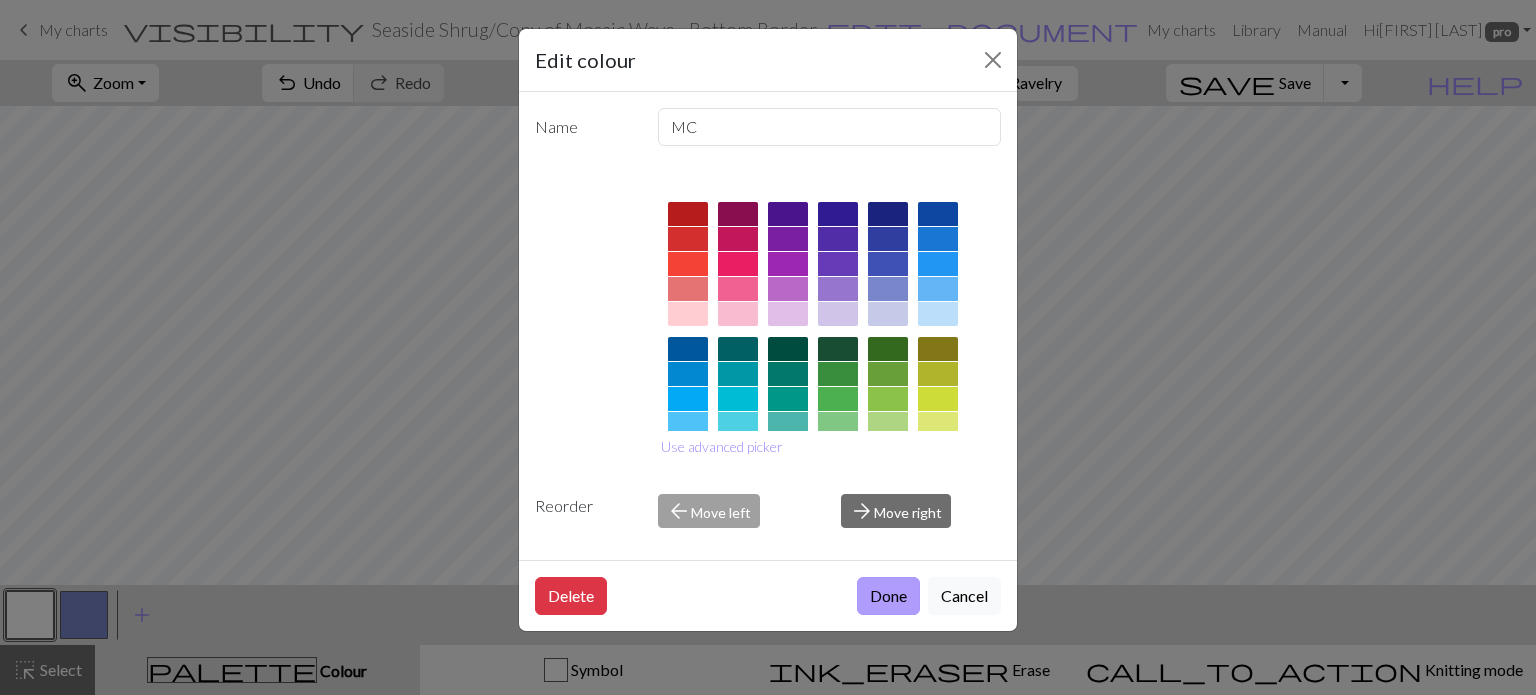 click on "Done" at bounding box center (888, 596) 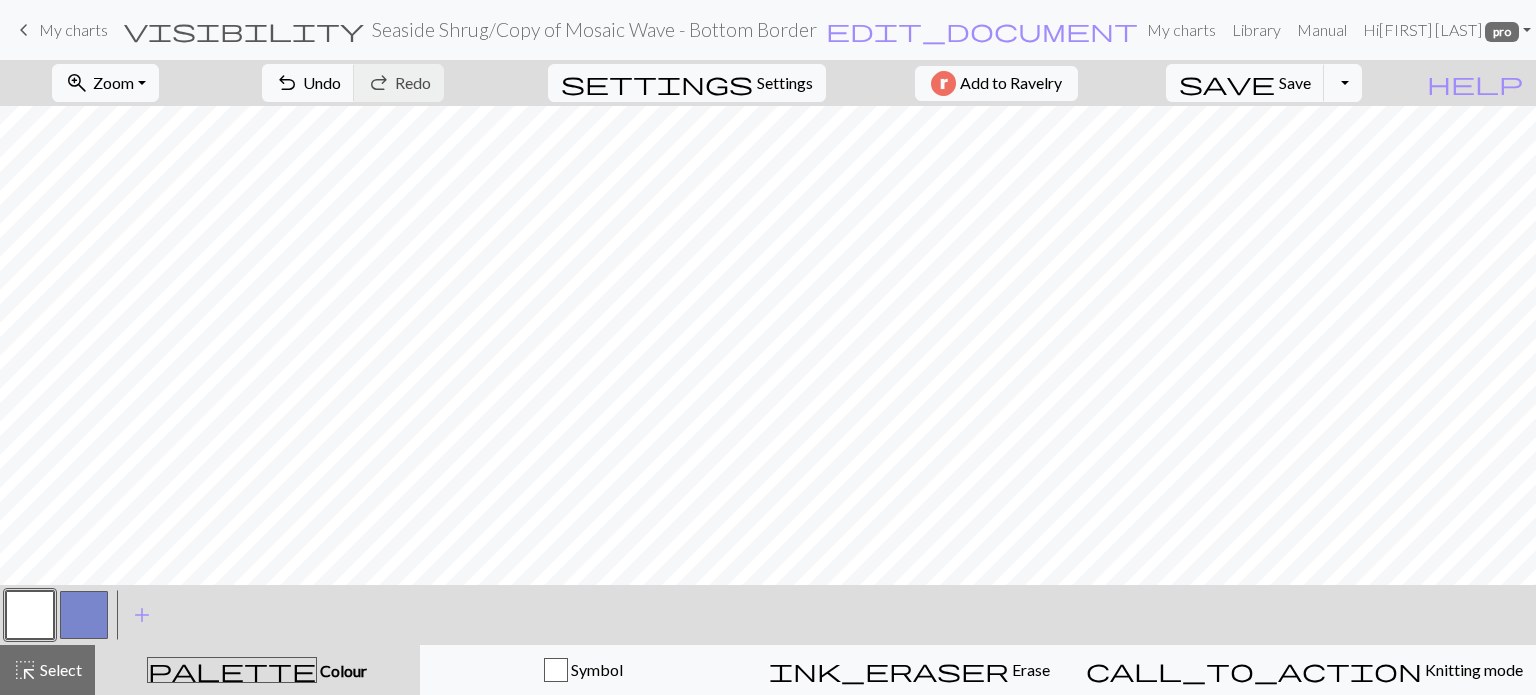 click at bounding box center (84, 615) 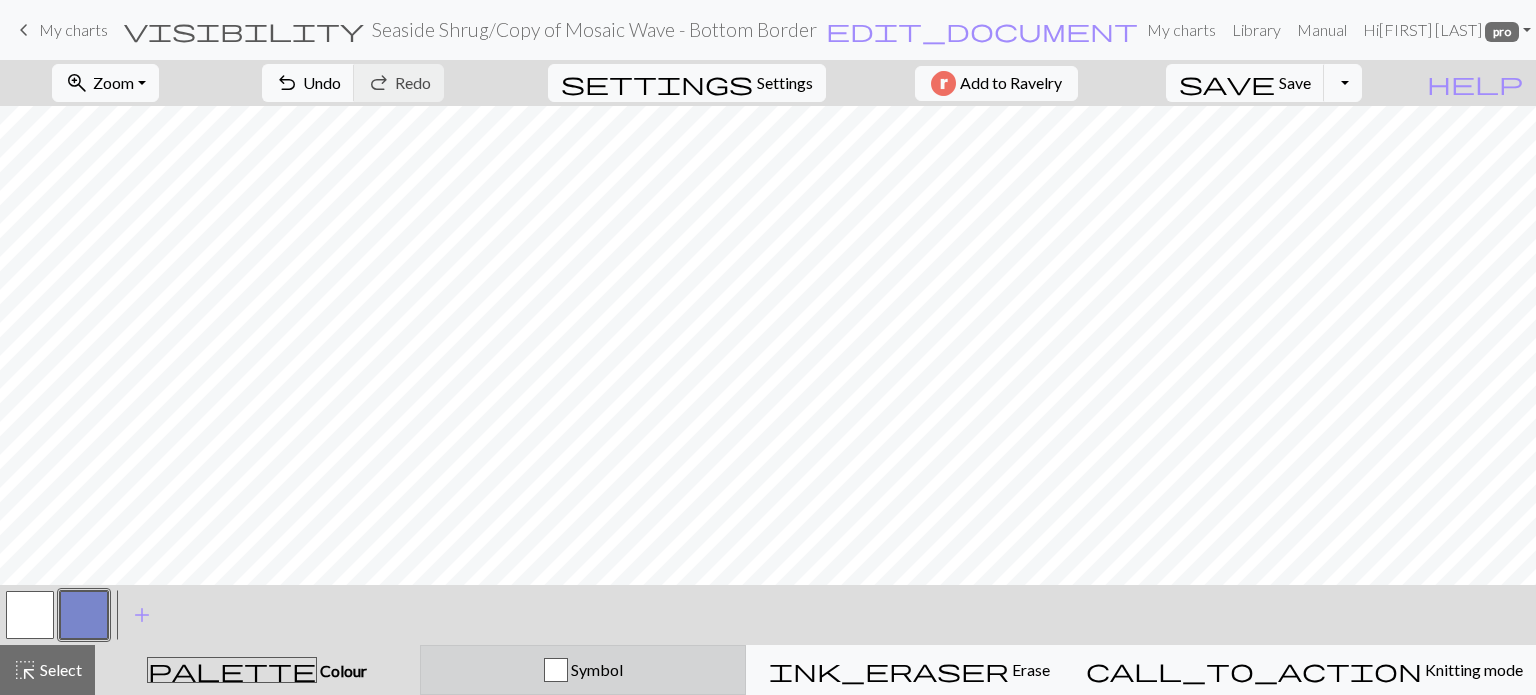 click on "Symbol" at bounding box center [583, 670] 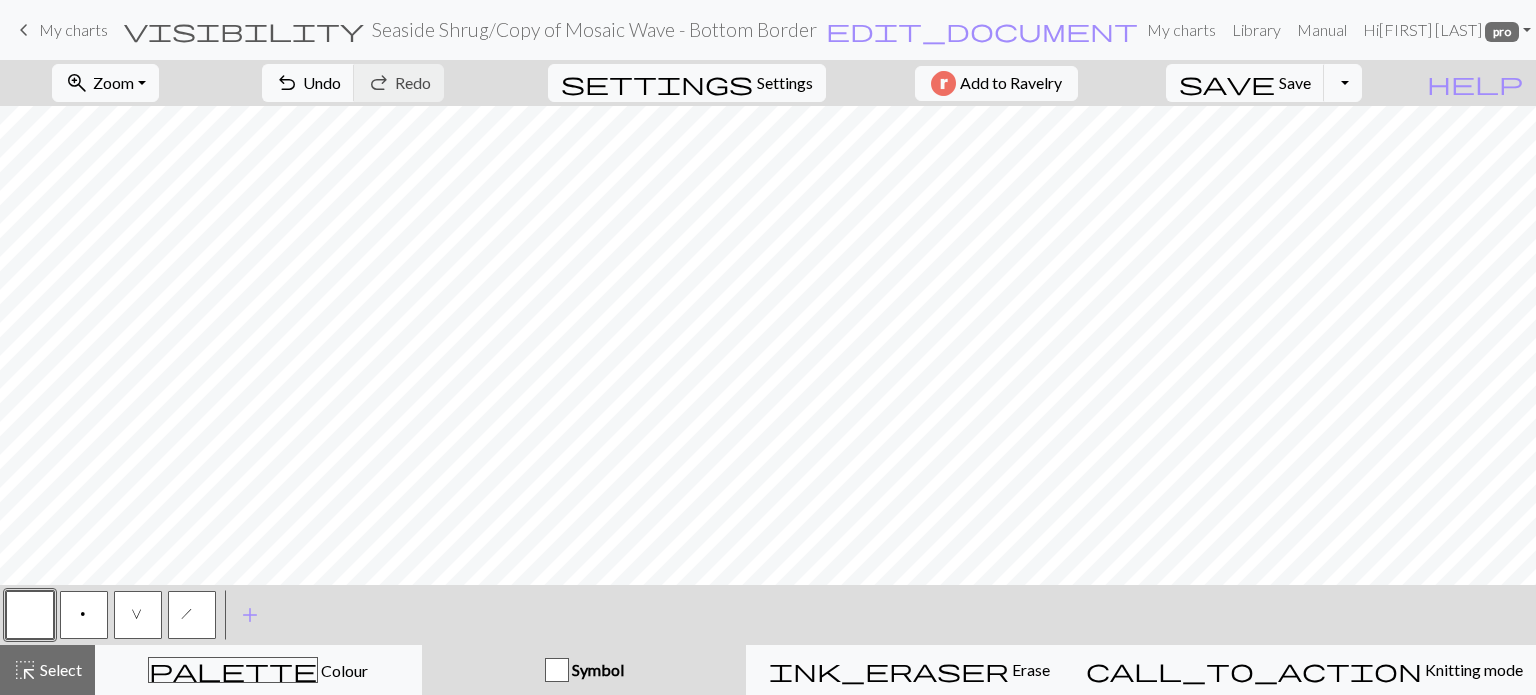 click on "V" at bounding box center (138, 615) 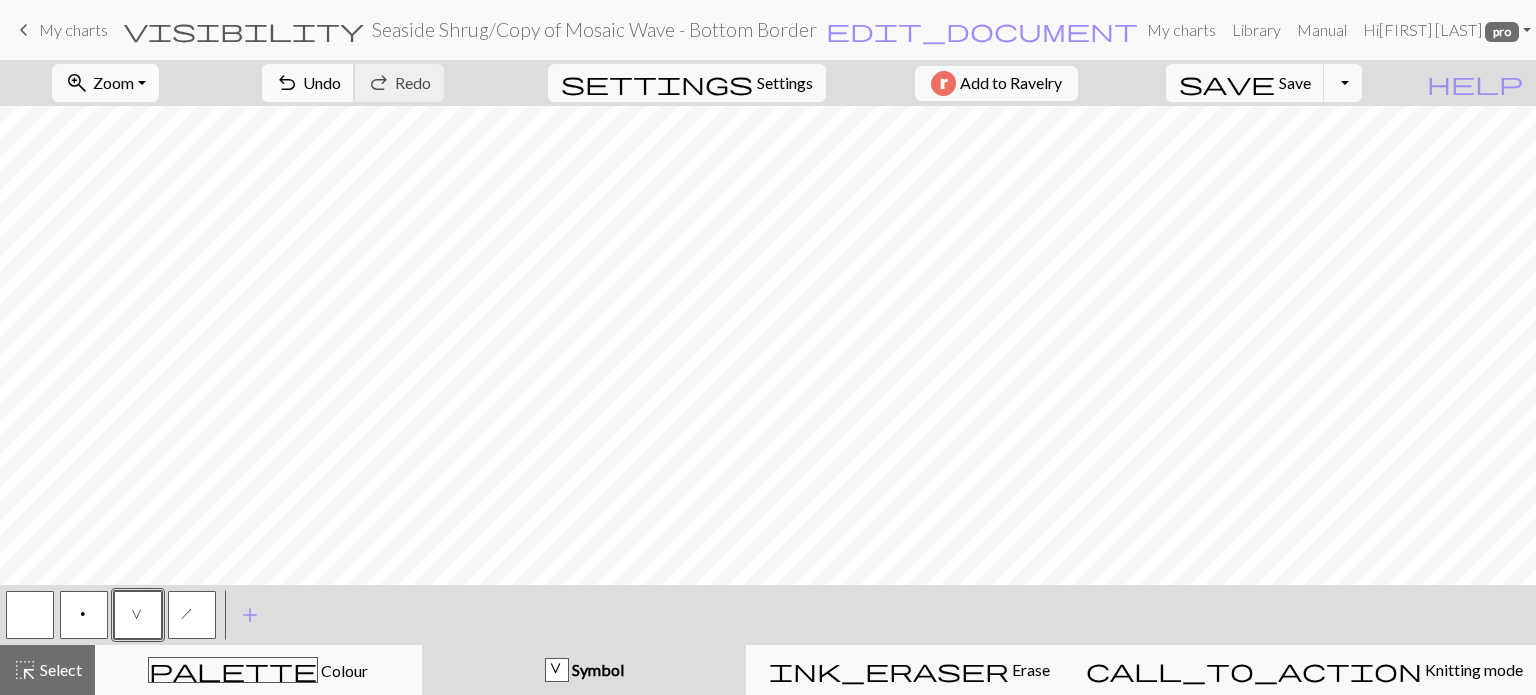 click on "undo Undo Undo" at bounding box center [308, 83] 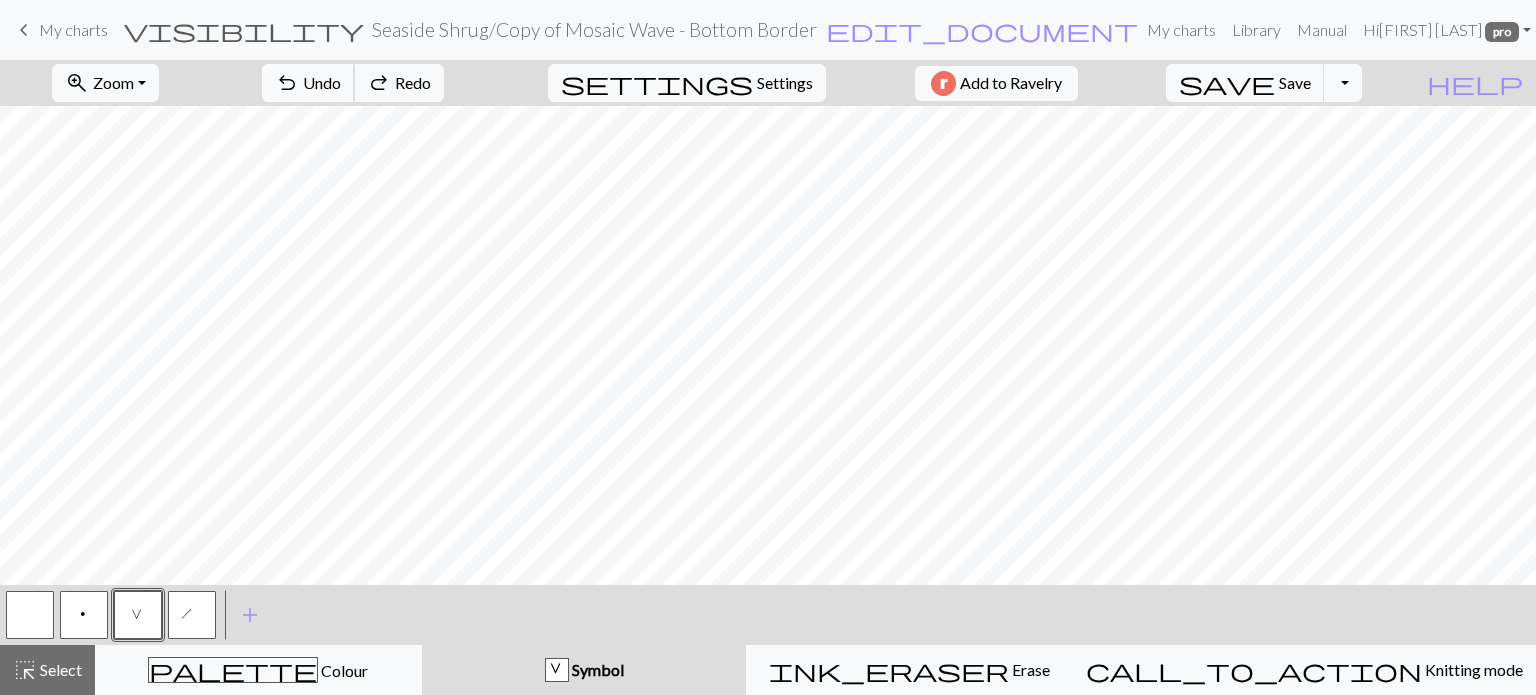 click on "undo Undo Undo" at bounding box center (308, 83) 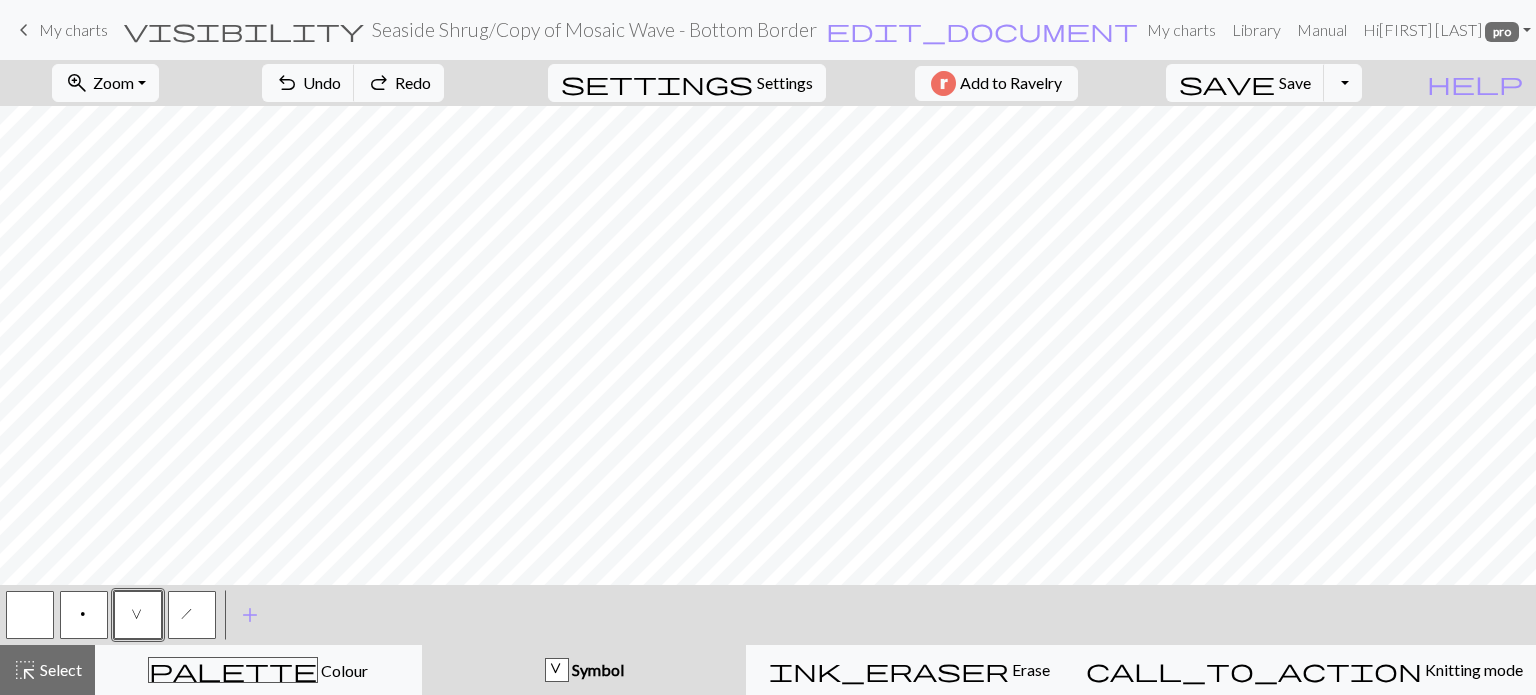 click at bounding box center (30, 615) 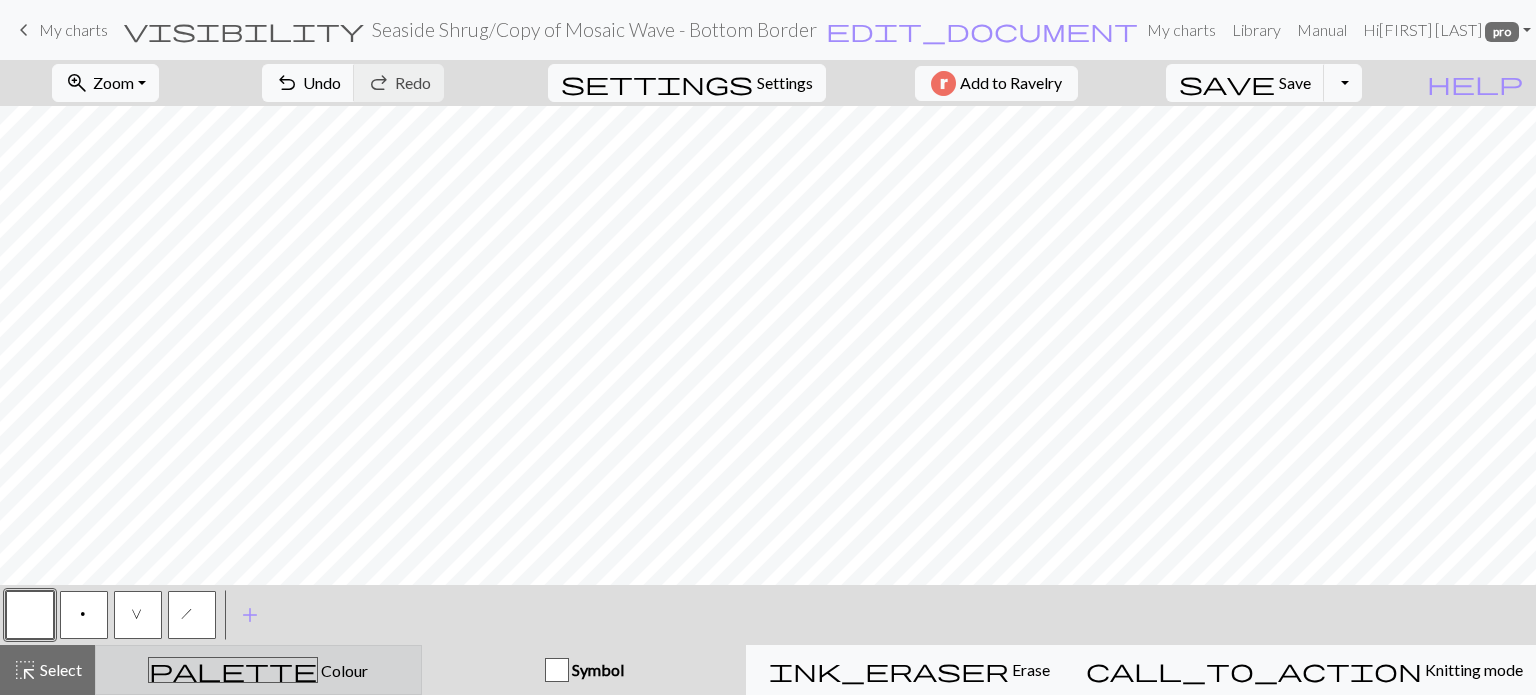 click on "Colour" at bounding box center [343, 670] 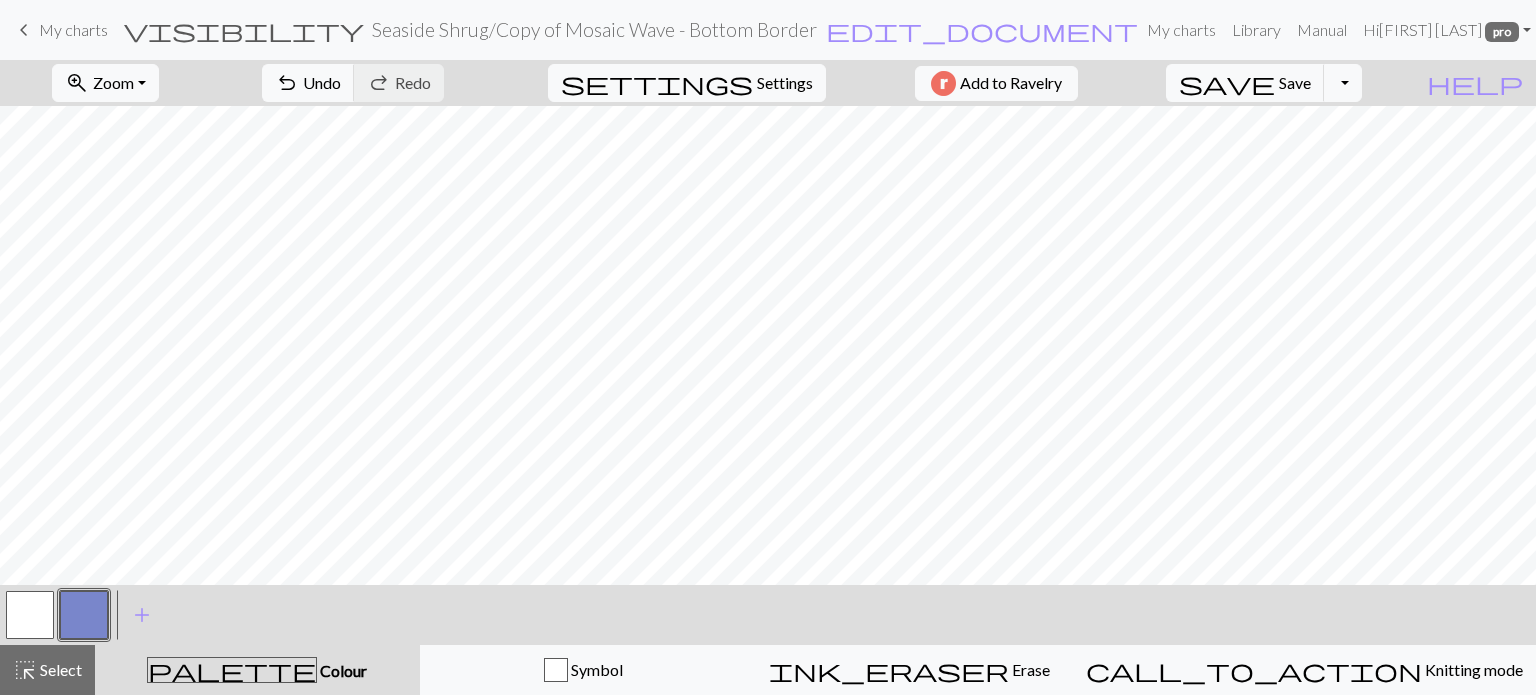 click at bounding box center (30, 615) 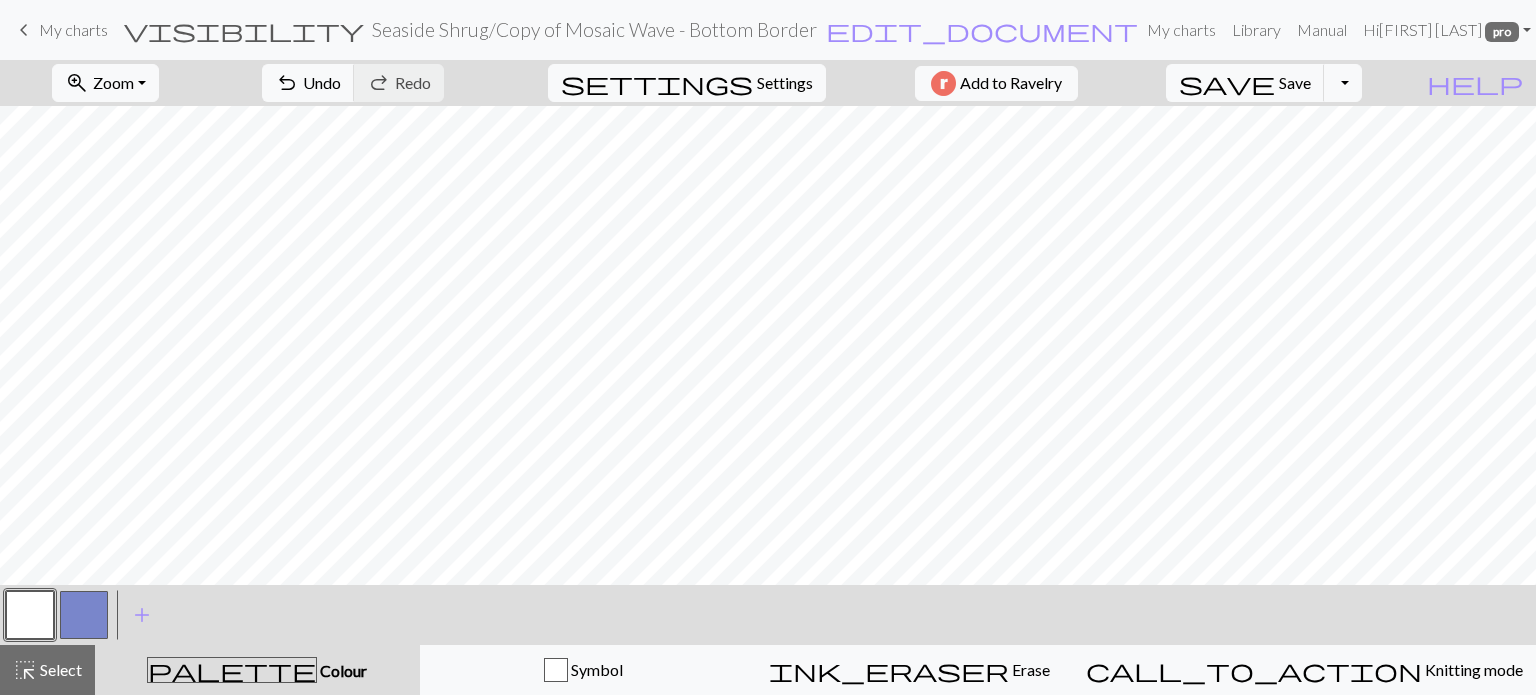 click at bounding box center [84, 615] 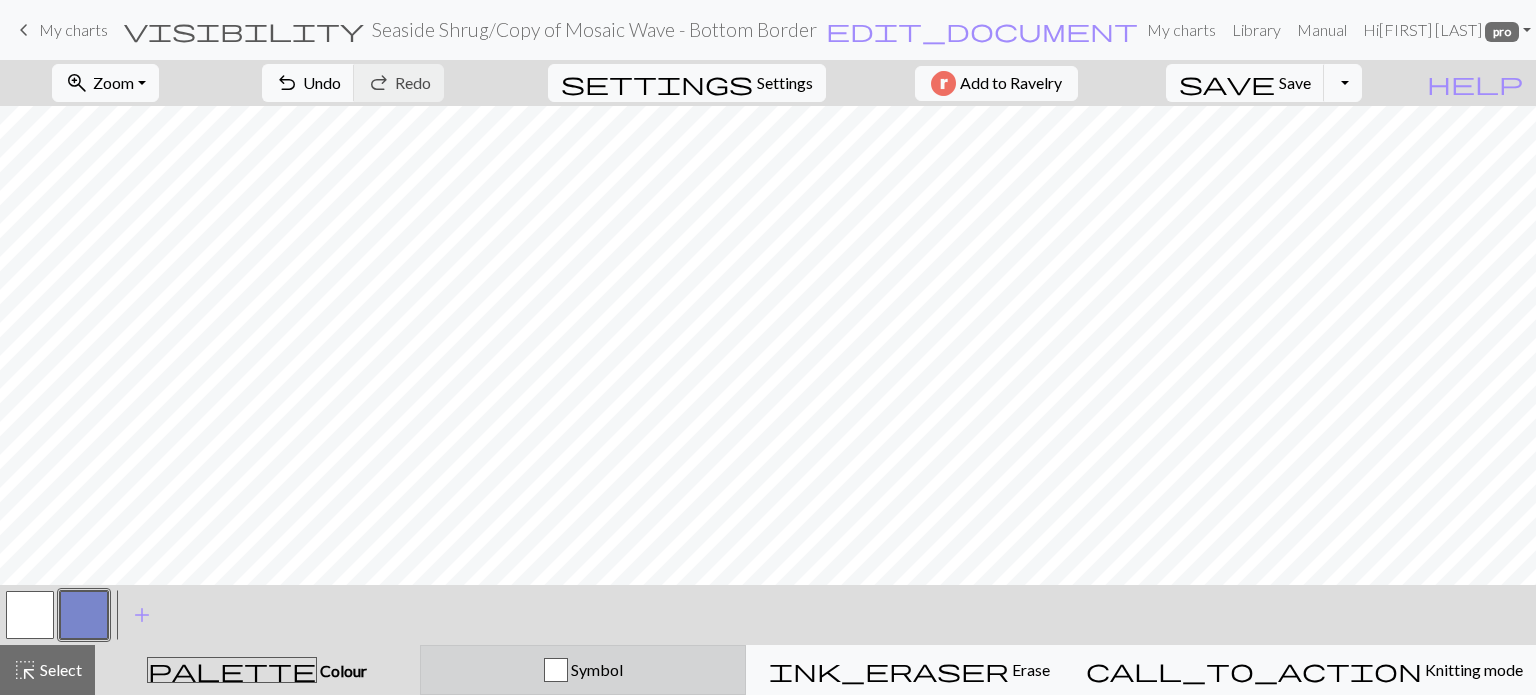 click at bounding box center [556, 670] 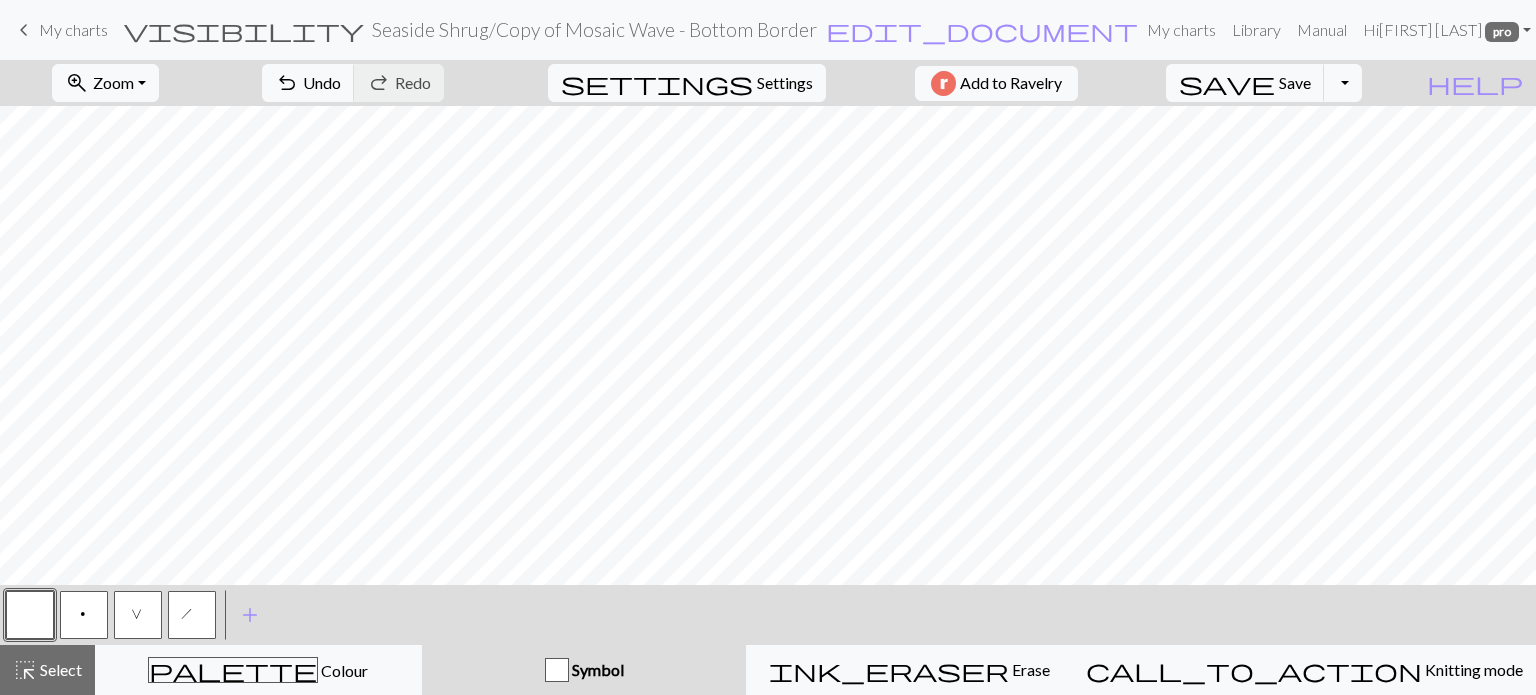 click on "V" at bounding box center [138, 617] 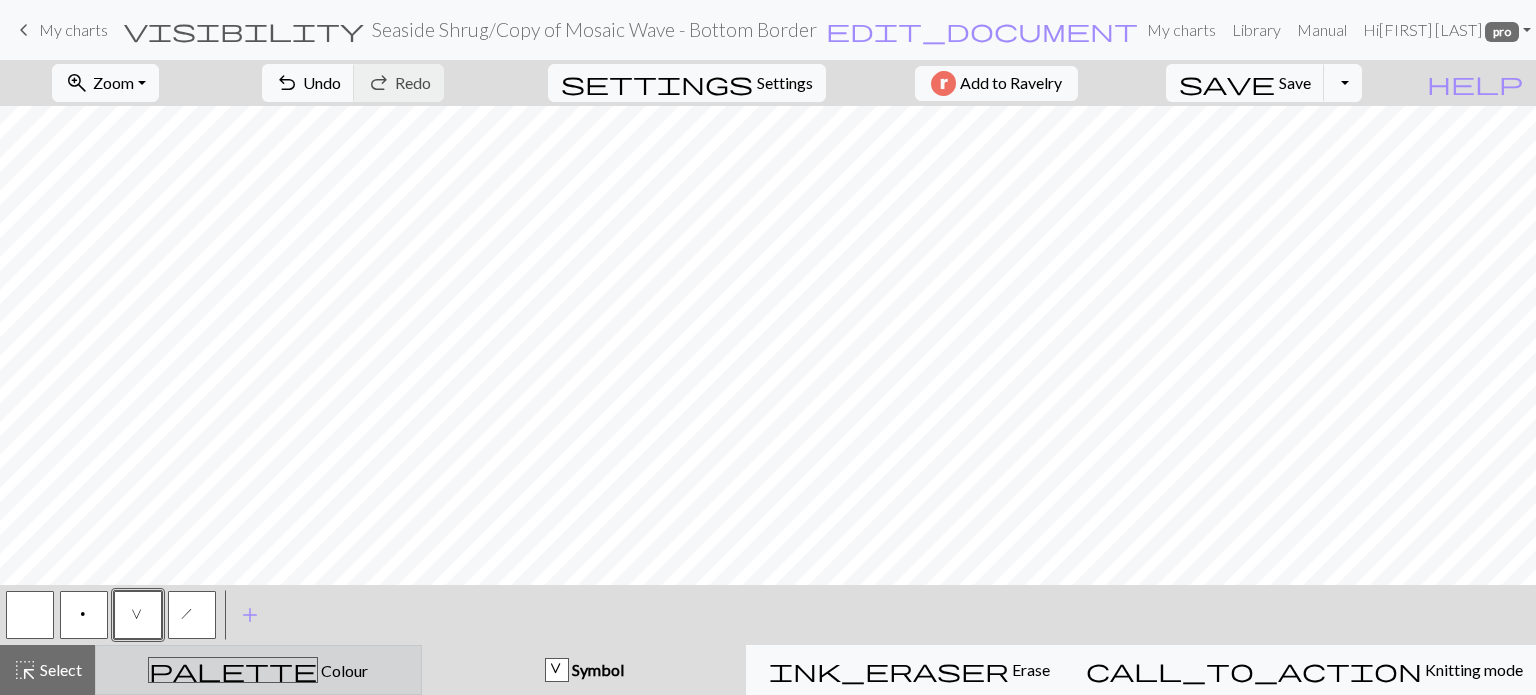 click on "Colour" at bounding box center (343, 670) 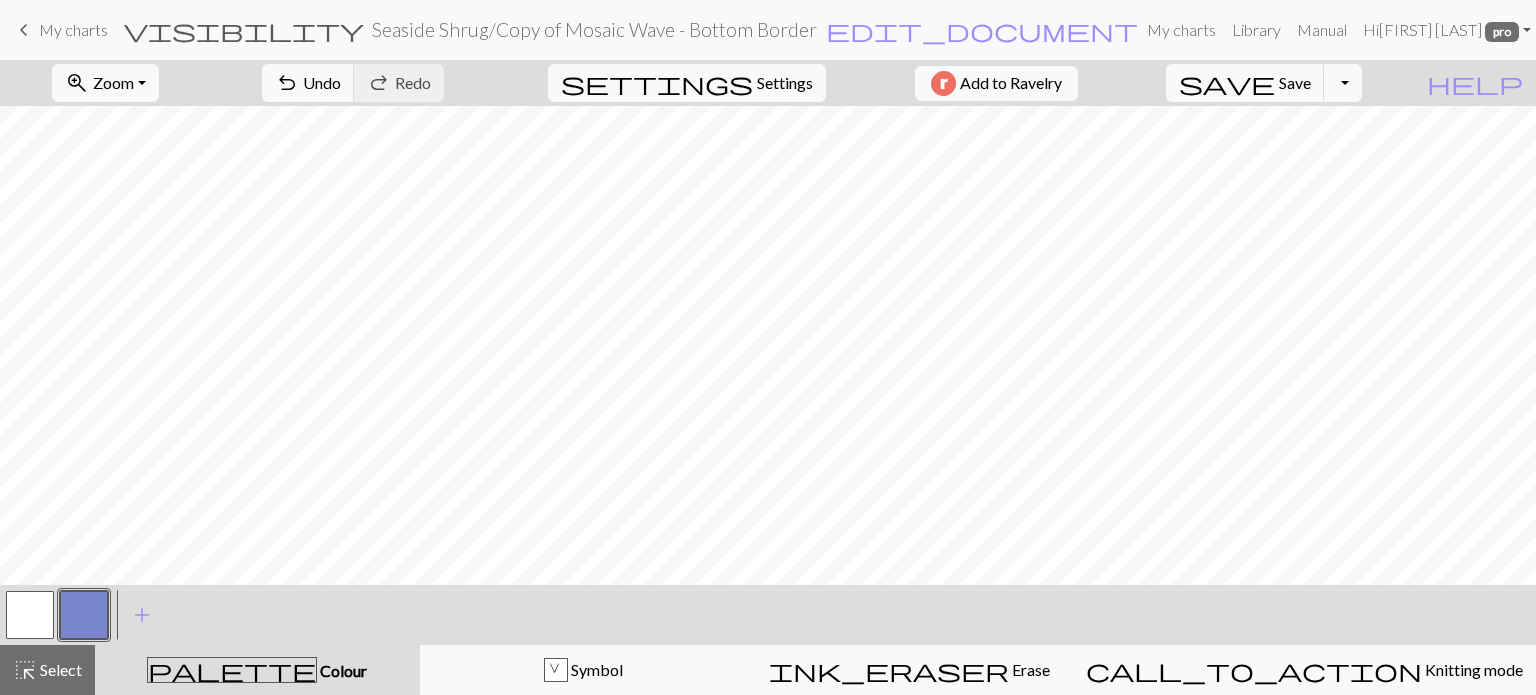 click at bounding box center [84, 615] 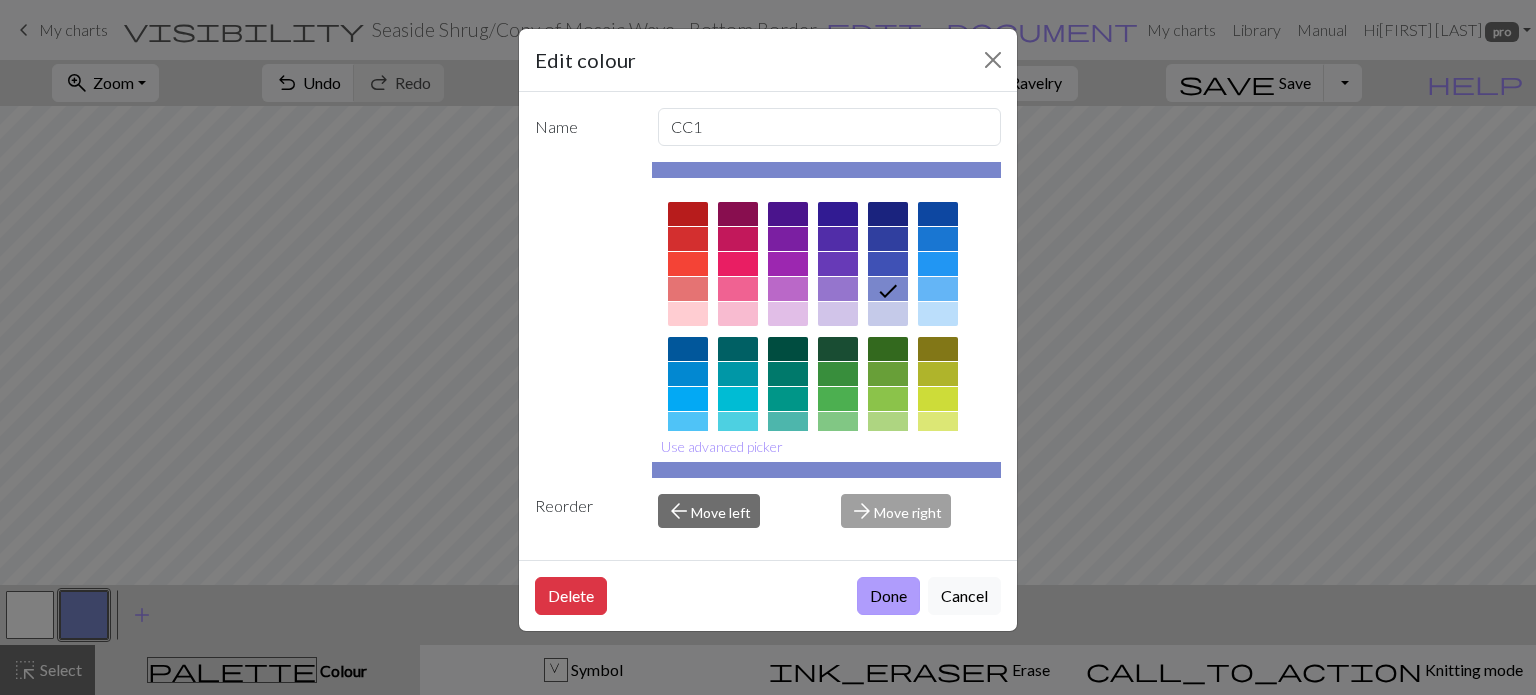 click on "Done" at bounding box center [888, 596] 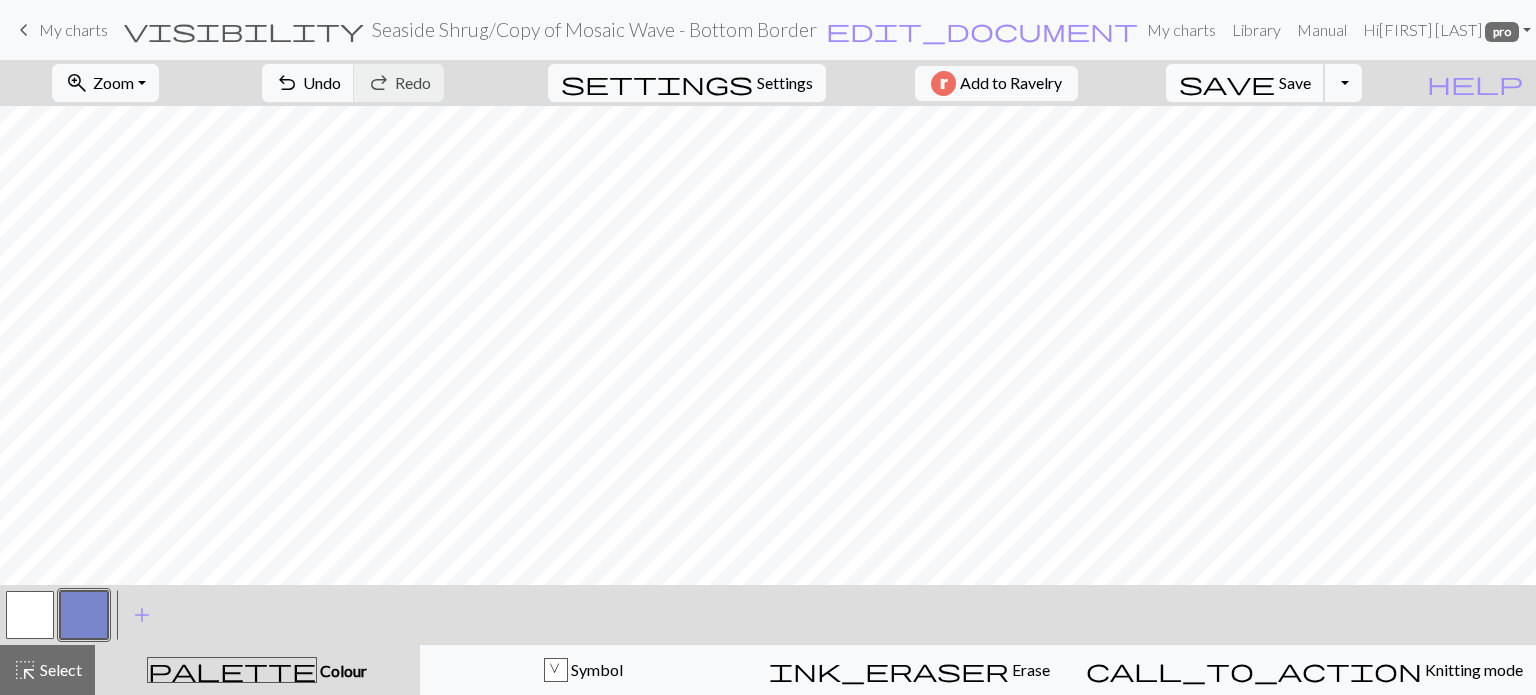 click on "Save" at bounding box center [1295, 82] 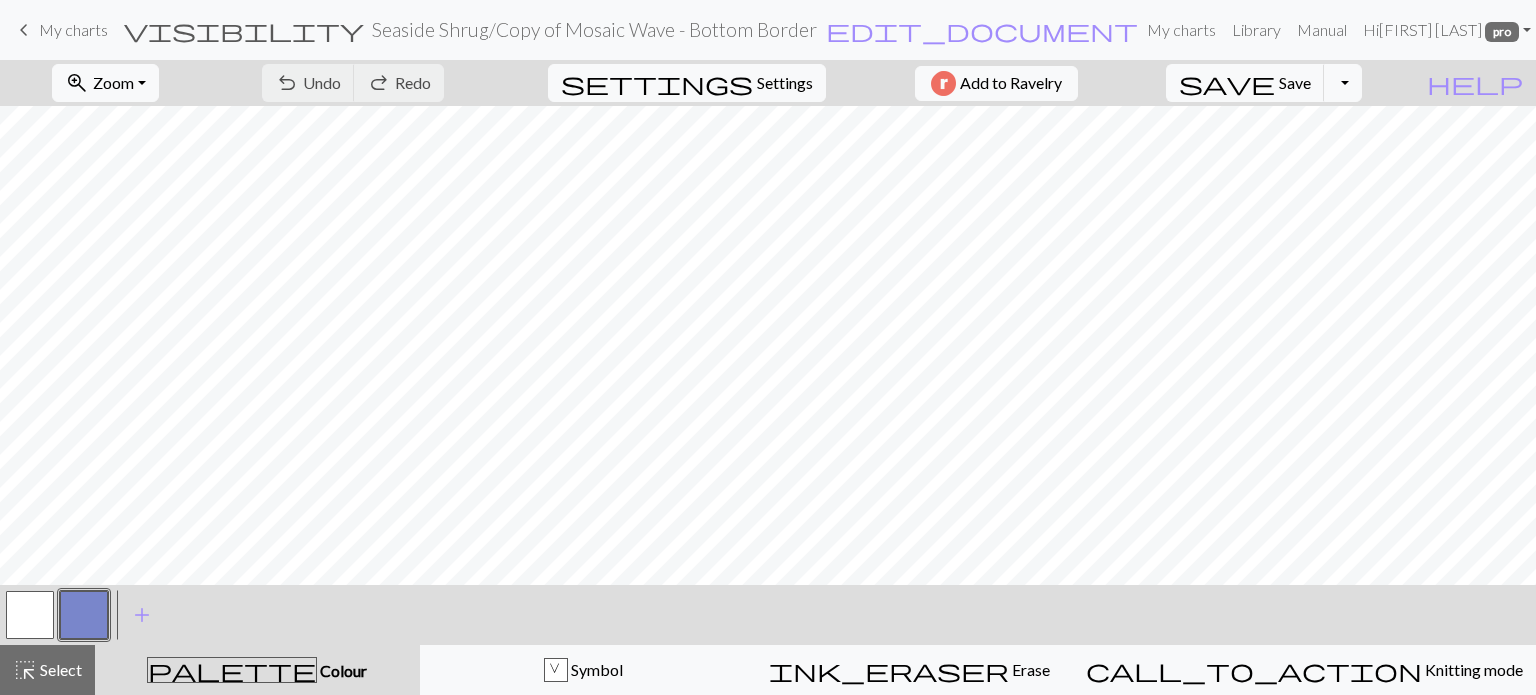 click on "palette" at bounding box center (232, 670) 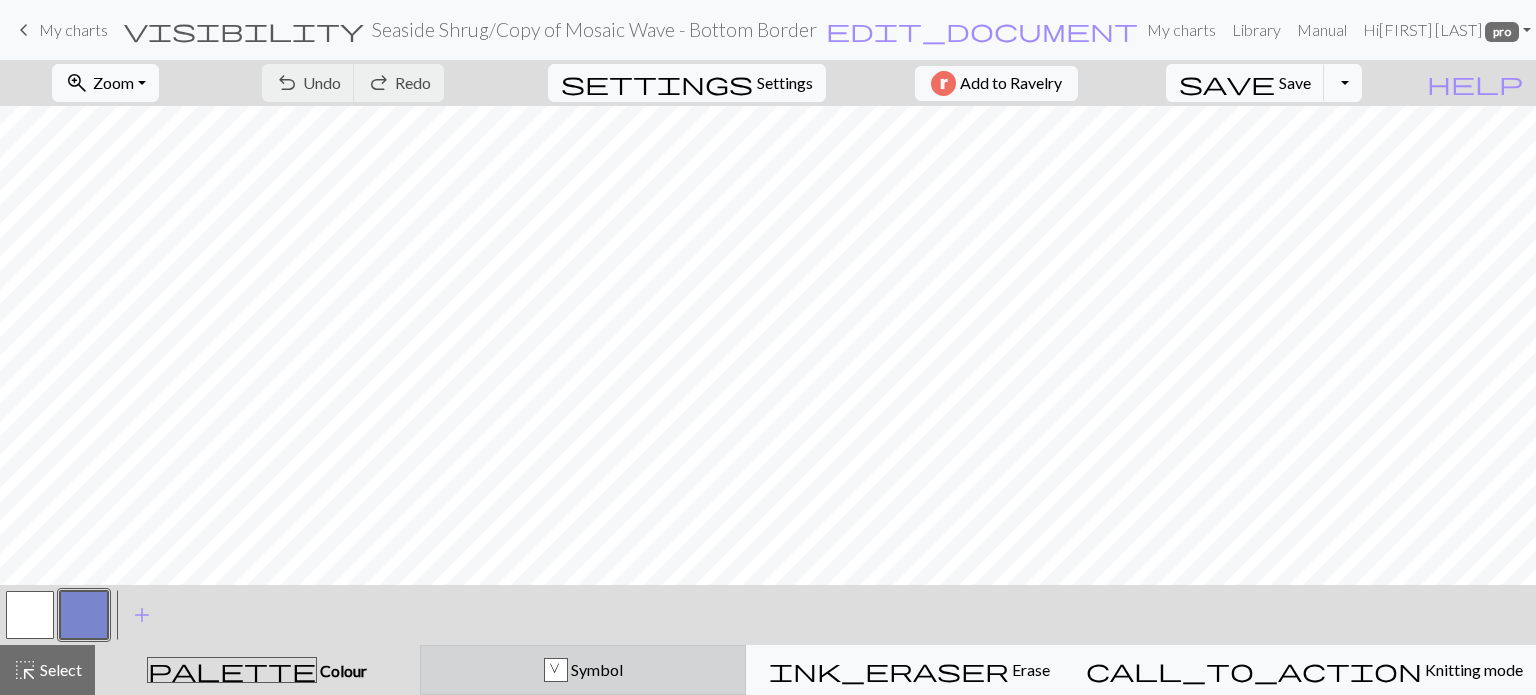 click on "V   Symbol" at bounding box center (583, 670) 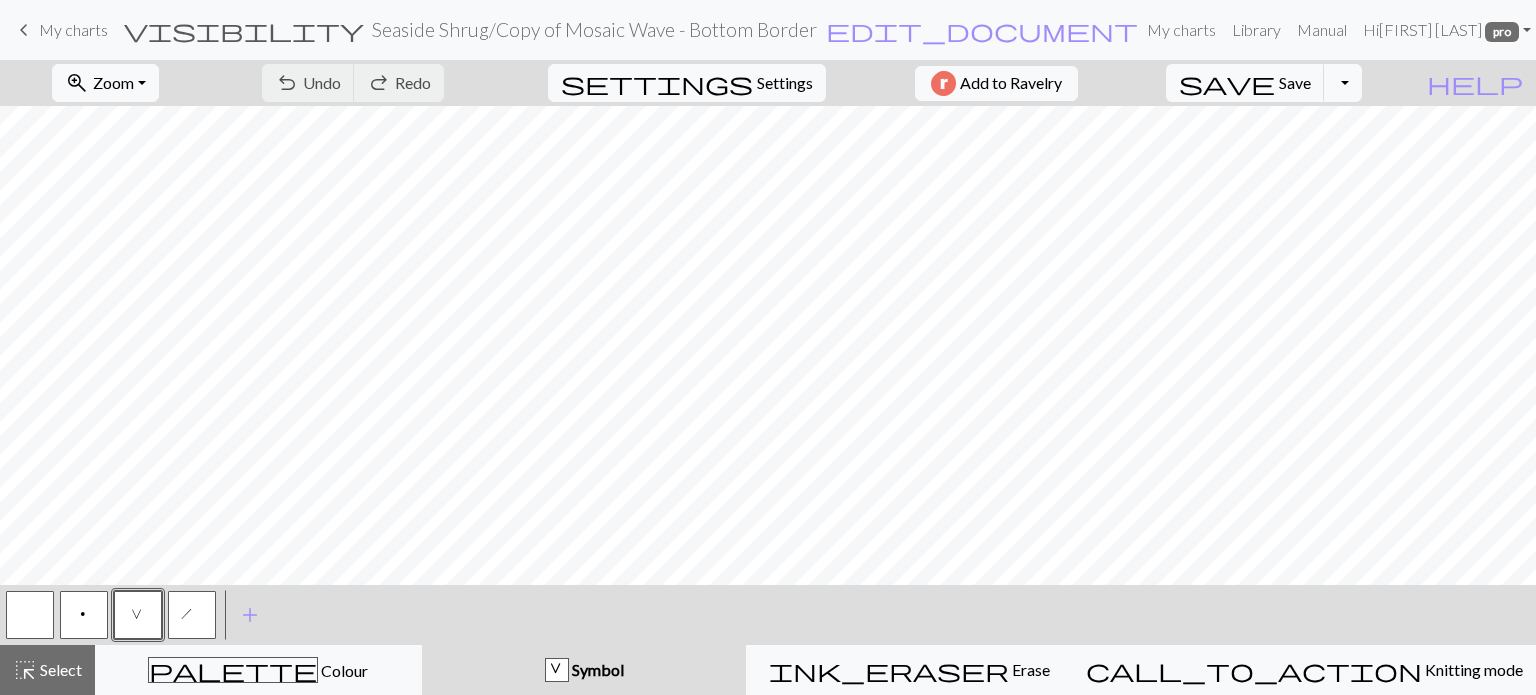 click at bounding box center (30, 615) 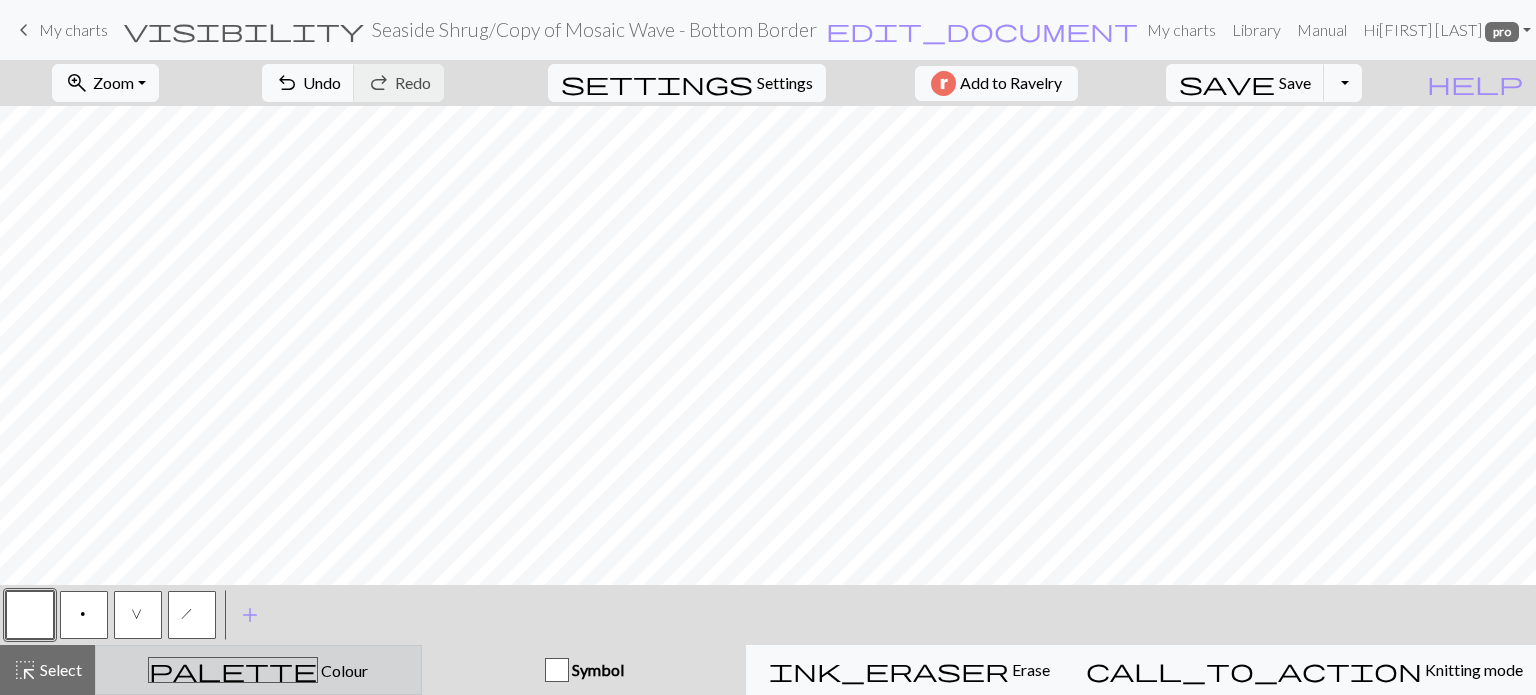 click on "palette" at bounding box center [233, 670] 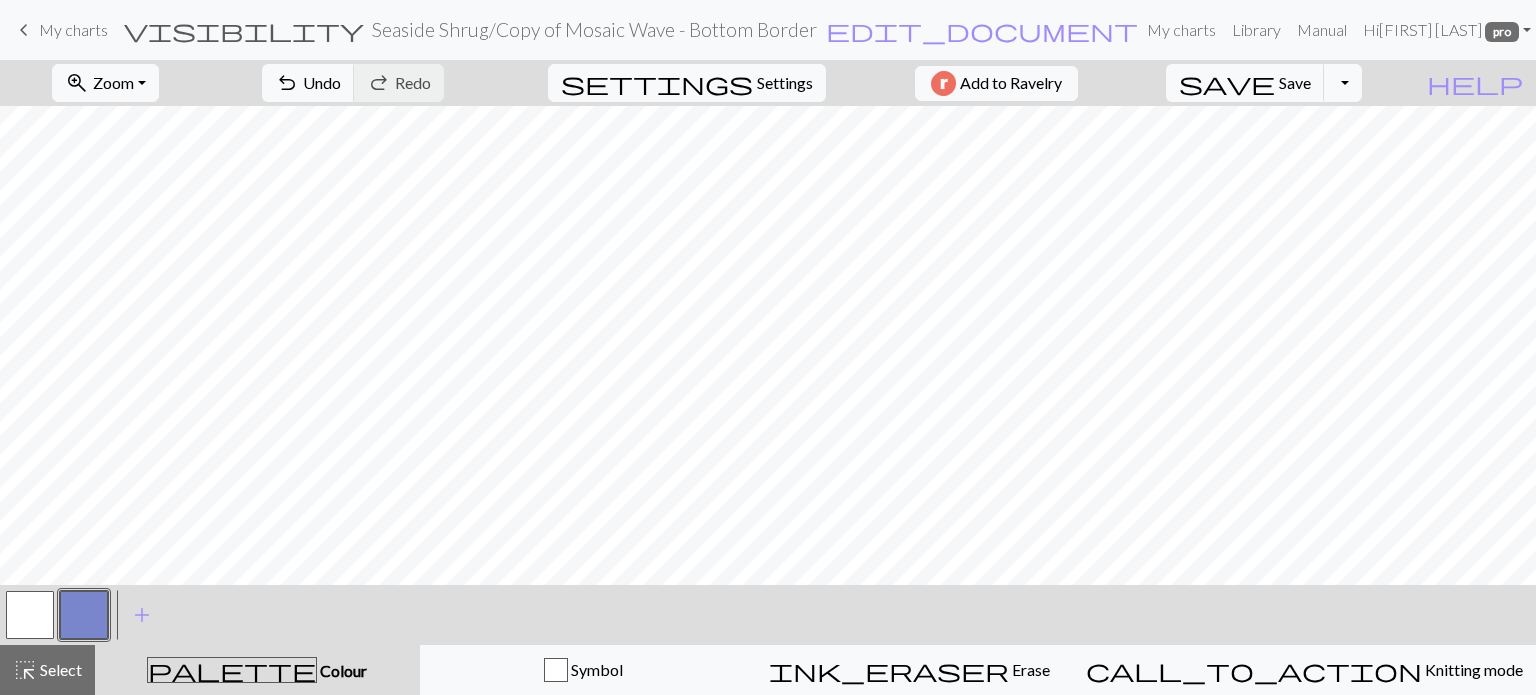 click at bounding box center [84, 615] 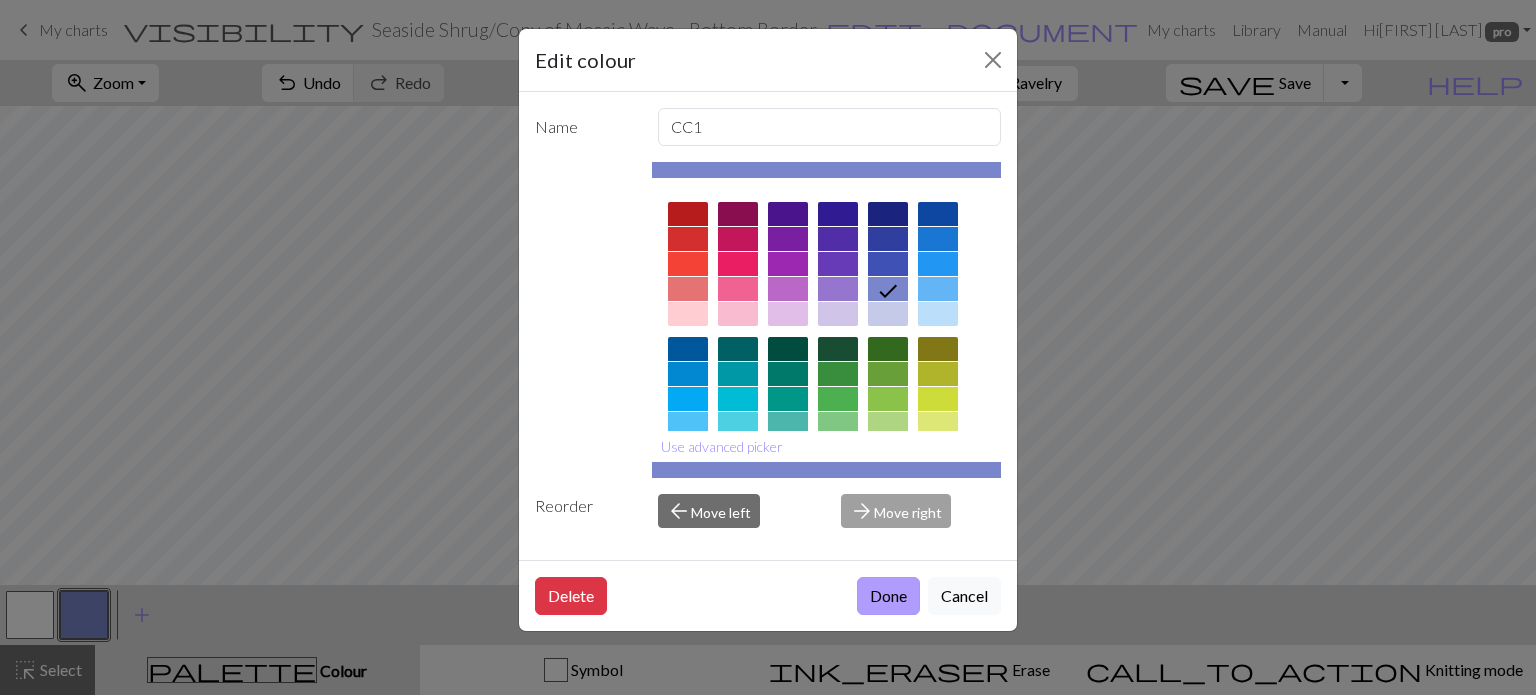 click on "Done" at bounding box center [888, 596] 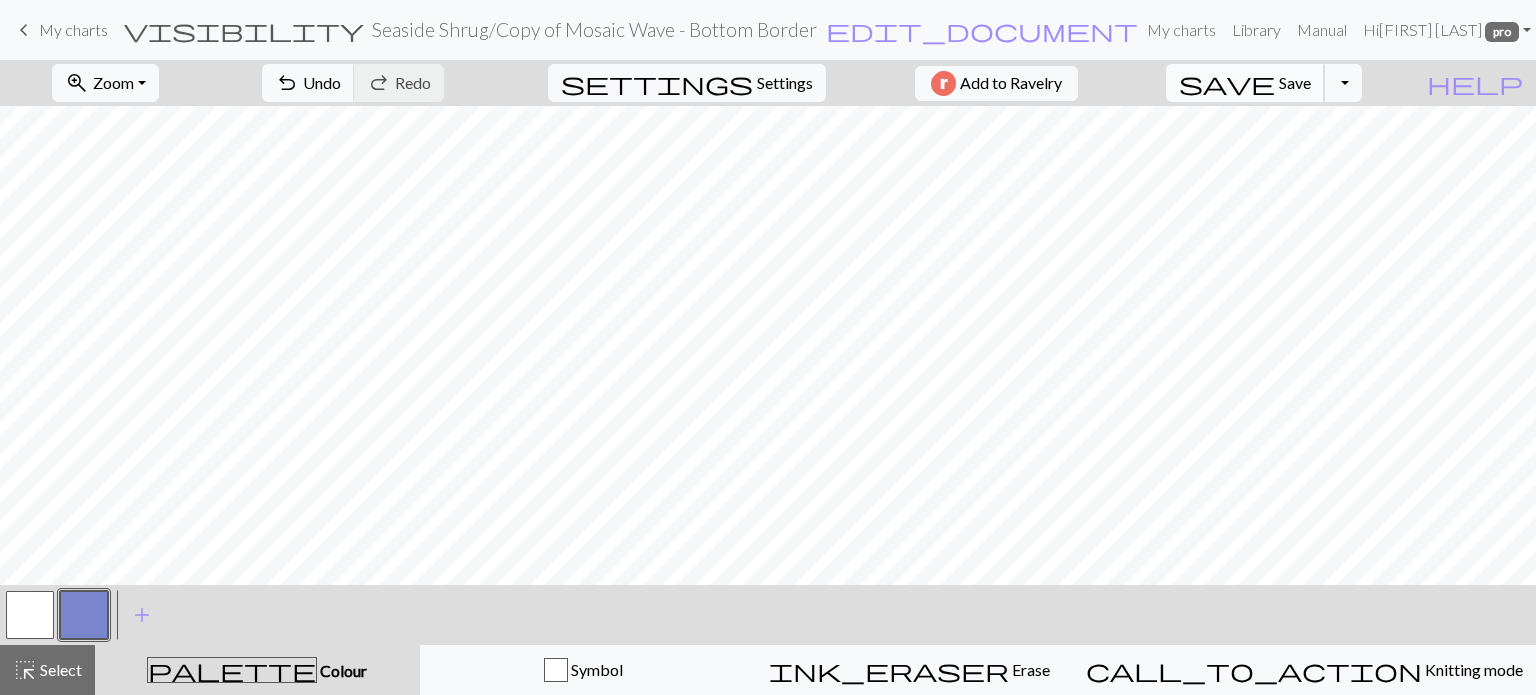 click on "save Save Save" at bounding box center [1245, 83] 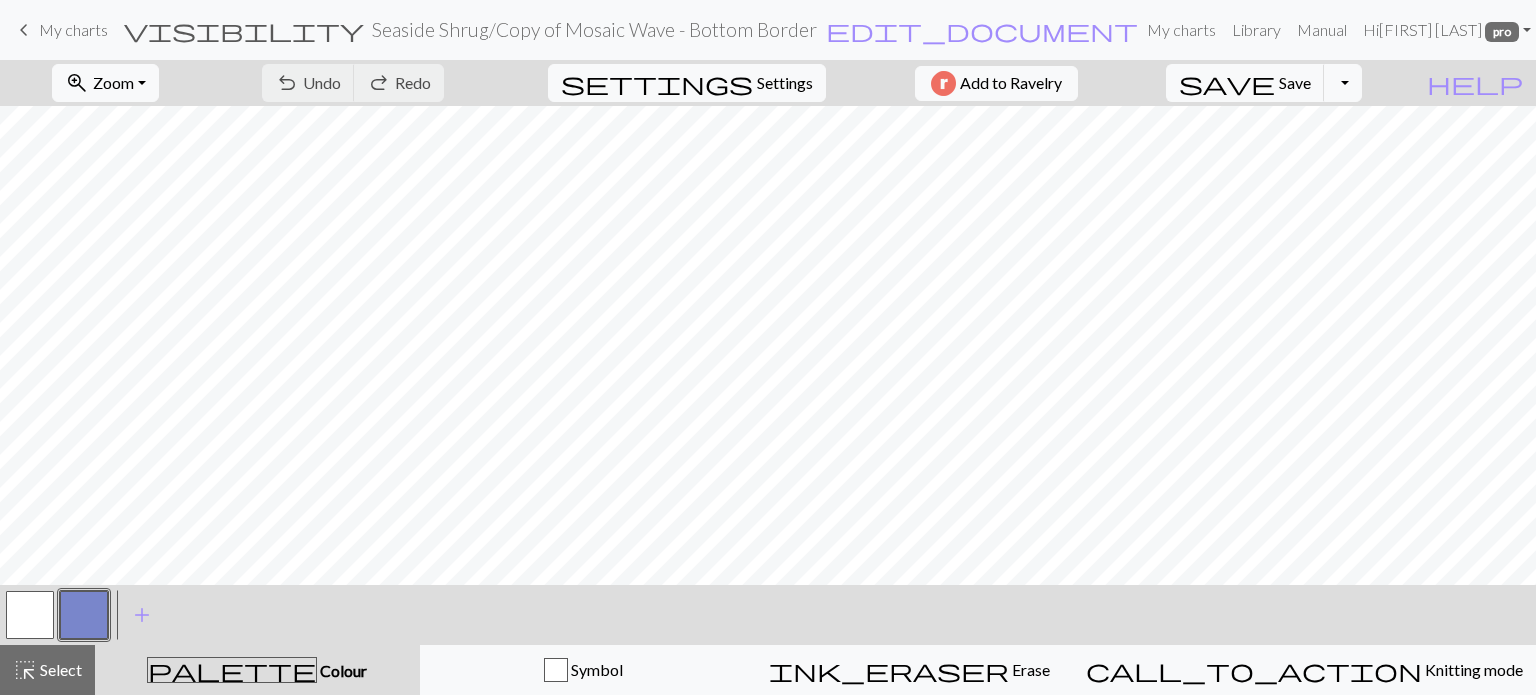 click on "visibility Seaside Shrug  /  Copy of Mosaic Wave - Bottom Border edit_document Edit settings" at bounding box center [631, 29] 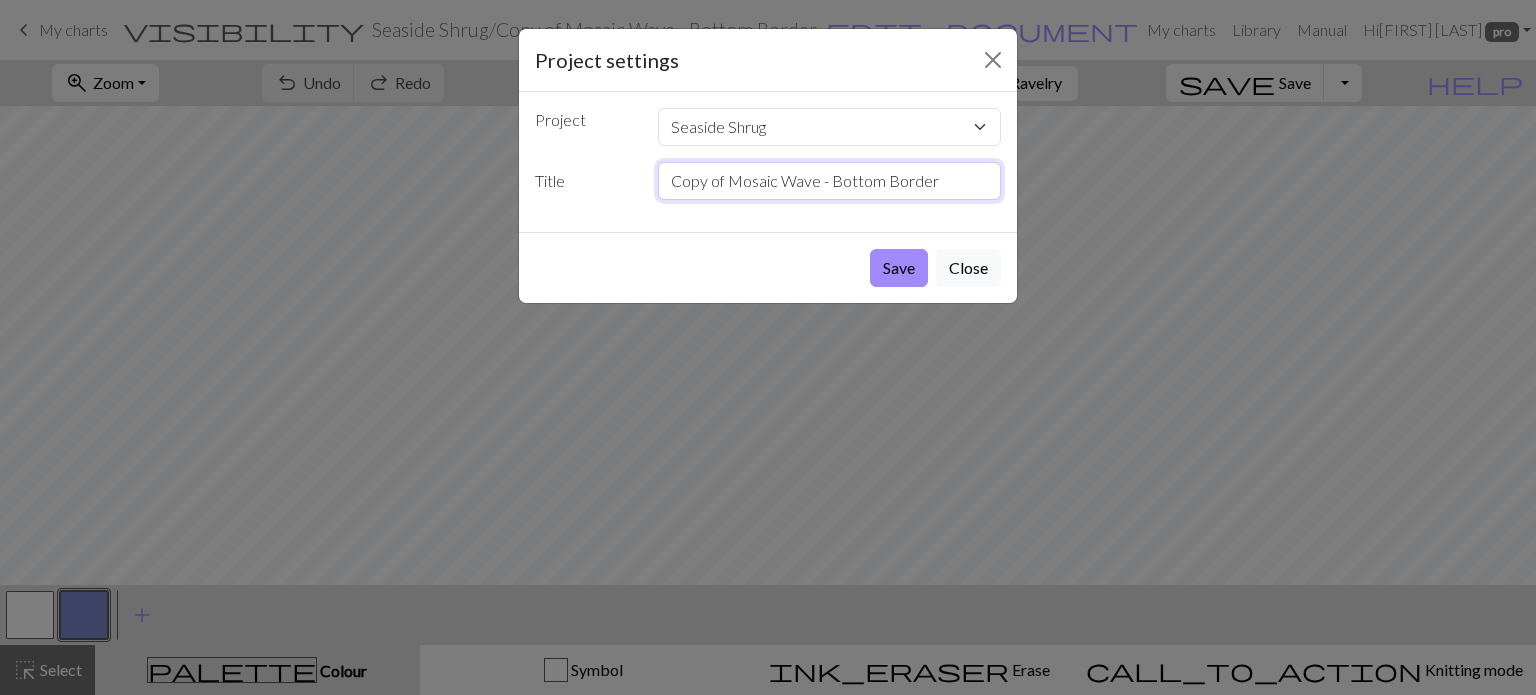 drag, startPoint x: 950, startPoint y: 174, endPoint x: 619, endPoint y: 175, distance: 331.0015 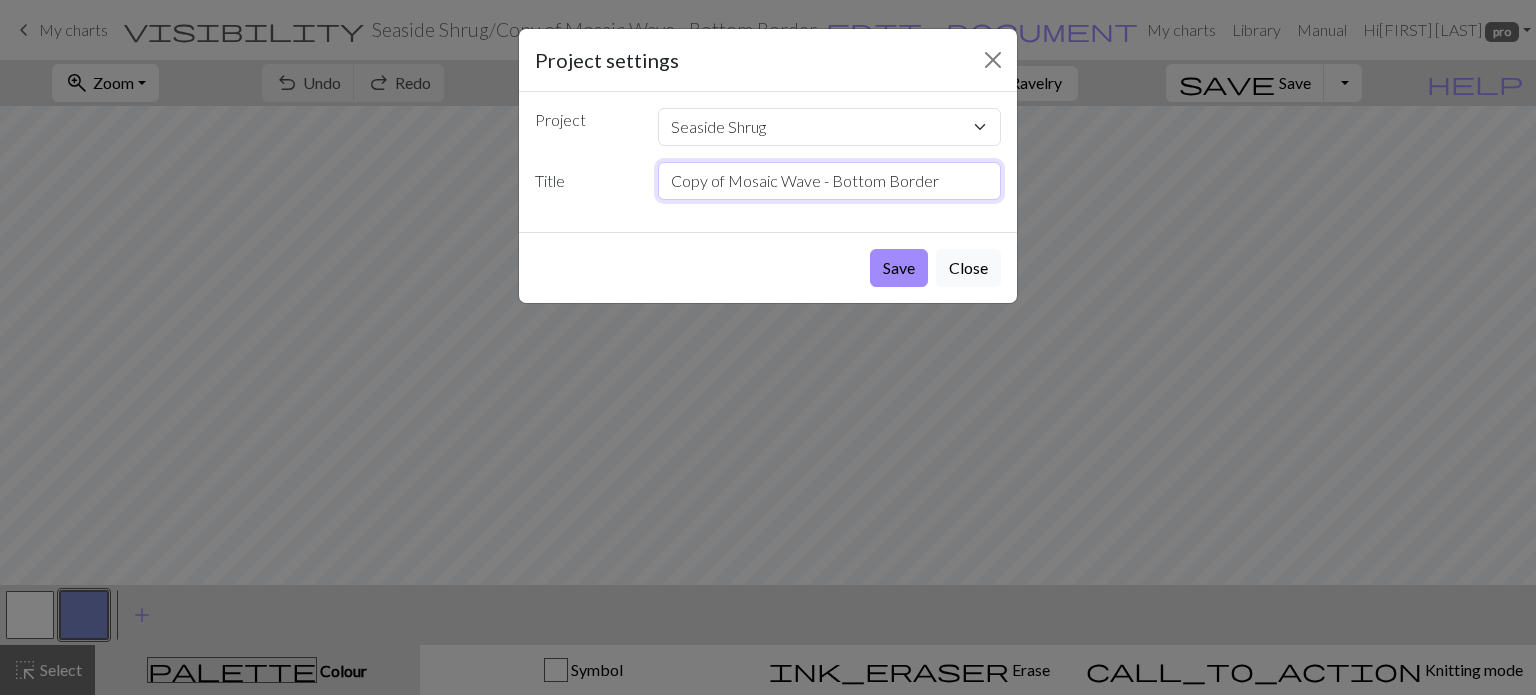 click on "Title Copy of Mosaic Wave - Bottom Border" at bounding box center (768, 181) 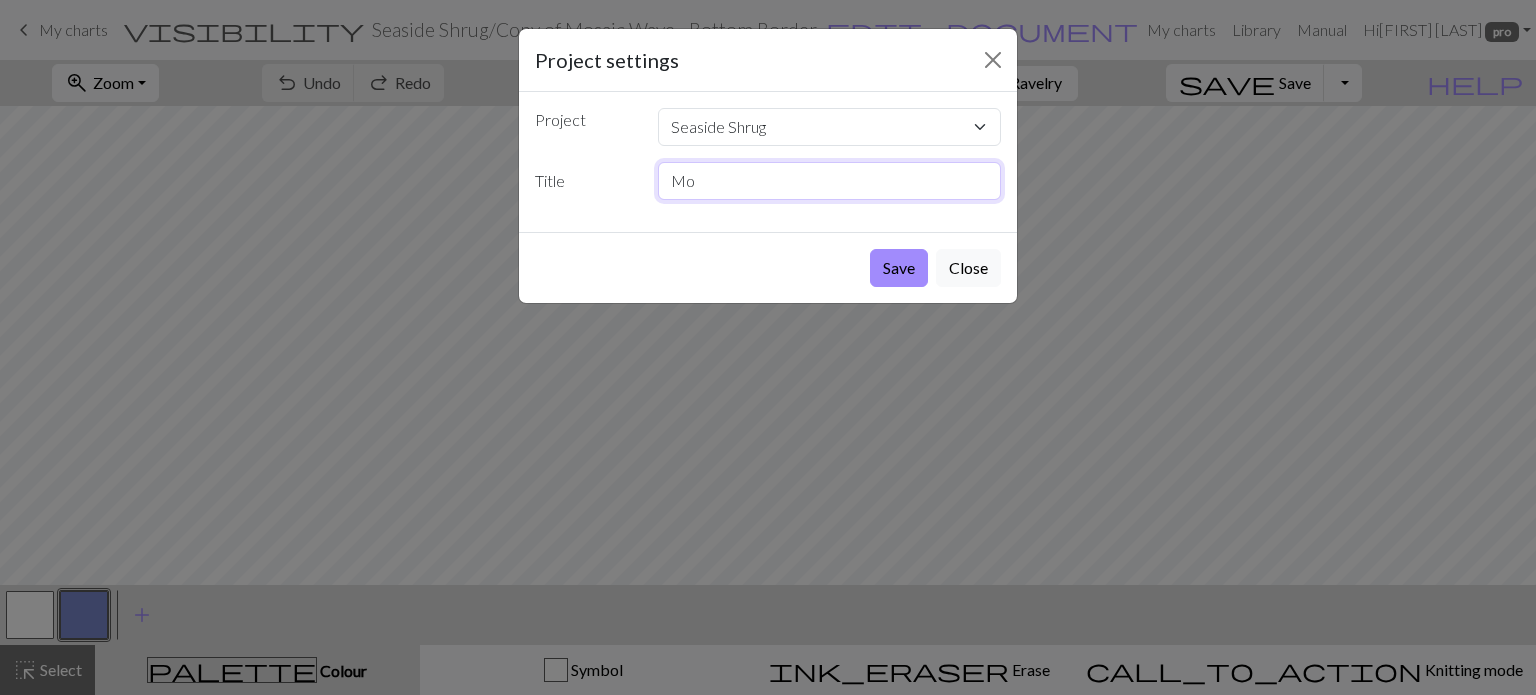type on "M" 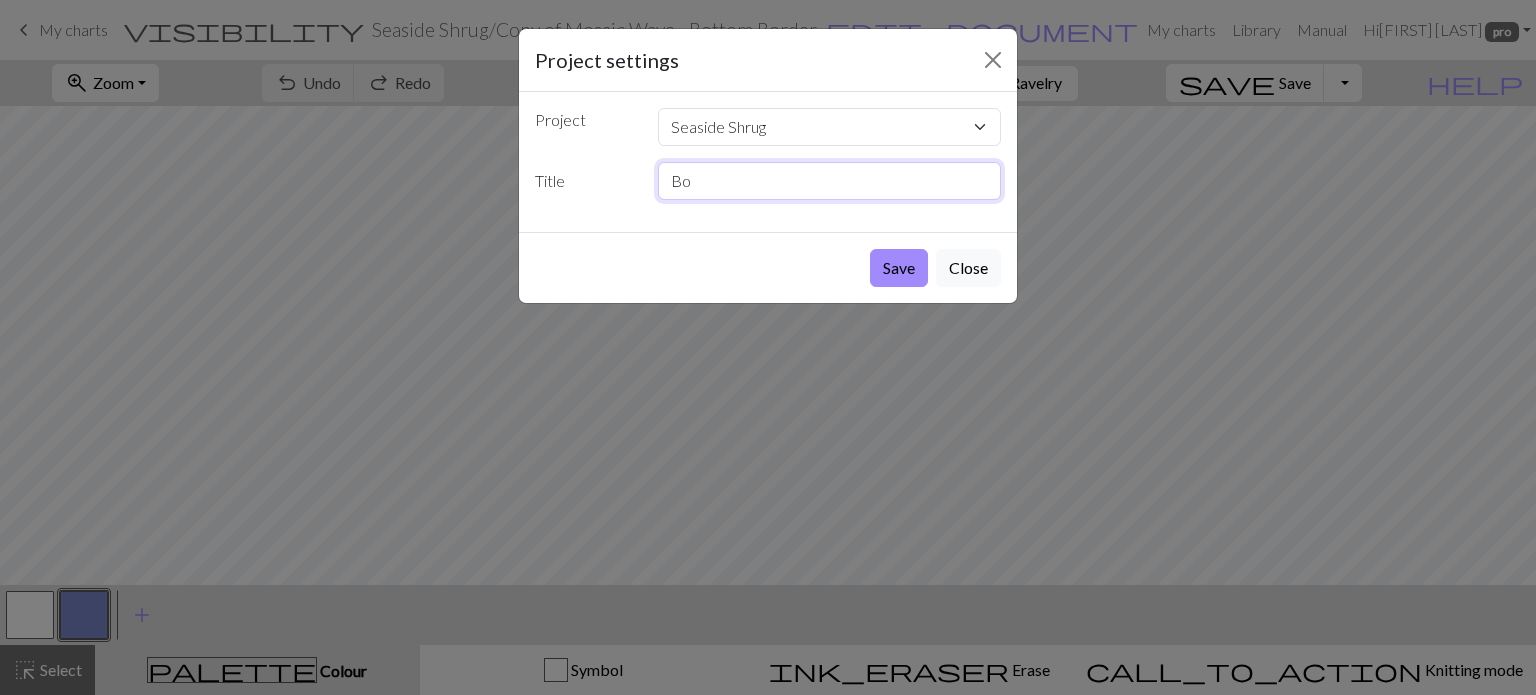 type on "B" 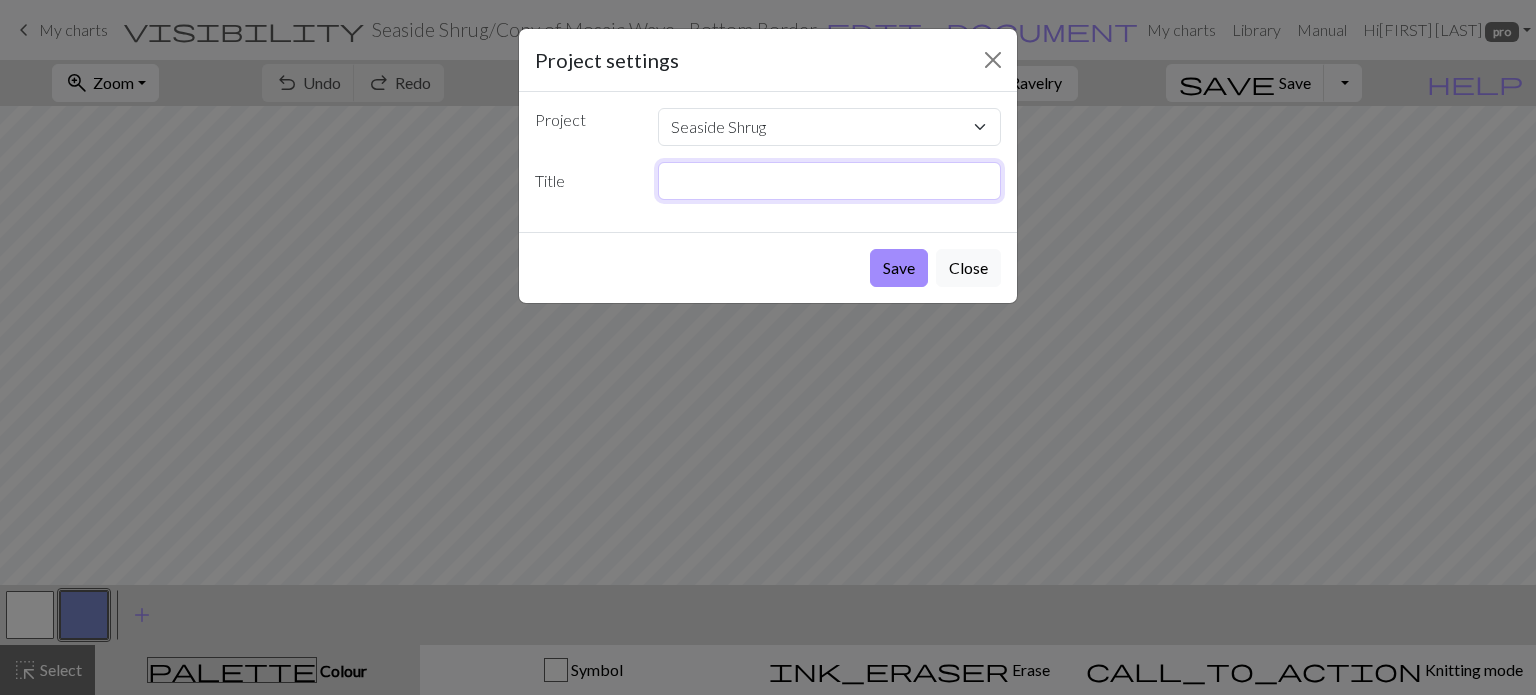 type on "z" 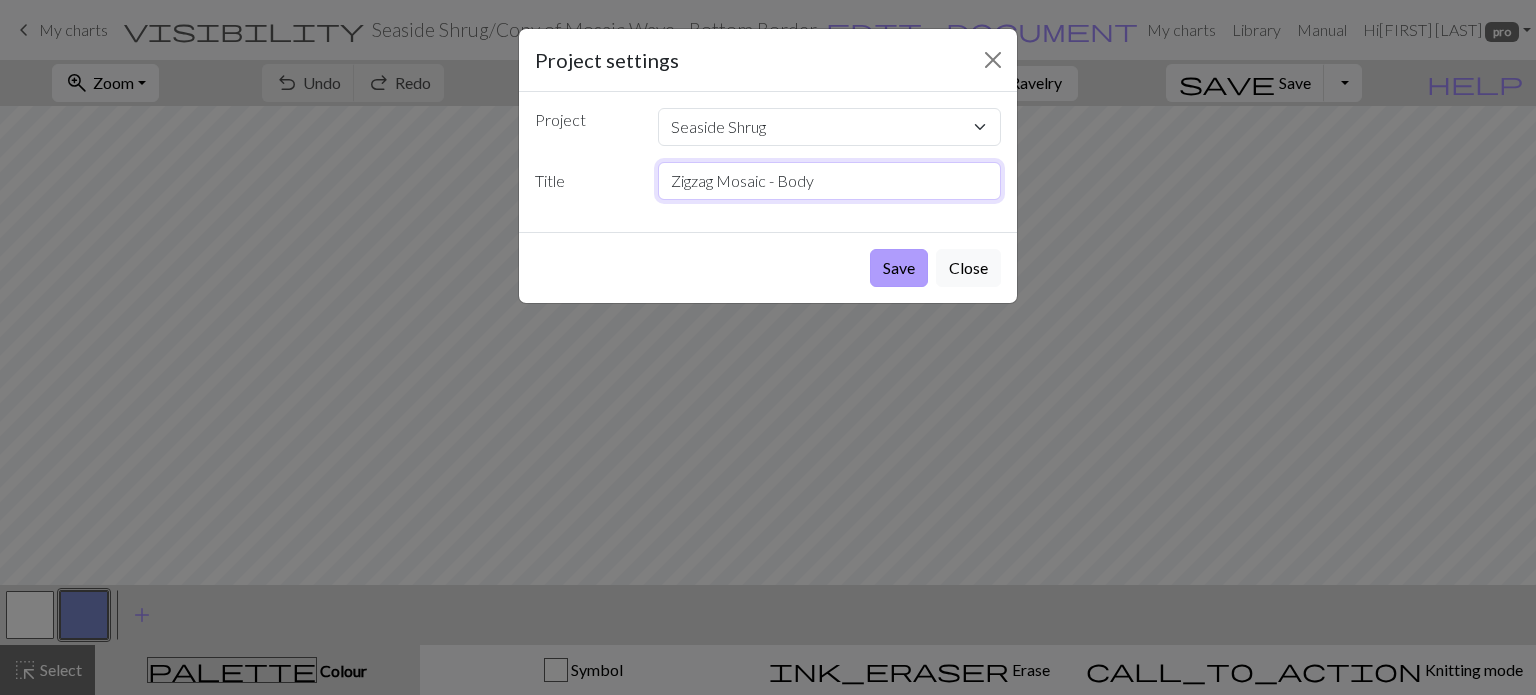 type on "Zigzag Mosaic - Body" 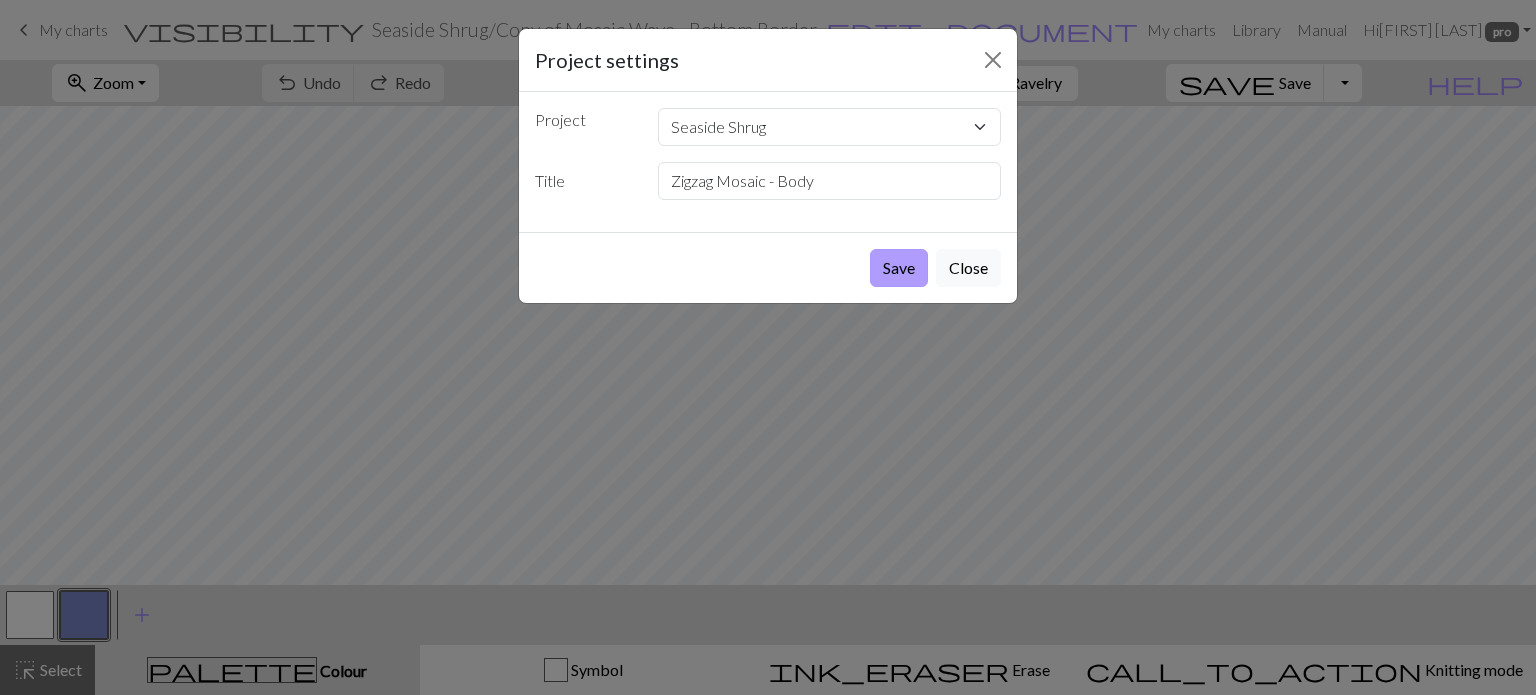 click on "Save" at bounding box center [899, 268] 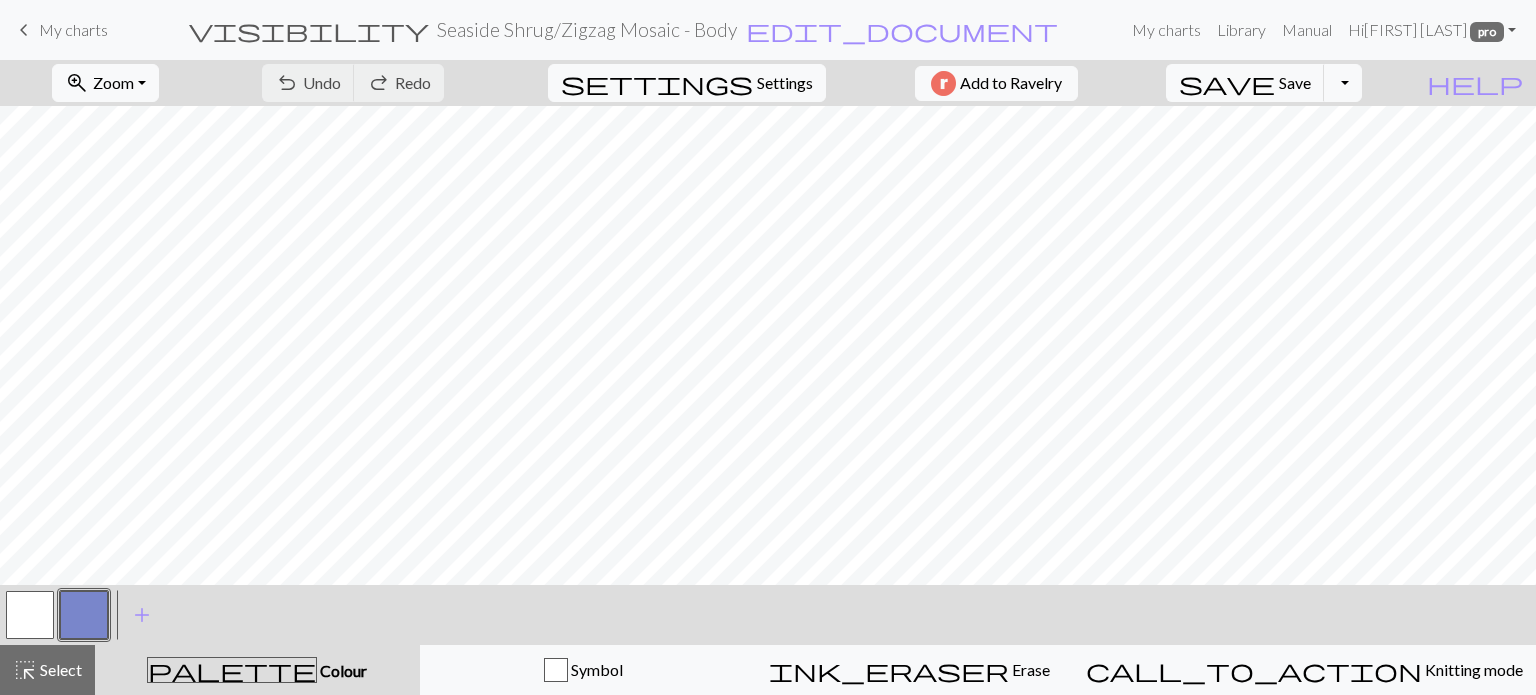 click at bounding box center (30, 615) 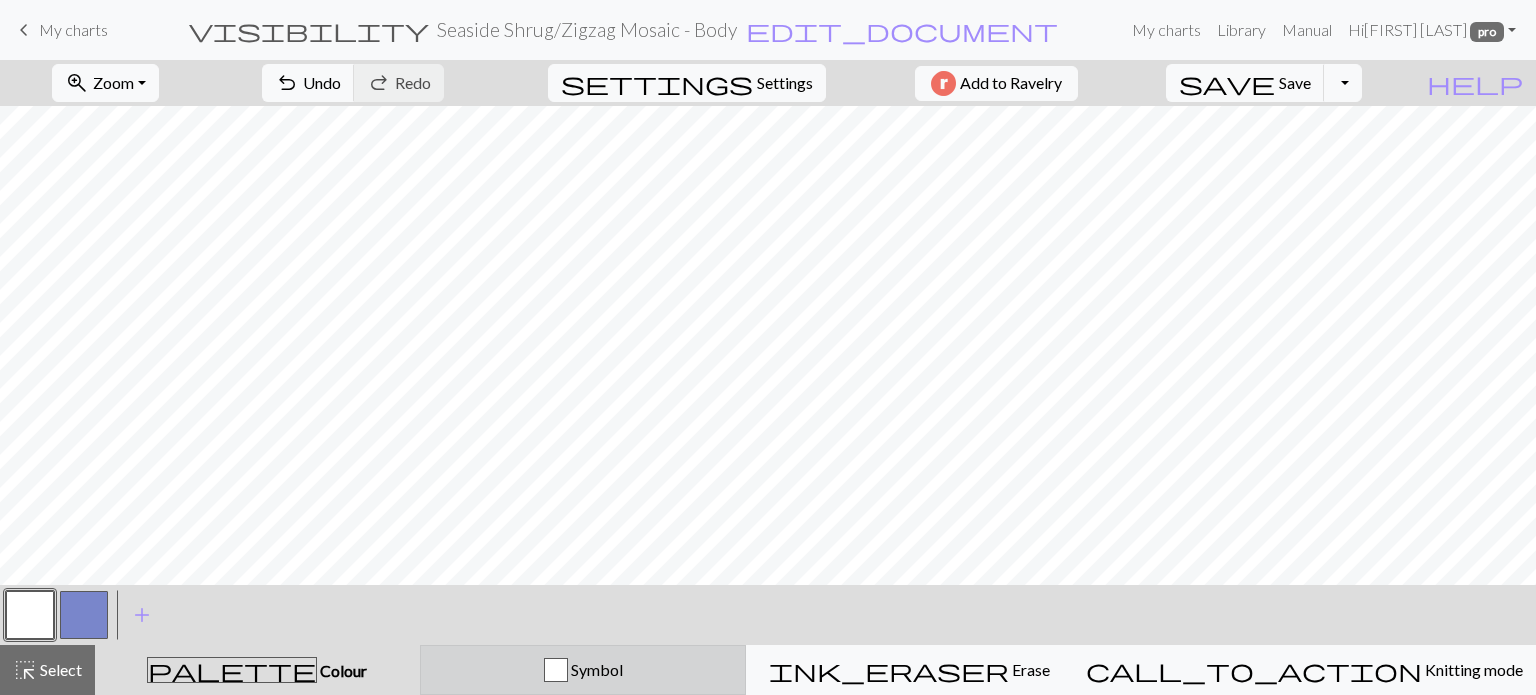 click on "Symbol" at bounding box center [583, 670] 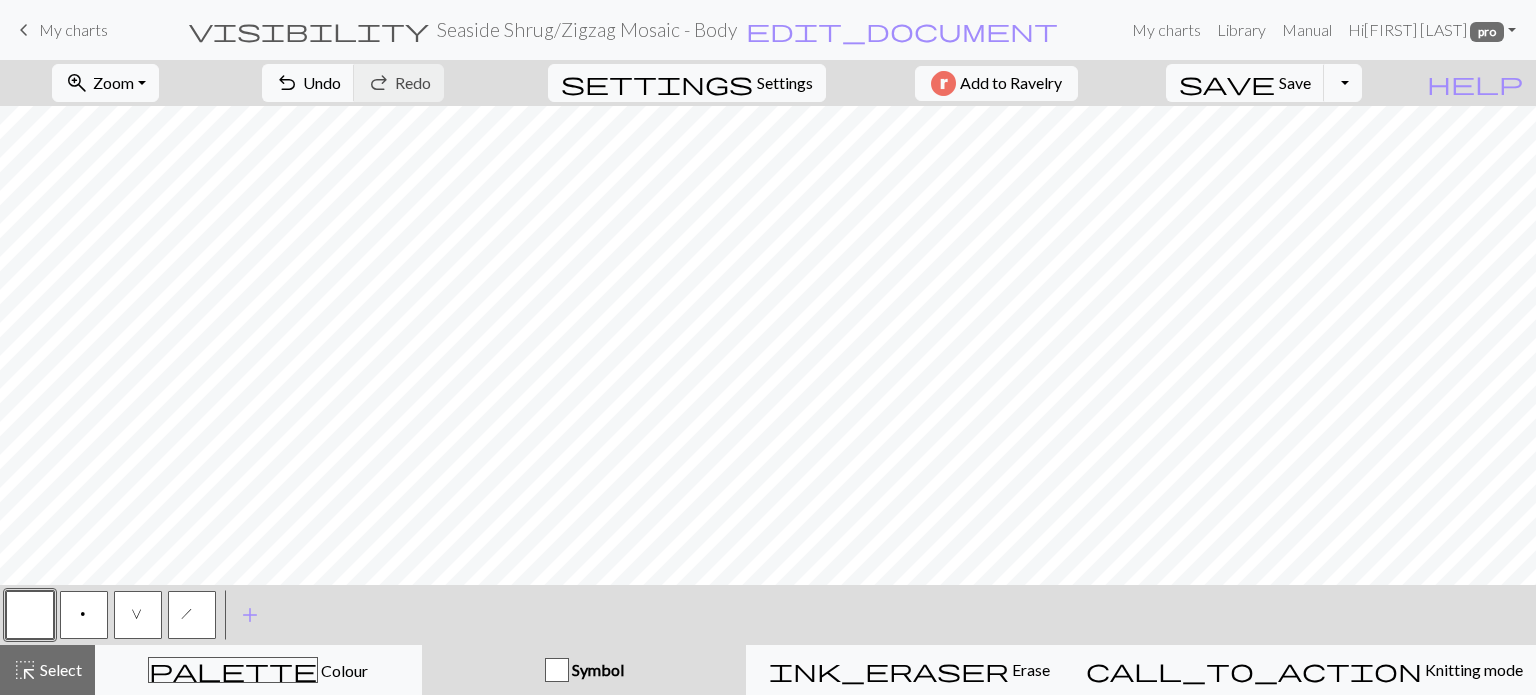 click at bounding box center [30, 615] 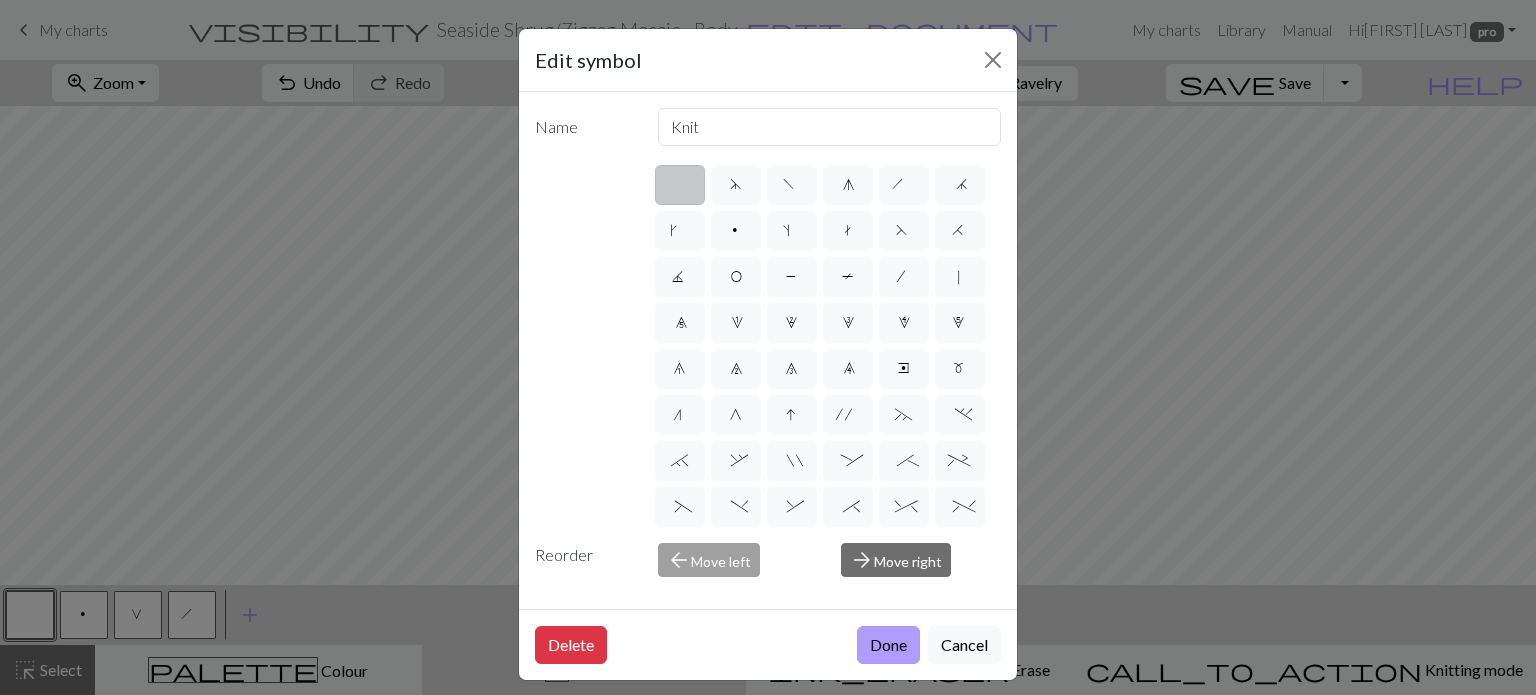 click on "Done" at bounding box center [888, 645] 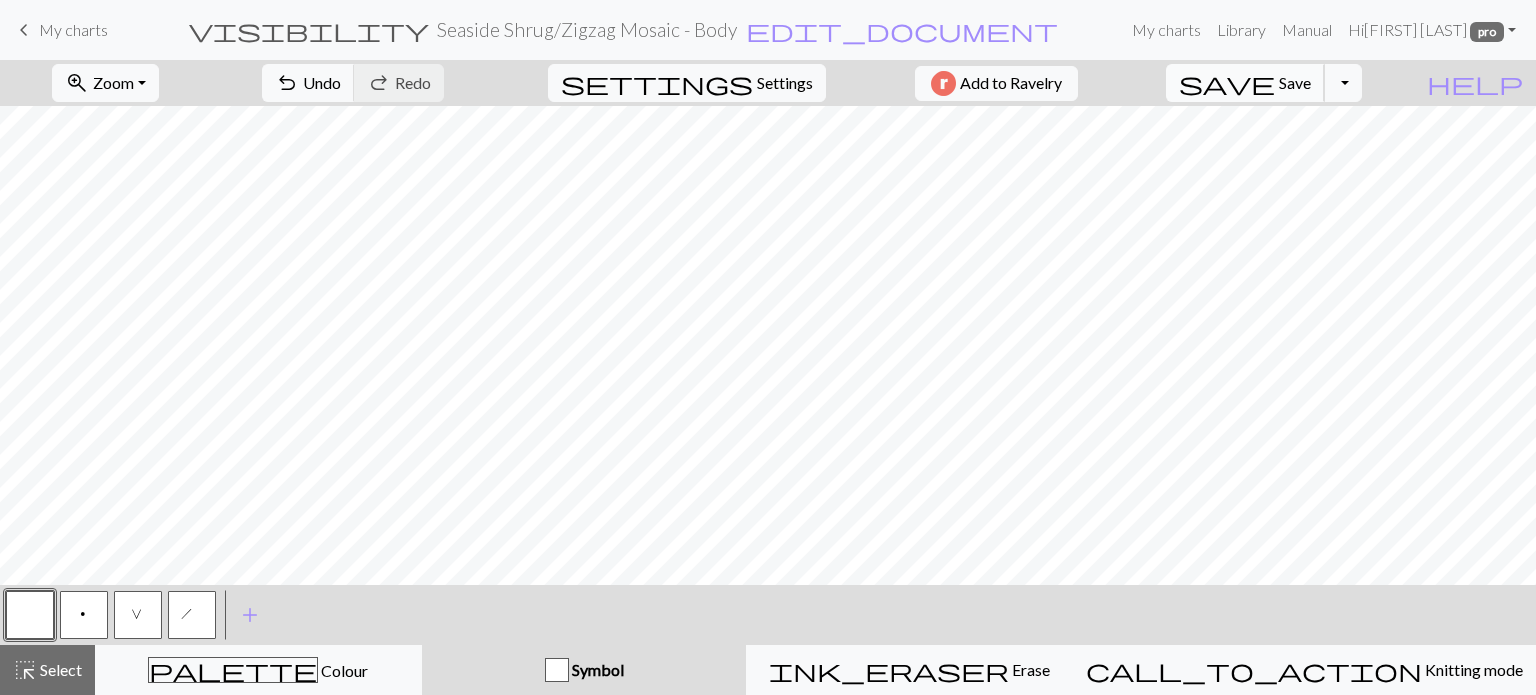 click on "save Save Save" at bounding box center (1245, 83) 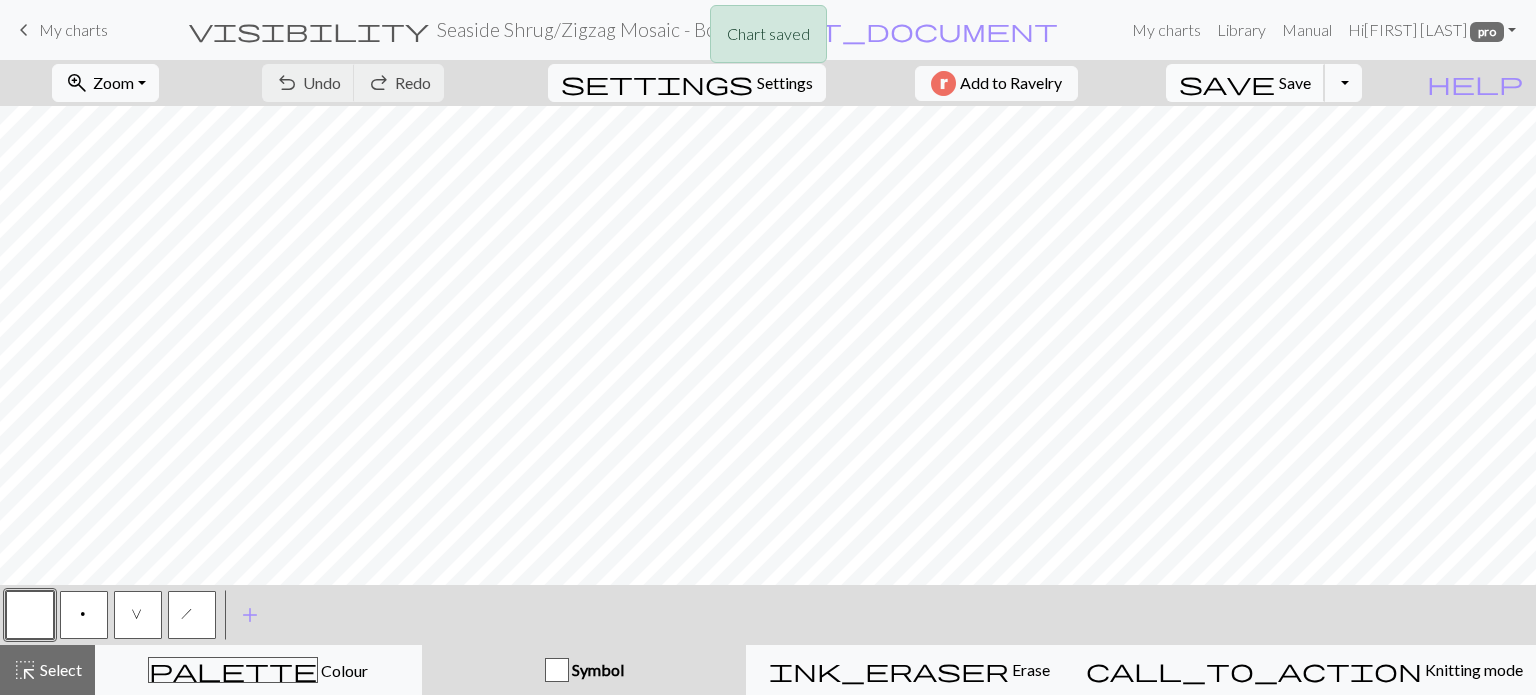 click on "Save" at bounding box center [1295, 82] 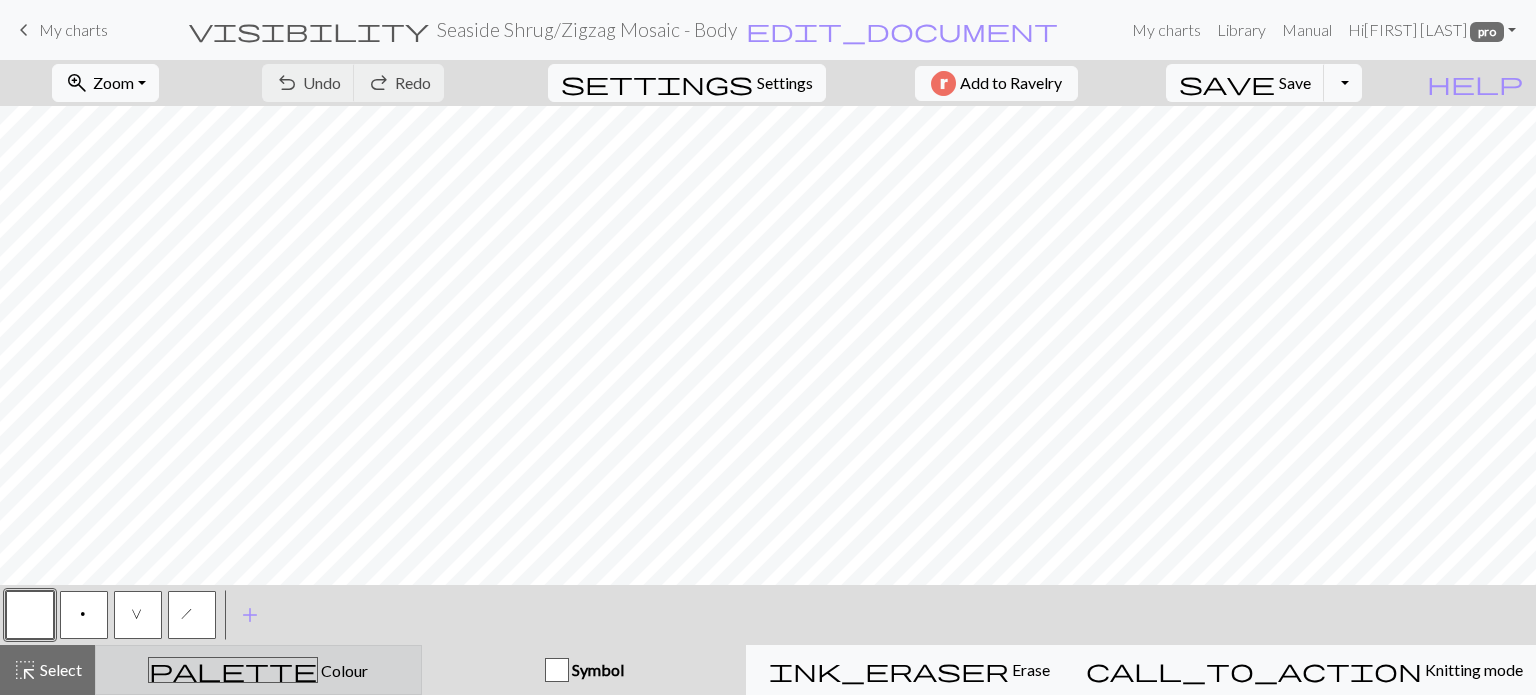 click on "palette   Colour   Colour" at bounding box center (258, 670) 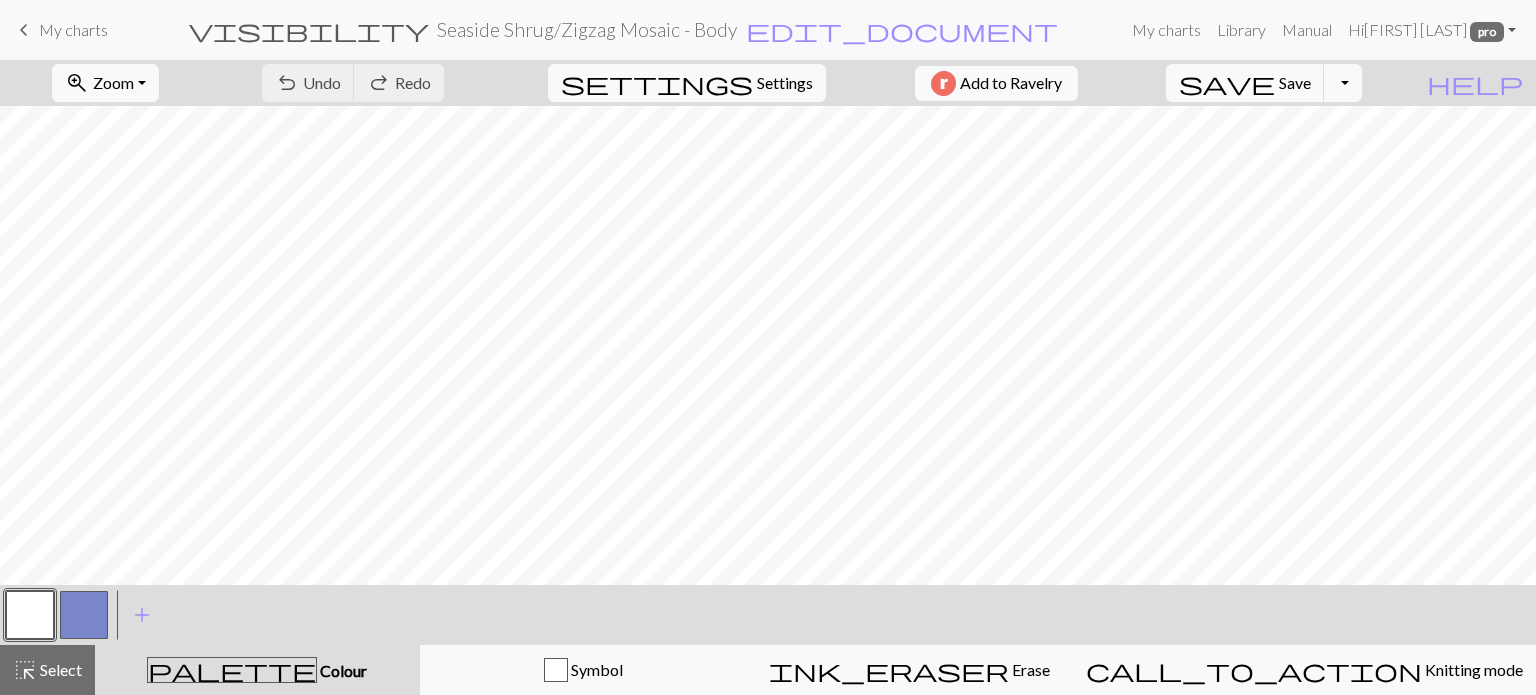 click at bounding box center (84, 615) 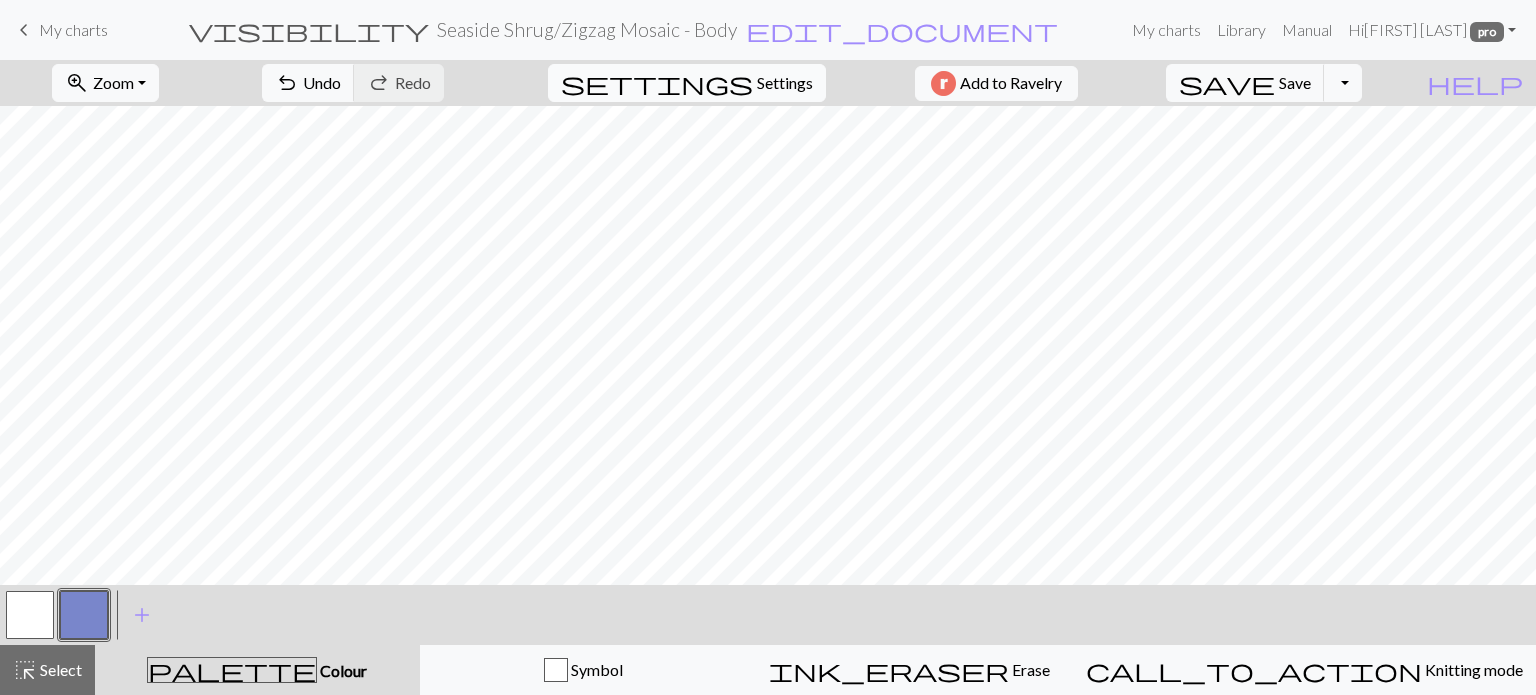 click on "Settings" at bounding box center [785, 83] 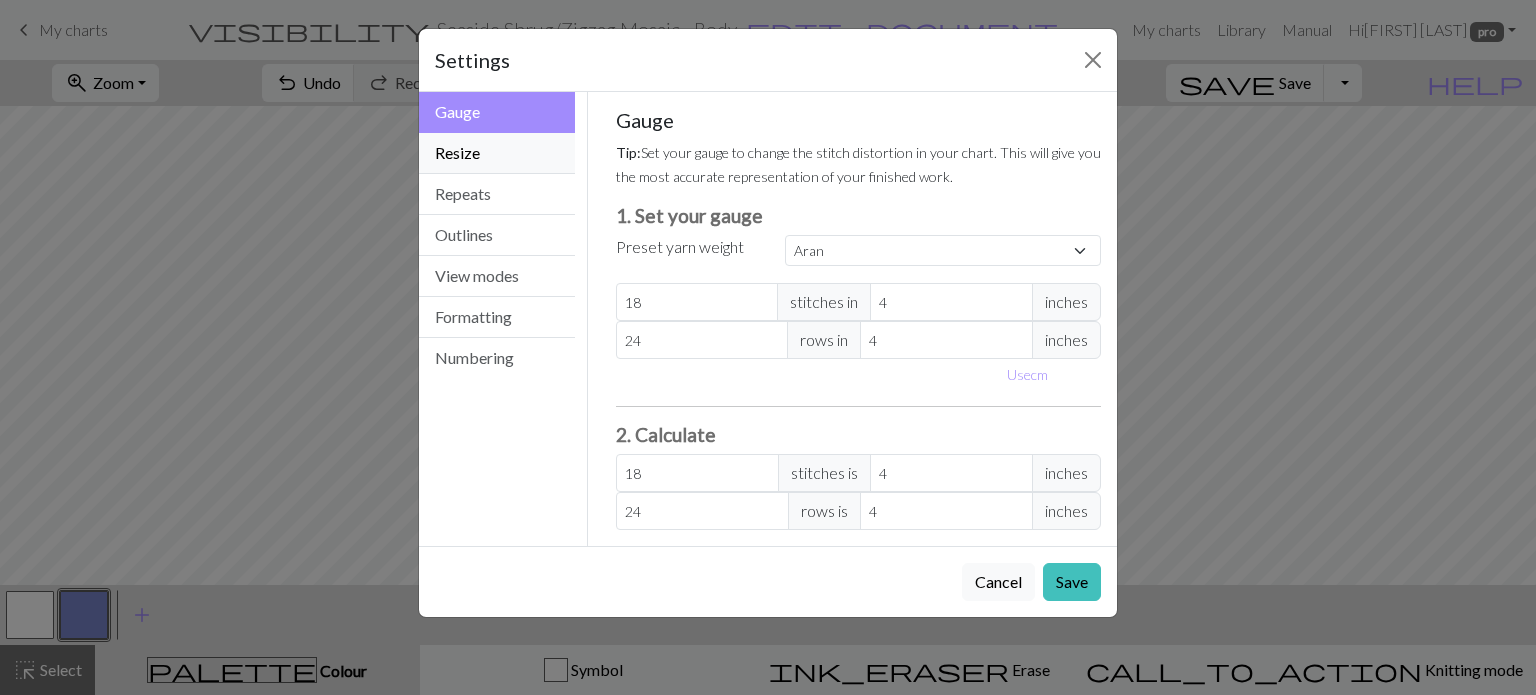 click on "Resize" at bounding box center (497, 153) 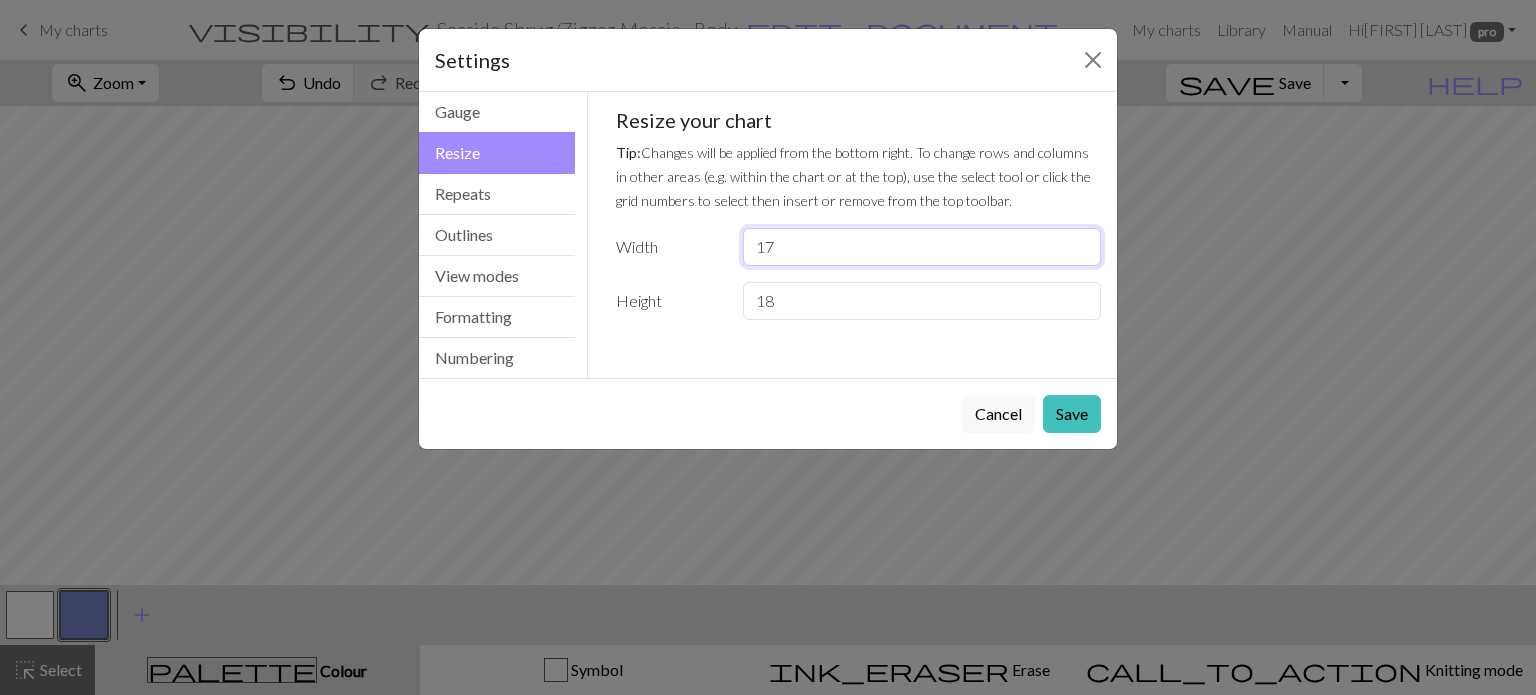 drag, startPoint x: 808, startPoint y: 241, endPoint x: 744, endPoint y: 235, distance: 64.28063 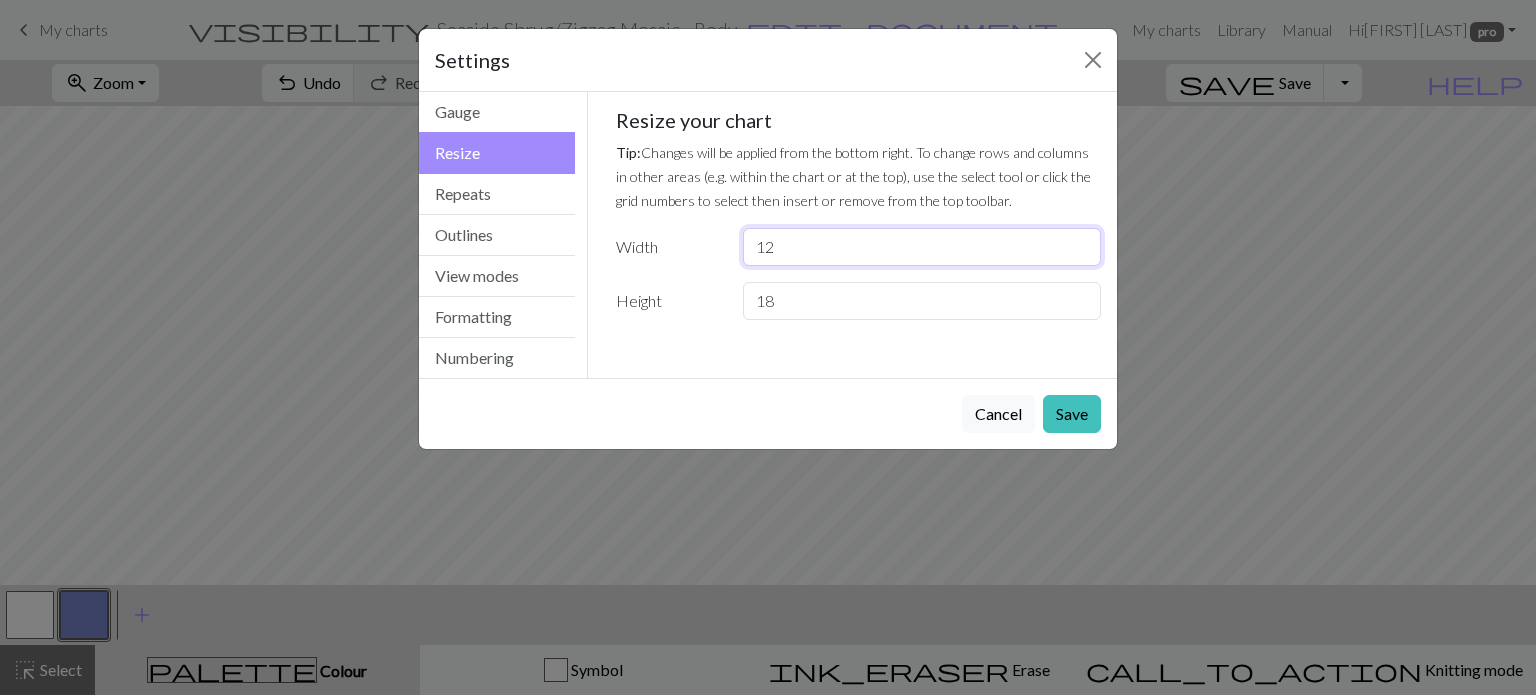 type on "12" 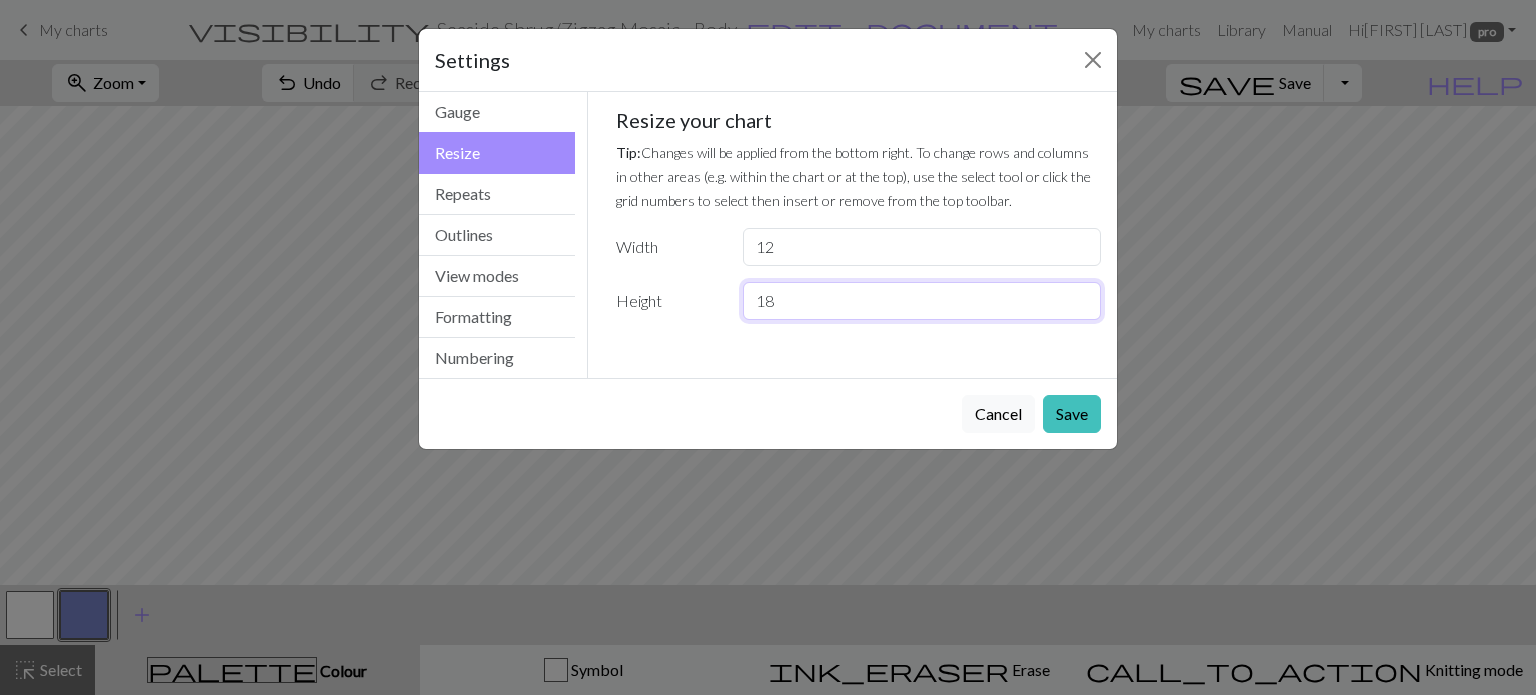 drag, startPoint x: 800, startPoint y: 299, endPoint x: 628, endPoint y: 282, distance: 172.83807 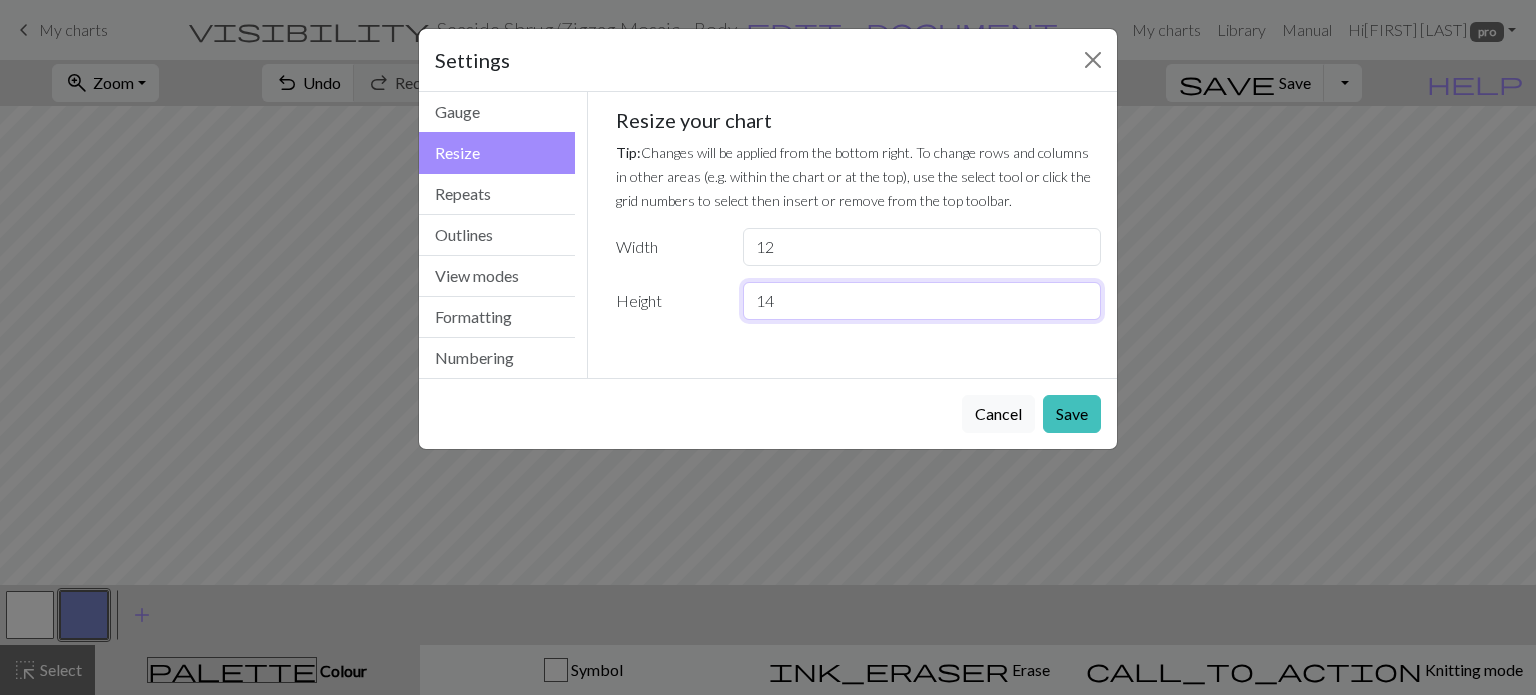 type on "1" 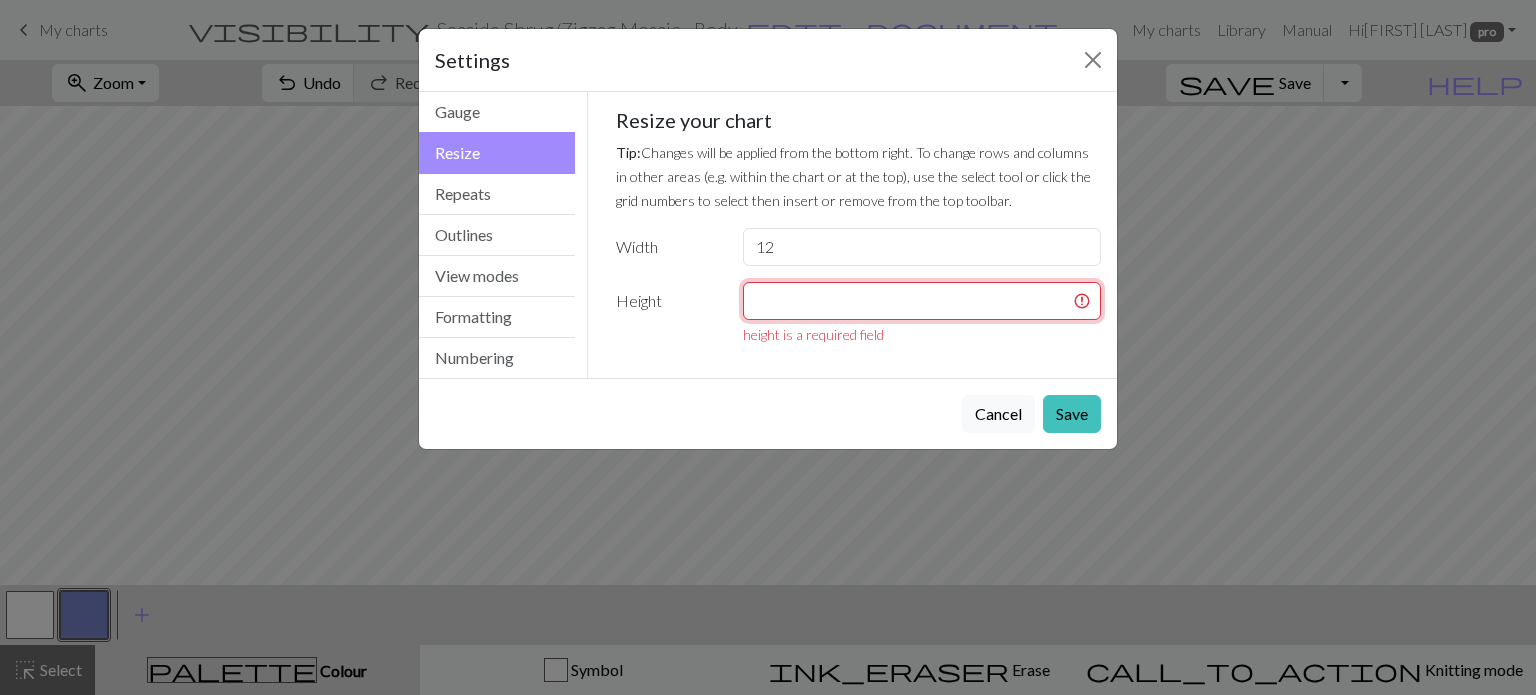 type 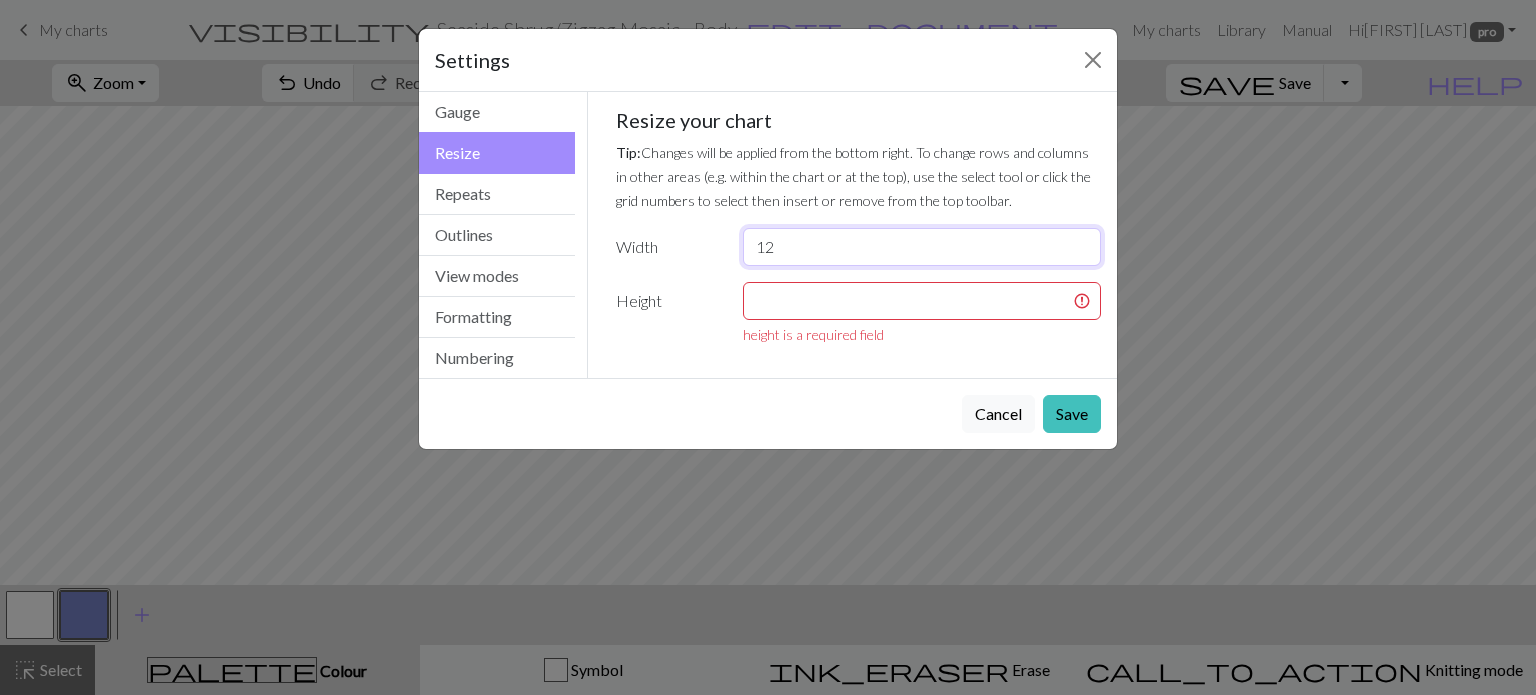 drag, startPoint x: 938, startPoint y: 246, endPoint x: 613, endPoint y: 241, distance: 325.03845 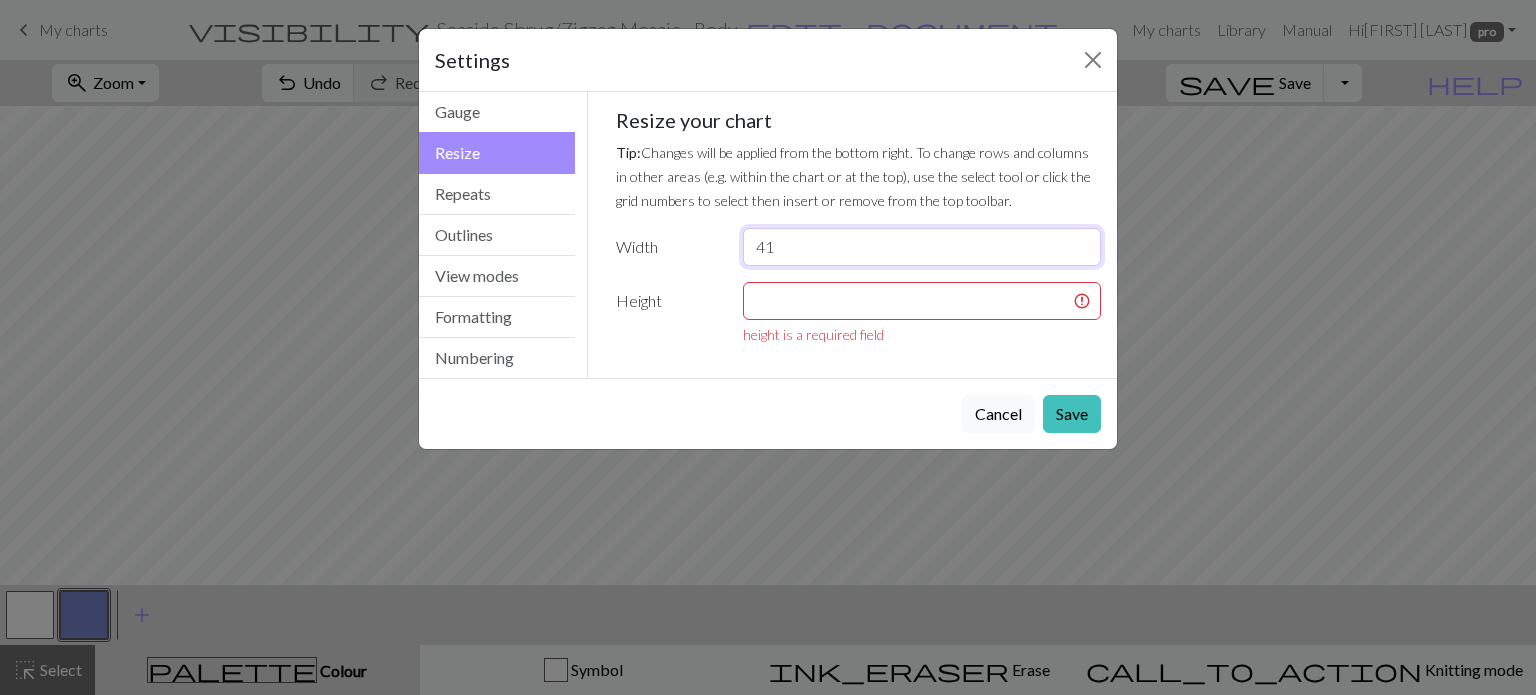 type on "4" 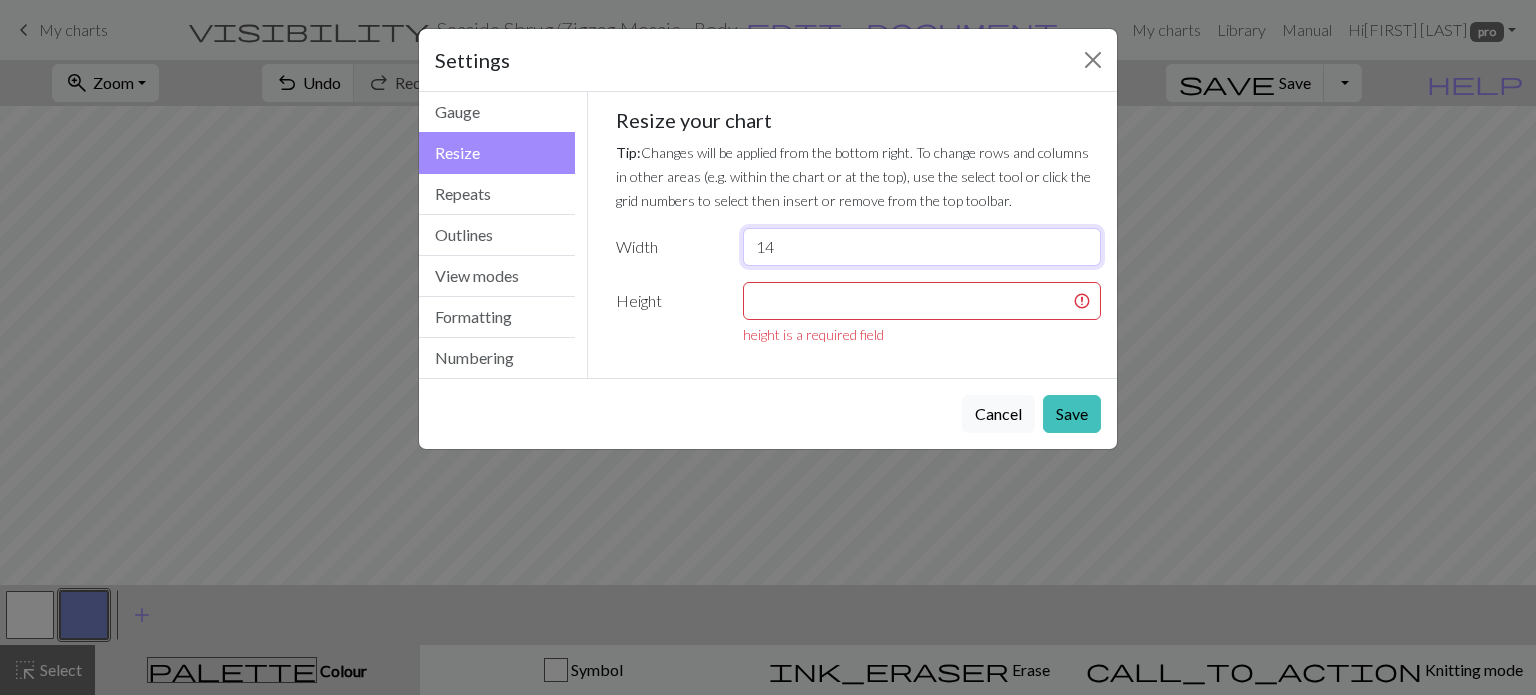 type on "14" 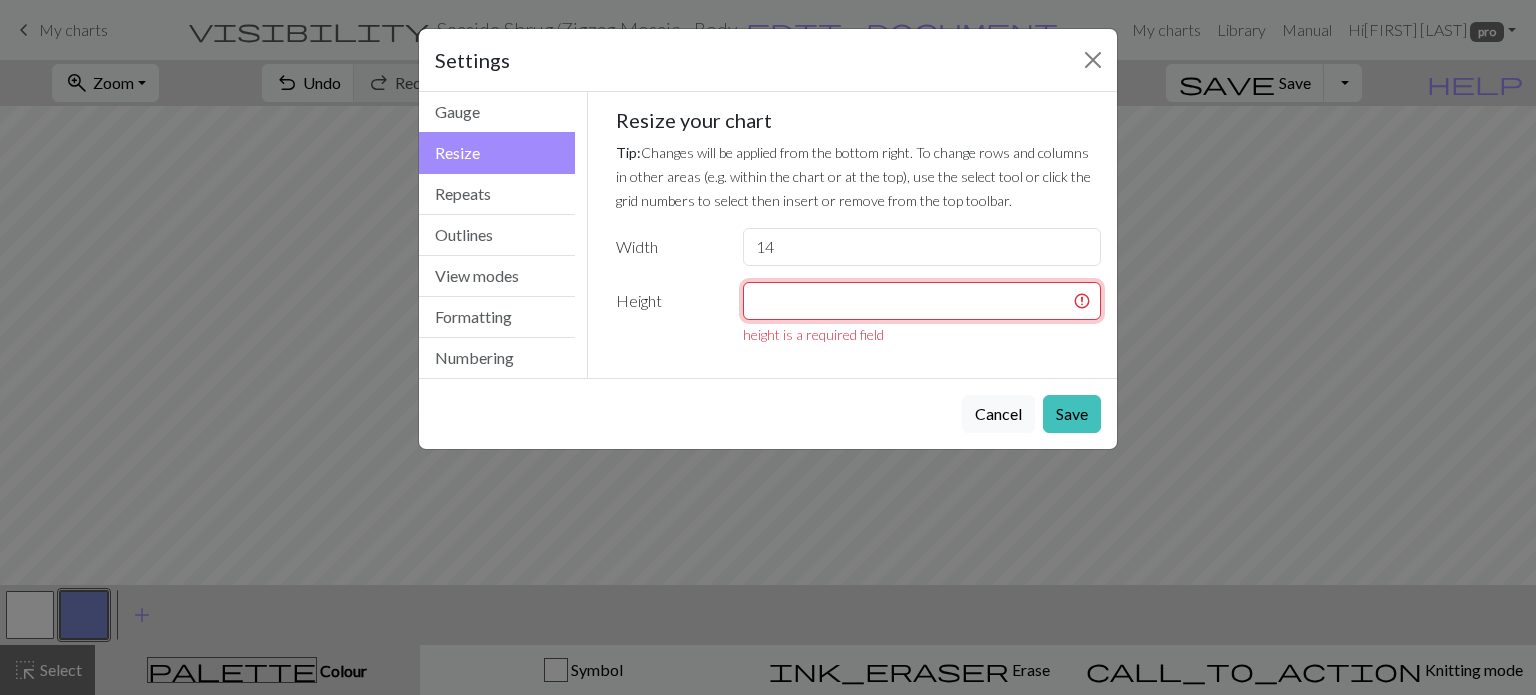 click at bounding box center (922, 301) 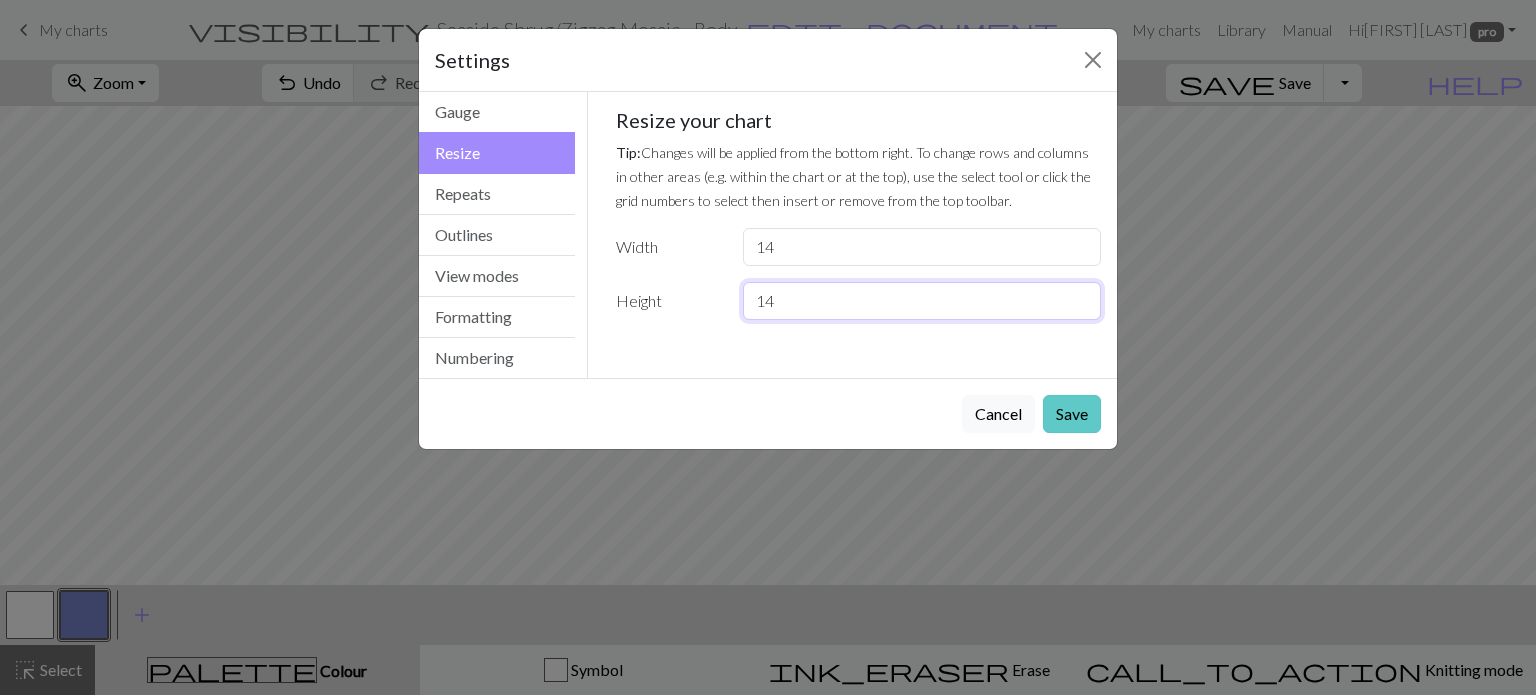 type on "14" 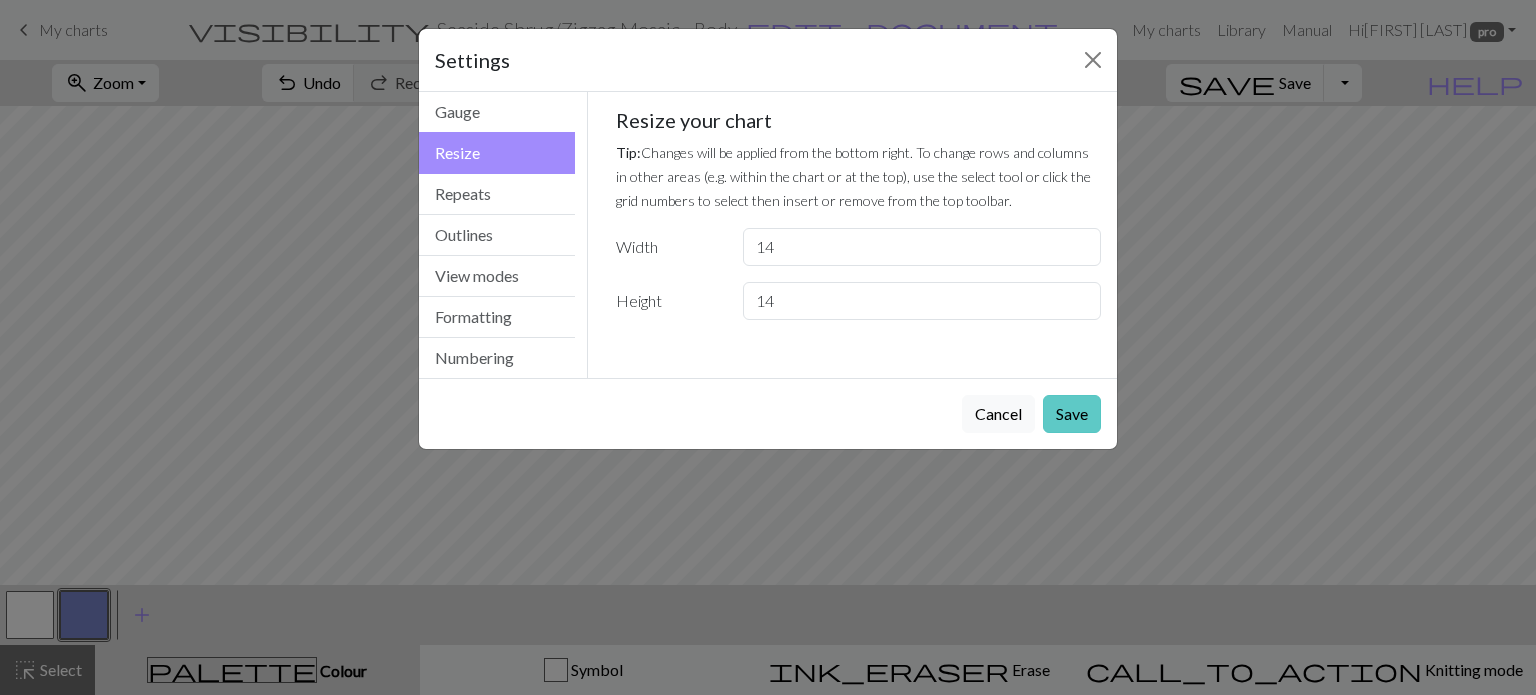 click on "Save" at bounding box center [1072, 414] 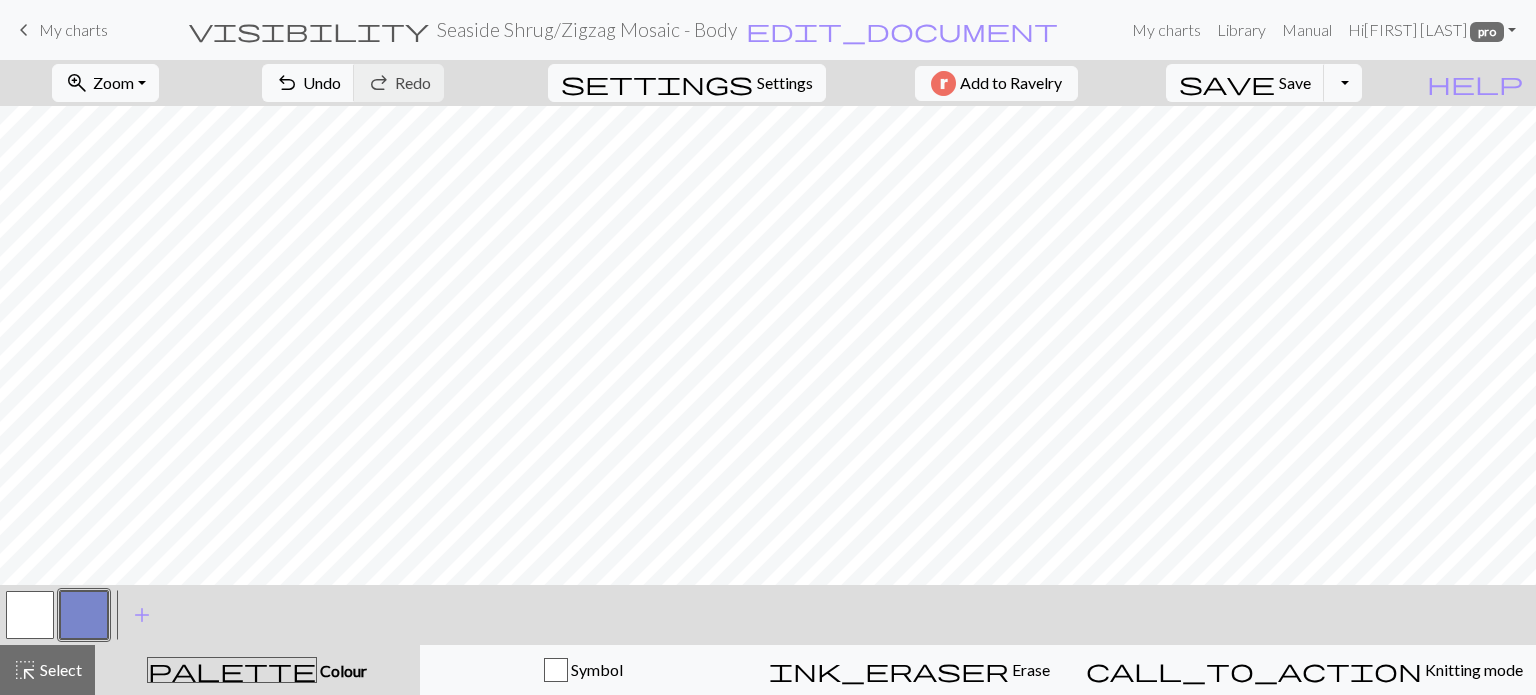 click at bounding box center [30, 615] 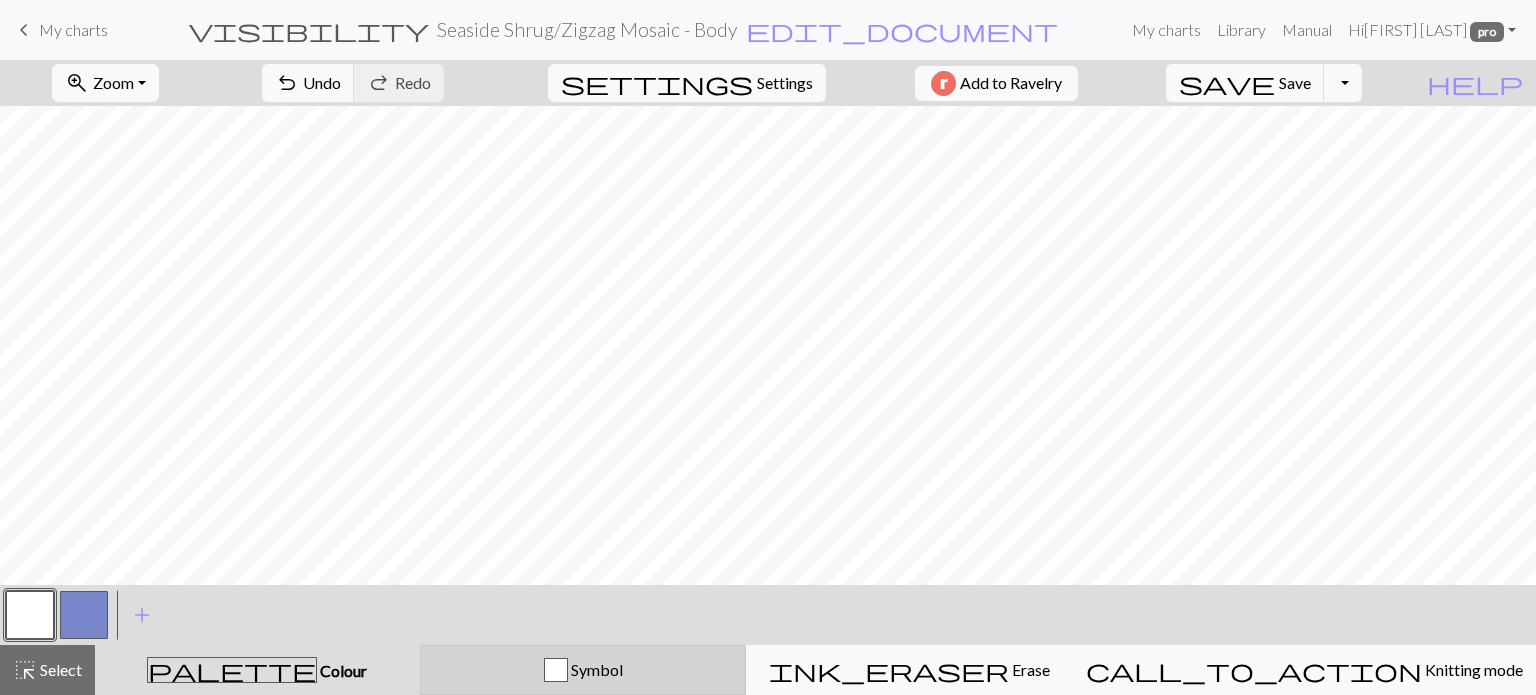 click on "Symbol" at bounding box center [583, 670] 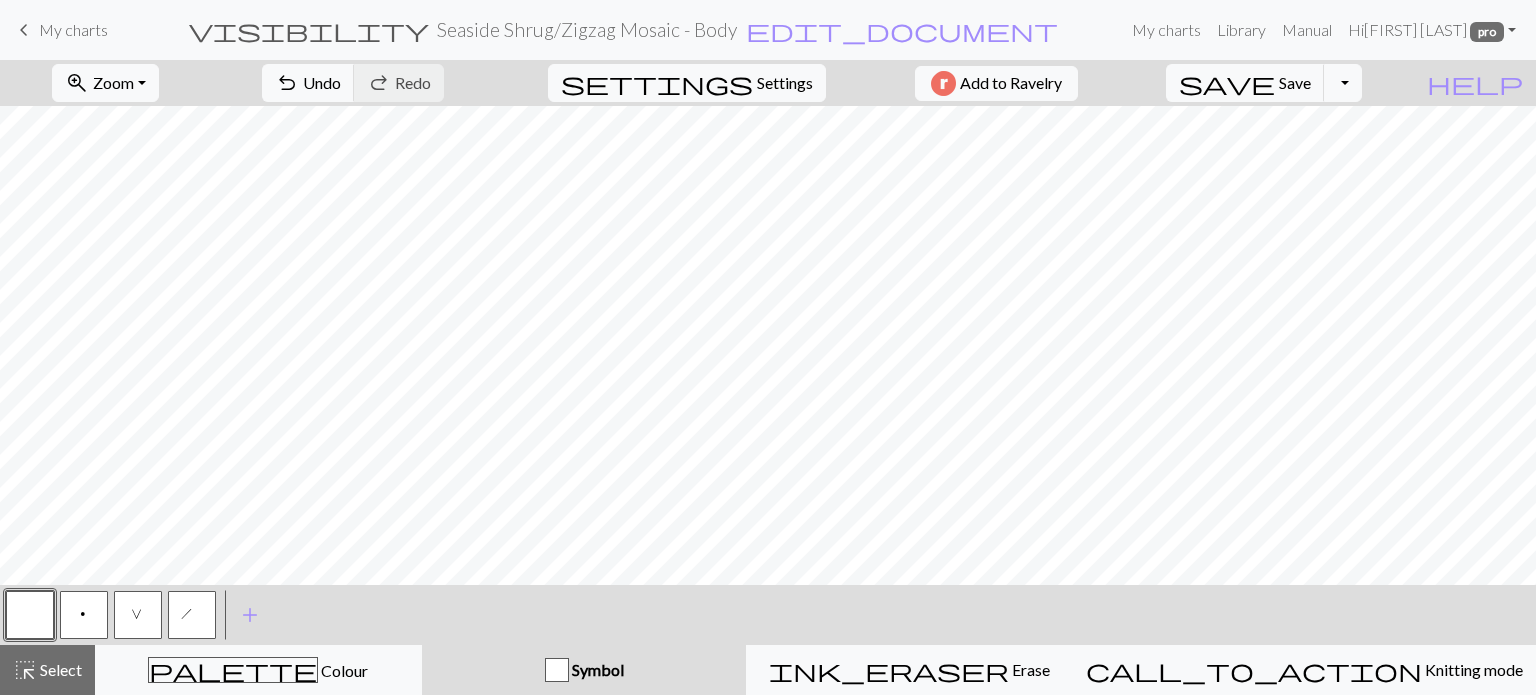 click at bounding box center [30, 615] 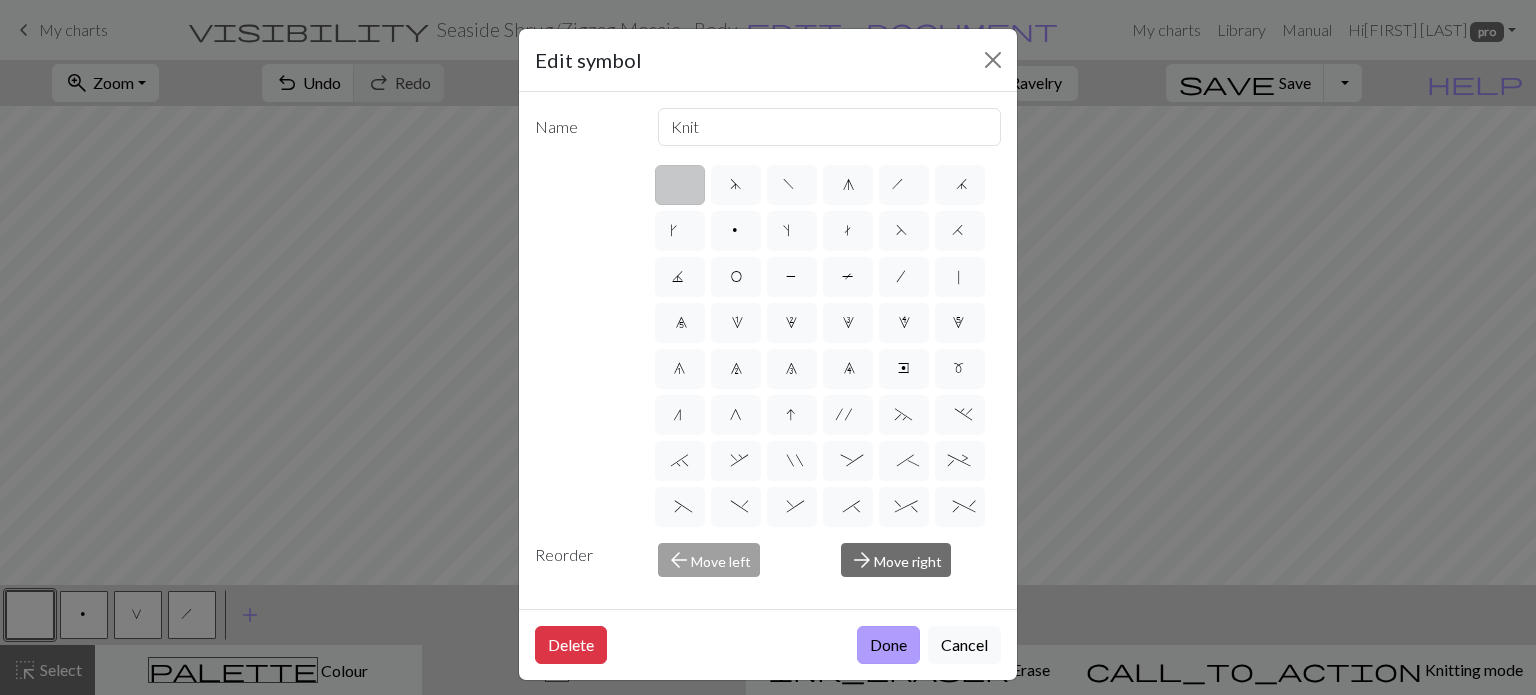 click on "Done" at bounding box center [888, 645] 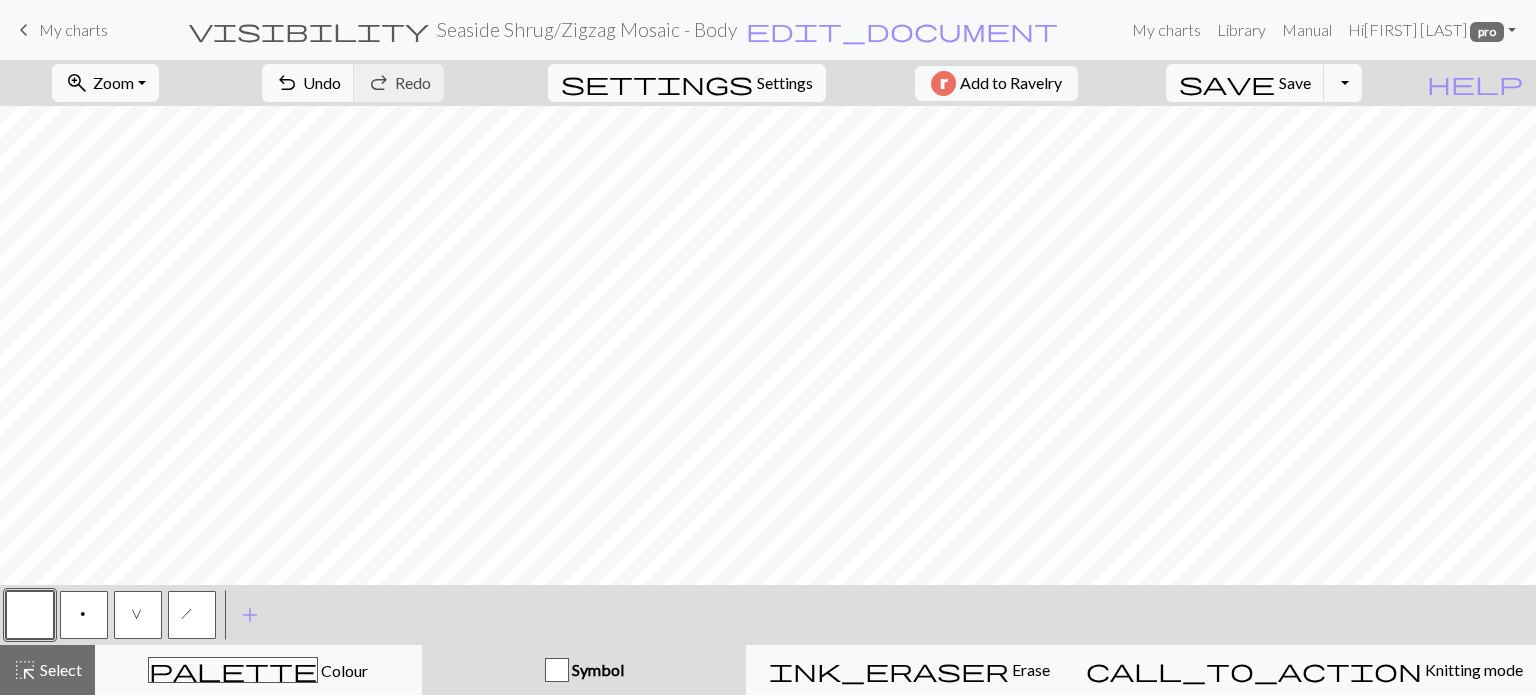 click on "Settings" at bounding box center [785, 83] 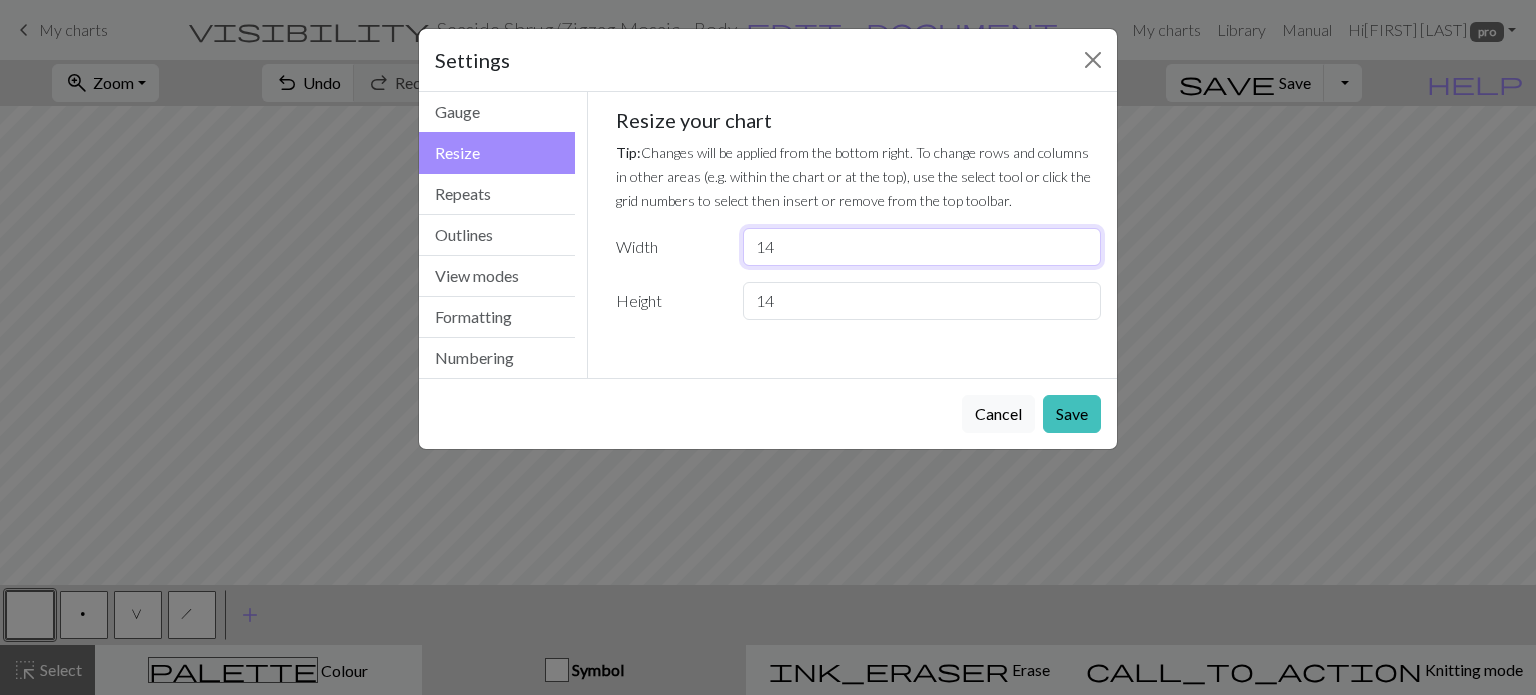 drag, startPoint x: 850, startPoint y: 254, endPoint x: 712, endPoint y: 237, distance: 139.04315 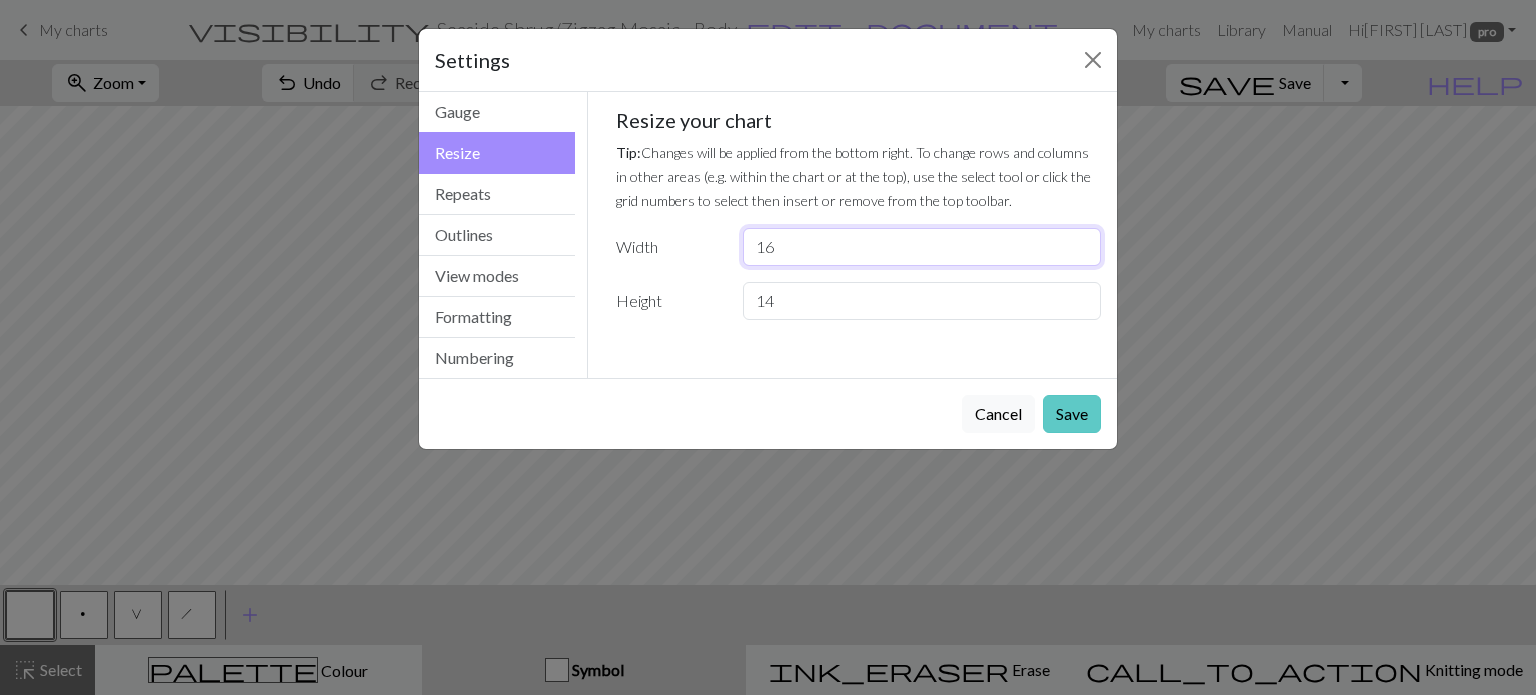type on "16" 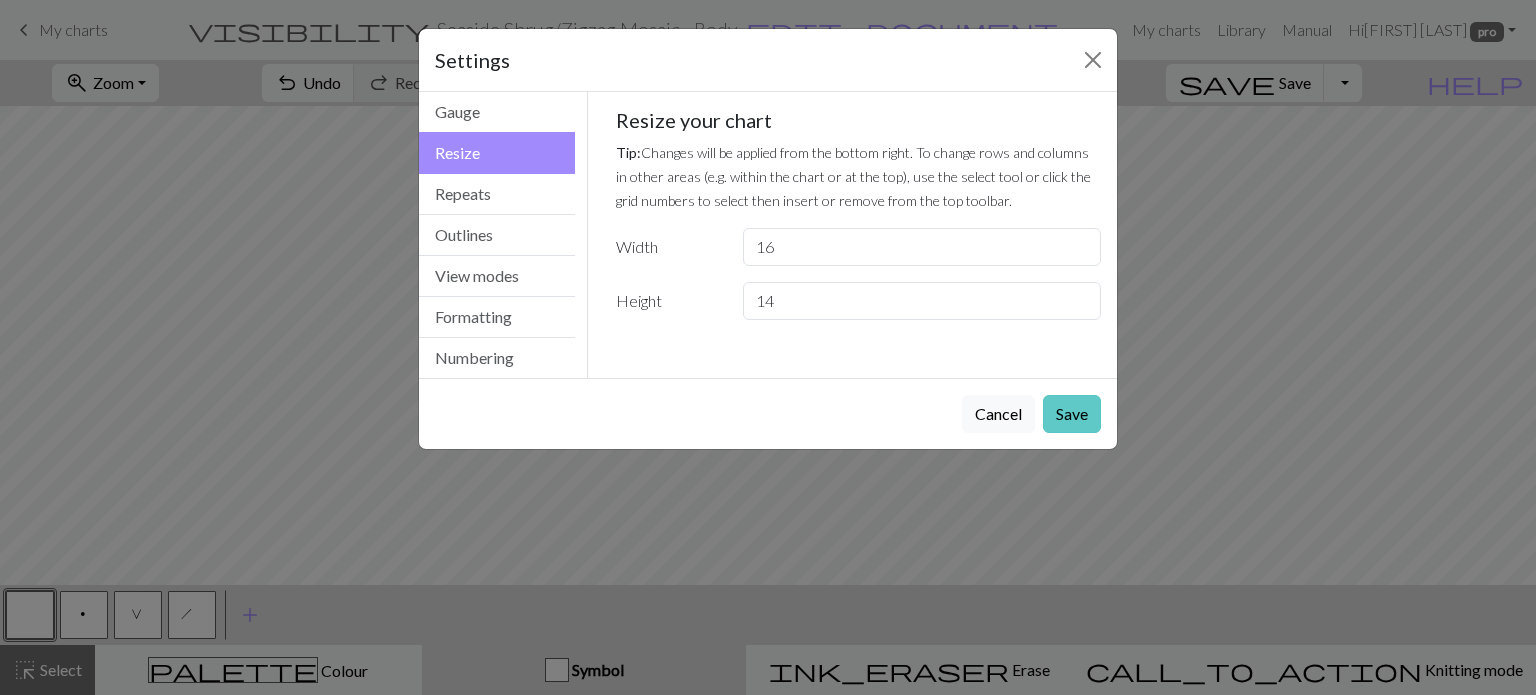 click on "Save" at bounding box center (1072, 414) 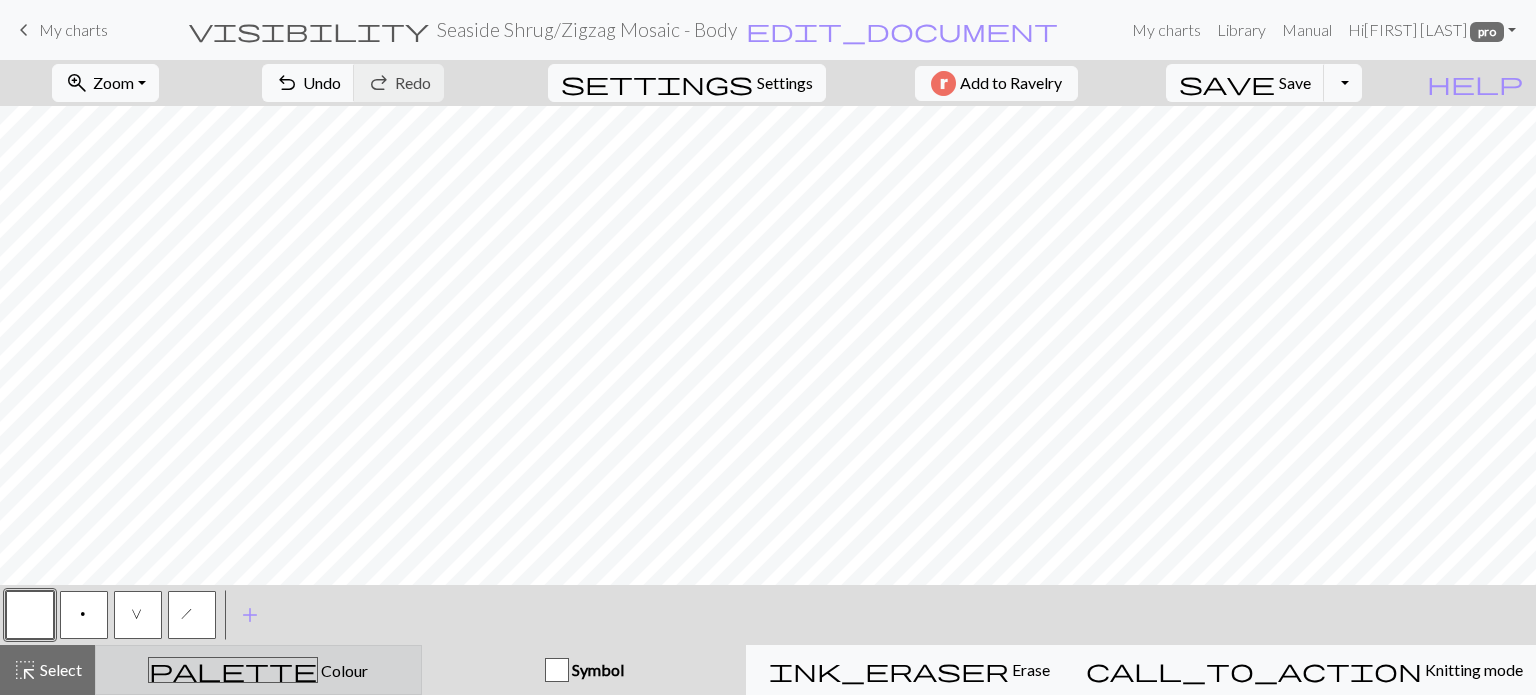click on "palette   Colour   Colour" at bounding box center (258, 670) 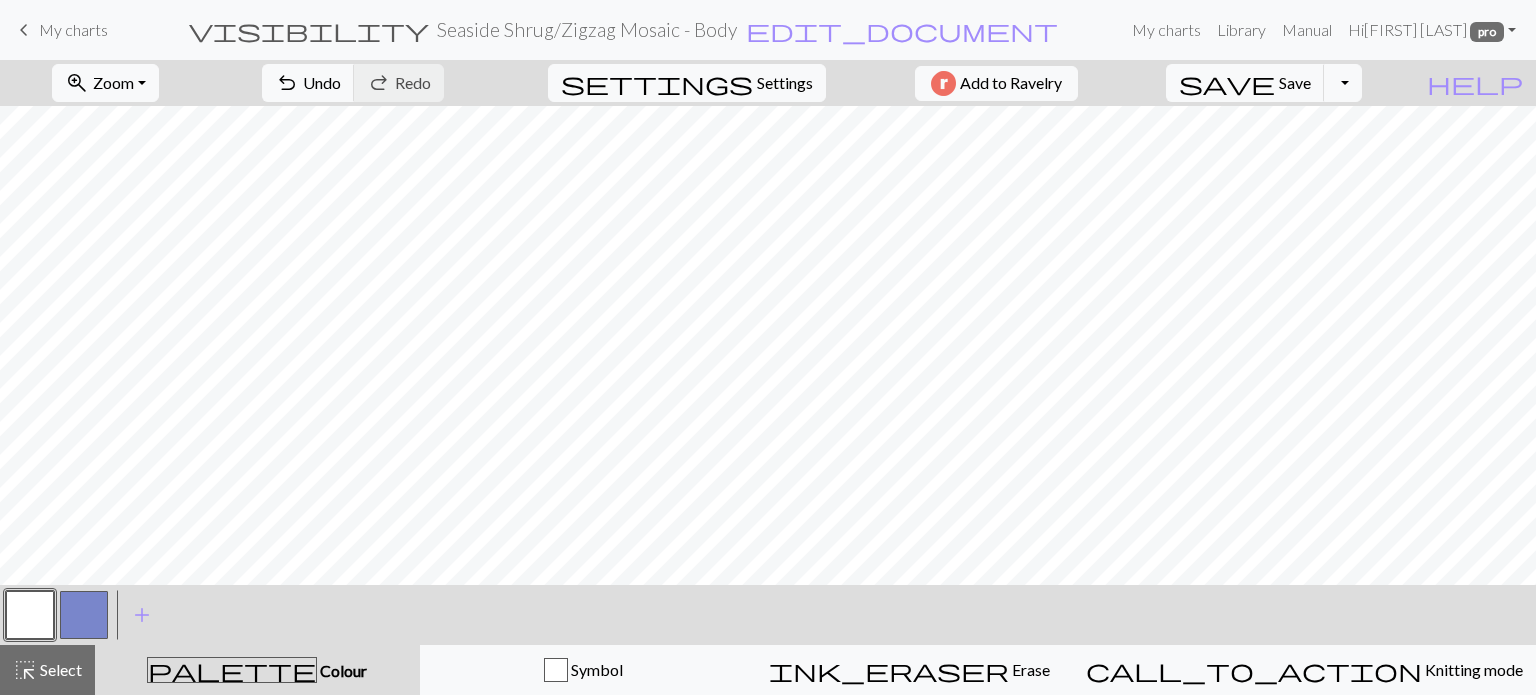 click at bounding box center (84, 615) 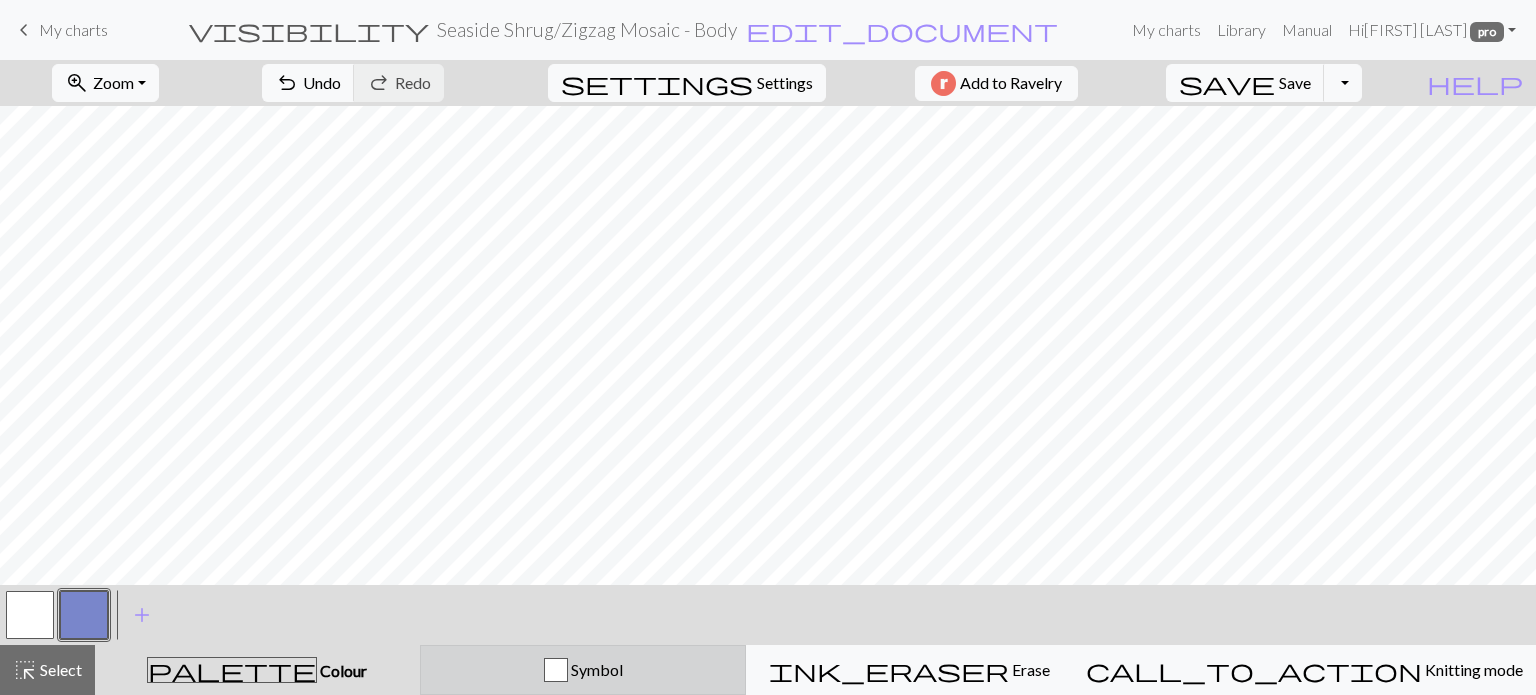 click on "Symbol" at bounding box center (583, 670) 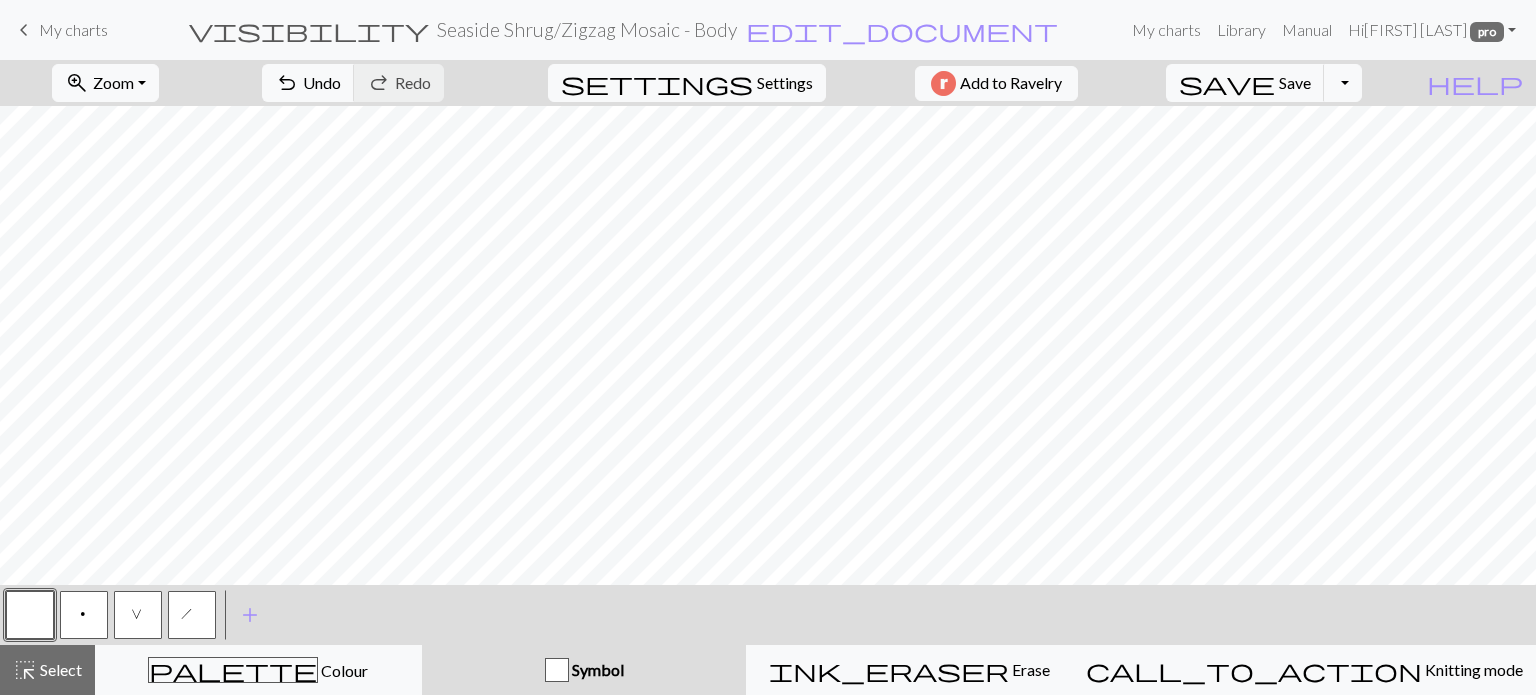 click on "V" at bounding box center (138, 617) 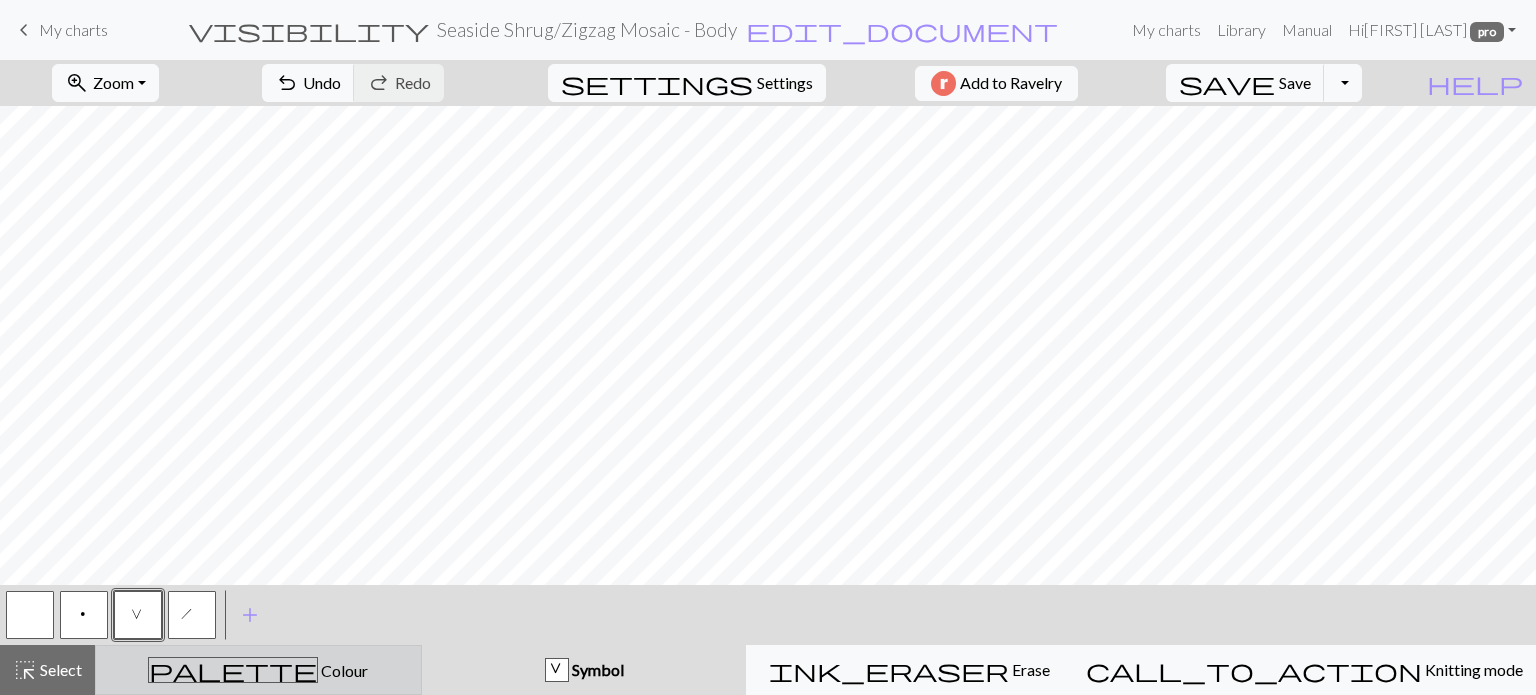 click on "Colour" at bounding box center (343, 670) 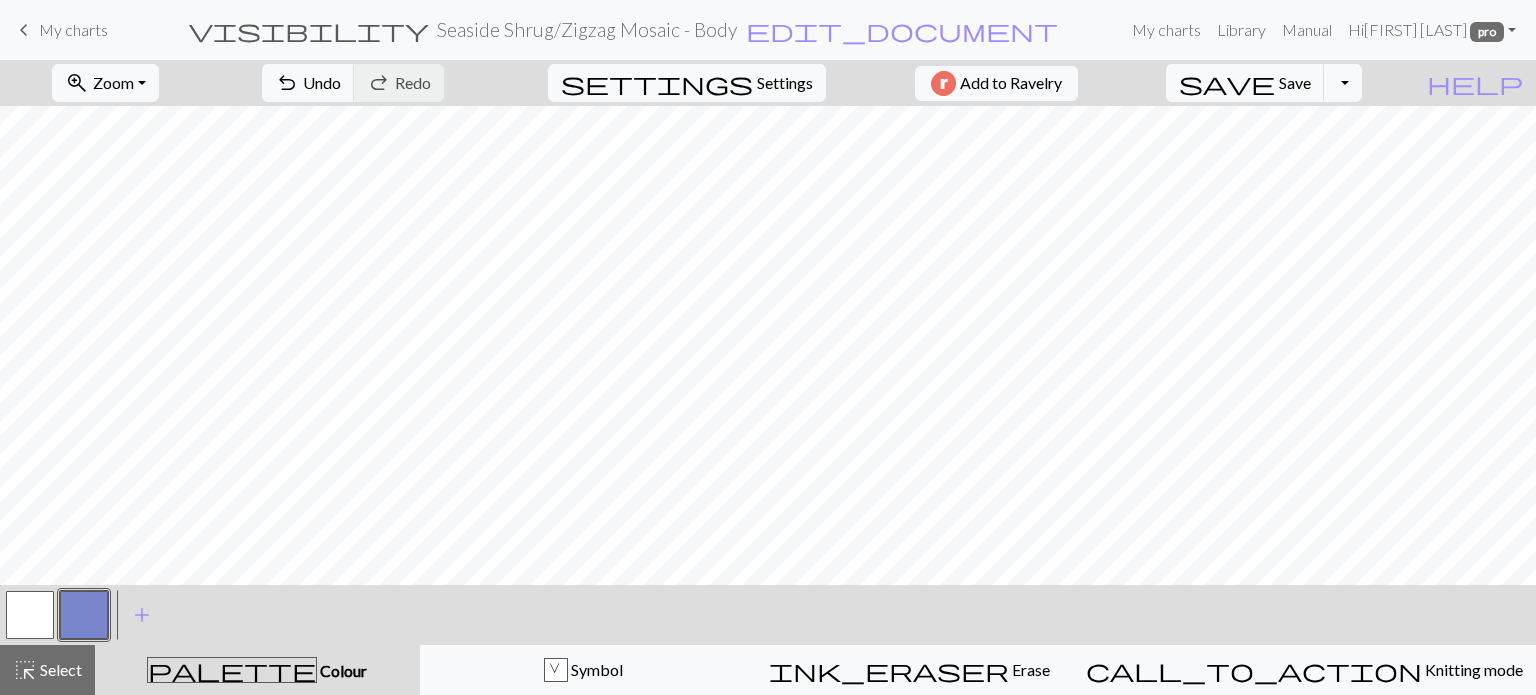 click on "palette   Colour   Colour" at bounding box center [257, 670] 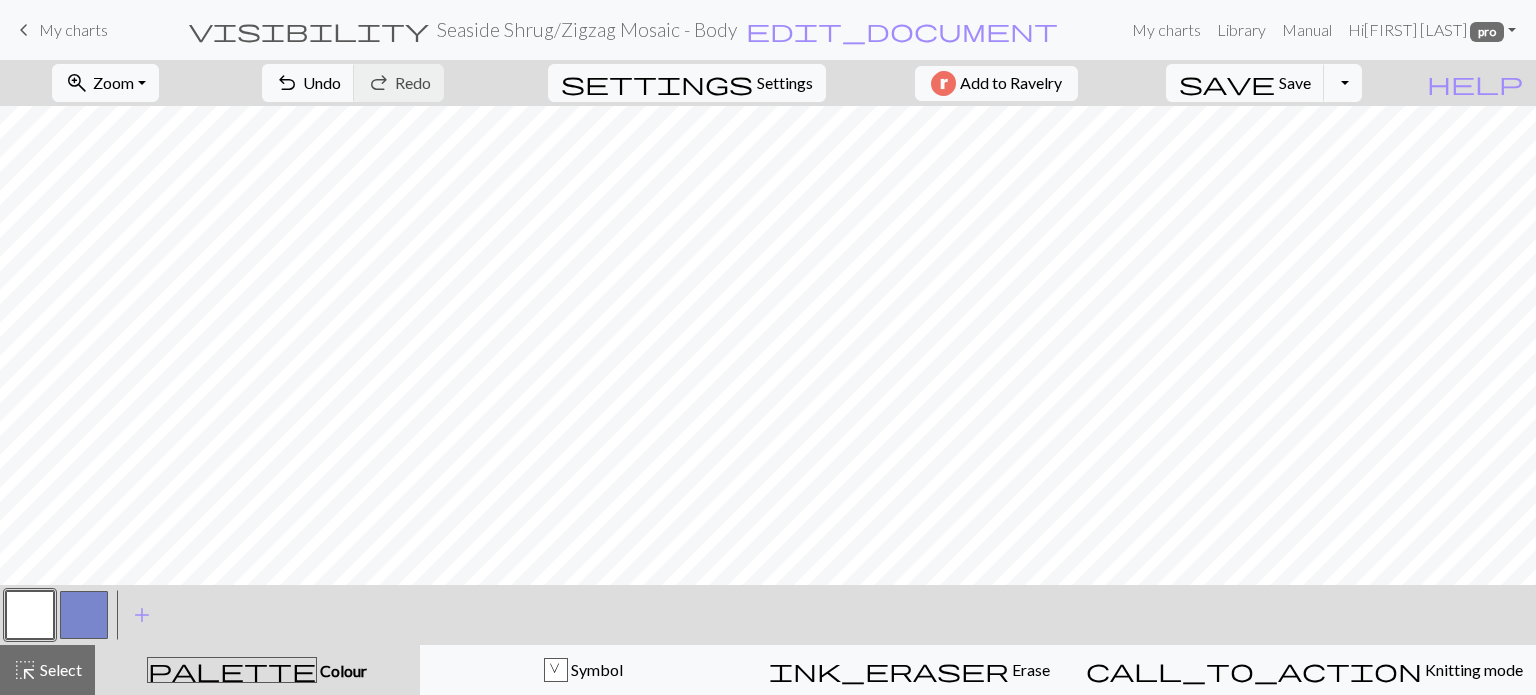 click at bounding box center [84, 615] 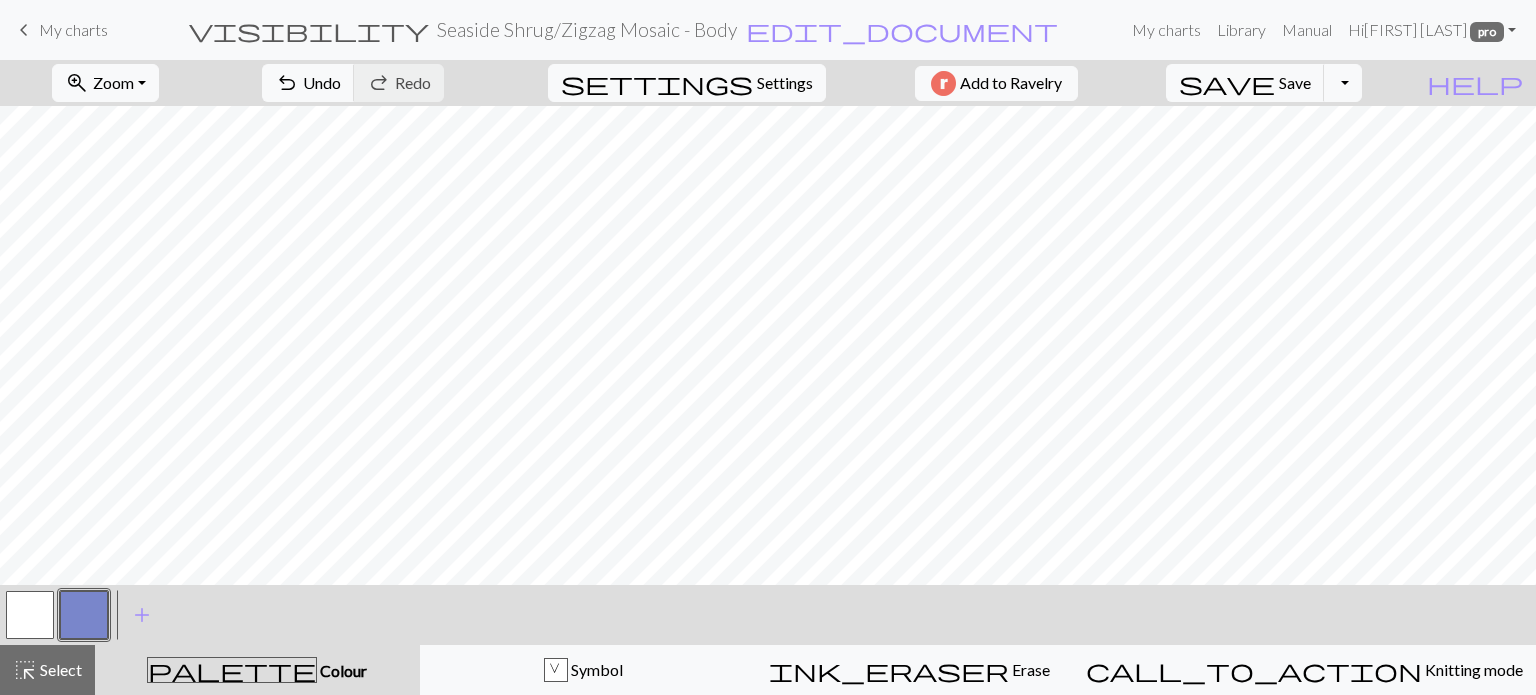 click at bounding box center [30, 615] 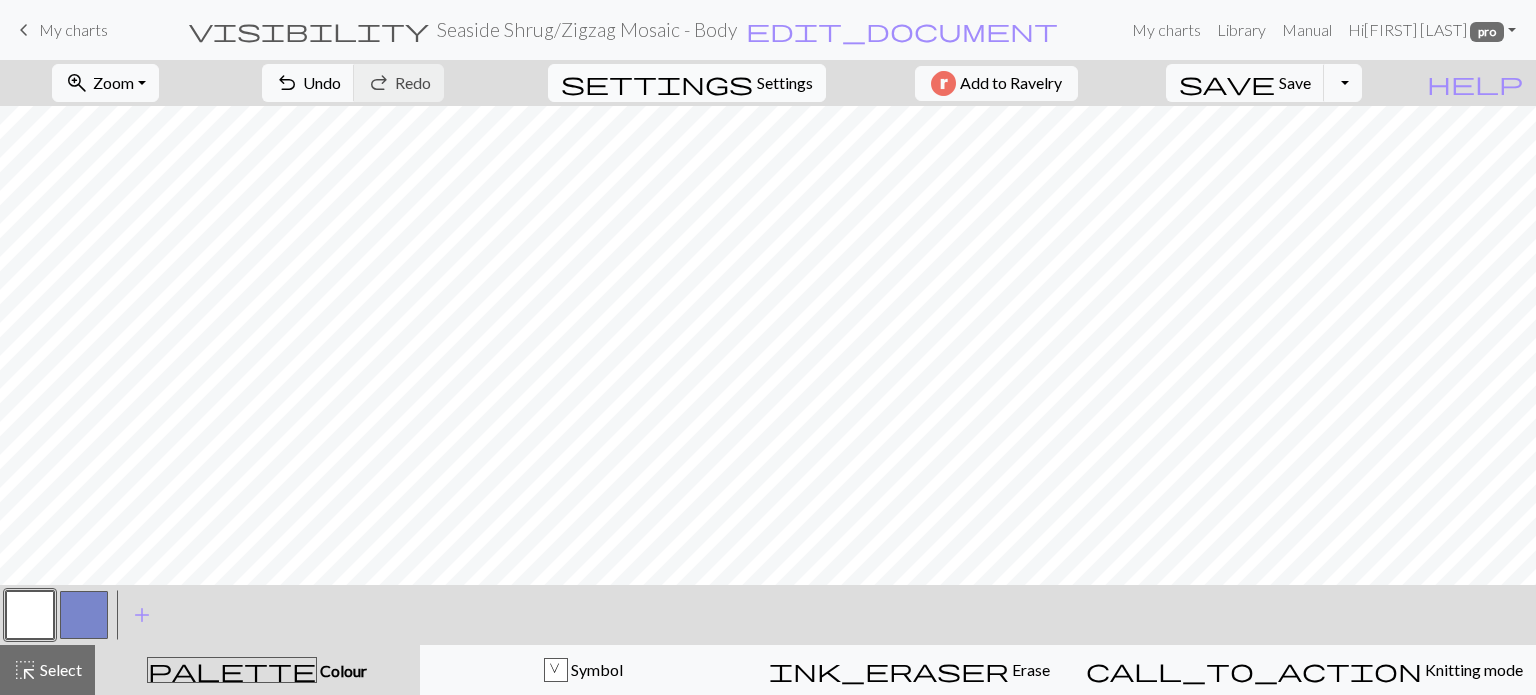 click on "Settings" at bounding box center (785, 83) 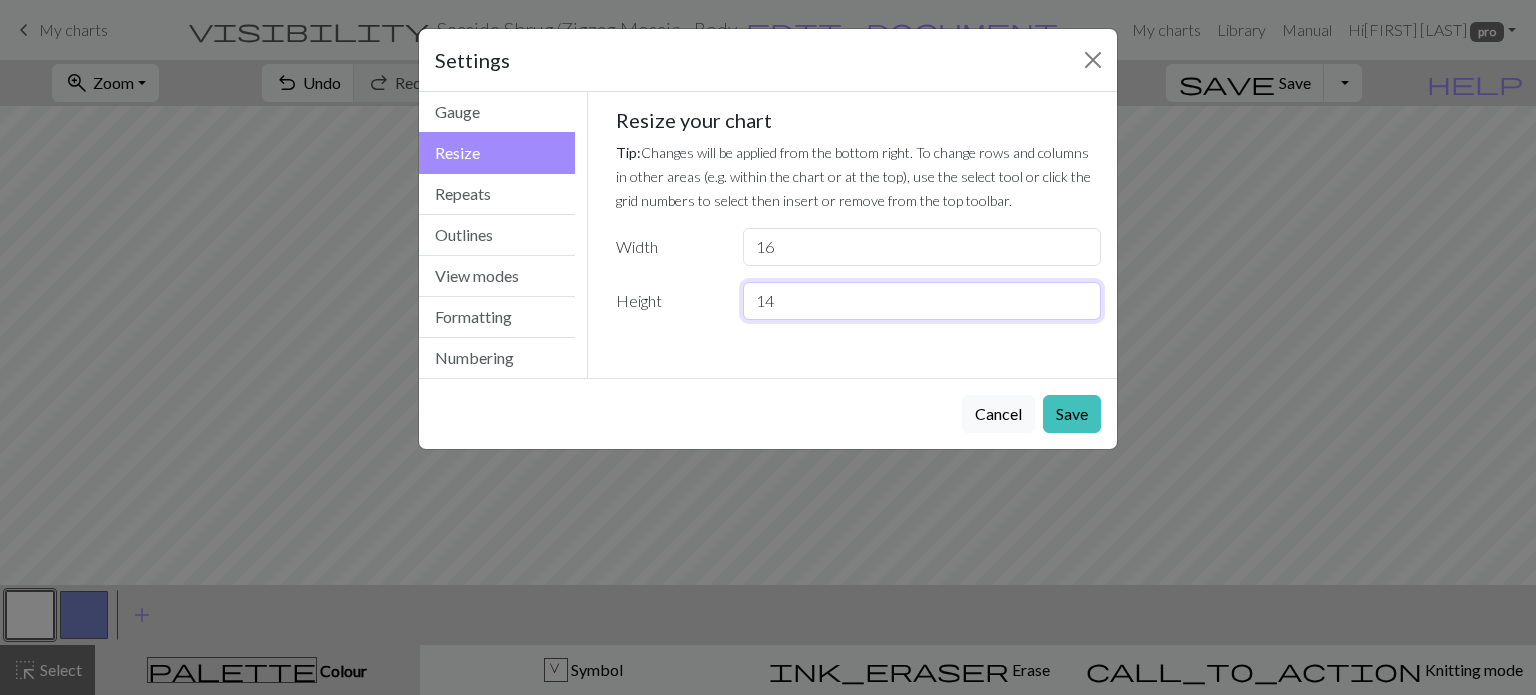 drag, startPoint x: 808, startPoint y: 301, endPoint x: 642, endPoint y: 296, distance: 166.07529 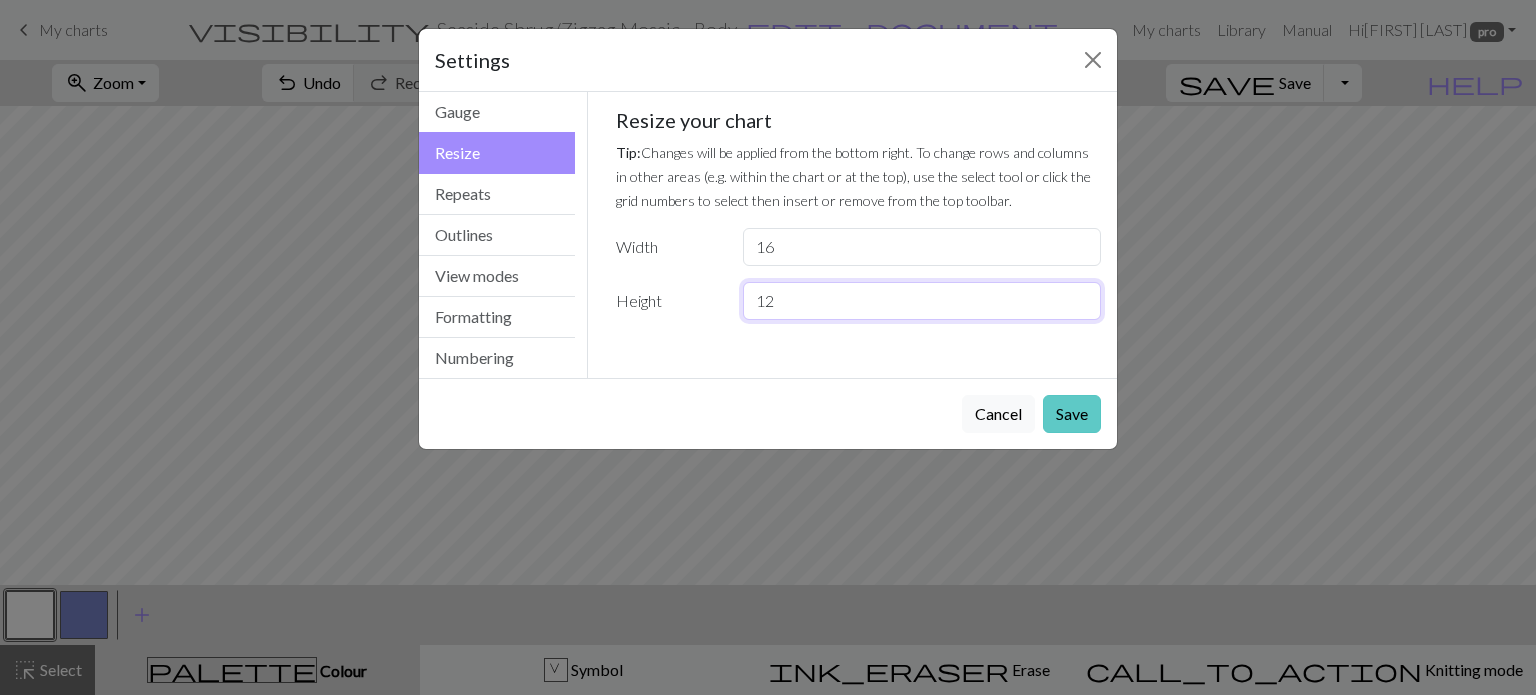 type on "12" 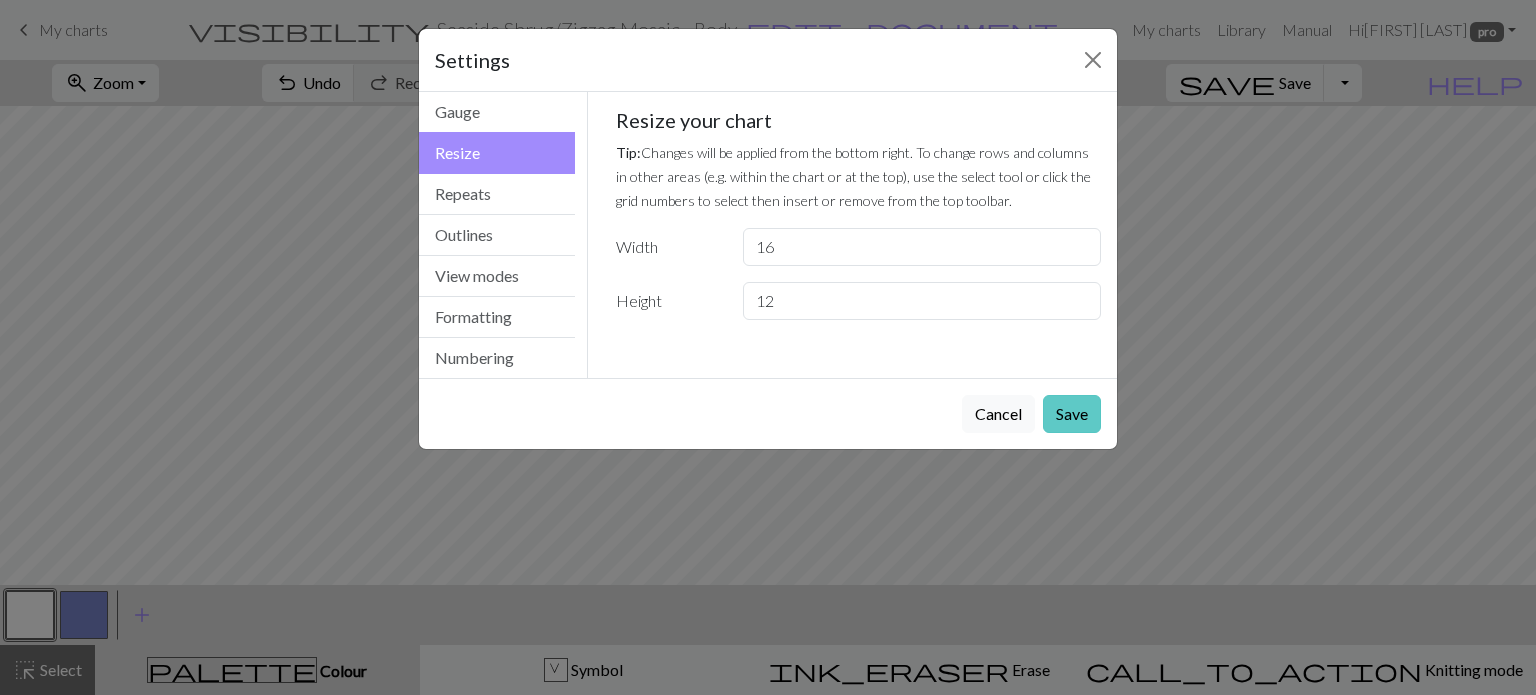 click on "Save" at bounding box center [1072, 414] 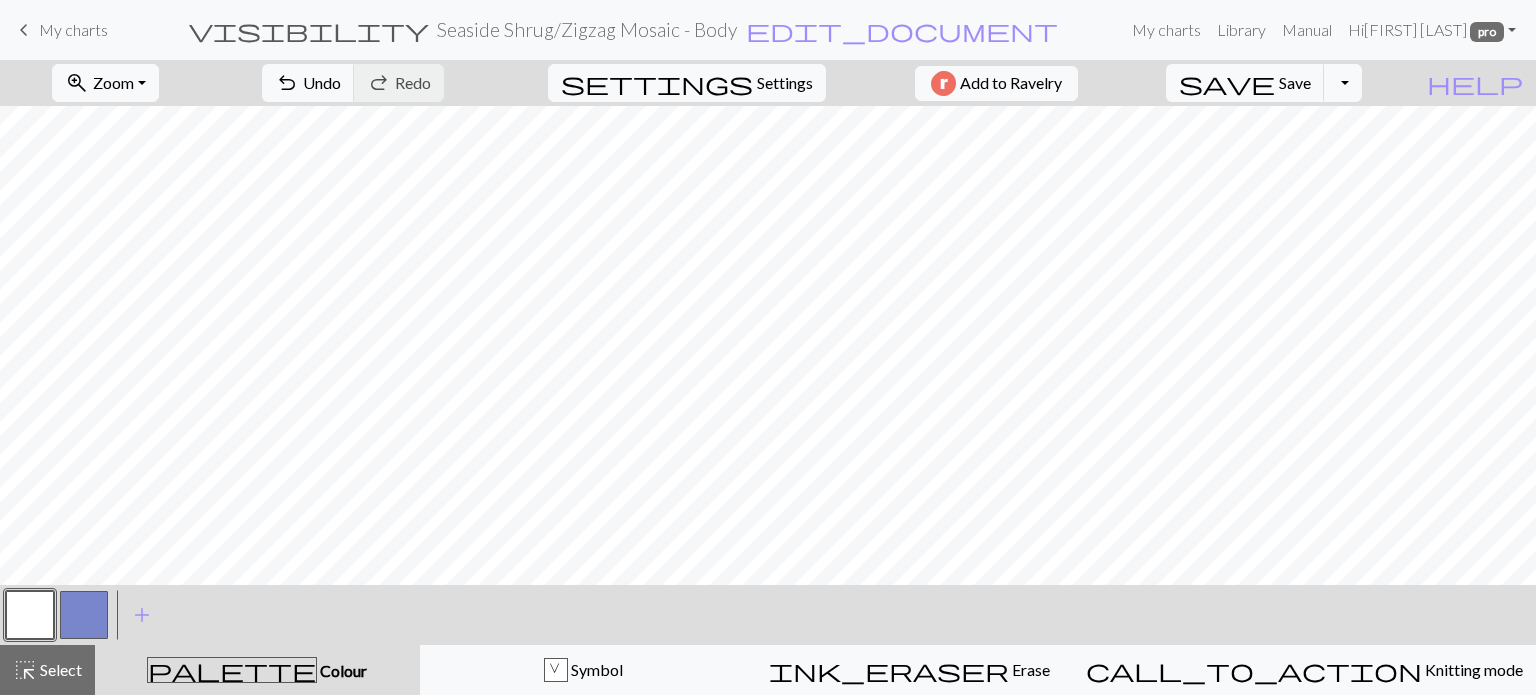 click at bounding box center [30, 615] 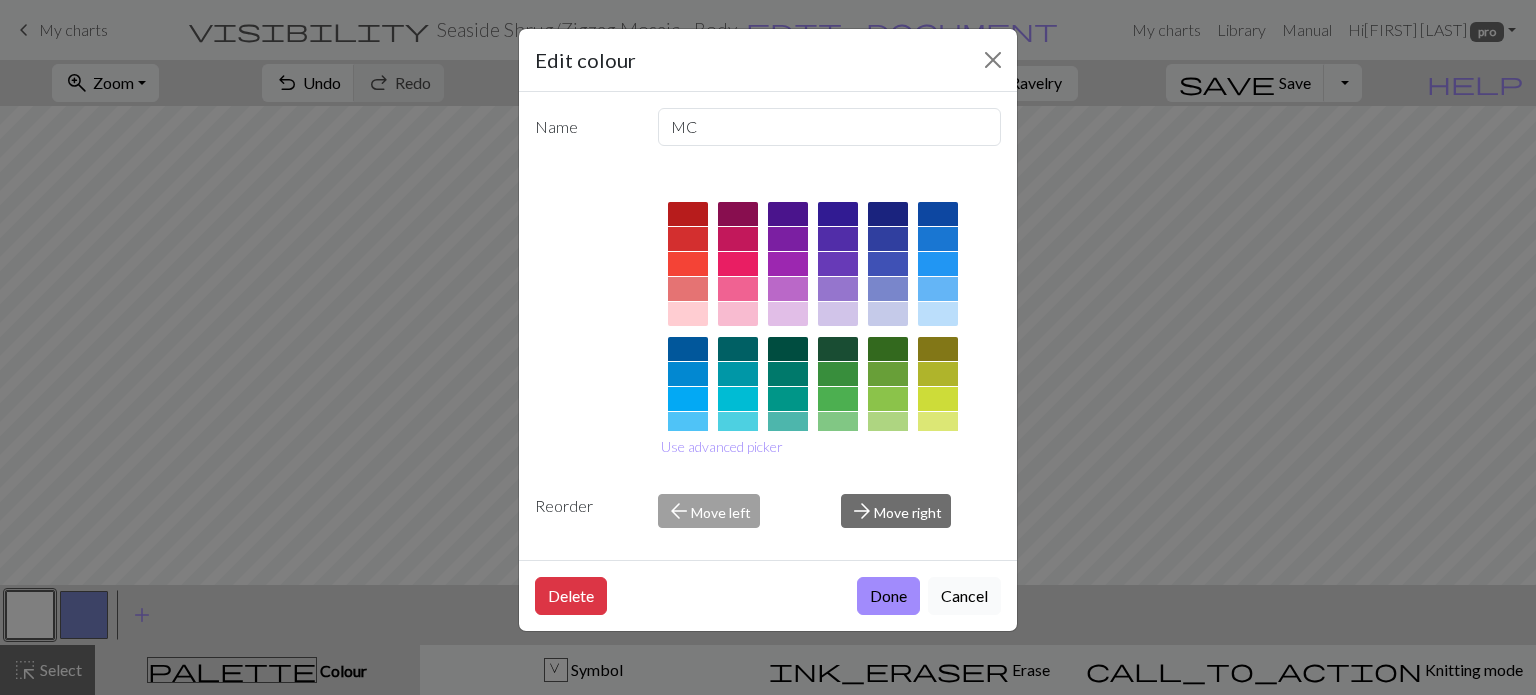 click on "Cancel" at bounding box center (964, 596) 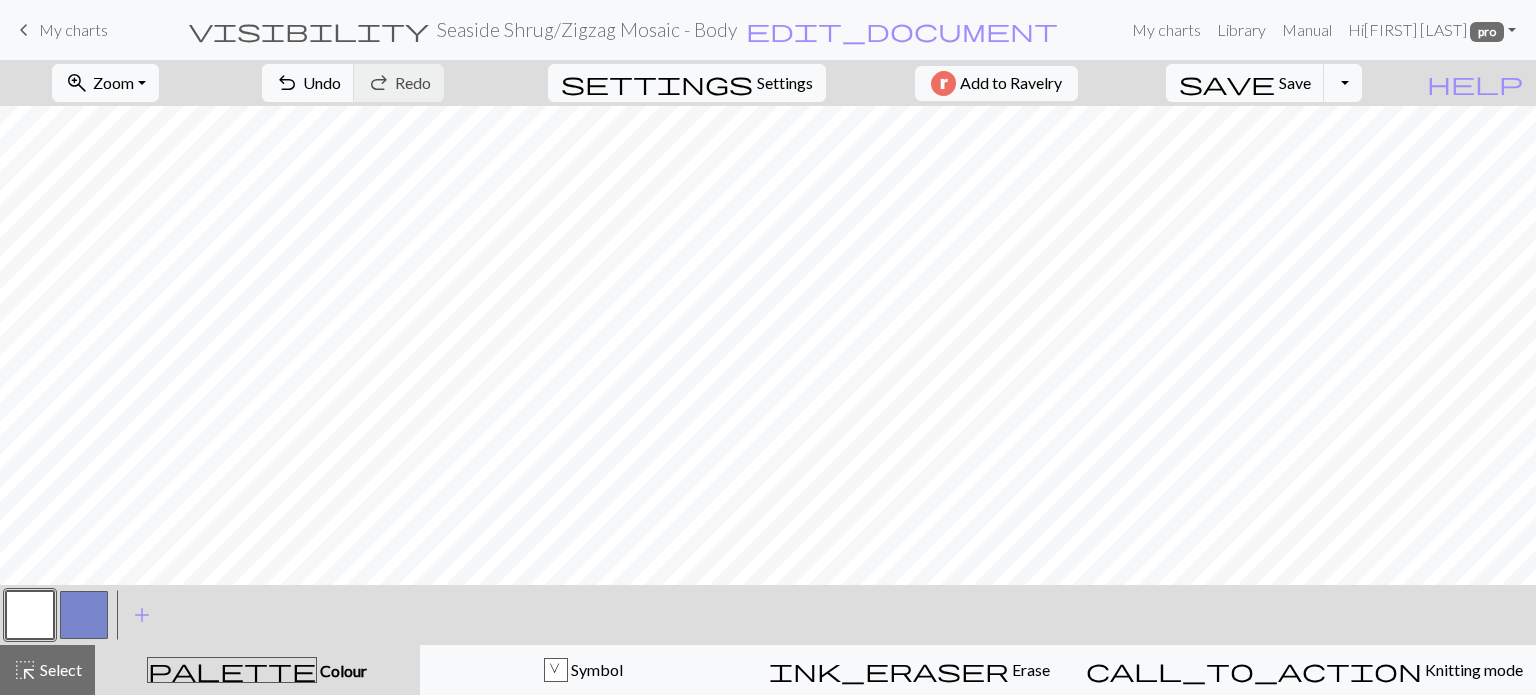 click at bounding box center [30, 615] 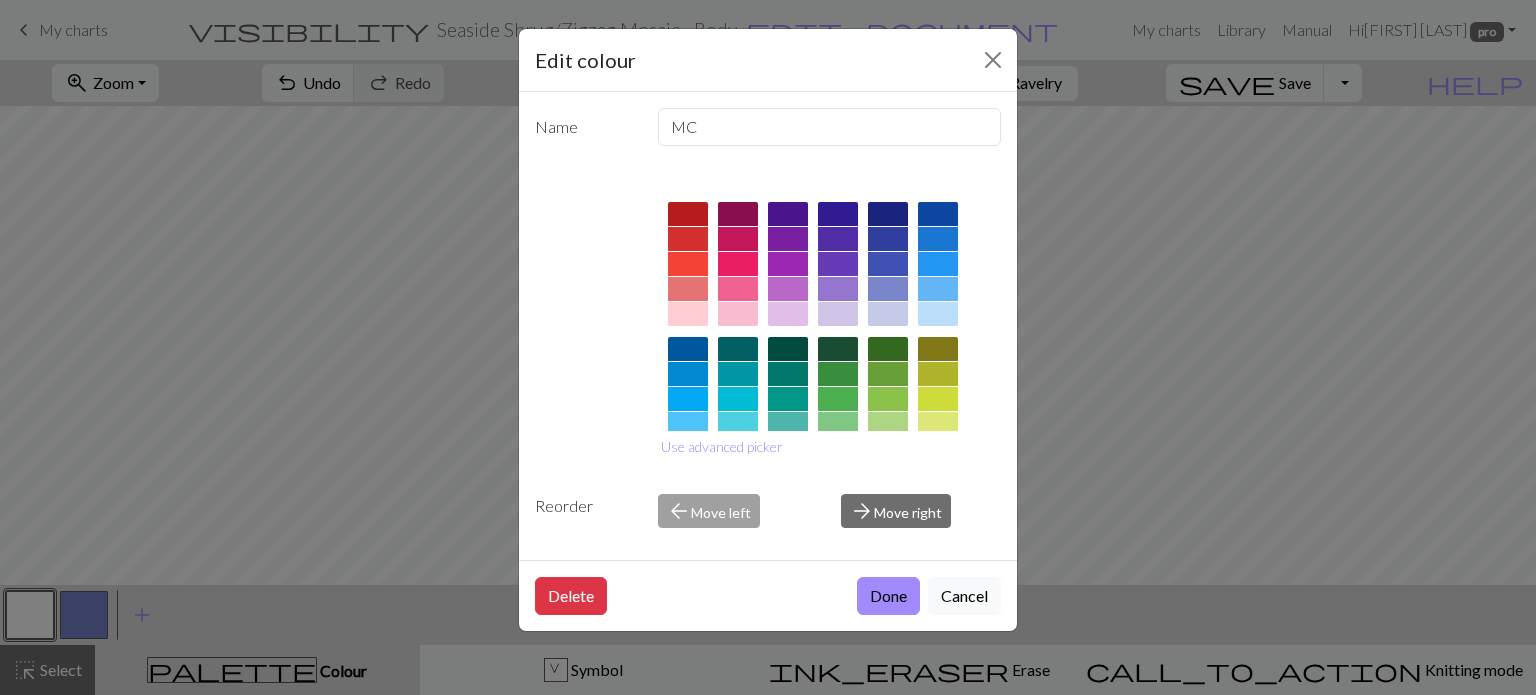 click on "Done" at bounding box center (888, 596) 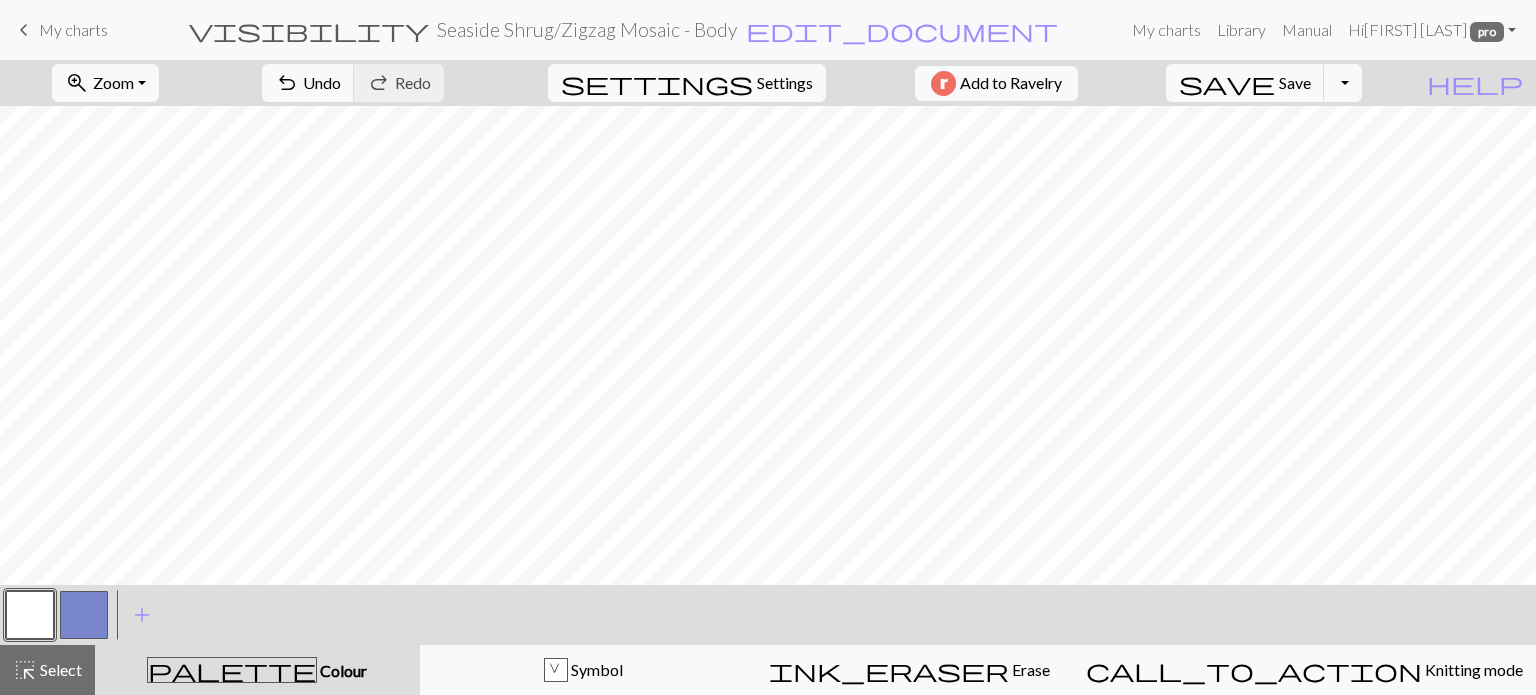 click at bounding box center (84, 615) 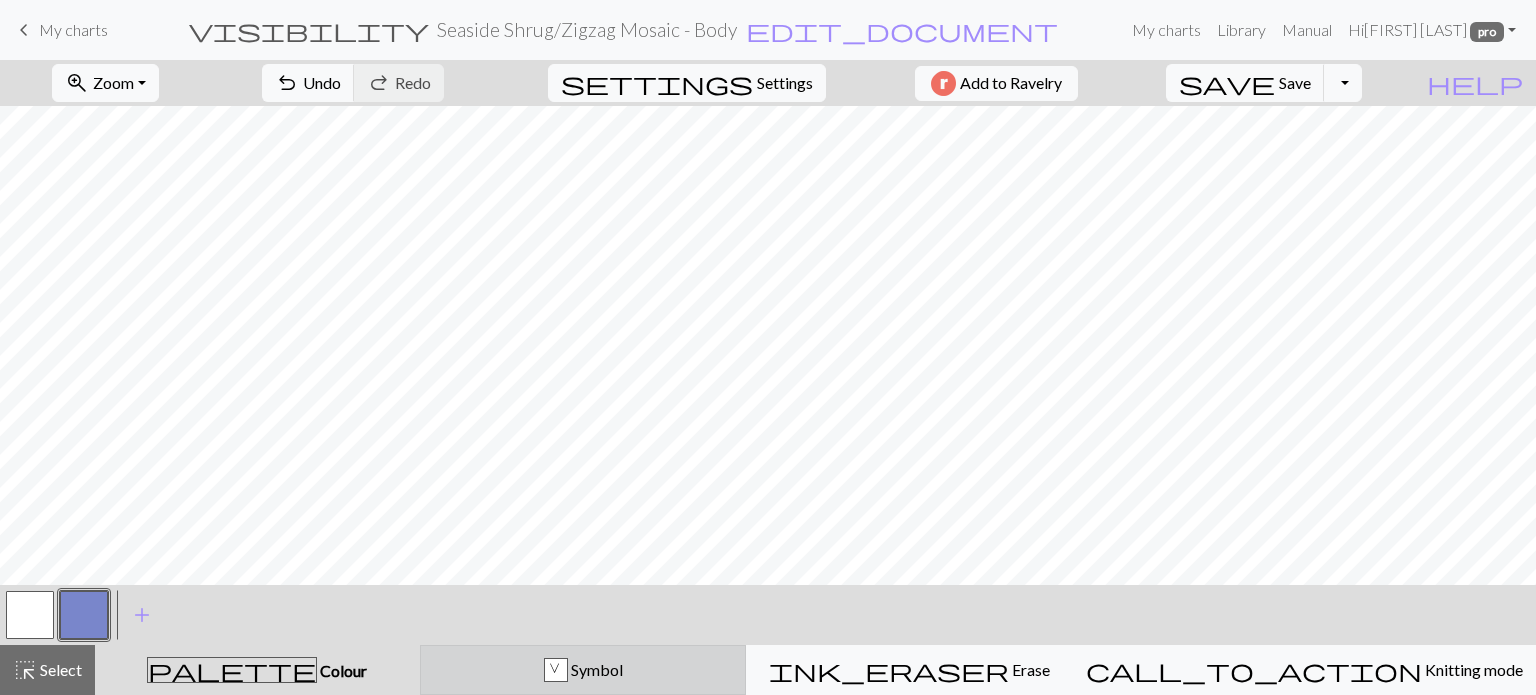 click on "V   Symbol" at bounding box center [583, 670] 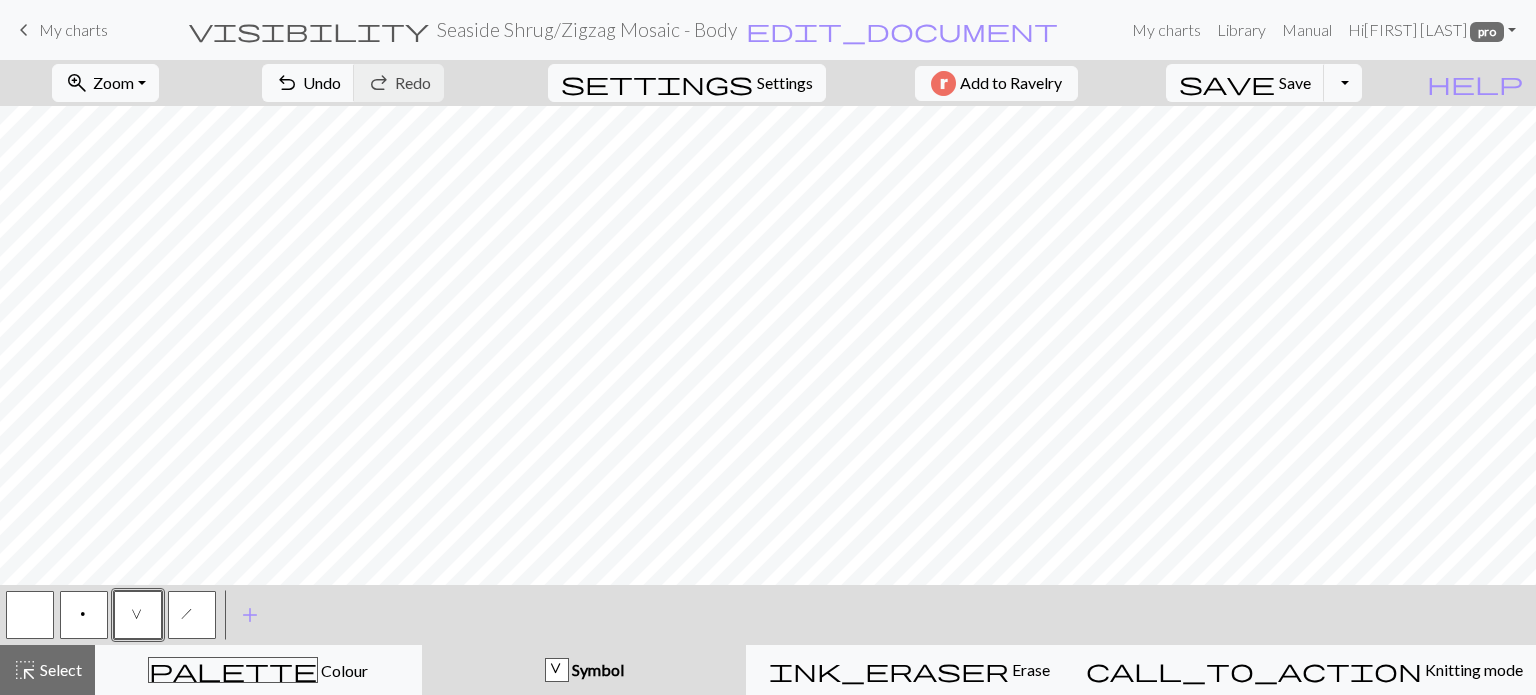 click at bounding box center [30, 615] 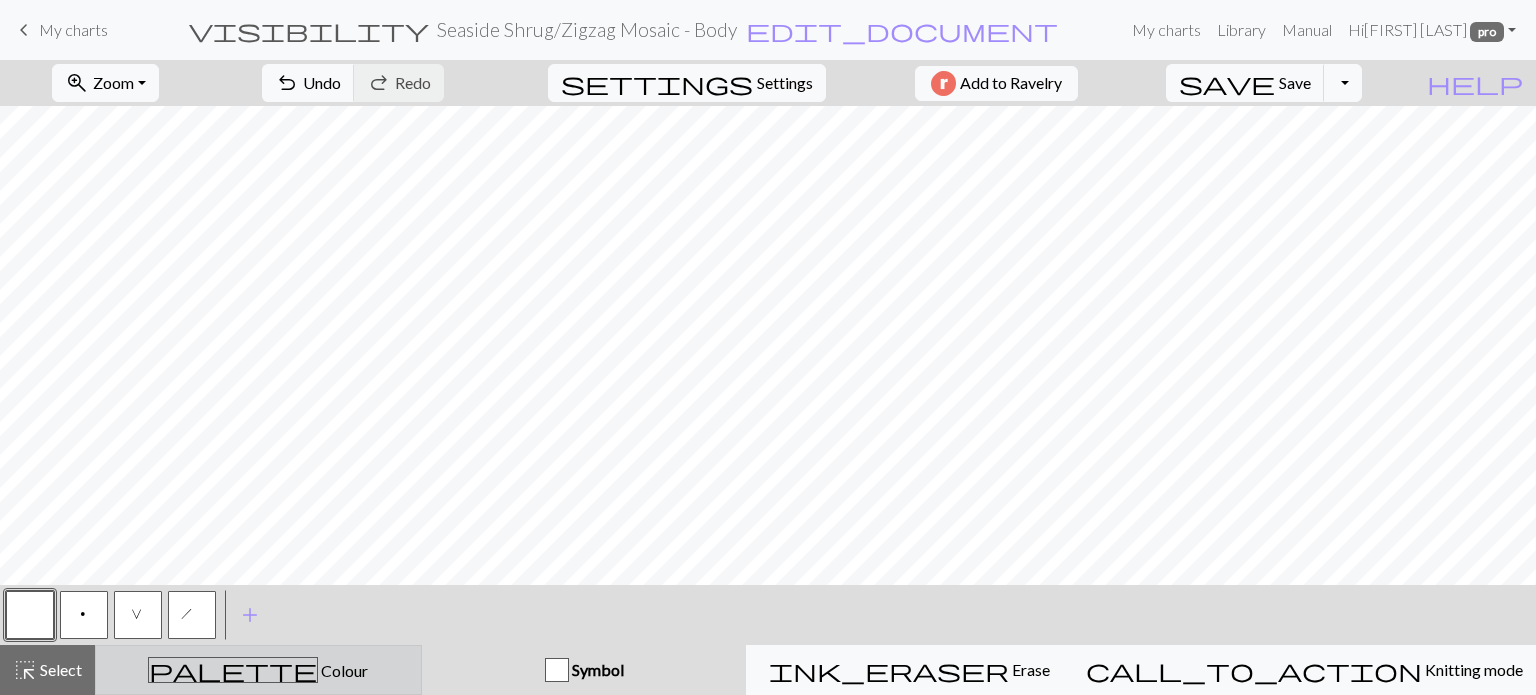 click on "palette   Colour   Colour" at bounding box center [258, 670] 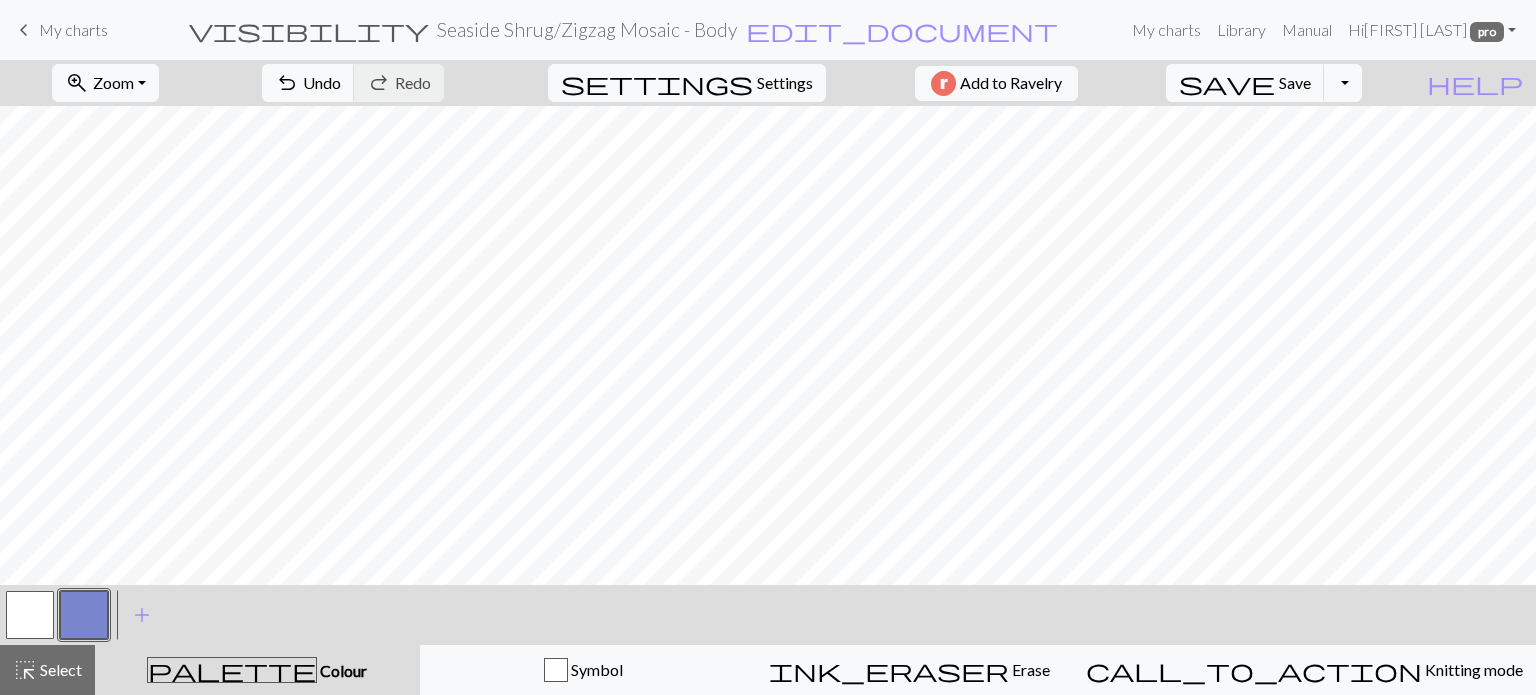 click at bounding box center [84, 615] 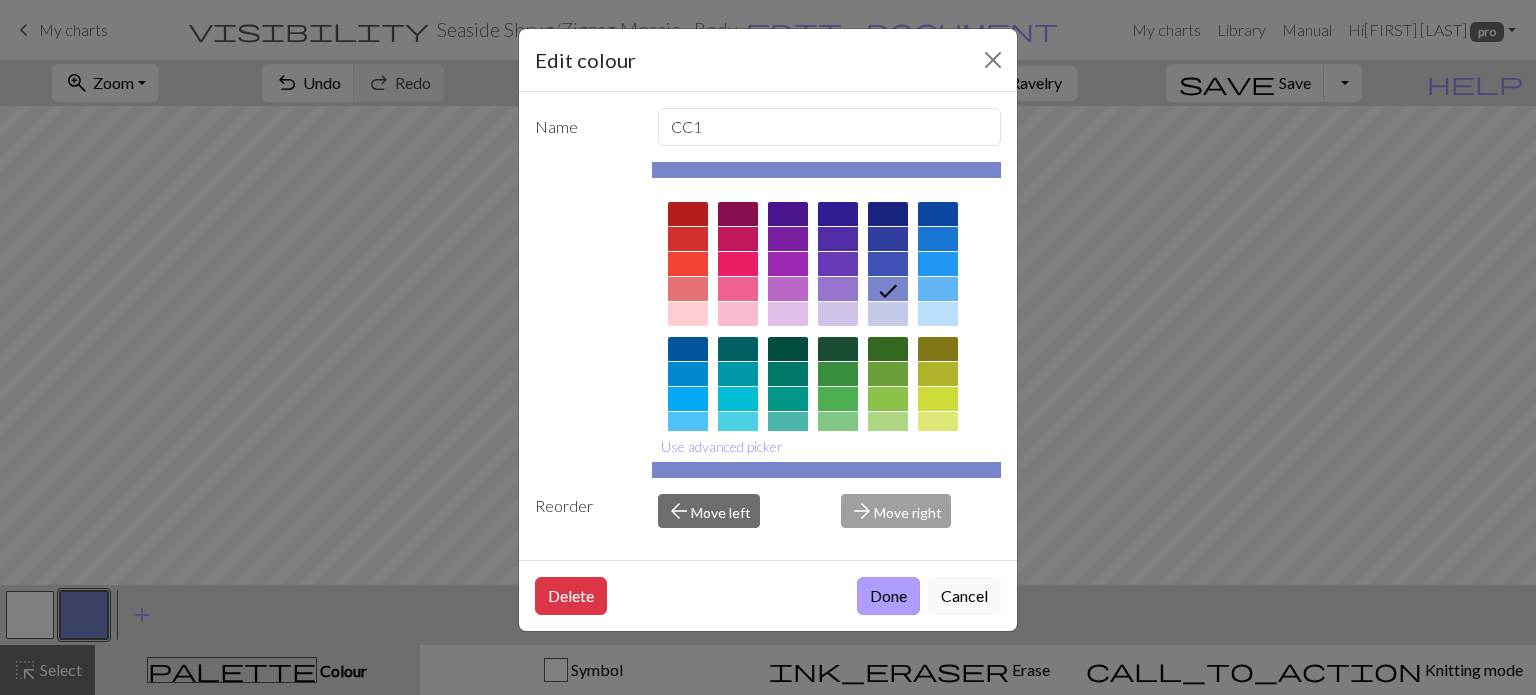 click on "Done" at bounding box center [888, 596] 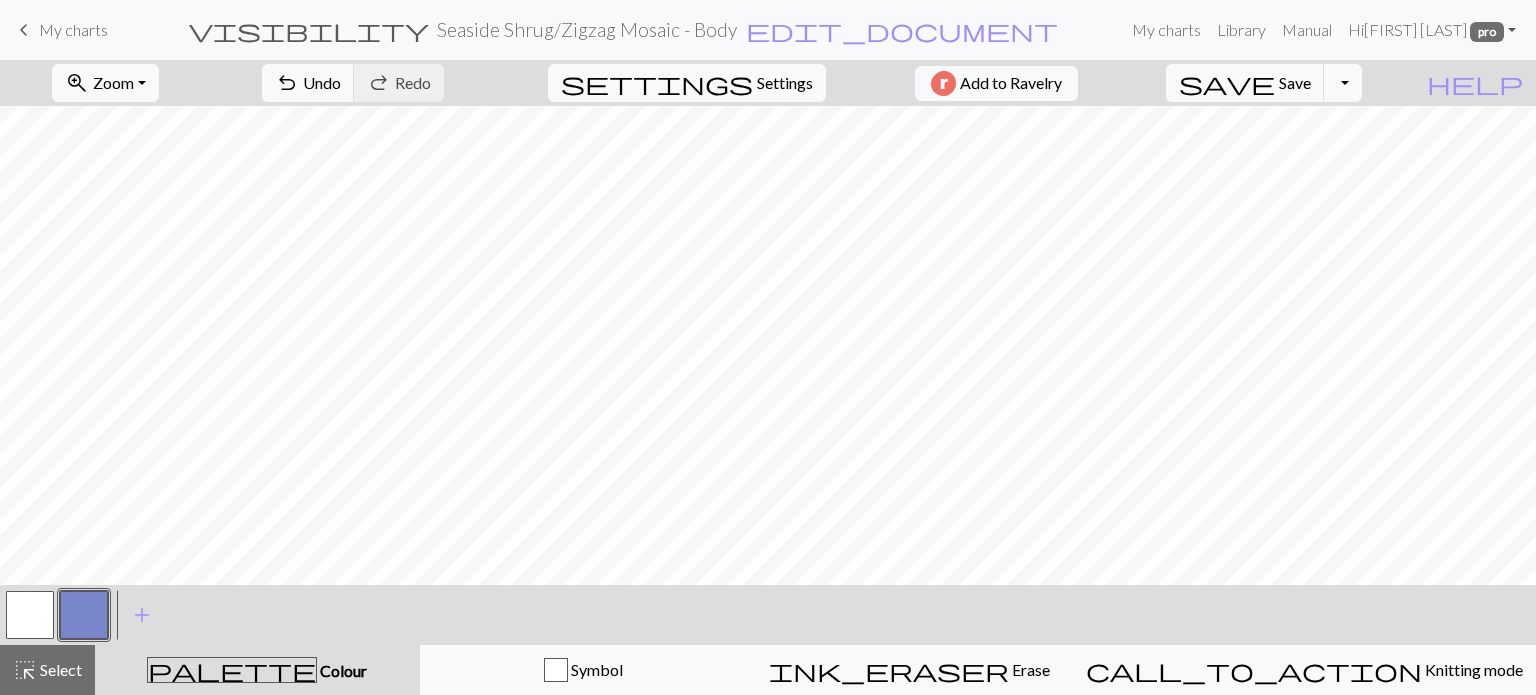 click at bounding box center (30, 615) 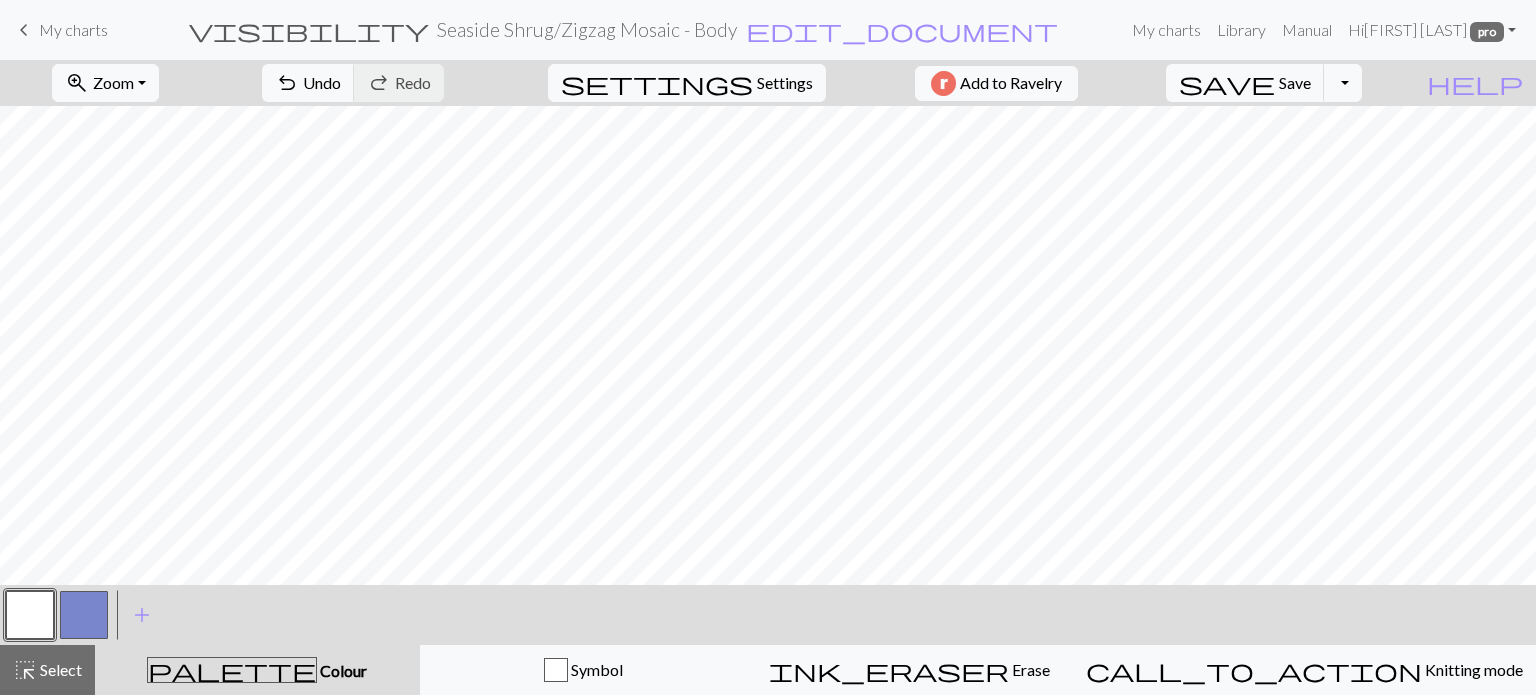 click at bounding box center [84, 615] 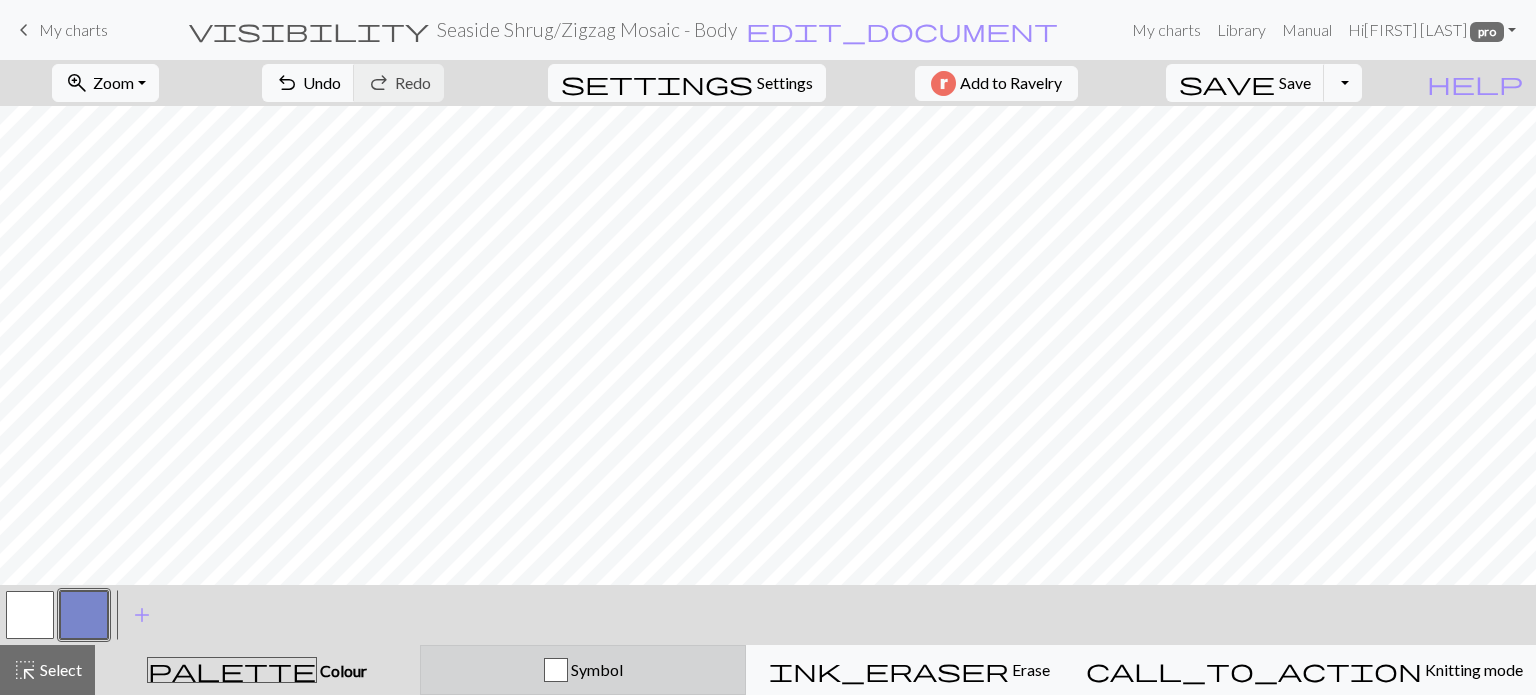 click on "Symbol" at bounding box center [583, 670] 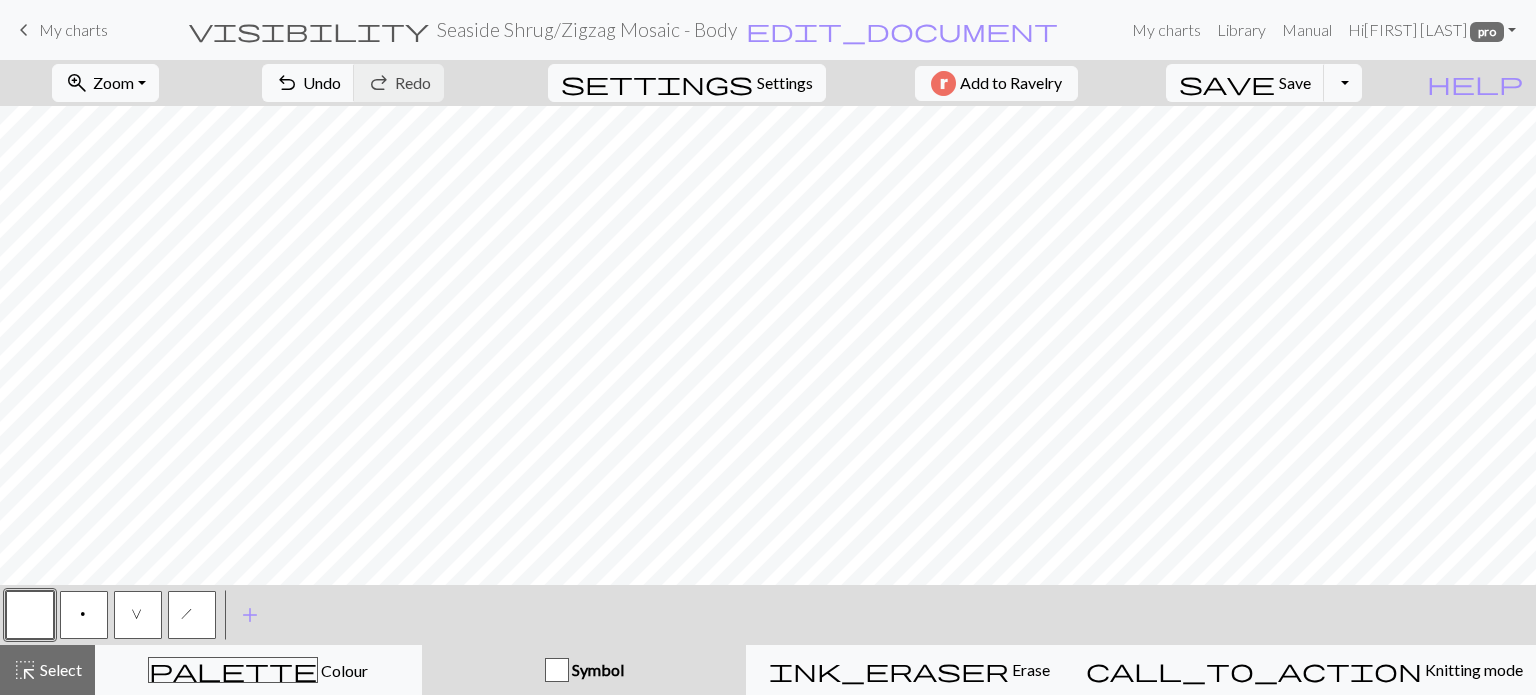 click on "V" at bounding box center (138, 615) 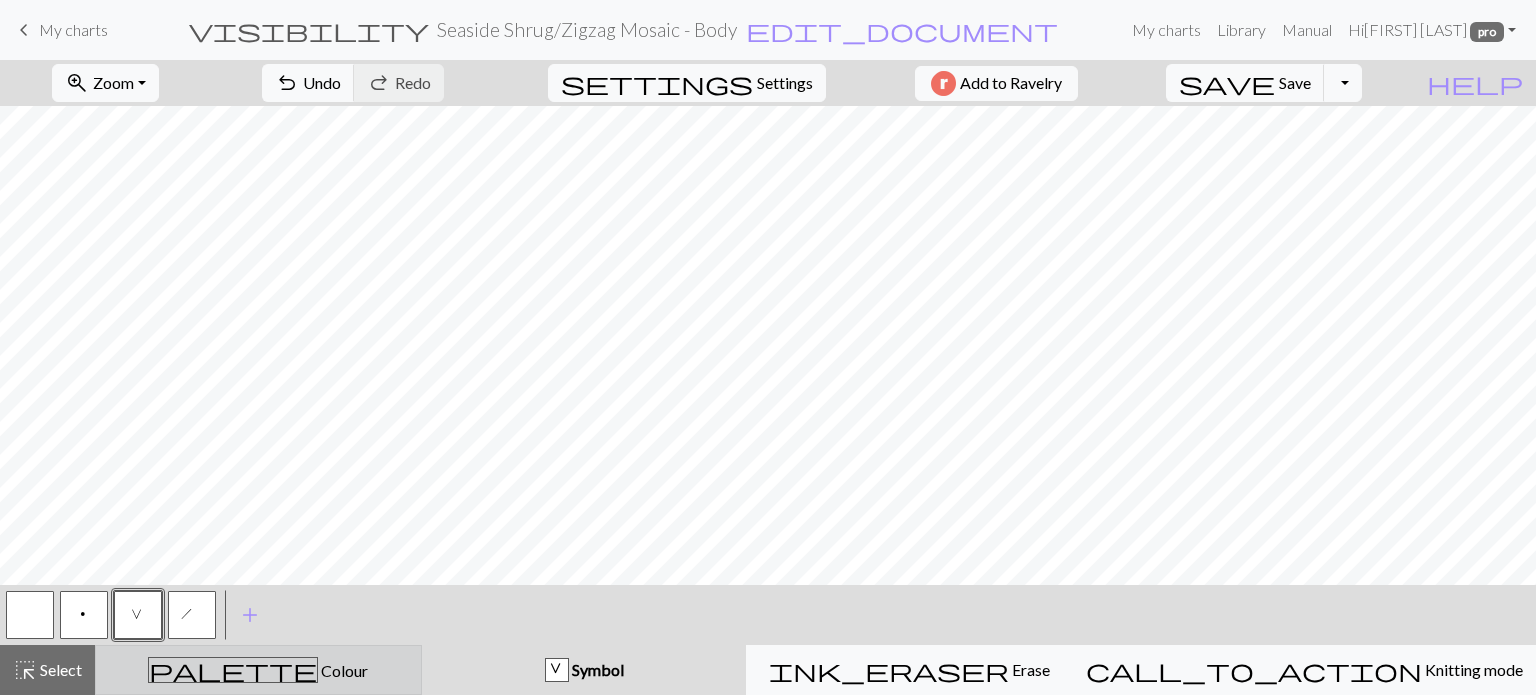 click on "palette   Colour   Colour" at bounding box center [258, 670] 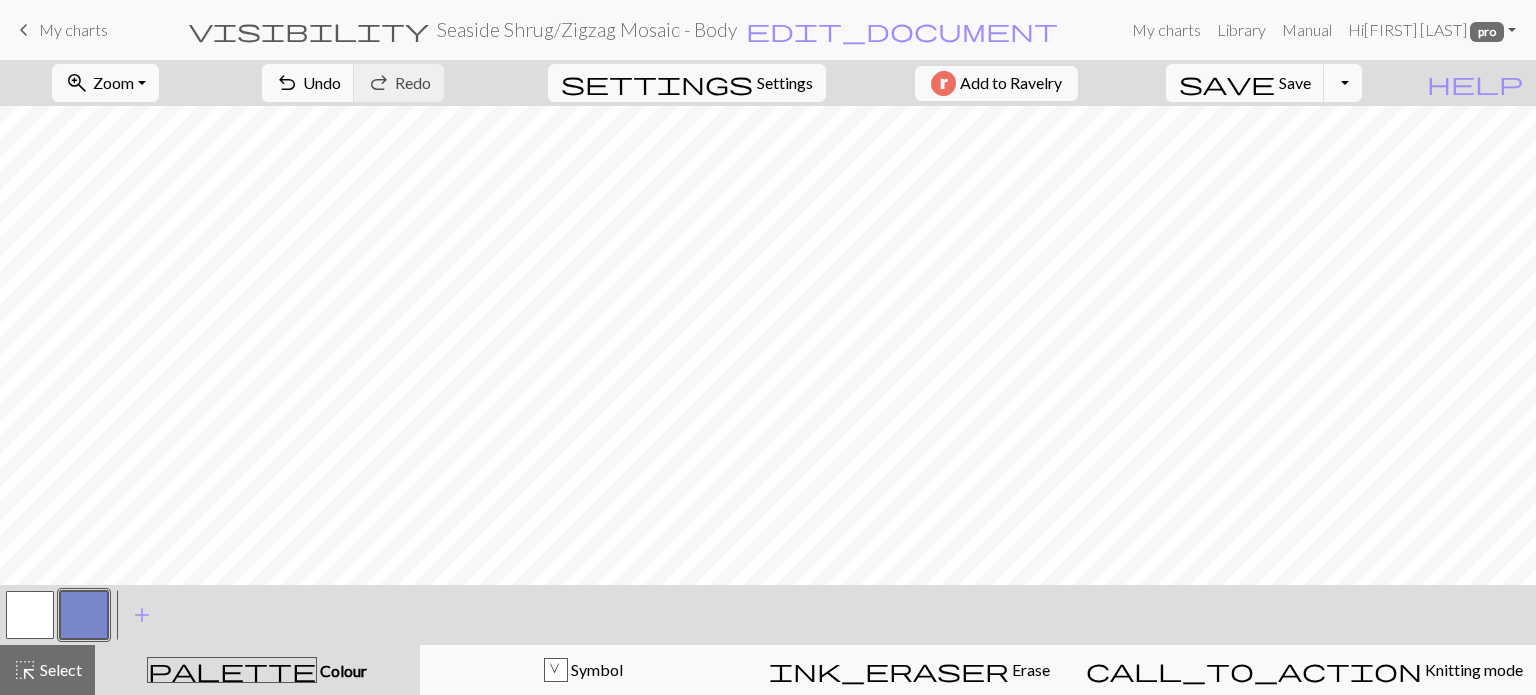 click at bounding box center [84, 615] 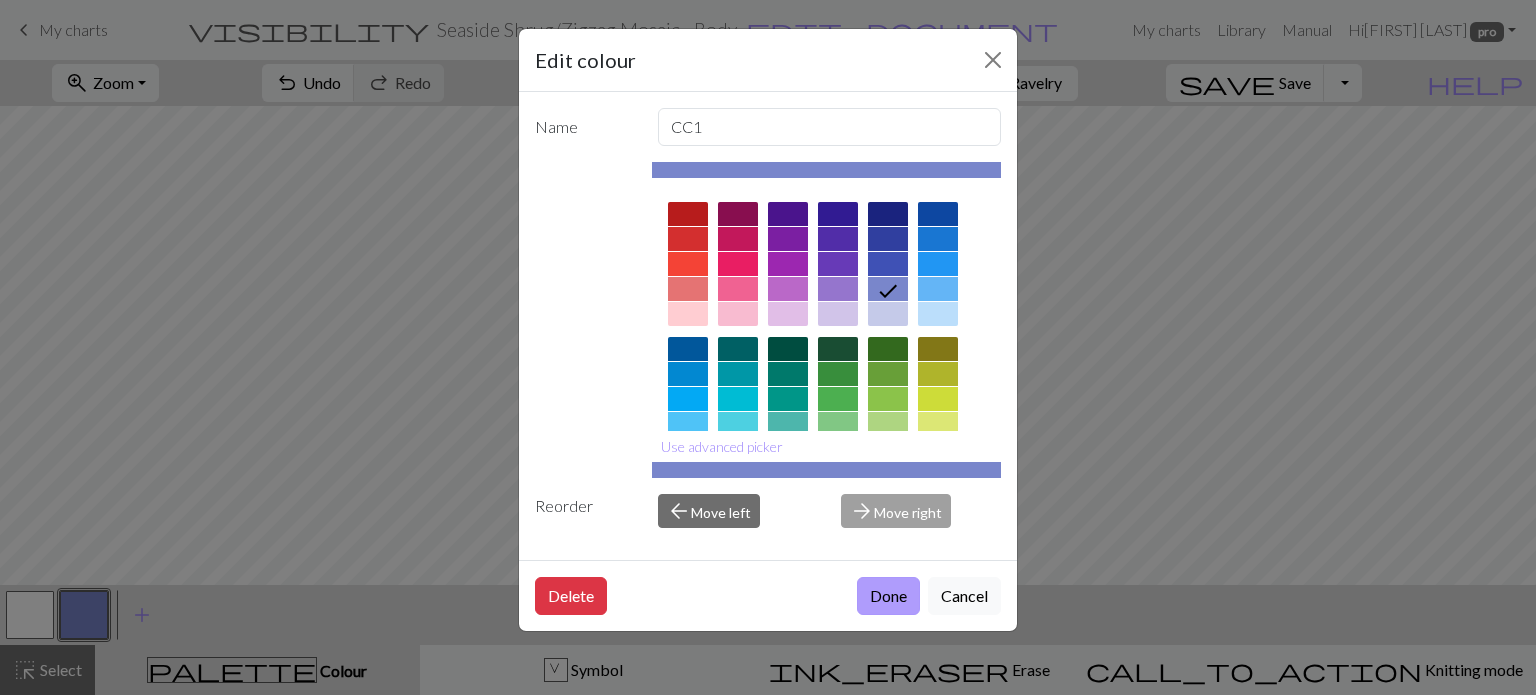 click on "Done" at bounding box center [888, 596] 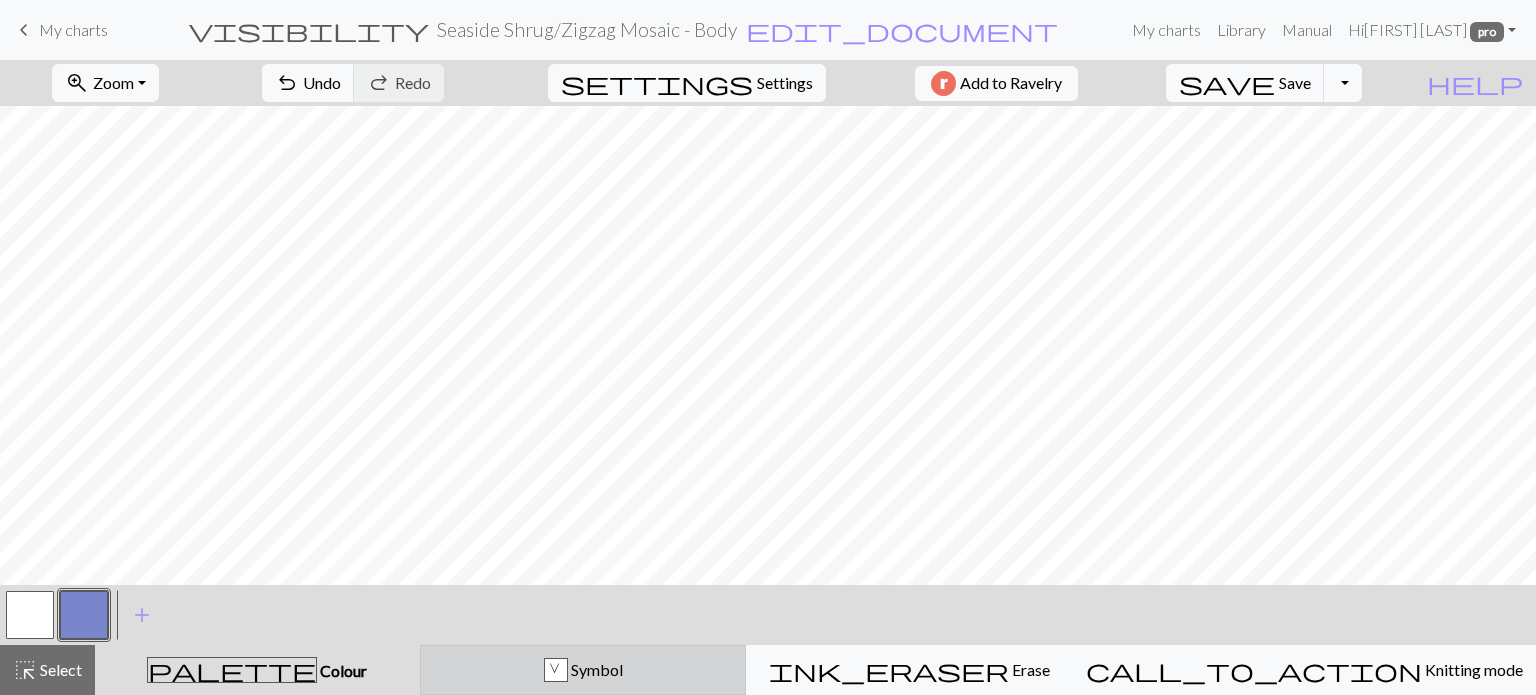 click on "V   Symbol" at bounding box center (583, 670) 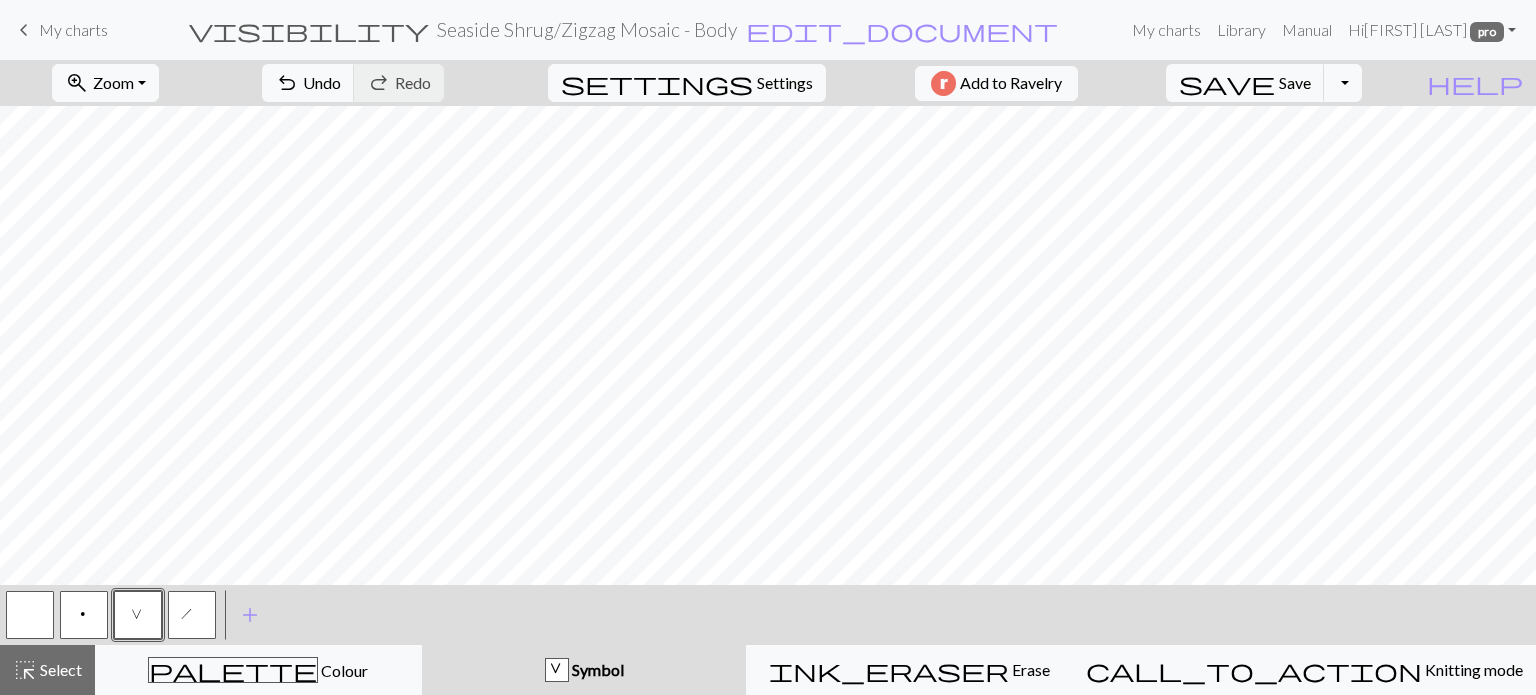 click at bounding box center (30, 615) 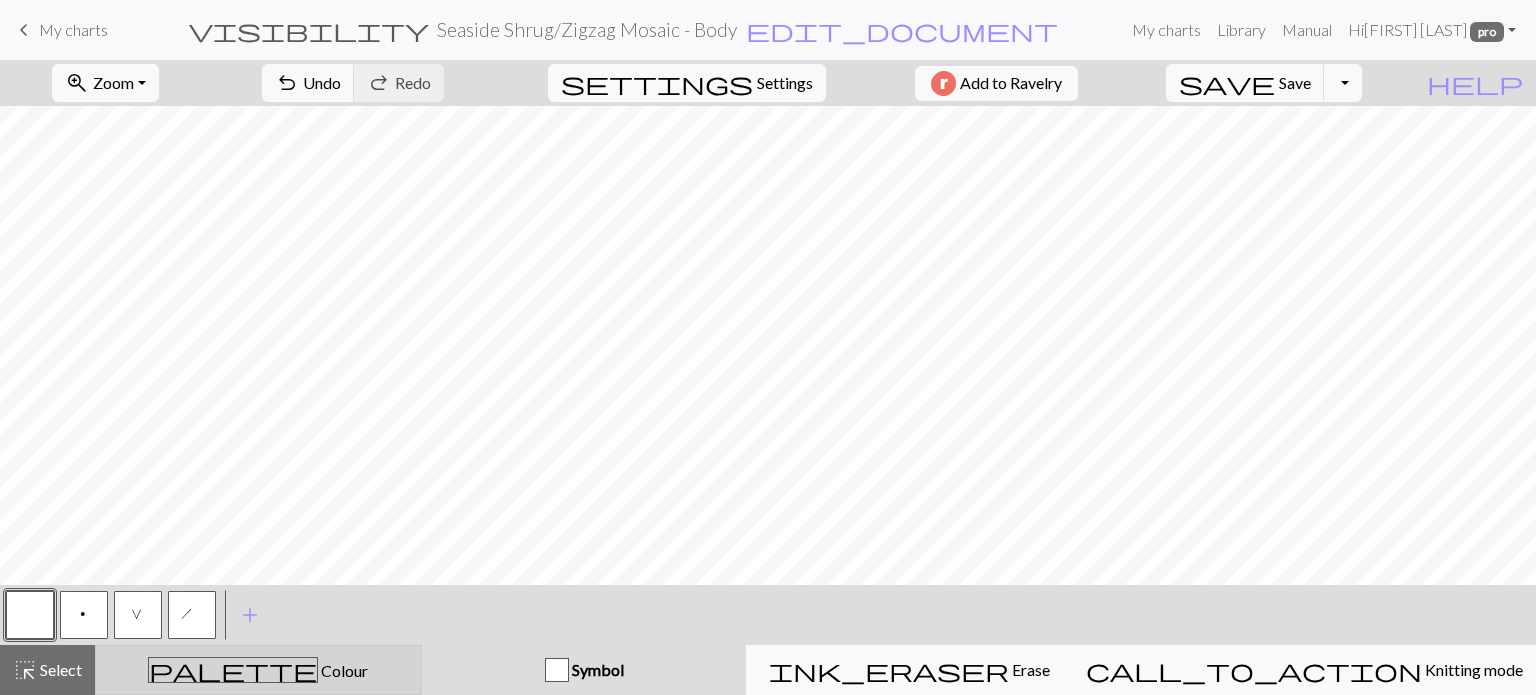 click on "palette   Colour   Colour" at bounding box center [258, 670] 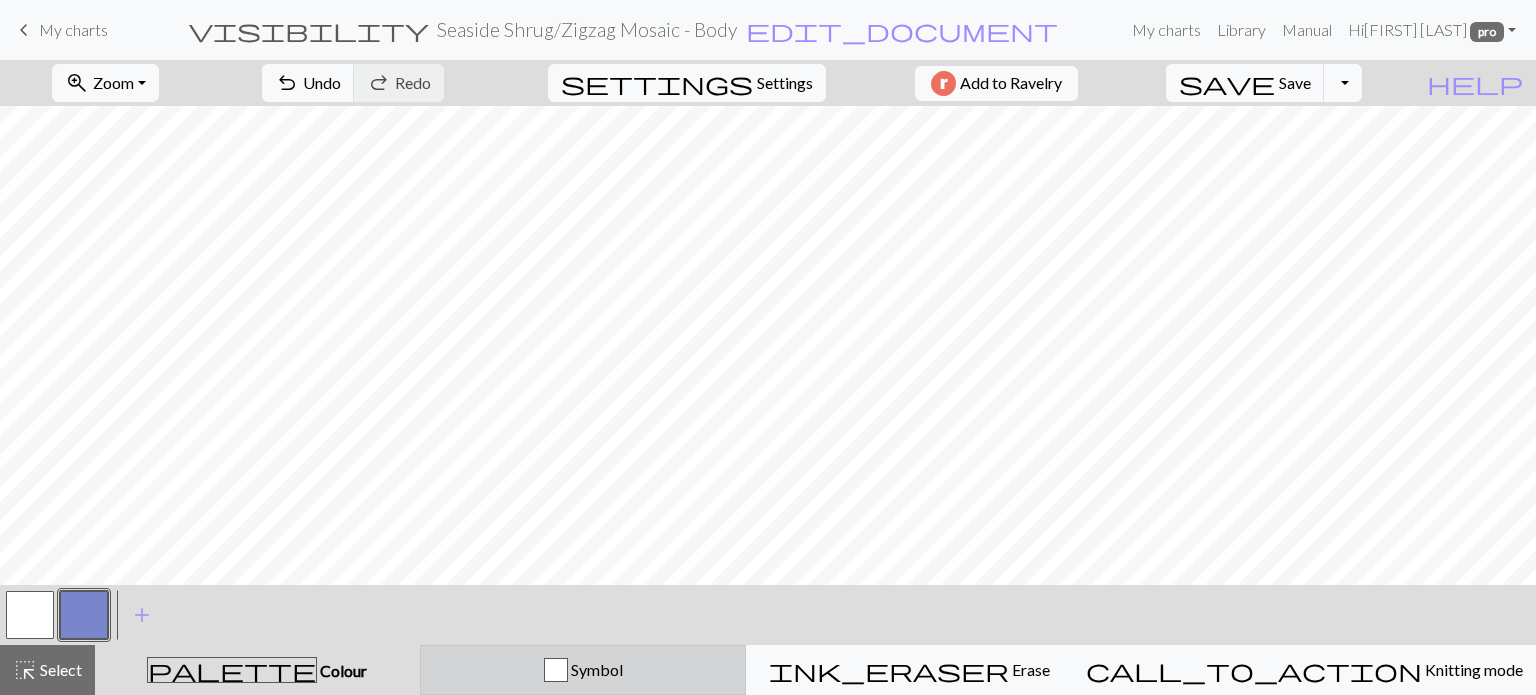 click on "Symbol" at bounding box center (583, 670) 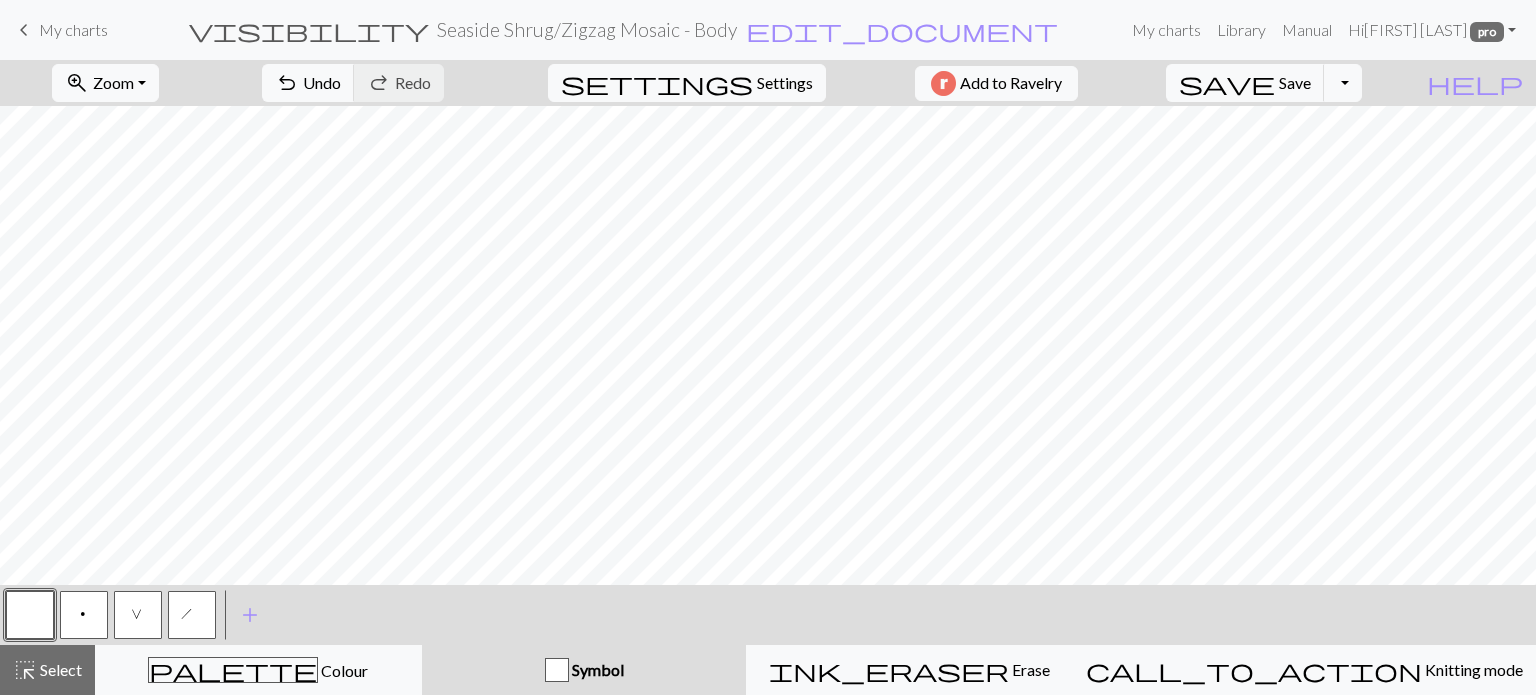 click on "V" at bounding box center (138, 615) 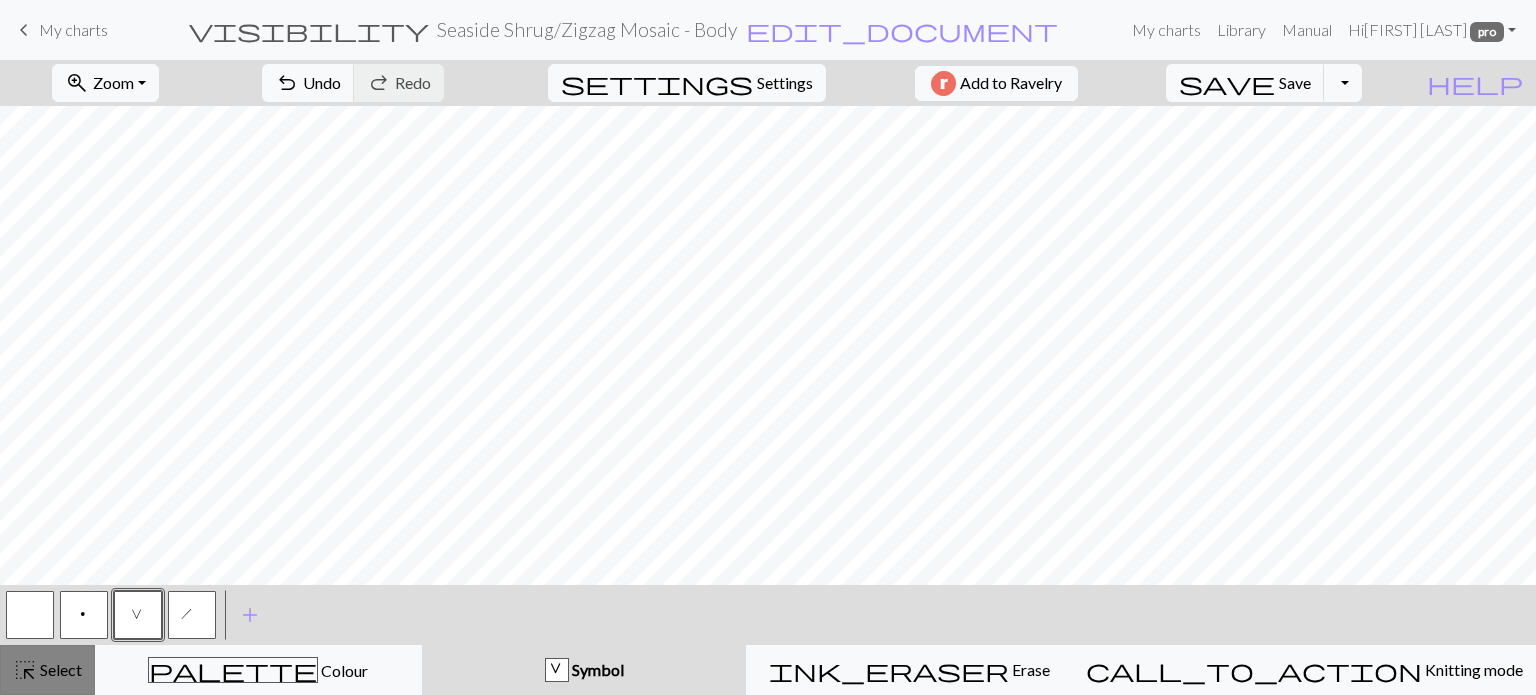 click on "Select" at bounding box center (59, 669) 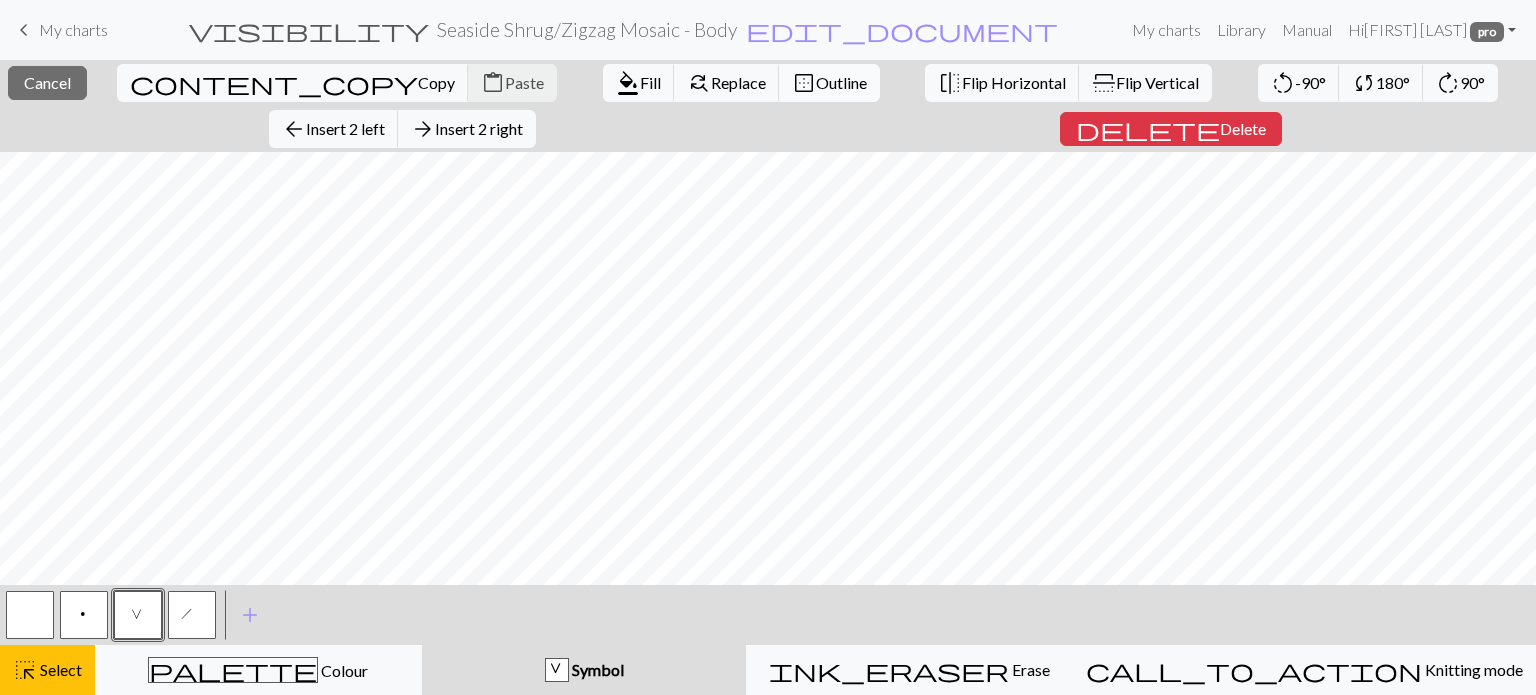 click on "Outline" at bounding box center (841, 82) 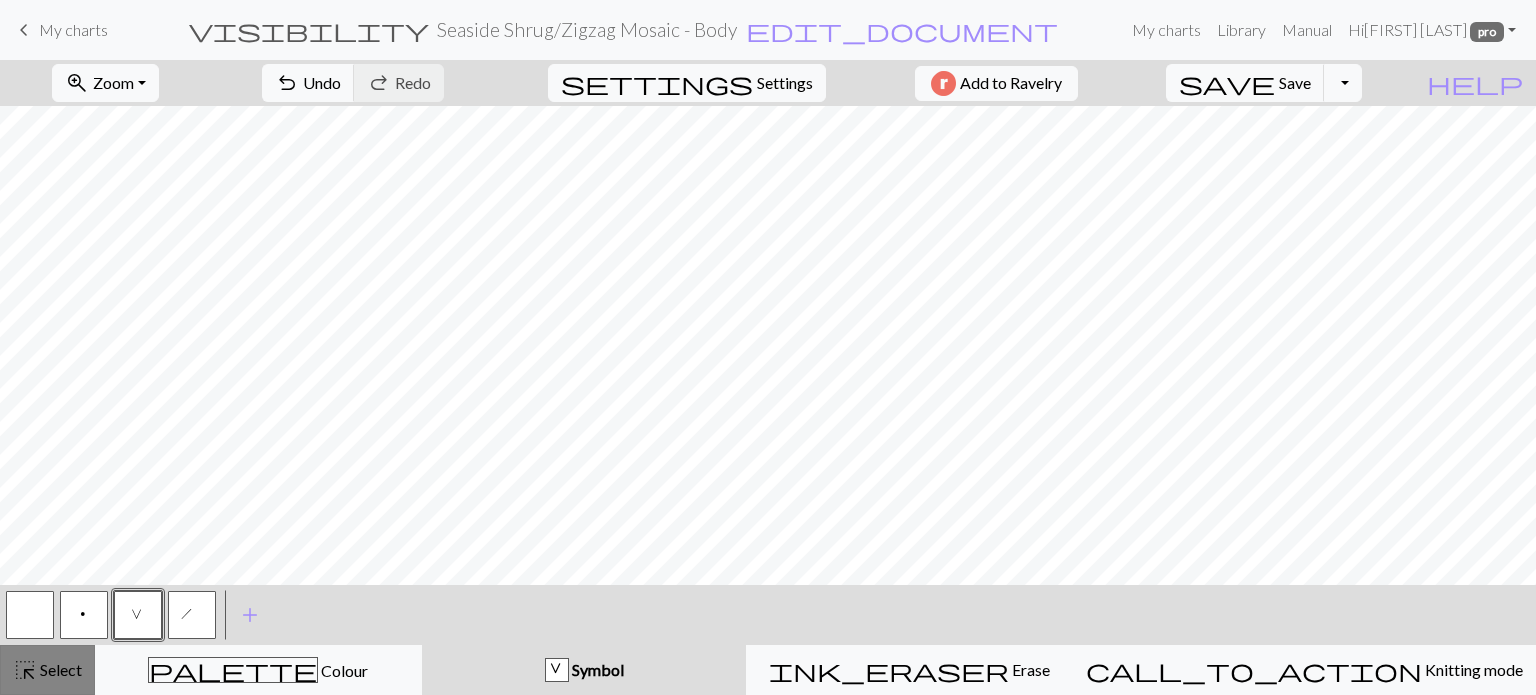 click on "highlight_alt" at bounding box center [25, 670] 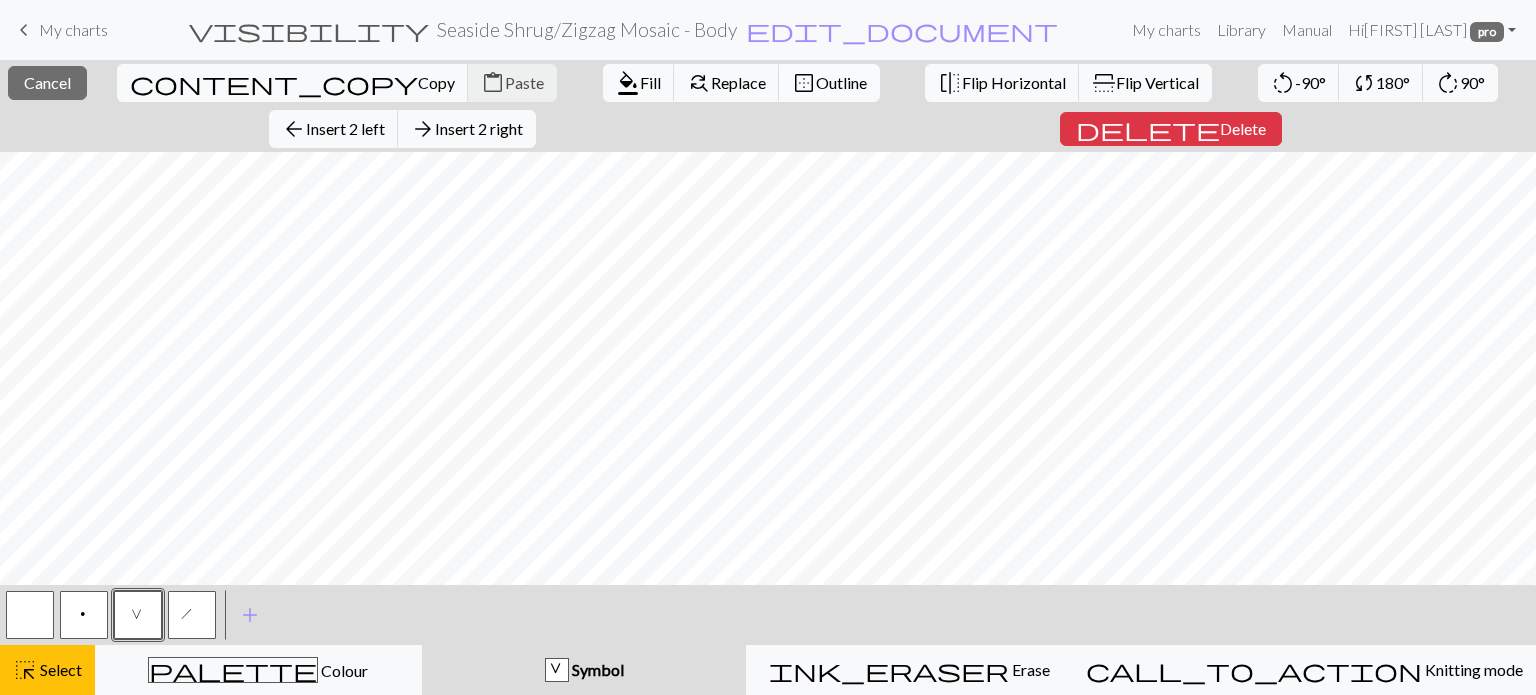 click on "Outline" at bounding box center [841, 82] 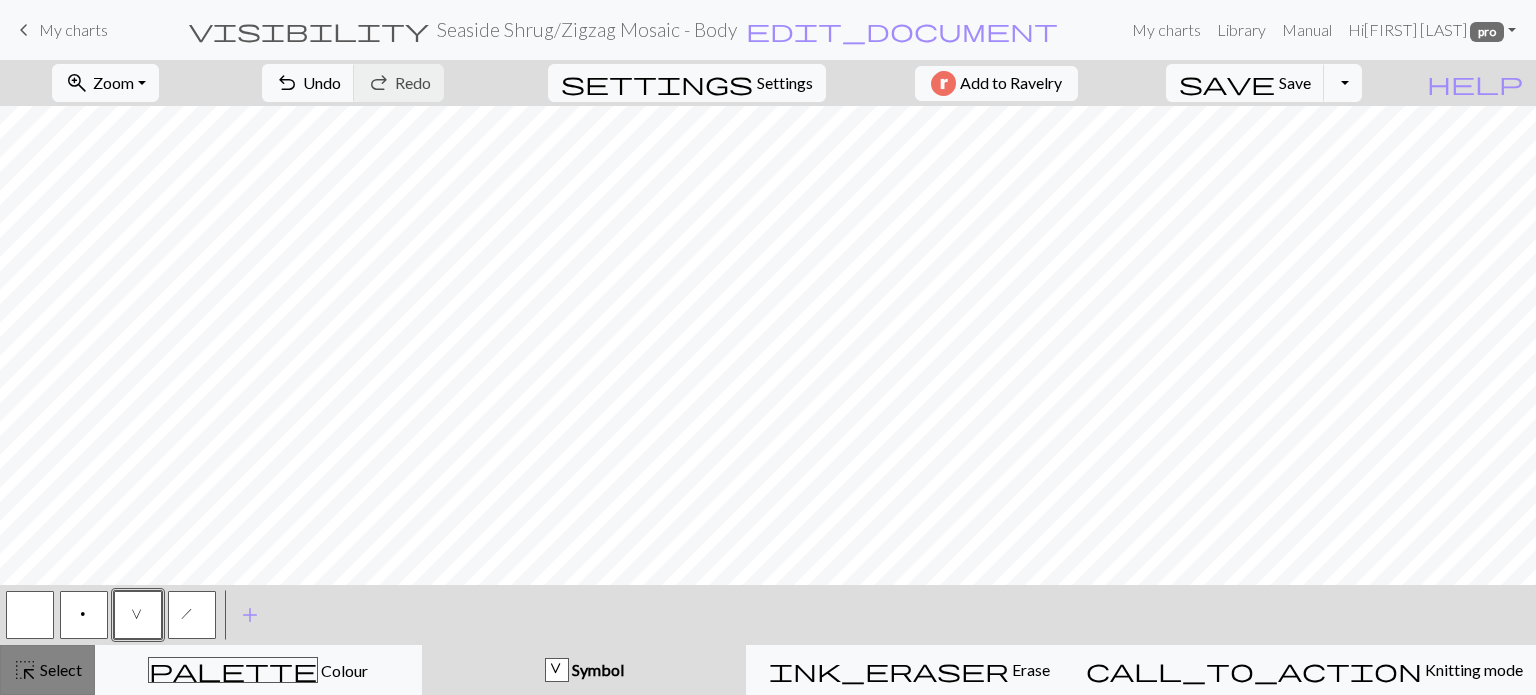 click on "Select" at bounding box center (59, 669) 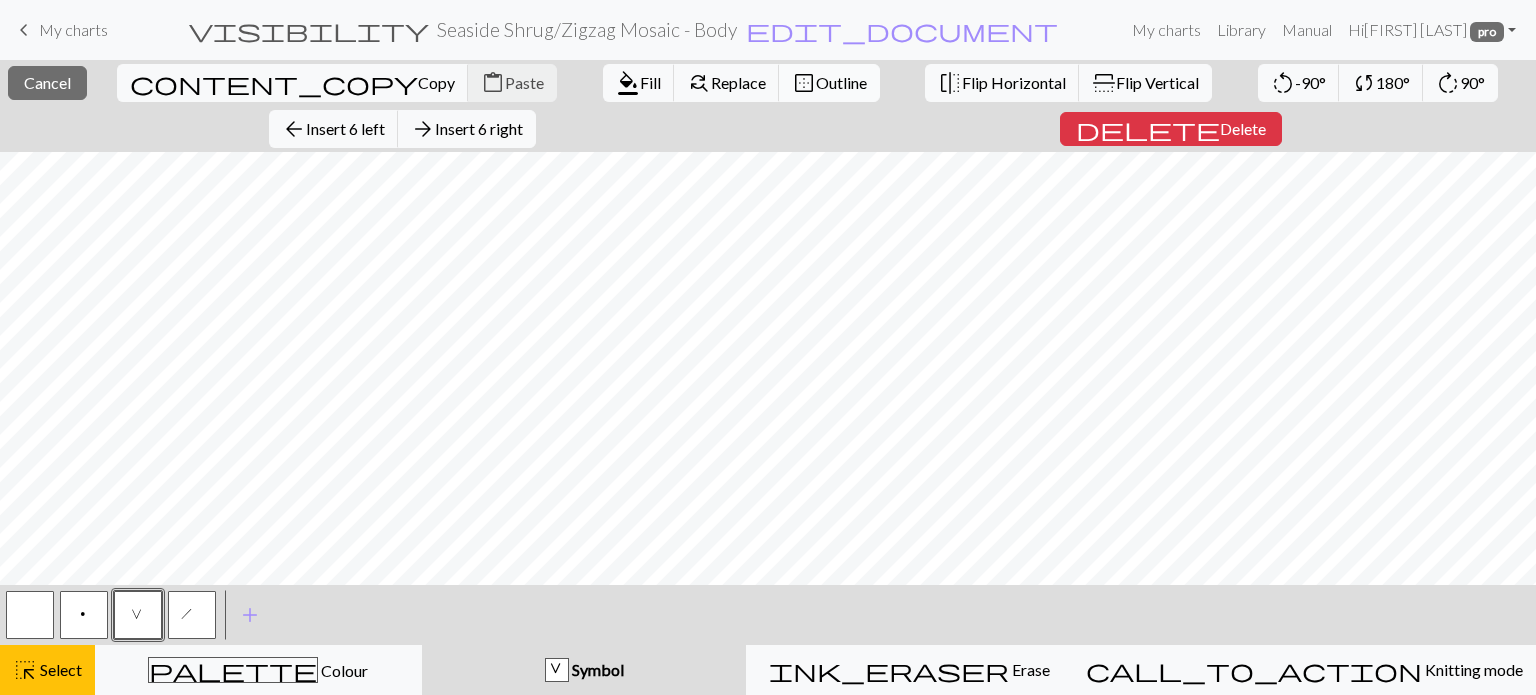 click on "Outline" at bounding box center [841, 82] 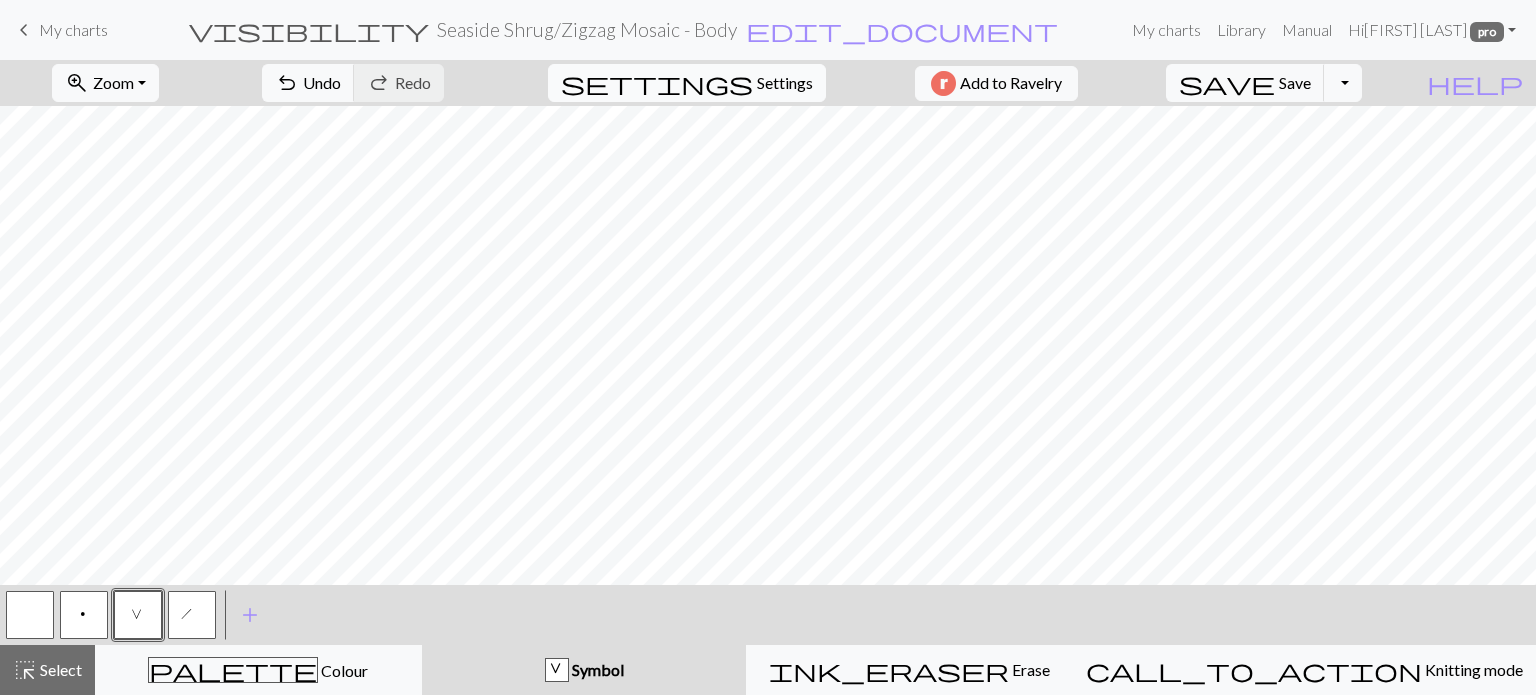 click on "Settings" at bounding box center (785, 83) 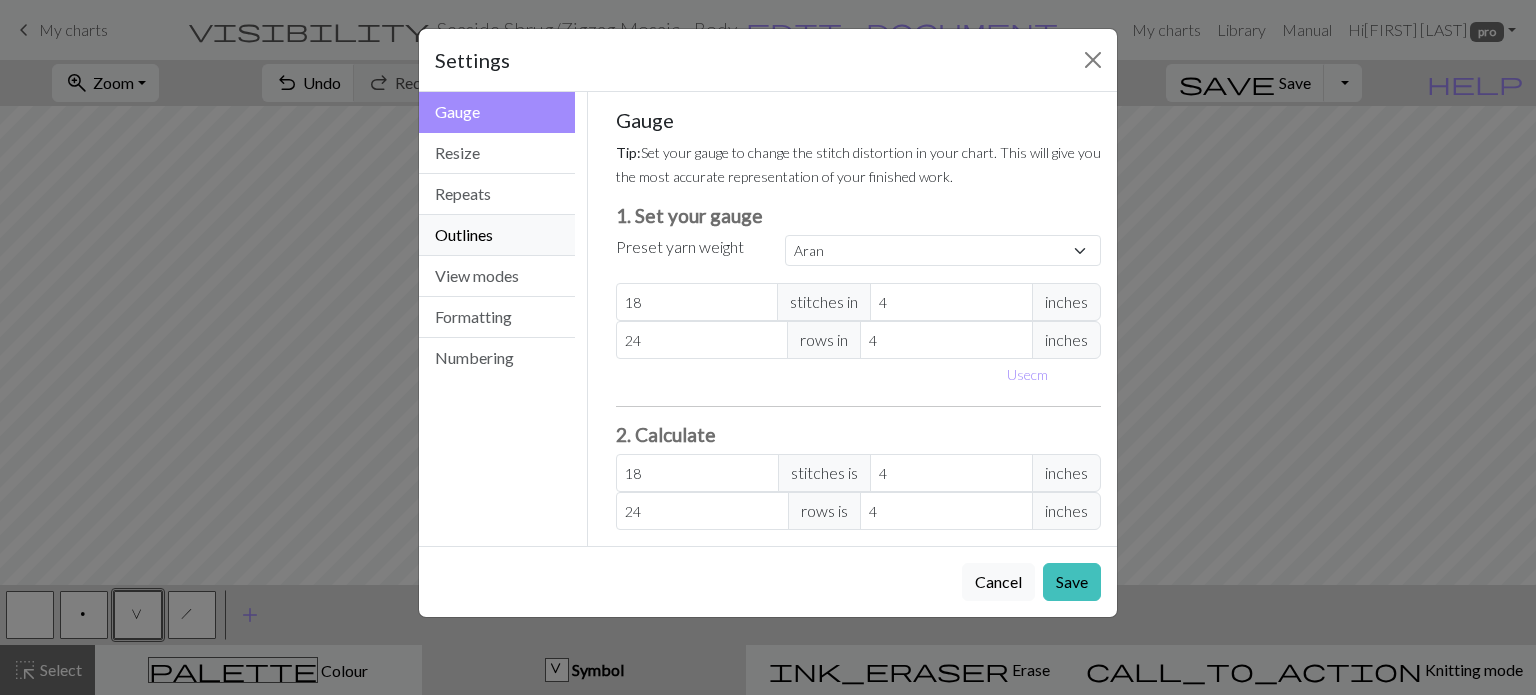 click on "Outlines" at bounding box center [497, 235] 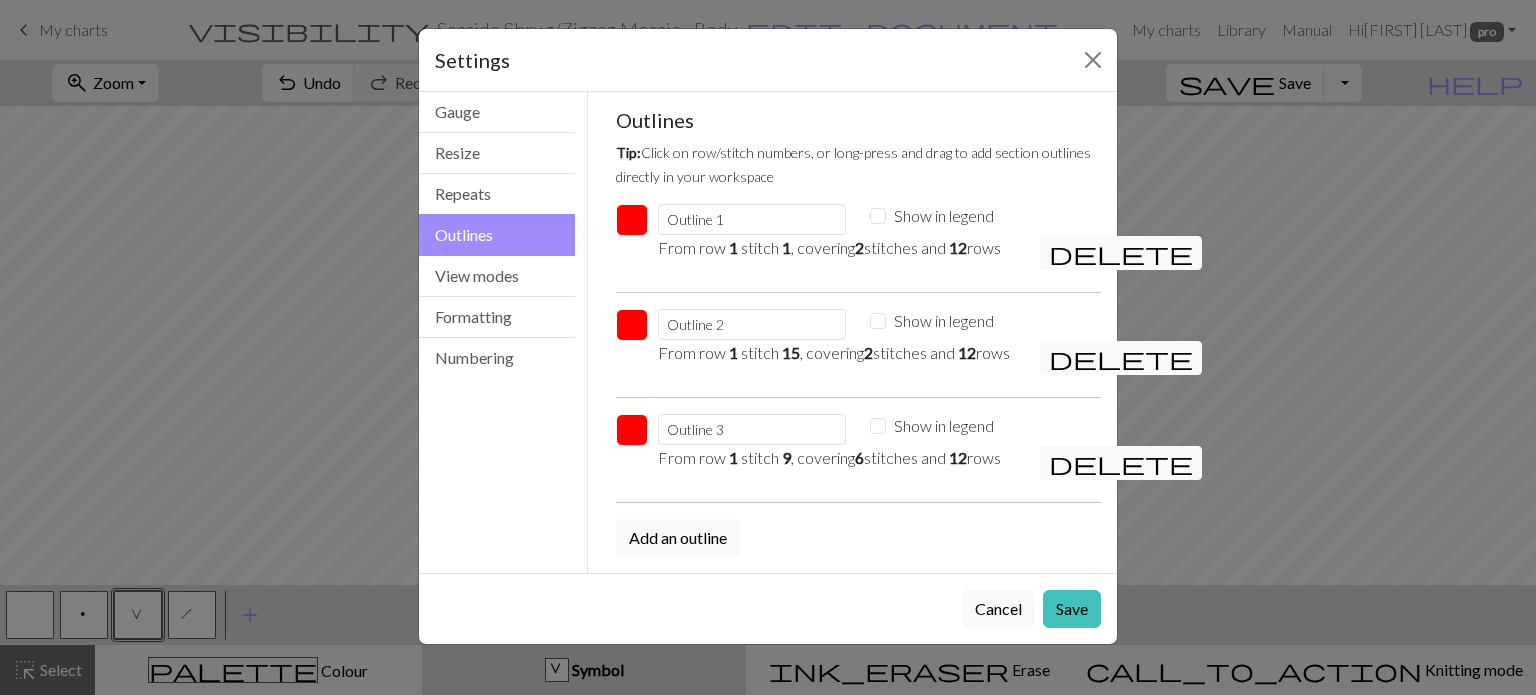 click at bounding box center [632, 430] 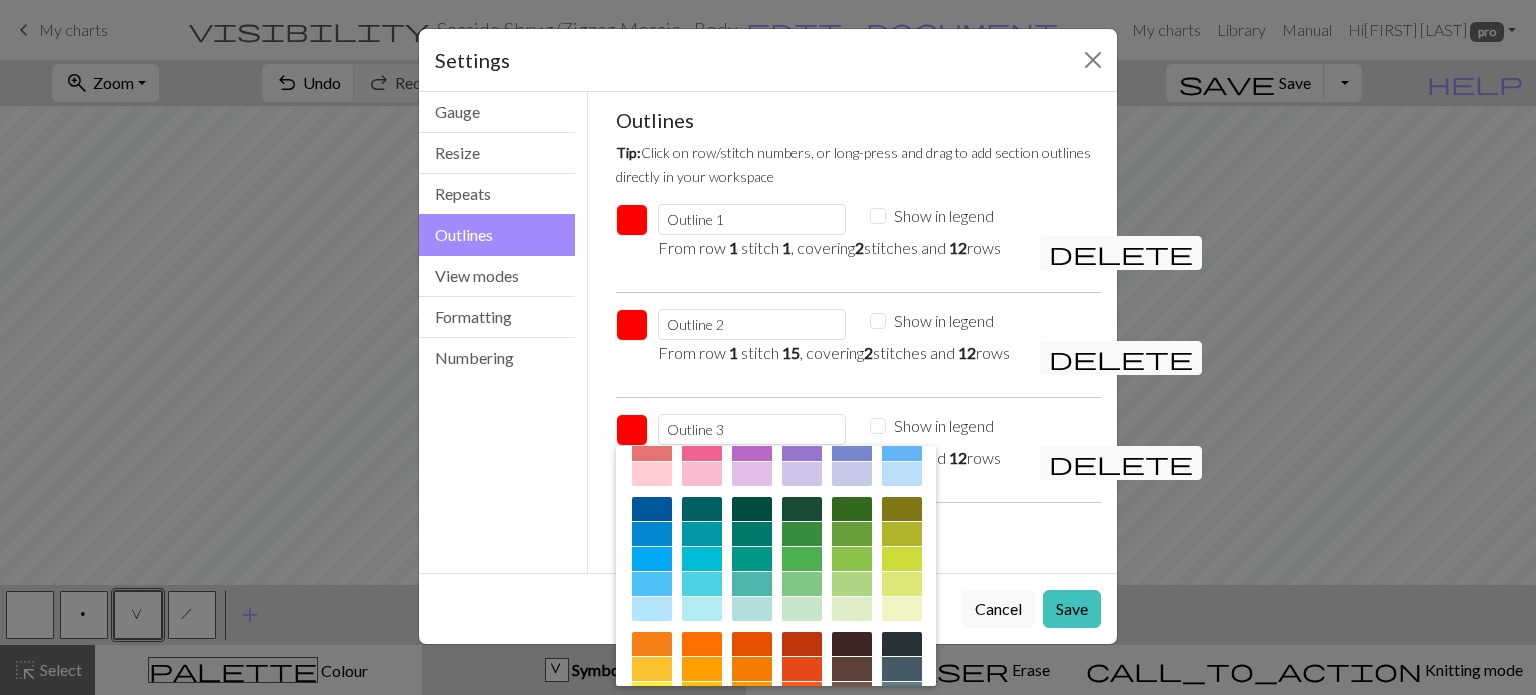 scroll, scrollTop: 0, scrollLeft: 0, axis: both 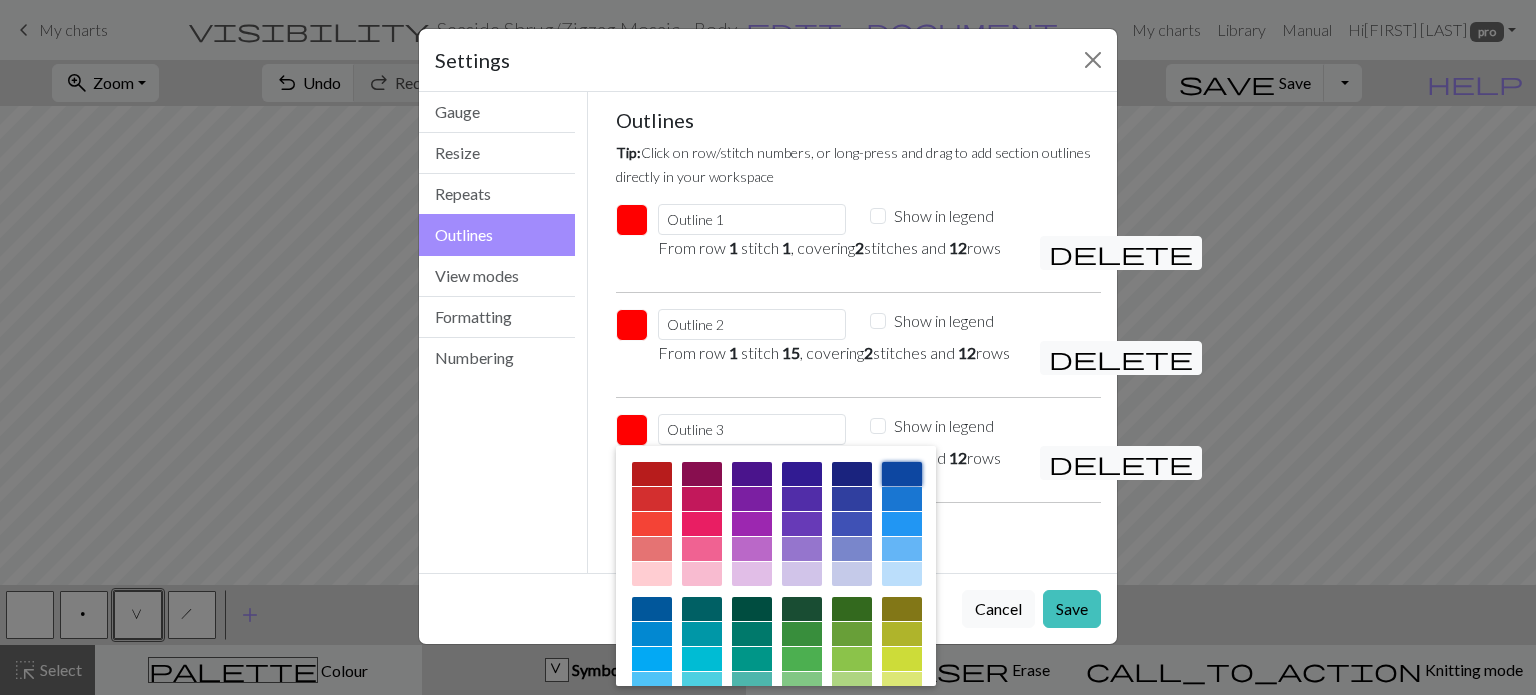 click at bounding box center (902, 474) 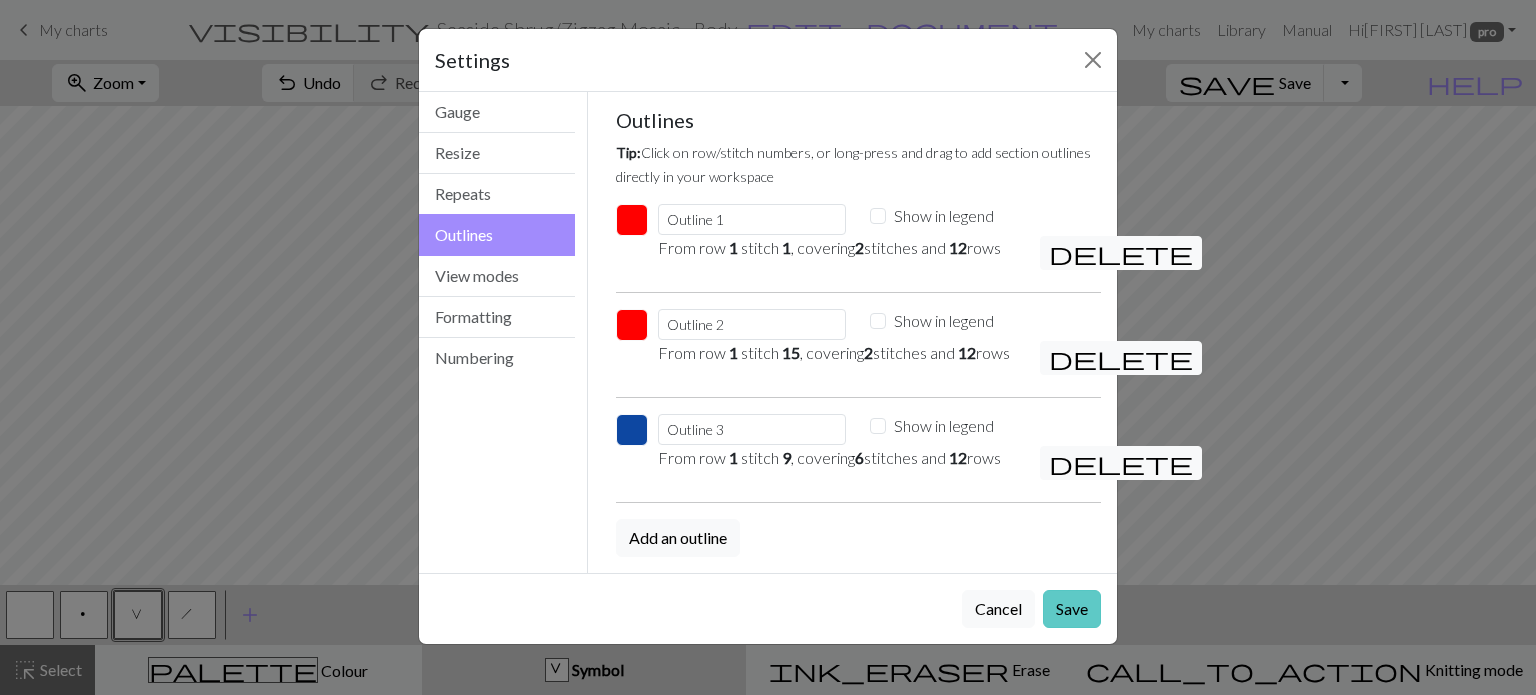 click on "Save" at bounding box center [1072, 609] 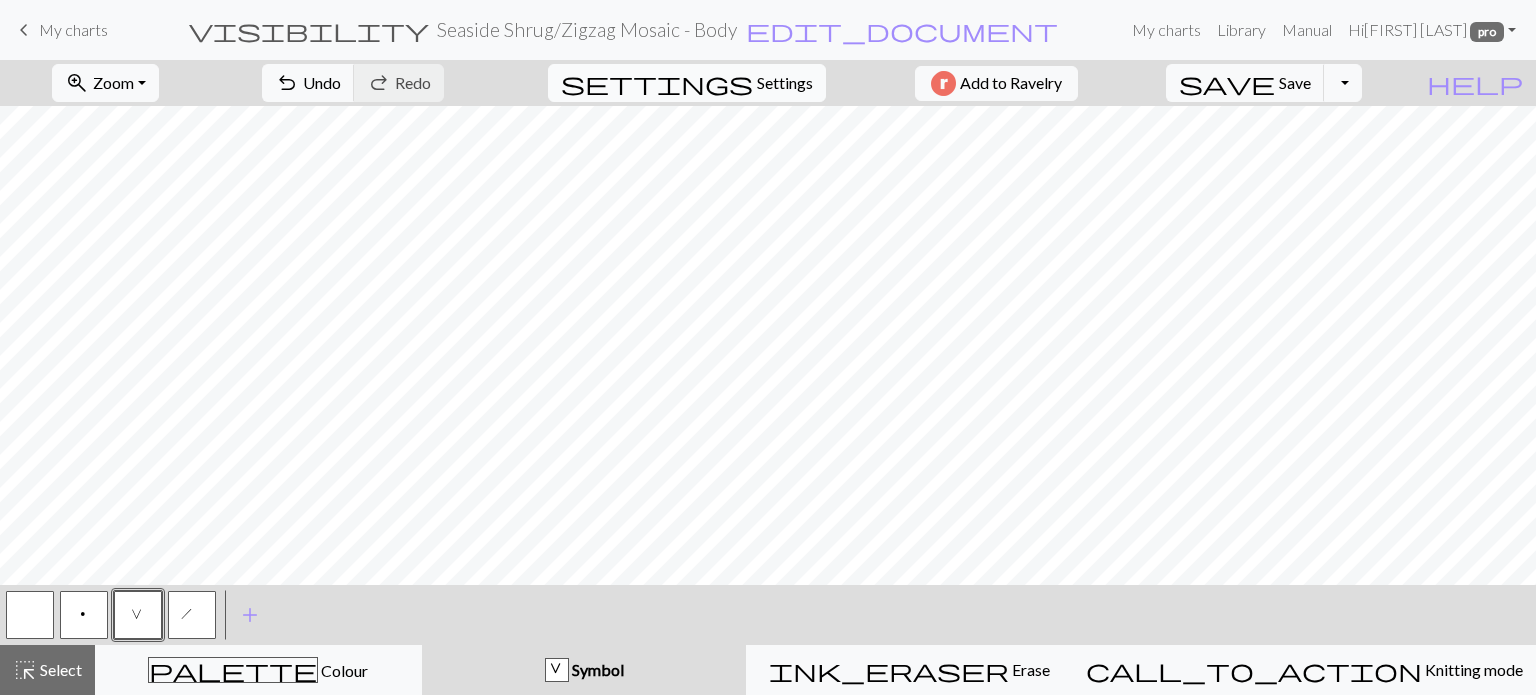 click on "settings  Settings" at bounding box center [687, 83] 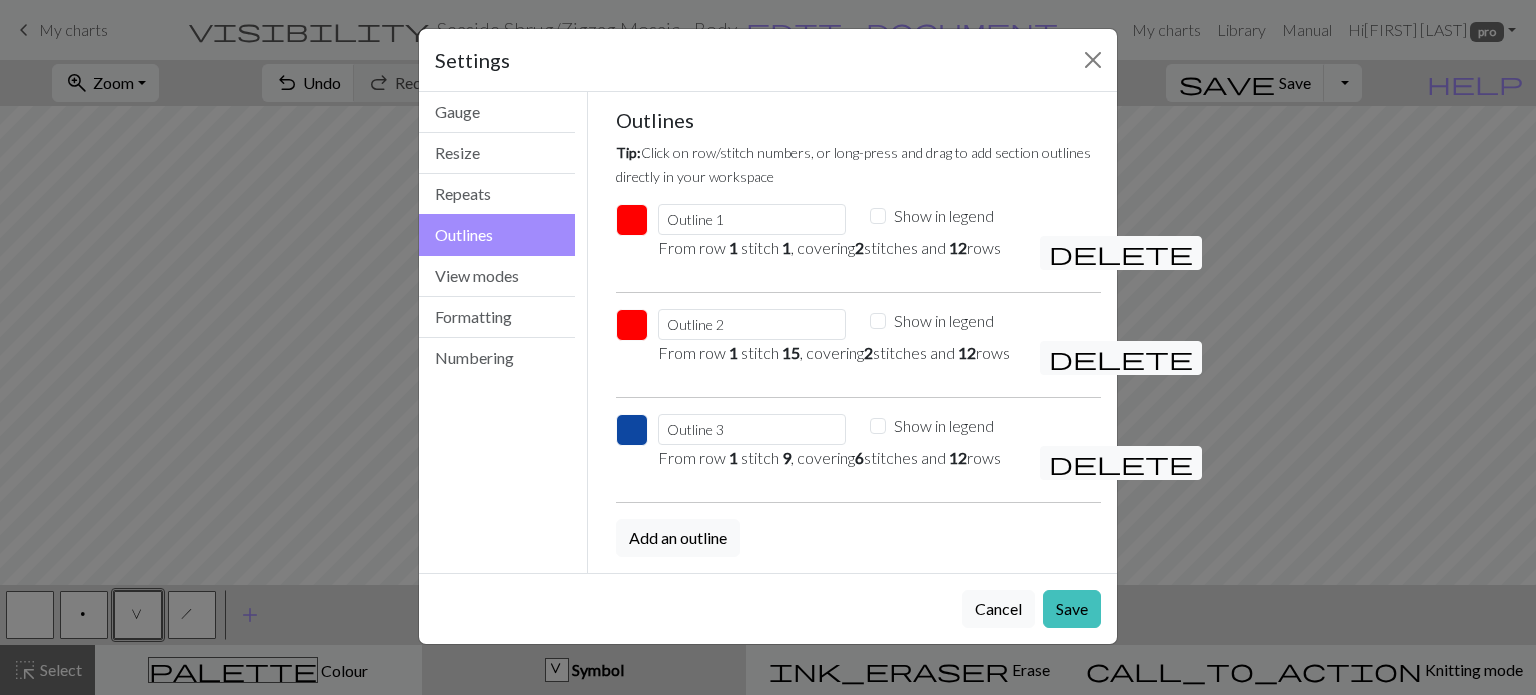 click at bounding box center (632, 430) 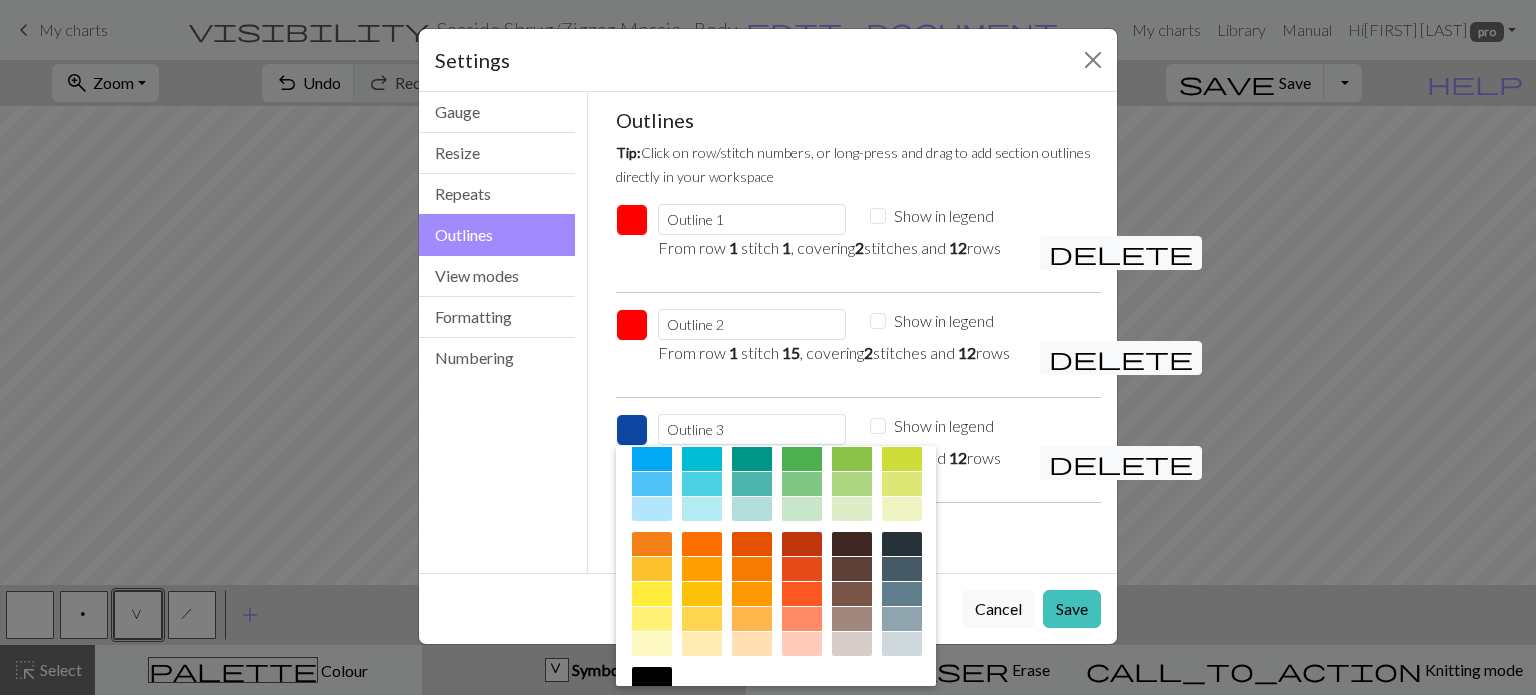 scroll, scrollTop: 200, scrollLeft: 0, axis: vertical 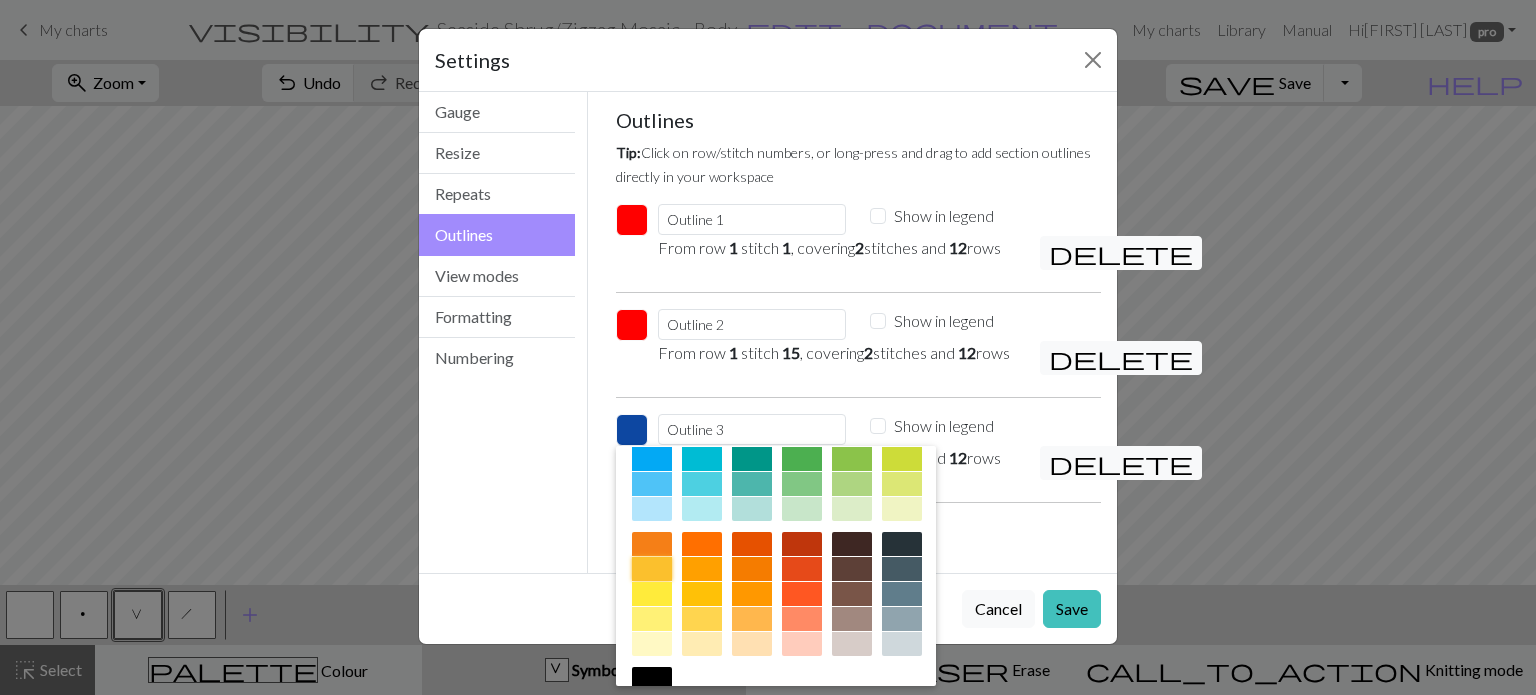 click at bounding box center (652, 569) 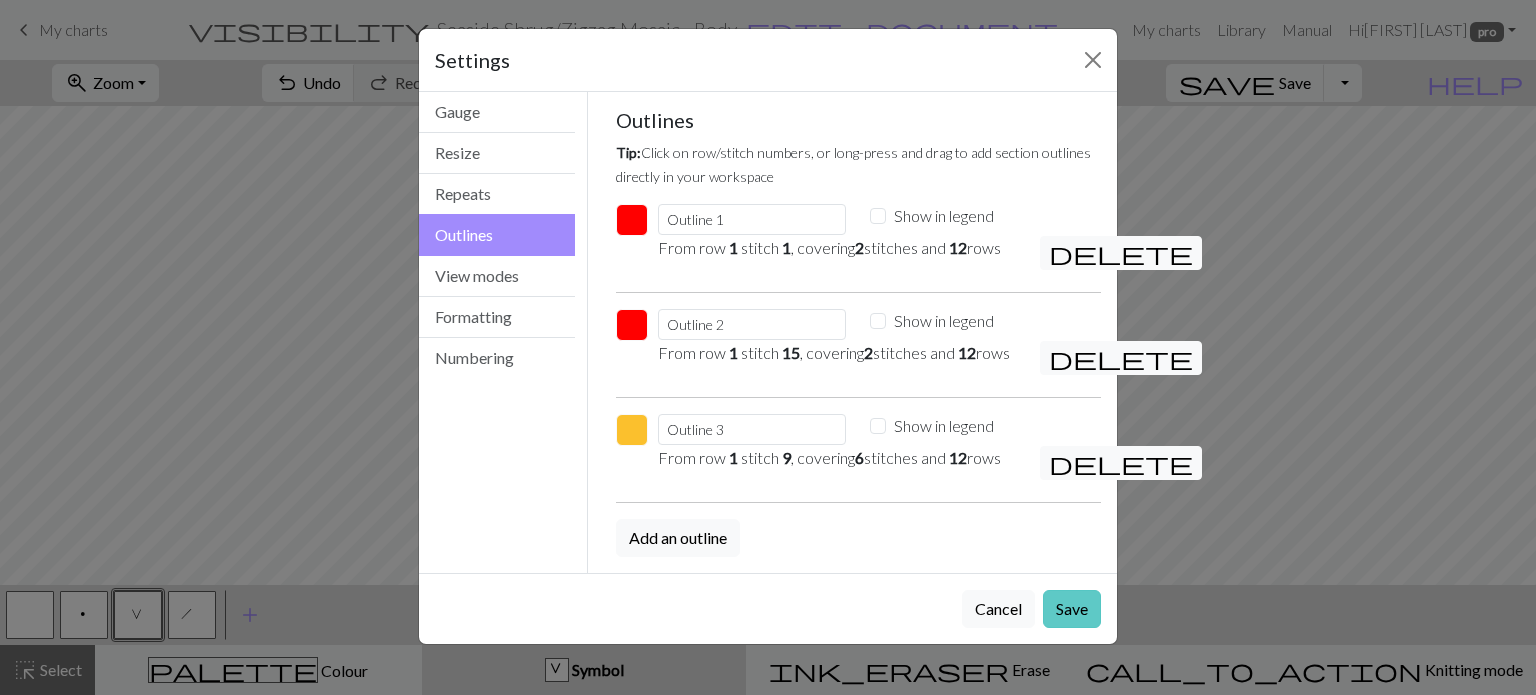 click on "Save" at bounding box center [1072, 609] 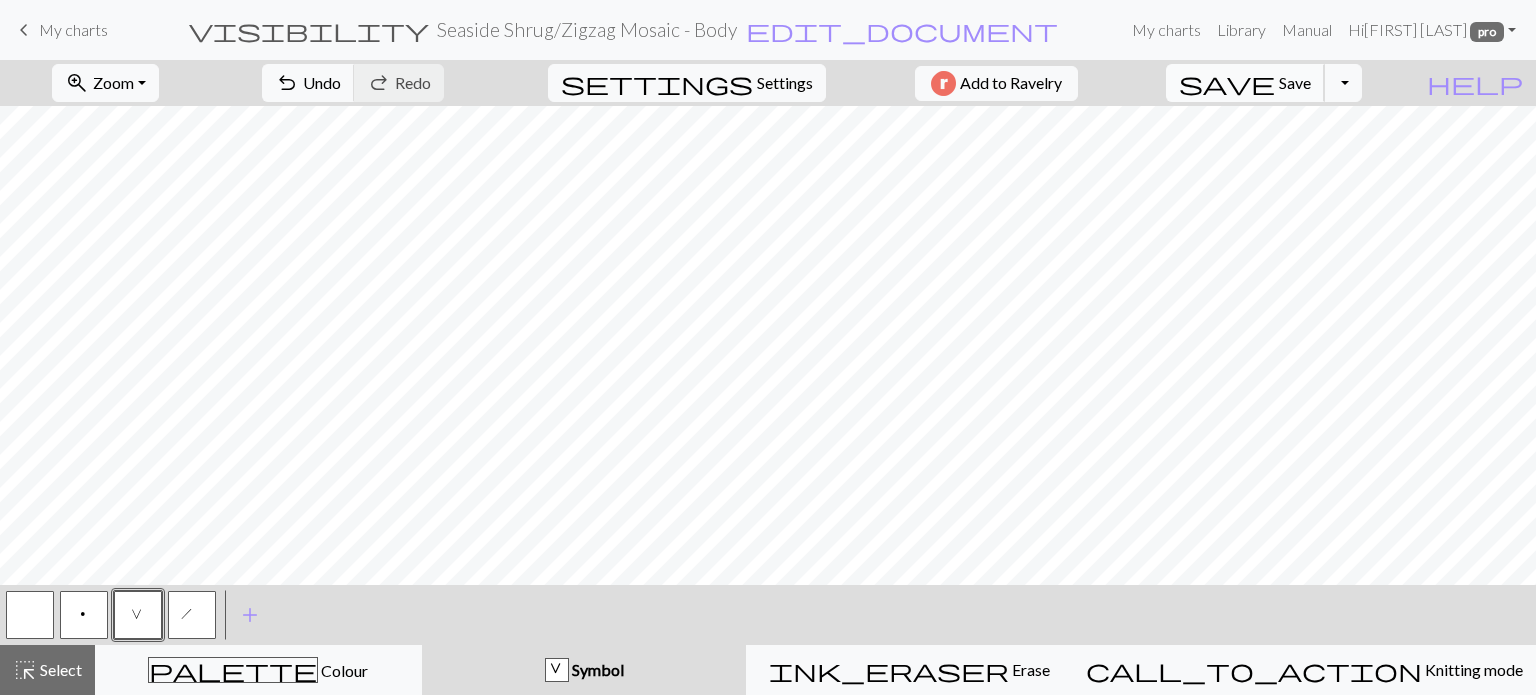 click on "Save" at bounding box center (1295, 82) 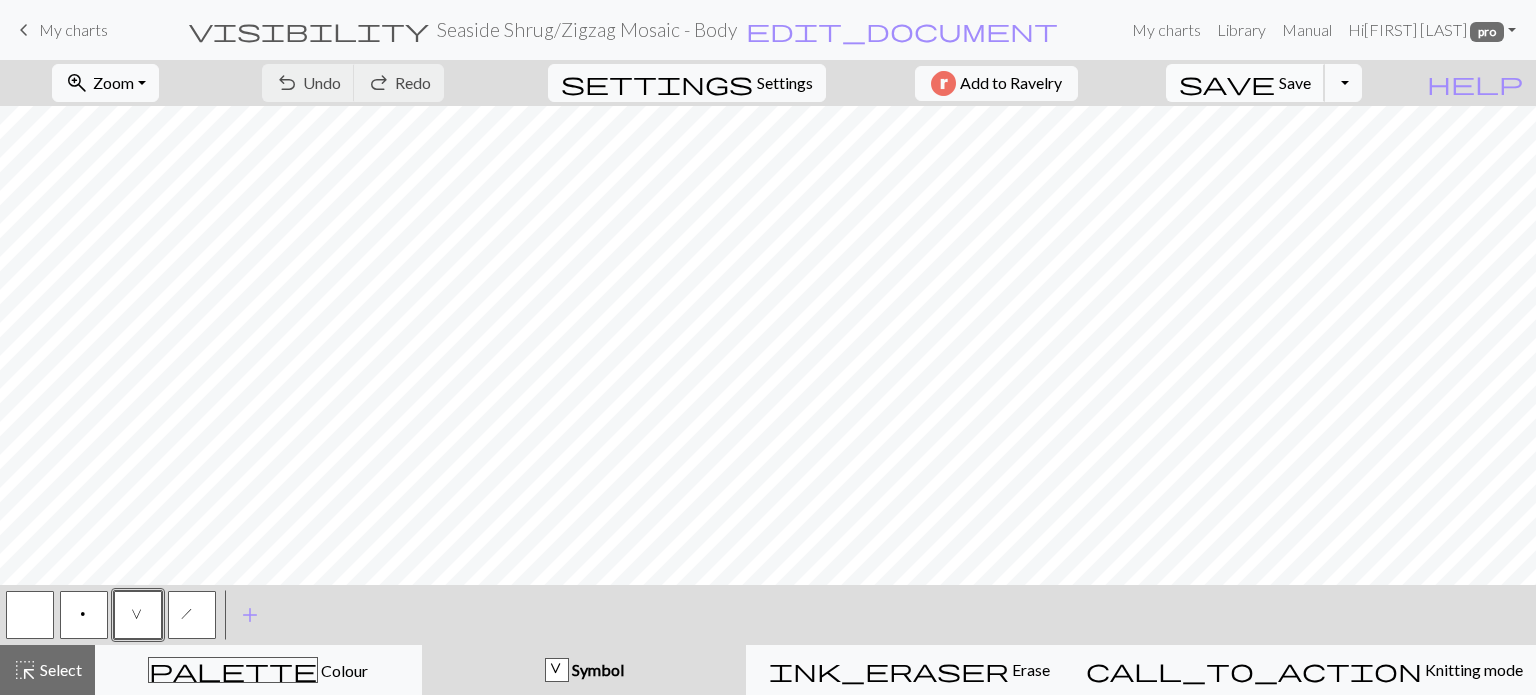 click on "save" at bounding box center [1227, 83] 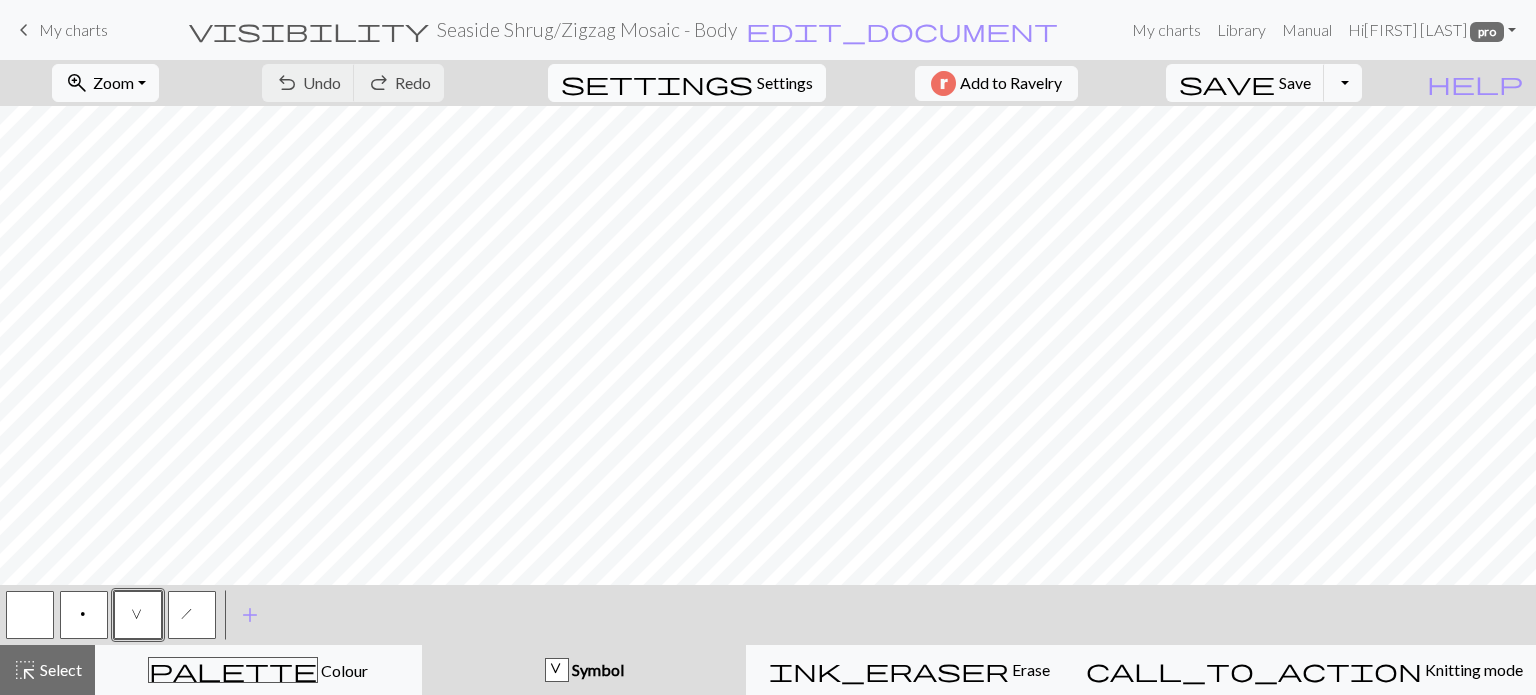 click on "Settings" at bounding box center (785, 83) 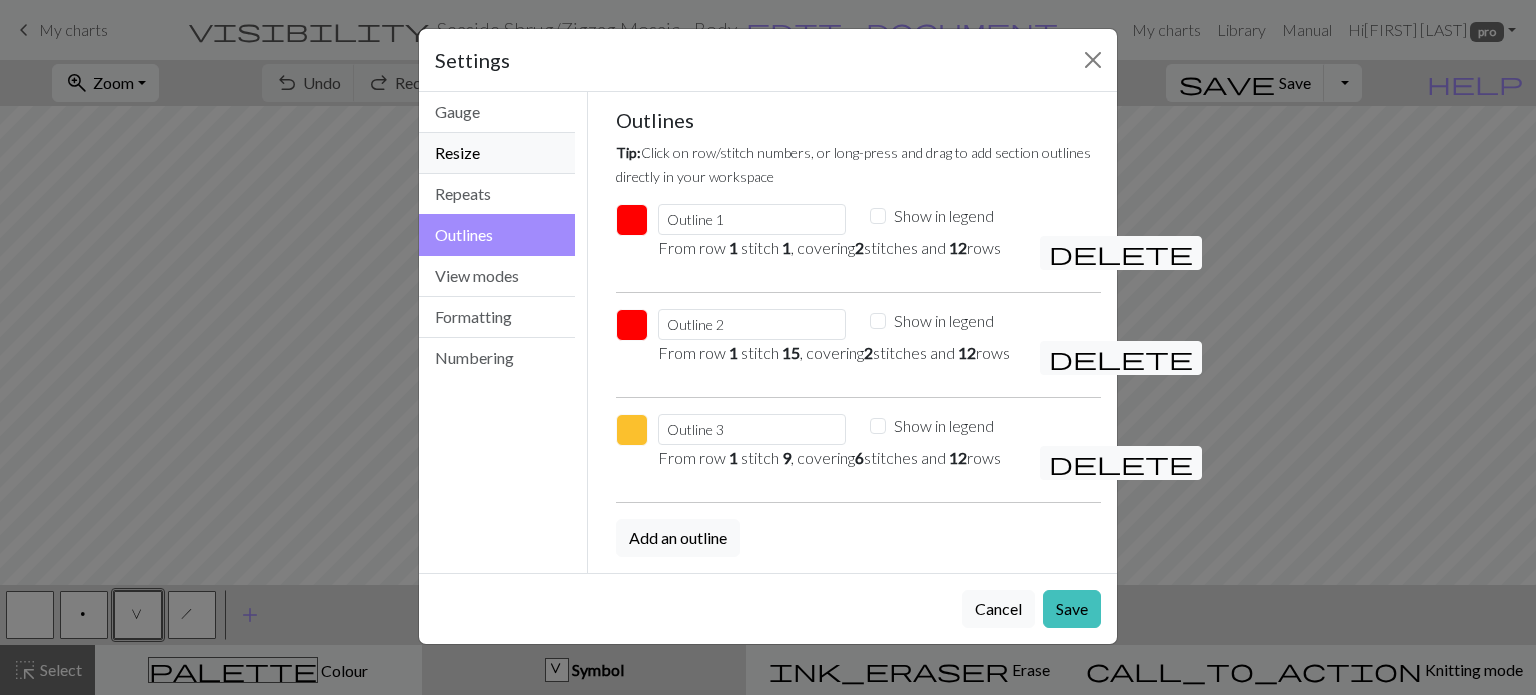 click on "Resize" at bounding box center [497, 153] 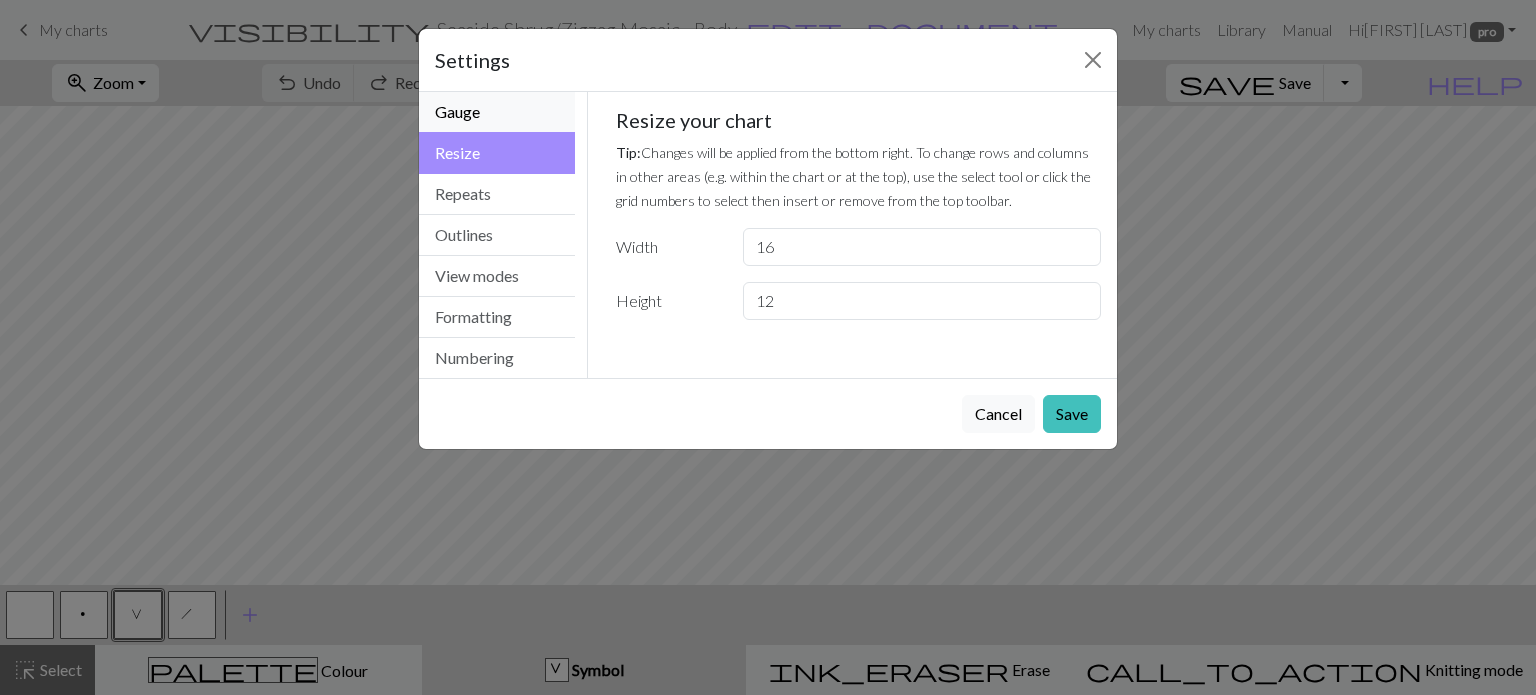 click on "Gauge" at bounding box center [497, 112] 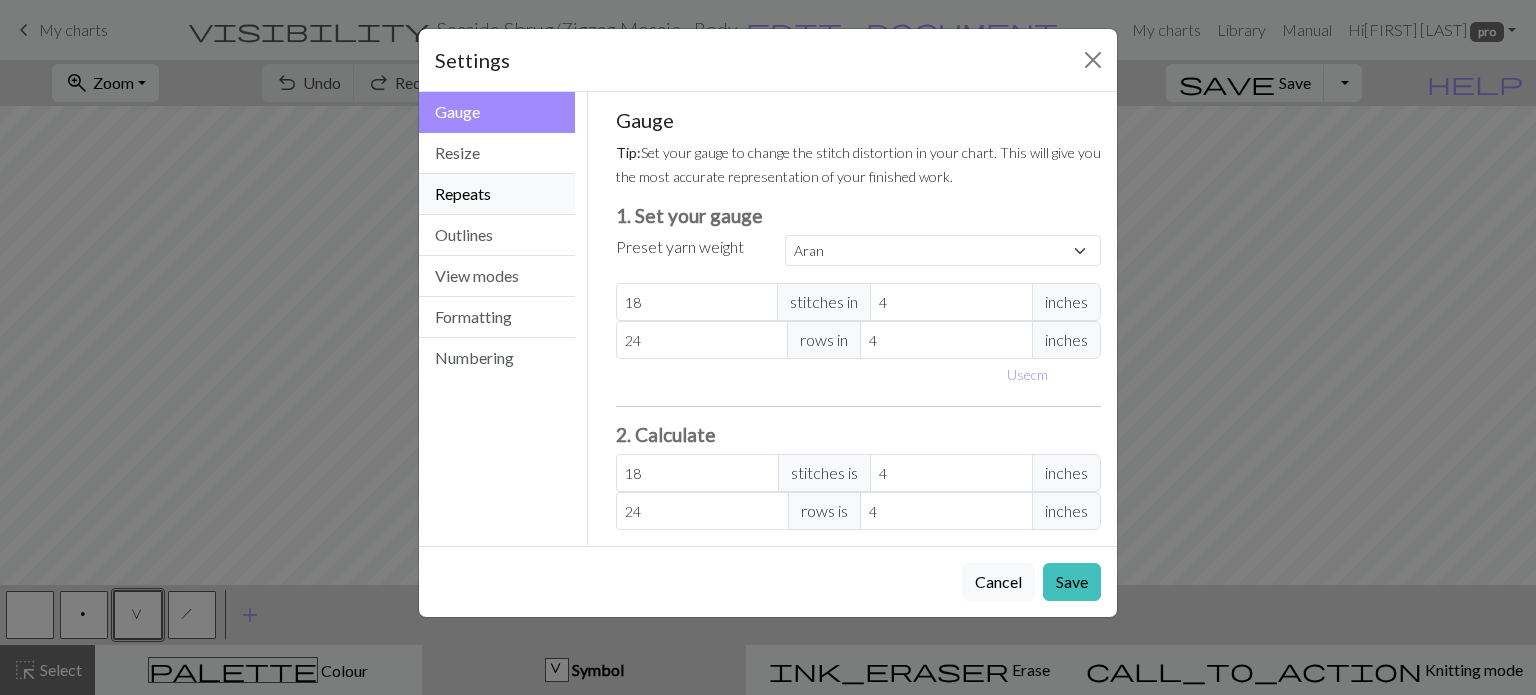 click on "Repeats" at bounding box center [497, 194] 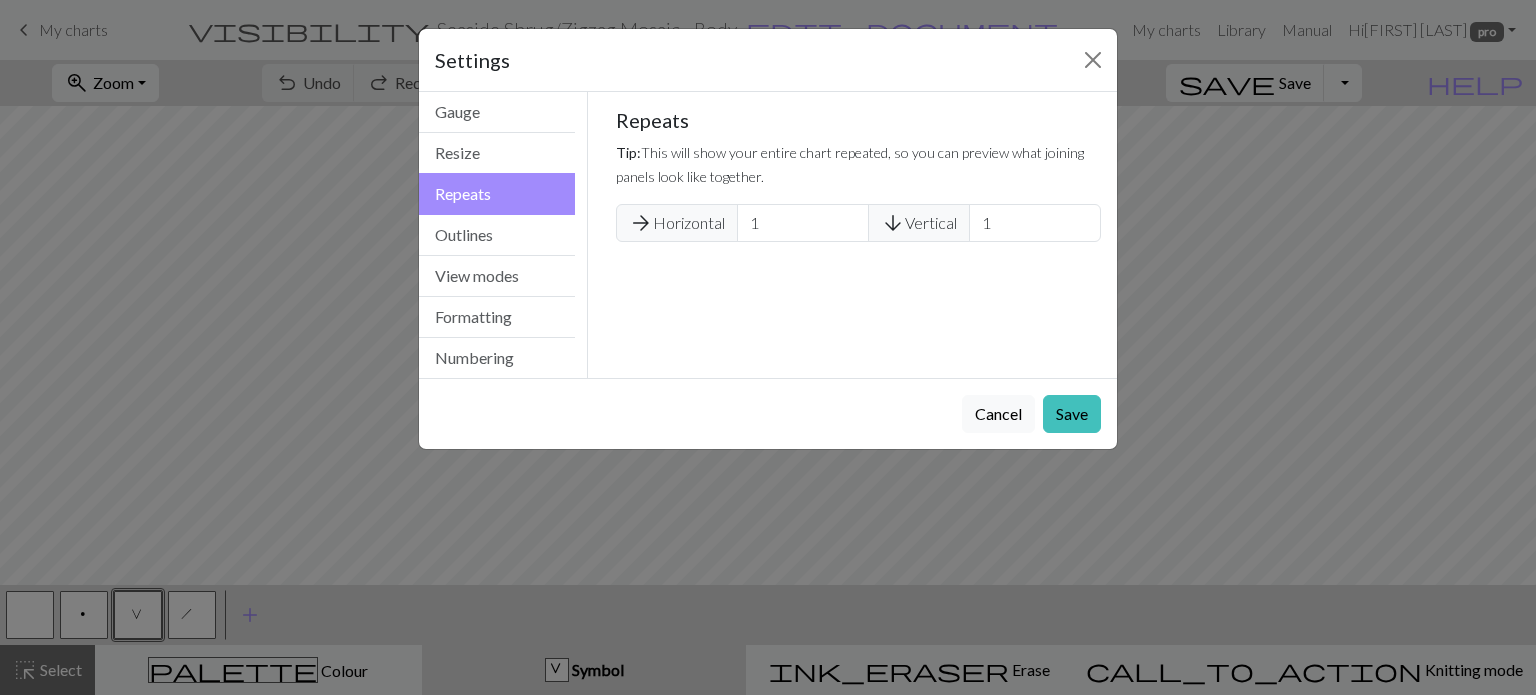 click on "Repeats" at bounding box center (497, 194) 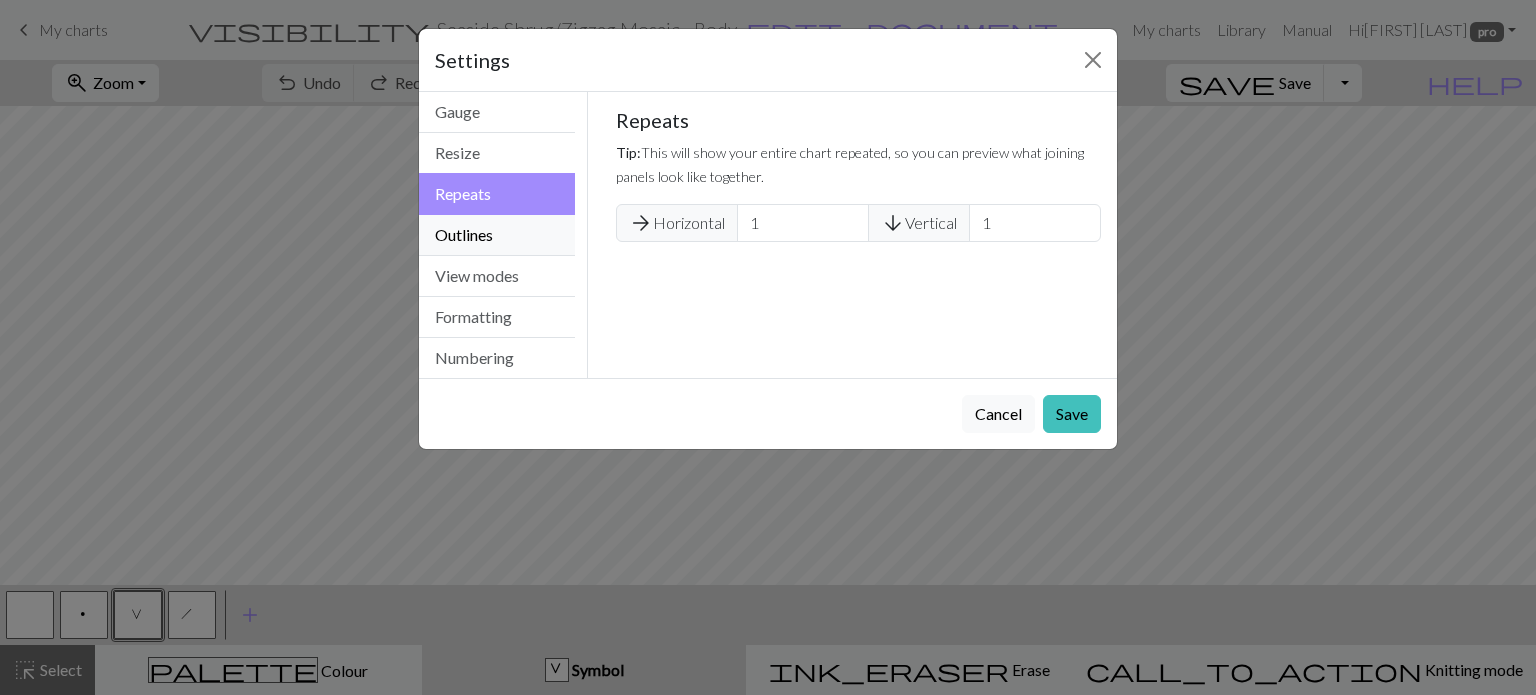 click on "Outlines" at bounding box center [497, 235] 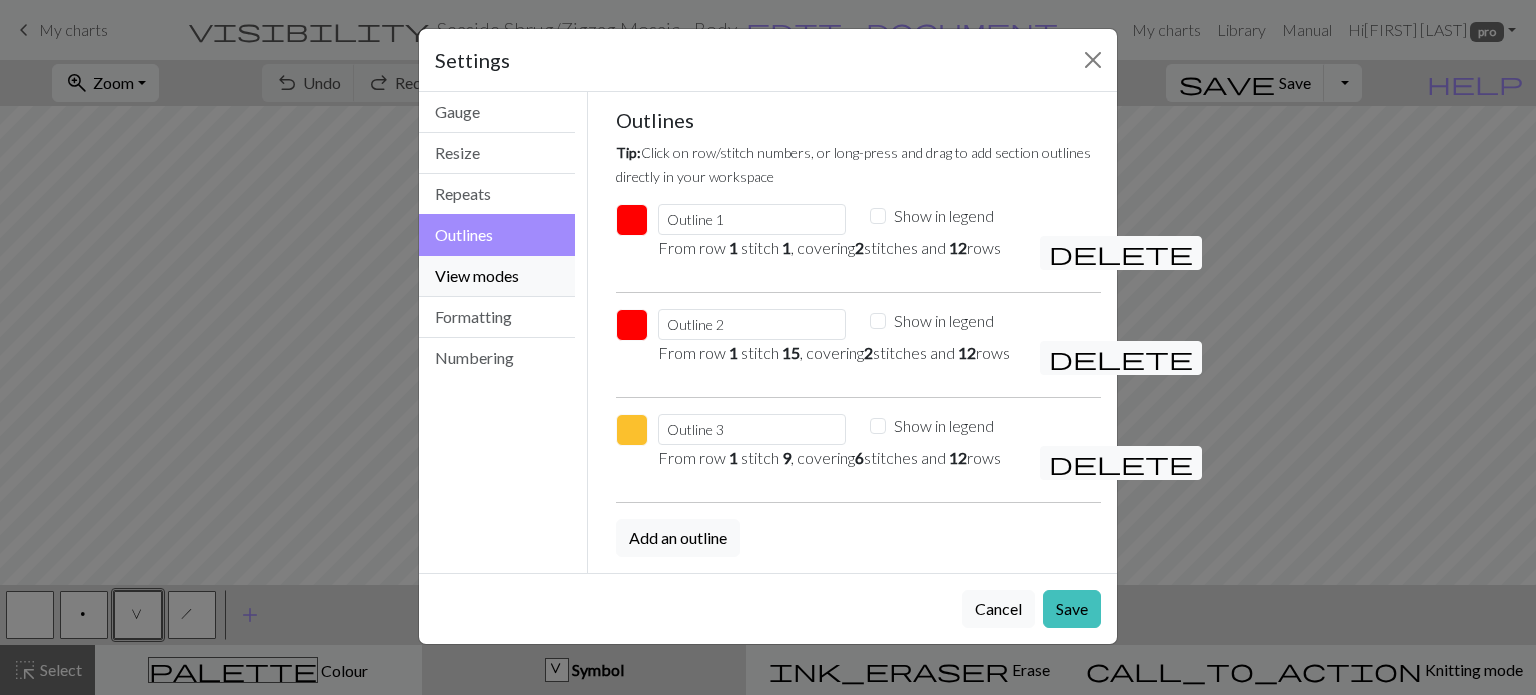 click on "View modes" at bounding box center [497, 276] 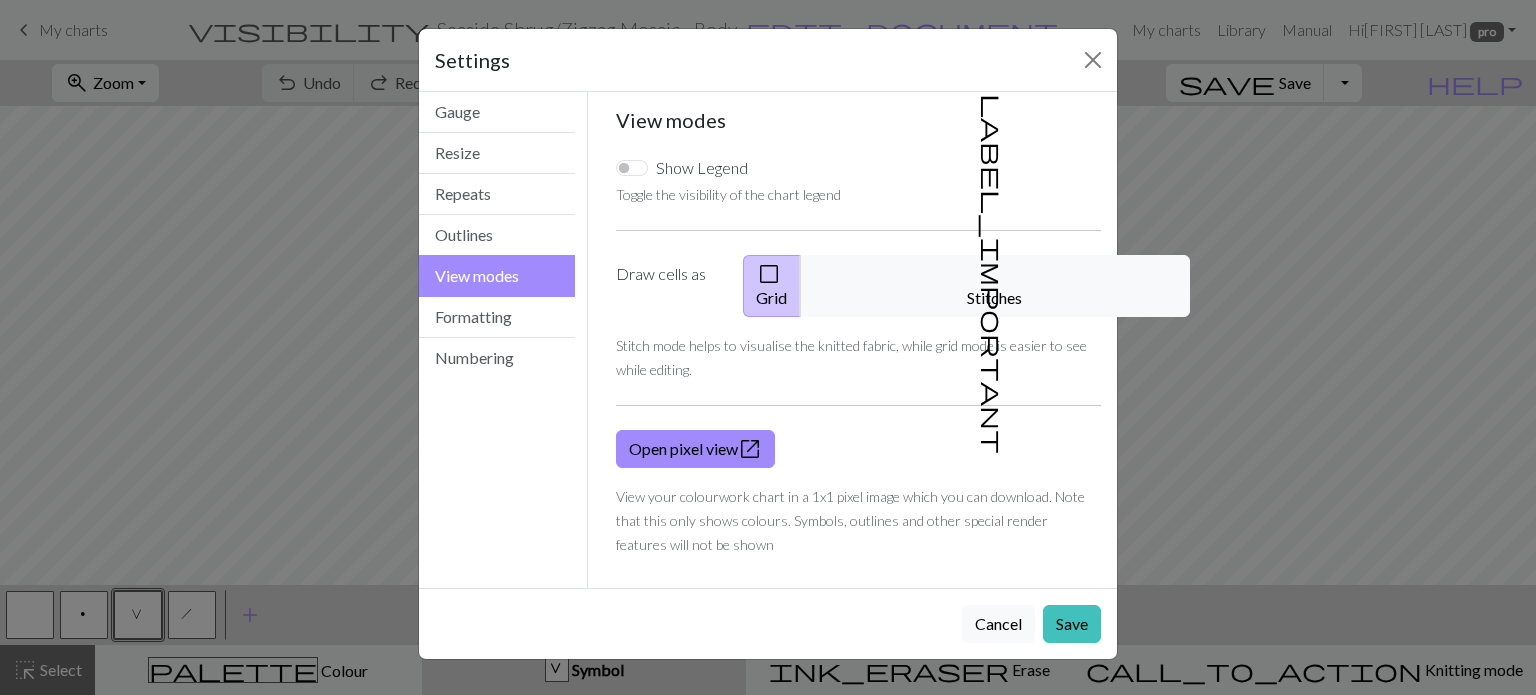 click on "Show Legend" at bounding box center [702, 168] 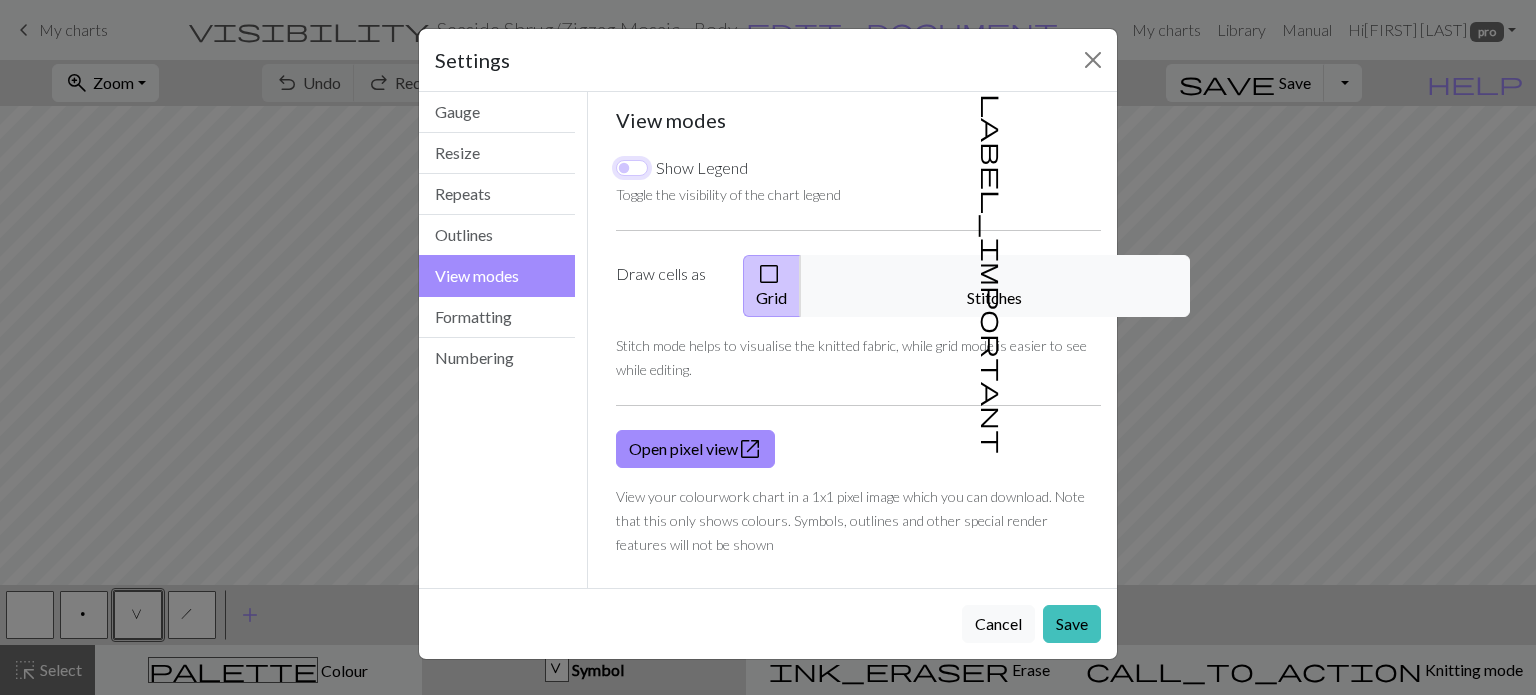 click on "Show Legend" at bounding box center (632, 168) 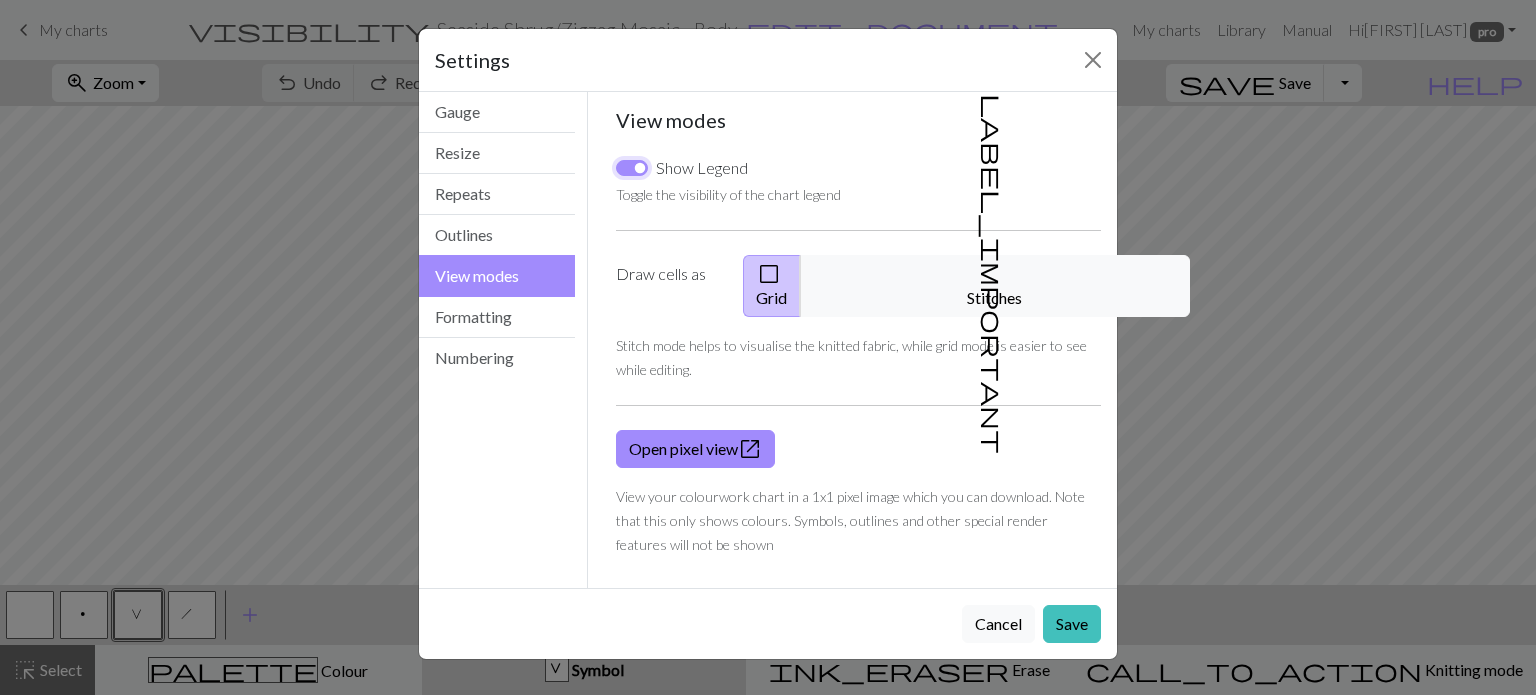 checkbox on "true" 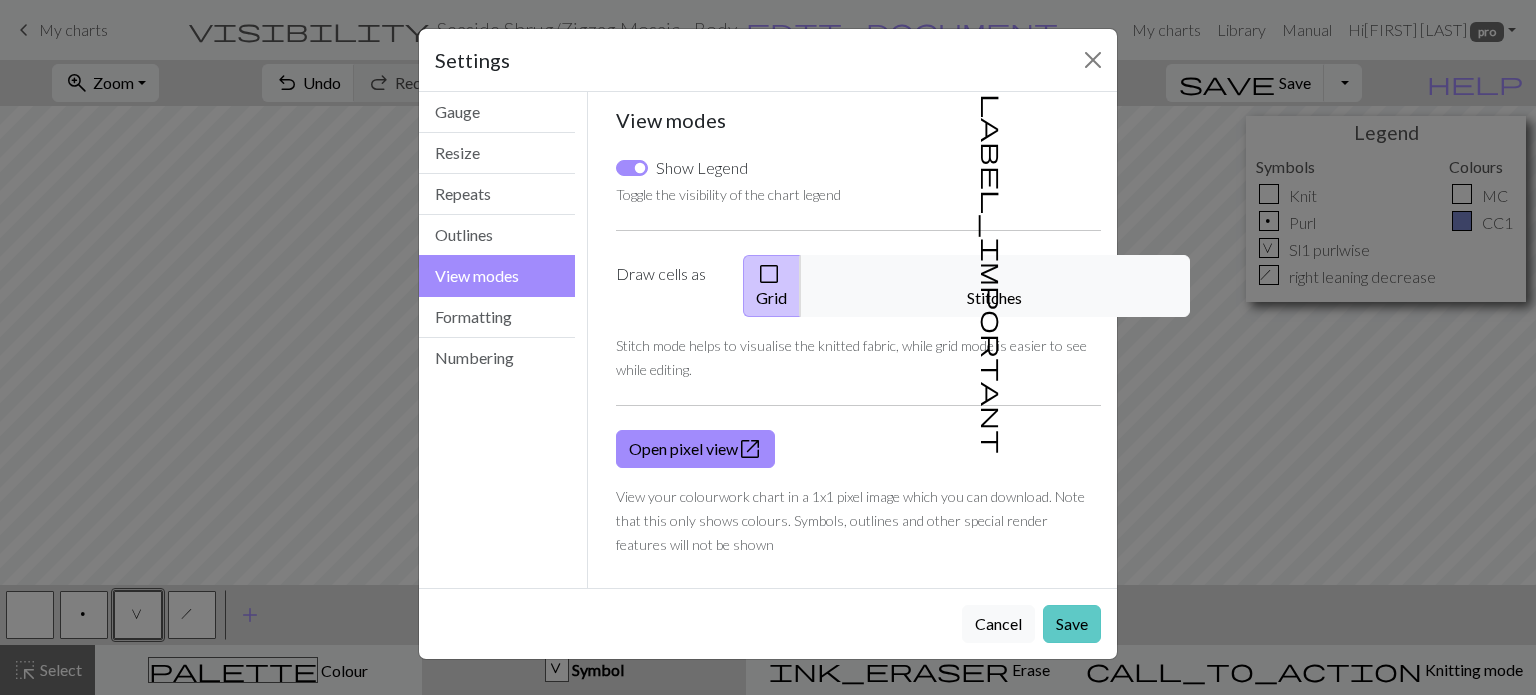 click on "Save" at bounding box center [1072, 624] 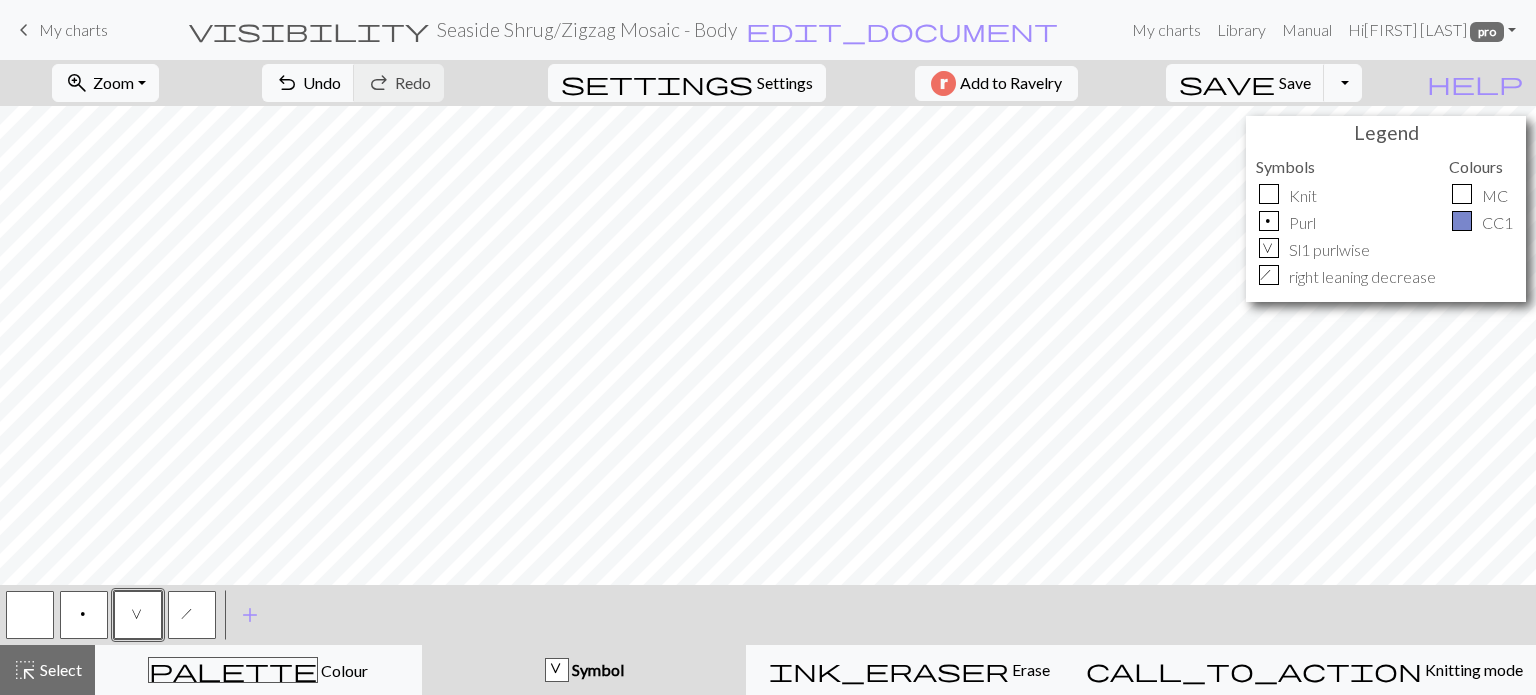 click on "p" at bounding box center (84, 615) 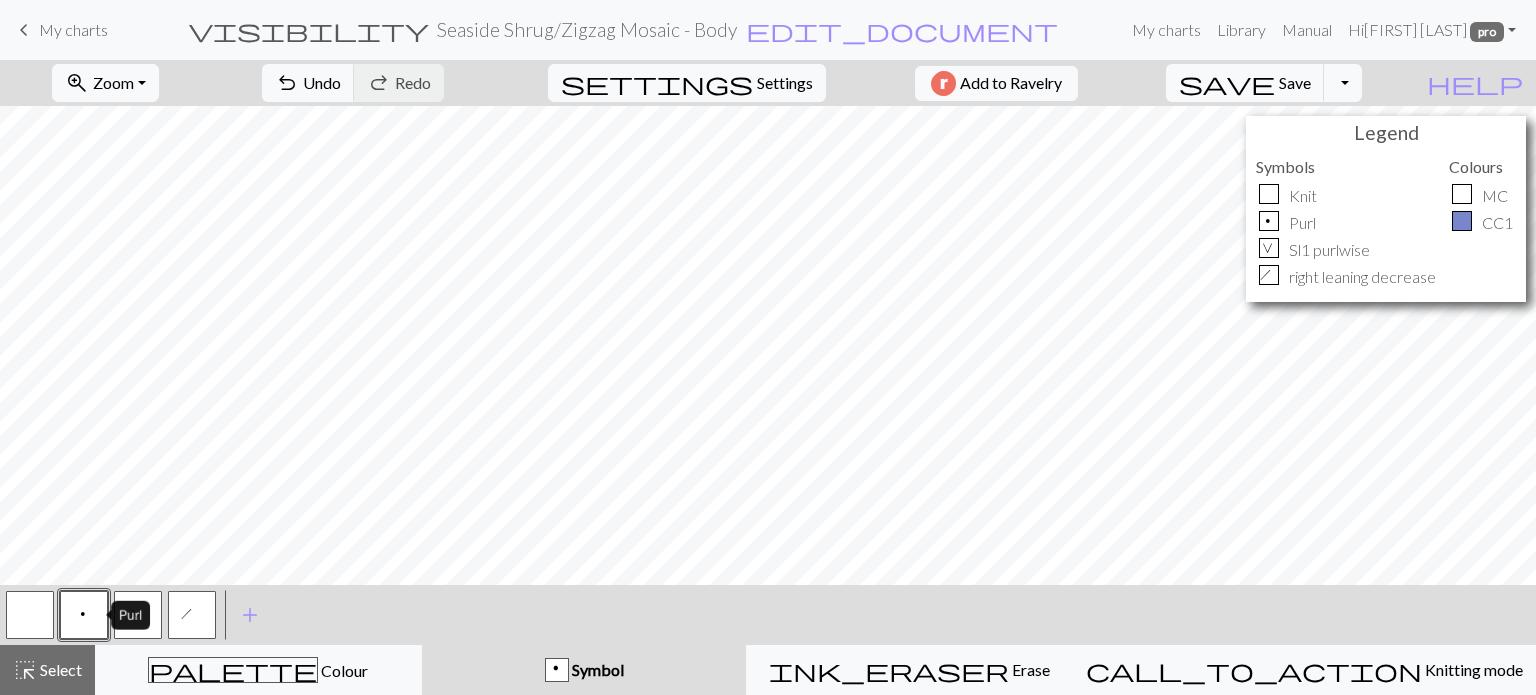 click on "p" at bounding box center (84, 615) 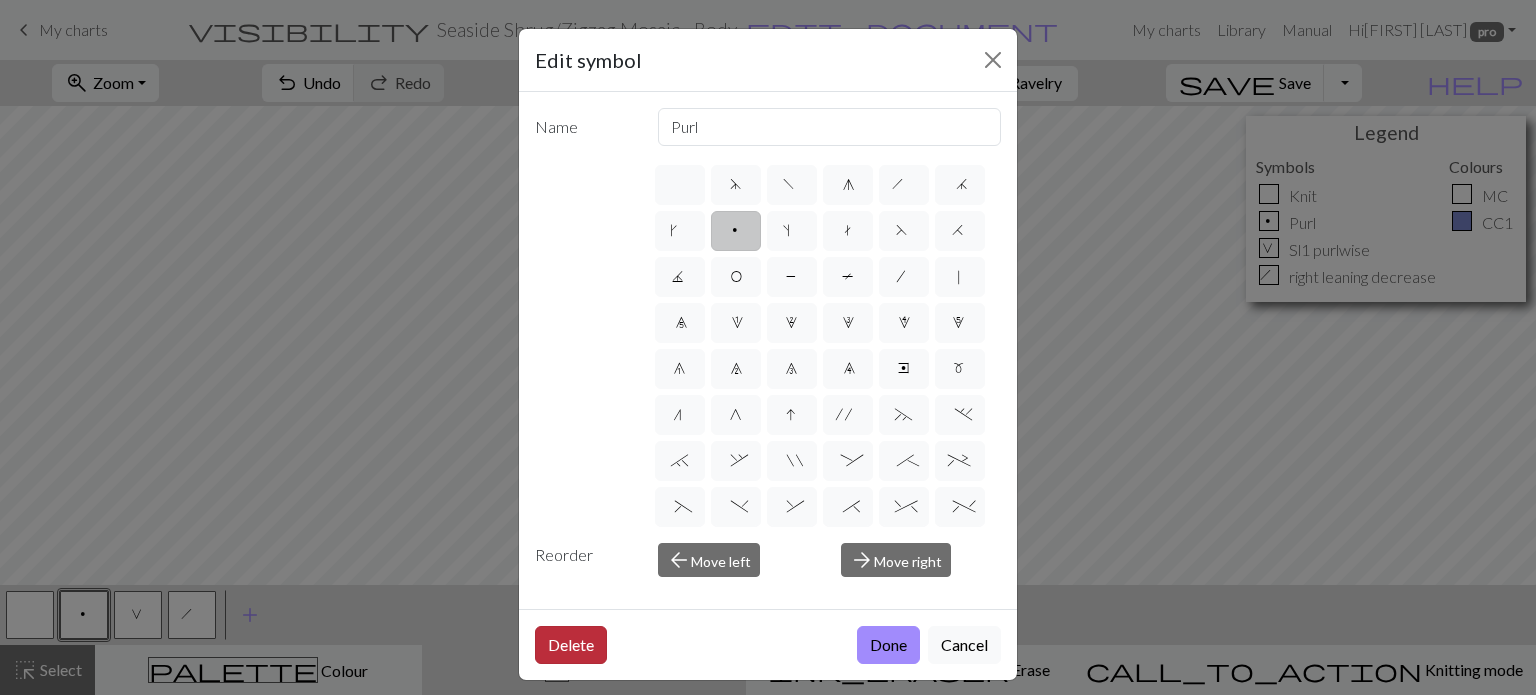 click on "Delete" at bounding box center [571, 645] 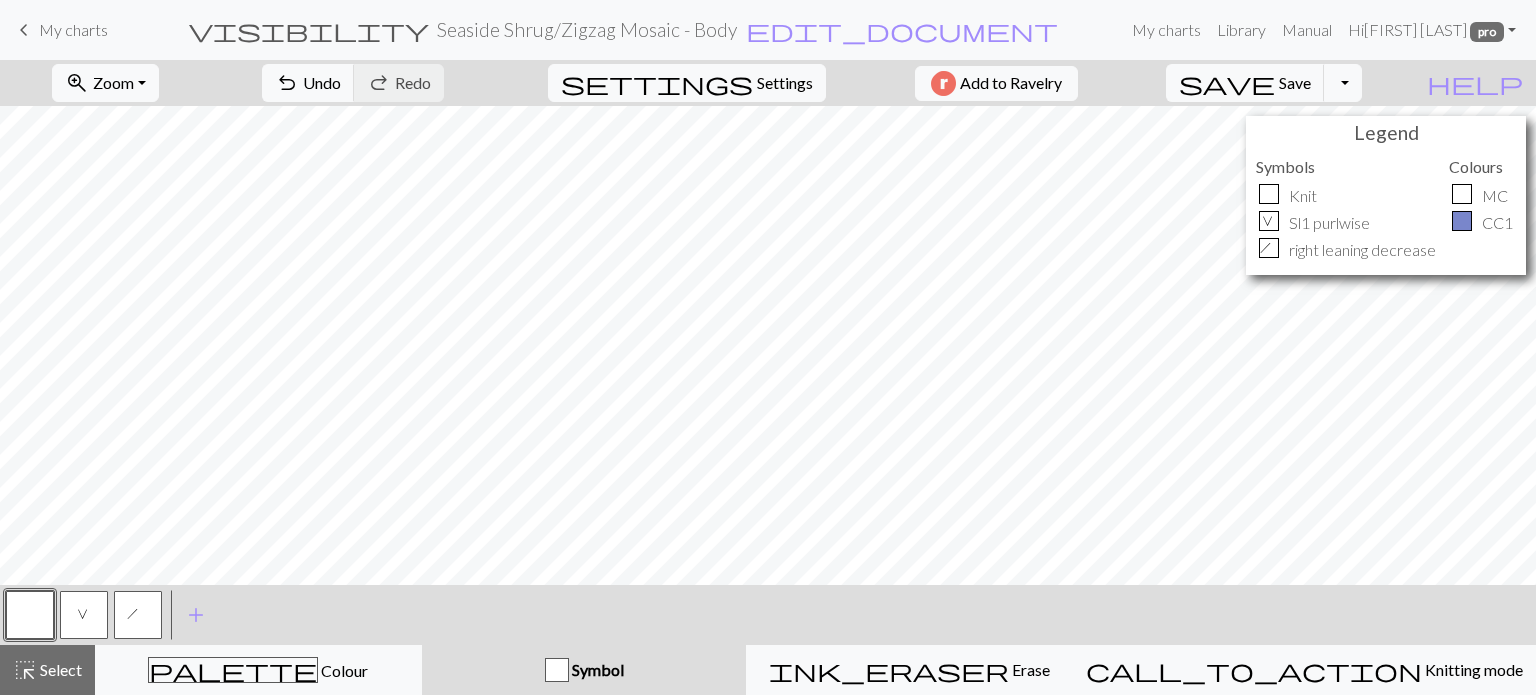 click on "h" at bounding box center (139, 617) 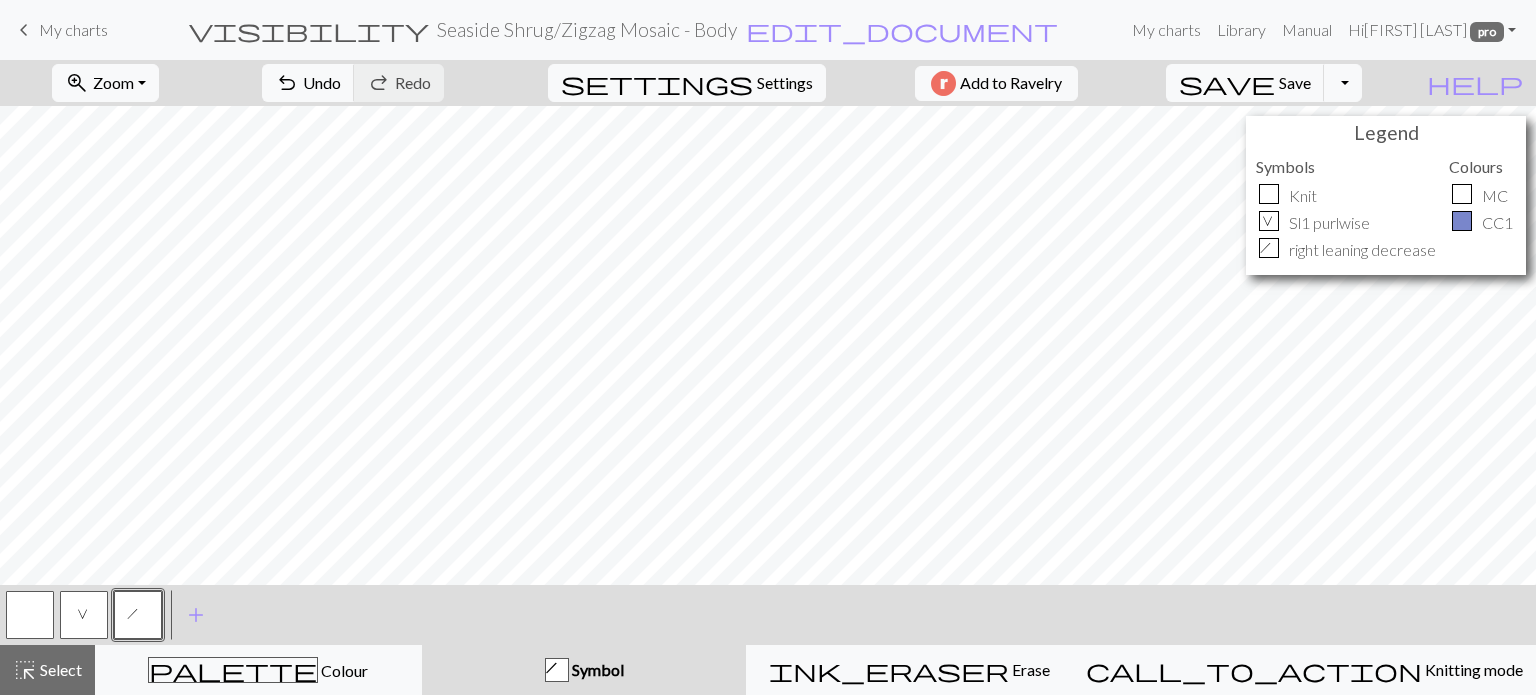 click on "h" at bounding box center [139, 617] 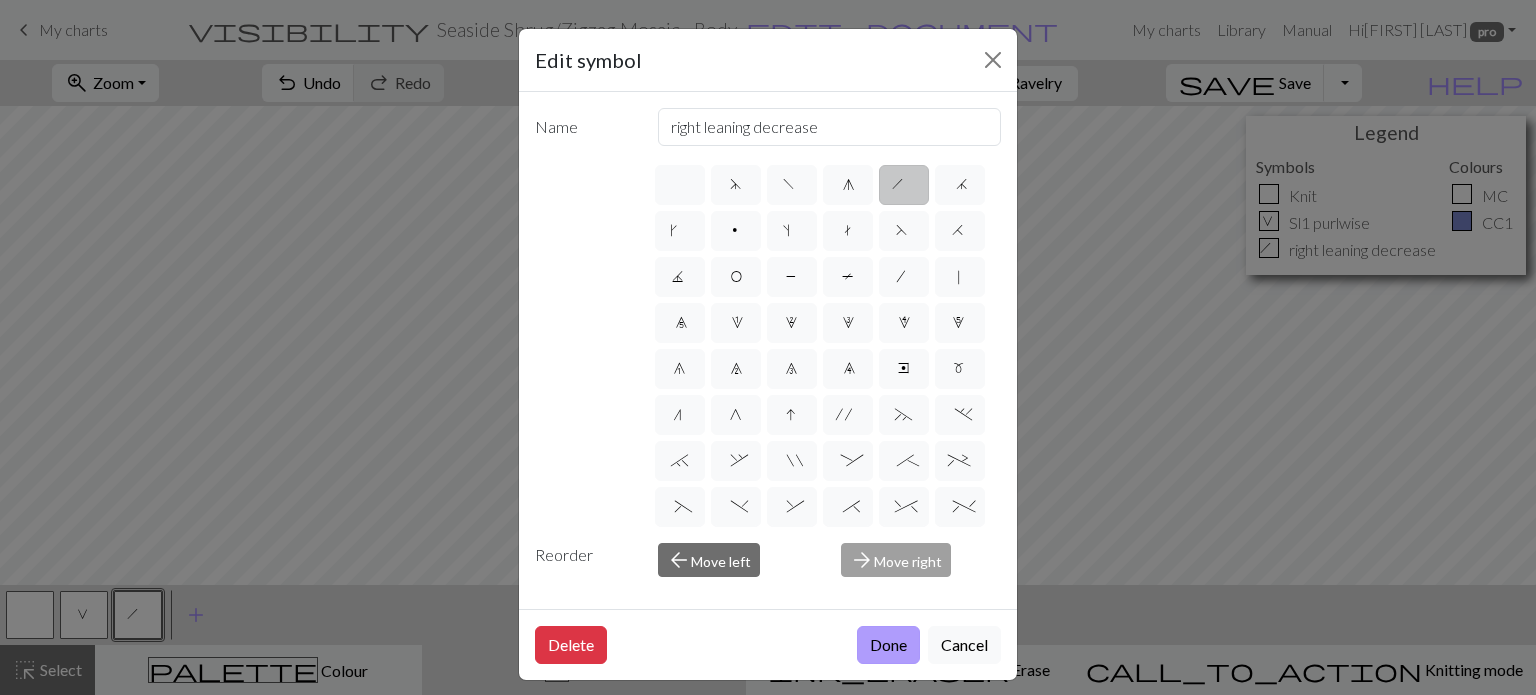 click on "Done" at bounding box center [888, 645] 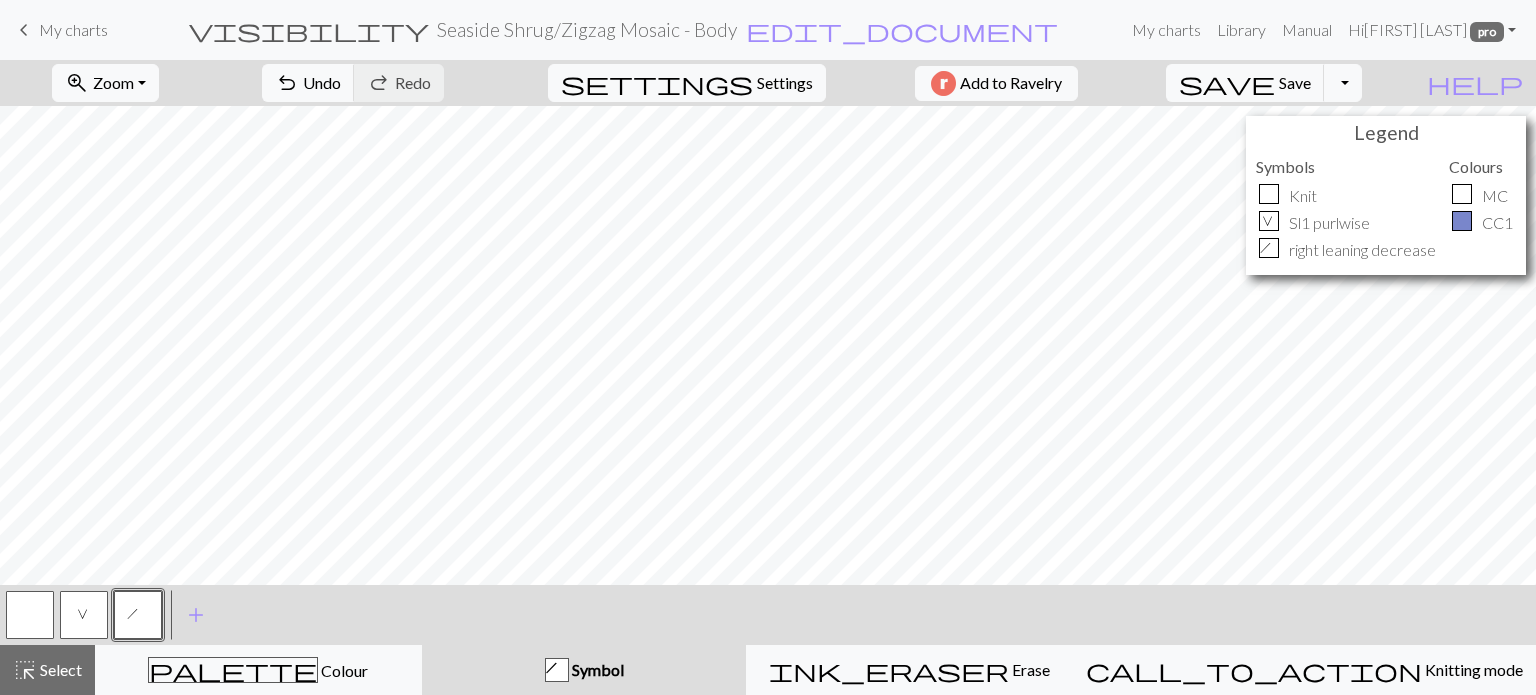 click on "h" at bounding box center (138, 615) 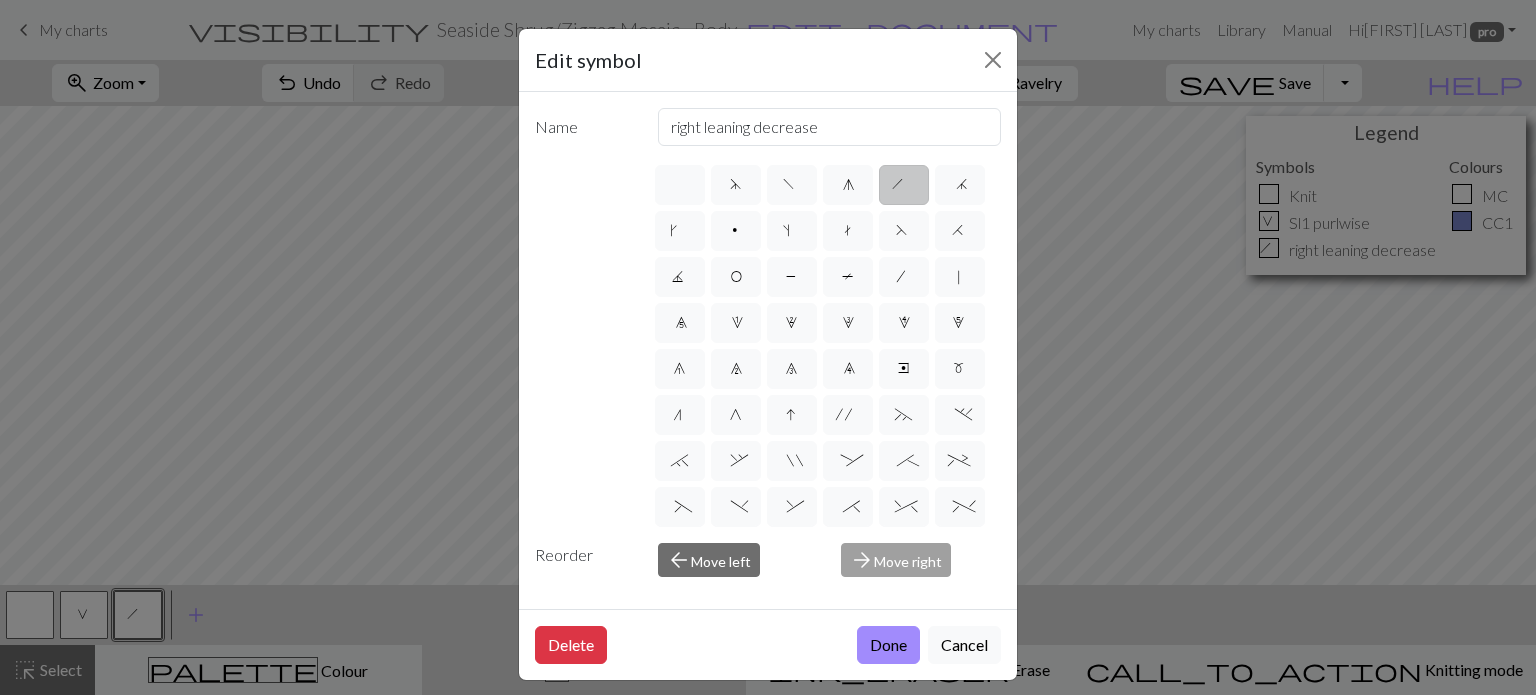 click on "Edit symbol Name right leaning decrease d f g h j k p s t F H J O P T / | 0 1 2 3 4 5 6 7 8 9 e m n G I ' ~ . ` , " : ; + ( ) & * ^ % _ - a b c i l o r u v w x y z A B C D E K L M N R S U V W X Y < > Reorder arrow_back Move left arrow_forward Move right Delete Done Cancel" at bounding box center (768, 347) 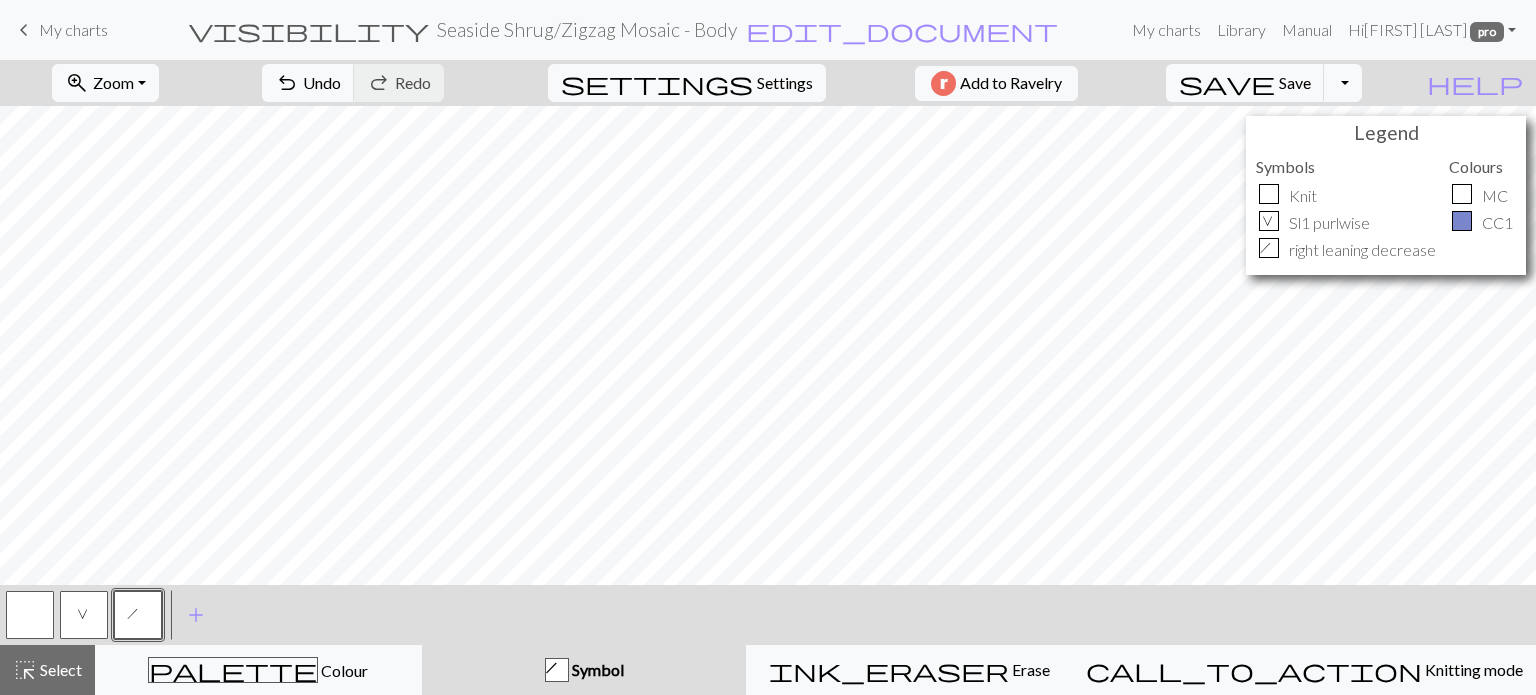 click on "h" at bounding box center (138, 615) 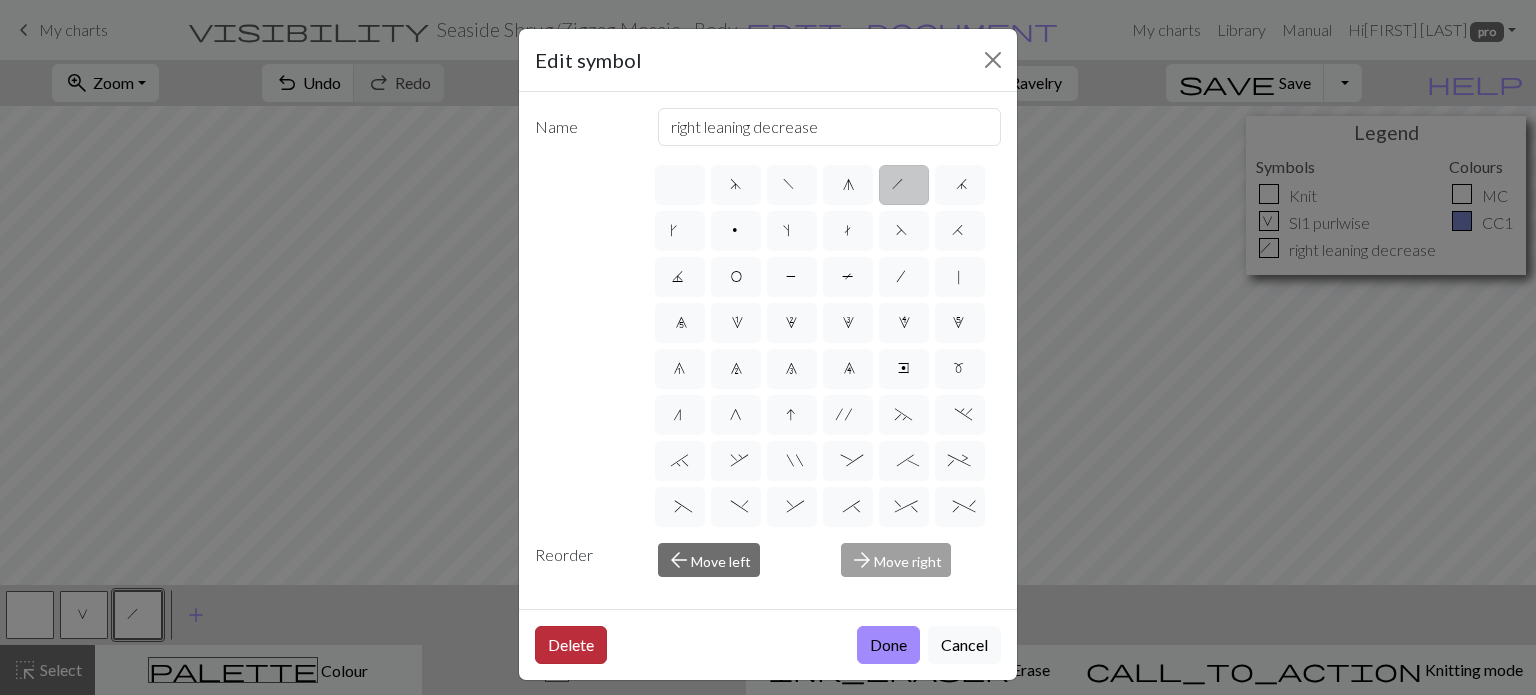 click on "Delete" at bounding box center (571, 645) 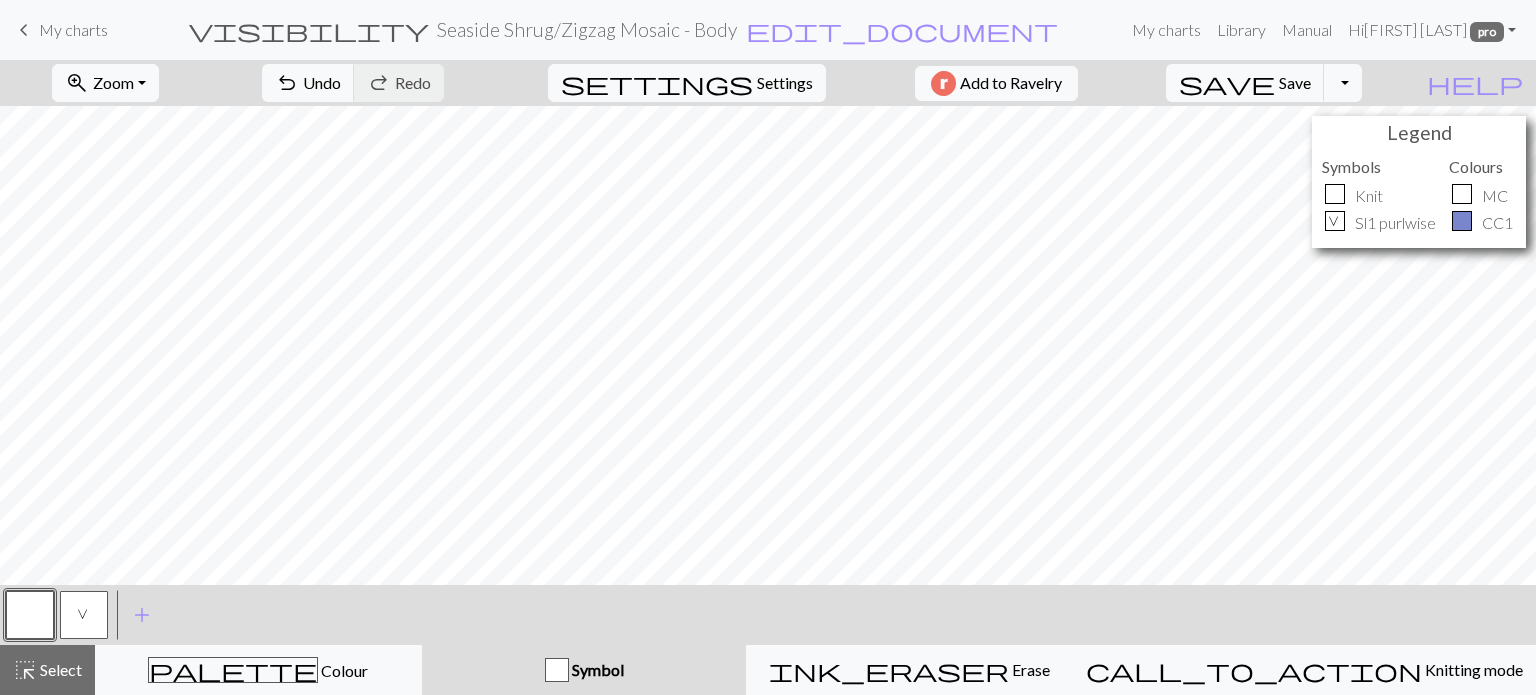 click on "V" at bounding box center [84, 615] 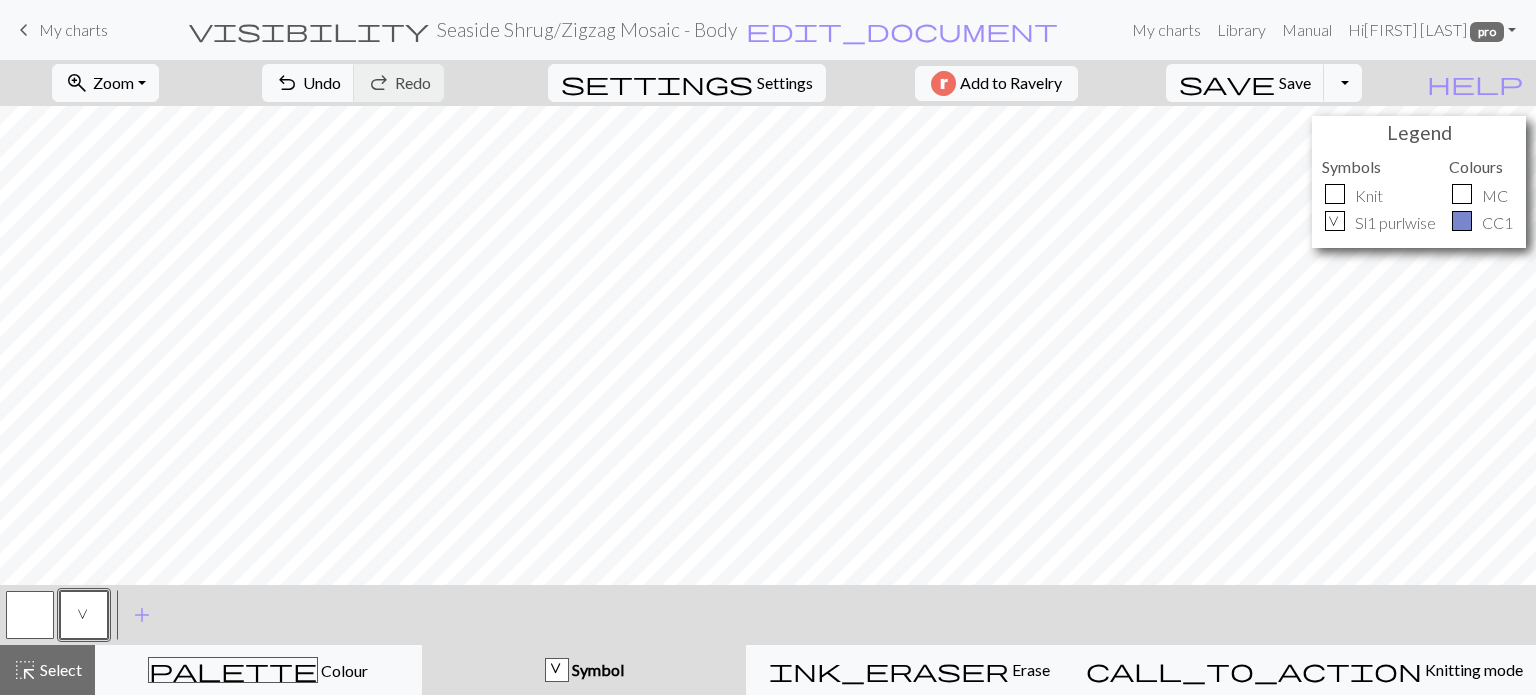 click on "V" at bounding box center (84, 615) 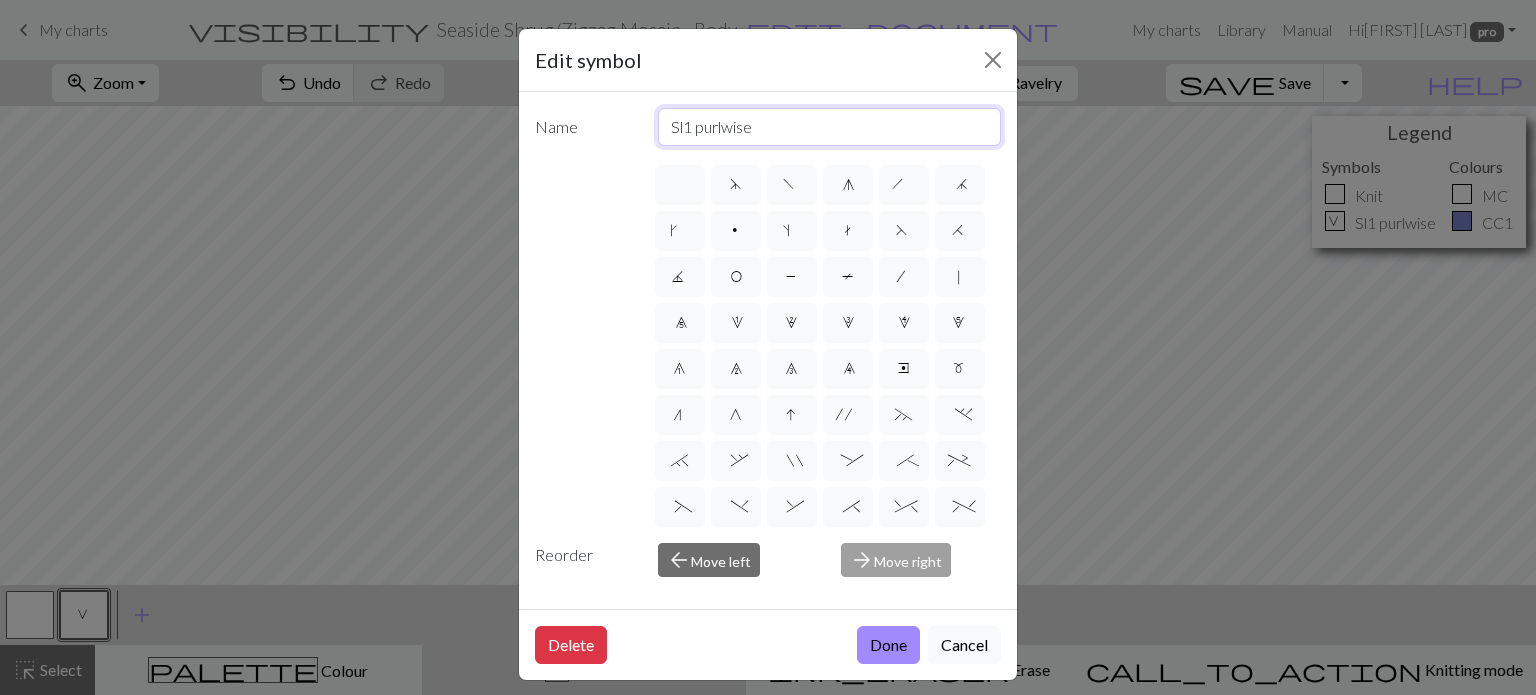 click on "Sl1 purlwise" at bounding box center [830, 127] 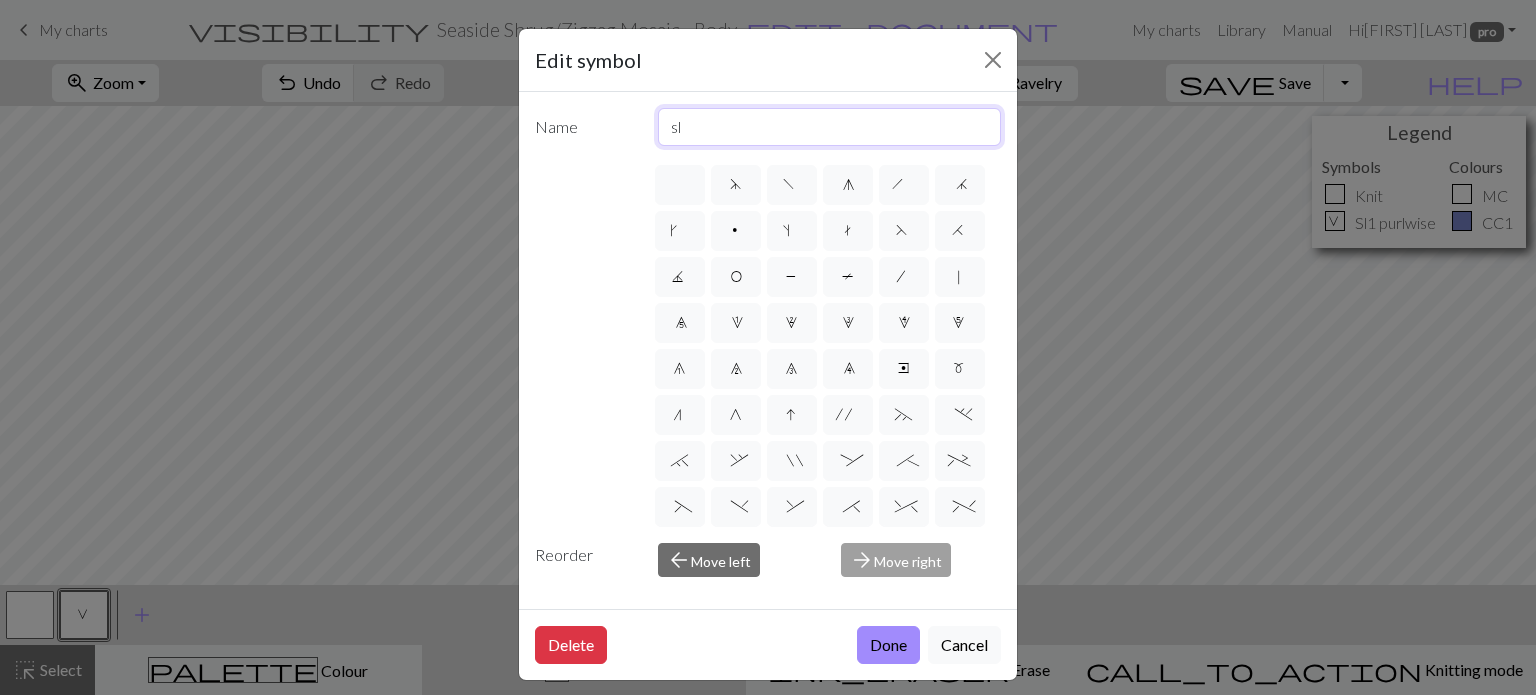 type on "s" 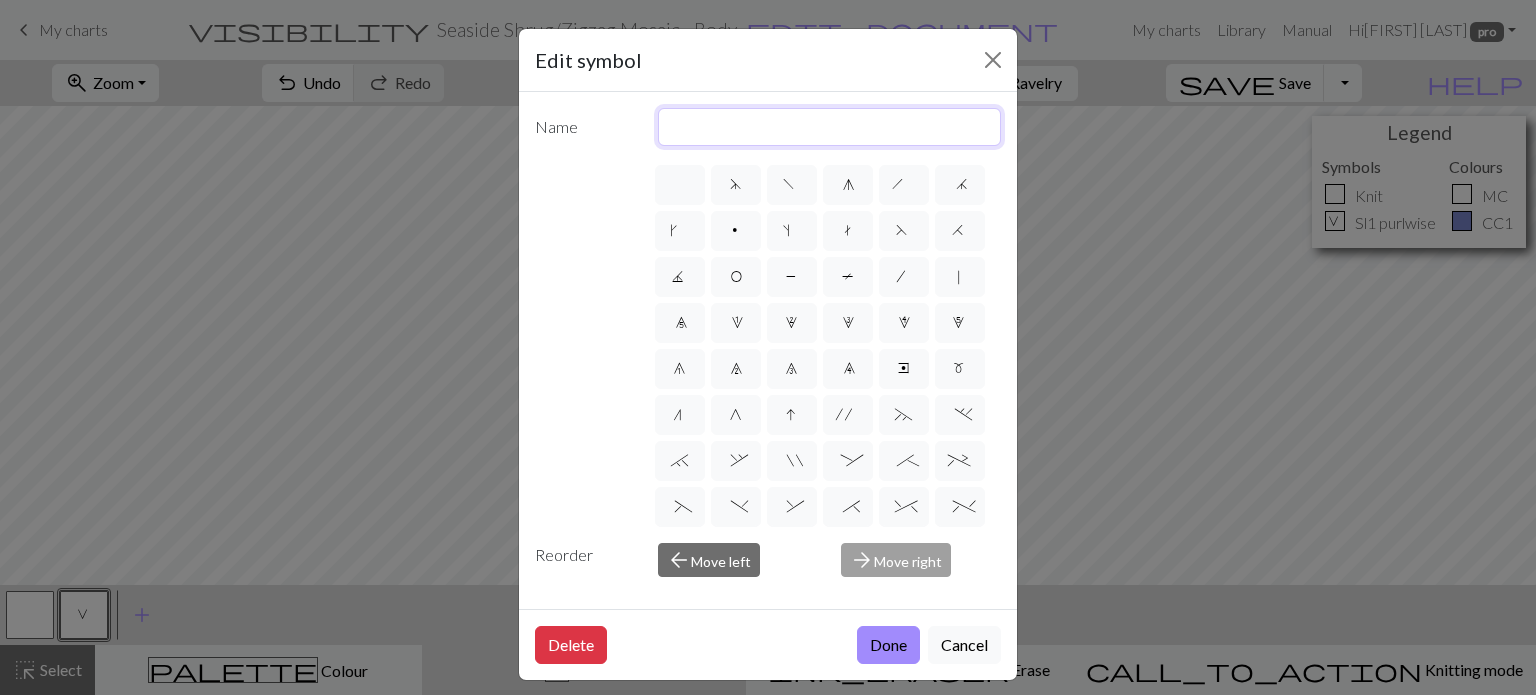 type on "W" 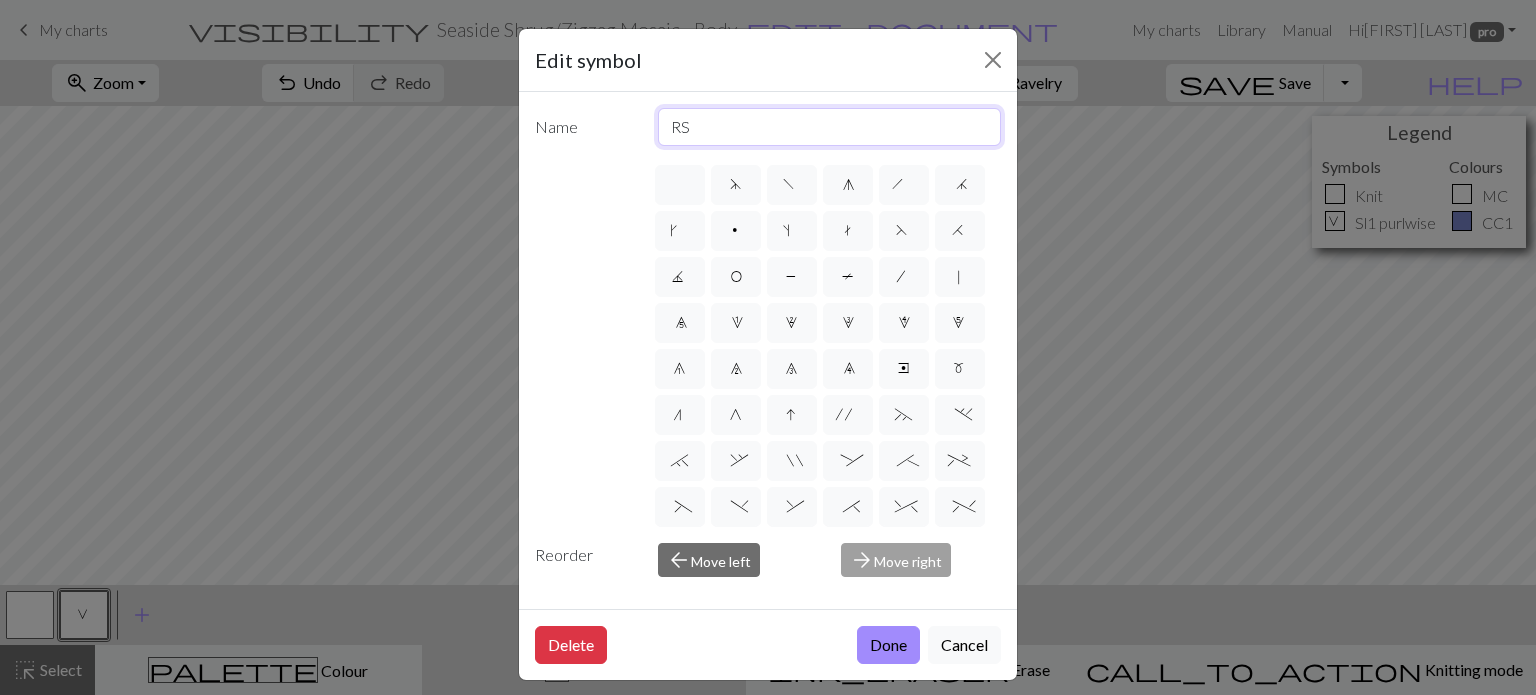 type on "RS: sl1wyib, WS: sl1wyif" 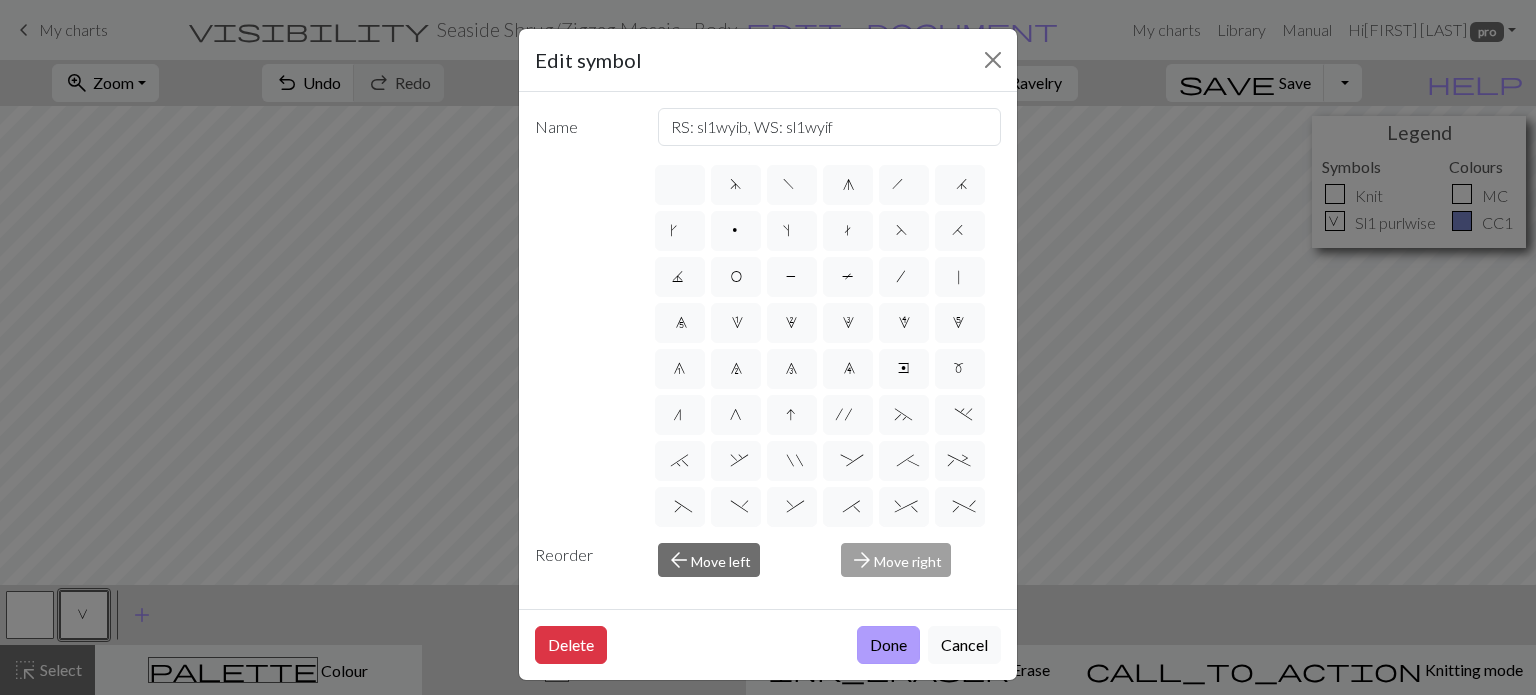click on "Done" at bounding box center (888, 645) 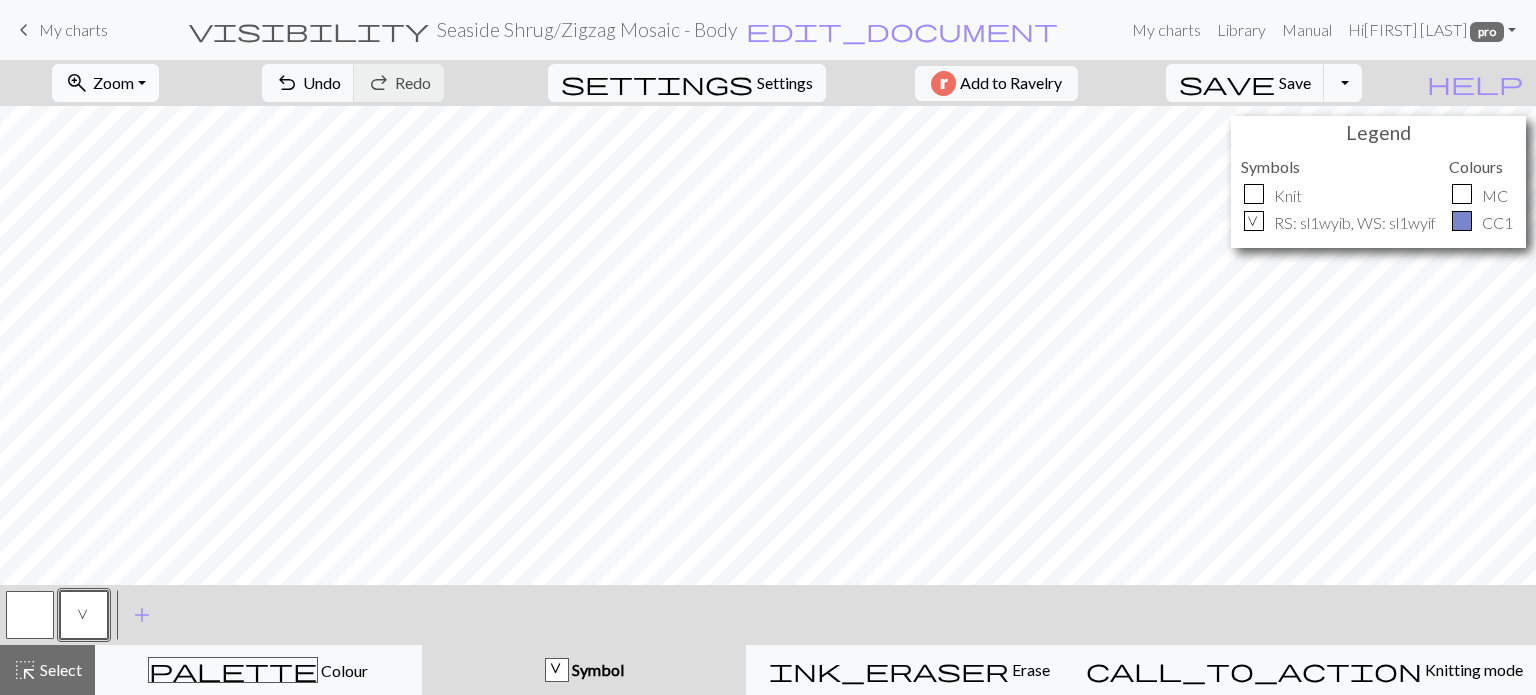 click on "Zoom" at bounding box center [113, 82] 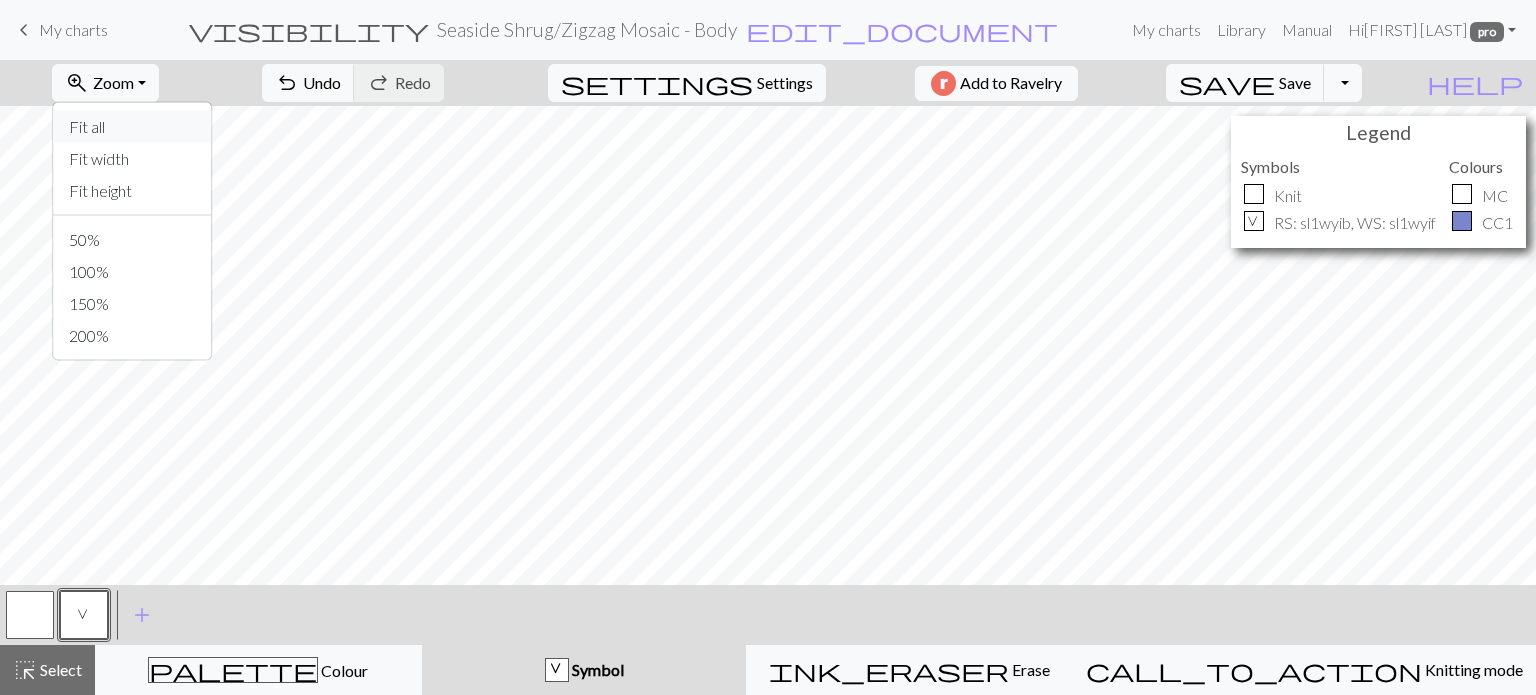 click on "Fit all" at bounding box center (132, 127) 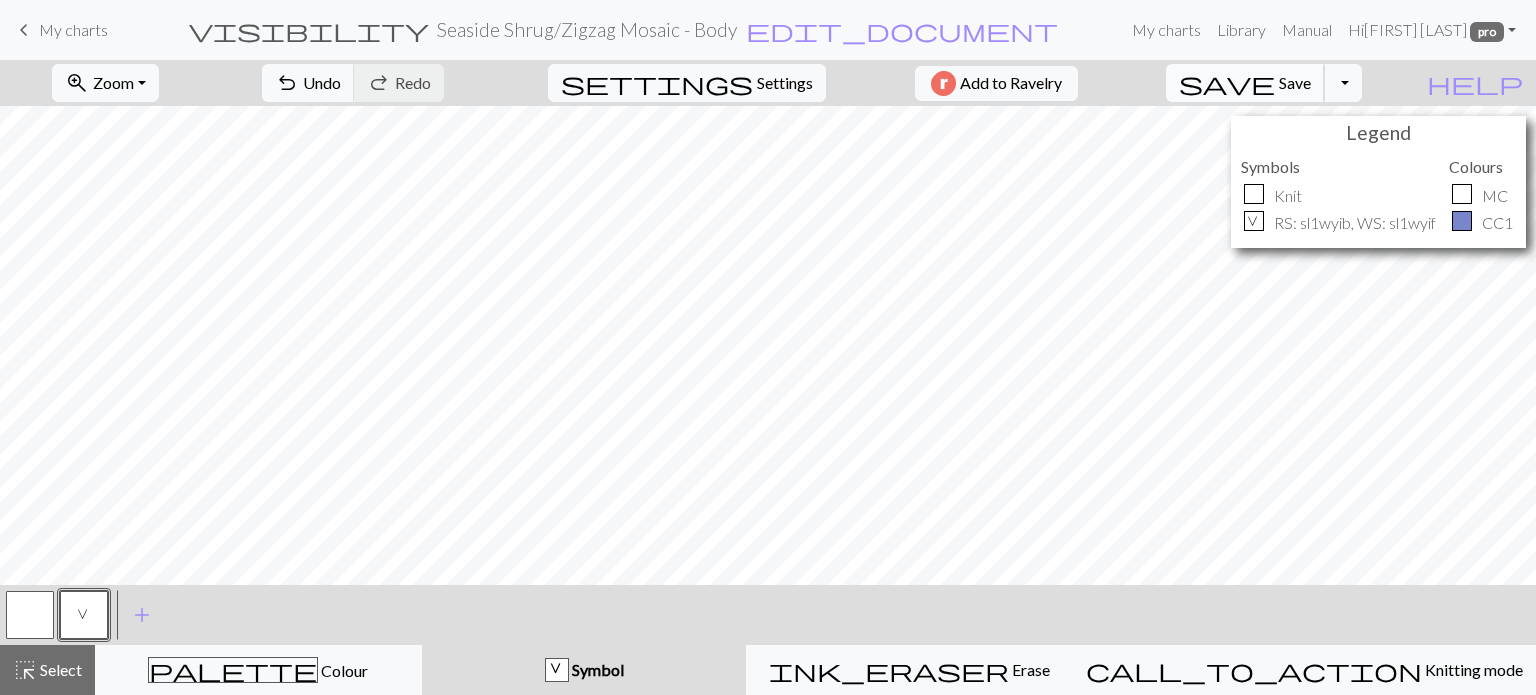 click on "Save" at bounding box center (1295, 82) 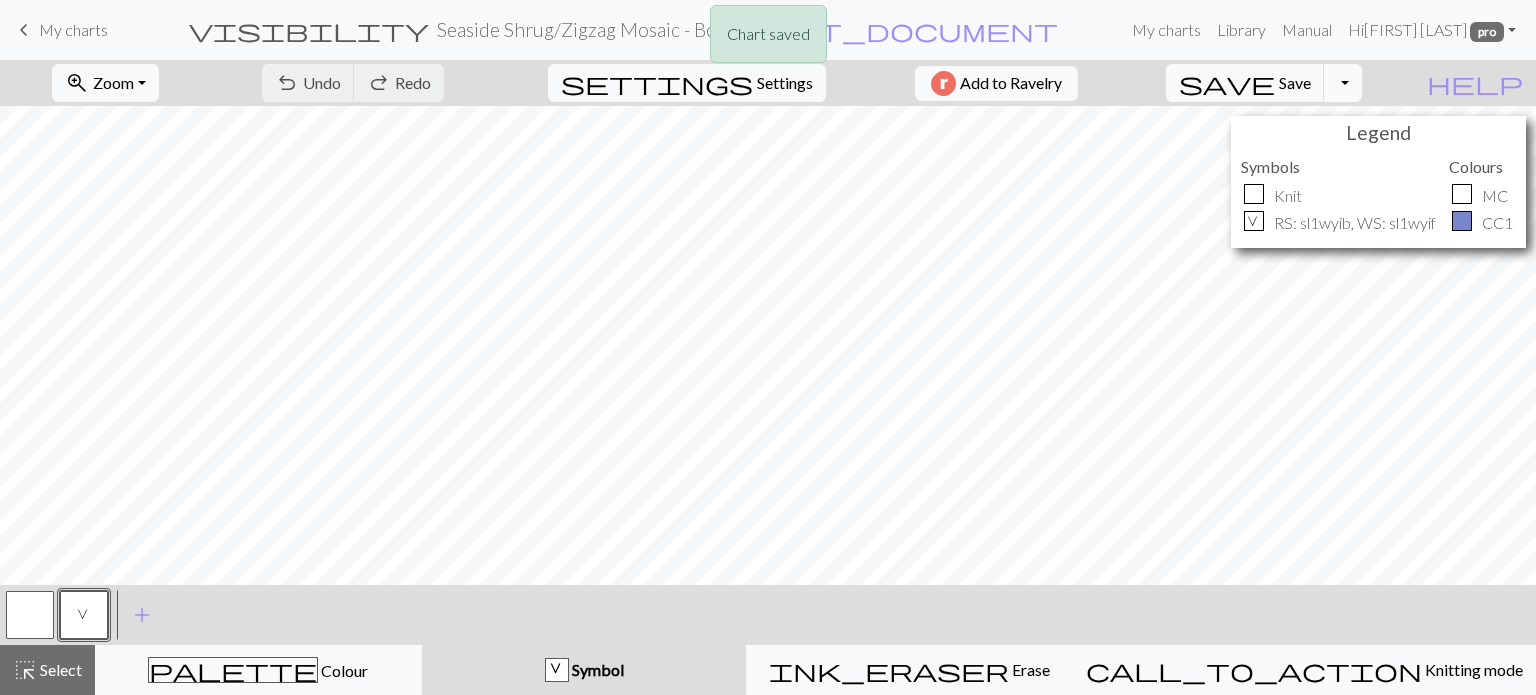 click on "Toggle Dropdown" at bounding box center [1343, 83] 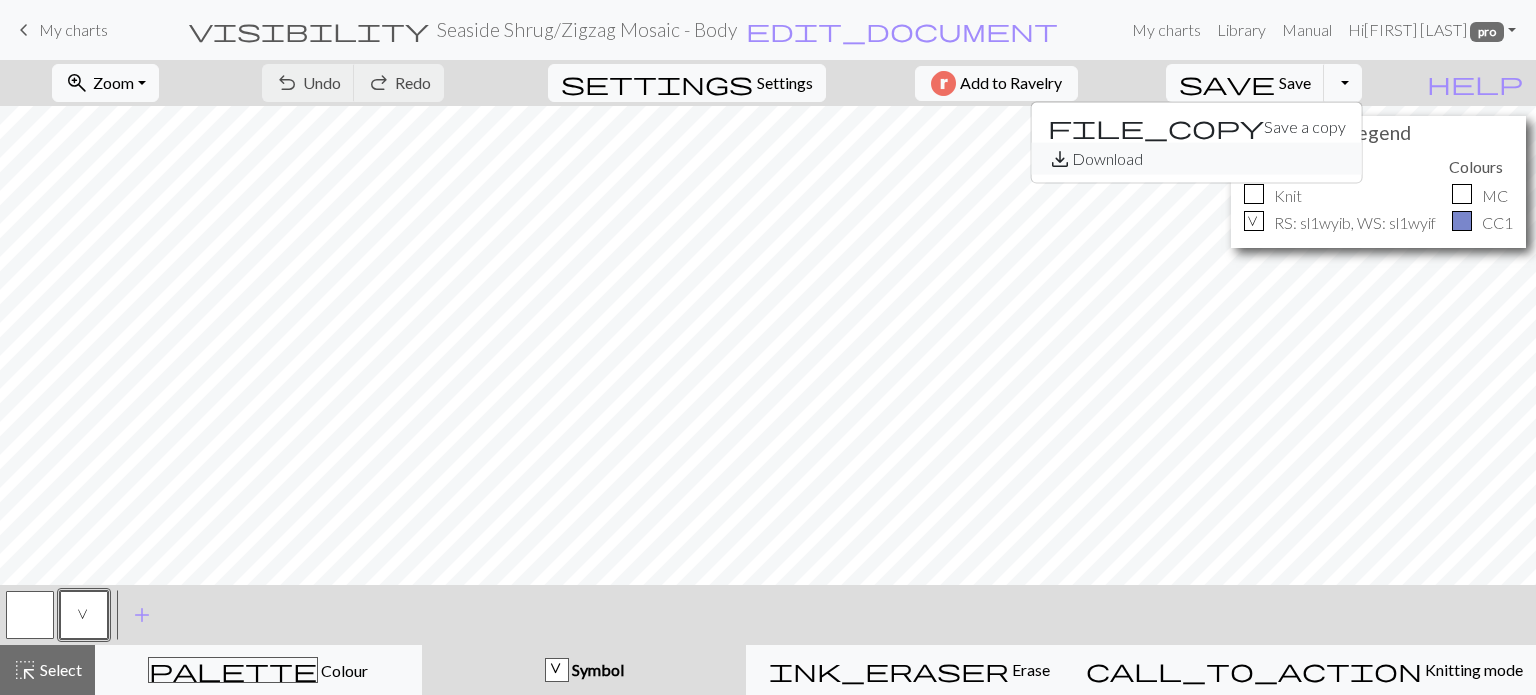 click on "save_alt  Download" at bounding box center [1197, 159] 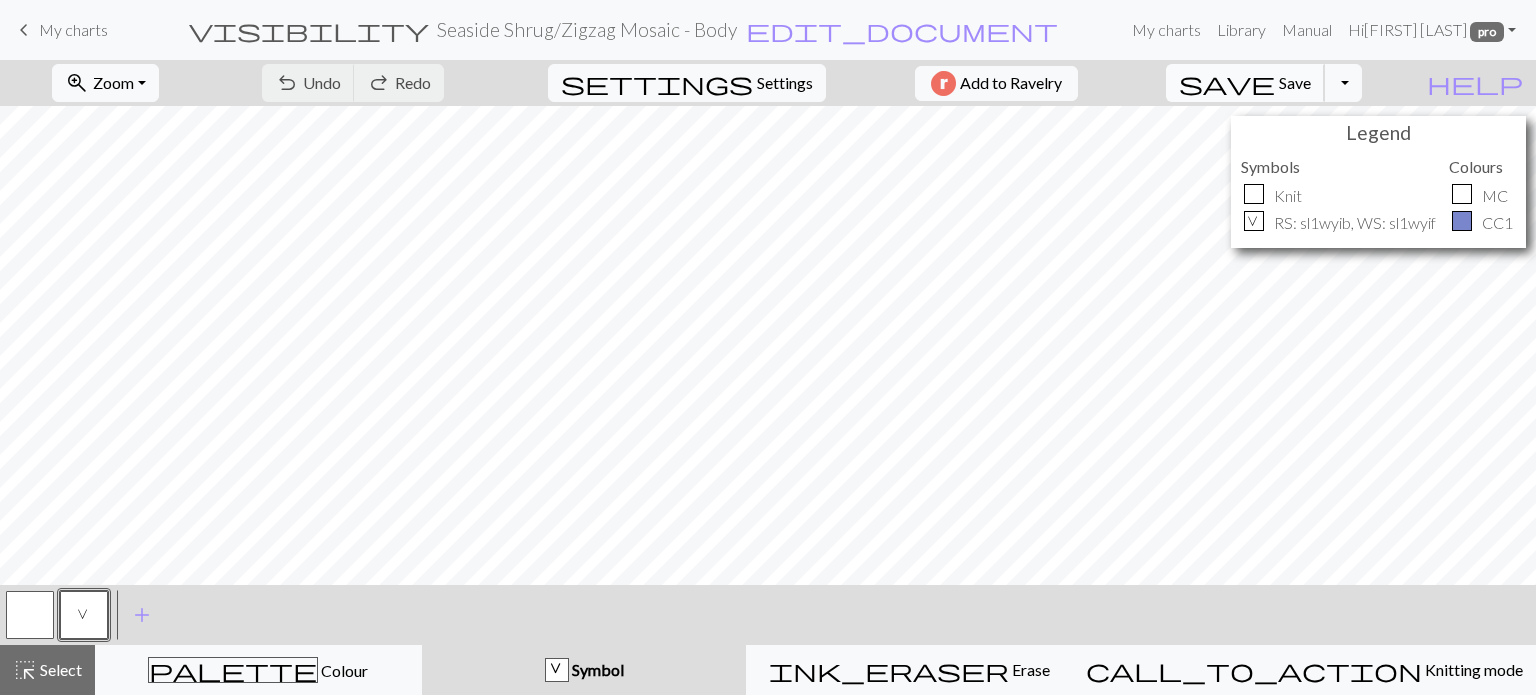 click on "save Save Save" at bounding box center (1245, 83) 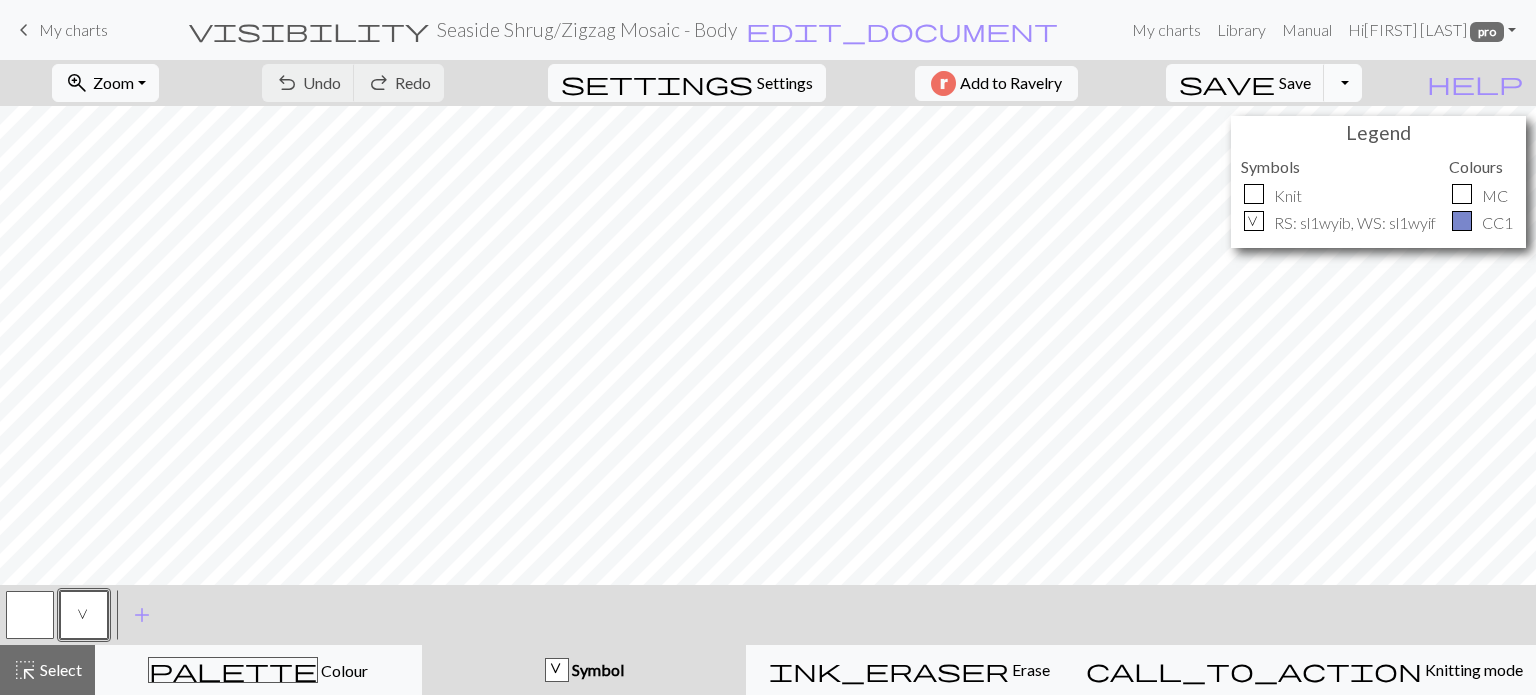 click on "Toggle Dropdown" at bounding box center [1343, 83] 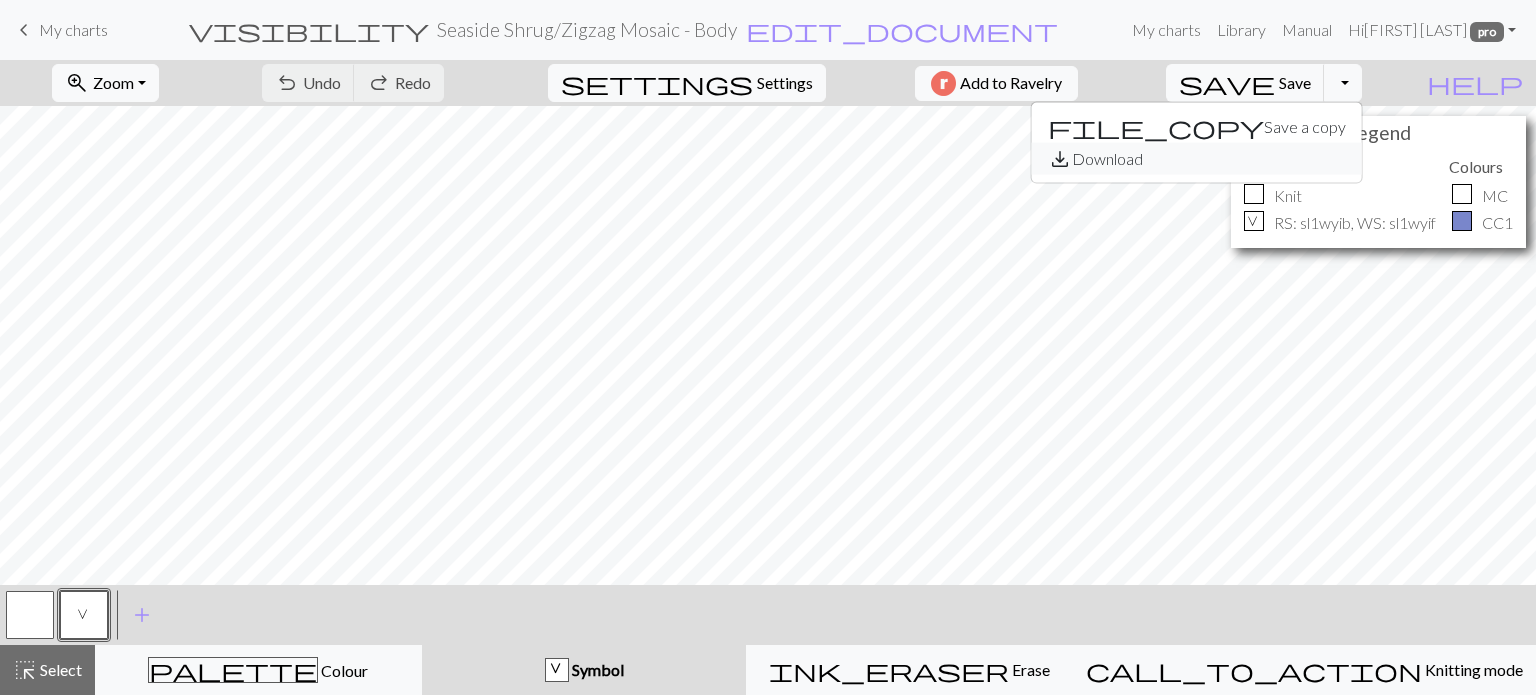 click on "save_alt  Download" at bounding box center (1197, 159) 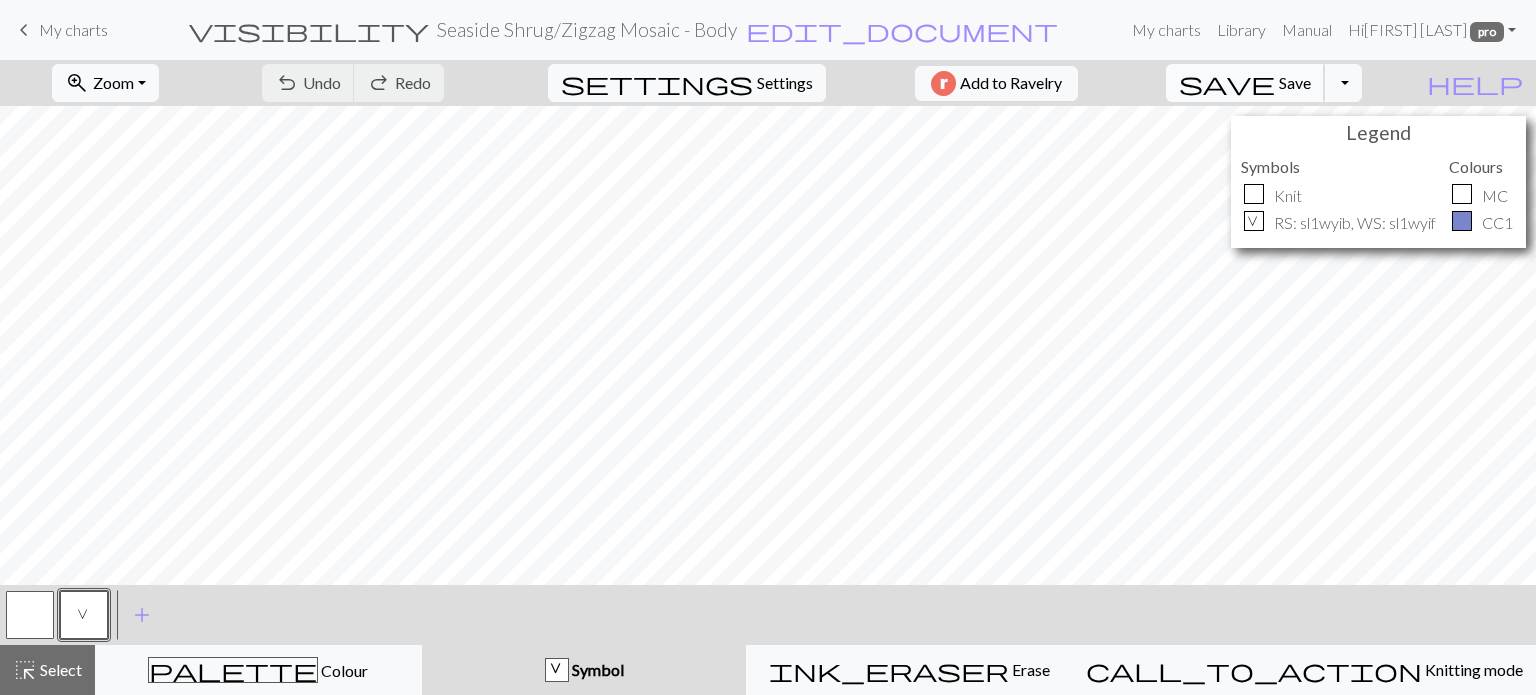 click on "Save" at bounding box center [1295, 82] 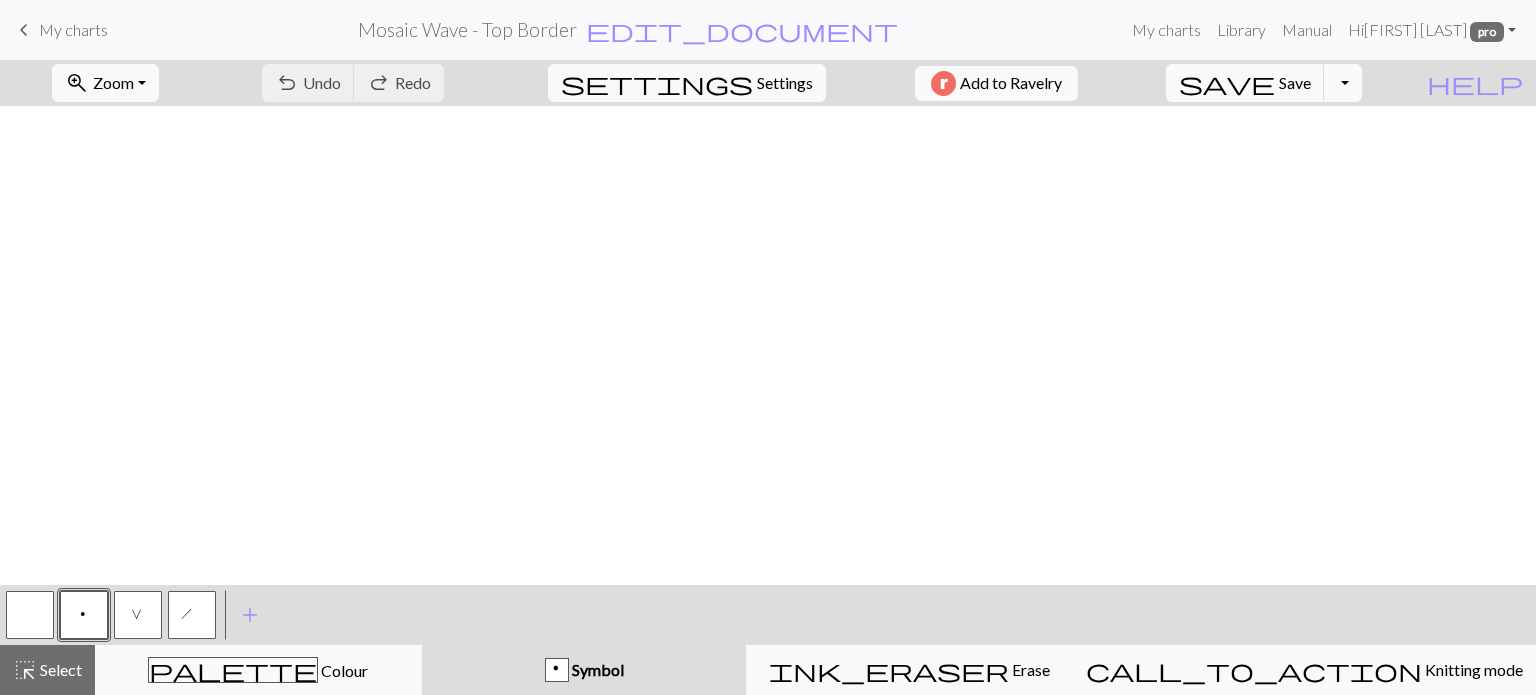 scroll, scrollTop: 0, scrollLeft: 0, axis: both 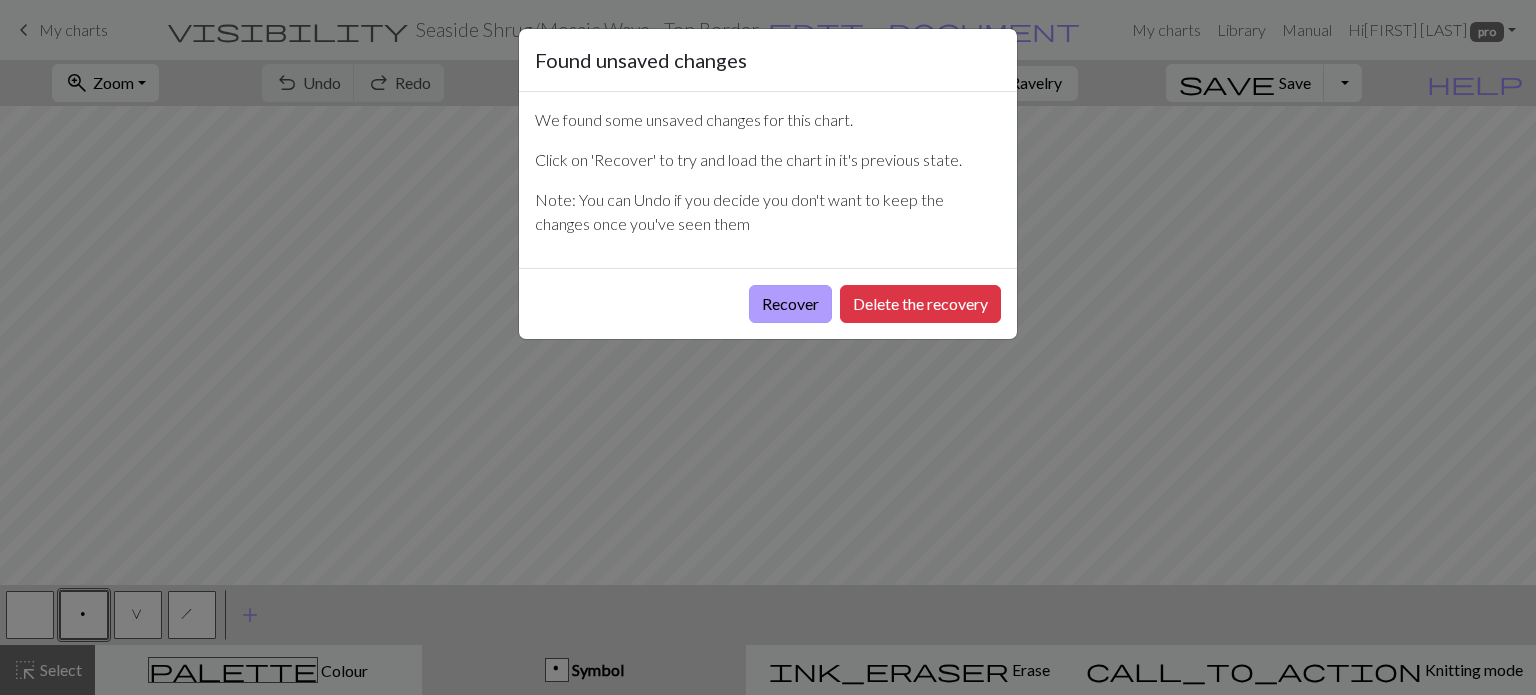click on "Recover" at bounding box center [790, 304] 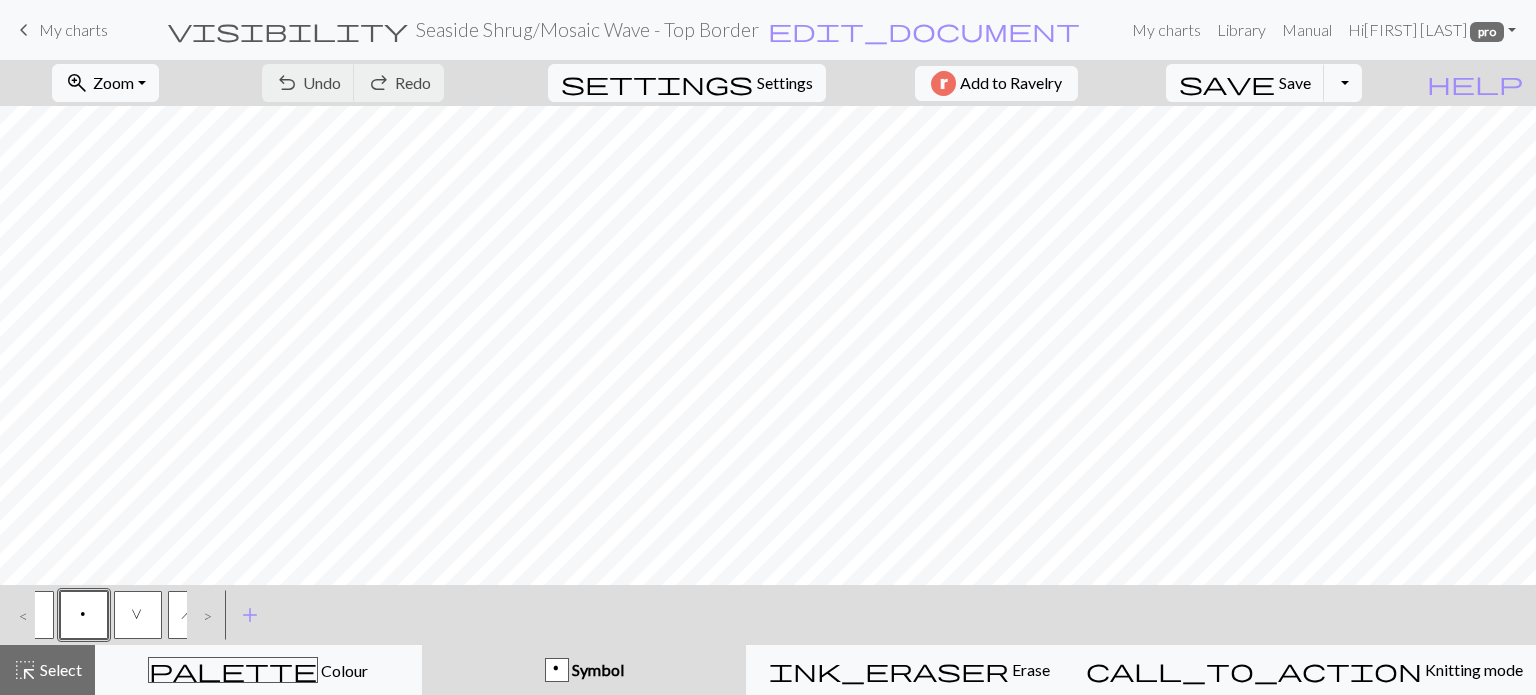 scroll, scrollTop: 0, scrollLeft: 0, axis: both 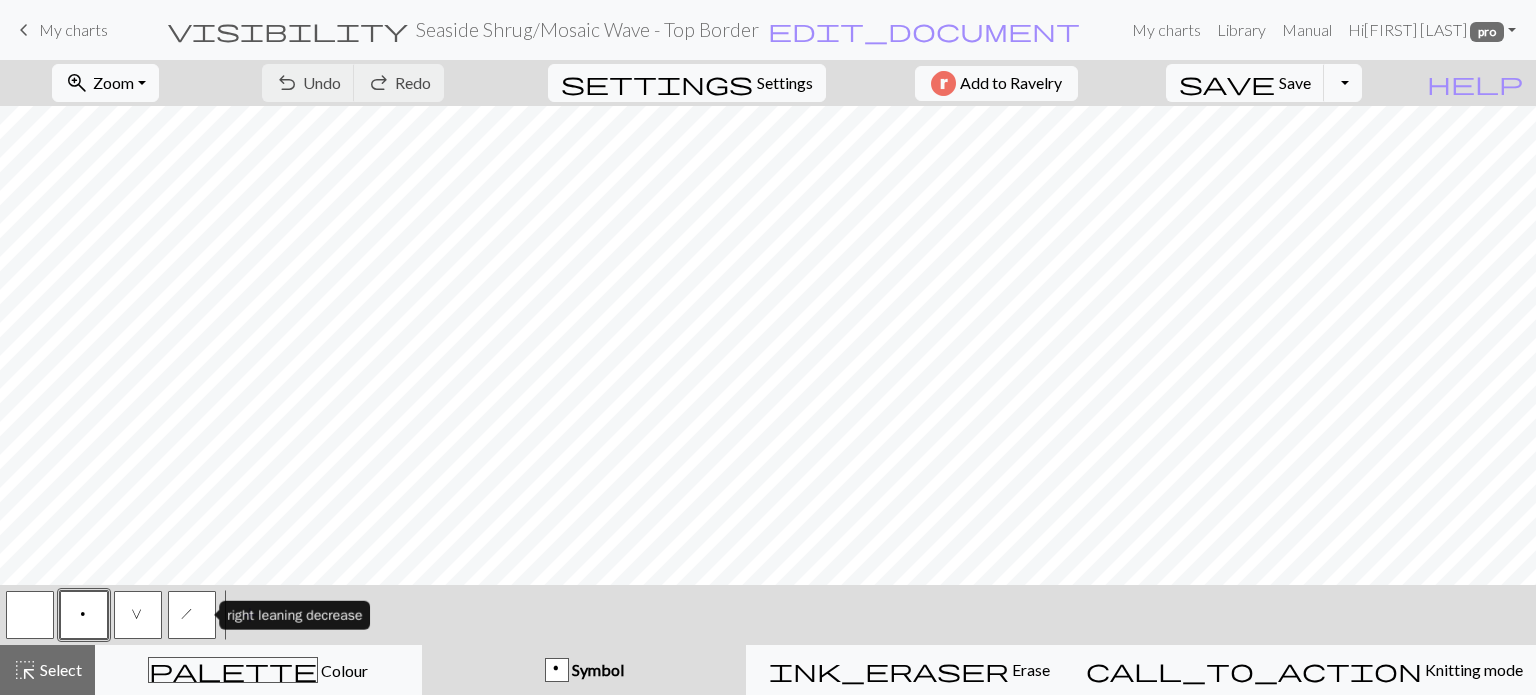 click on "h" at bounding box center (192, 615) 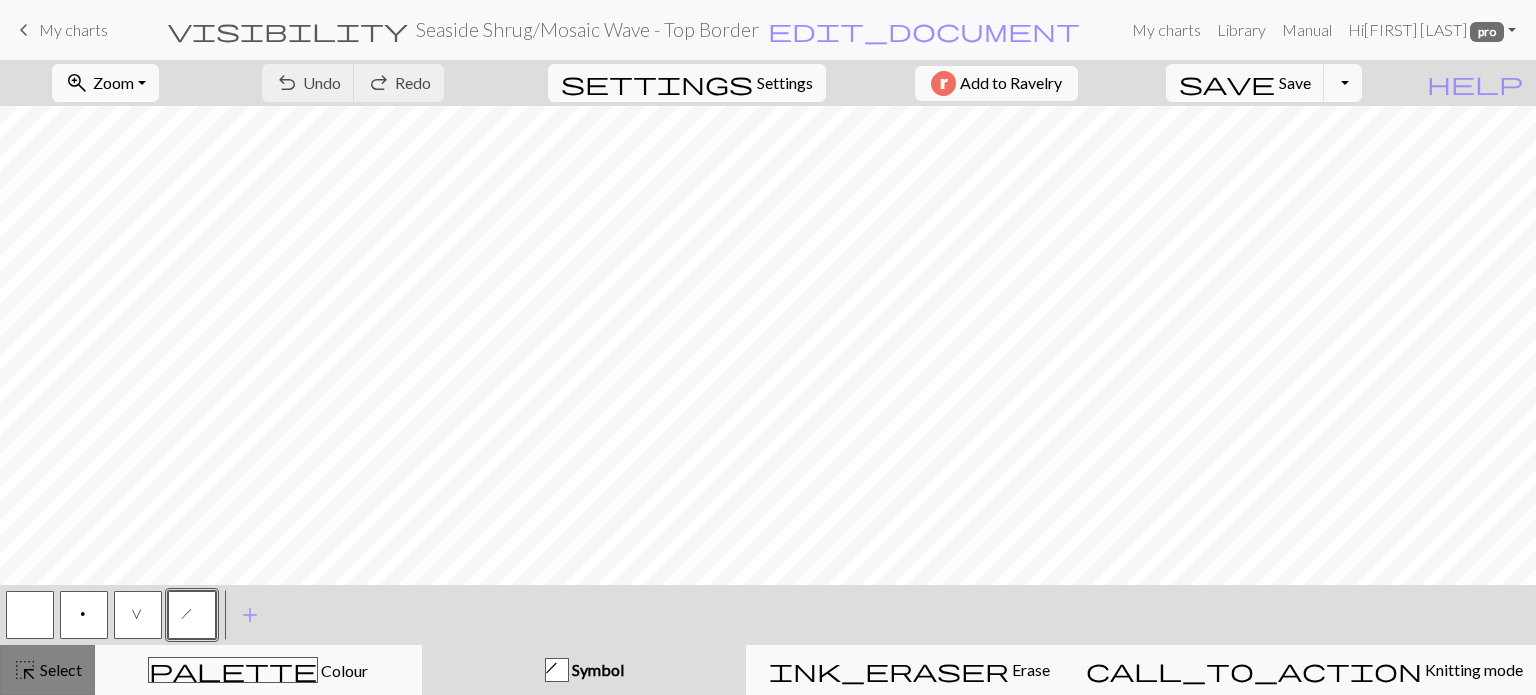click on "Select" at bounding box center [59, 669] 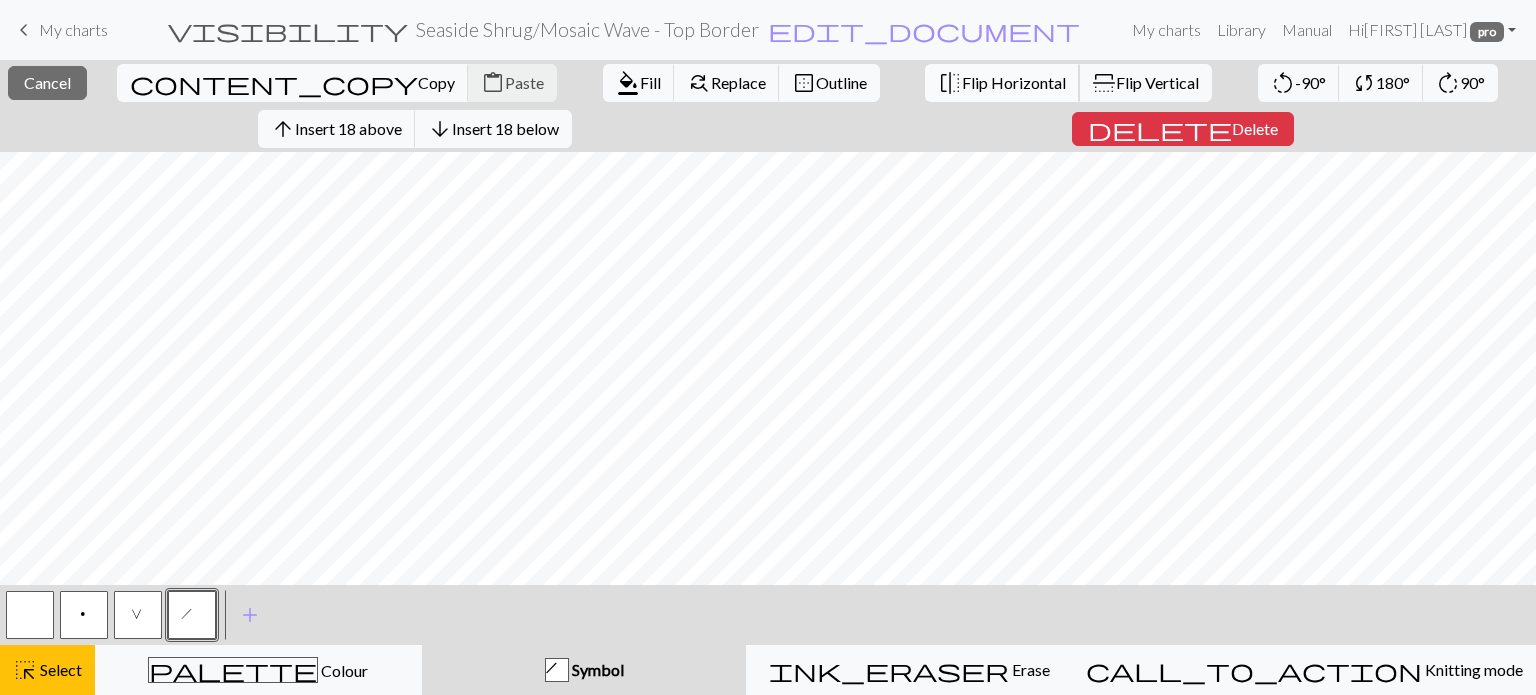 click on "Flip Horizontal" at bounding box center [1014, 82] 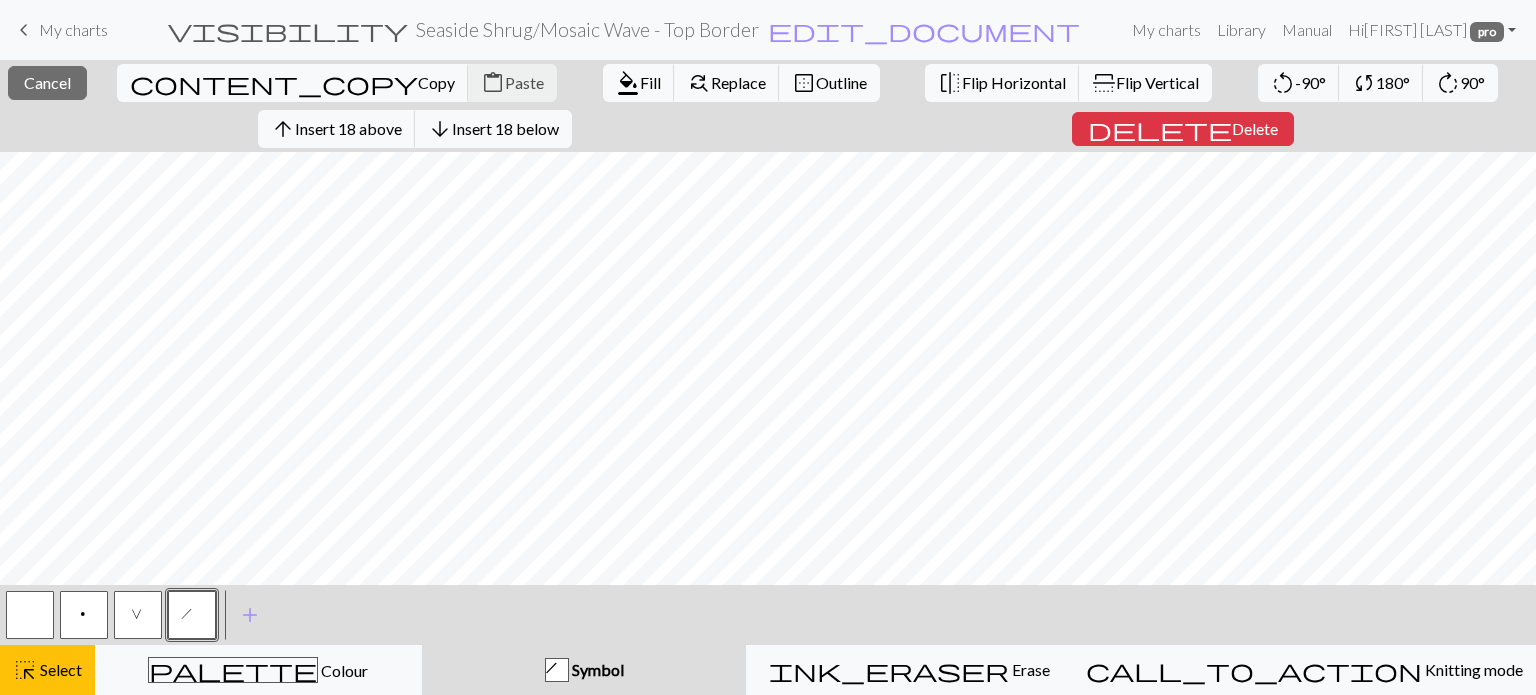 click on "Flip Vertical" at bounding box center [1157, 82] 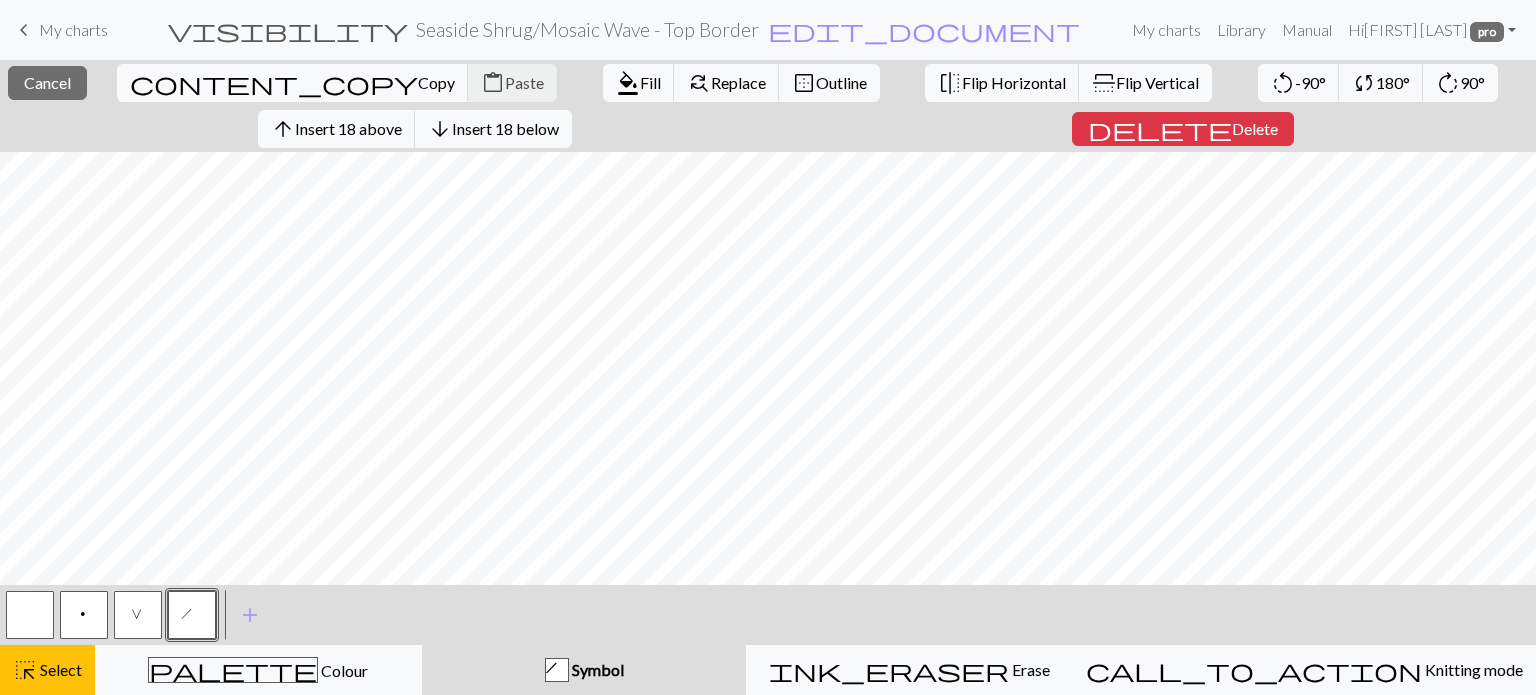 click on "Flip Vertical" at bounding box center (1157, 82) 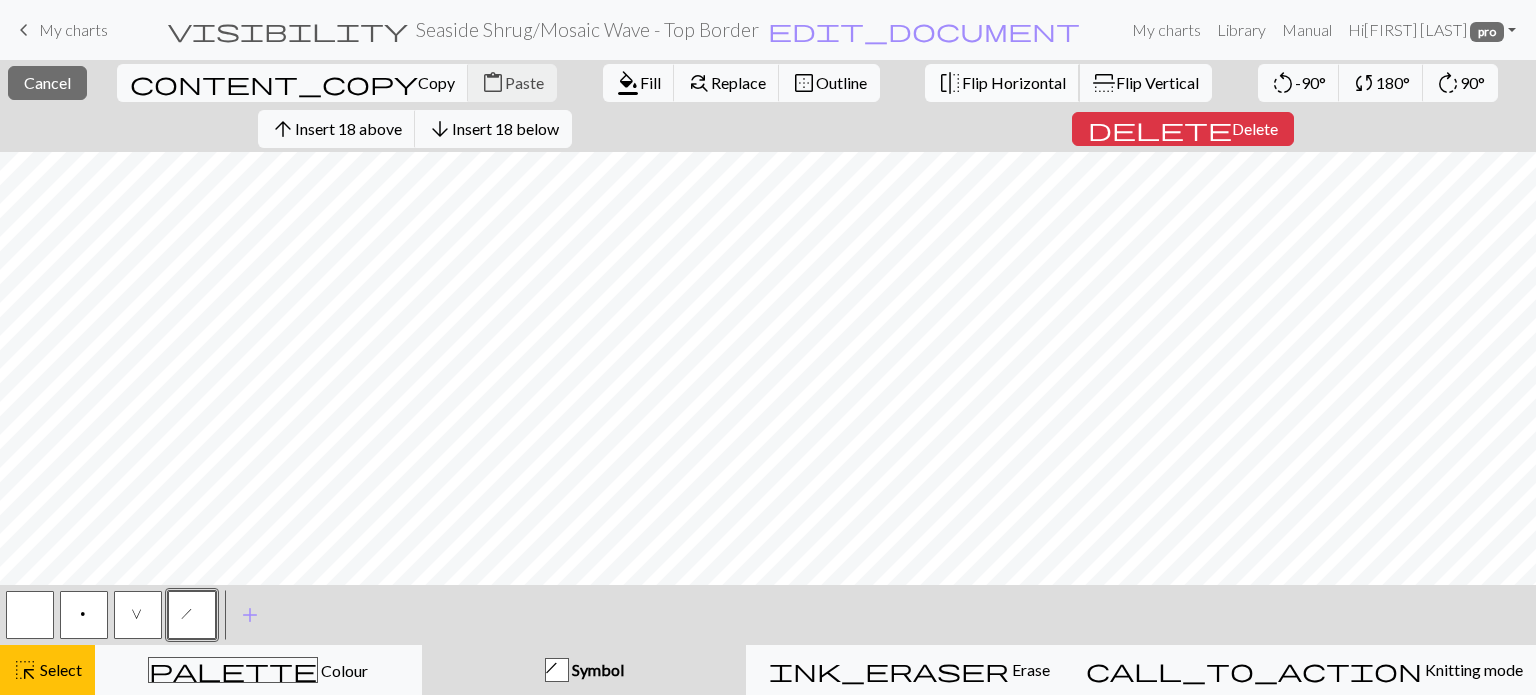 click on "Flip Horizontal" at bounding box center [1014, 82] 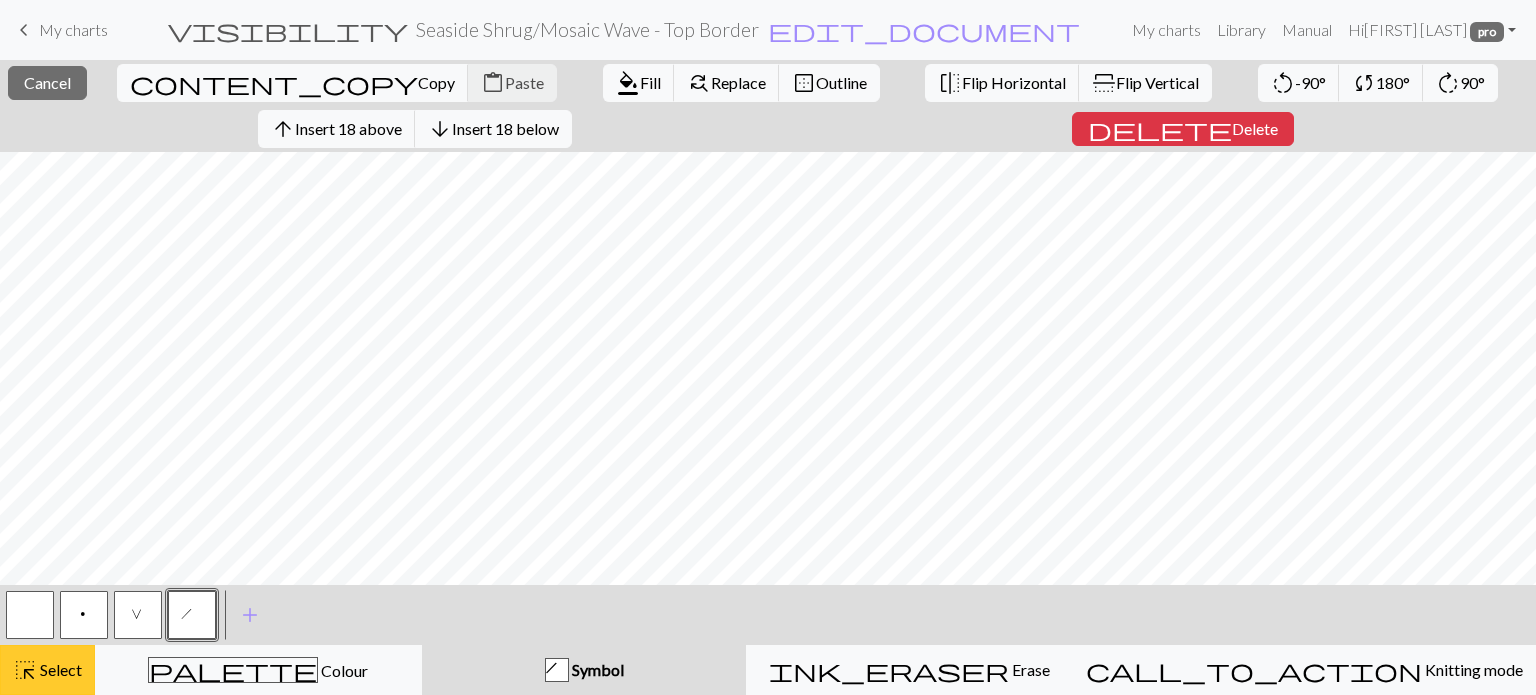 click on "Select" at bounding box center [59, 669] 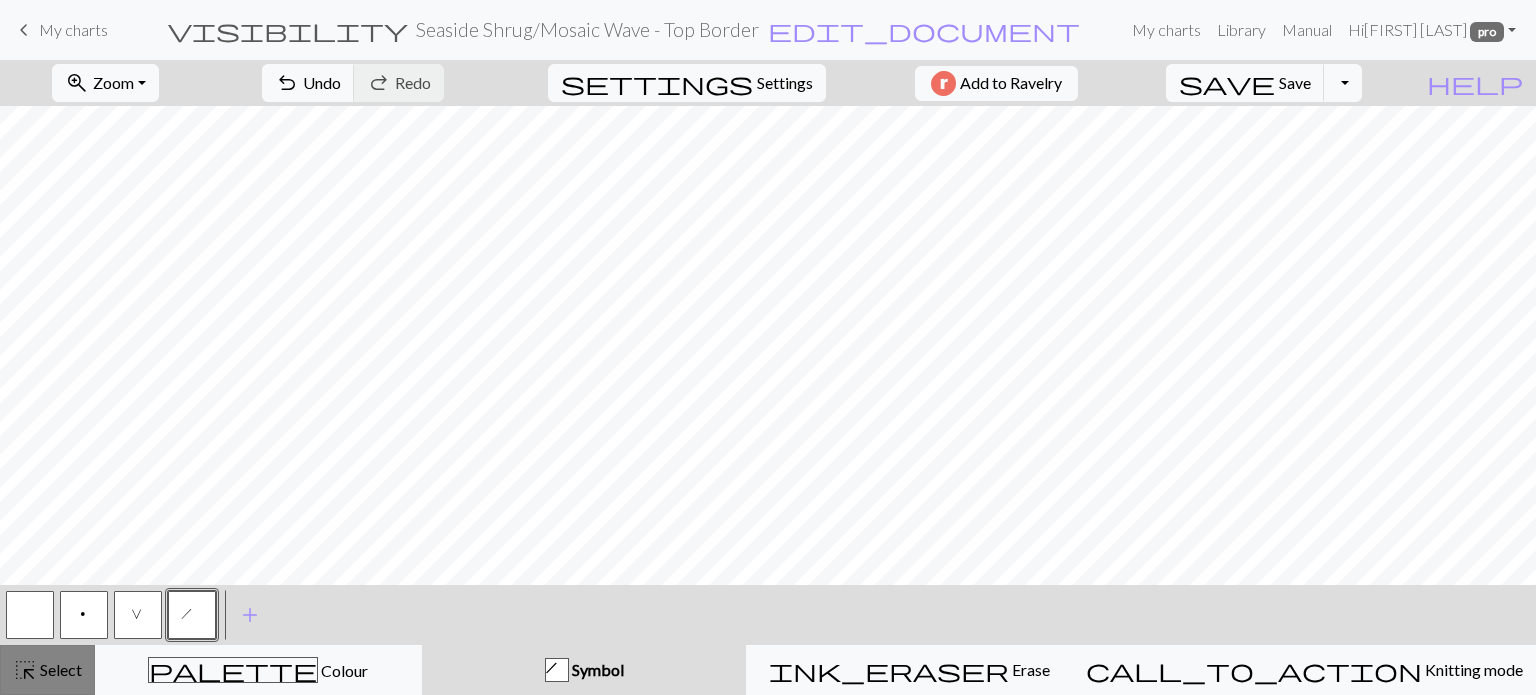 click on "Select" at bounding box center (59, 669) 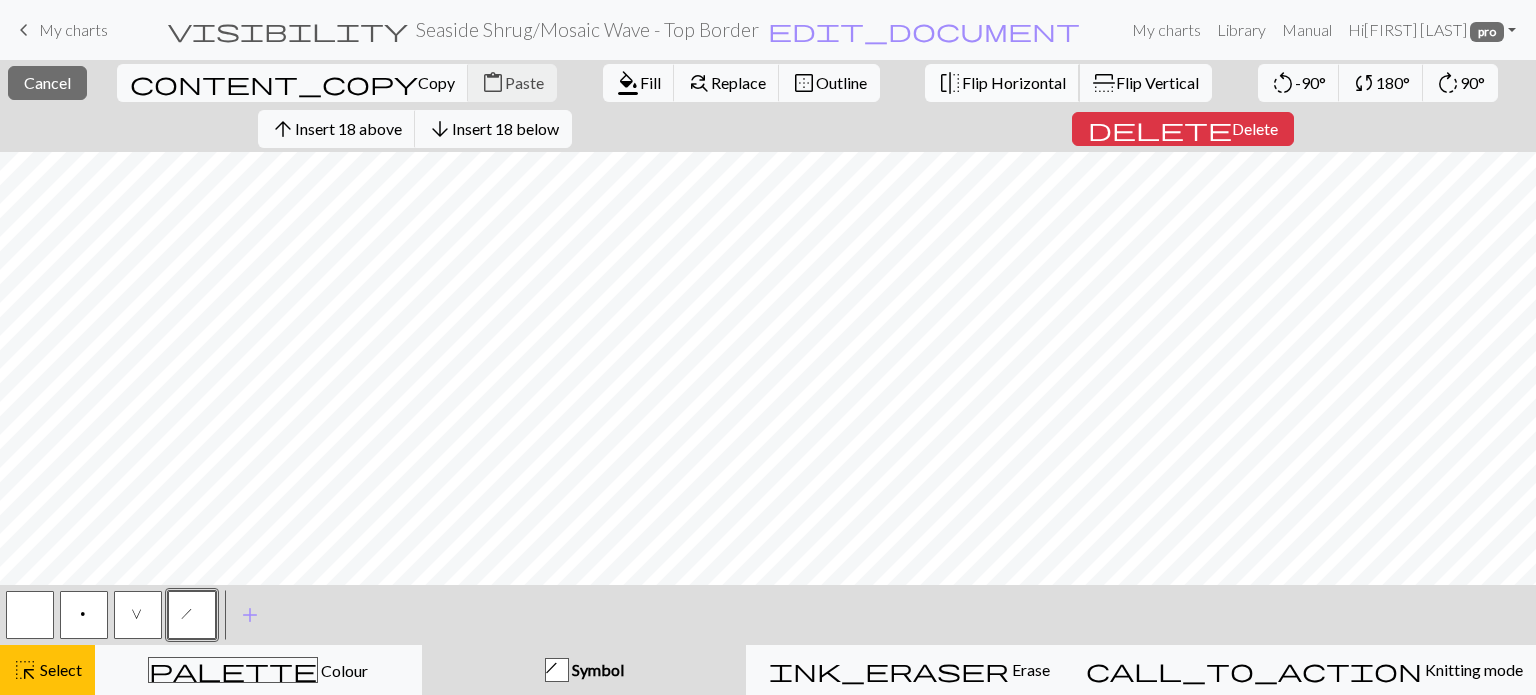 click on "Flip Horizontal" at bounding box center (1014, 82) 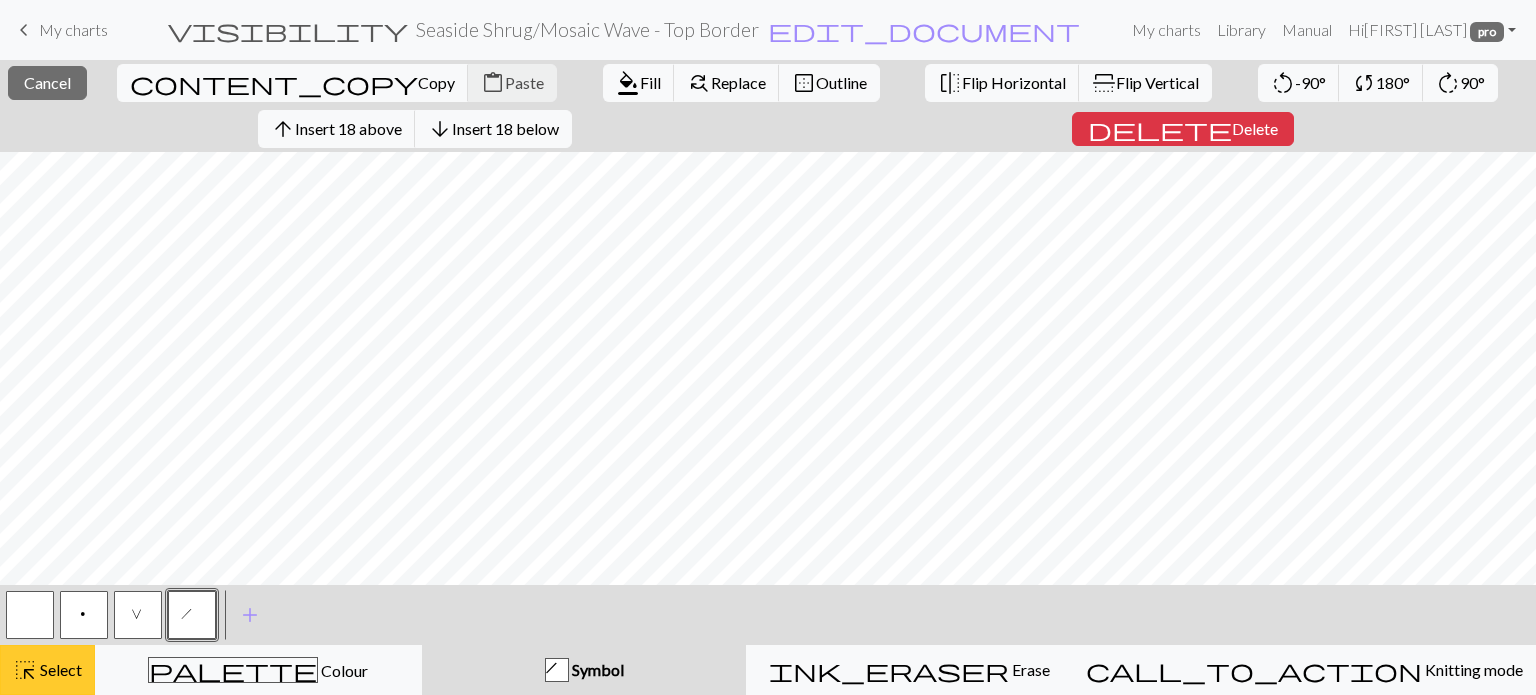 click on "highlight_alt   Select   Select" at bounding box center (47, 670) 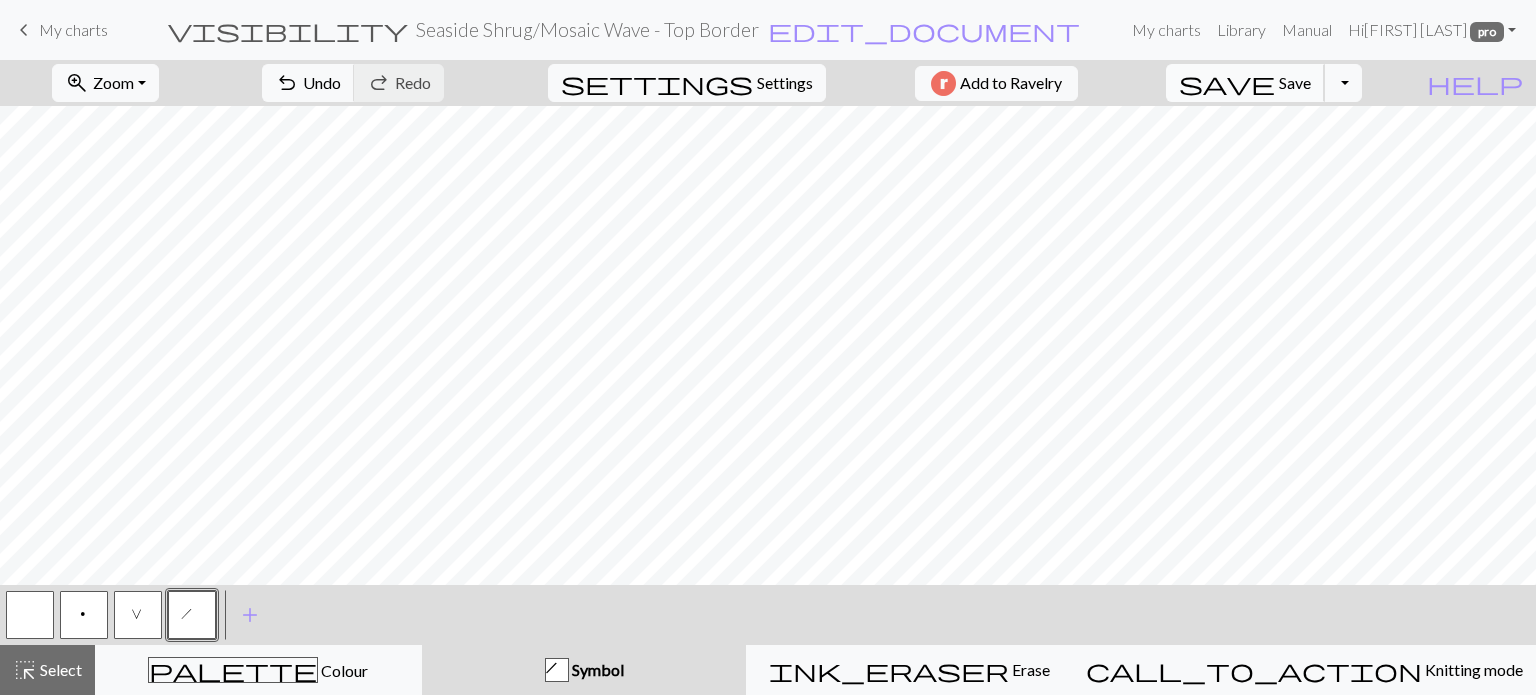 click on "Save" at bounding box center (1295, 82) 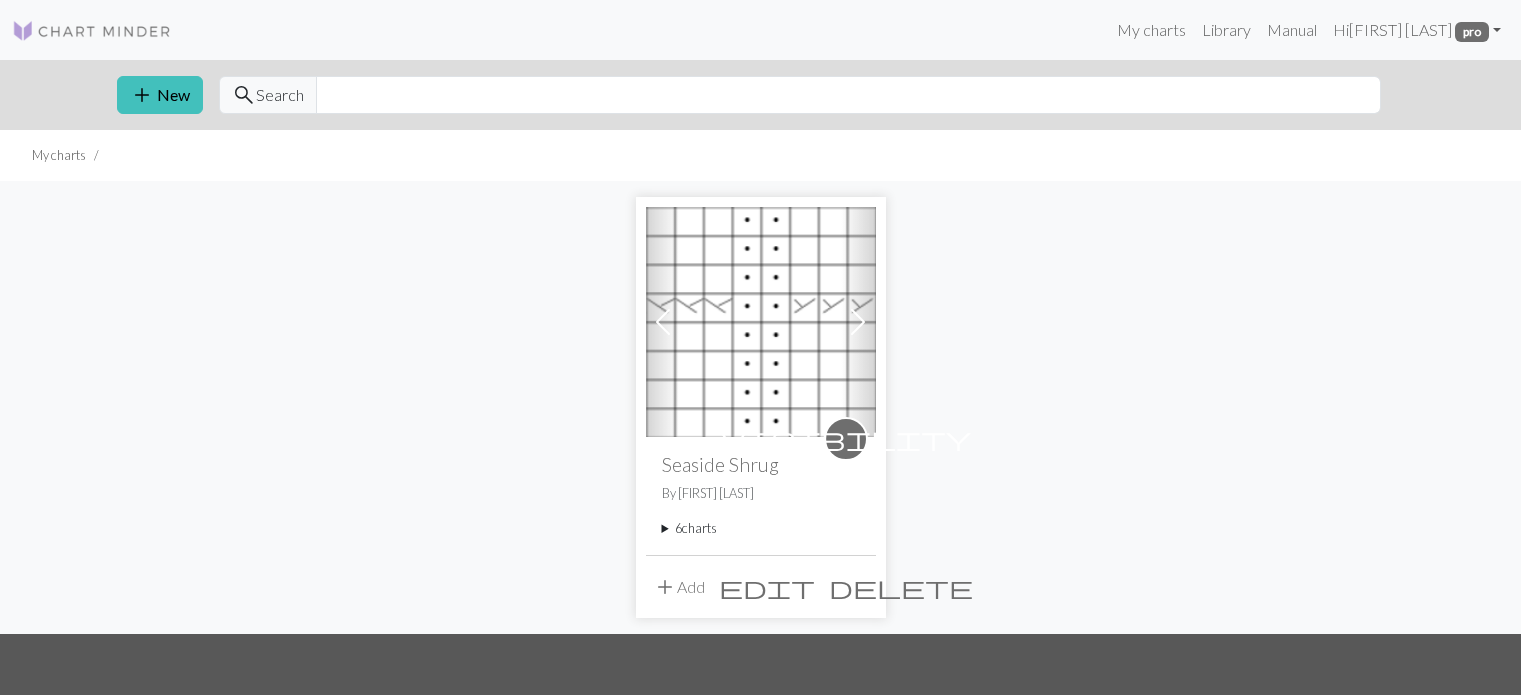 scroll, scrollTop: 0, scrollLeft: 0, axis: both 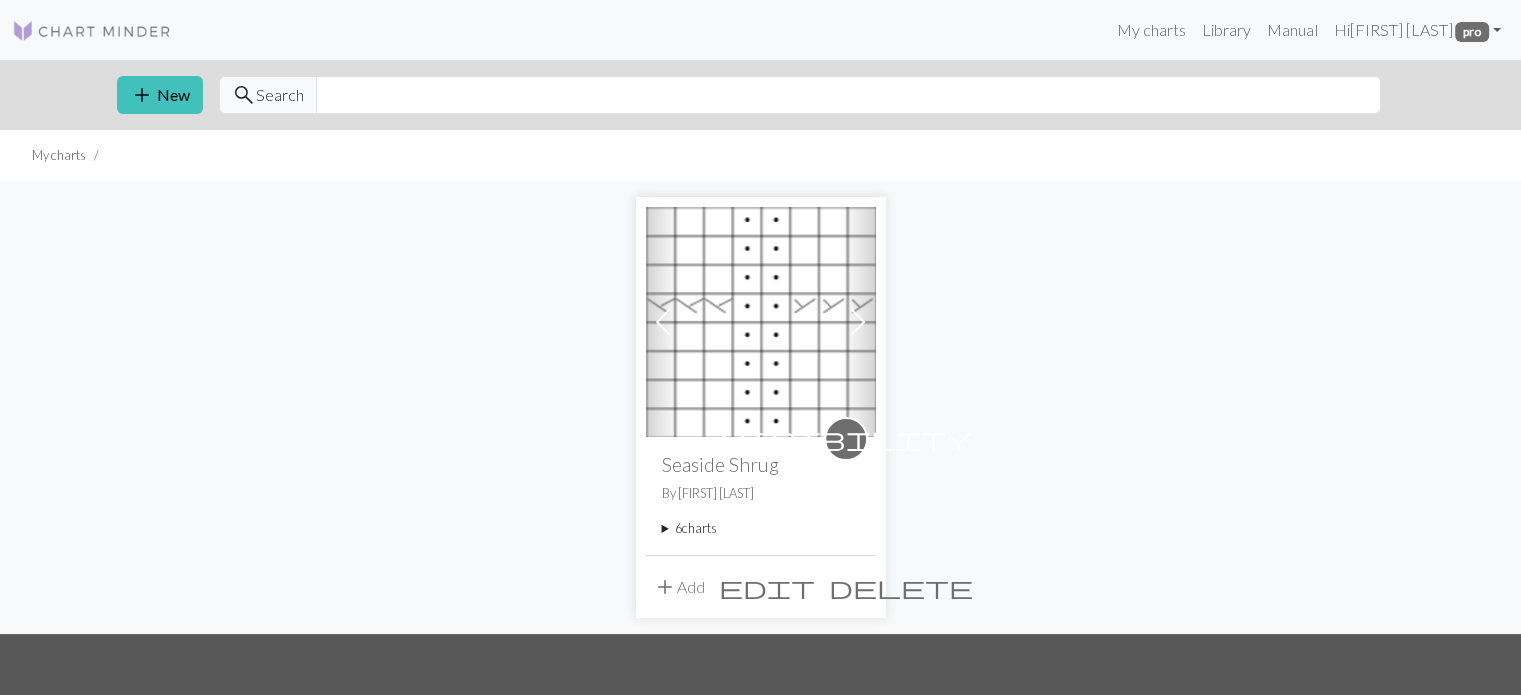 click on "6  charts" at bounding box center (761, 528) 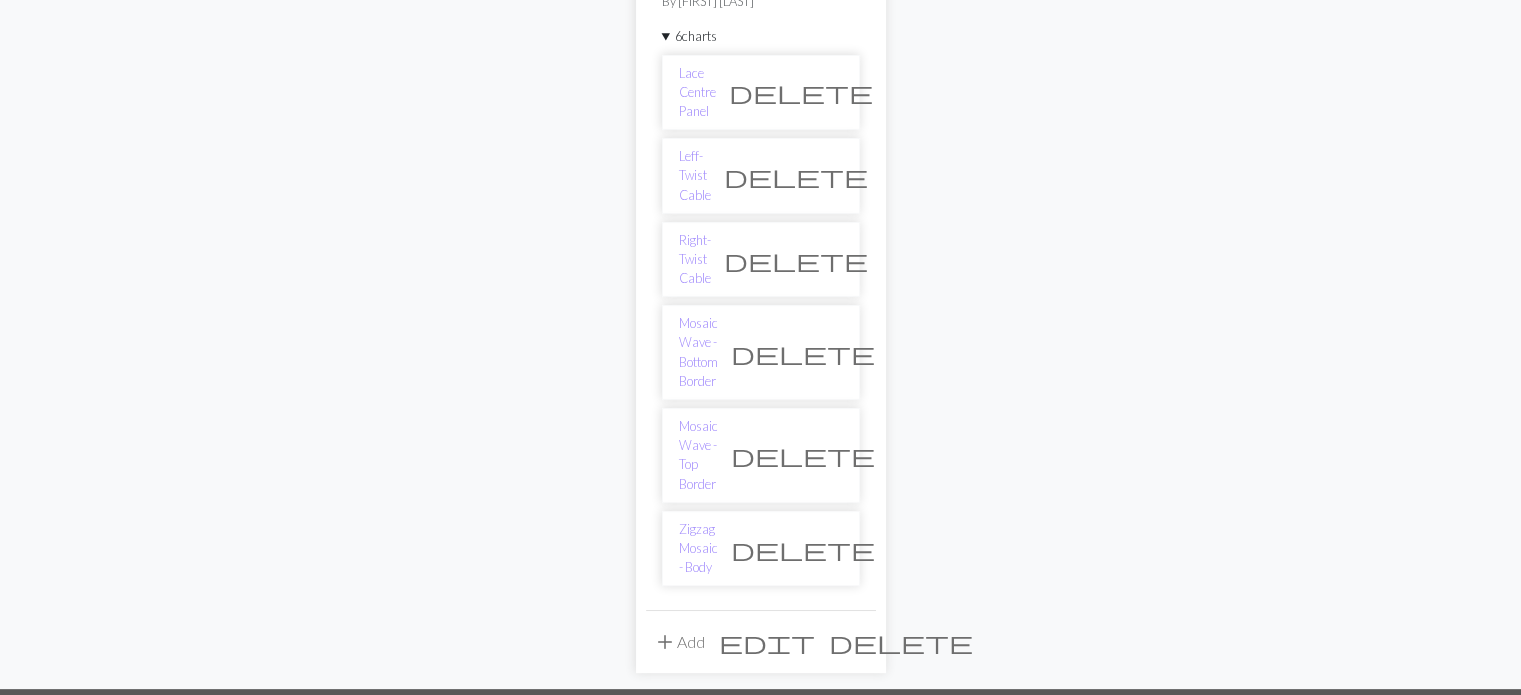 scroll, scrollTop: 500, scrollLeft: 0, axis: vertical 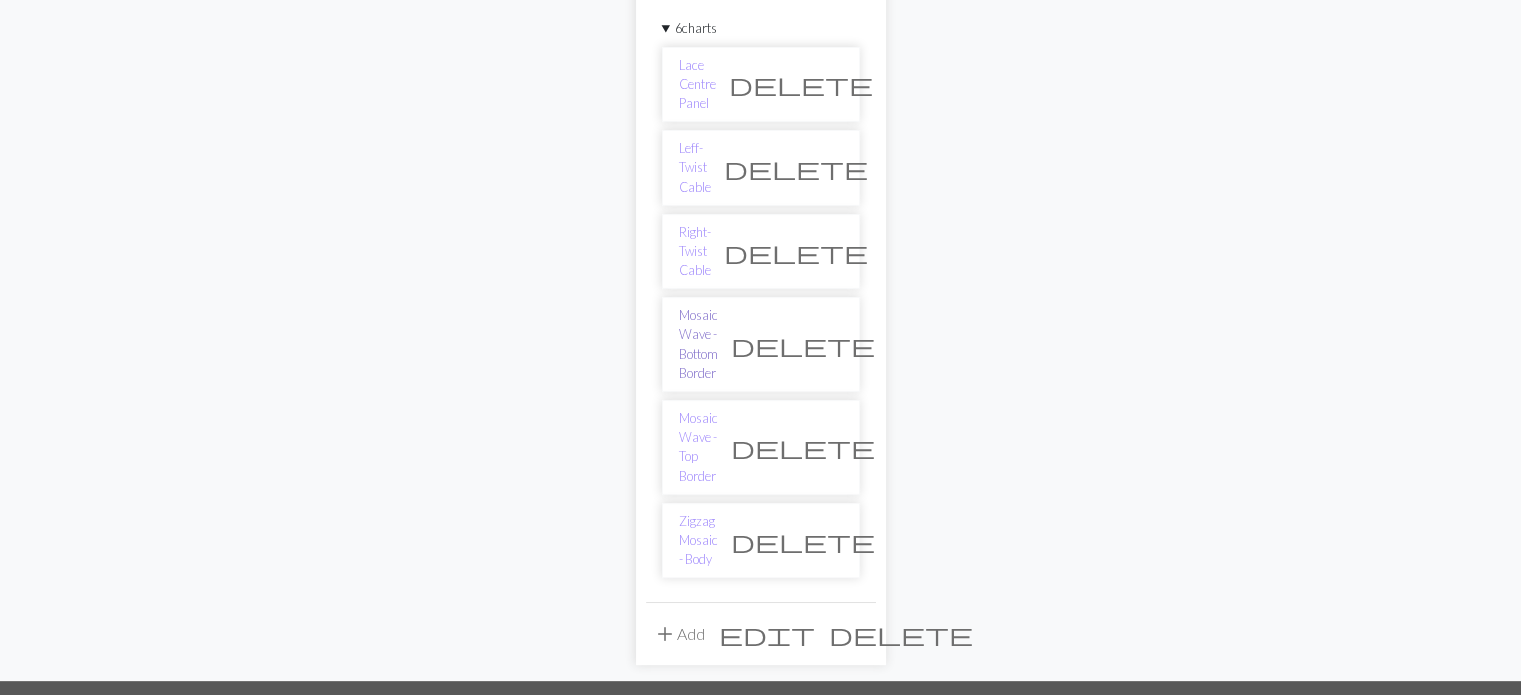 click on "Mosaic Wave - Bottom Border" at bounding box center (698, 344) 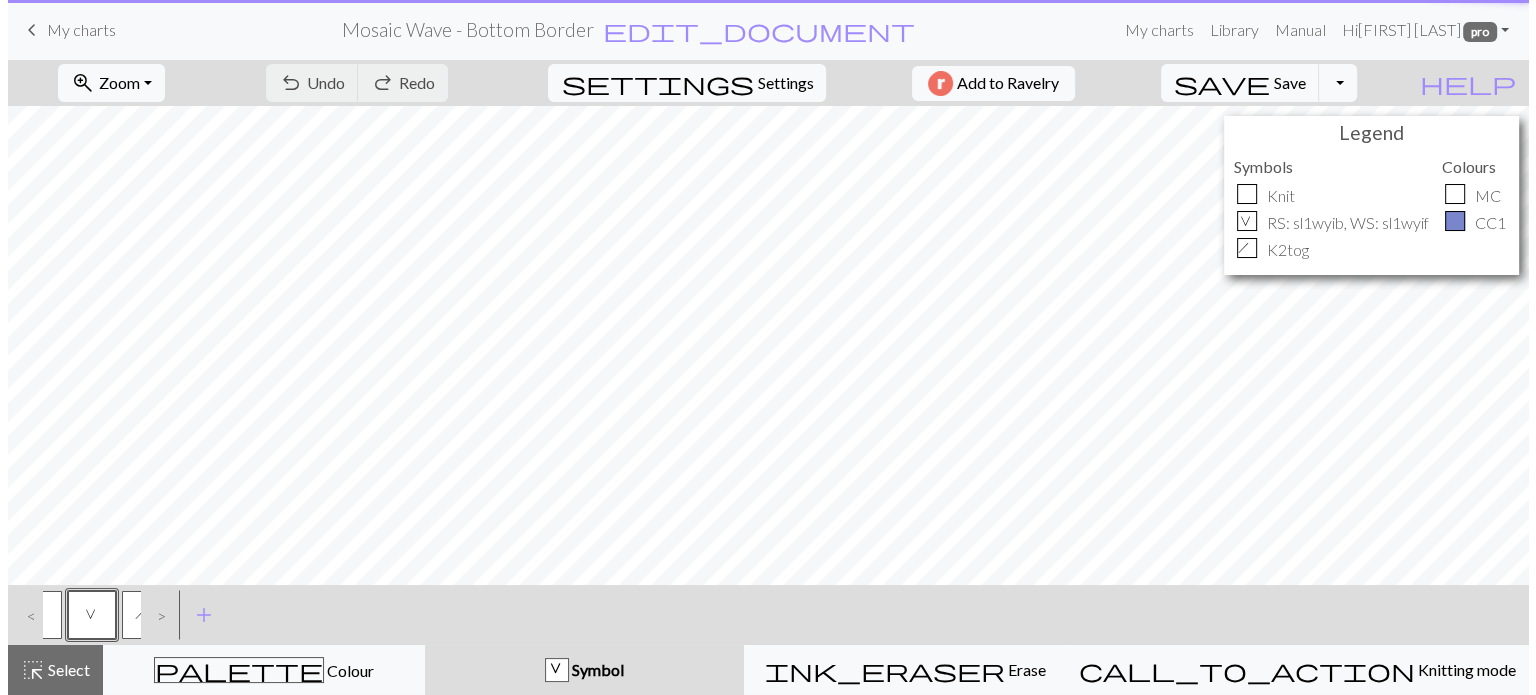 scroll, scrollTop: 0, scrollLeft: 0, axis: both 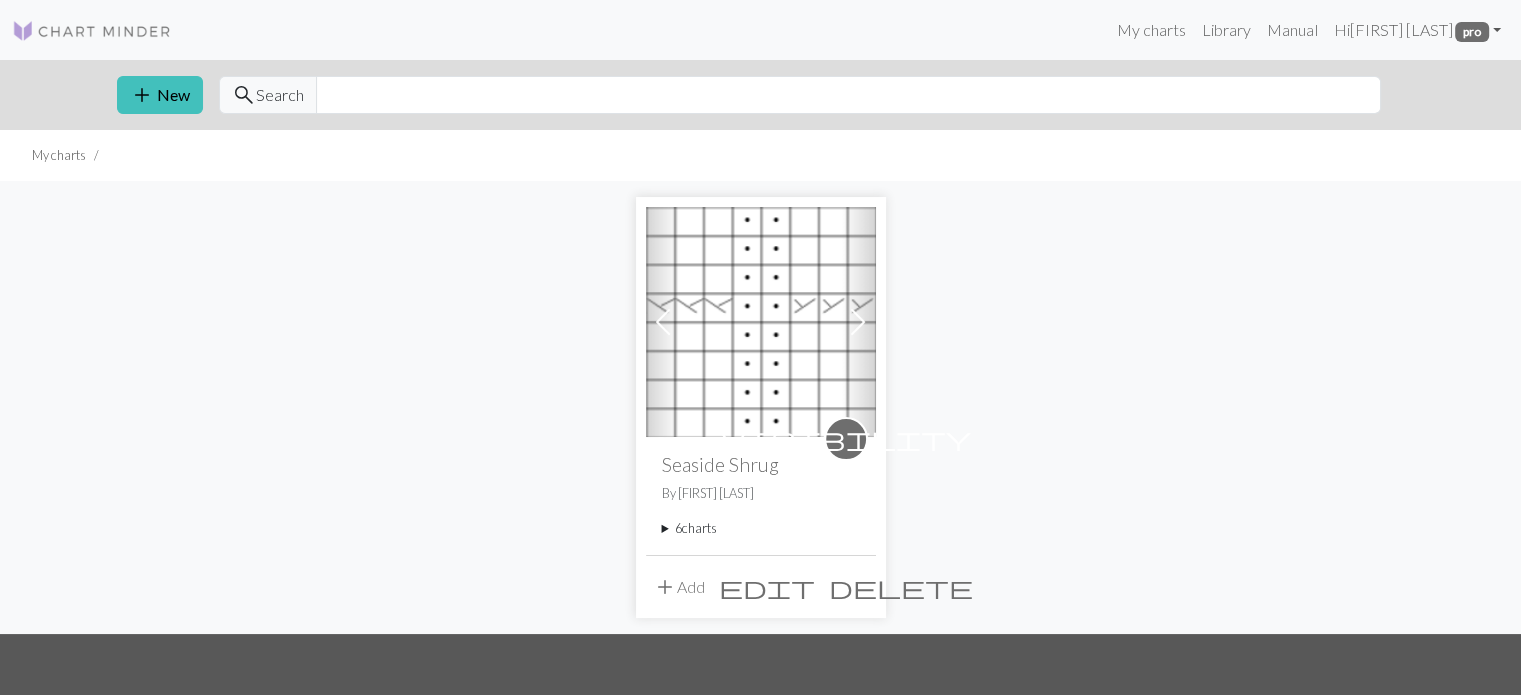 click on "6  charts" at bounding box center (761, 528) 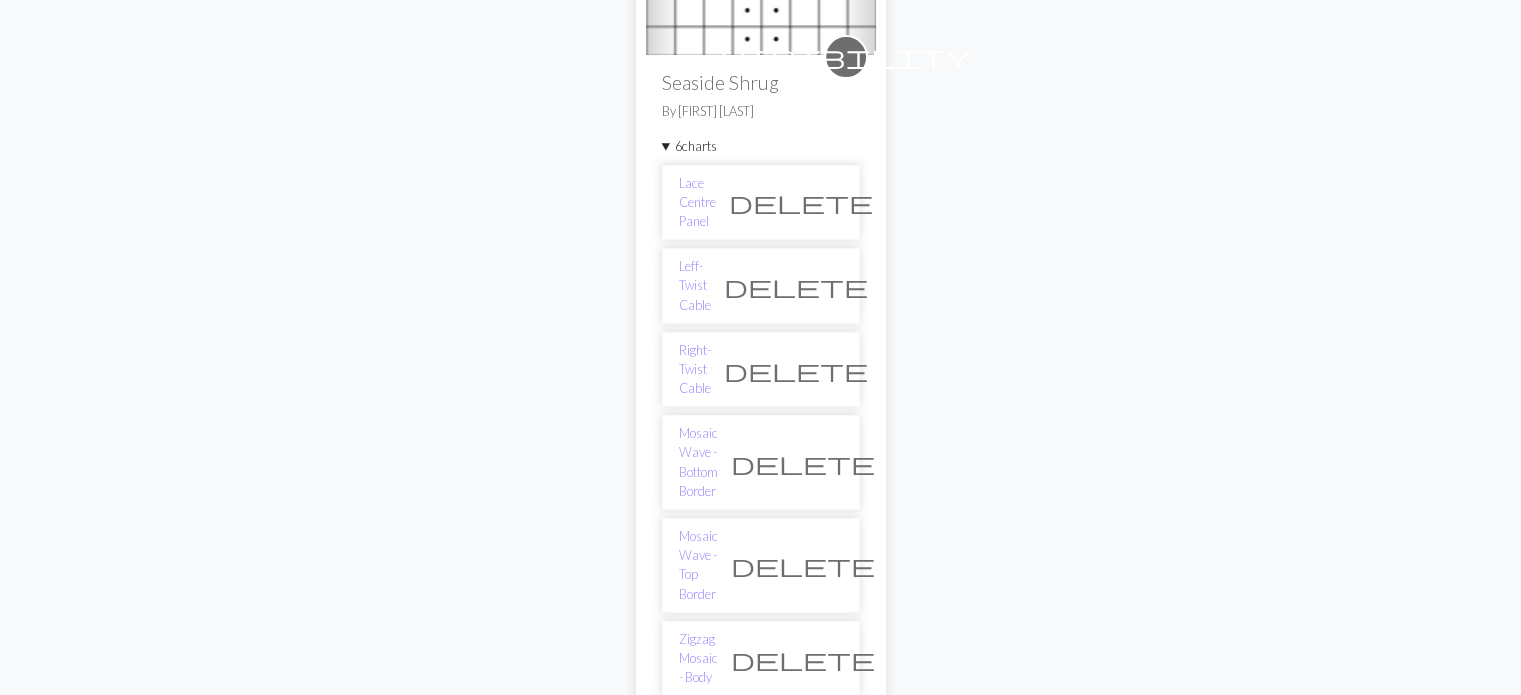 scroll, scrollTop: 400, scrollLeft: 0, axis: vertical 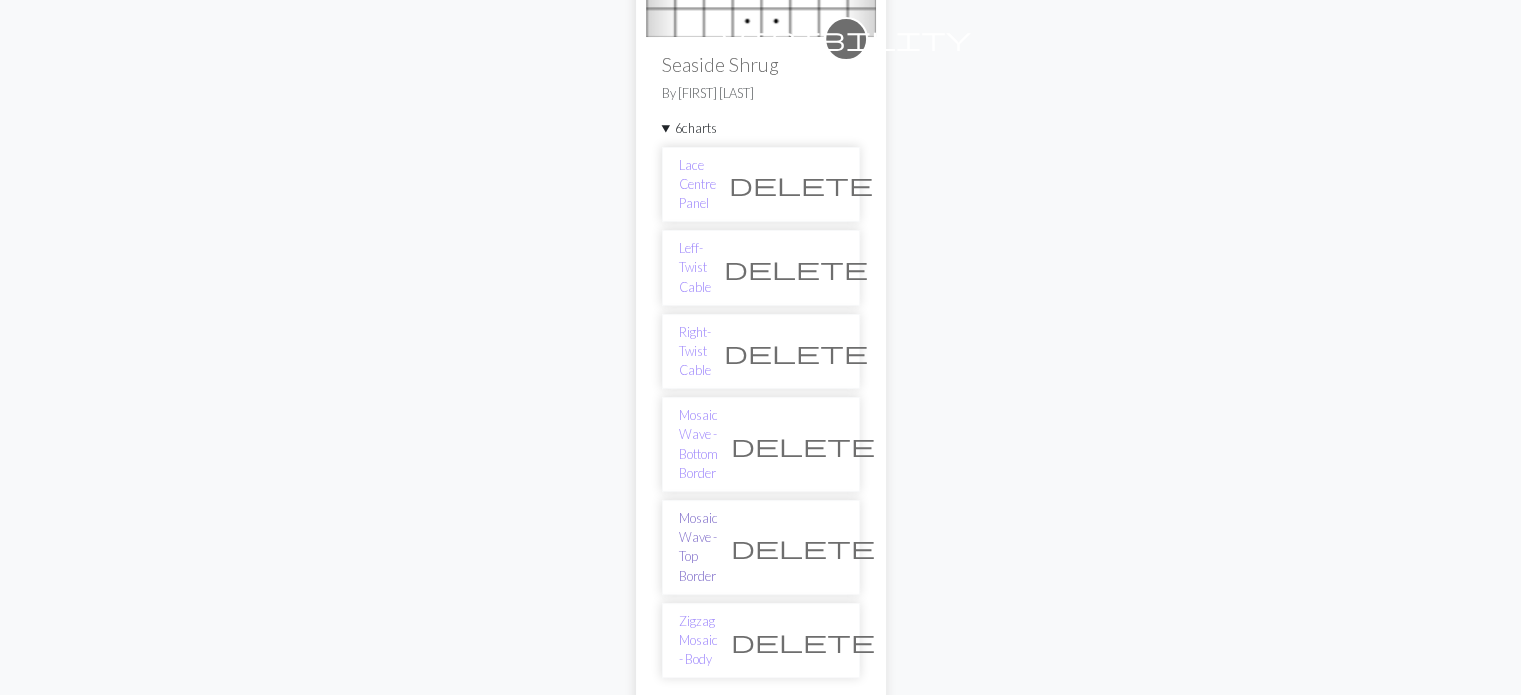 click on "Mosaic Wave - Top Border" at bounding box center (698, 547) 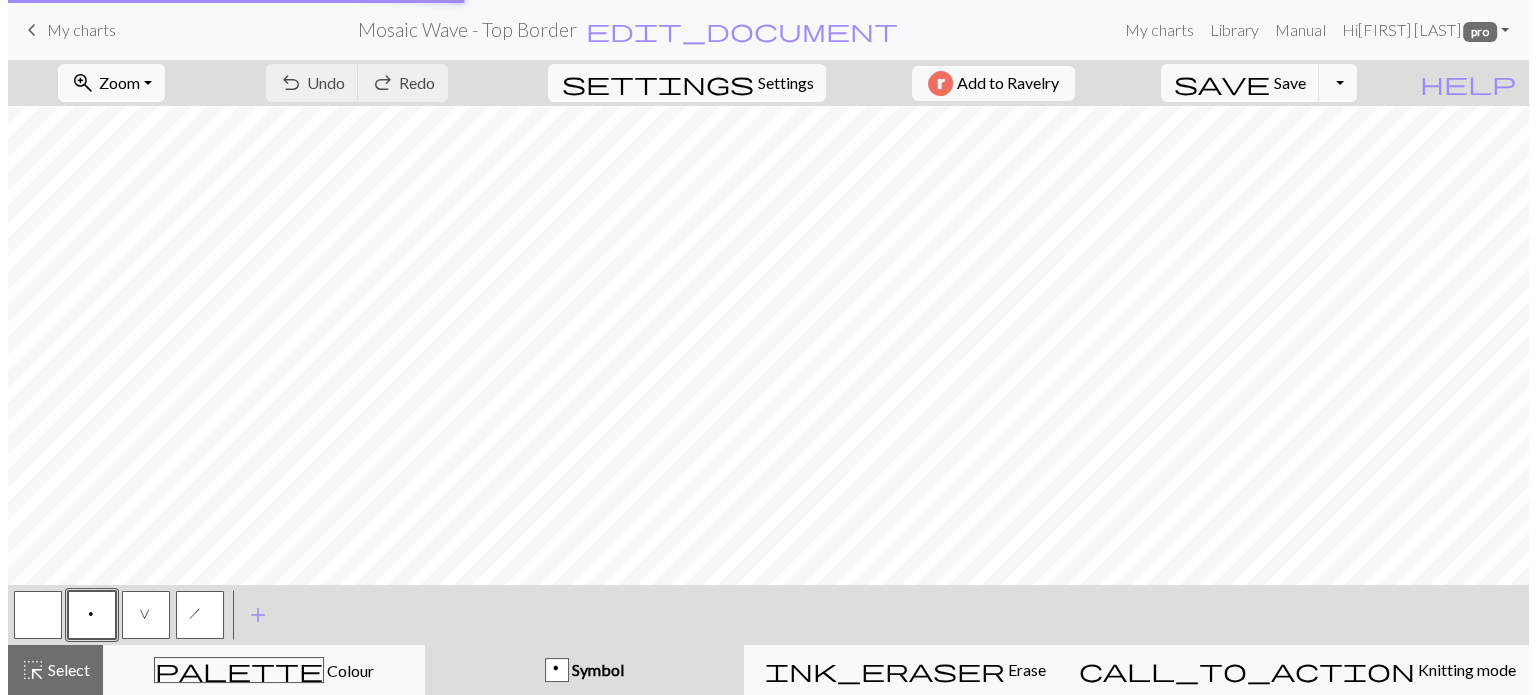 scroll, scrollTop: 0, scrollLeft: 0, axis: both 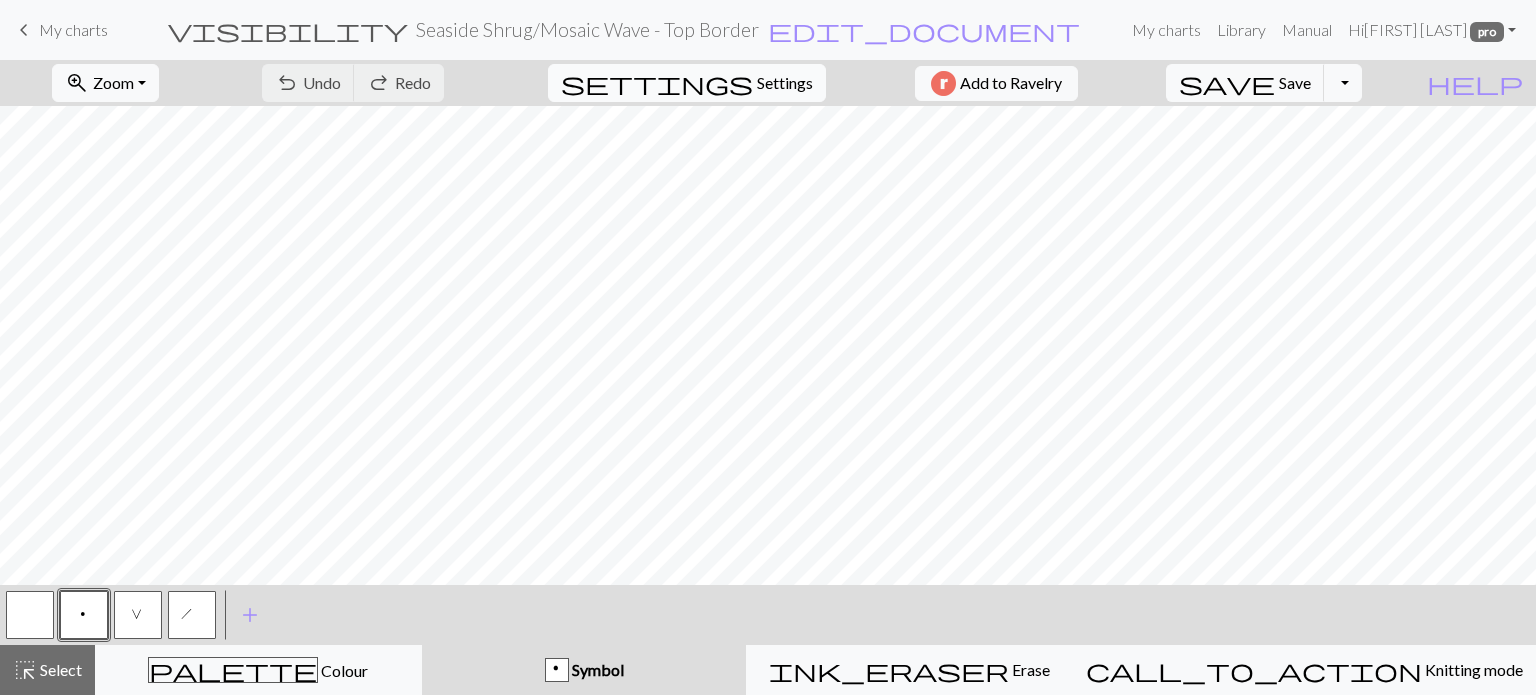 click on "Settings" at bounding box center (785, 83) 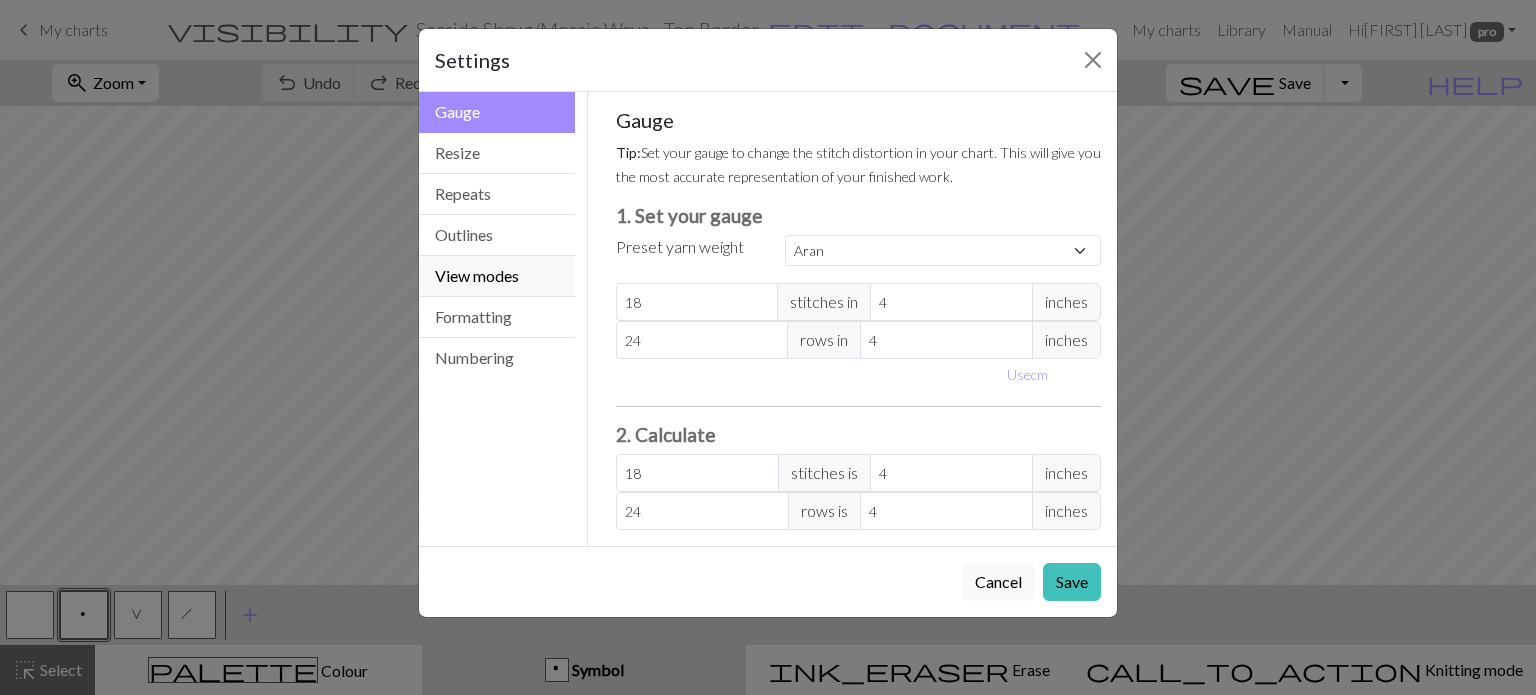 click on "View modes" at bounding box center [497, 276] 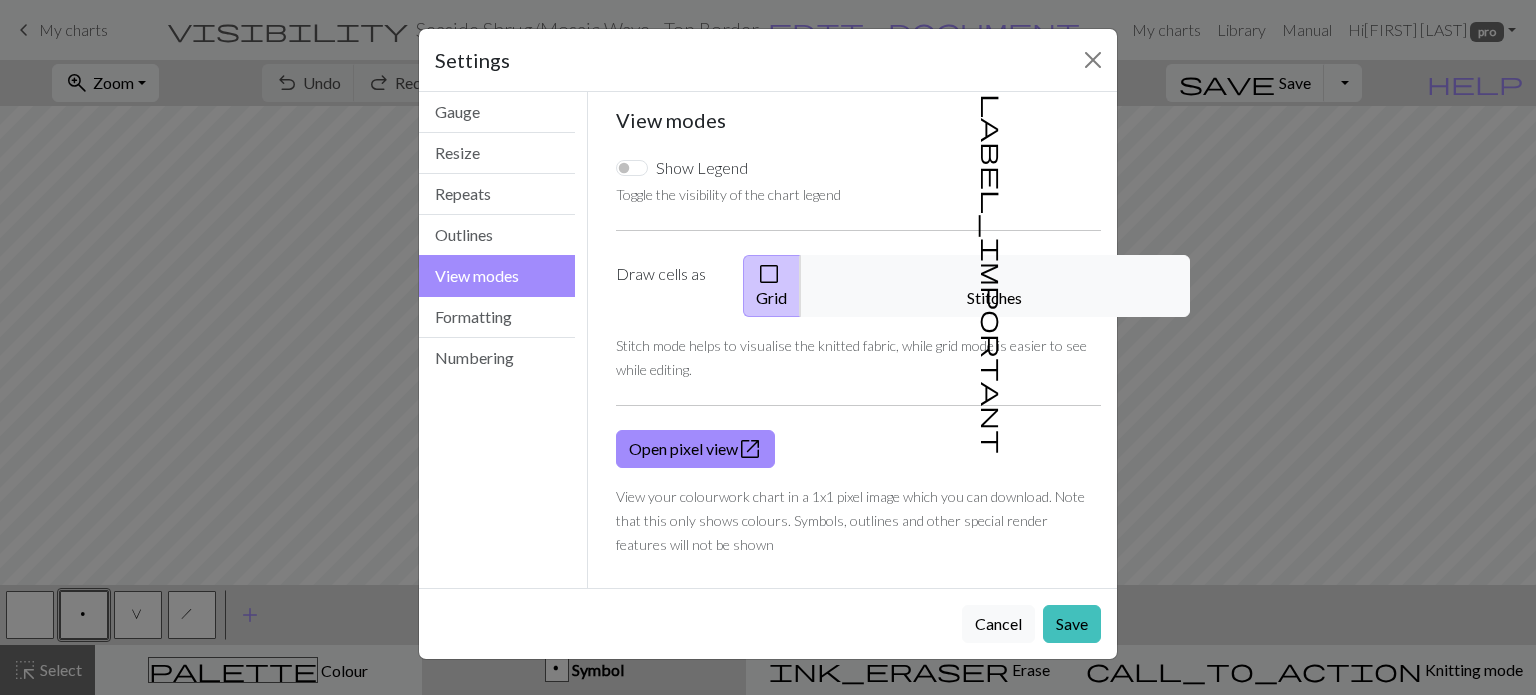 click on "Show Legend" at bounding box center (702, 168) 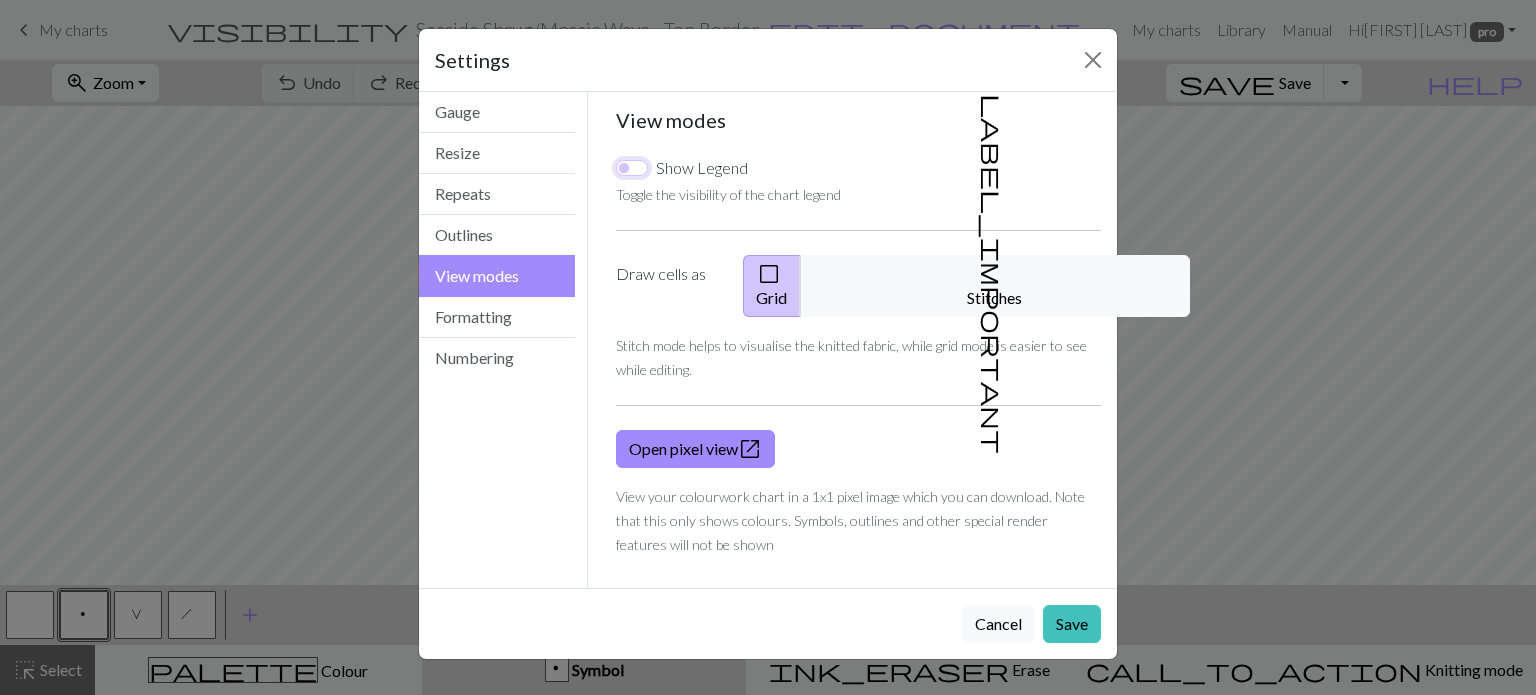 click on "Show Legend" at bounding box center (632, 168) 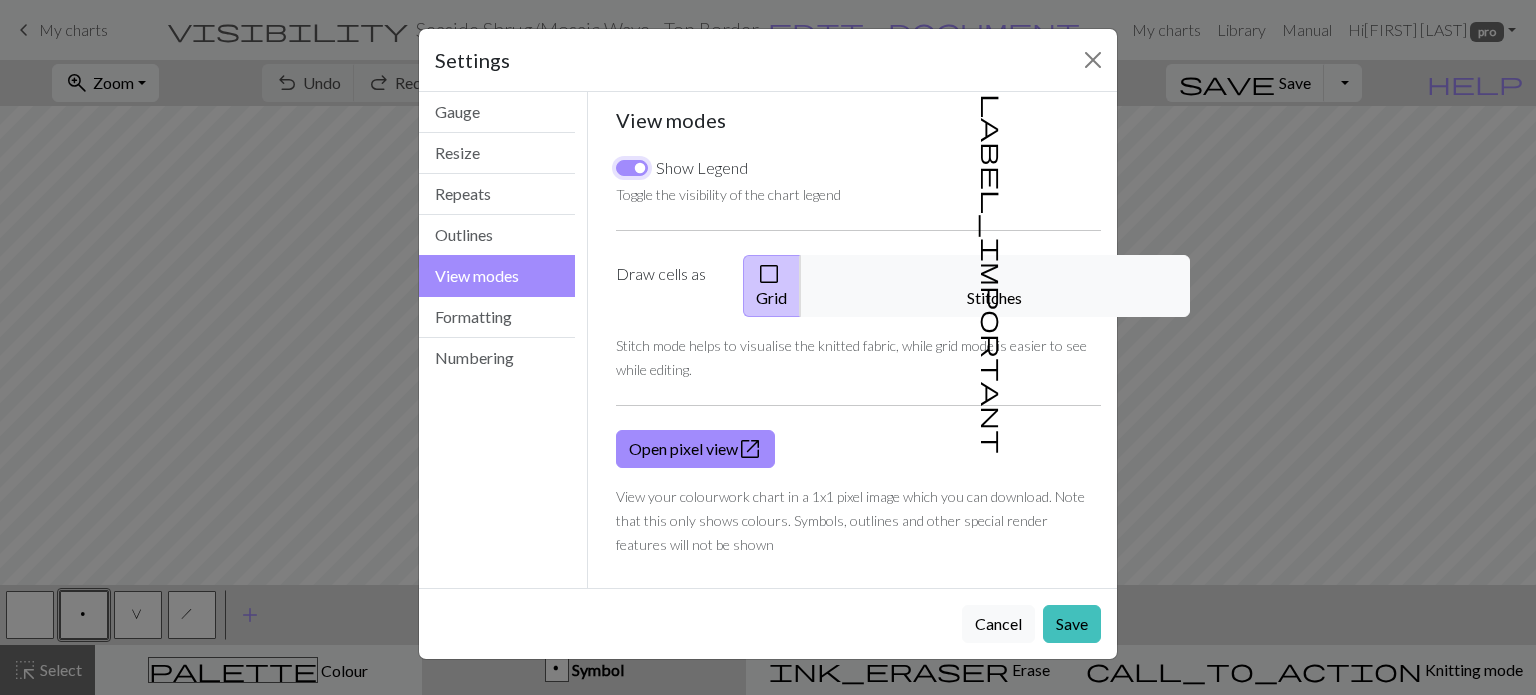 checkbox on "true" 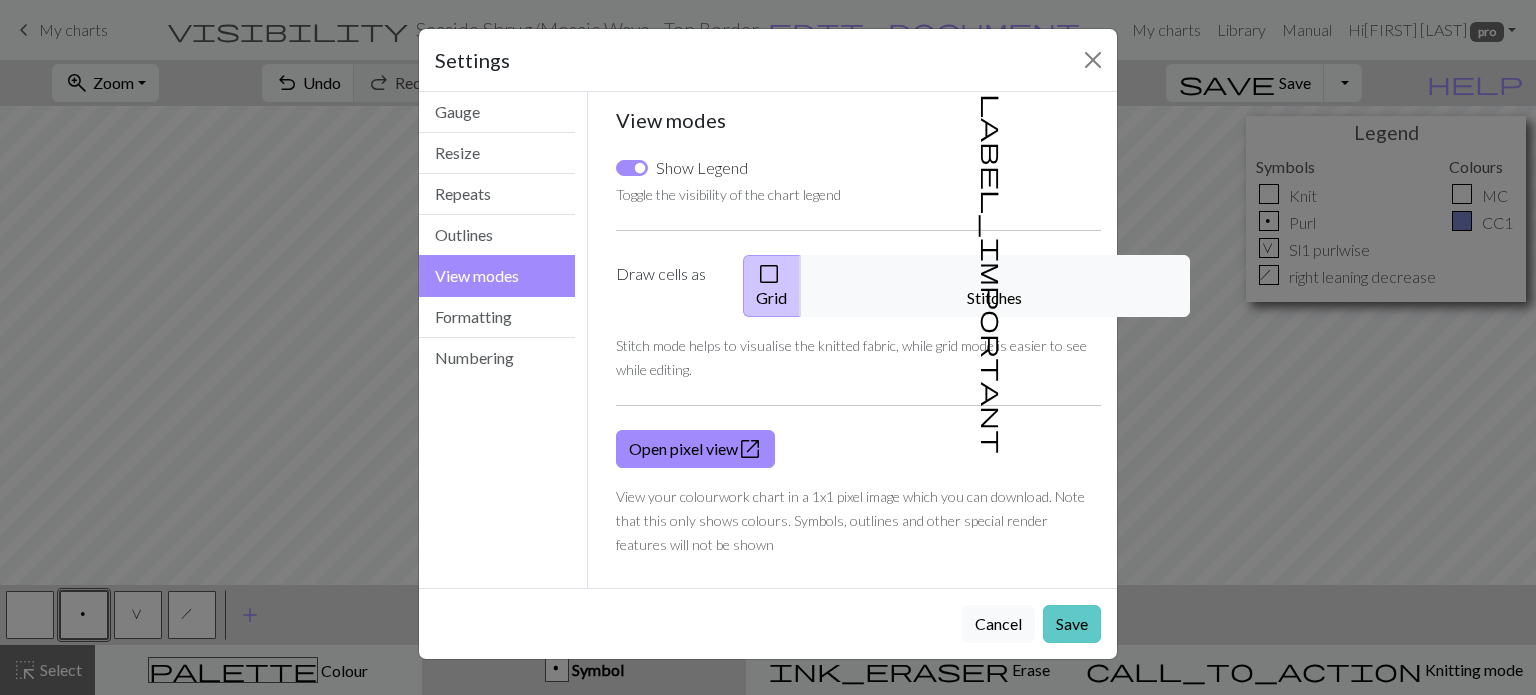 click on "Save" at bounding box center [1072, 624] 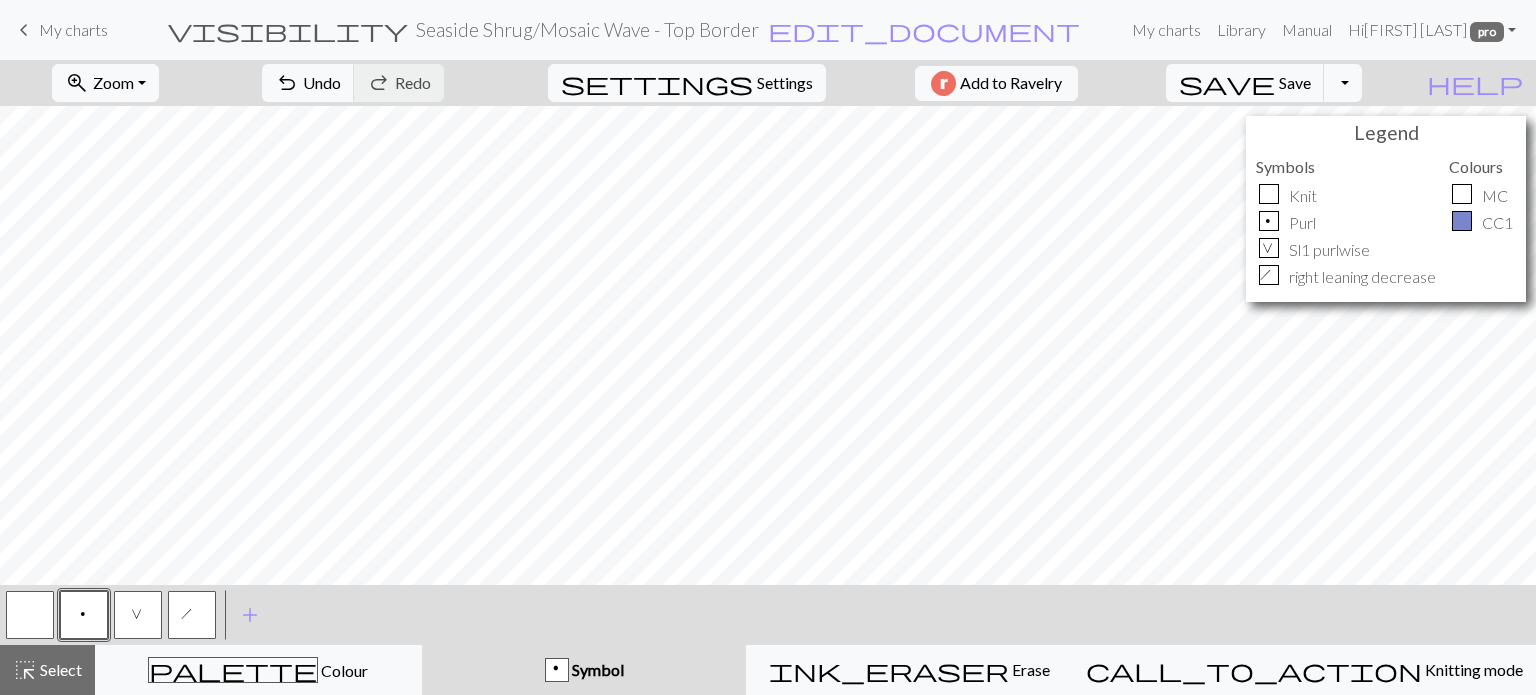 click on "p" at bounding box center (84, 617) 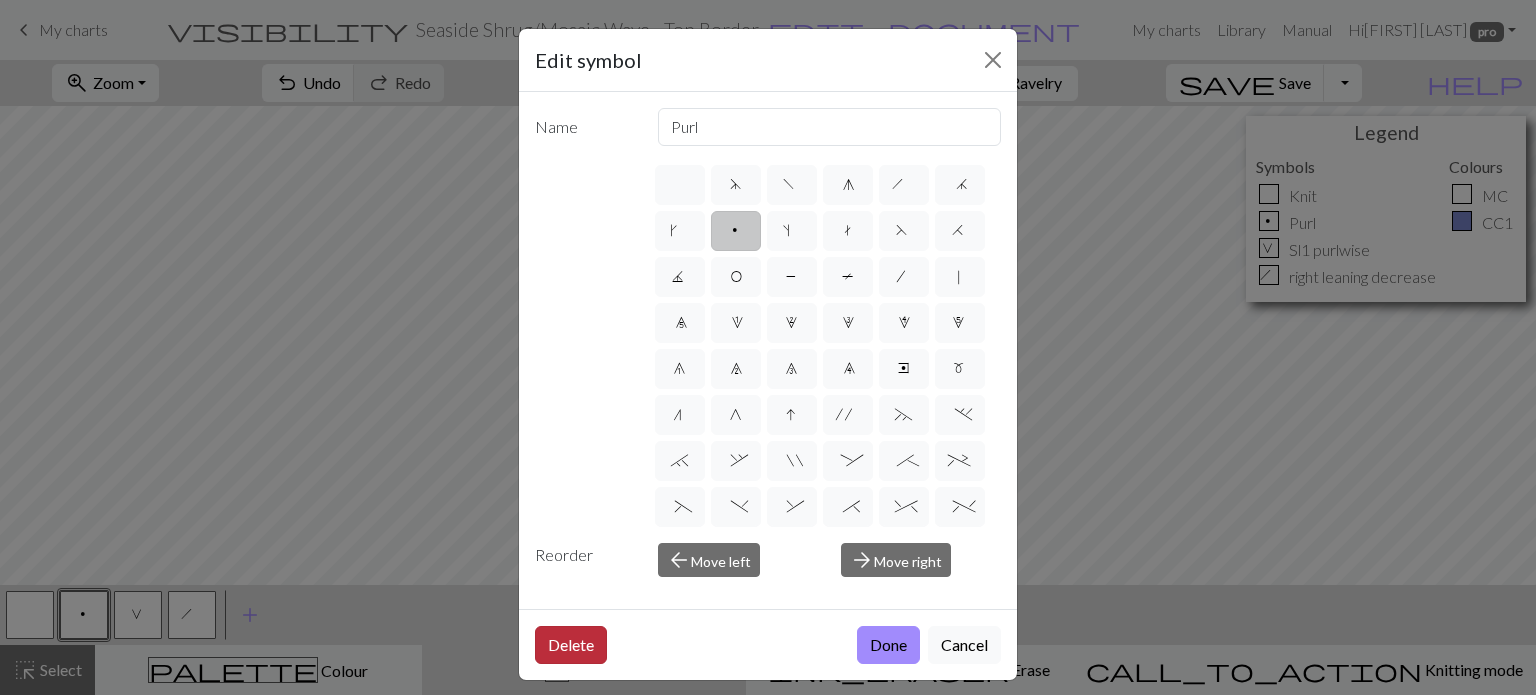 click on "Delete" at bounding box center [571, 645] 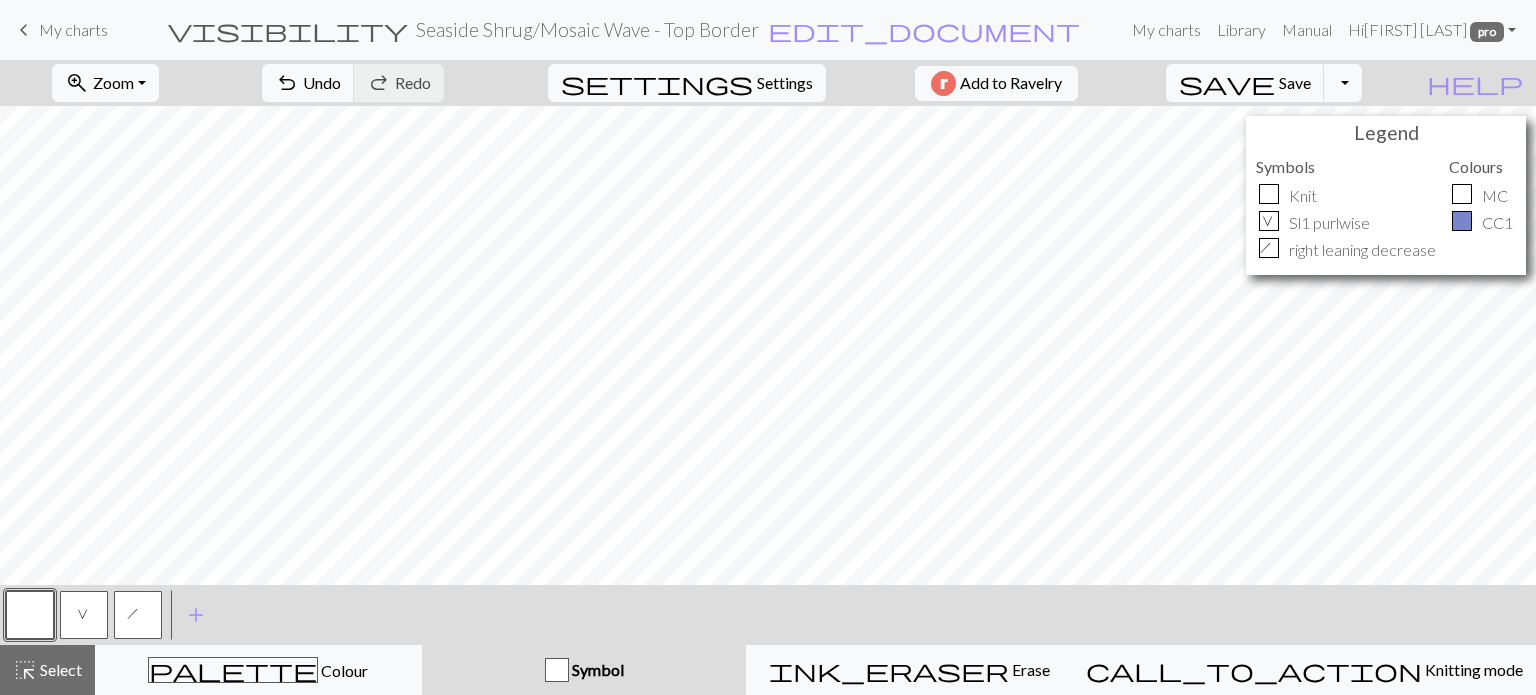 click on "V" at bounding box center (84, 615) 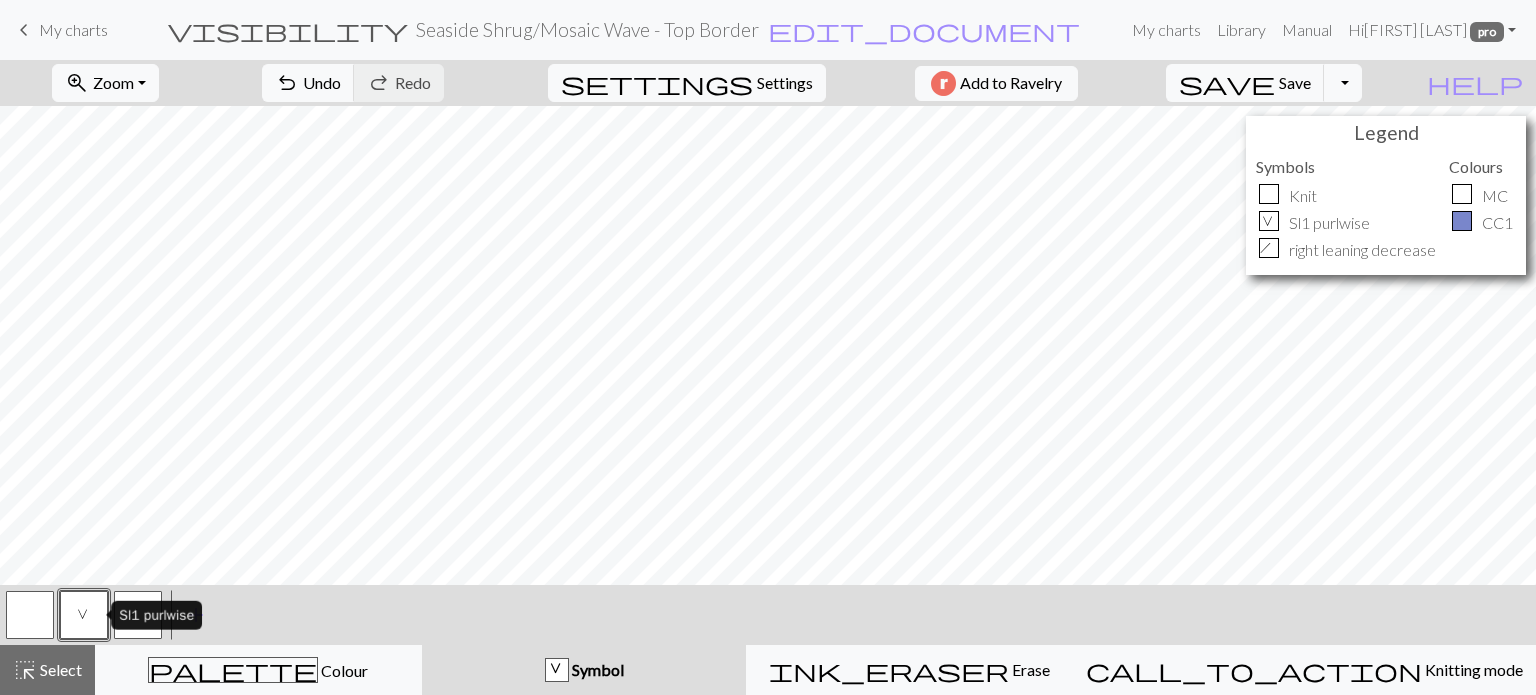 click on "V" at bounding box center (84, 615) 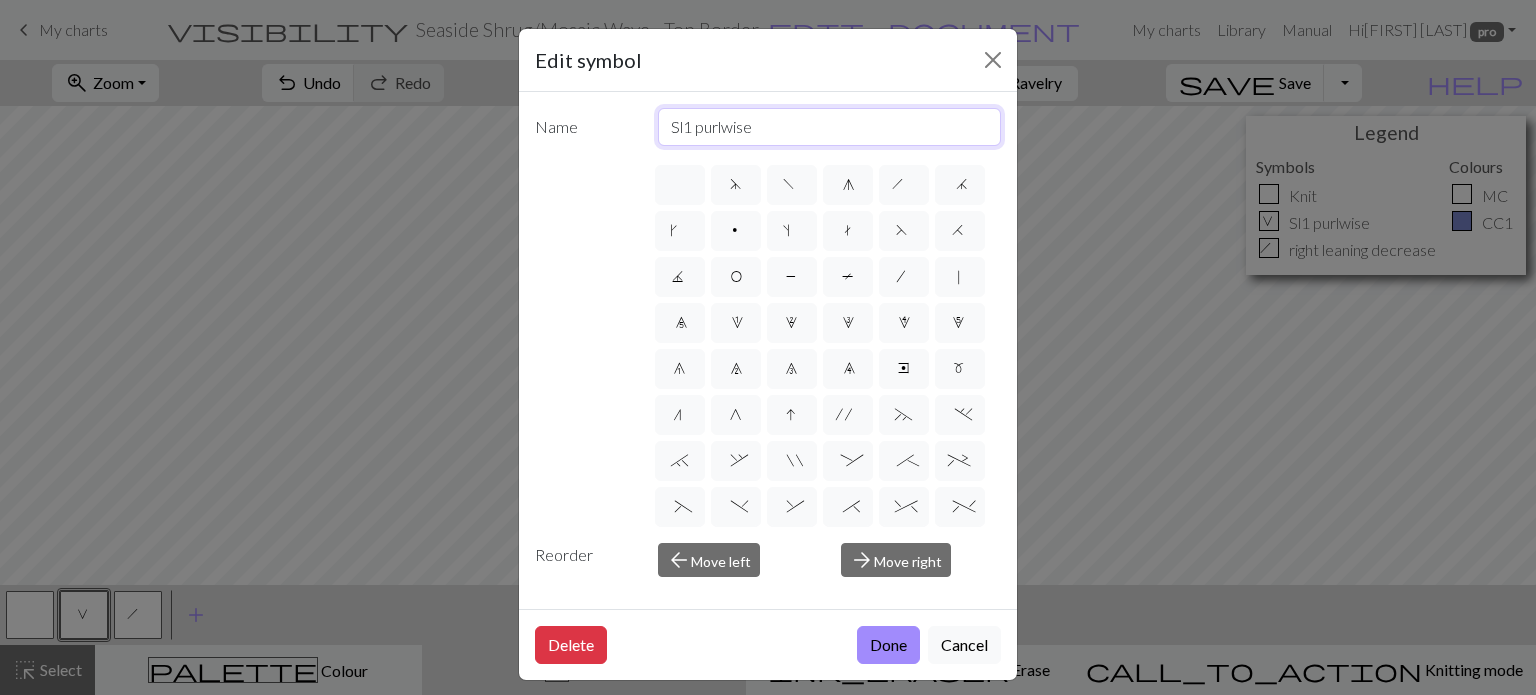 click on "Sl1 purlwise" at bounding box center (830, 127) 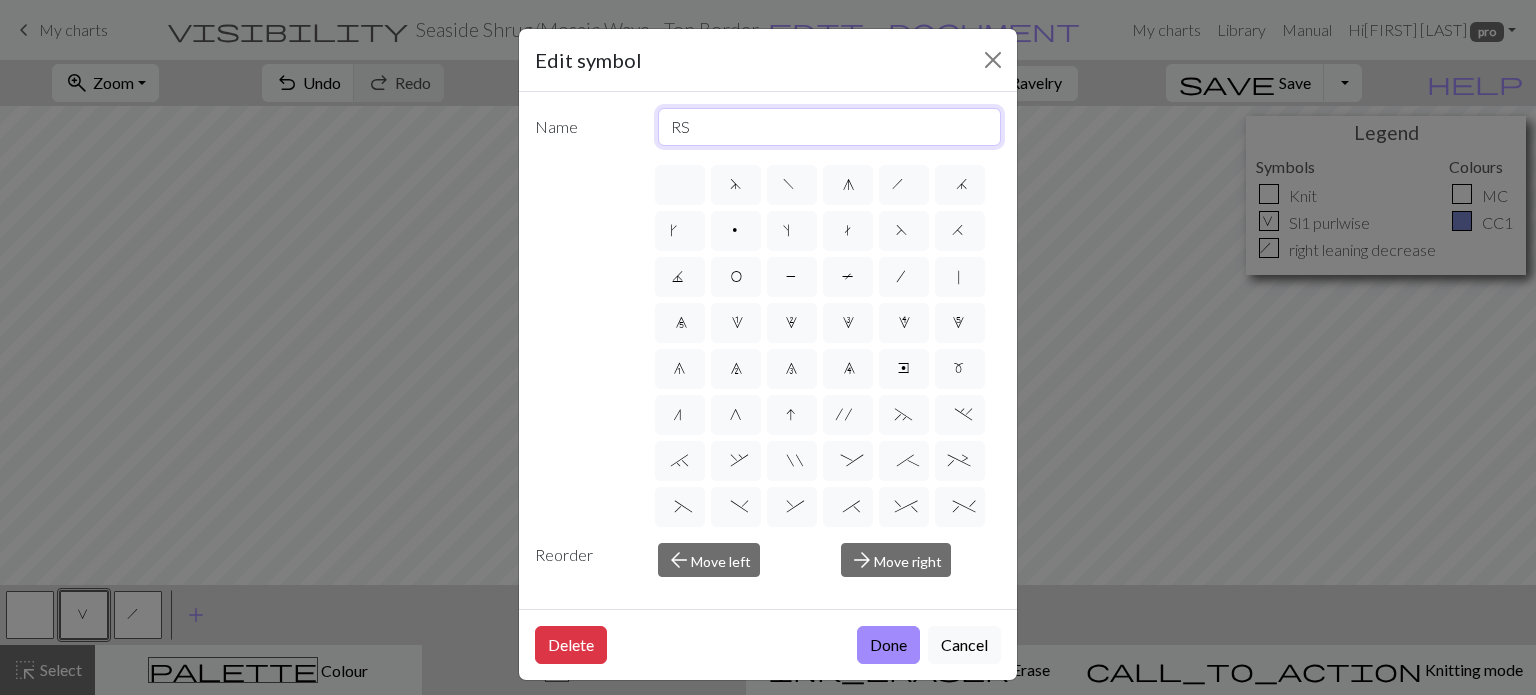 type on "RS: sl1wyib, WS: sl1wyif" 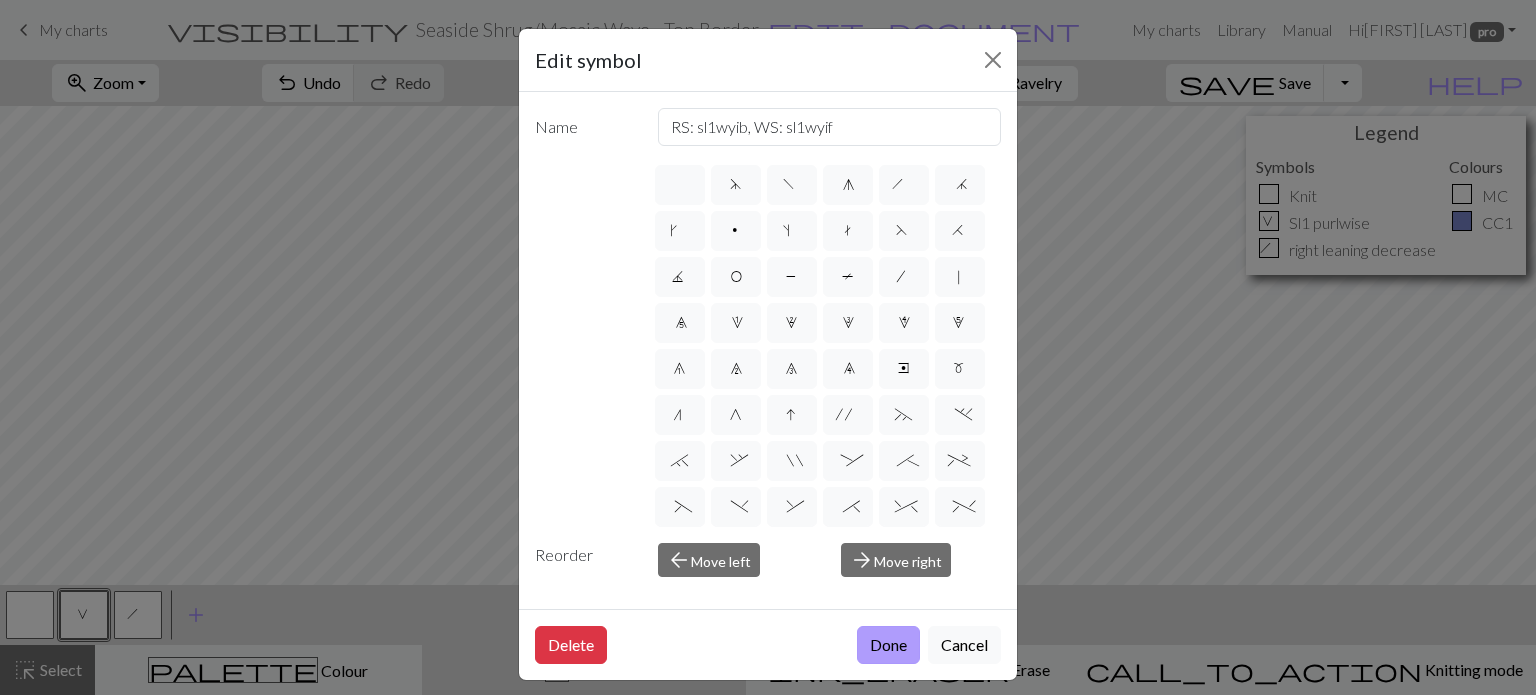 click on "Done" at bounding box center (888, 645) 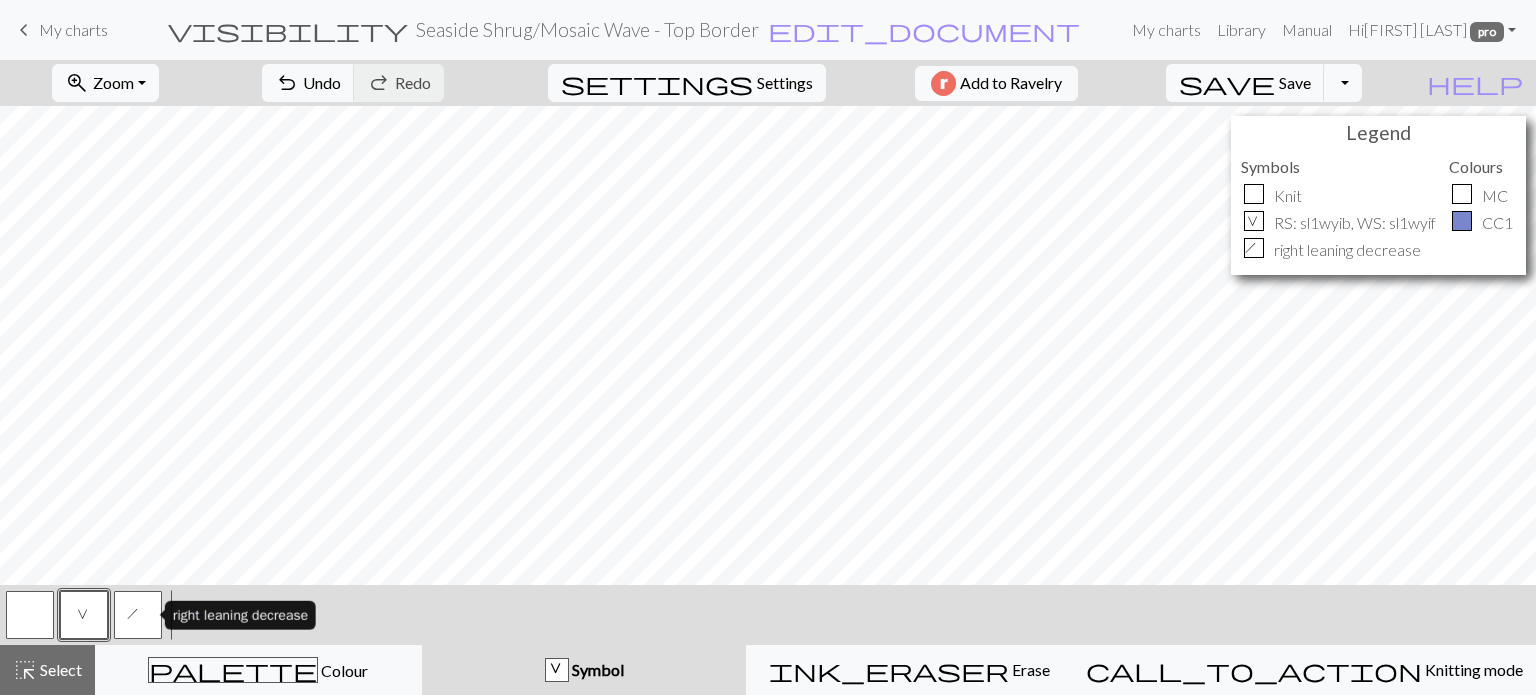 click on "h" at bounding box center (139, 617) 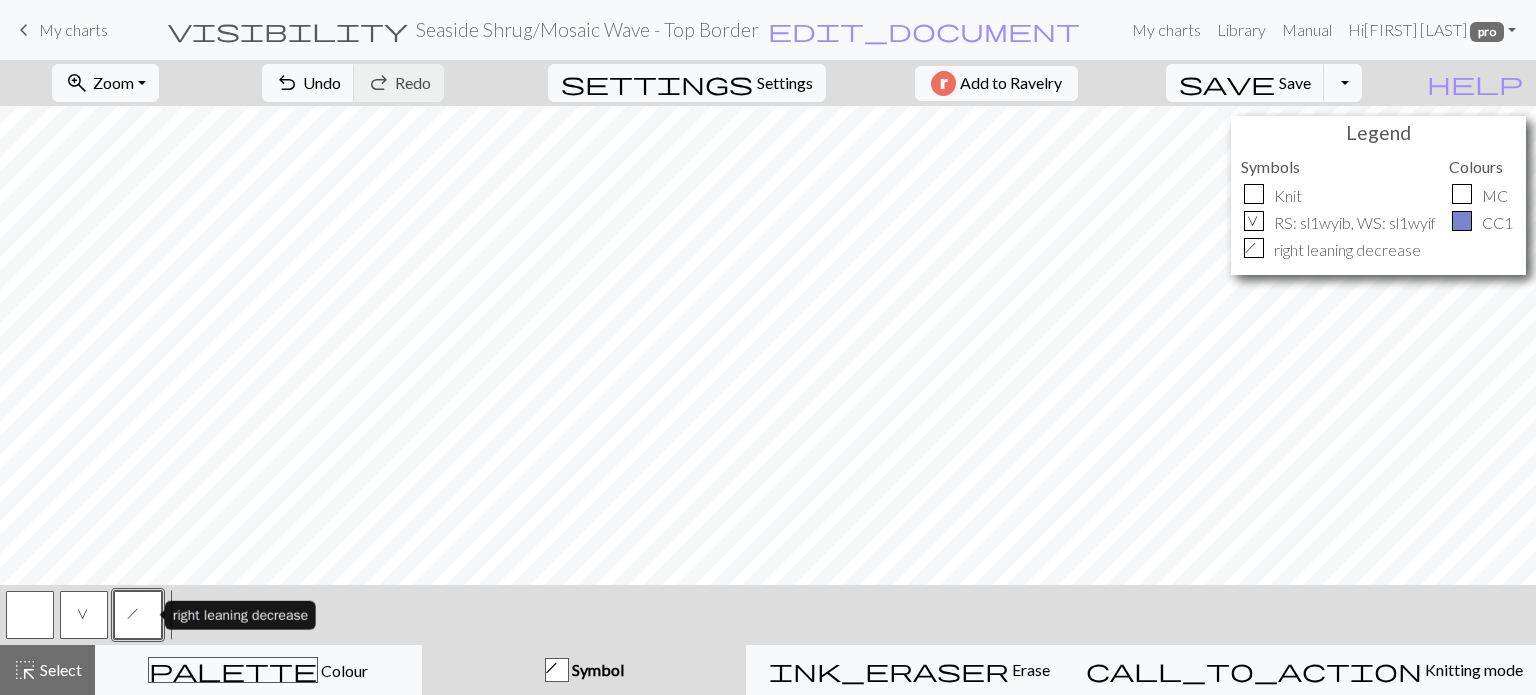 click on "h" at bounding box center (139, 617) 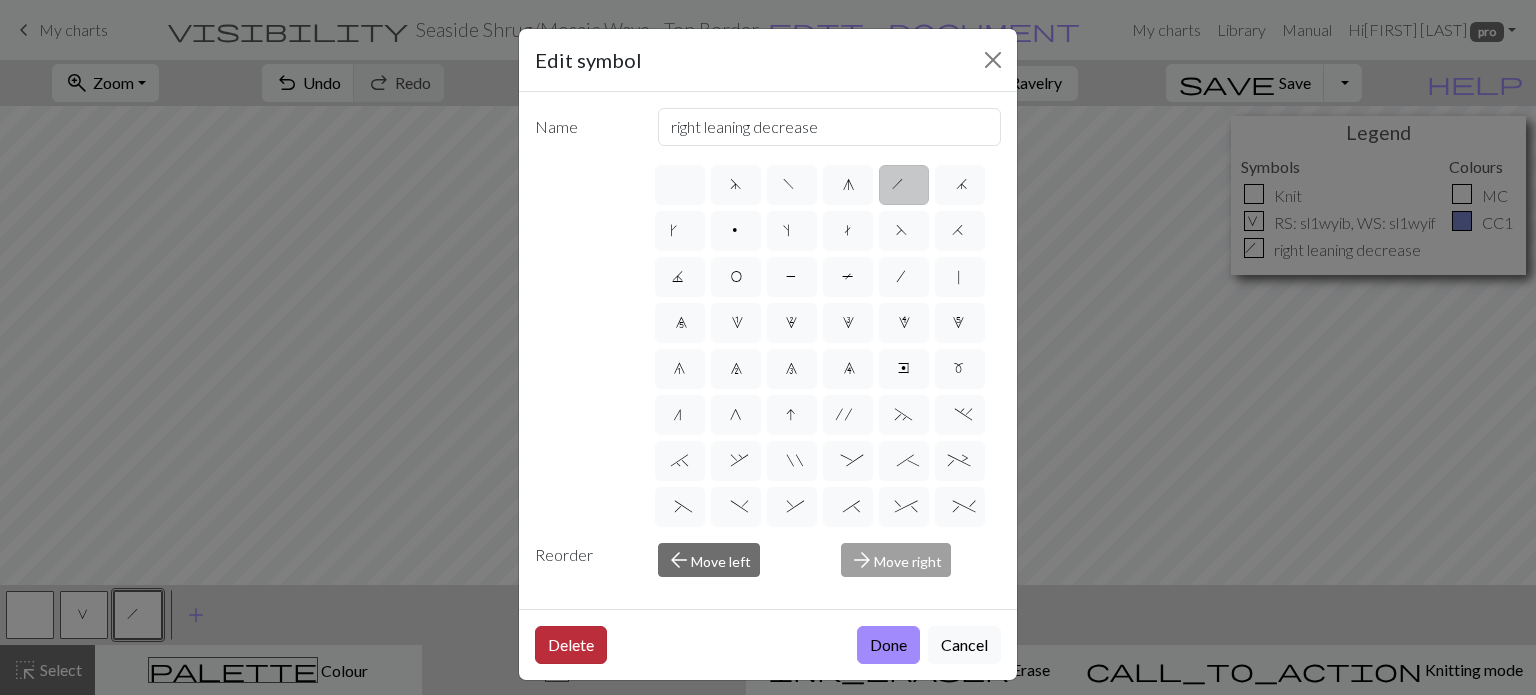 click on "Delete" at bounding box center [571, 645] 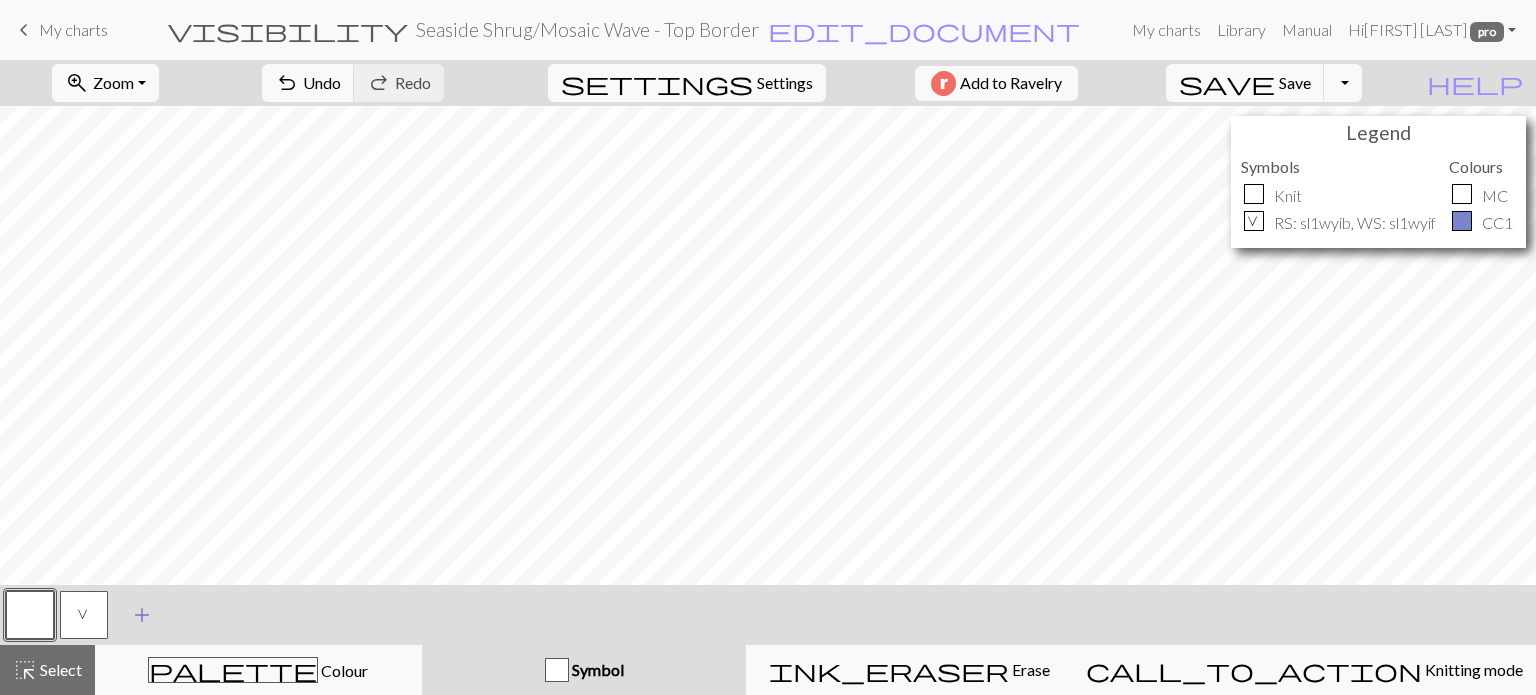 click on "add" at bounding box center [142, 615] 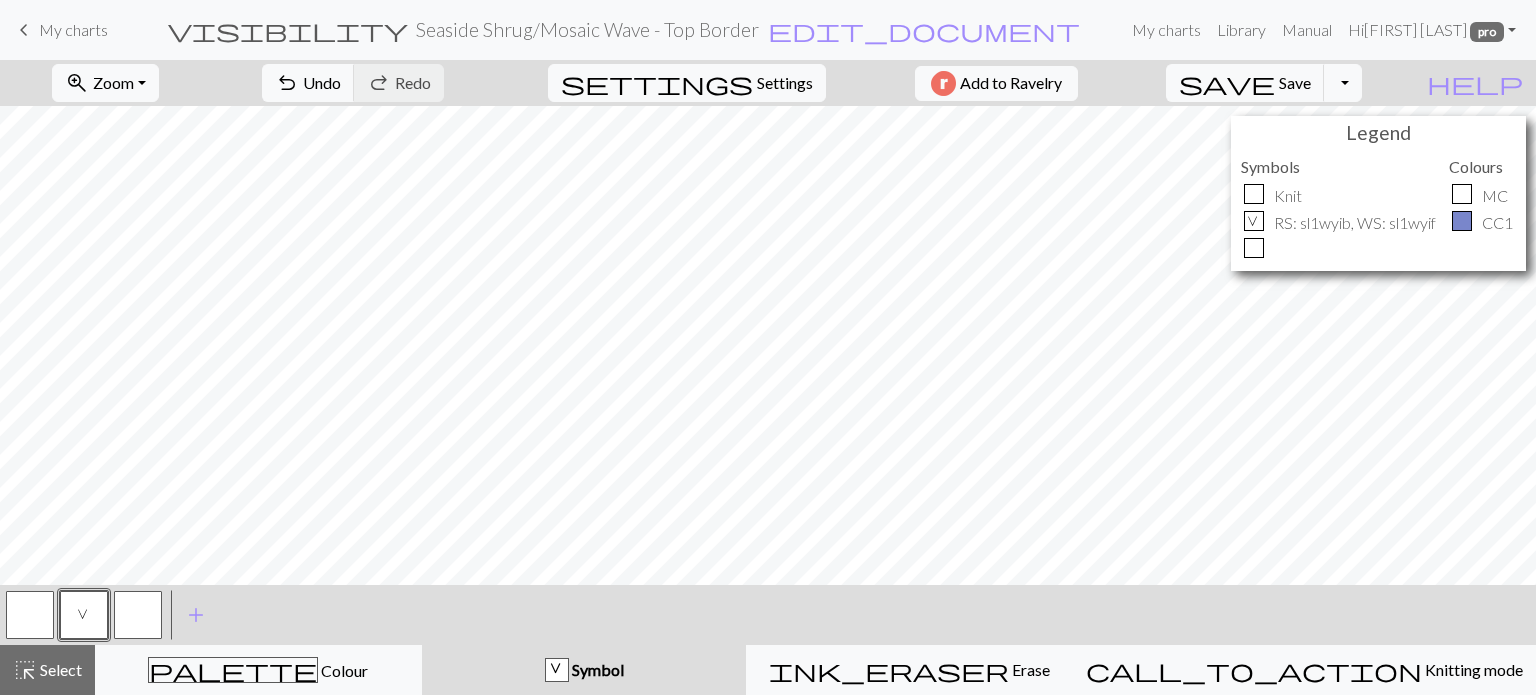 click at bounding box center [138, 615] 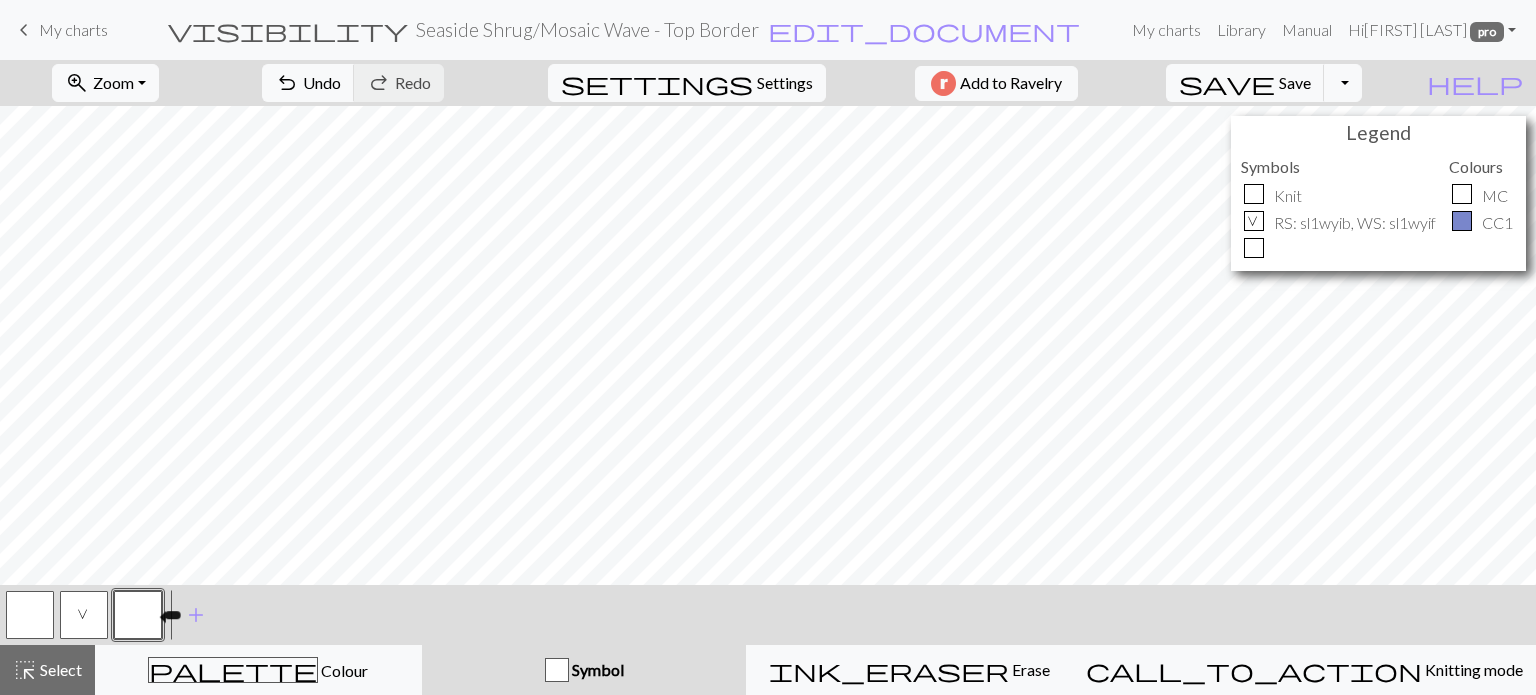 click at bounding box center (138, 615) 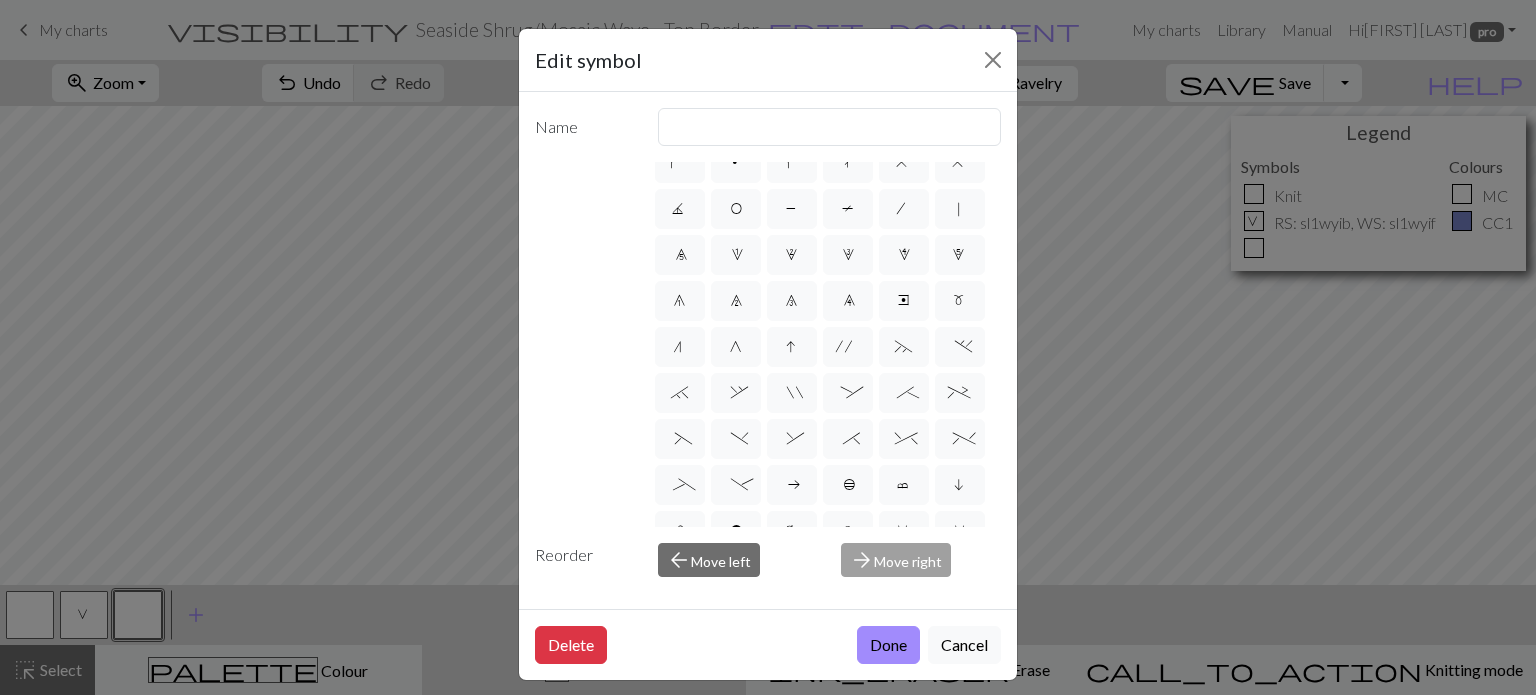scroll, scrollTop: 0, scrollLeft: 0, axis: both 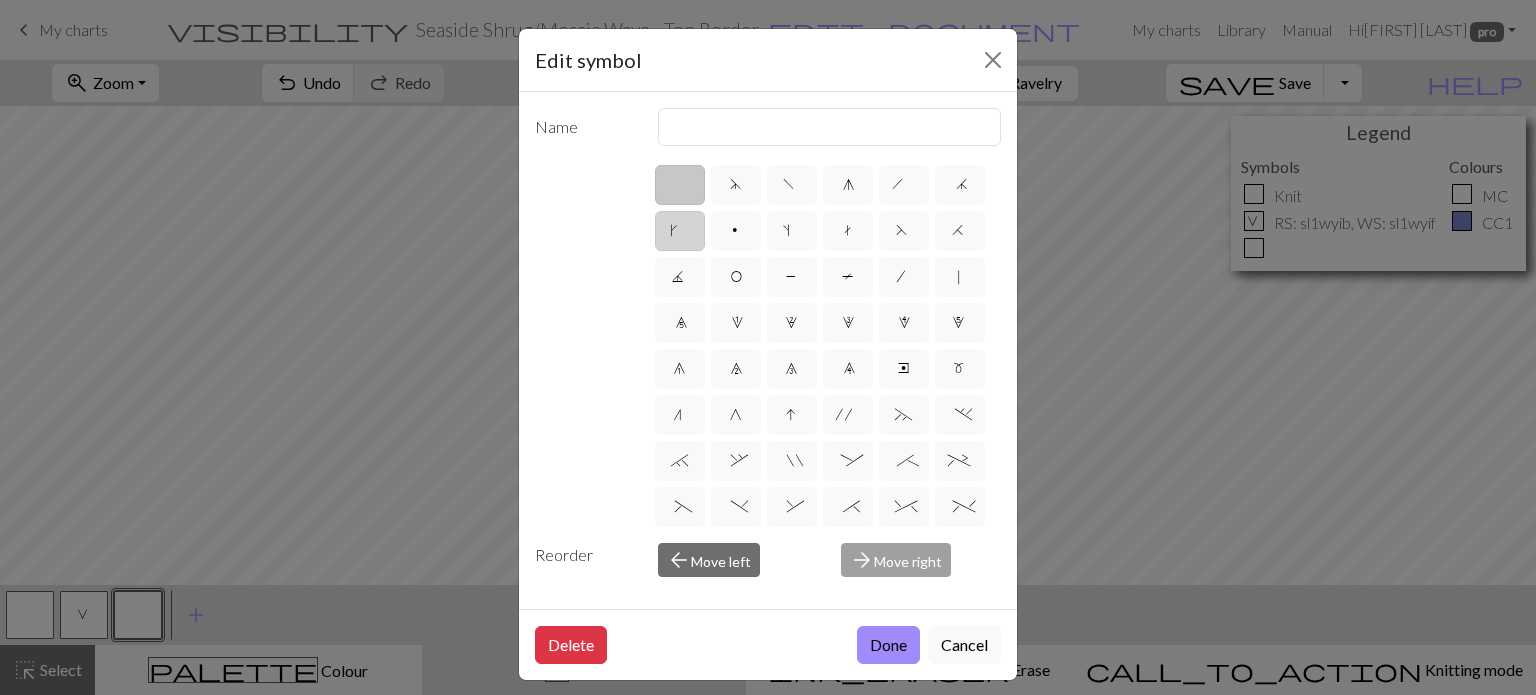 click on "k" at bounding box center (680, 231) 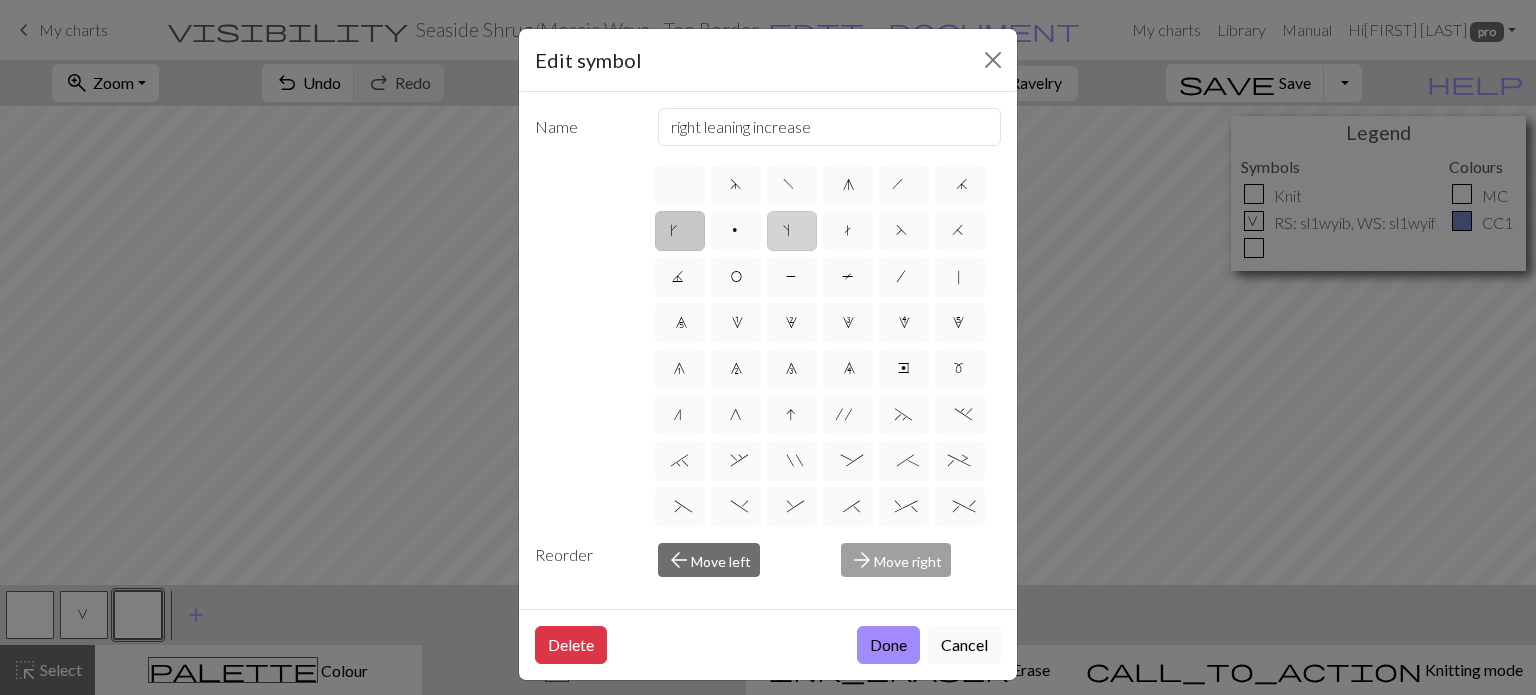 click on "s" at bounding box center [792, 231] 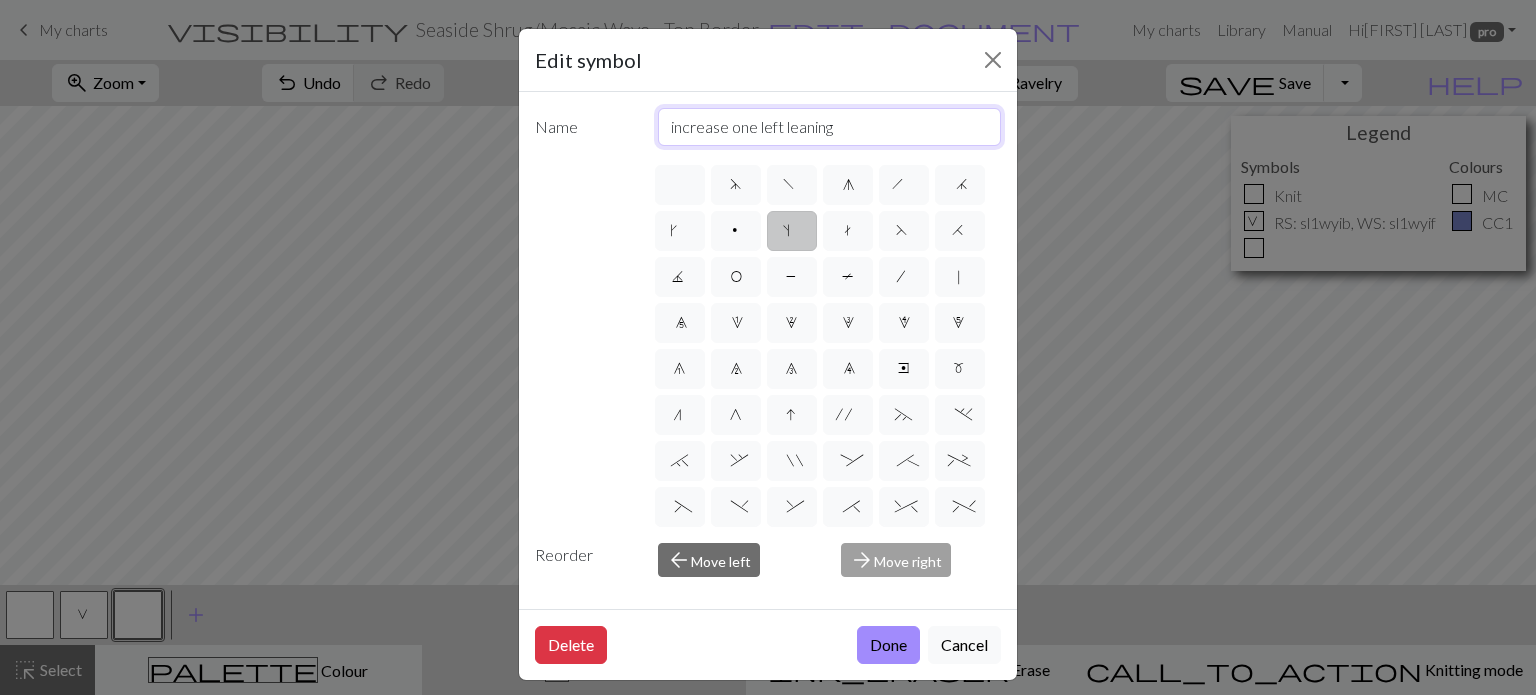 drag, startPoint x: 863, startPoint y: 128, endPoint x: 483, endPoint y: 135, distance: 380.06445 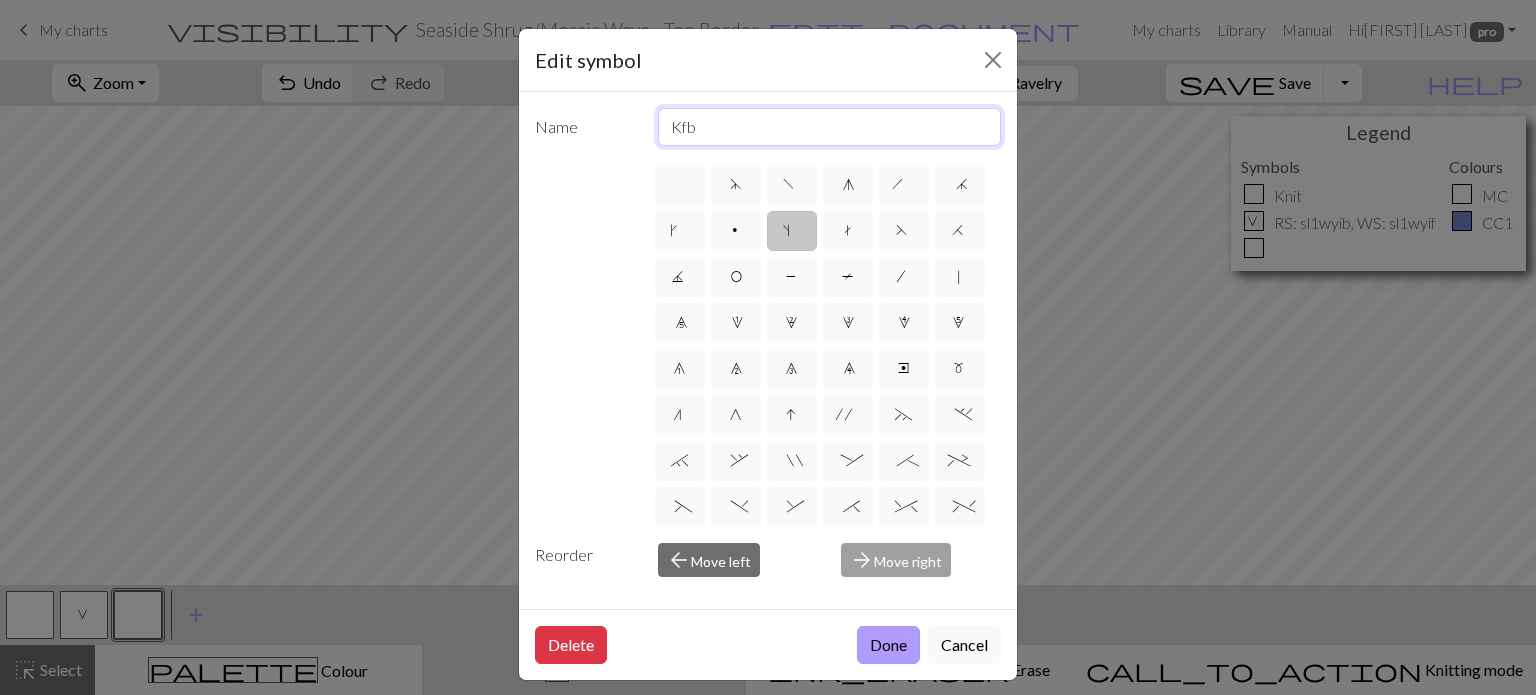 type on "Kfb" 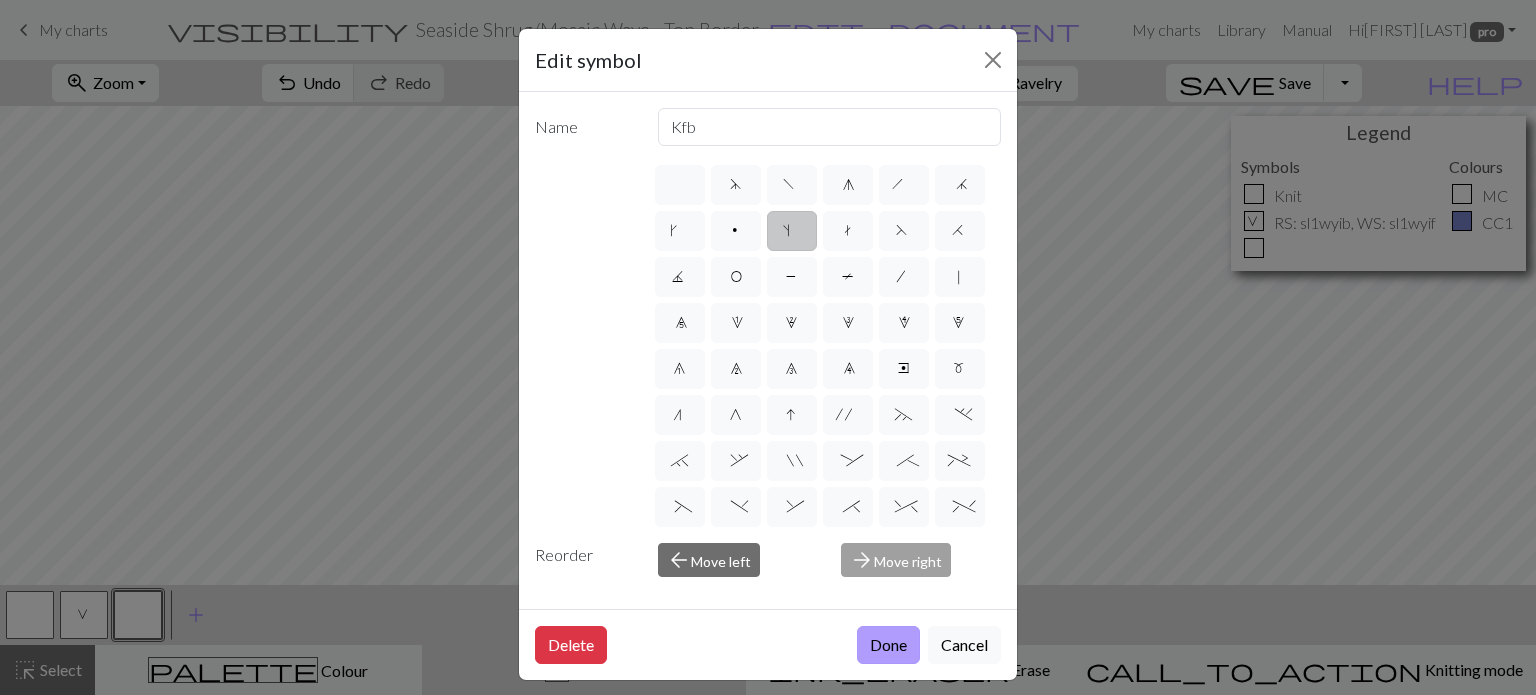click on "Done" at bounding box center (888, 645) 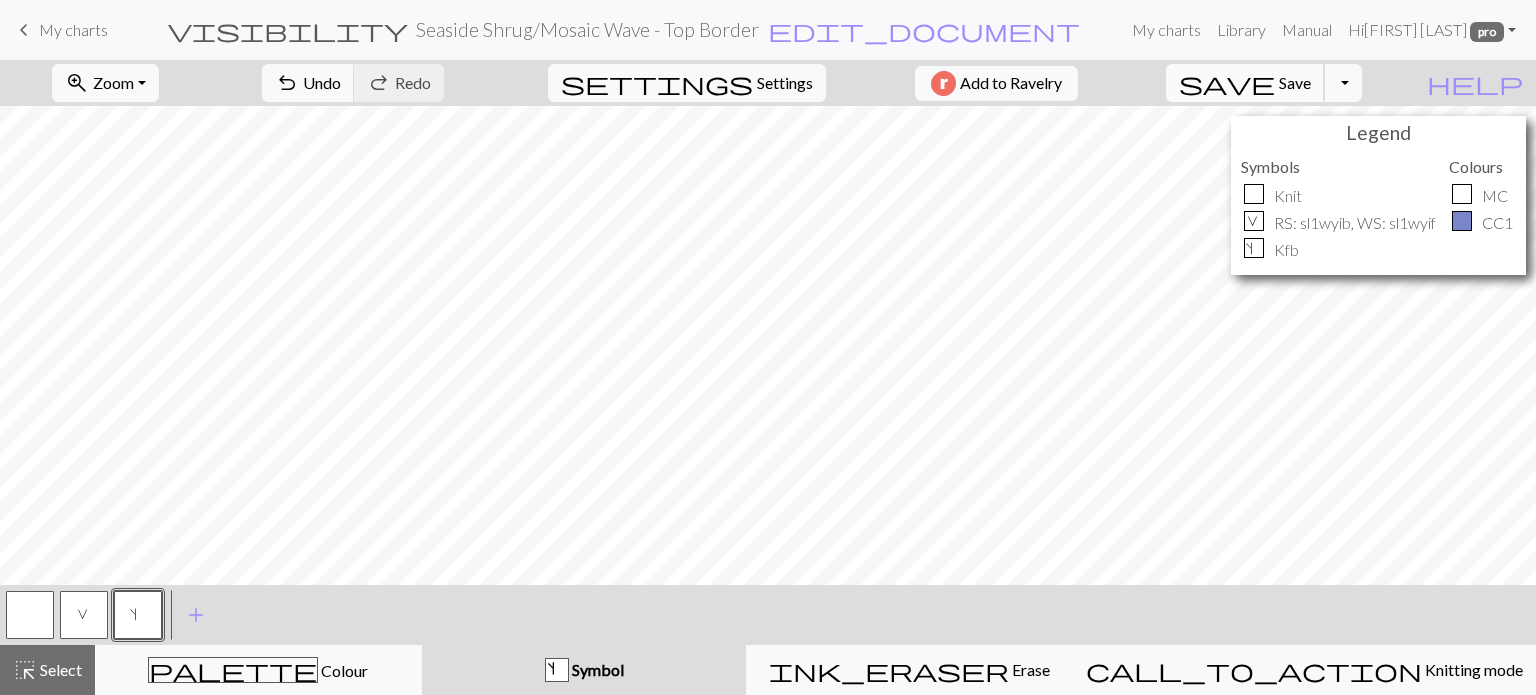 click on "save" at bounding box center [1227, 83] 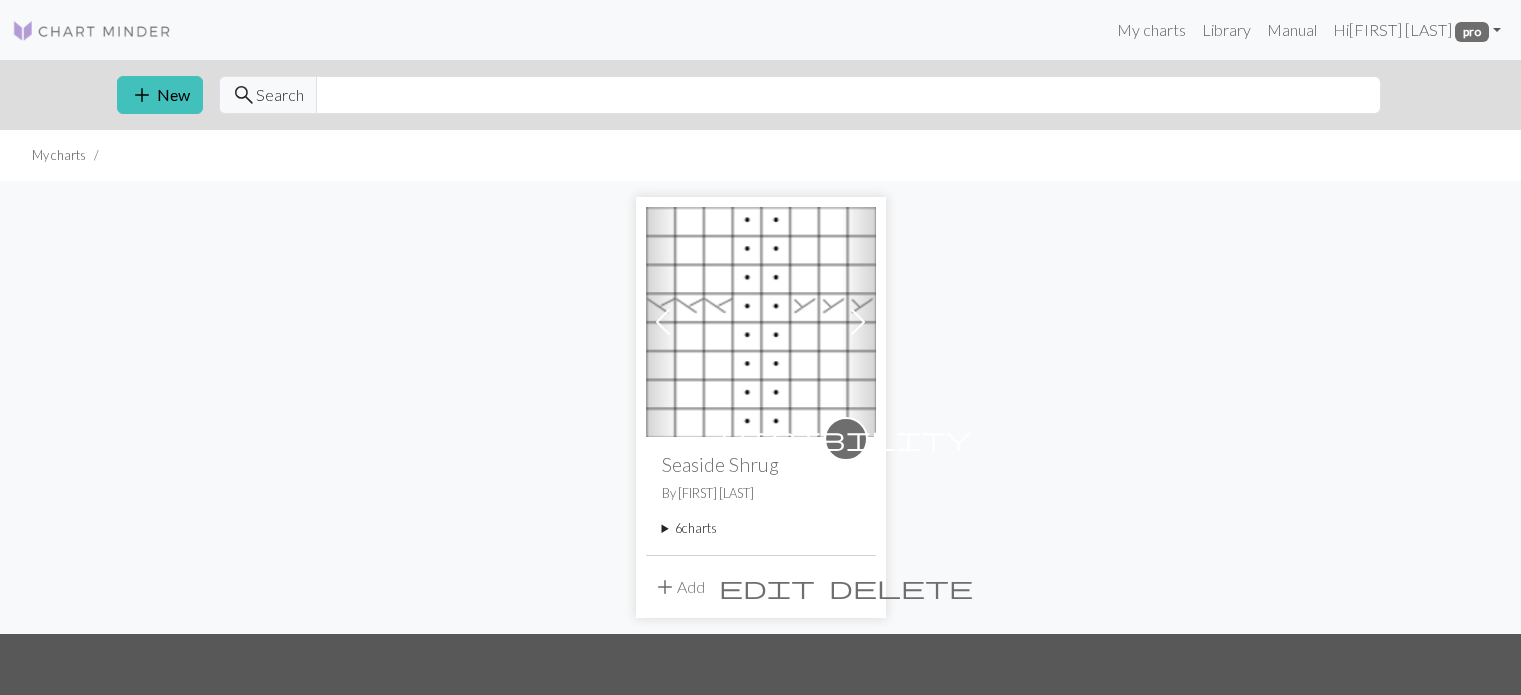 scroll, scrollTop: 0, scrollLeft: 0, axis: both 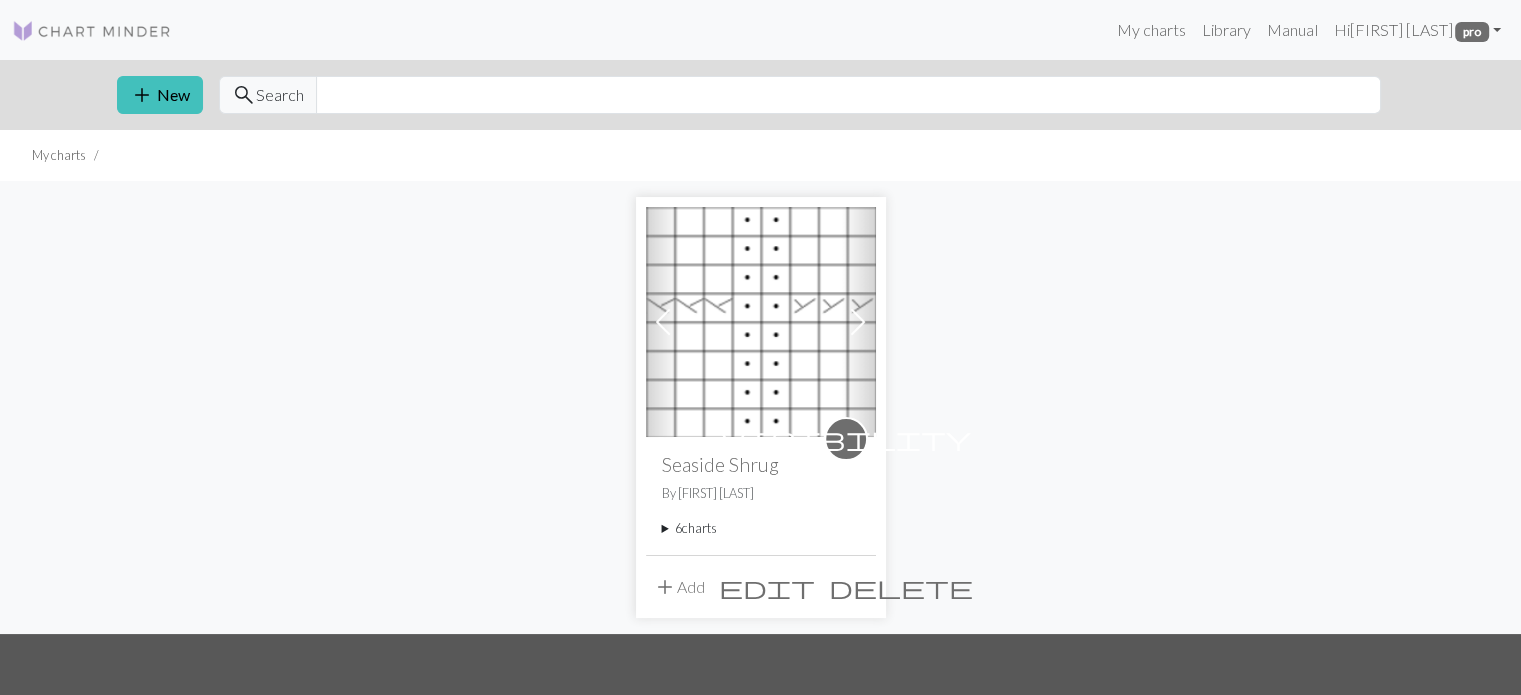 click on "6  charts" at bounding box center (761, 528) 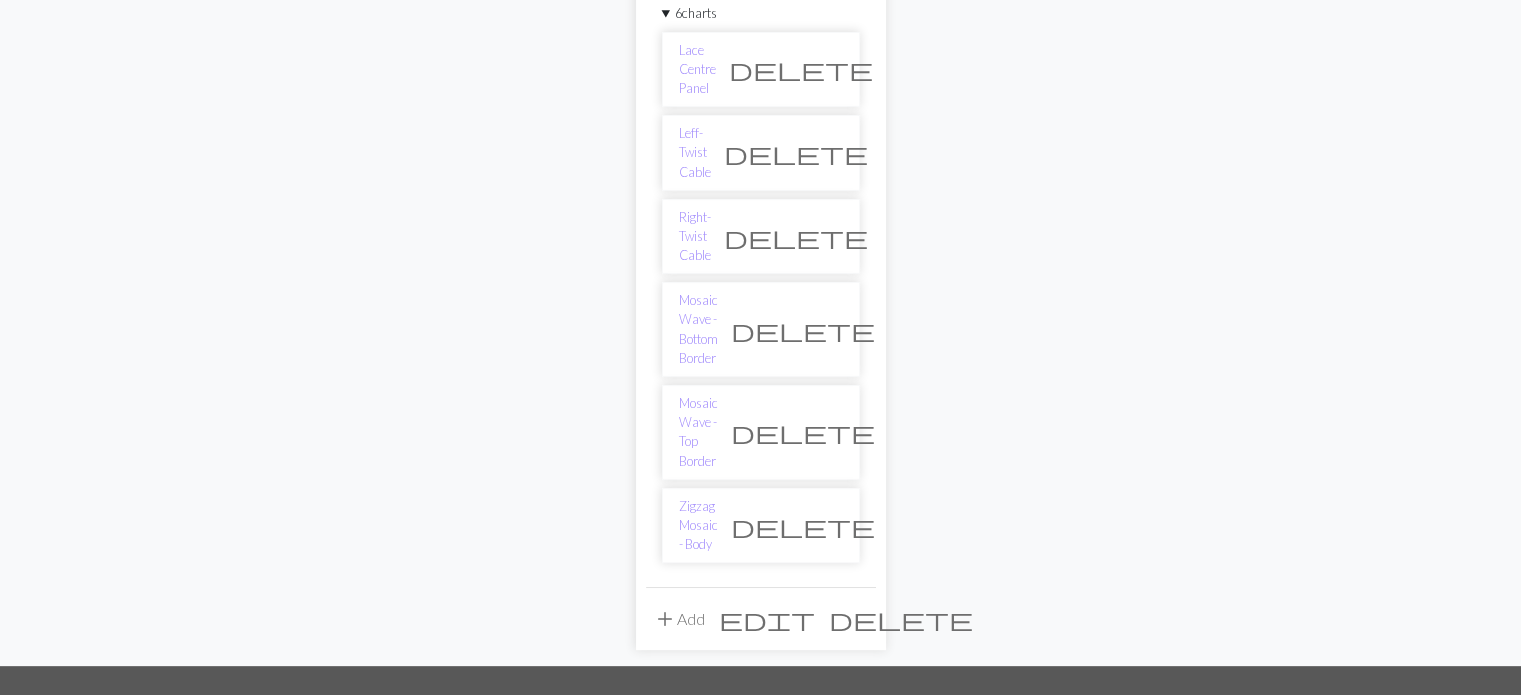 scroll, scrollTop: 600, scrollLeft: 0, axis: vertical 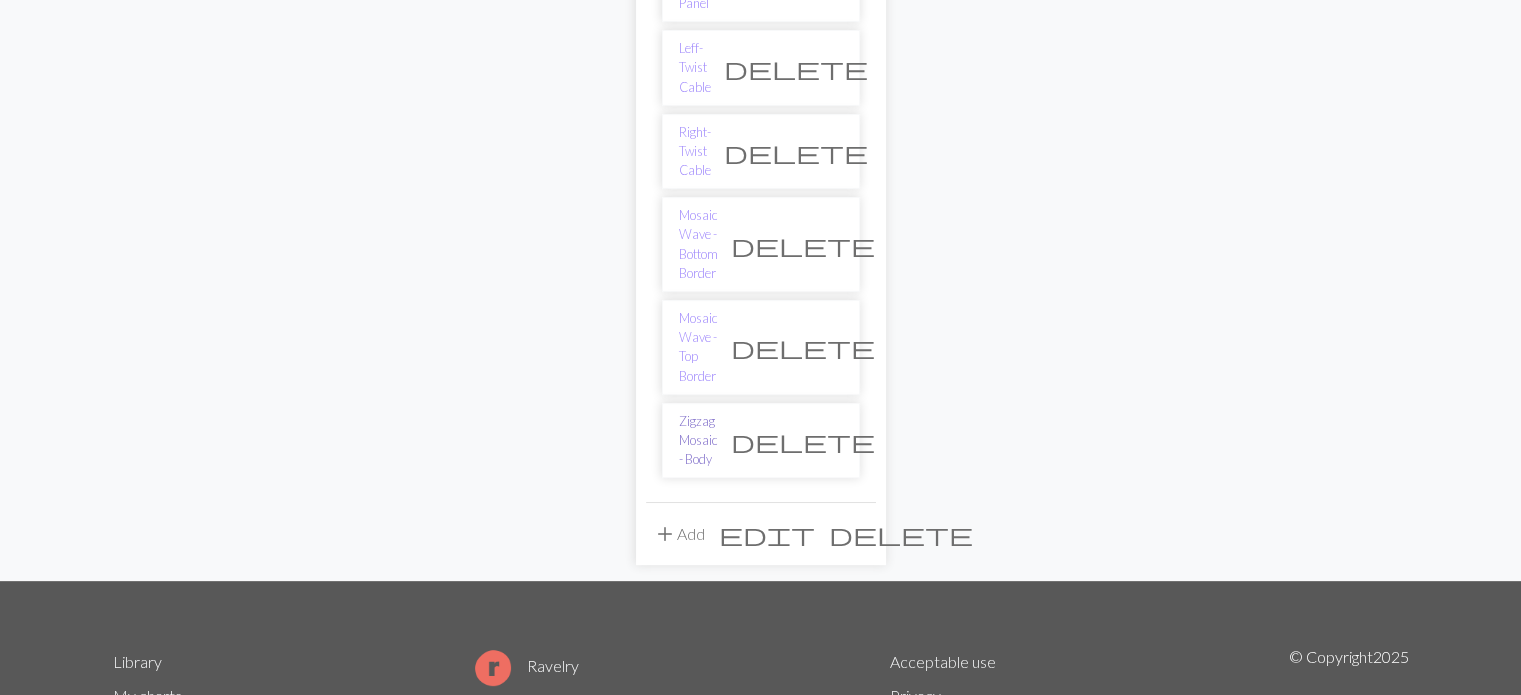 click on "Zigzag Mosaic - Body" at bounding box center (698, 441) 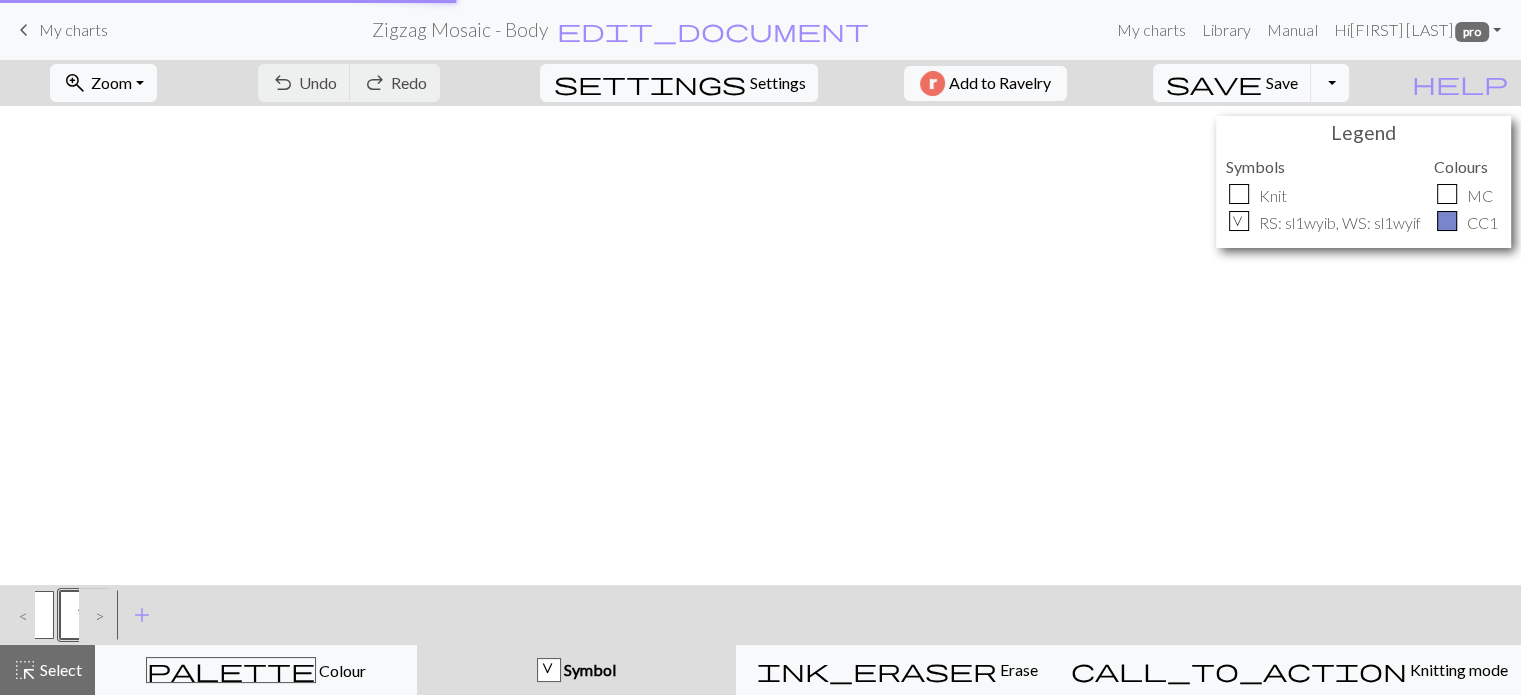 scroll, scrollTop: 0, scrollLeft: 0, axis: both 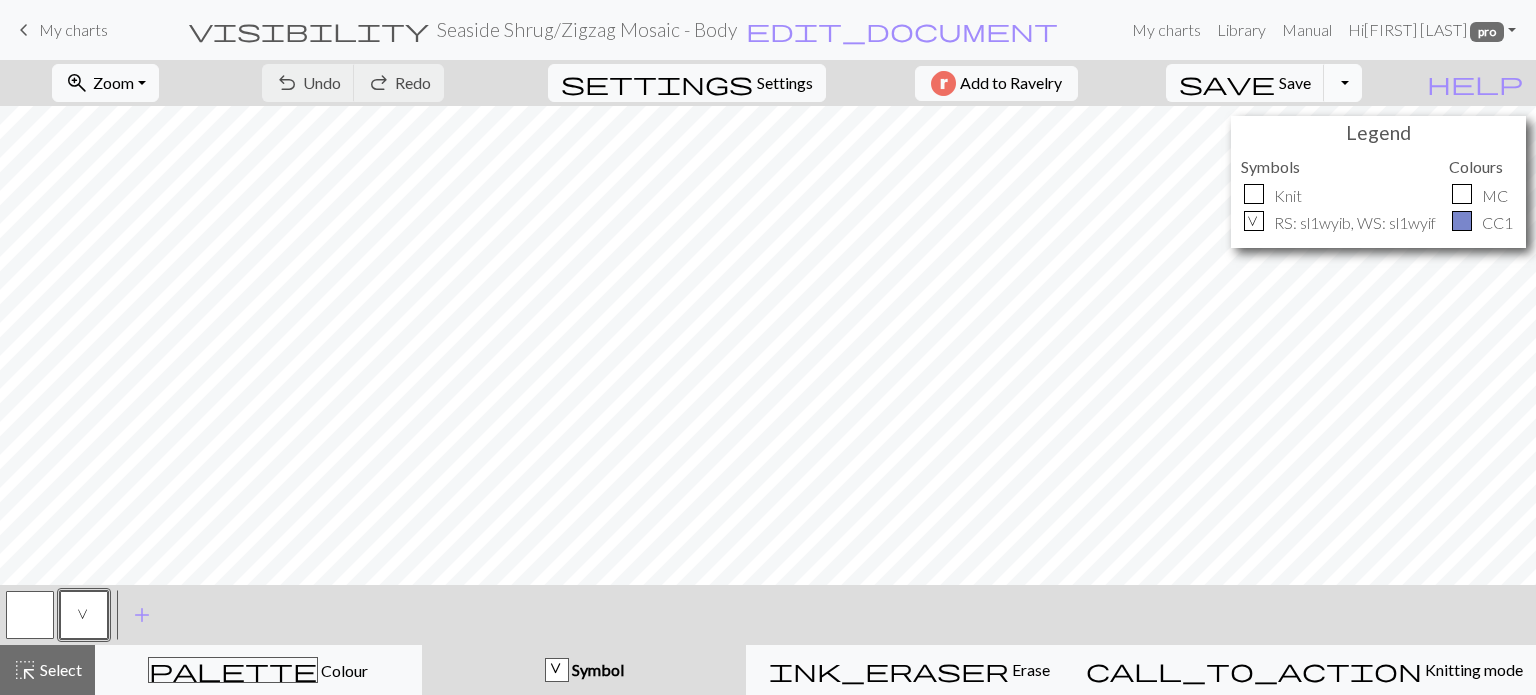 click on "Toggle Dropdown" at bounding box center [1343, 83] 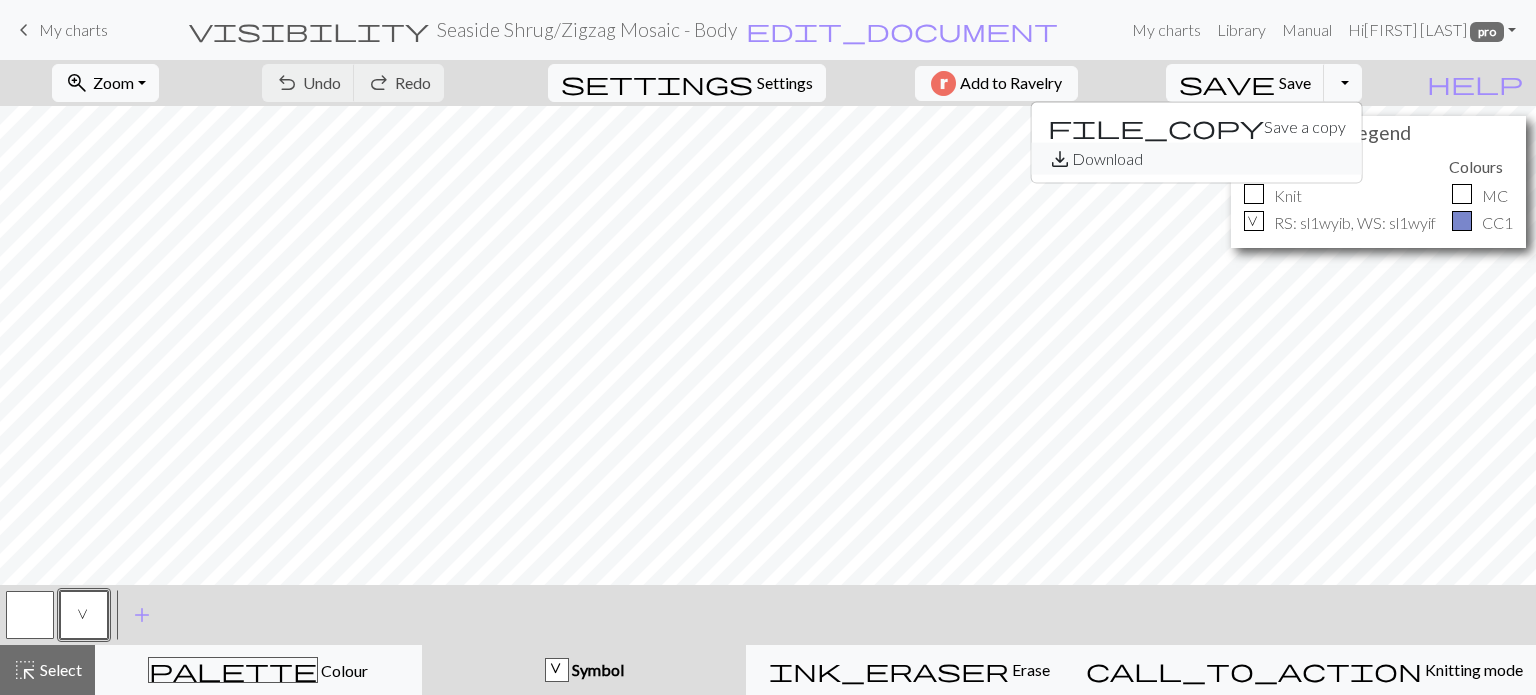 click on "save_alt  Download" at bounding box center (1197, 159) 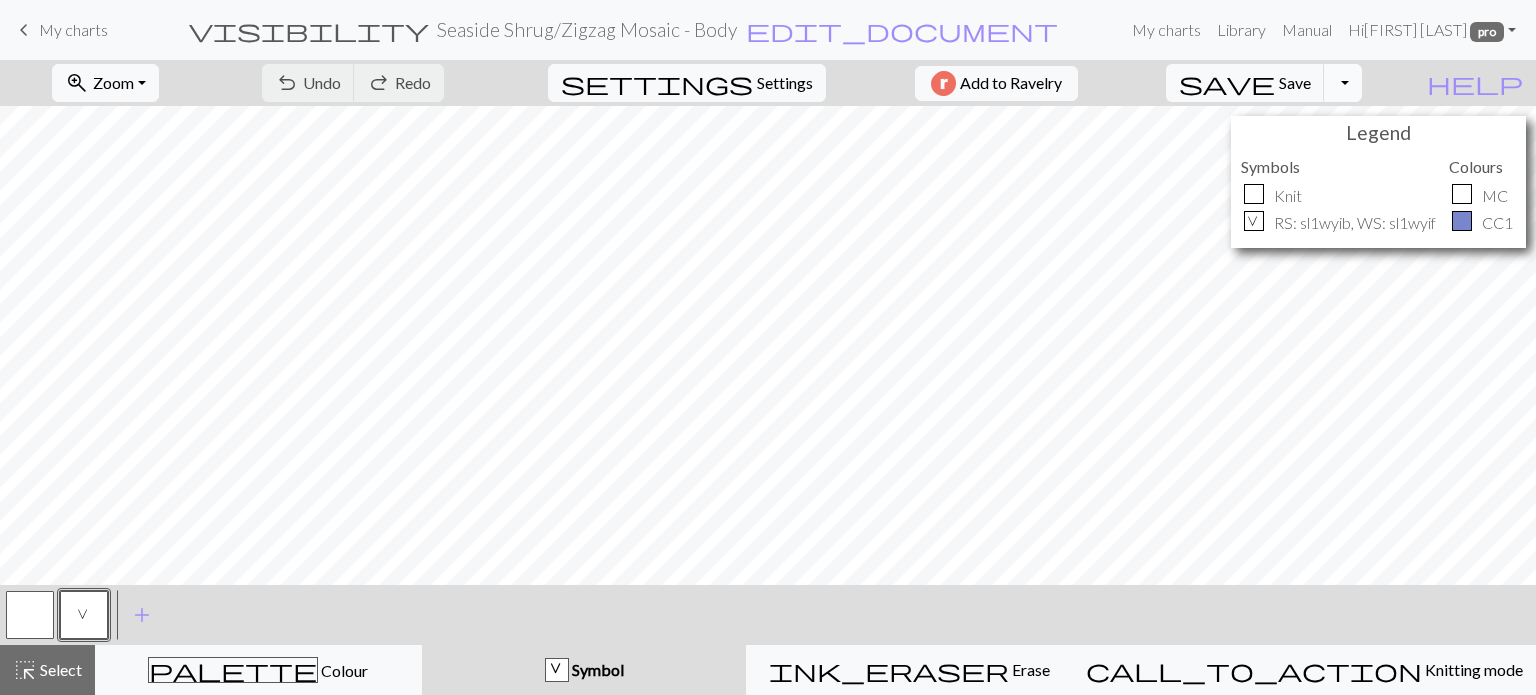 click on "Toggle Dropdown" at bounding box center (1343, 83) 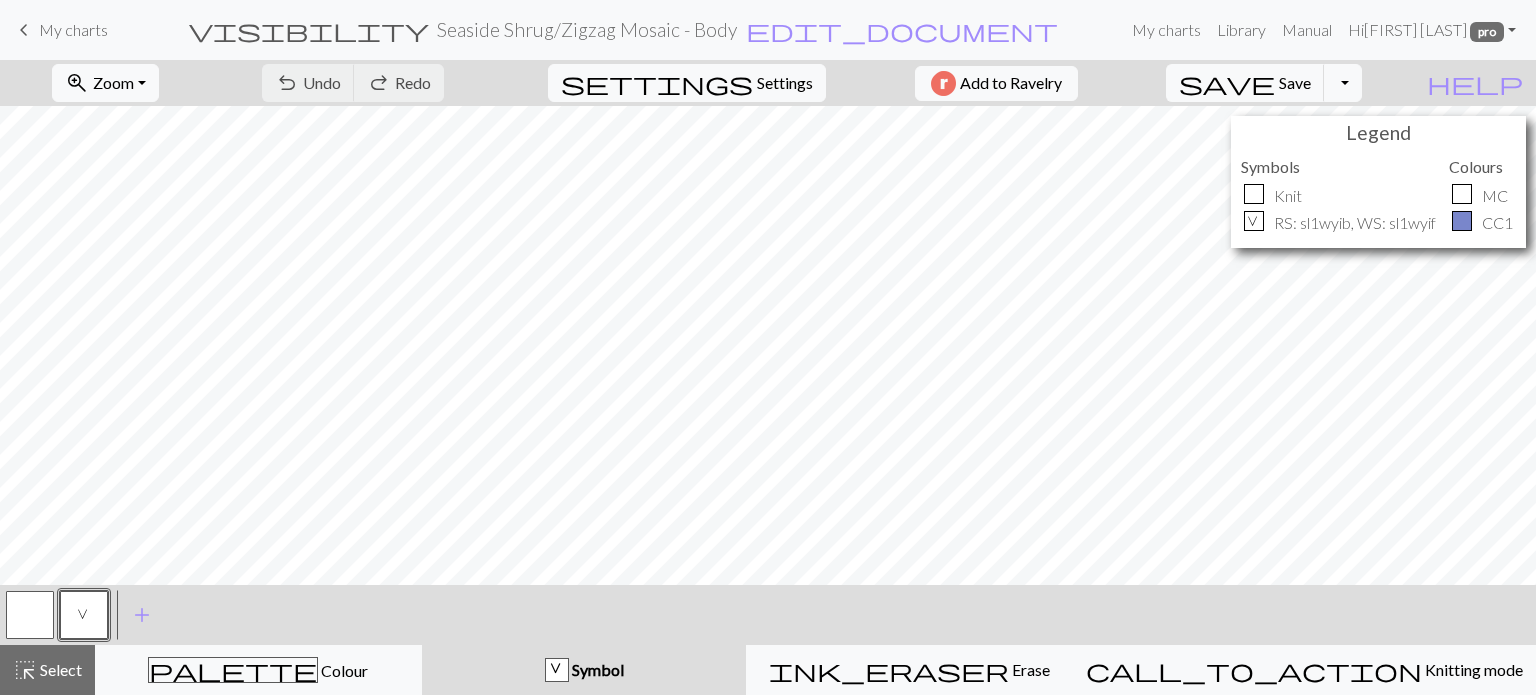 click on "keyboard_arrow_left   My charts" at bounding box center [60, 30] 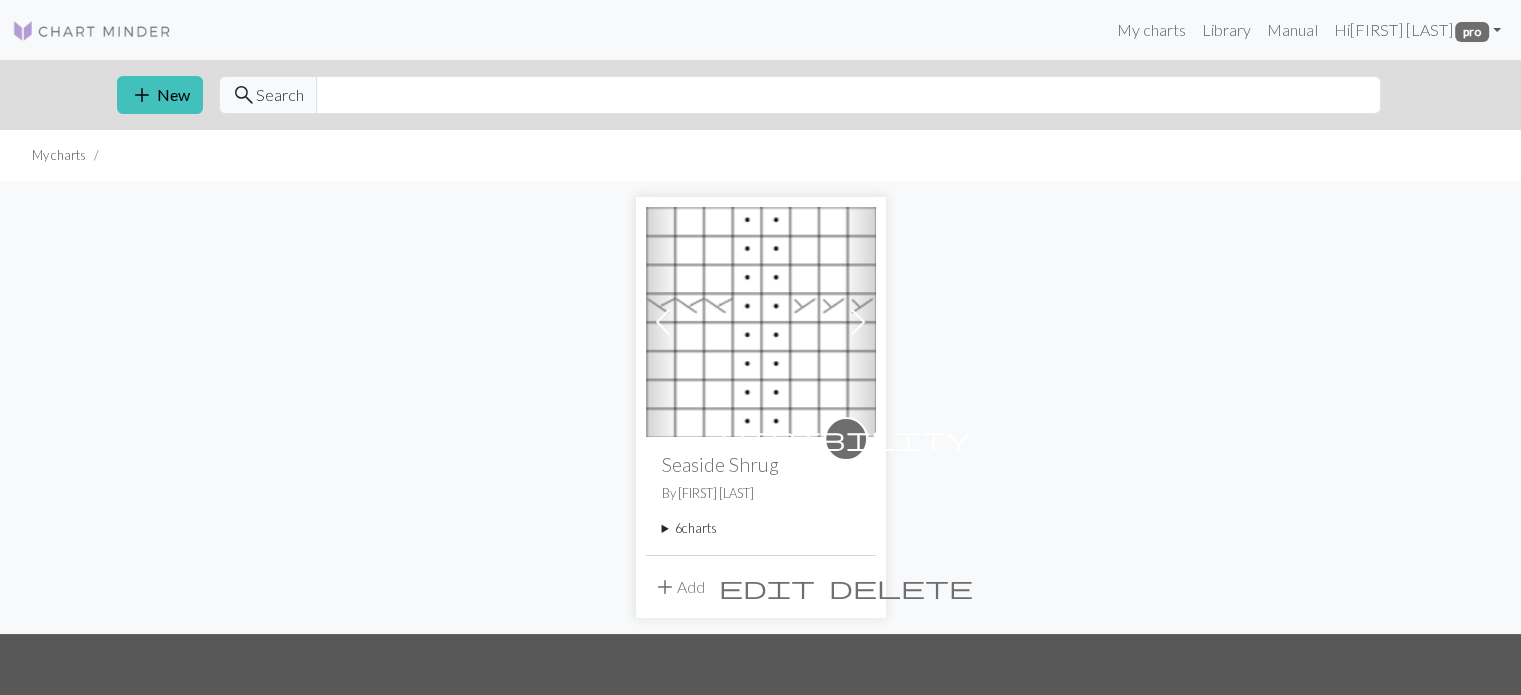 click on "6  charts" at bounding box center (761, 528) 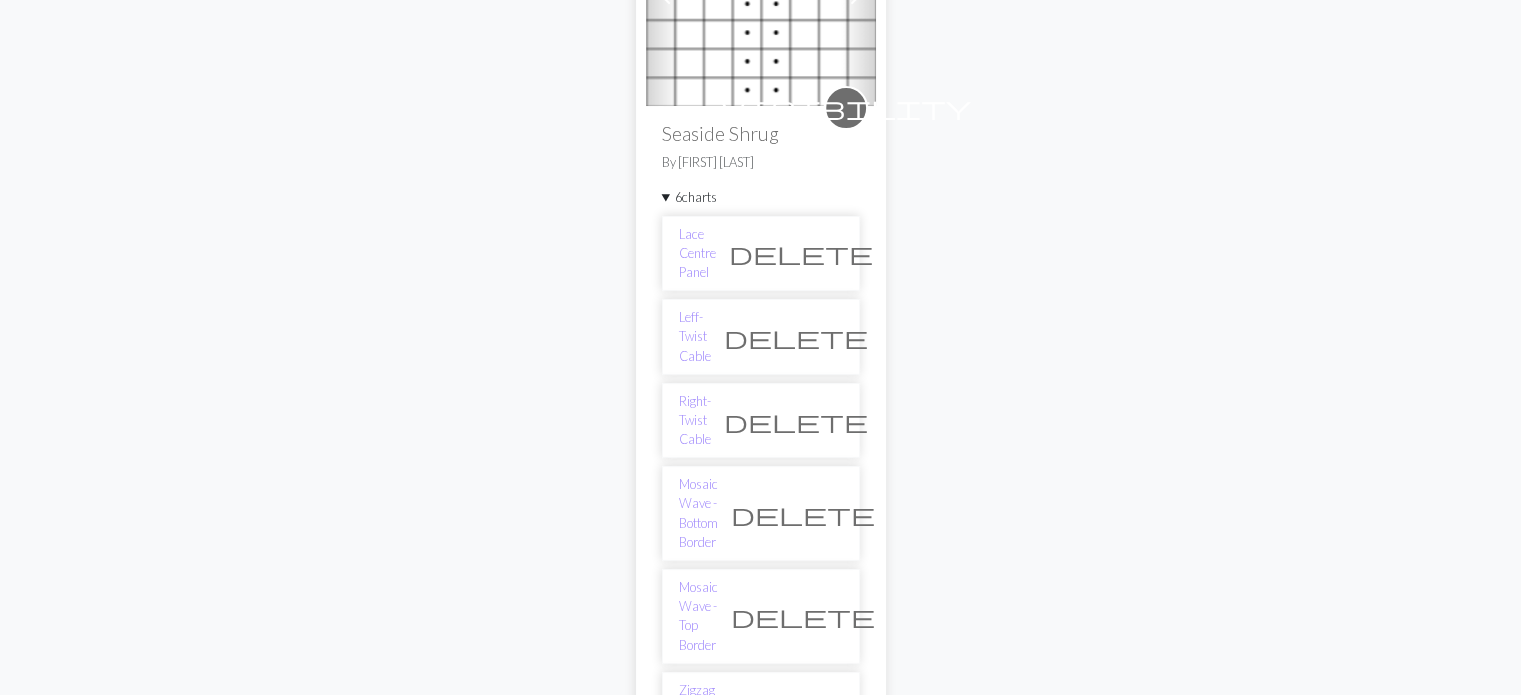 scroll, scrollTop: 600, scrollLeft: 0, axis: vertical 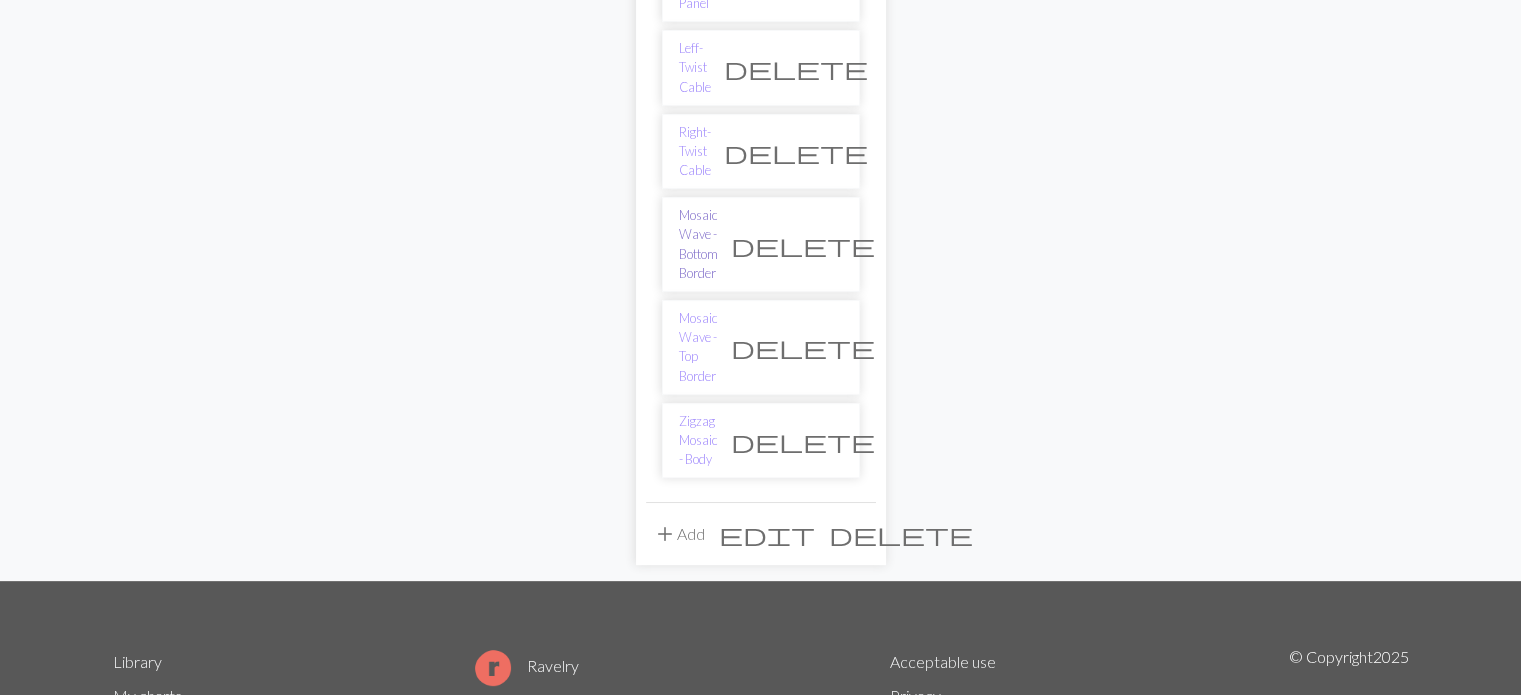 click on "Mosaic Wave - Bottom Border" at bounding box center [698, 244] 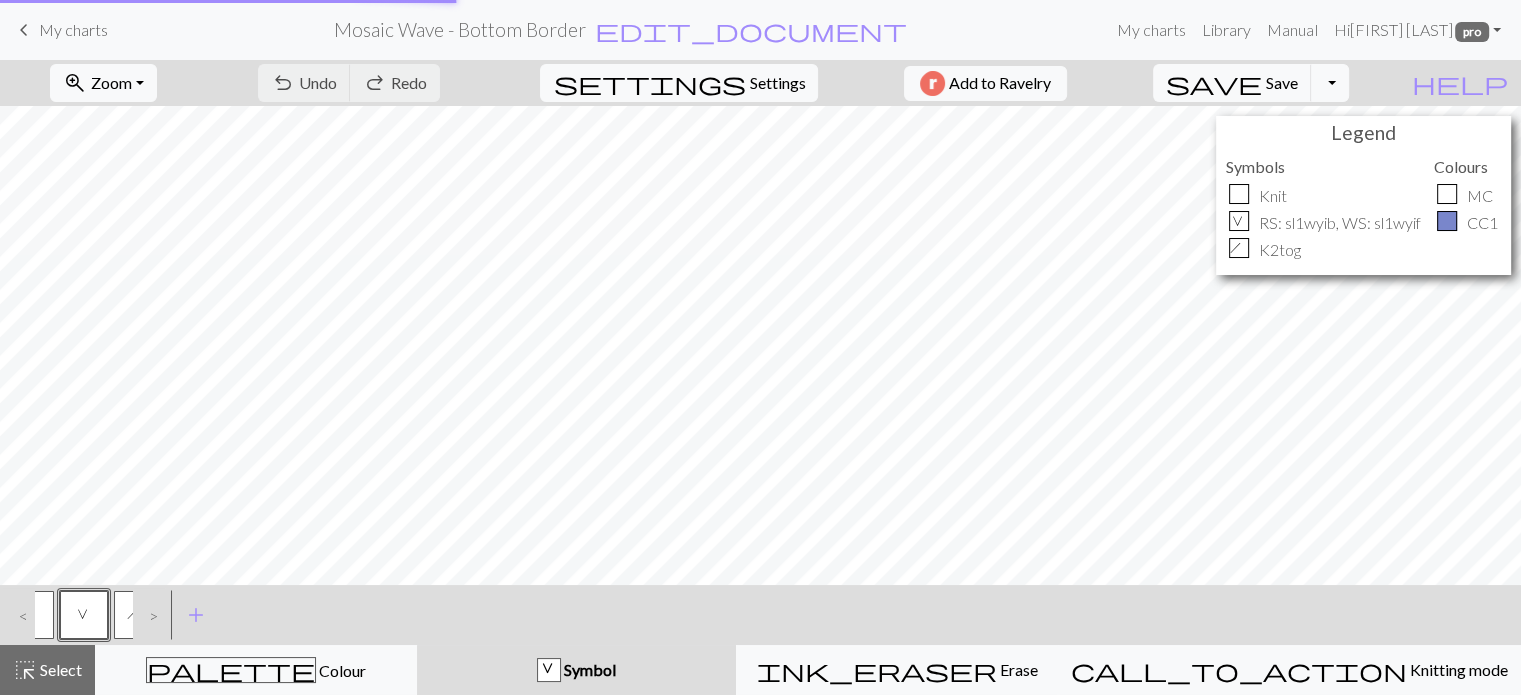 scroll, scrollTop: 0, scrollLeft: 0, axis: both 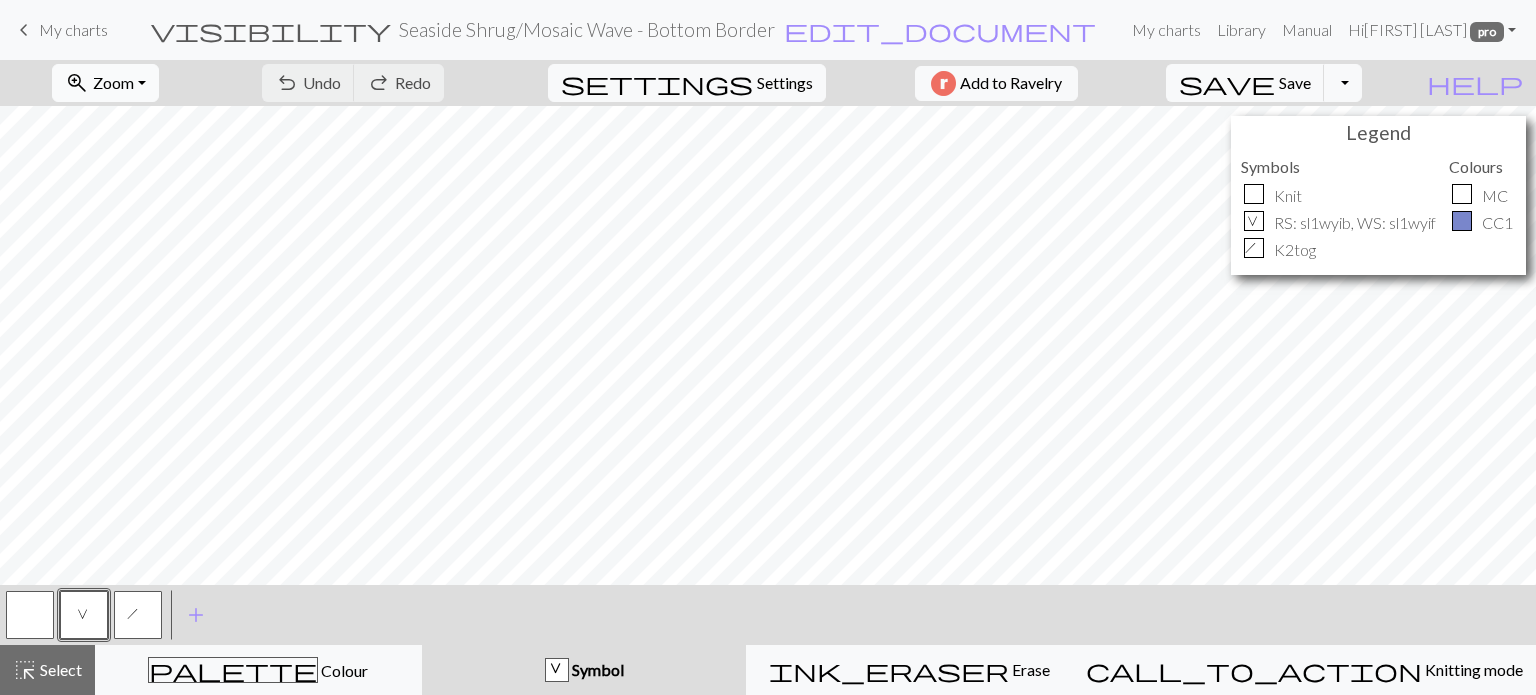 click on "zoom_in Zoom Zoom" at bounding box center (105, 83) 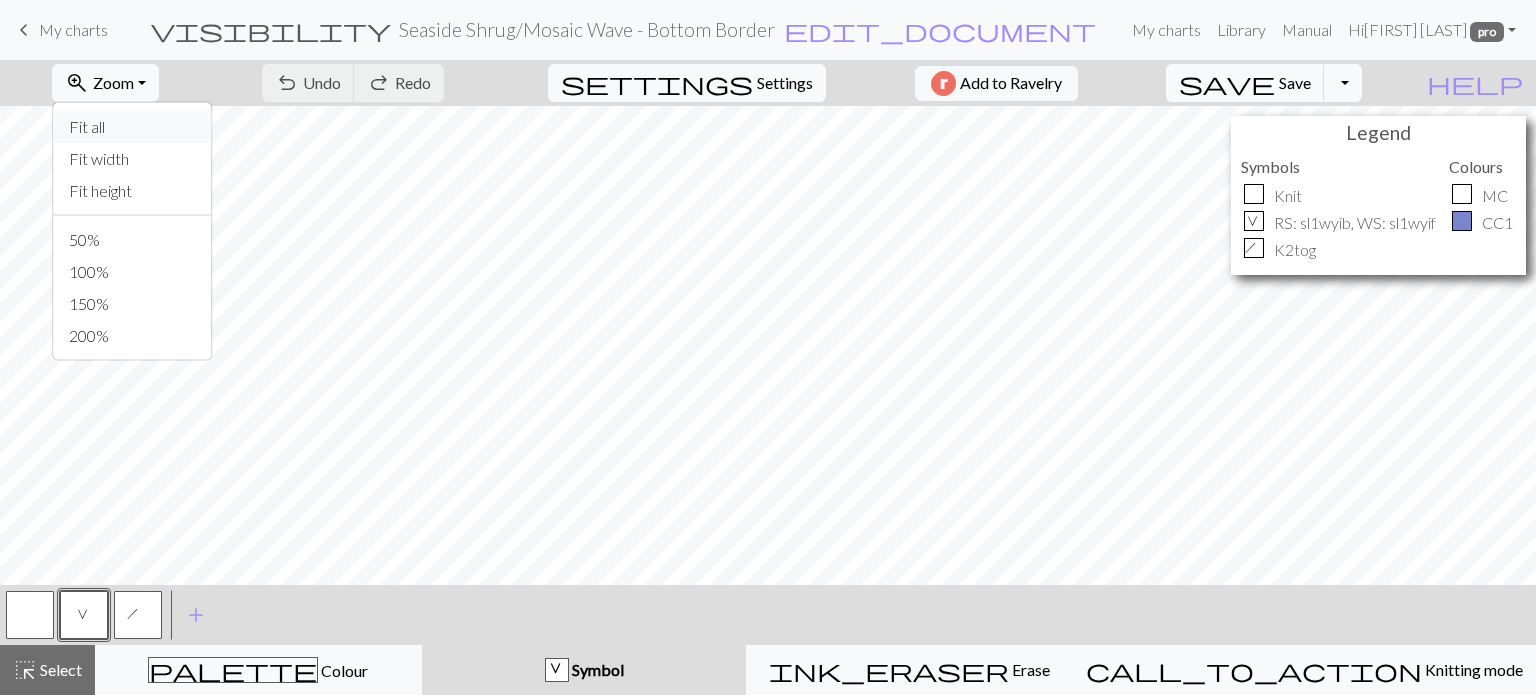 click on "Fit all" at bounding box center (132, 127) 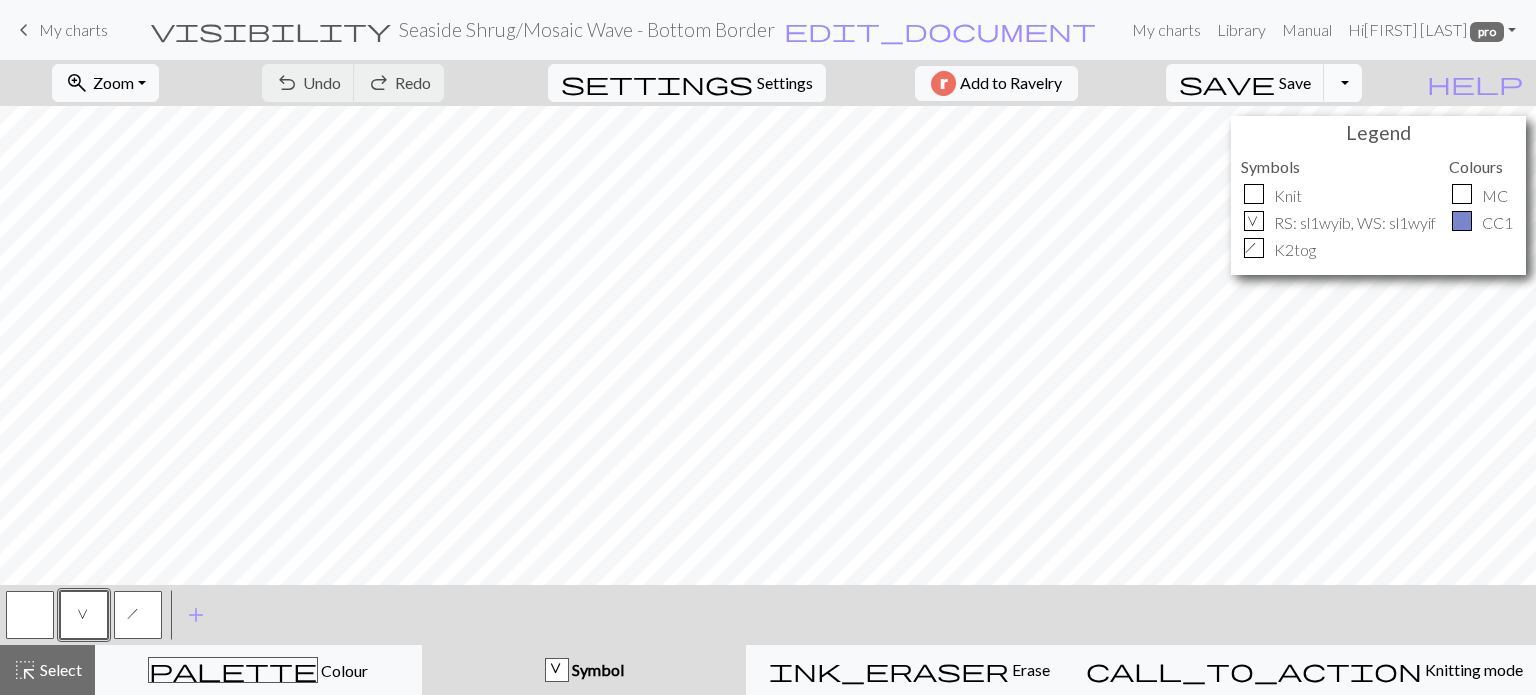 click on "Toggle Dropdown" at bounding box center [1343, 83] 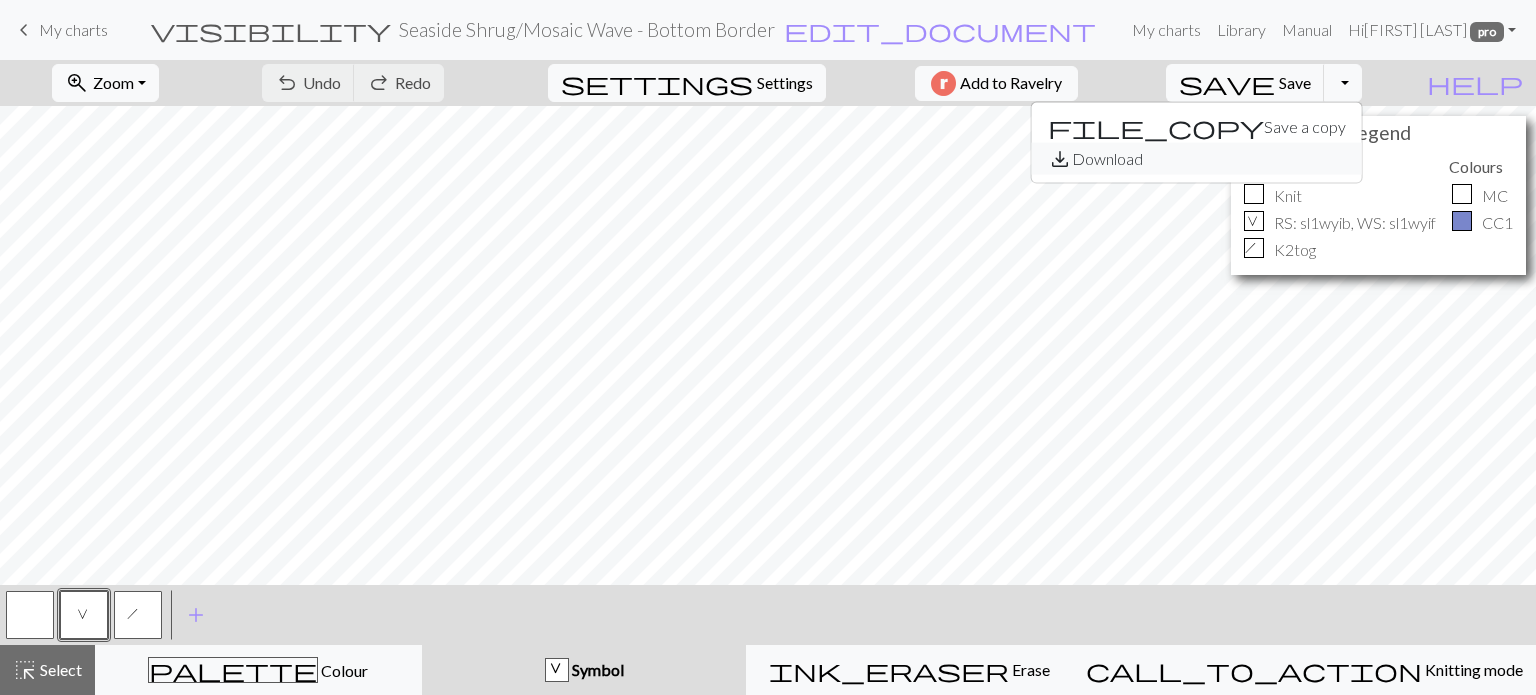 click on "save_alt  Download" at bounding box center [1197, 159] 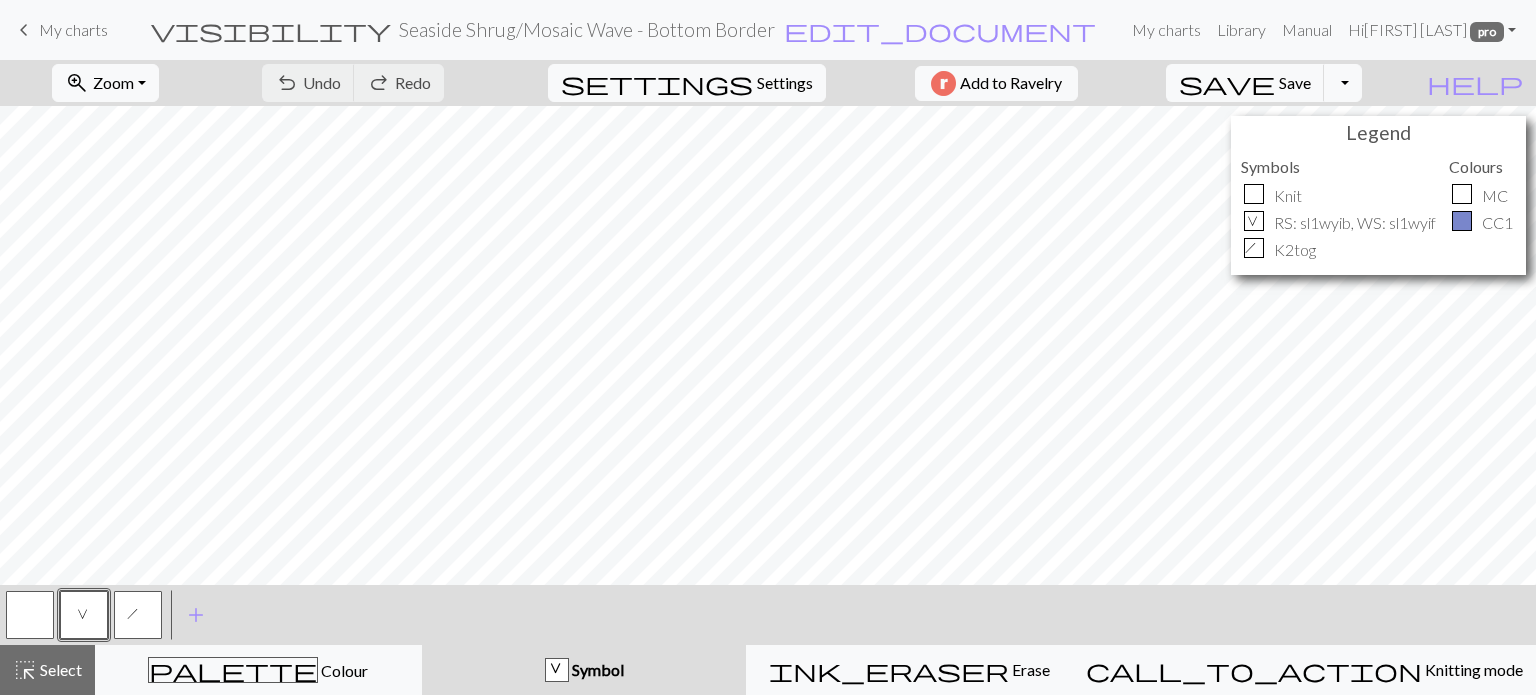 click on "My charts" at bounding box center (73, 29) 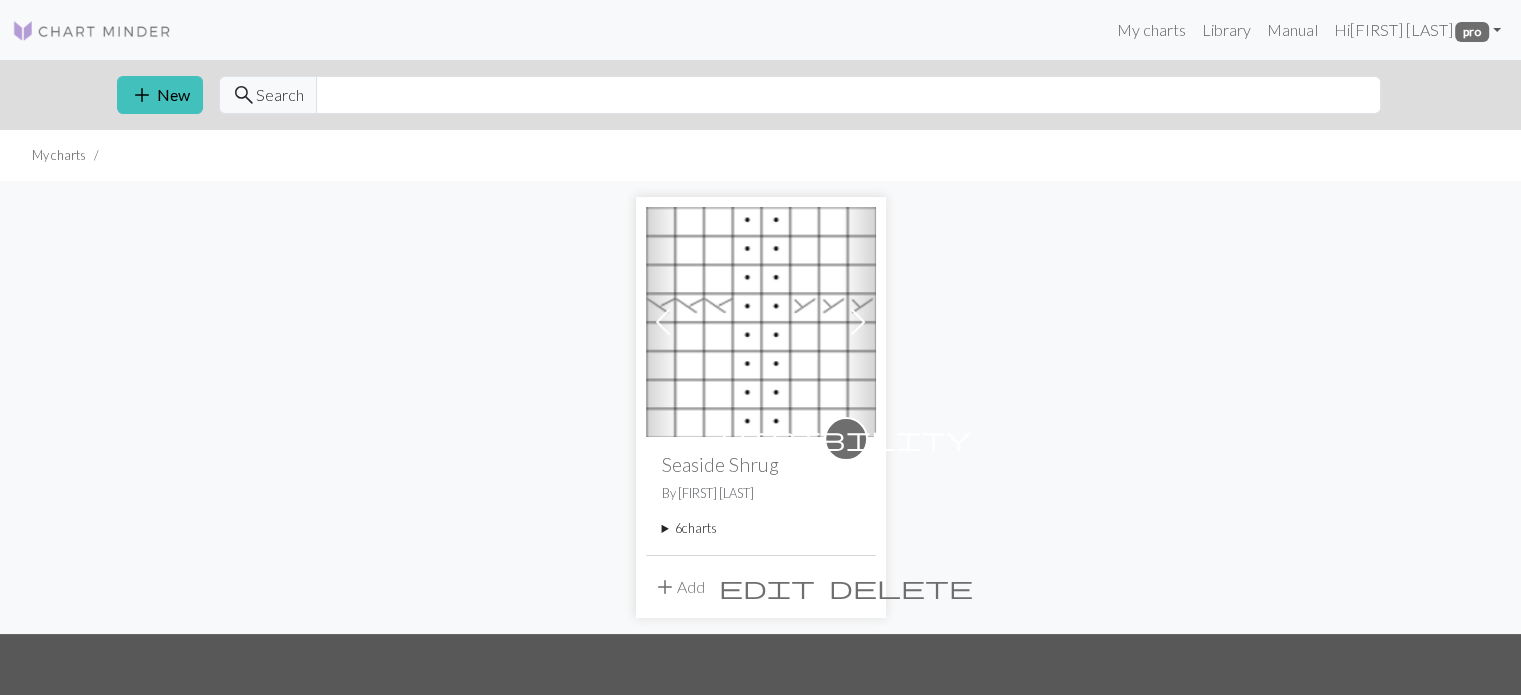 click on "6  charts" at bounding box center [761, 528] 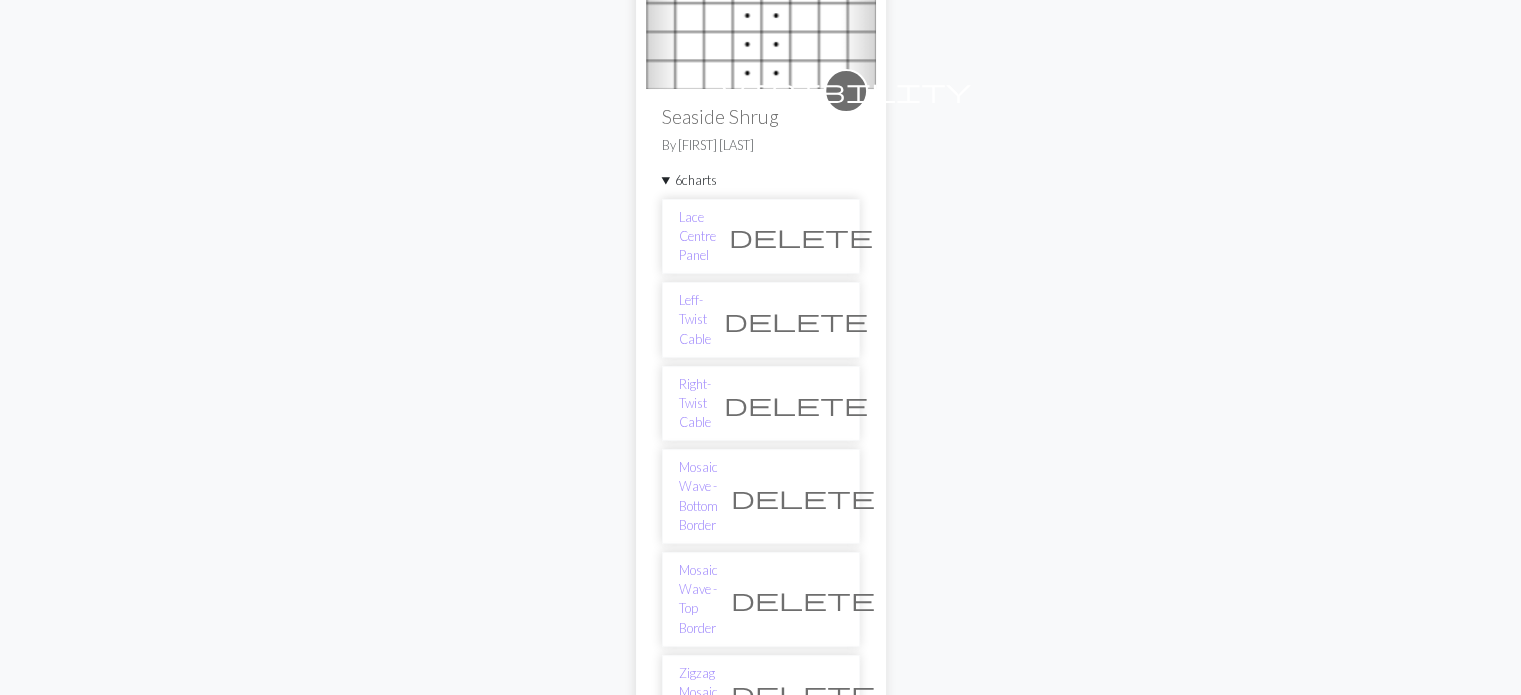scroll, scrollTop: 400, scrollLeft: 0, axis: vertical 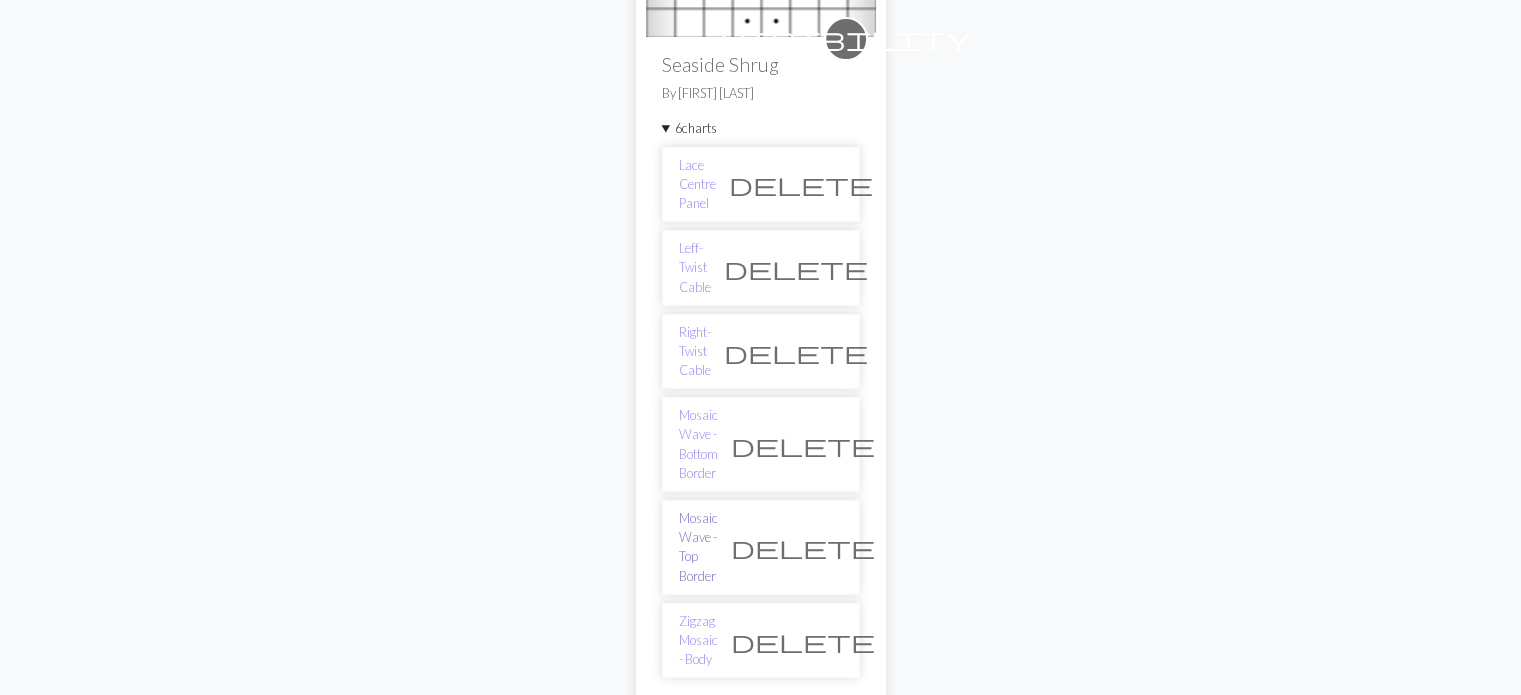 click on "Mosaic Wave - Top Border" at bounding box center [698, 547] 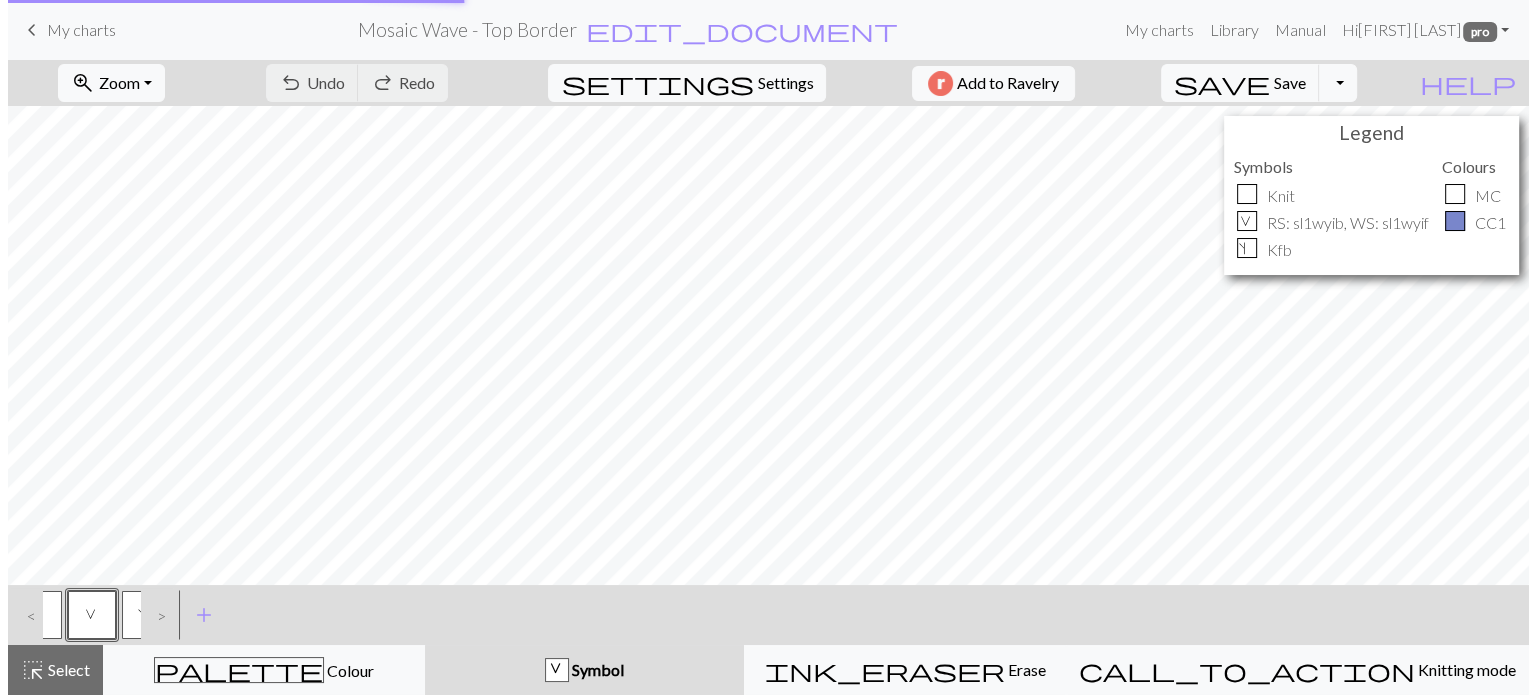 scroll, scrollTop: 0, scrollLeft: 0, axis: both 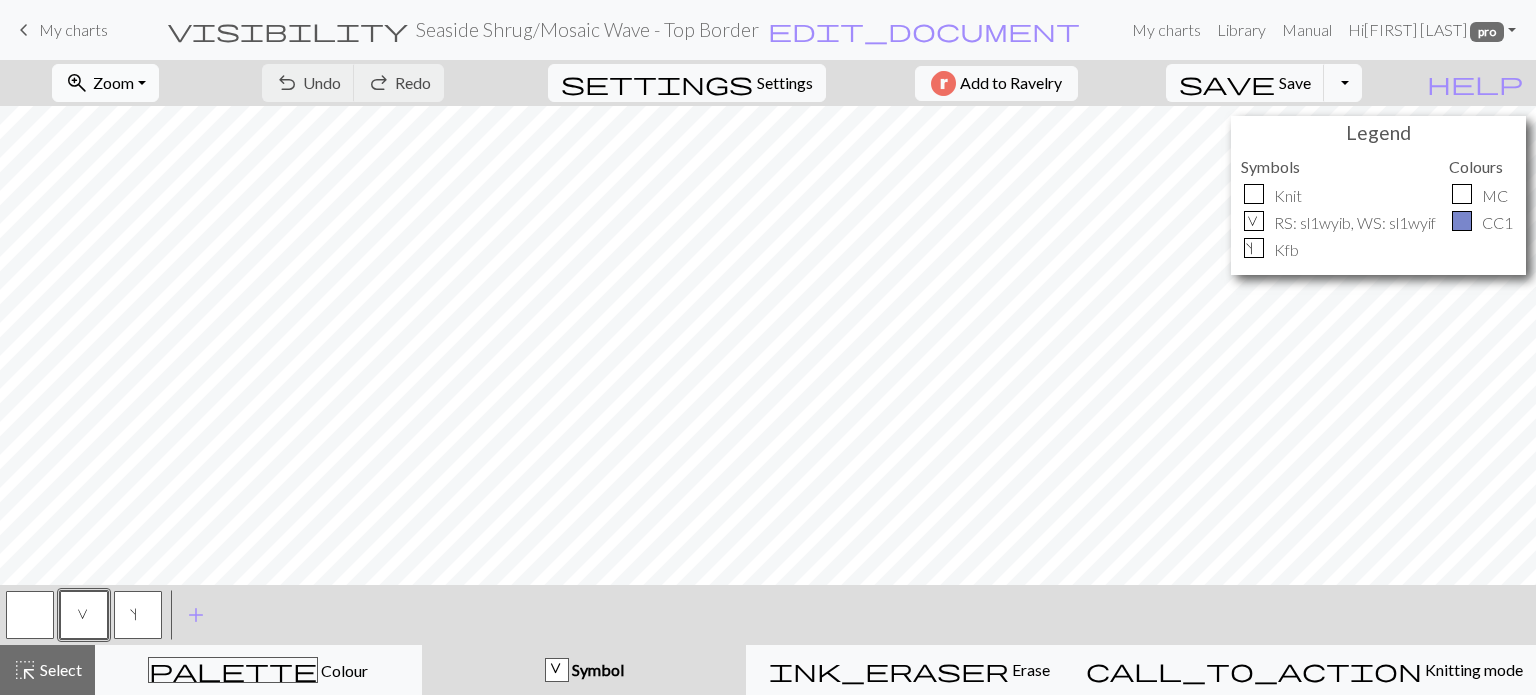 click on "zoom_in Zoom Zoom" at bounding box center [105, 83] 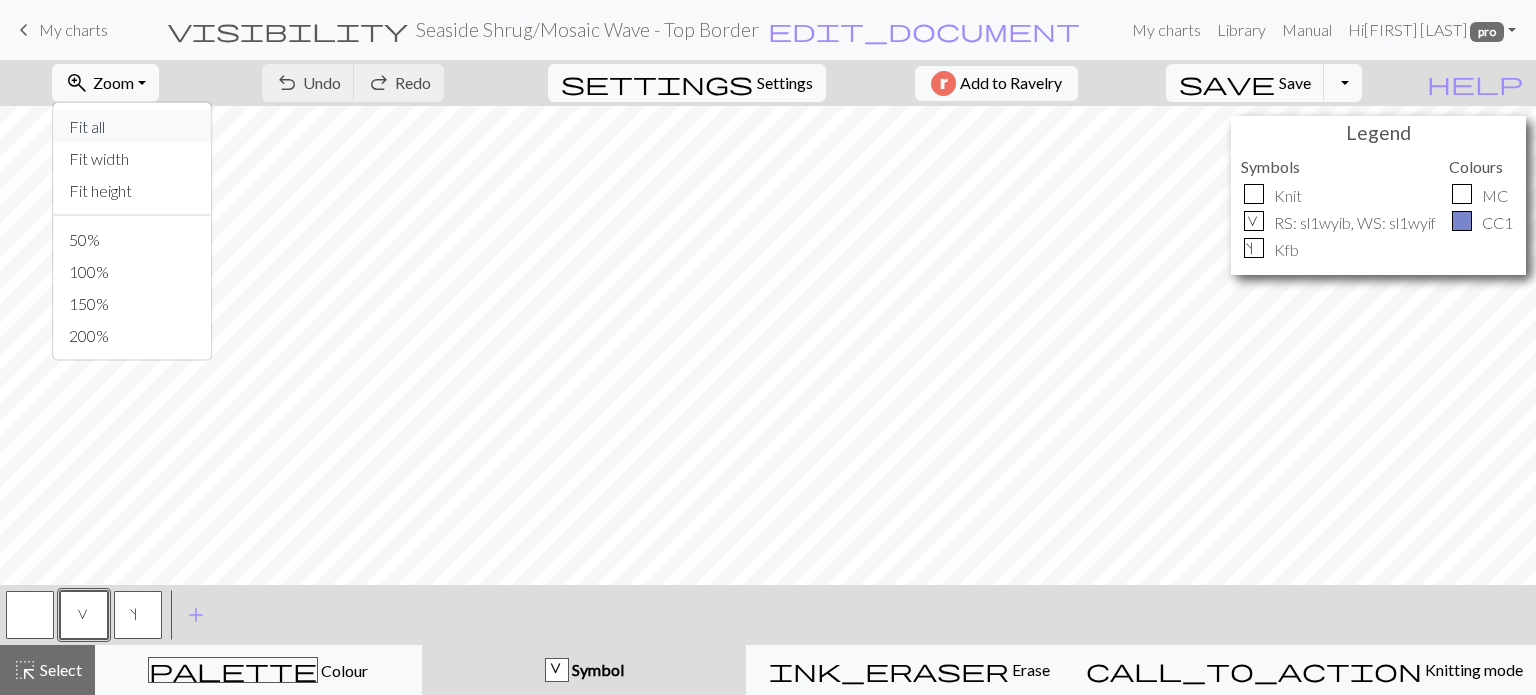 click on "Fit all" at bounding box center (132, 127) 